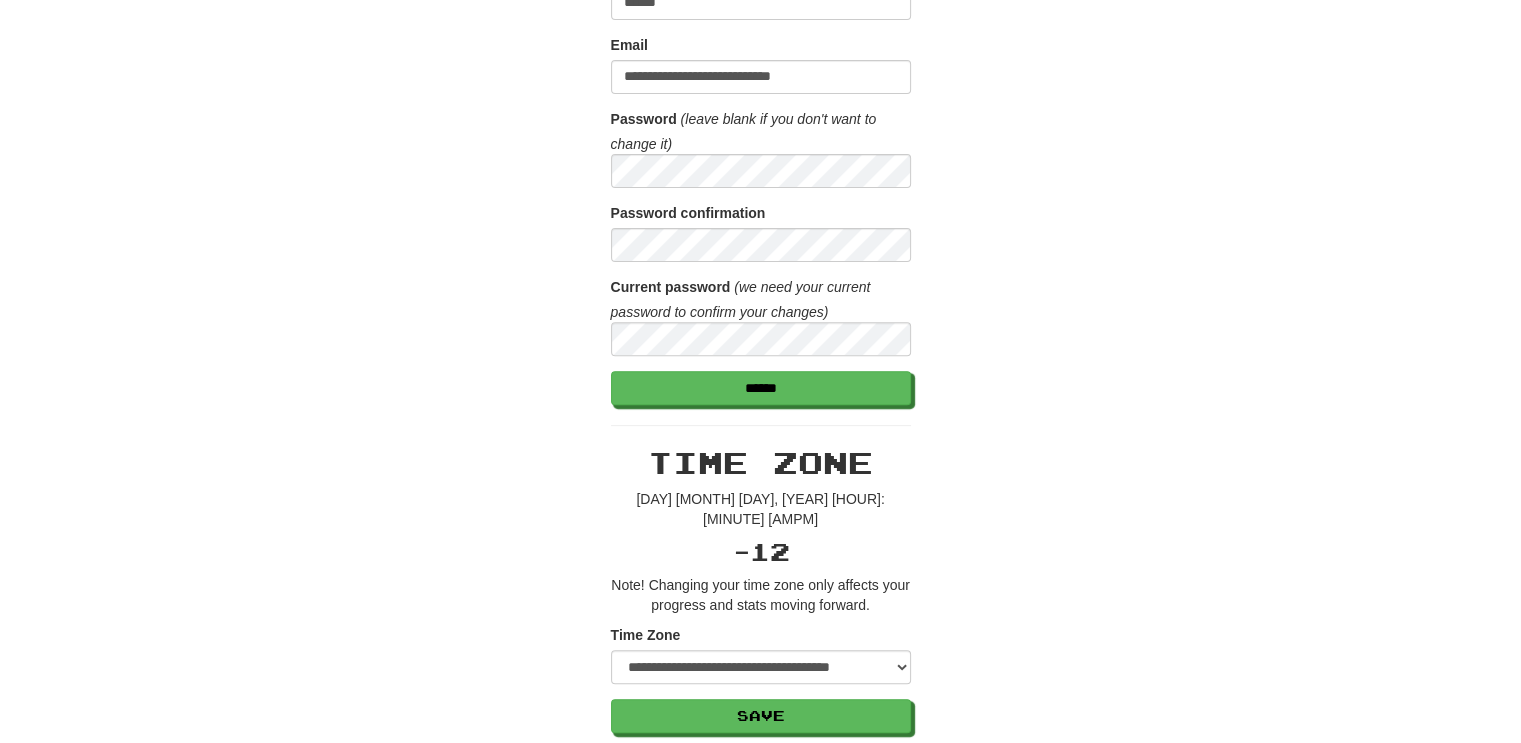 scroll, scrollTop: 706, scrollLeft: 0, axis: vertical 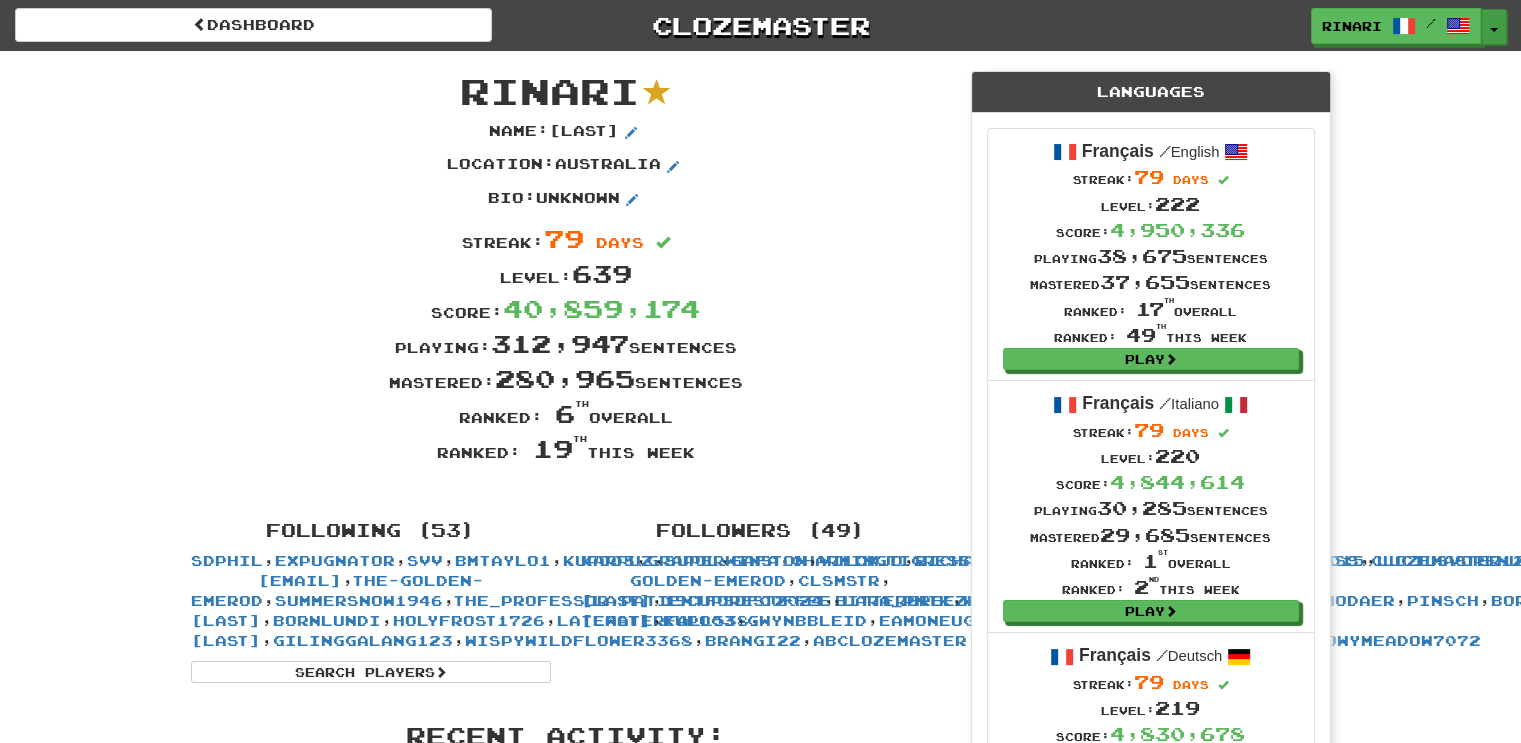 click on "Toggle Dropdown" at bounding box center (1494, 27) 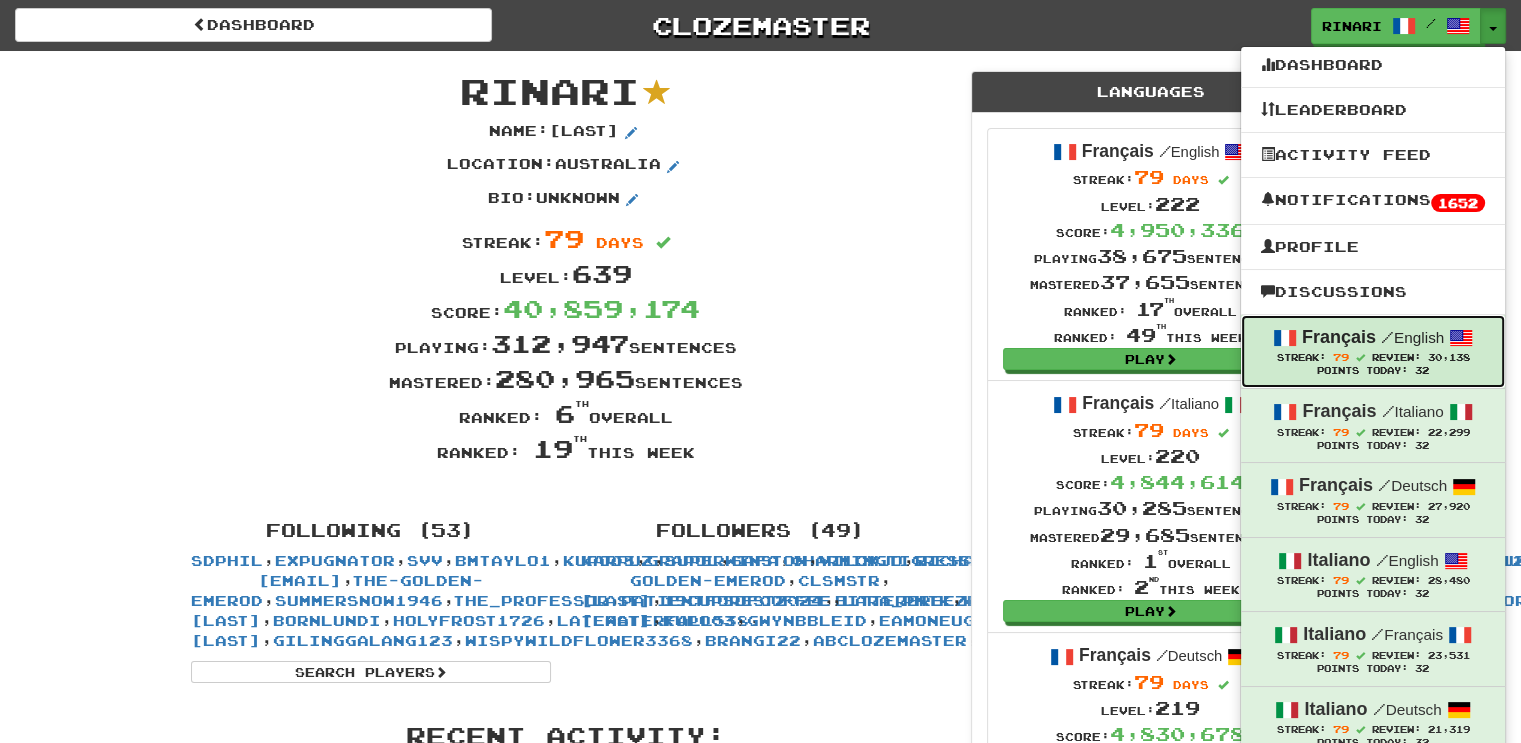 click on "/
English" at bounding box center [1412, 337] 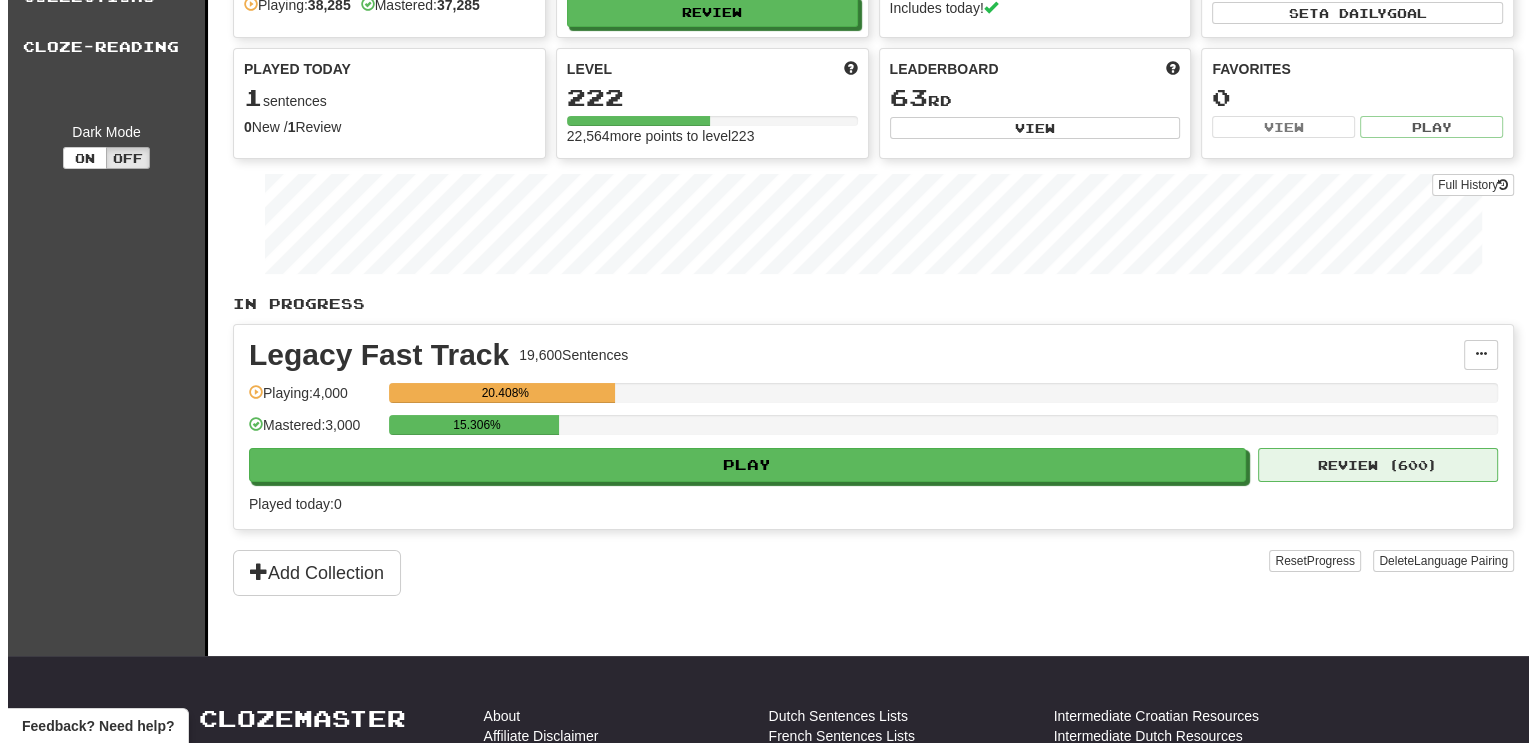 scroll, scrollTop: 0, scrollLeft: 0, axis: both 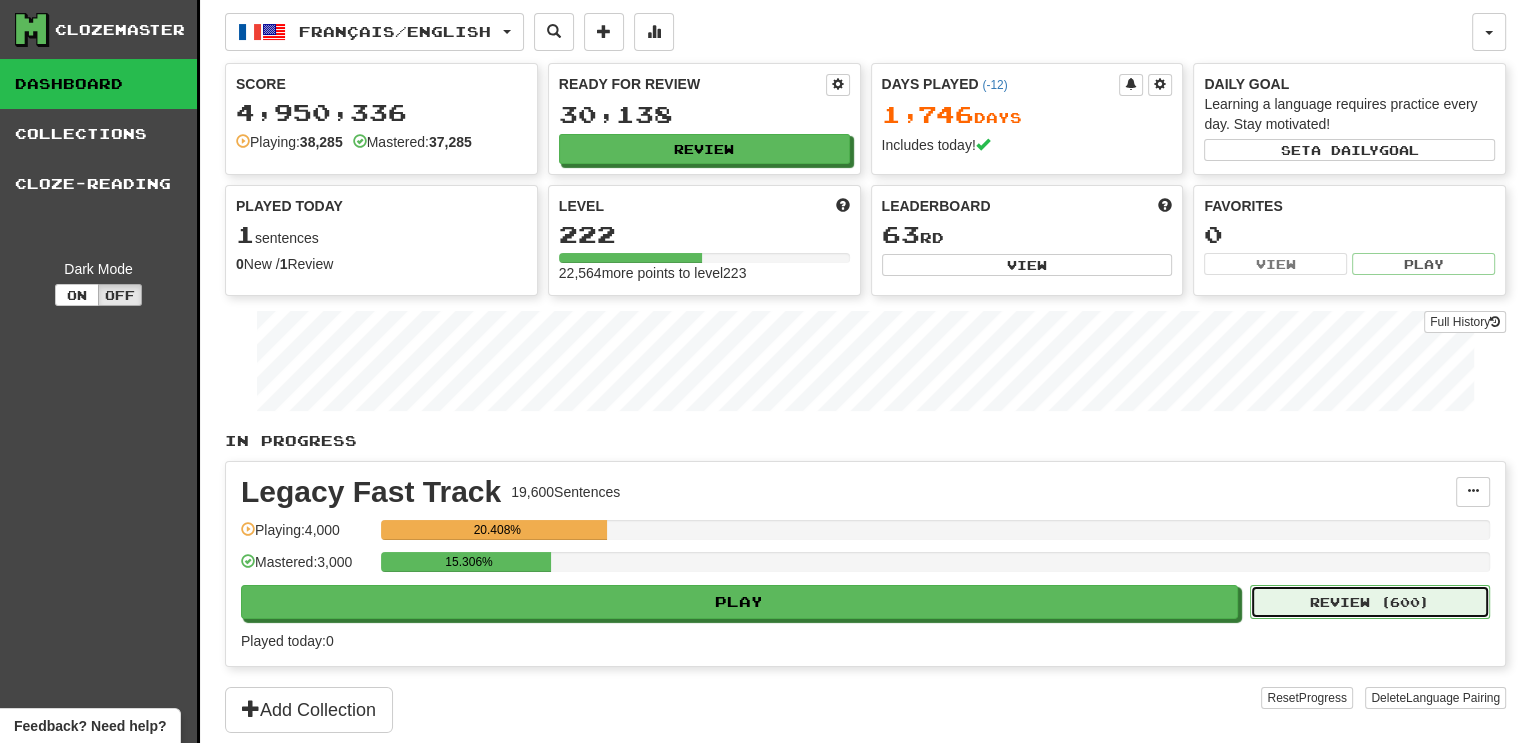 click on "Review ( 600 )" at bounding box center (1370, 602) 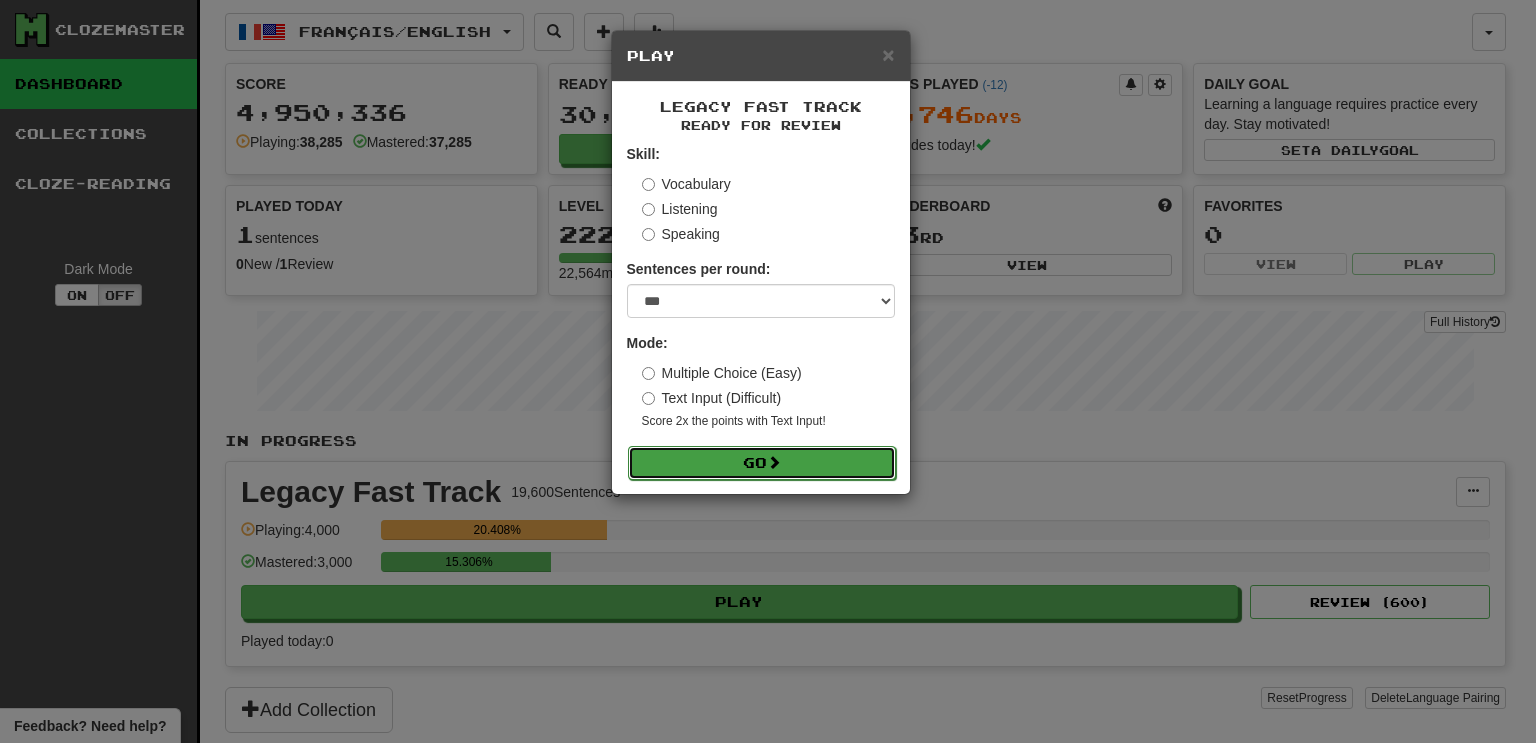 click on "Go" at bounding box center (762, 463) 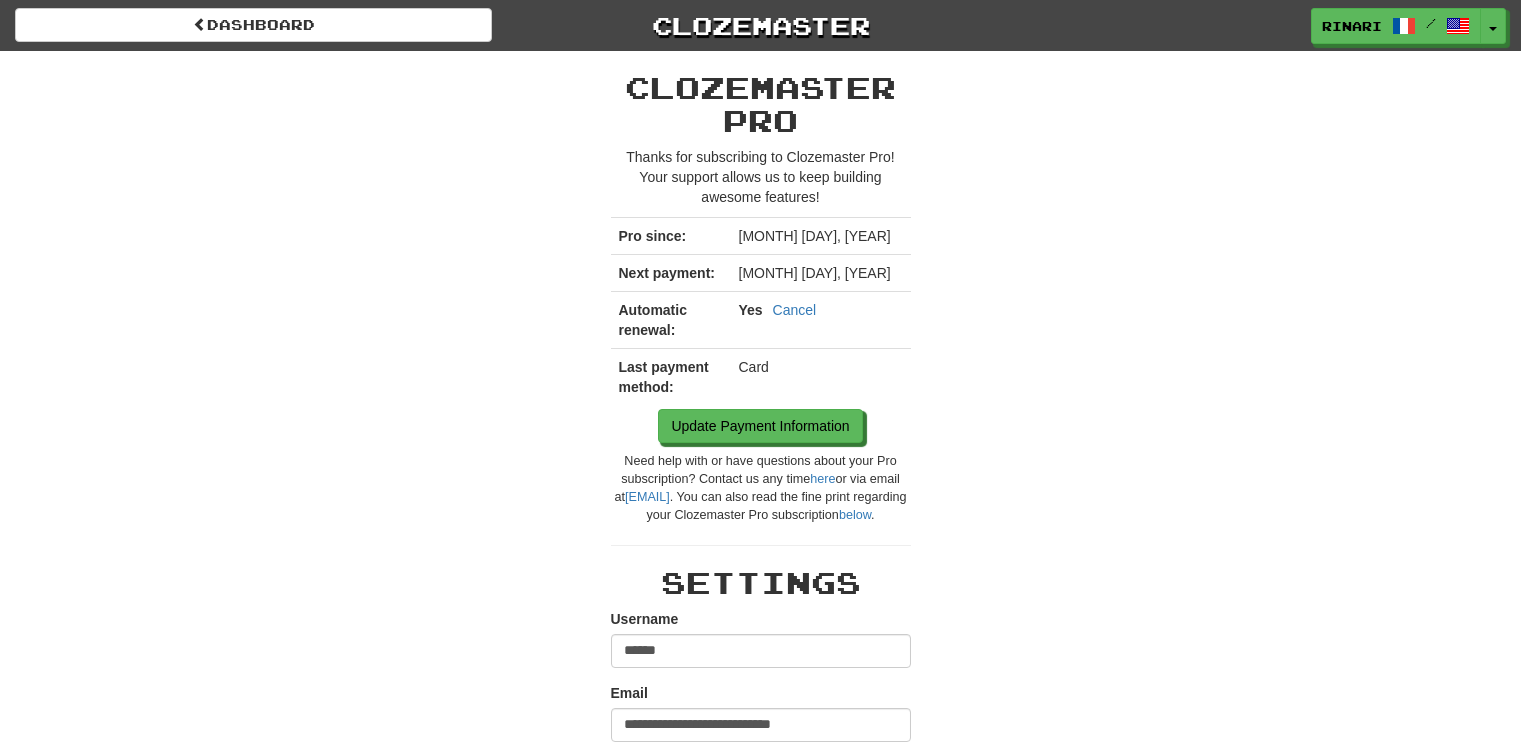 scroll, scrollTop: 706, scrollLeft: 0, axis: vertical 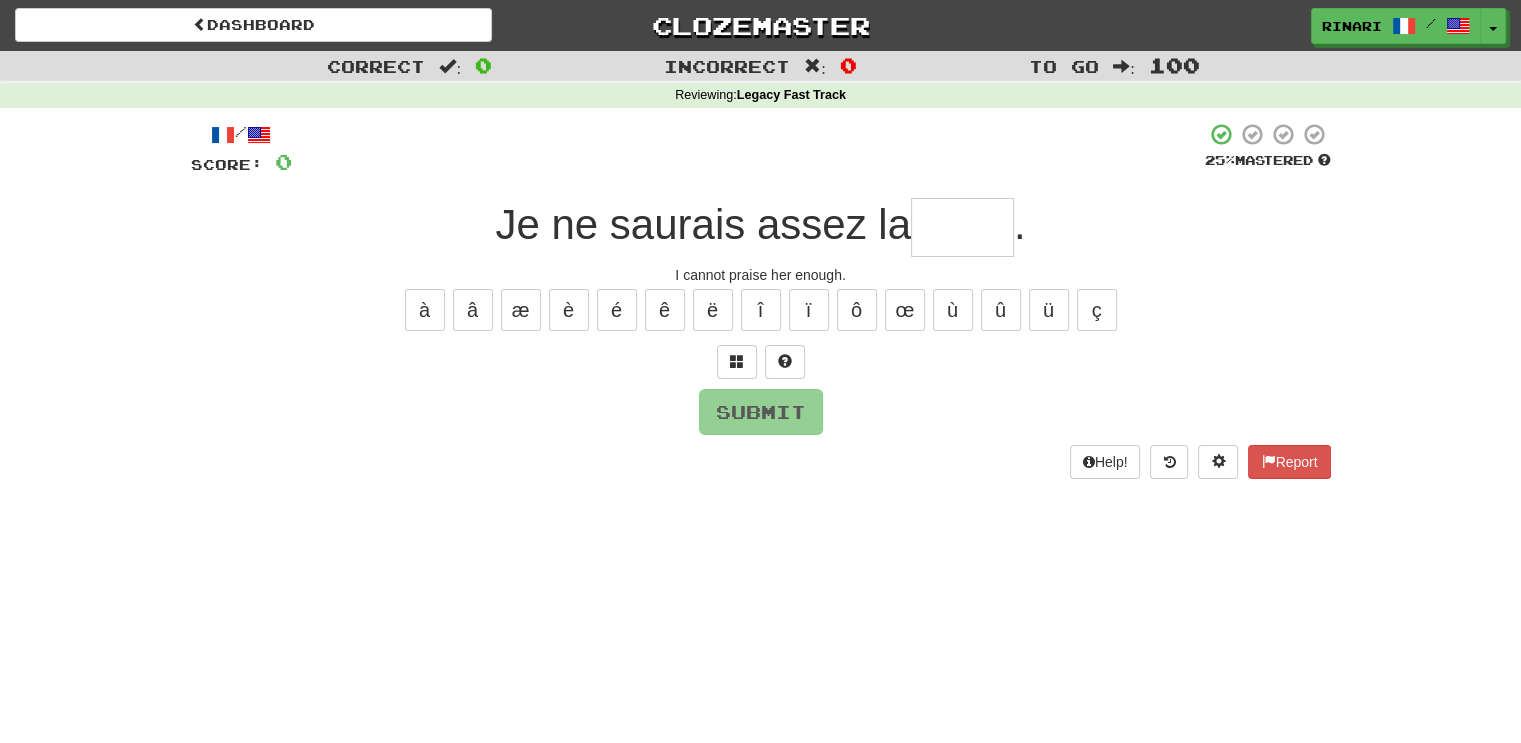 type on "*" 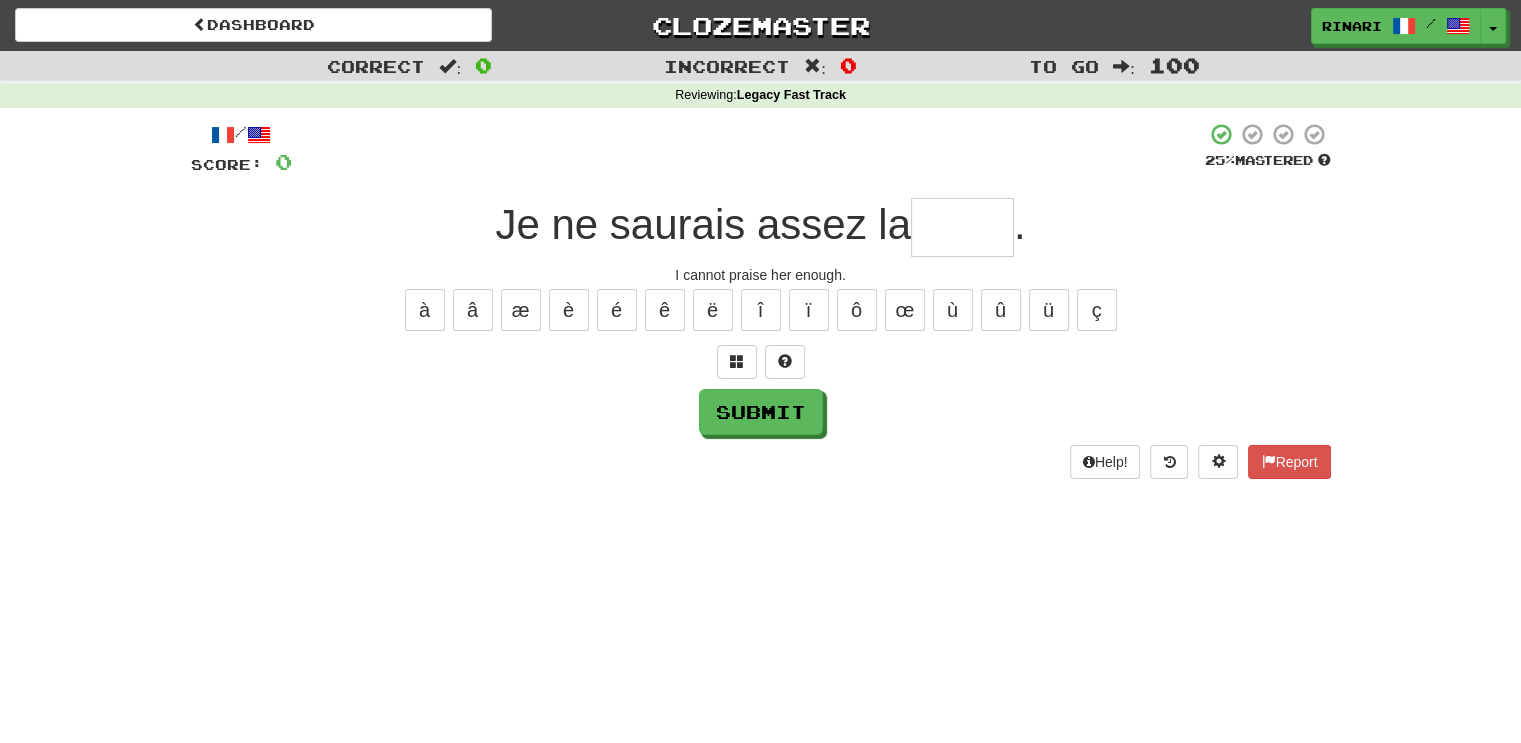 type on "*" 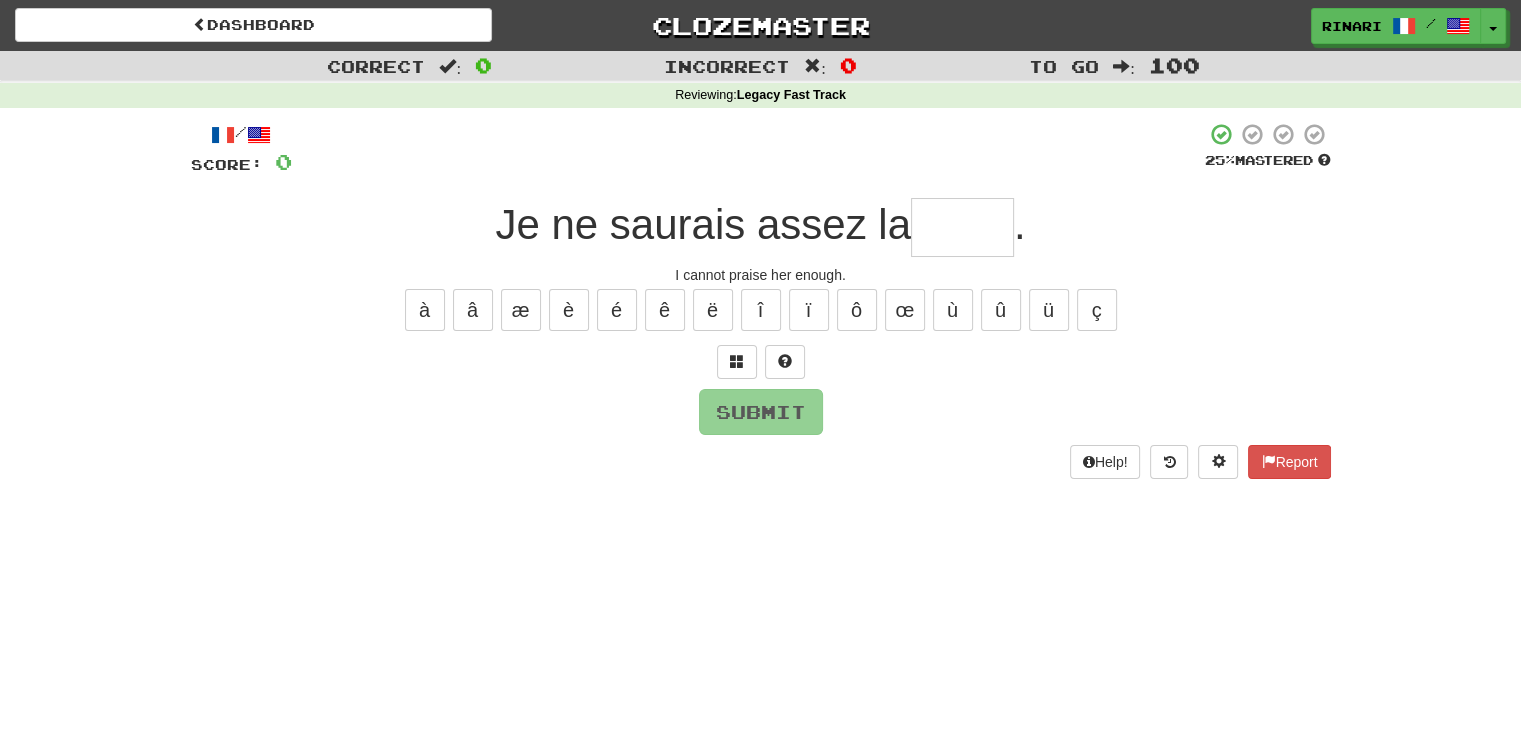 type on "*" 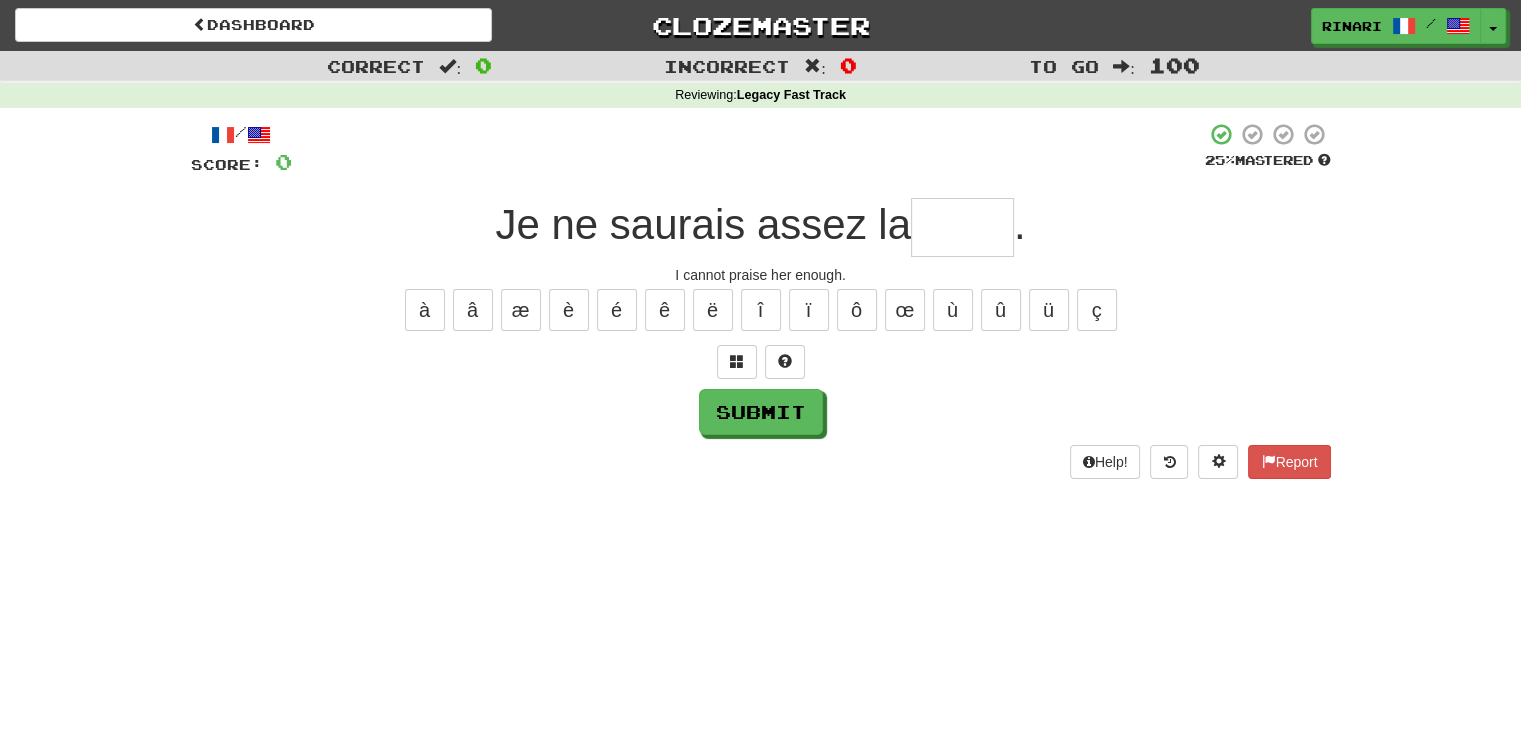 type on "*" 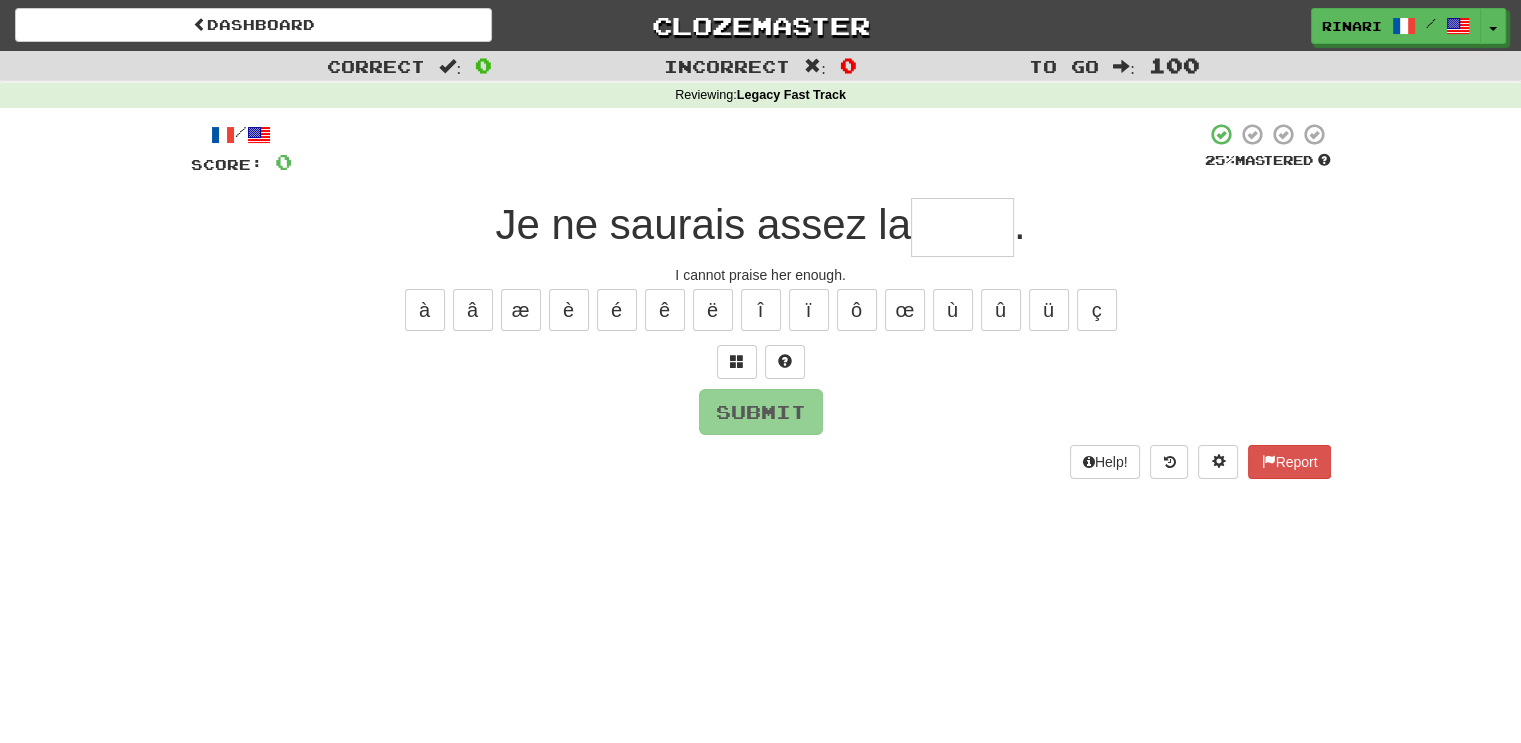 type on "*" 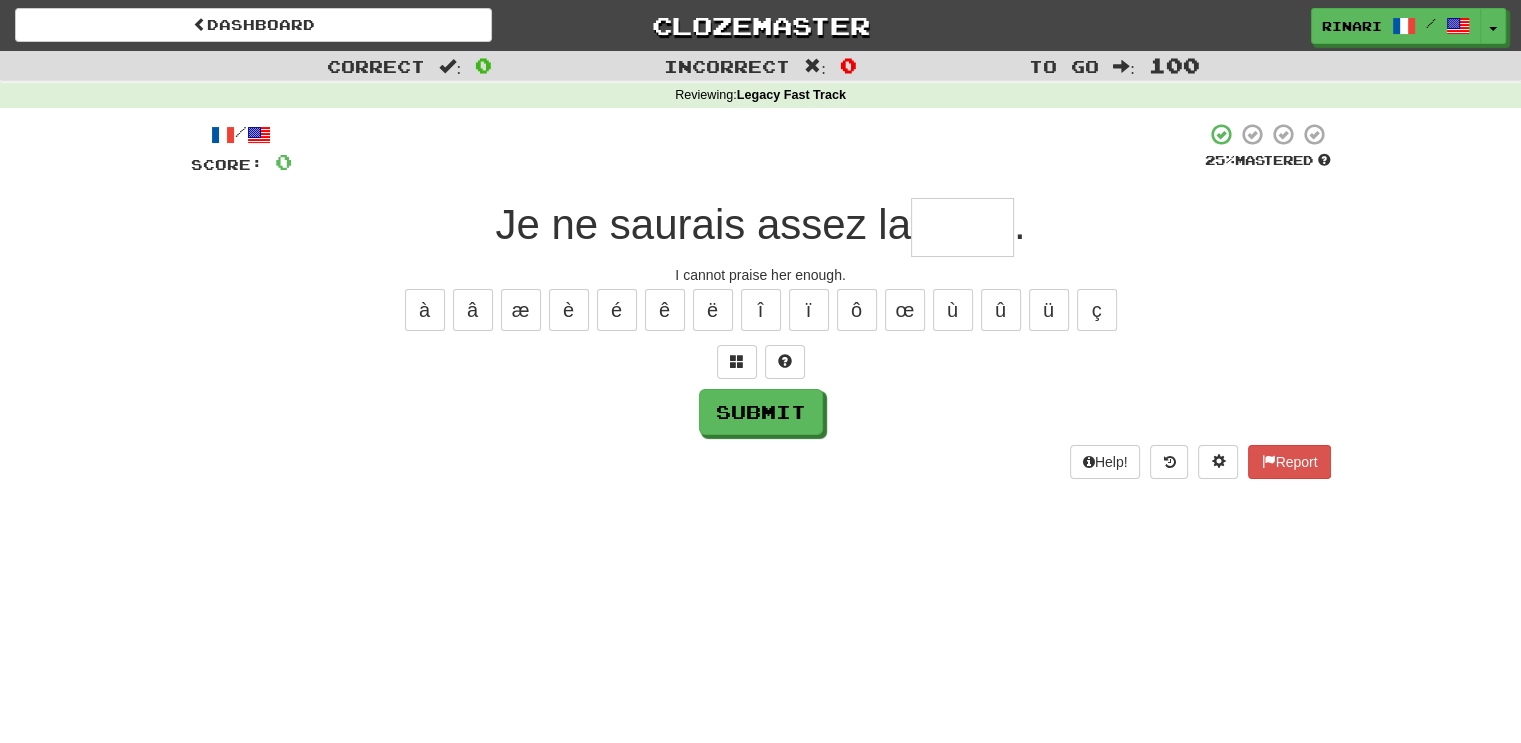 type on "*" 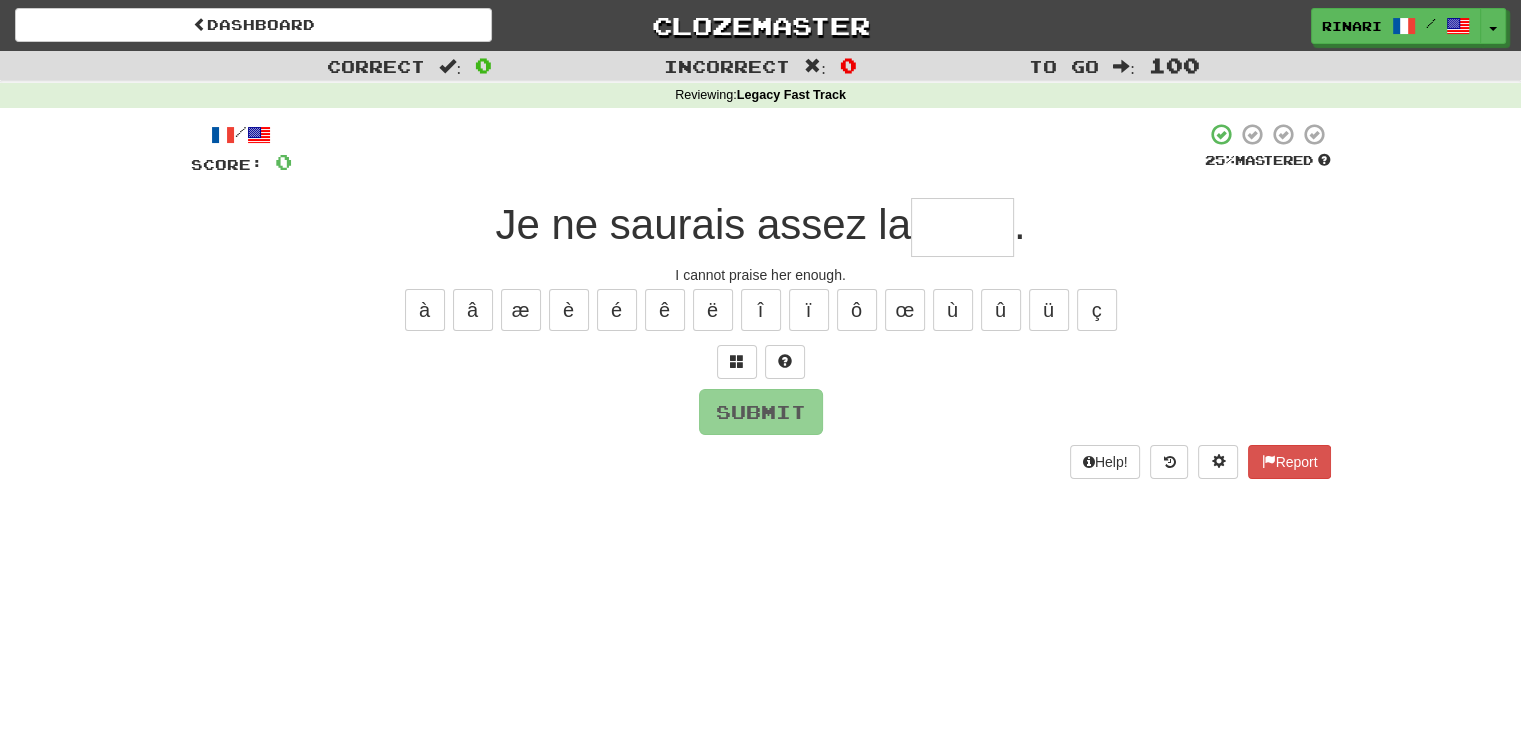 type on "*" 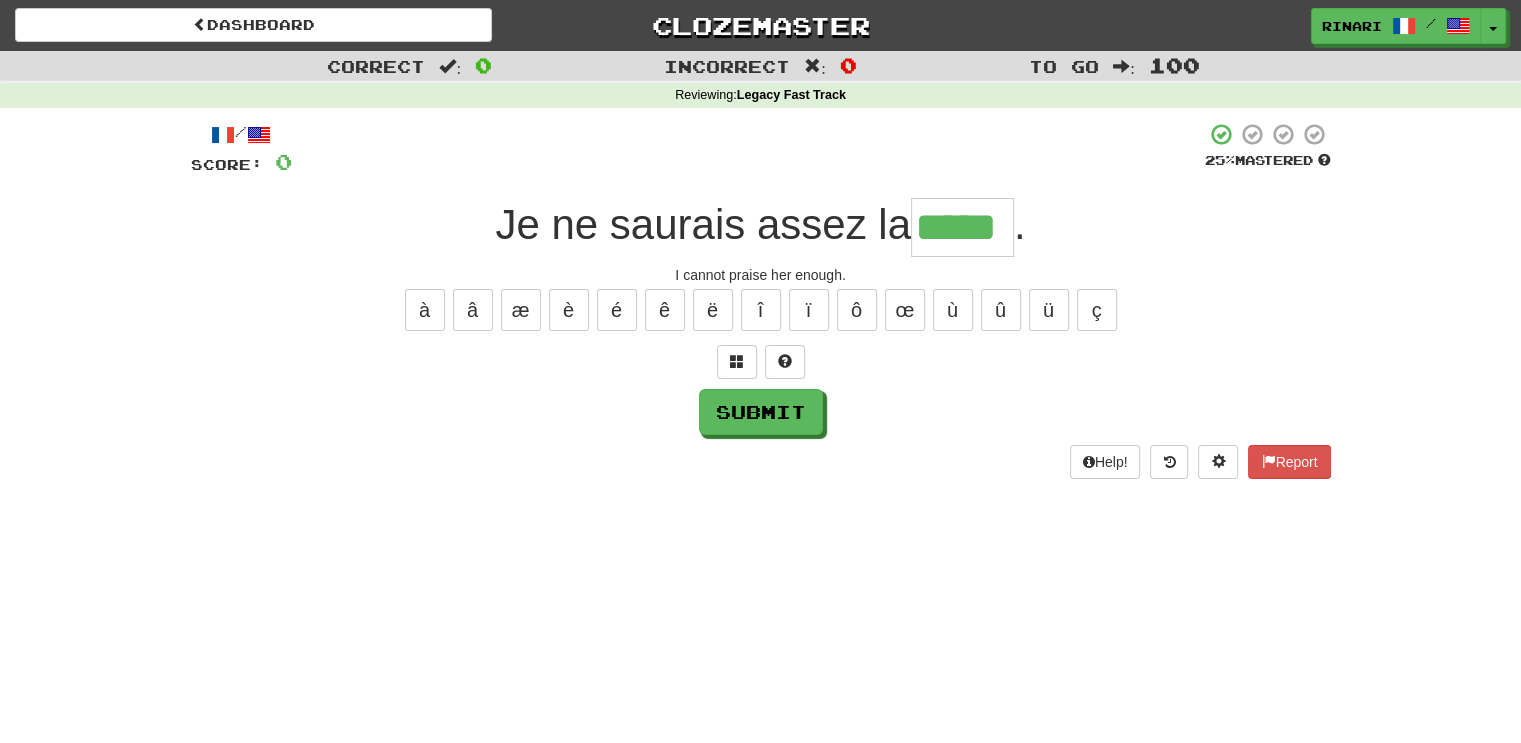 type on "*****" 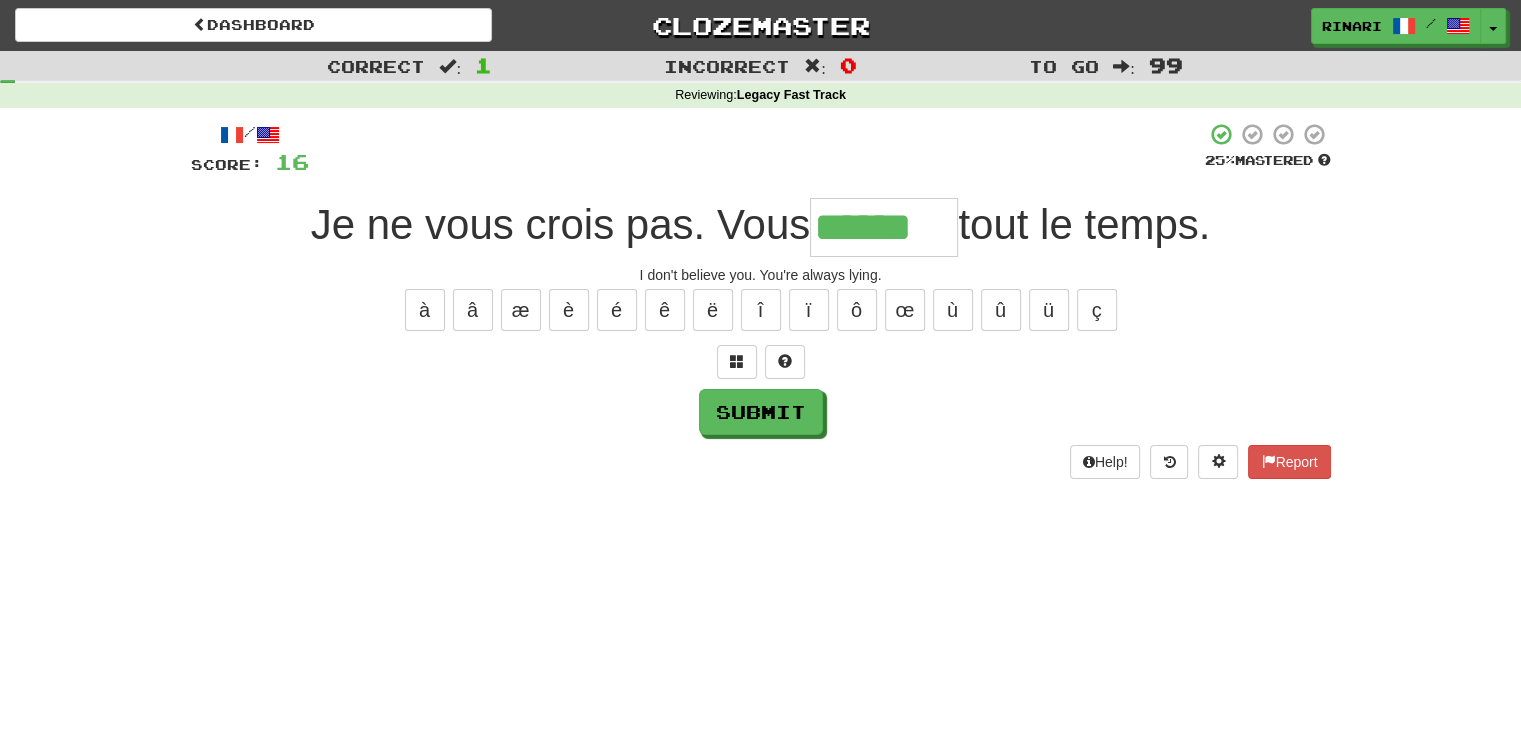 type on "******" 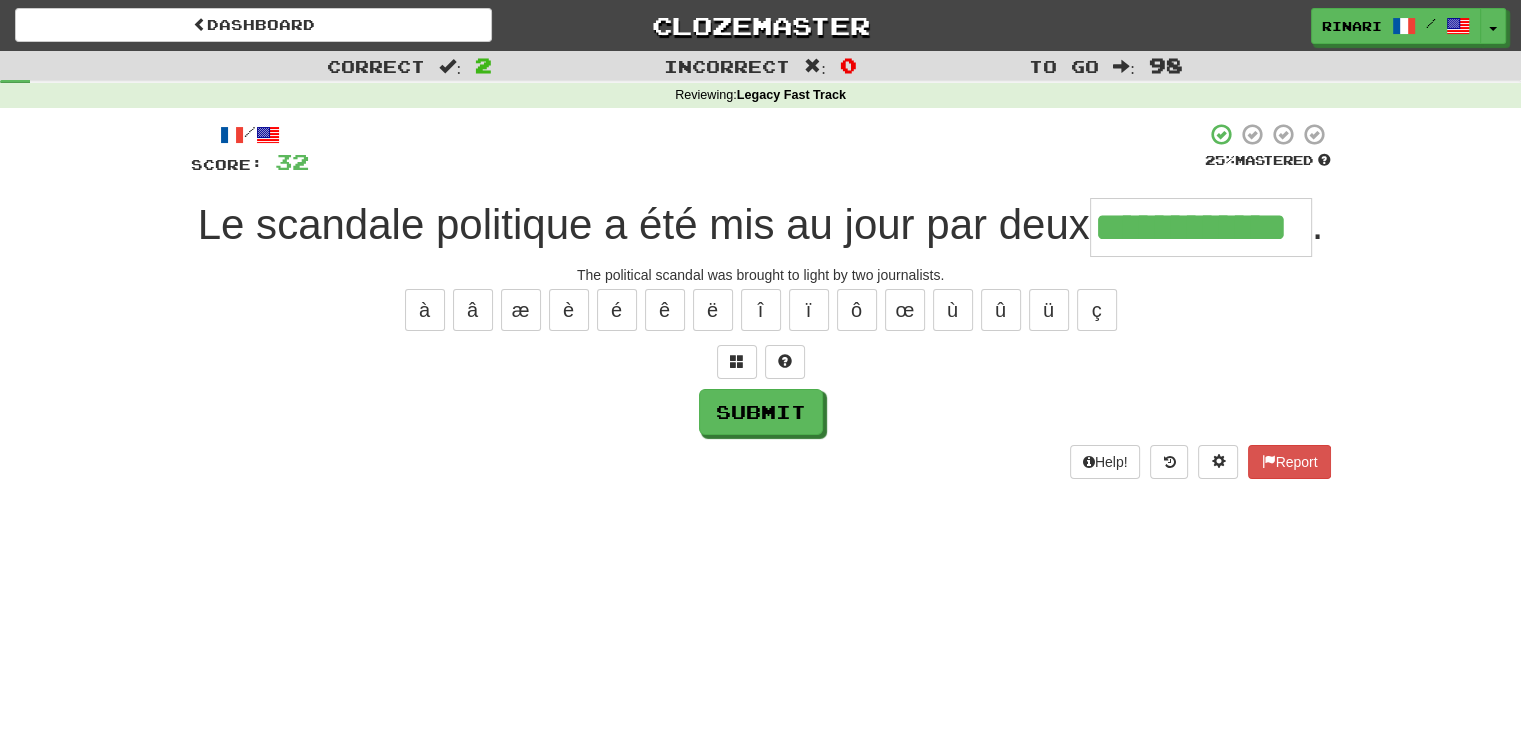 type on "**********" 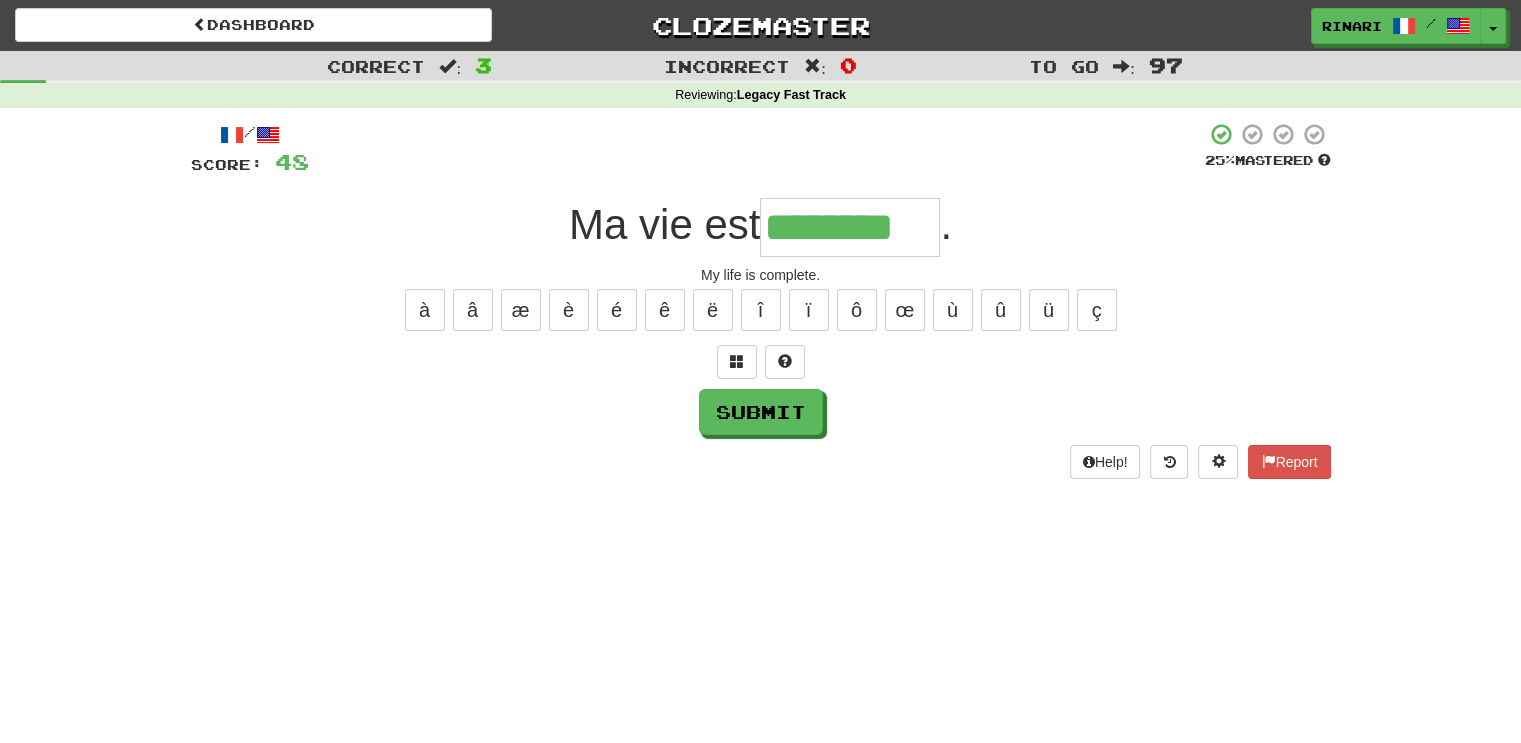 type on "********" 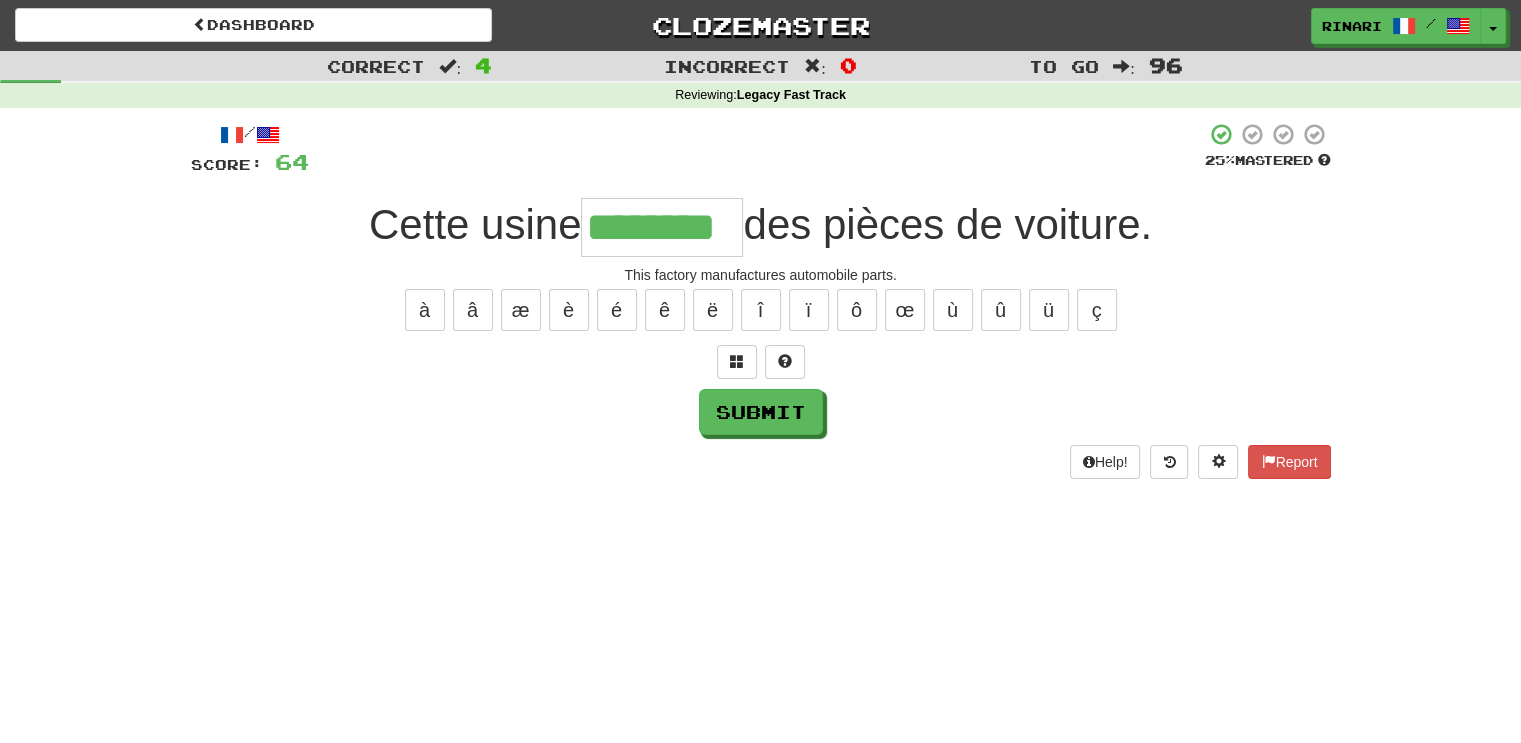 type on "********" 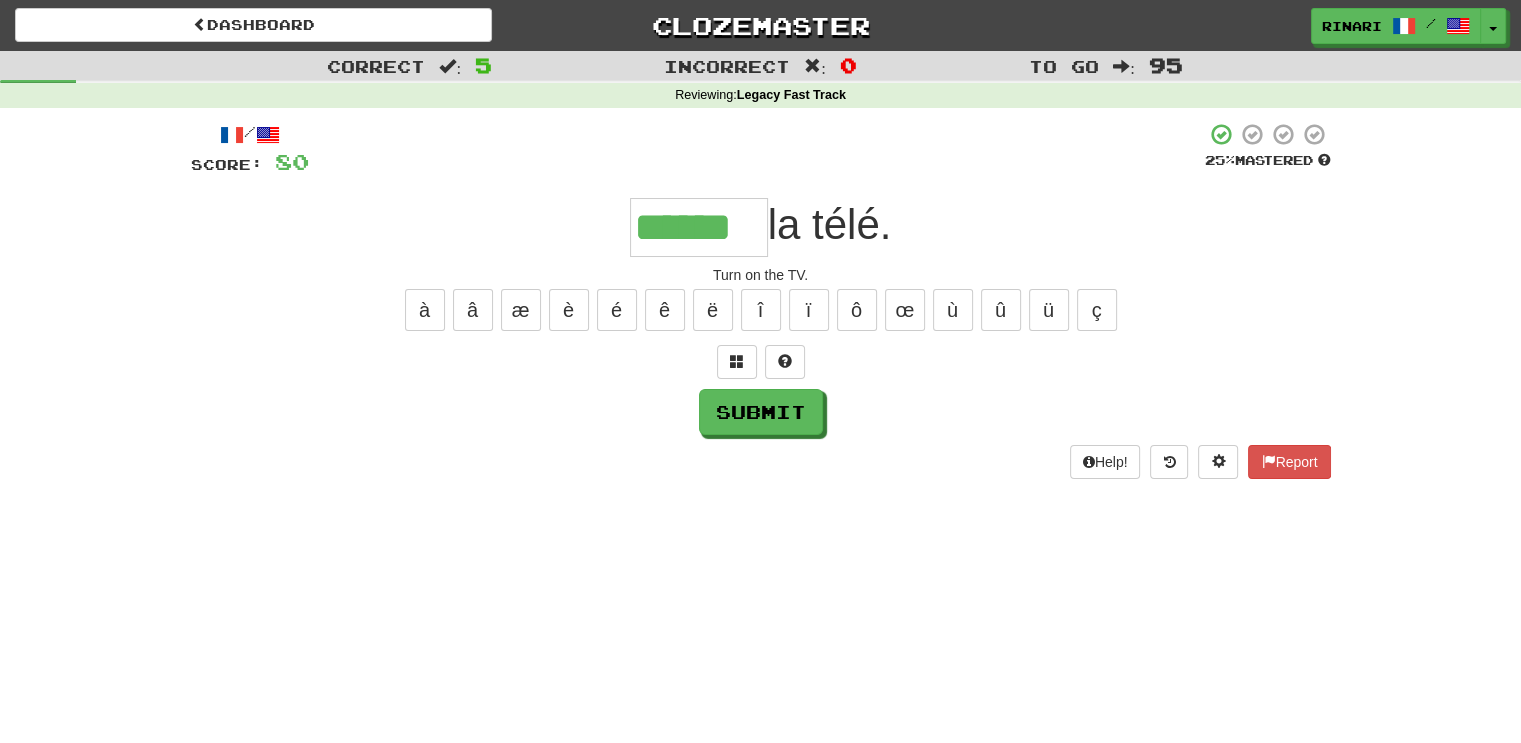 type on "******" 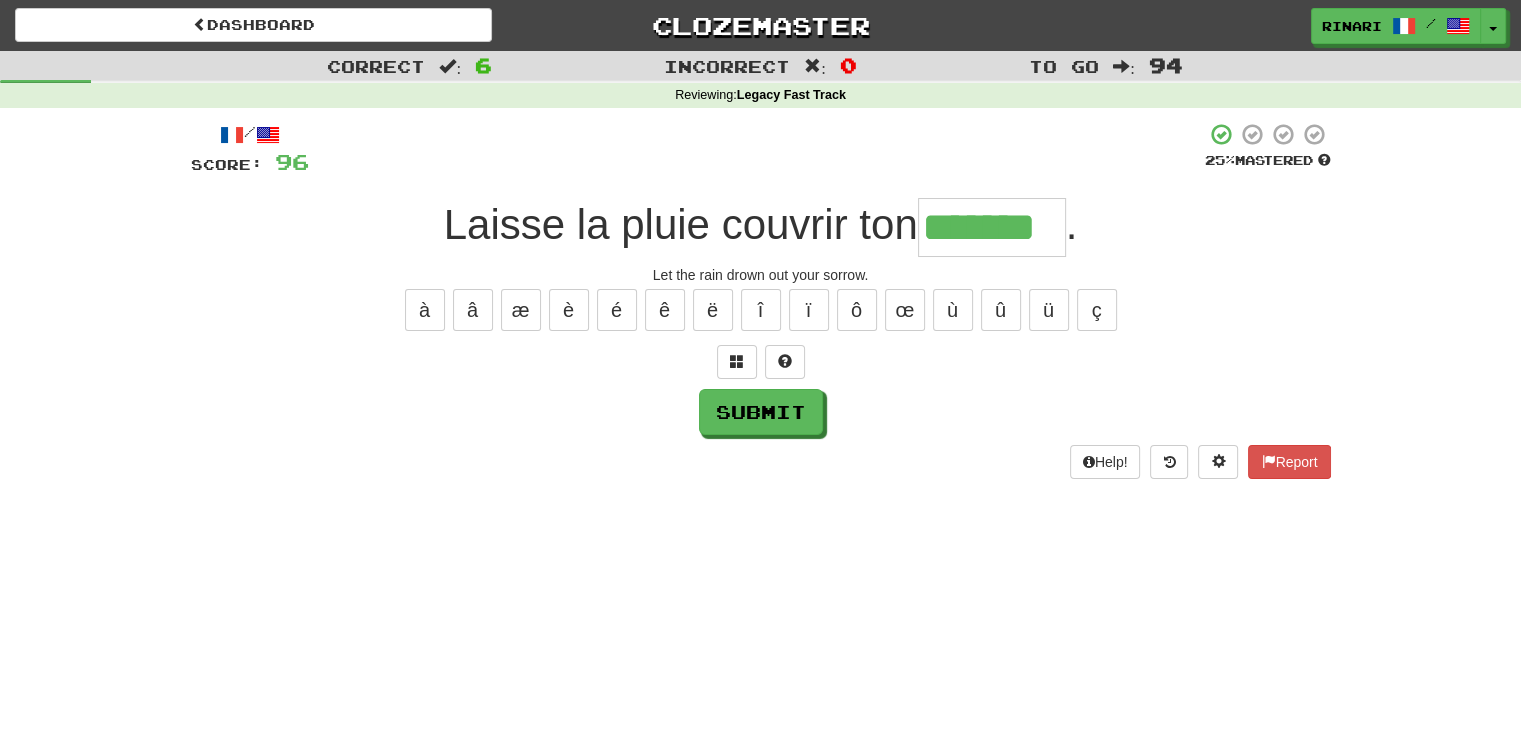 type on "*******" 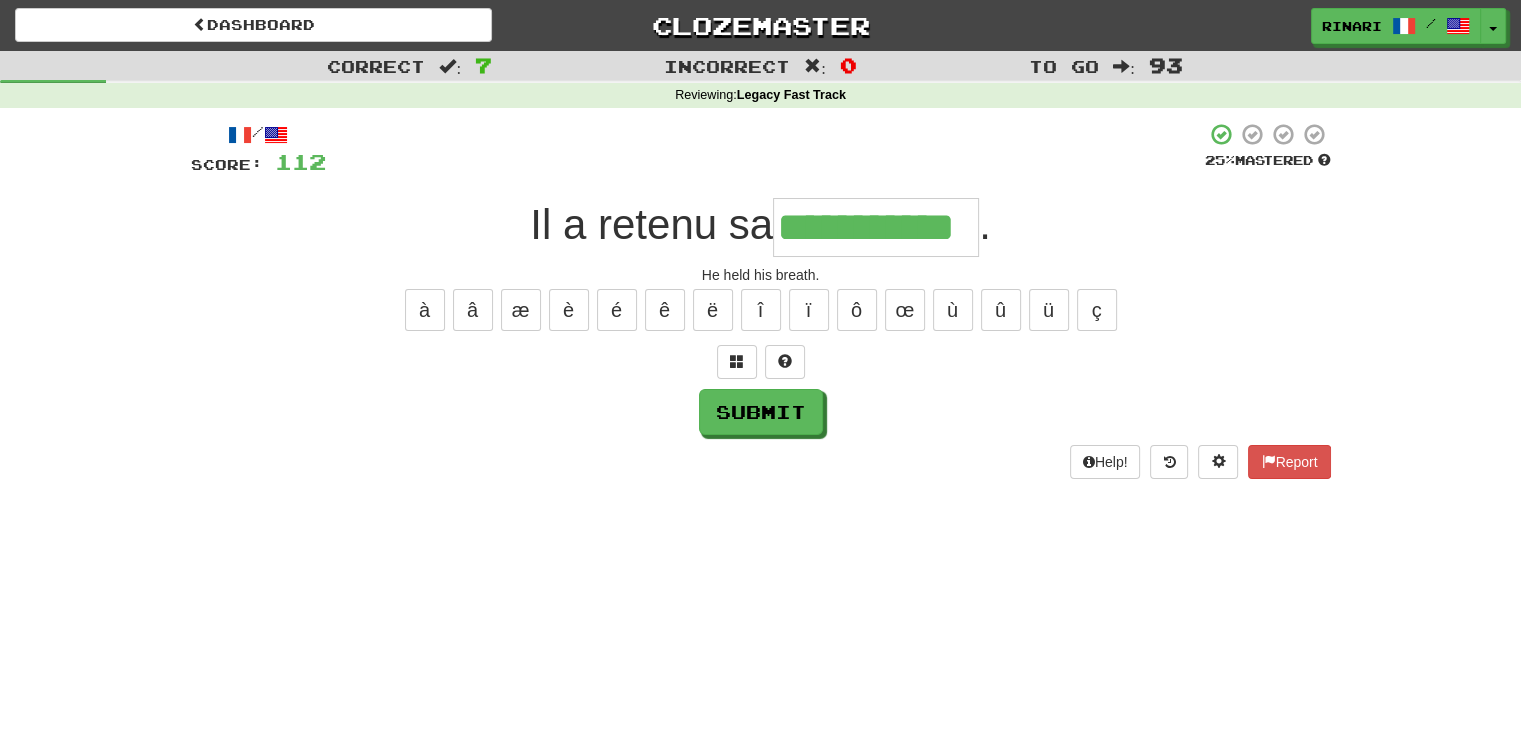 type on "**********" 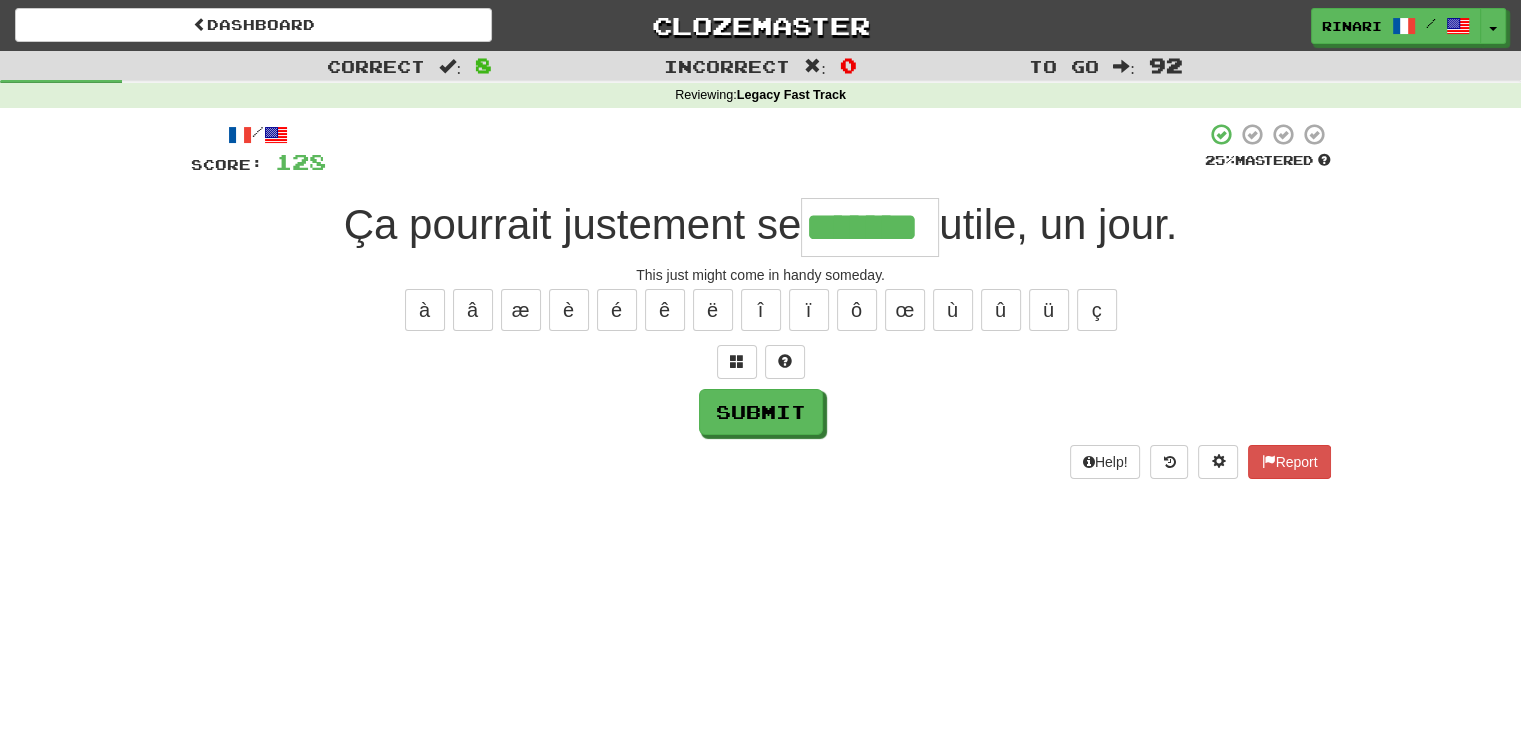 type on "*******" 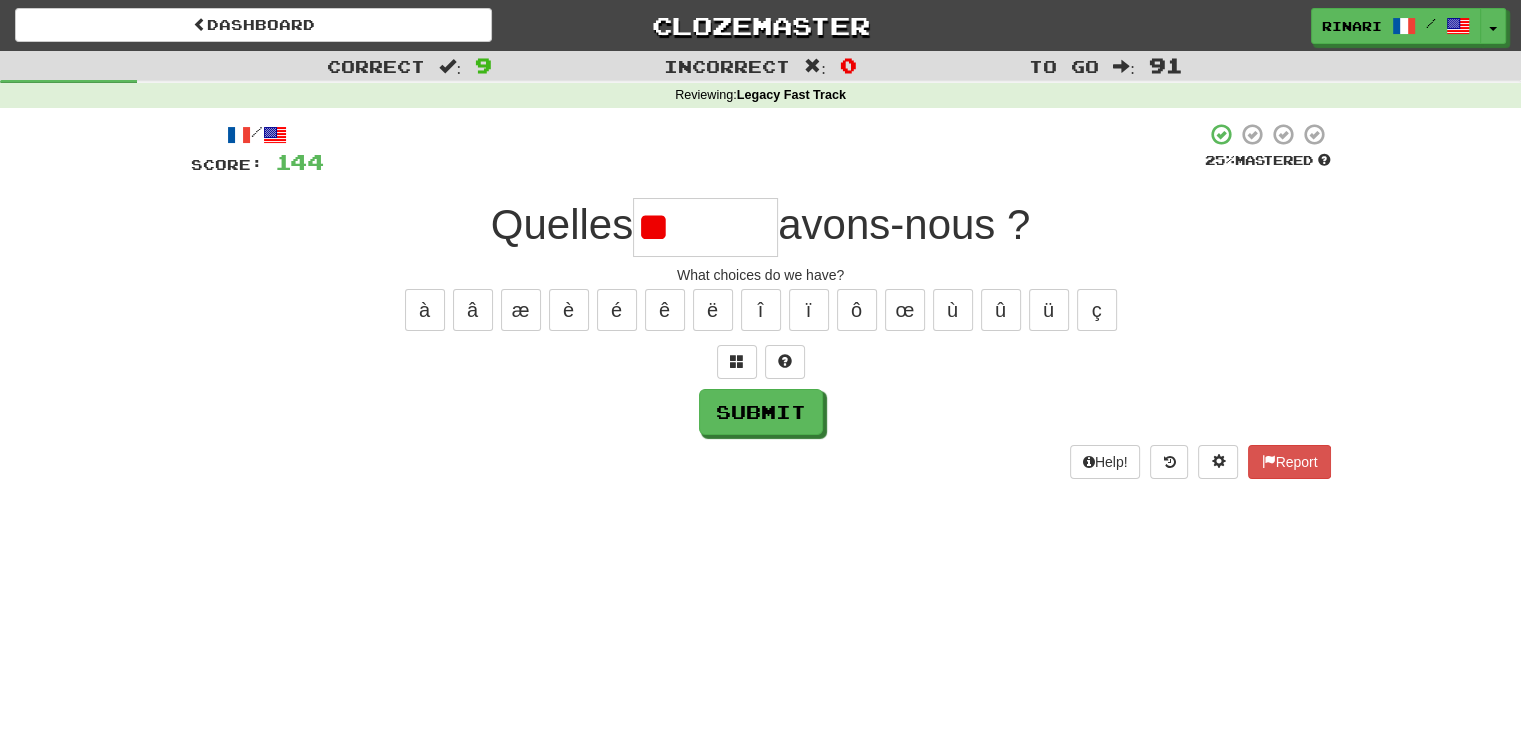 type on "*" 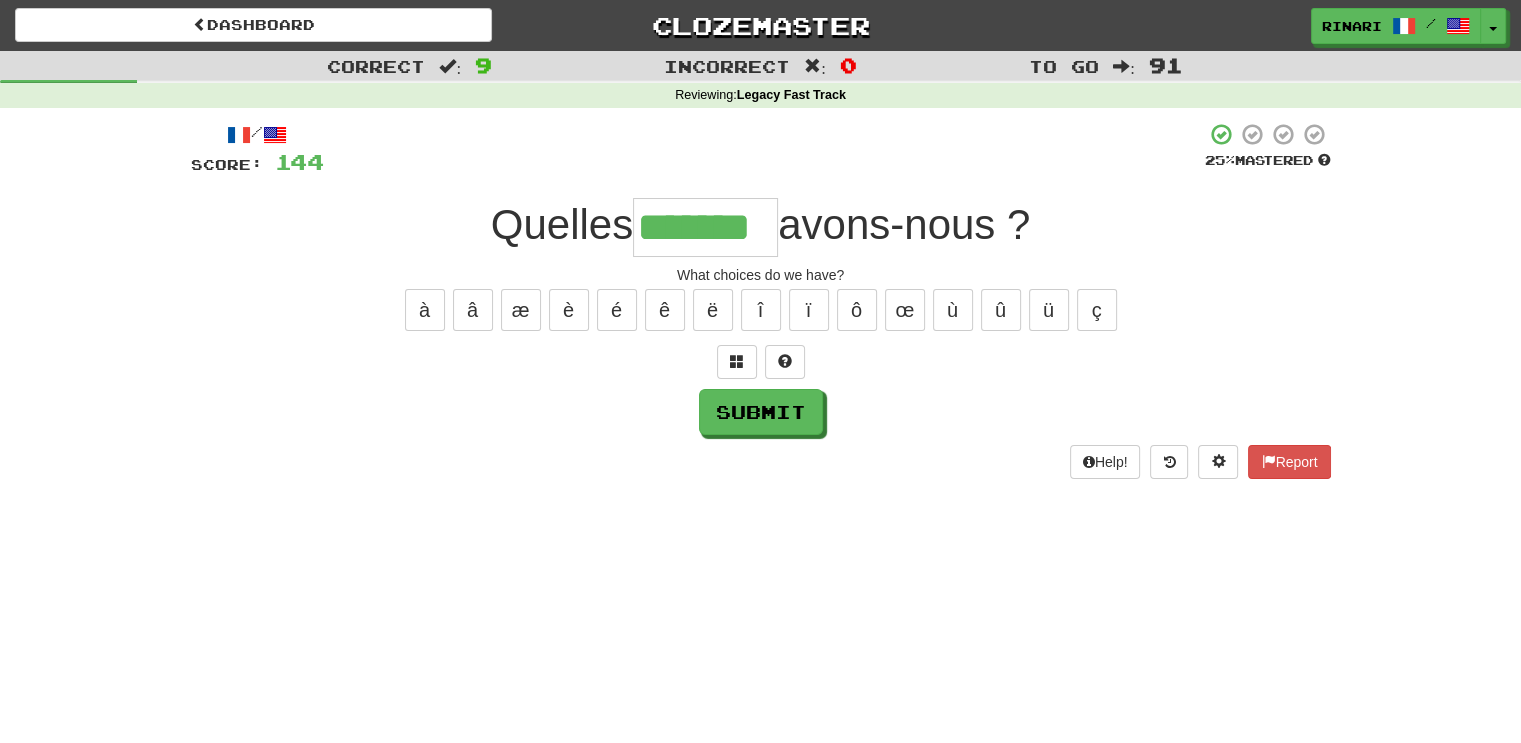type on "*******" 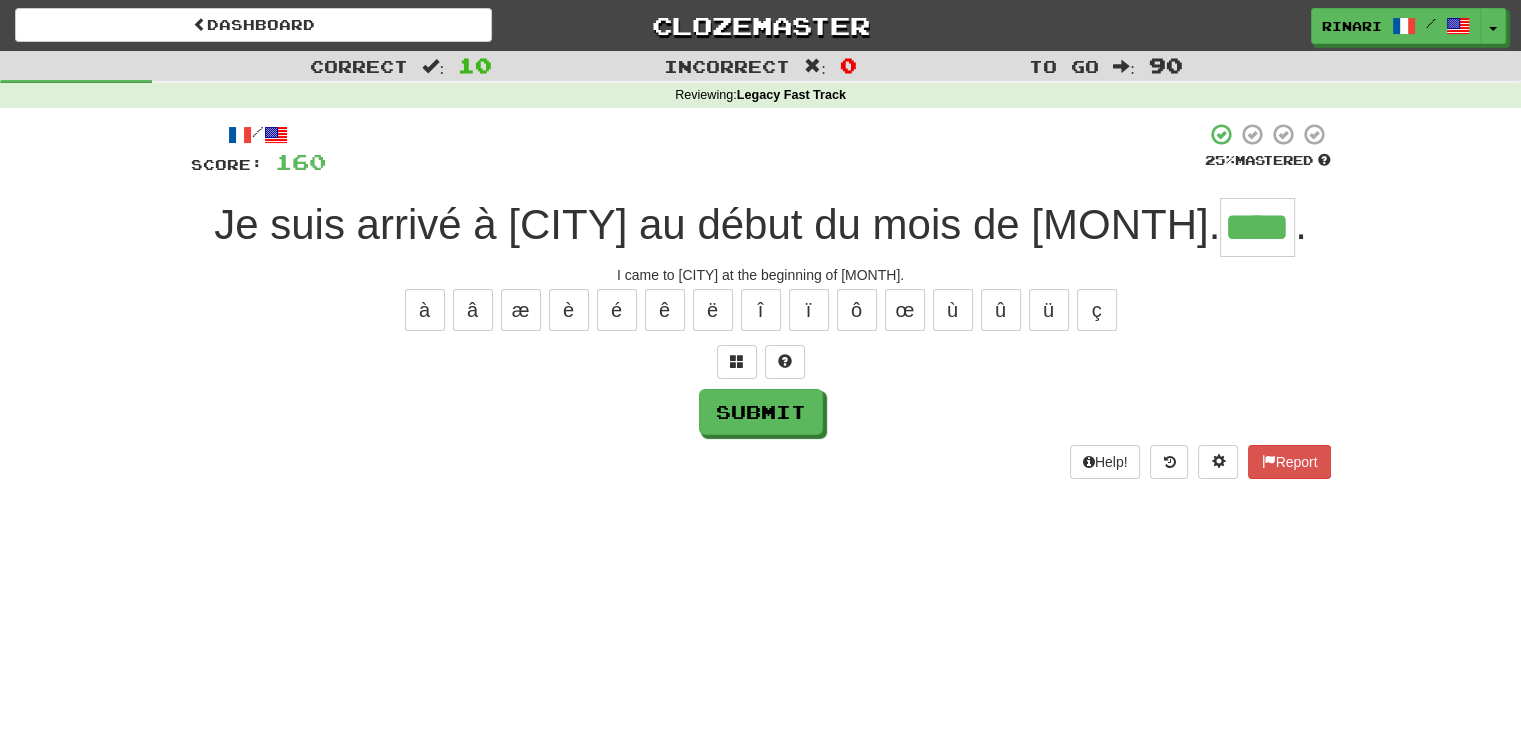 type on "****" 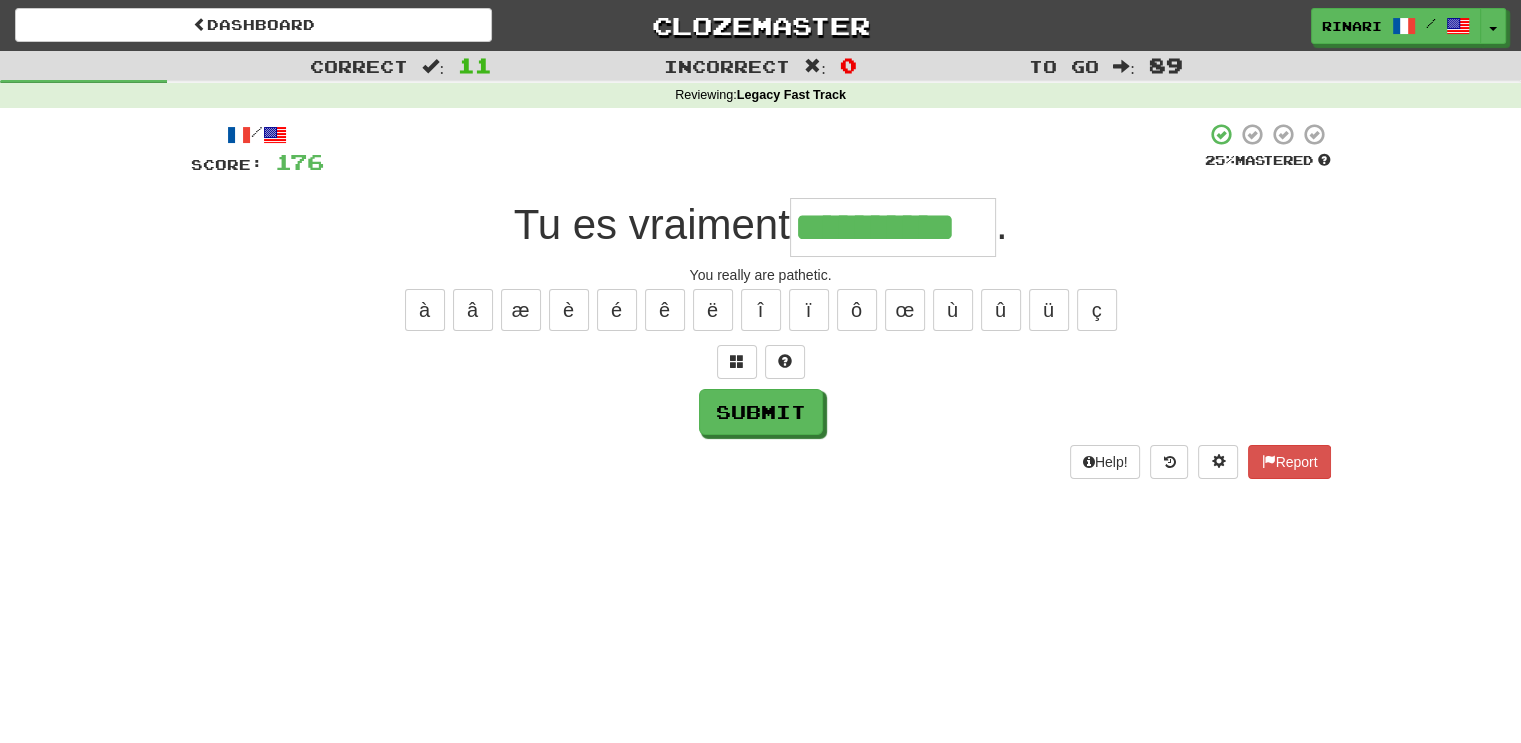 type on "**********" 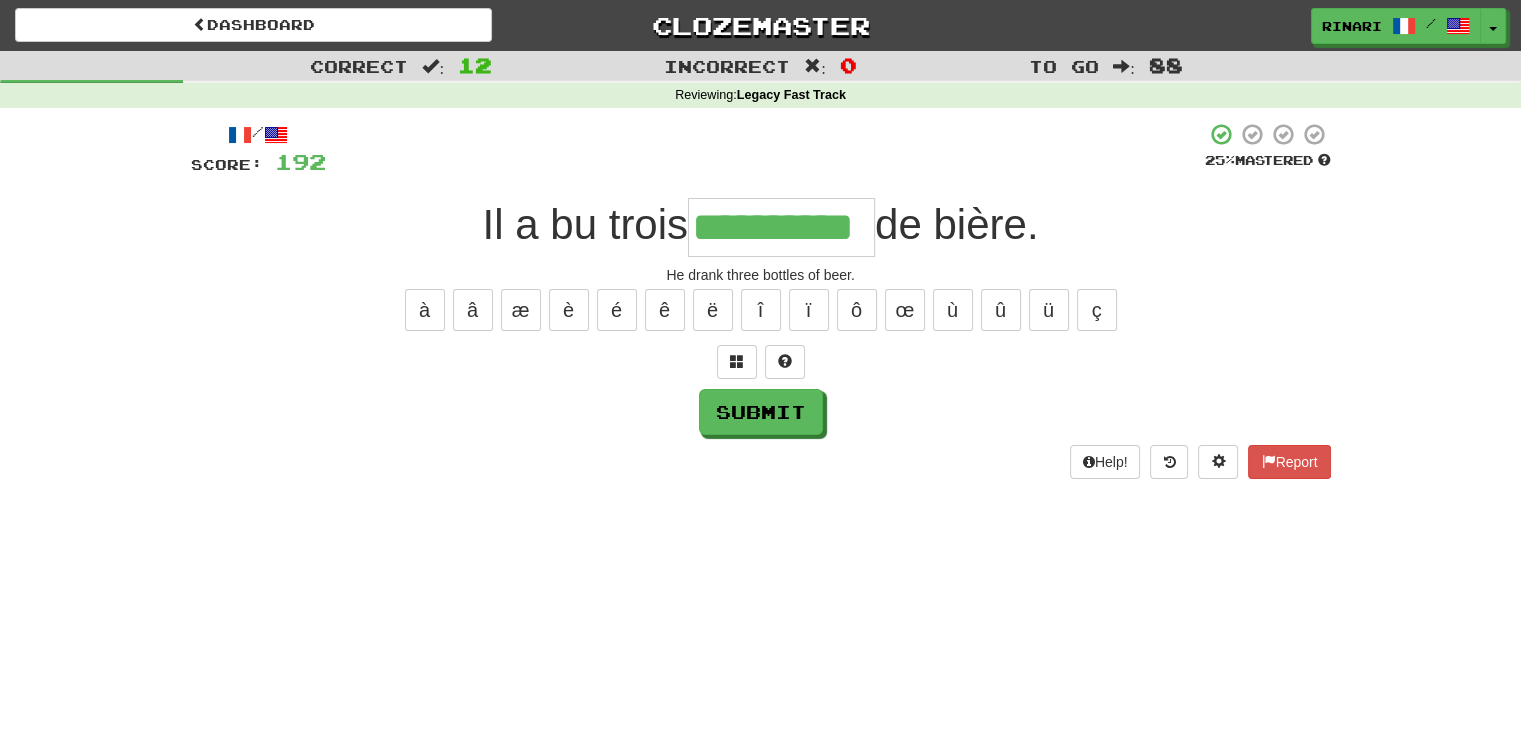 type on "**********" 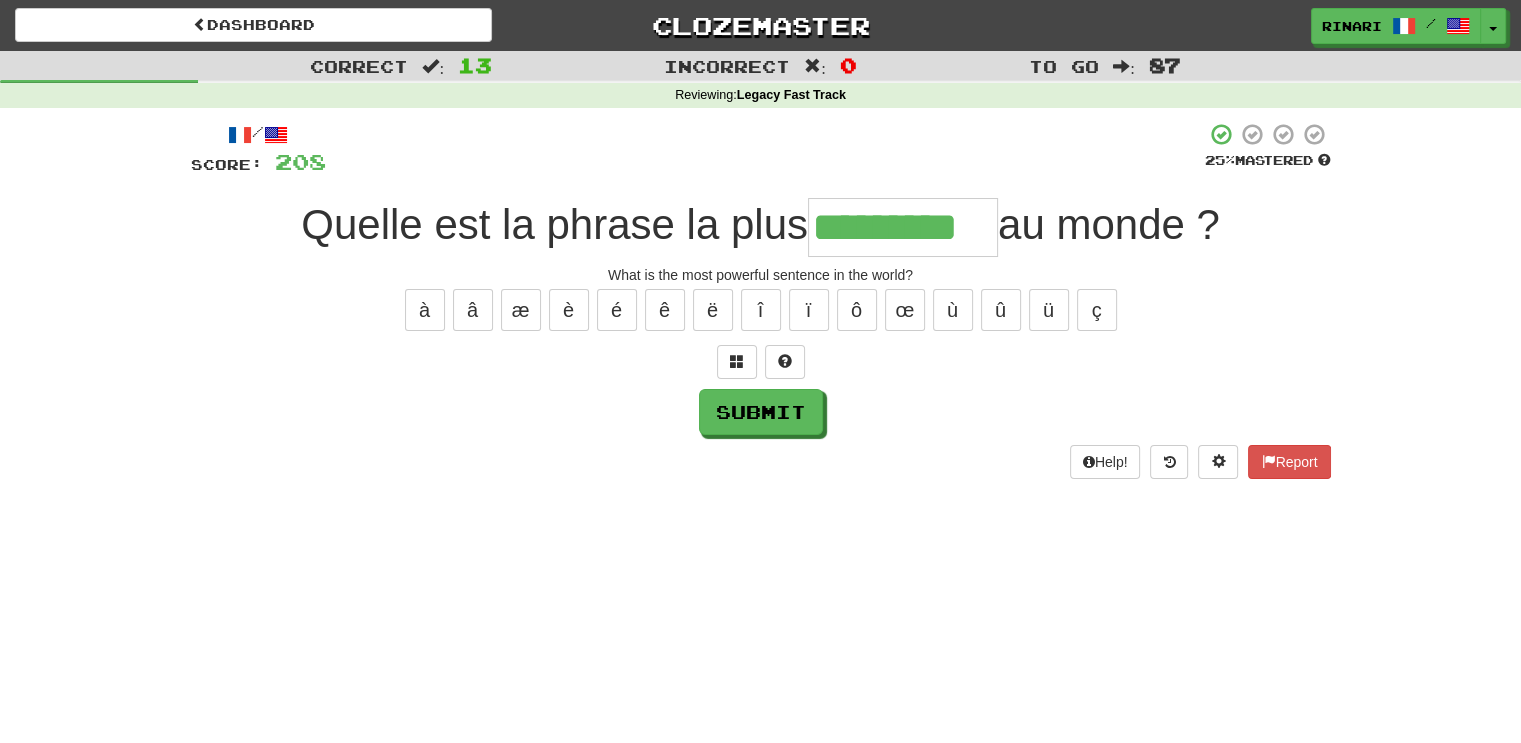 type on "*********" 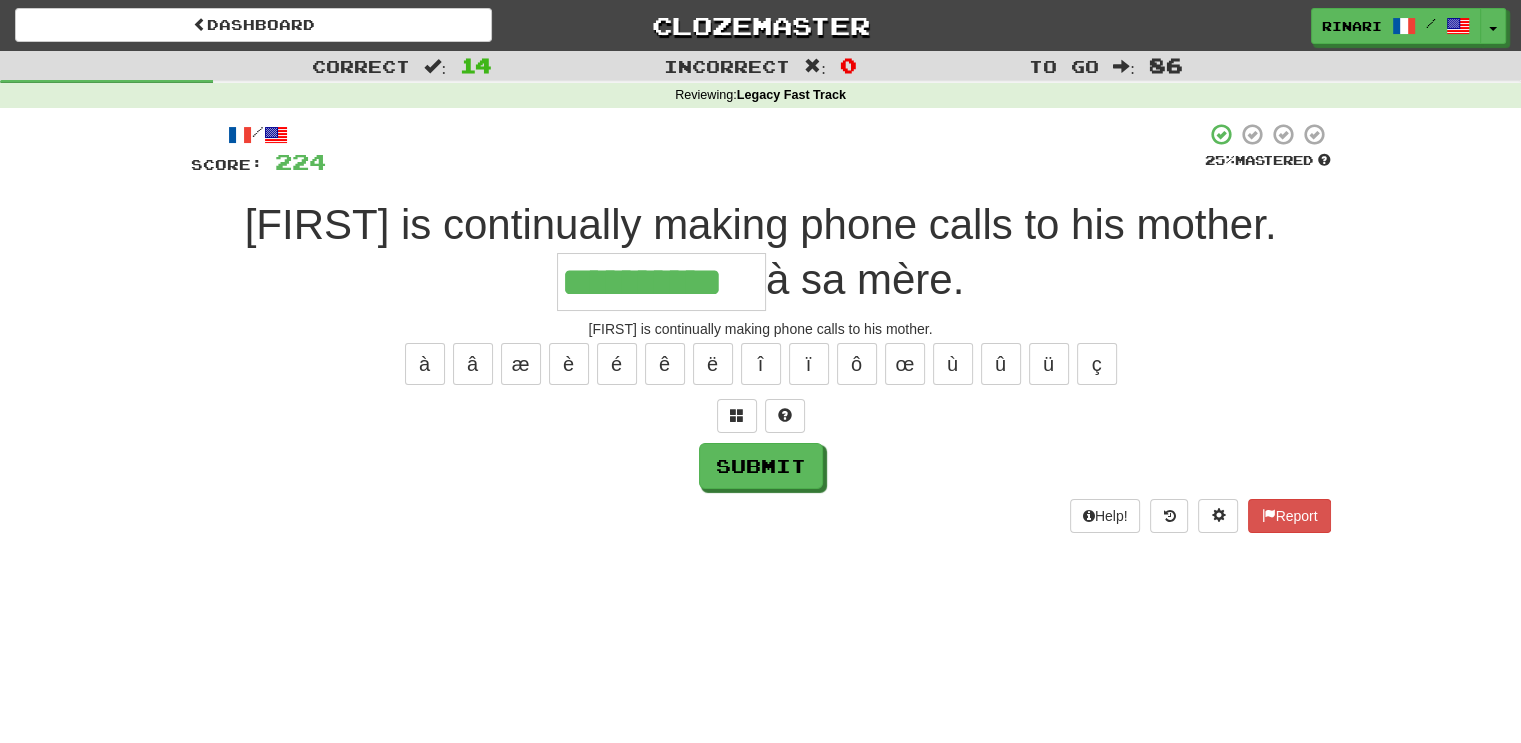 type on "**********" 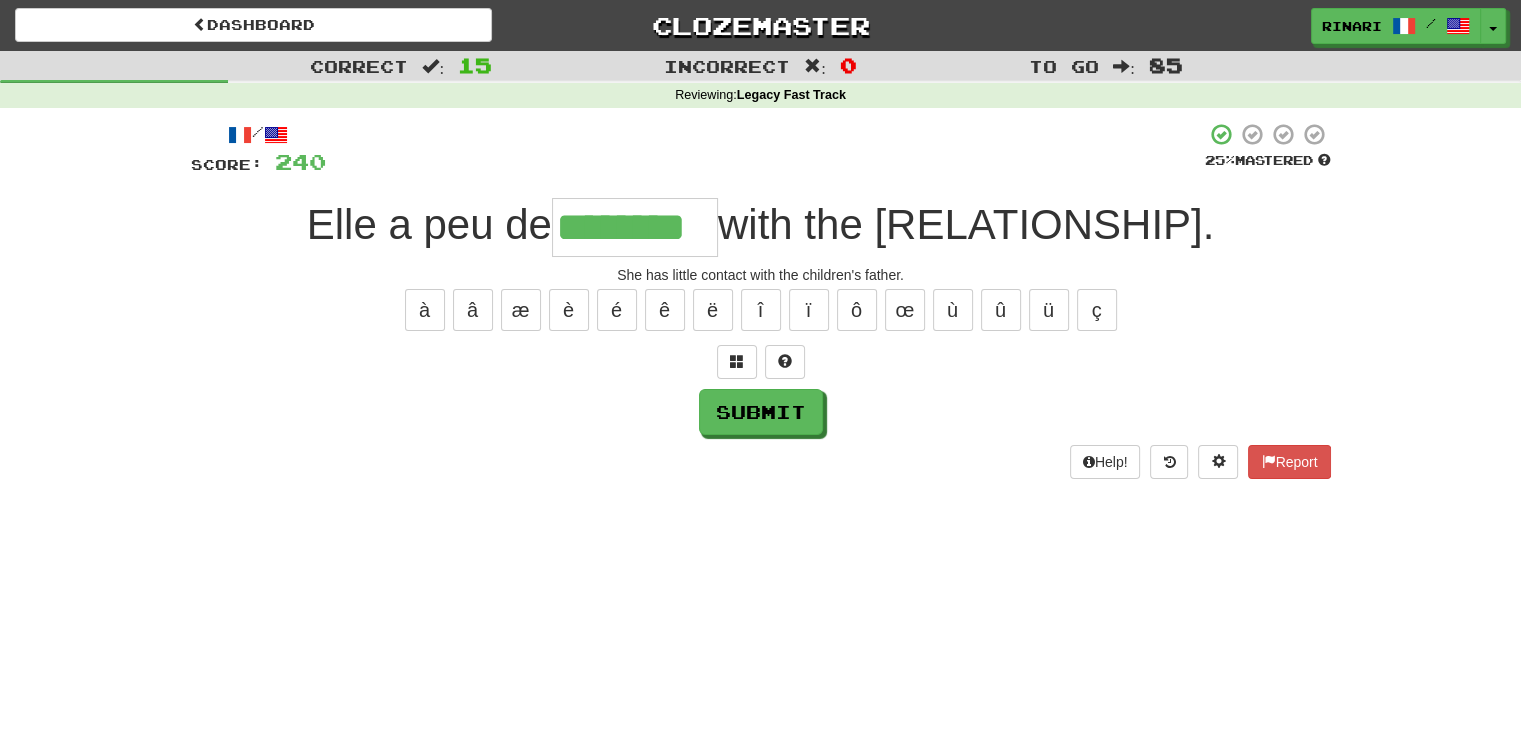 type on "********" 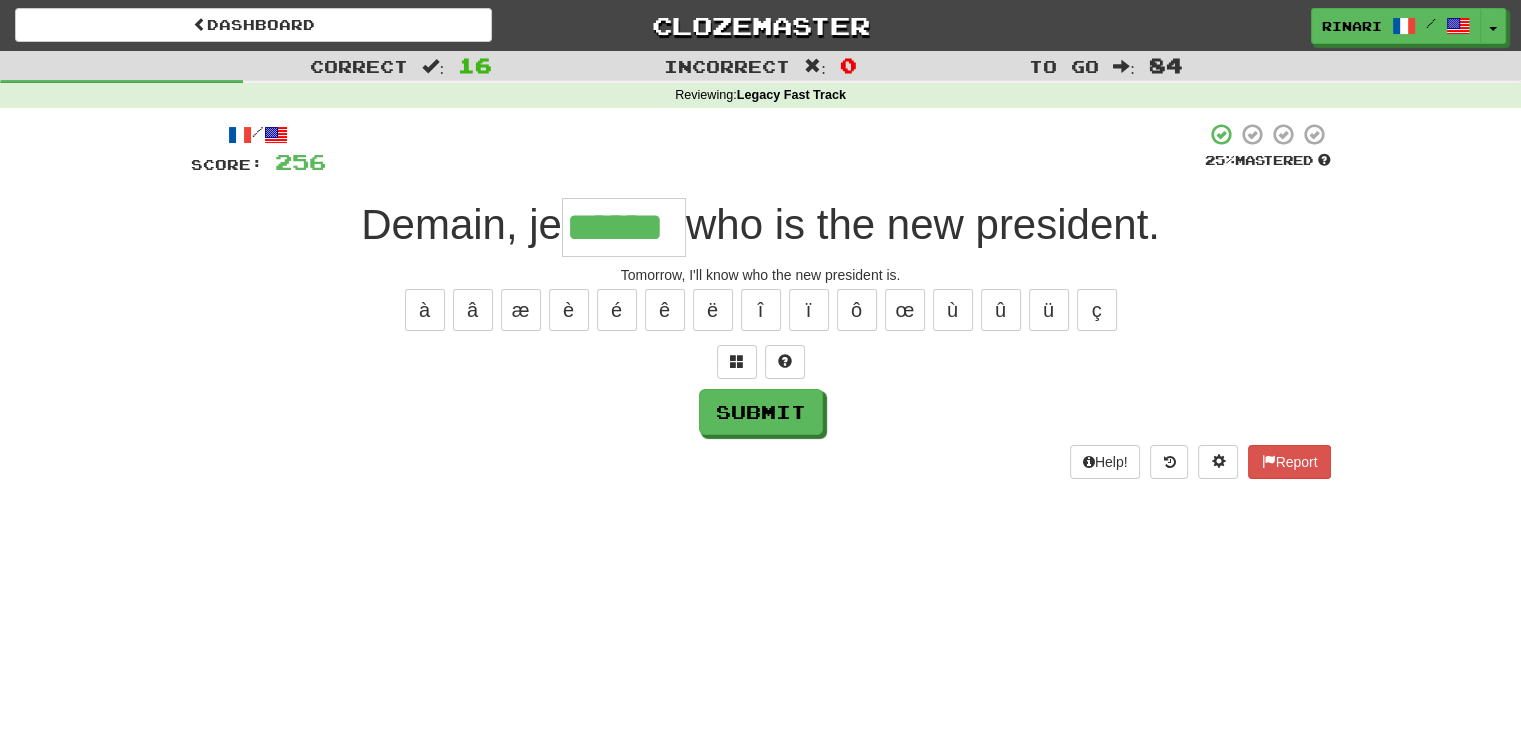 type on "******" 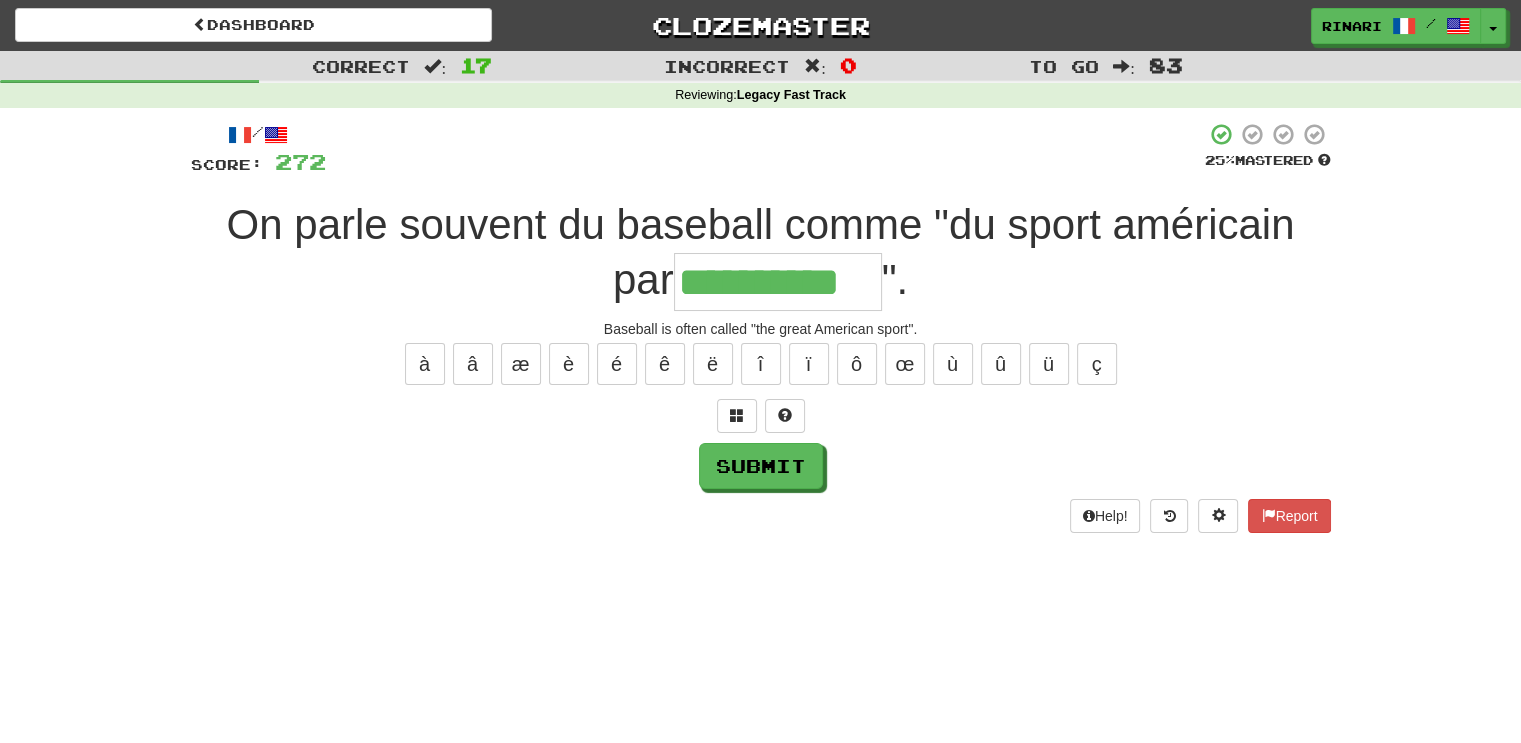 type on "**********" 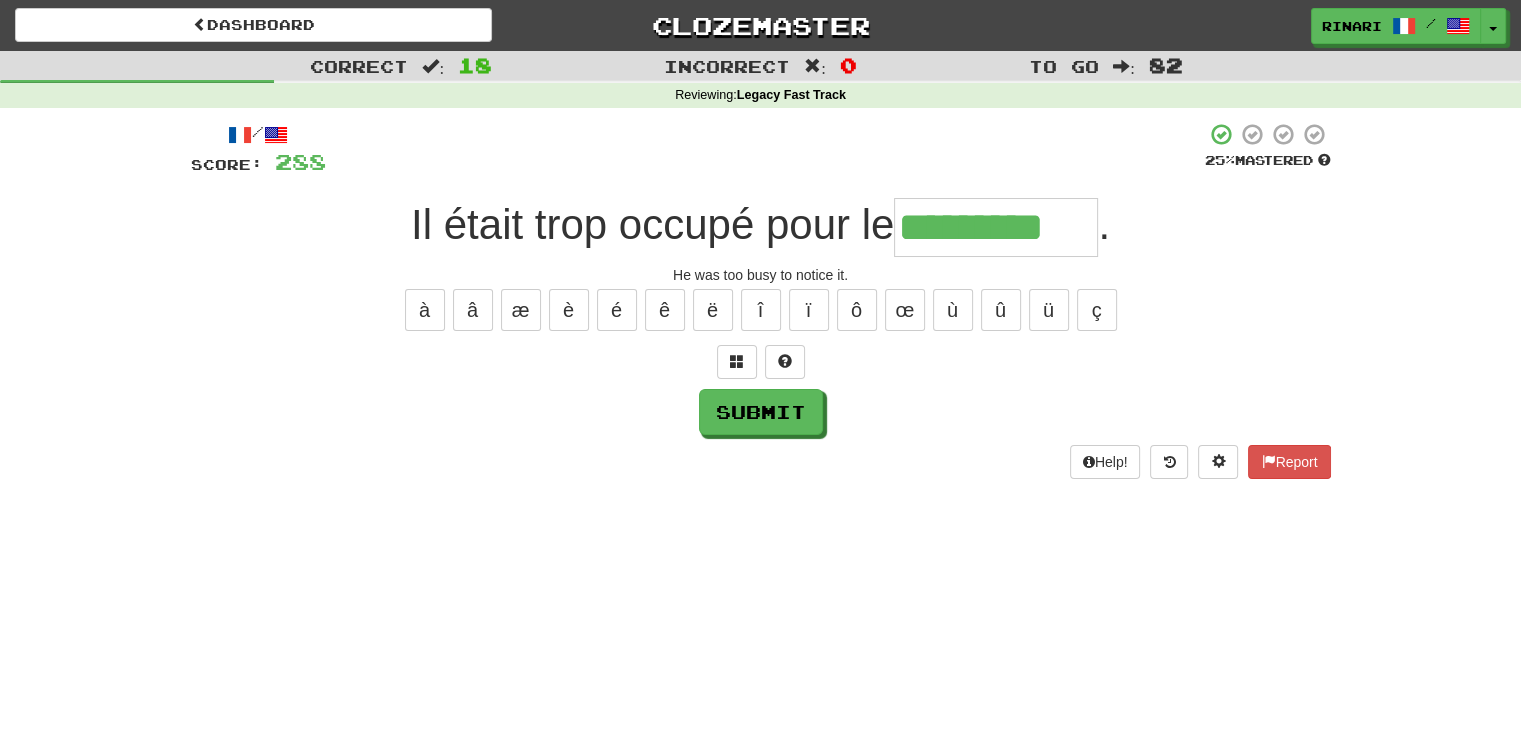 type on "*********" 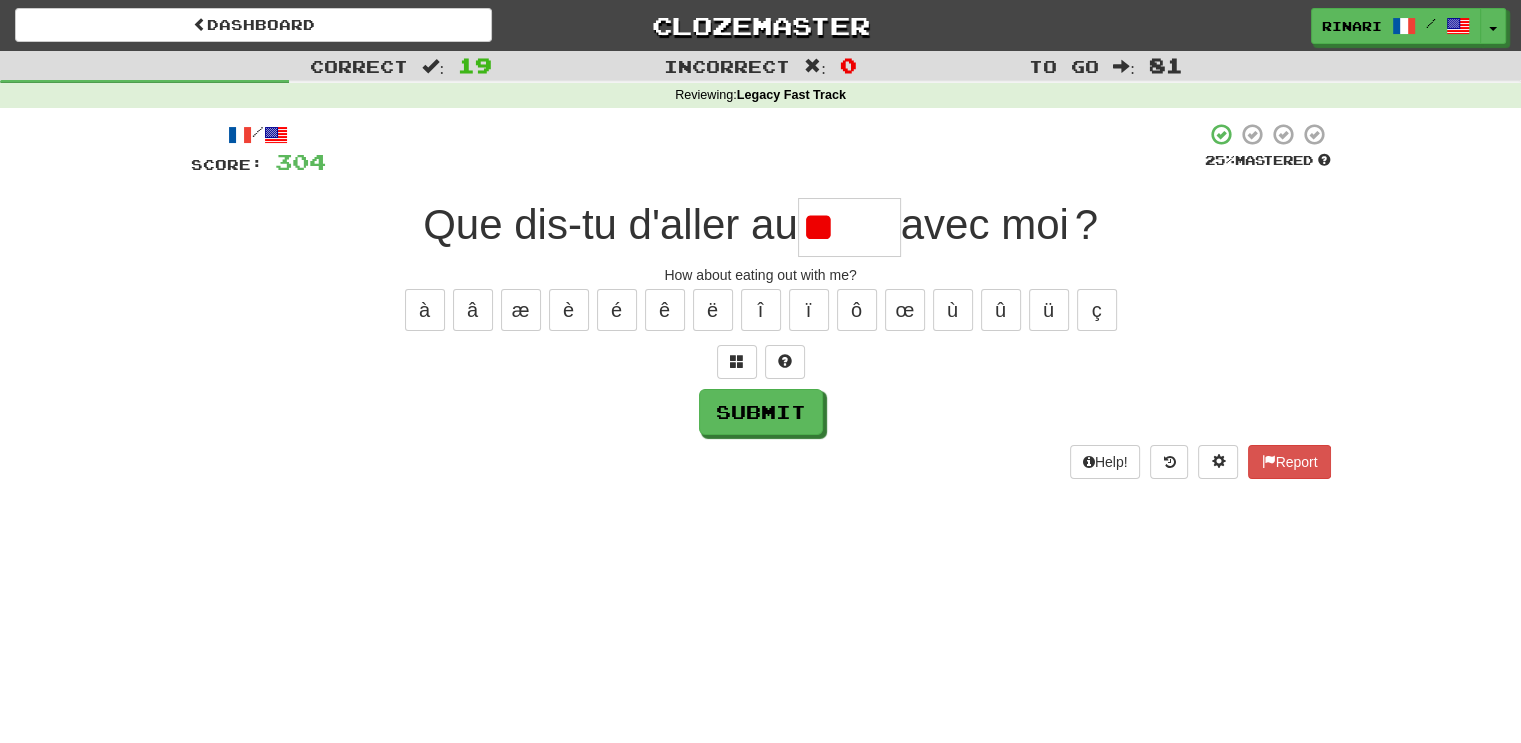 type on "*" 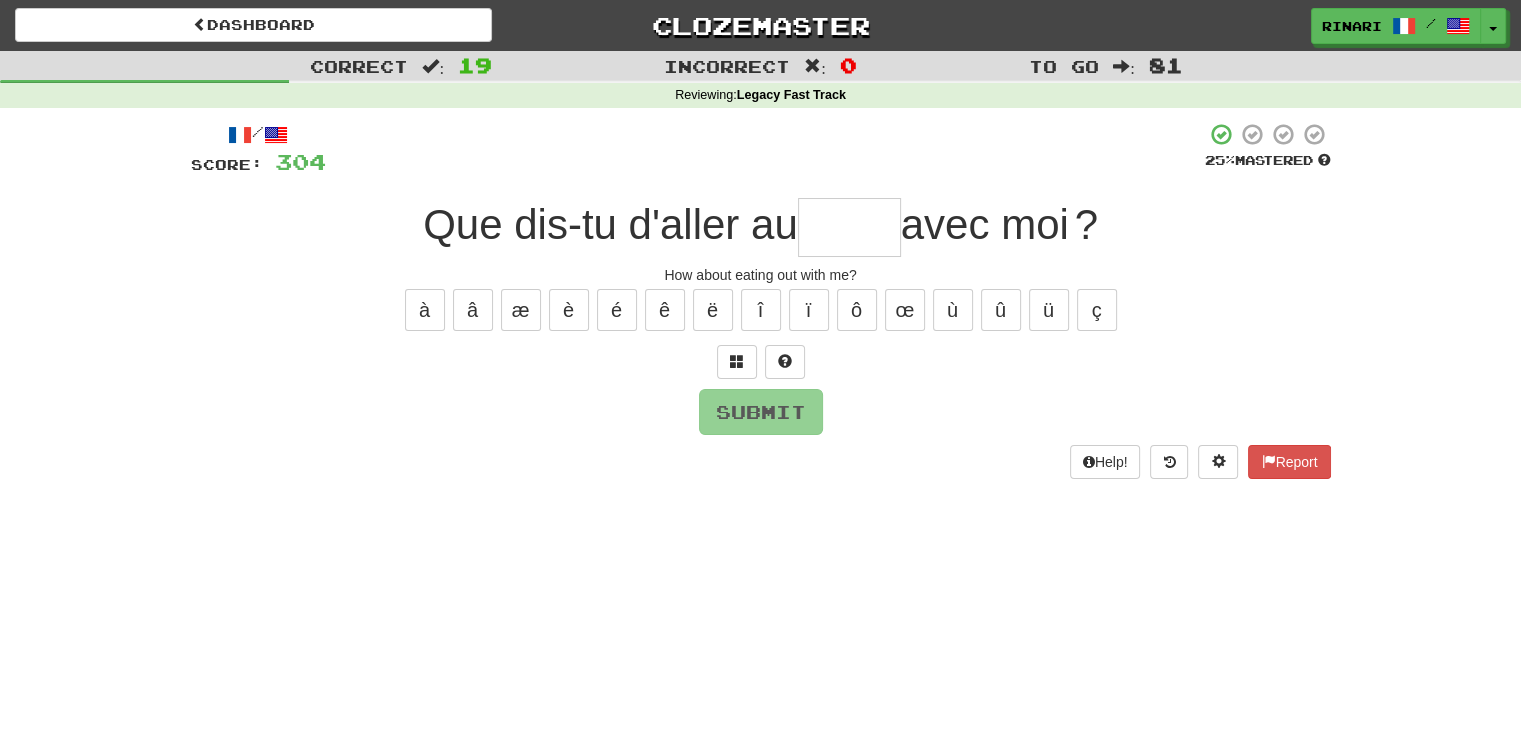 type on "*" 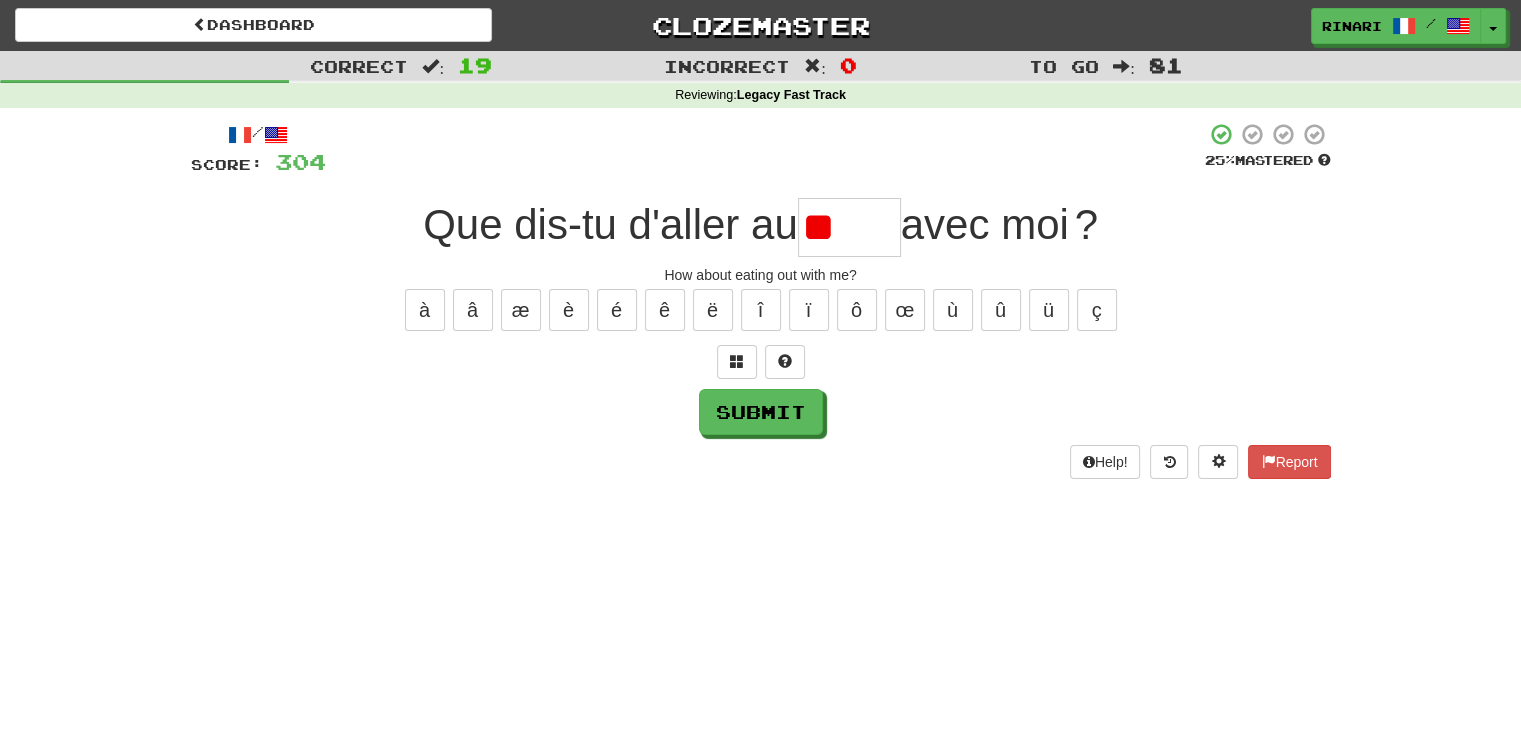 type on "*" 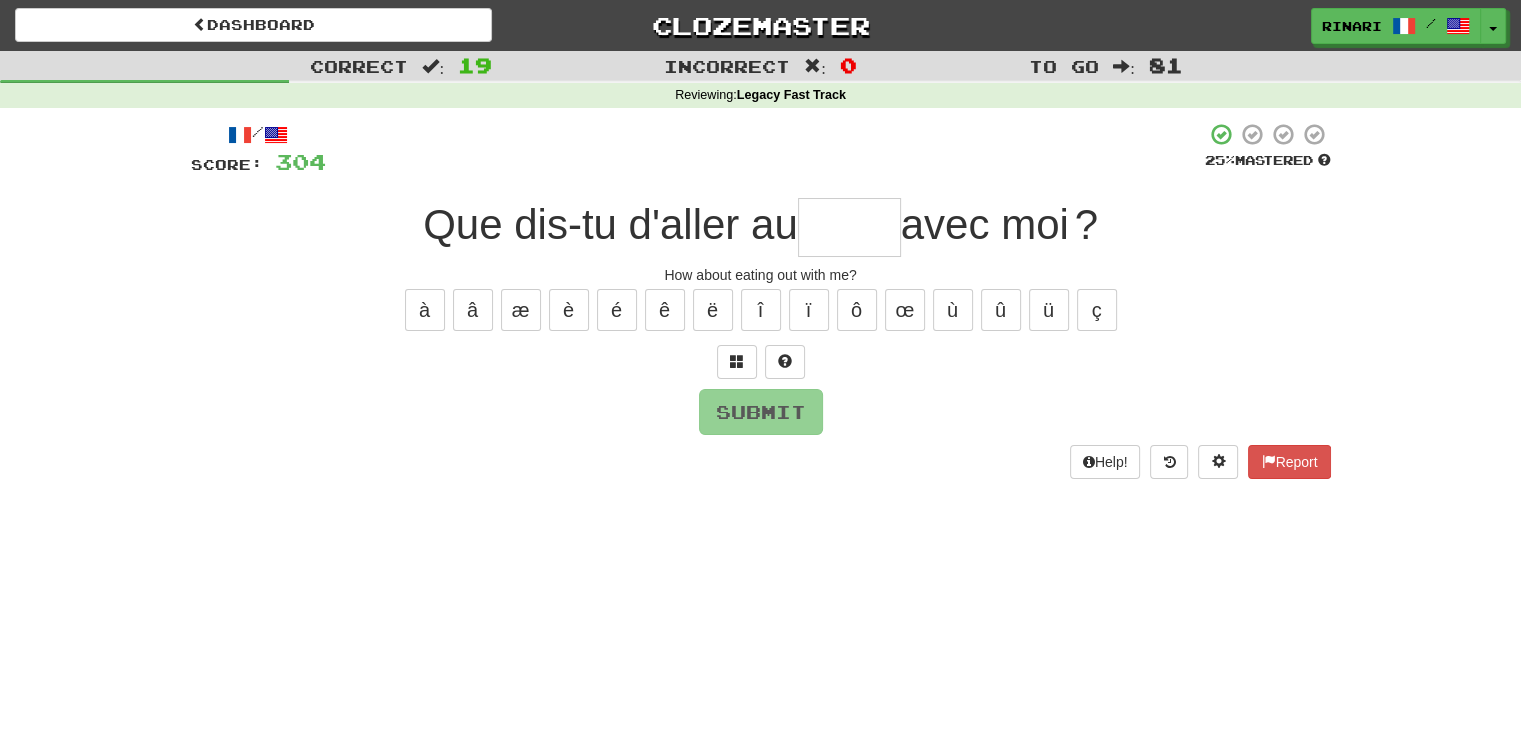type on "*" 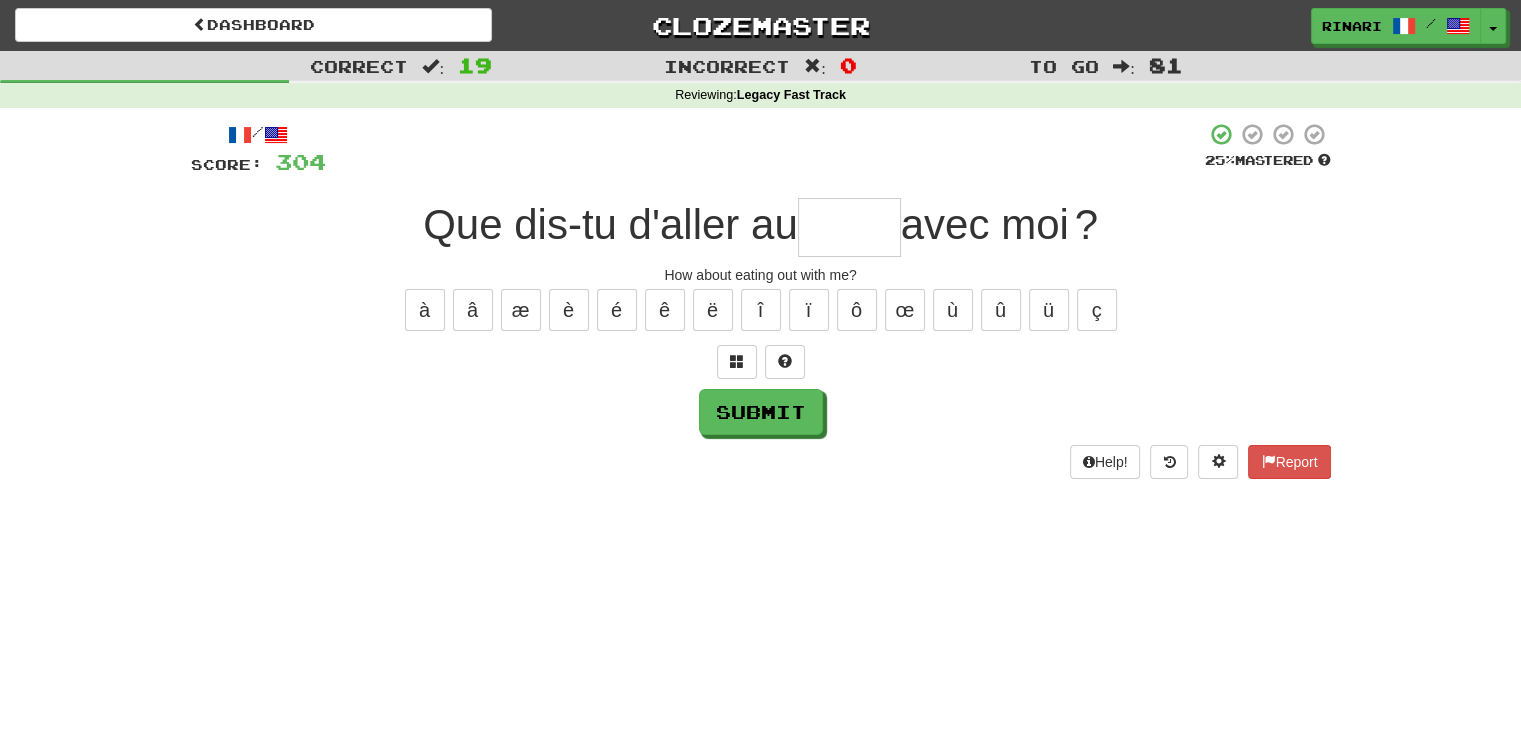 type on "*" 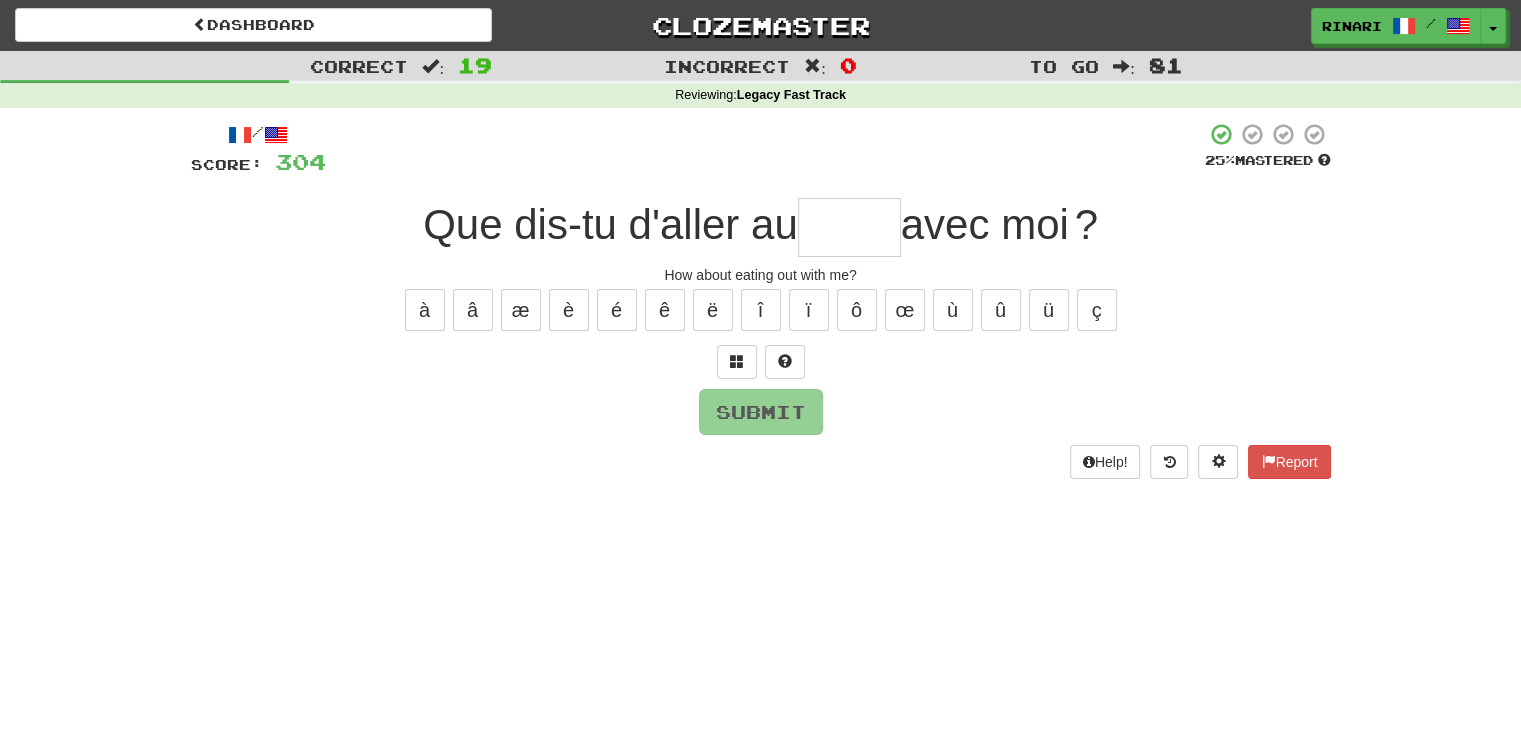 type on "*" 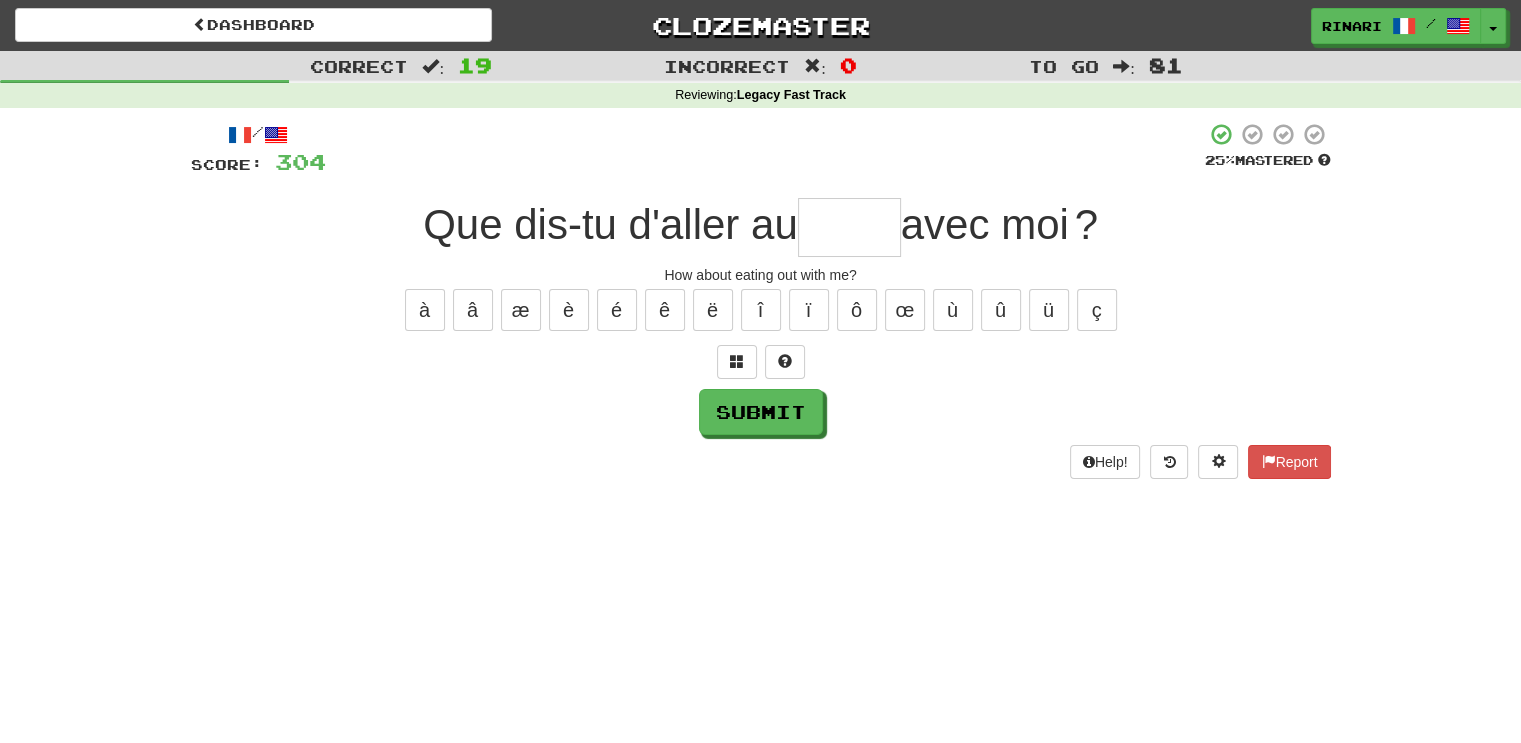type on "*" 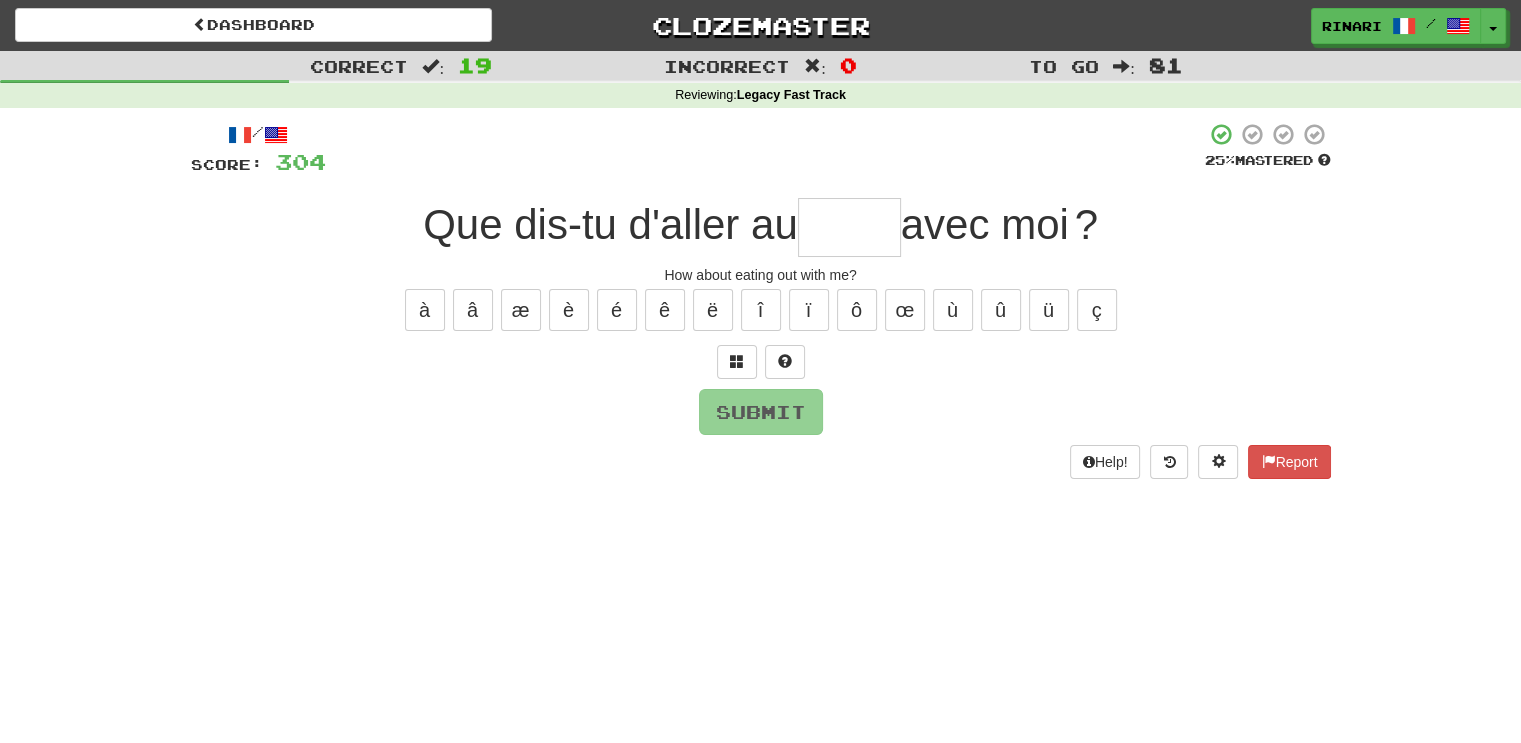 type on "*" 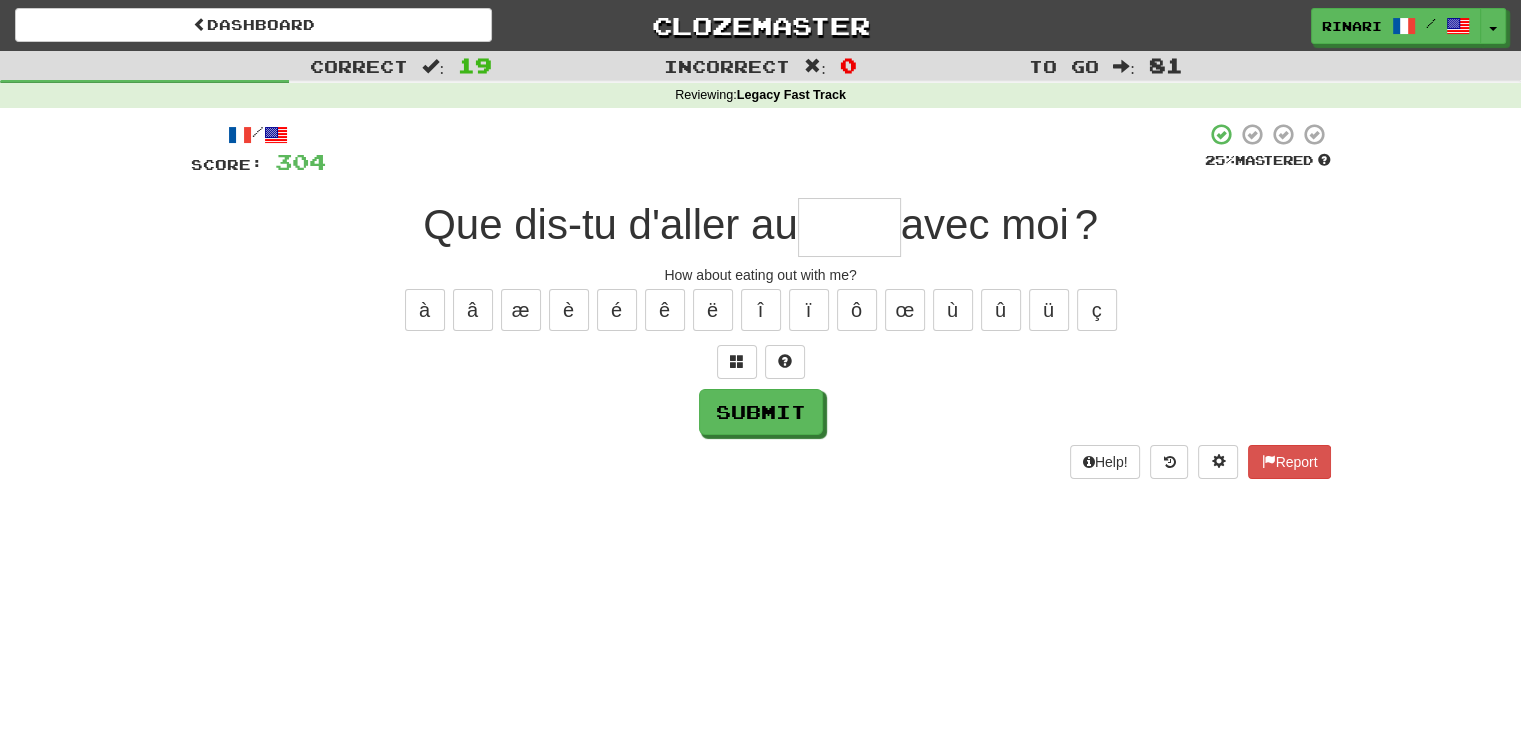type on "*" 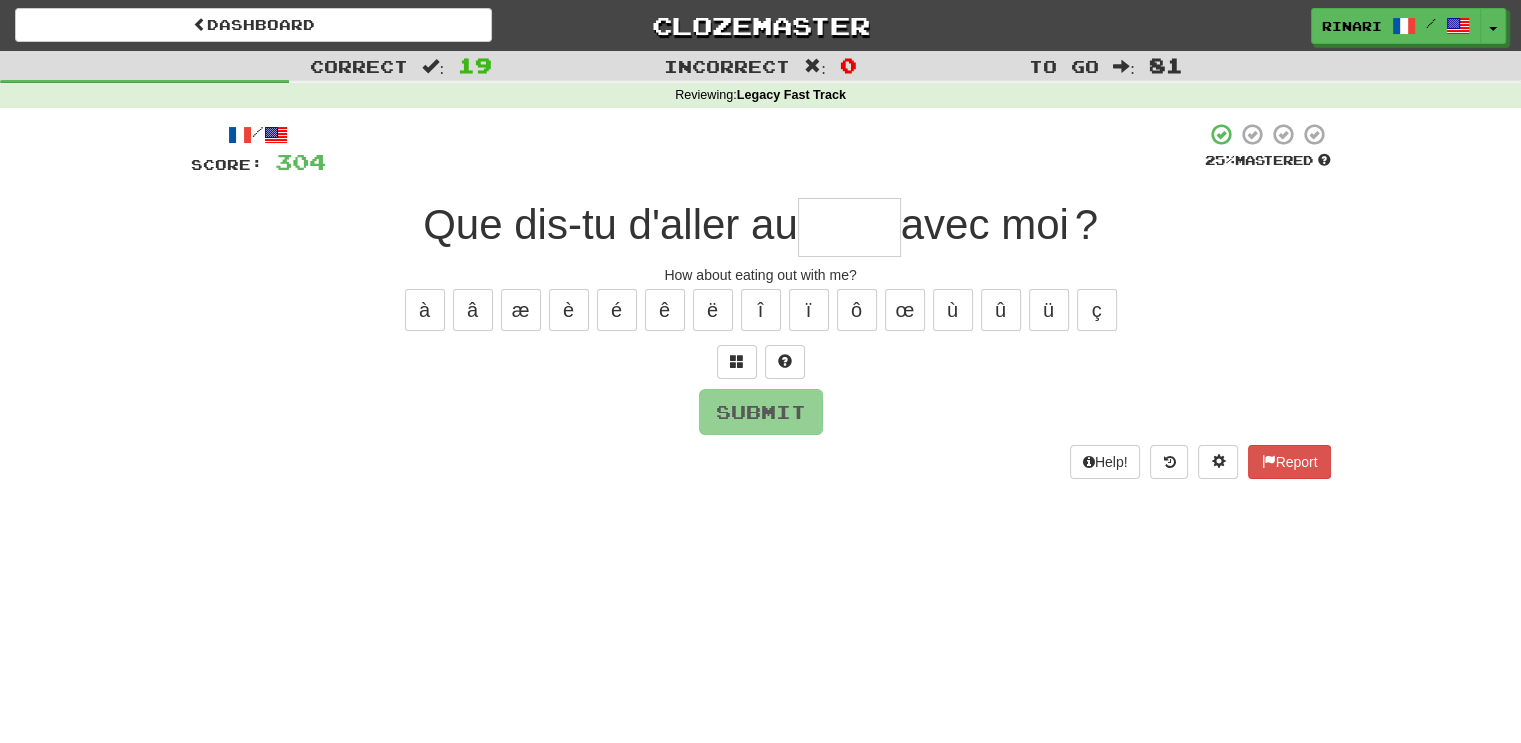 type on "*" 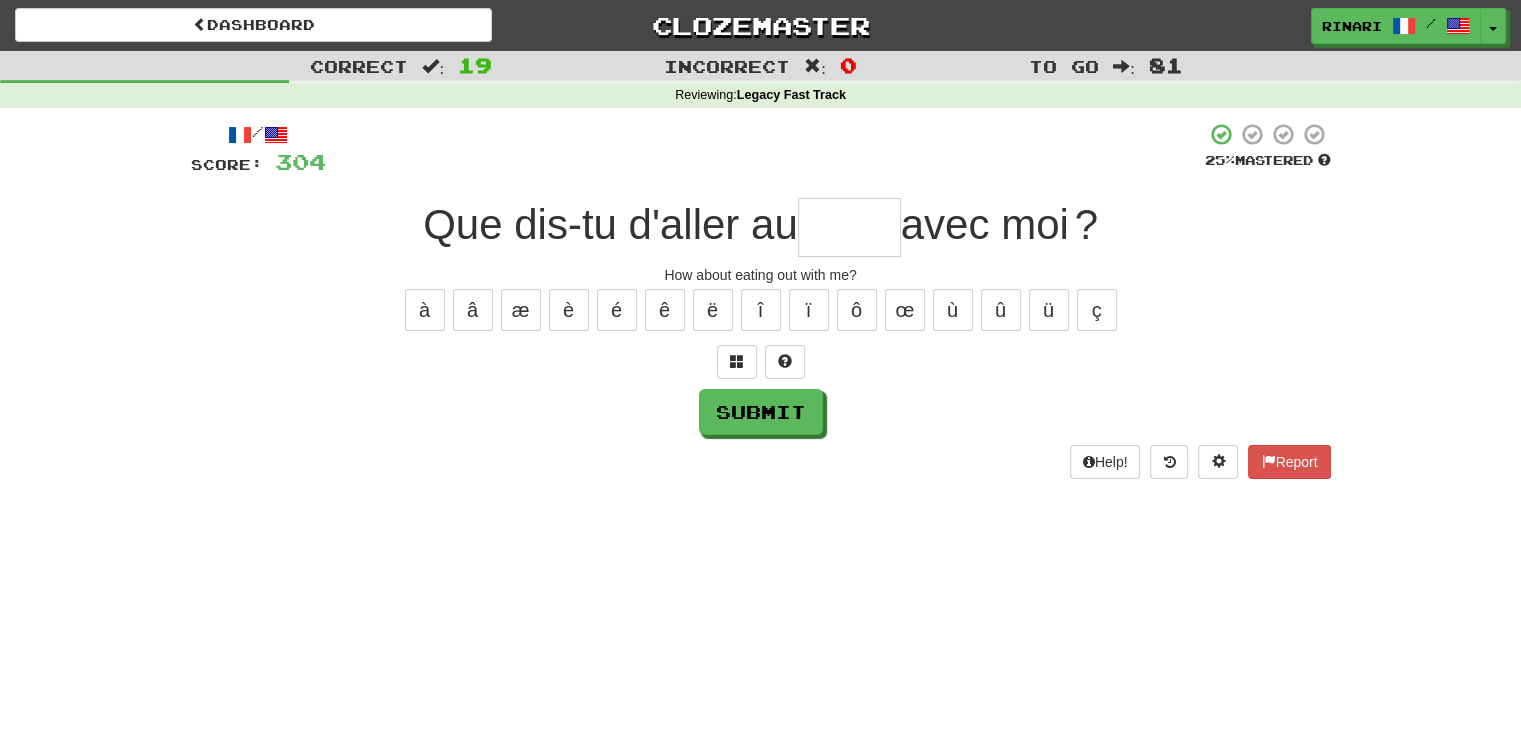 type on "*" 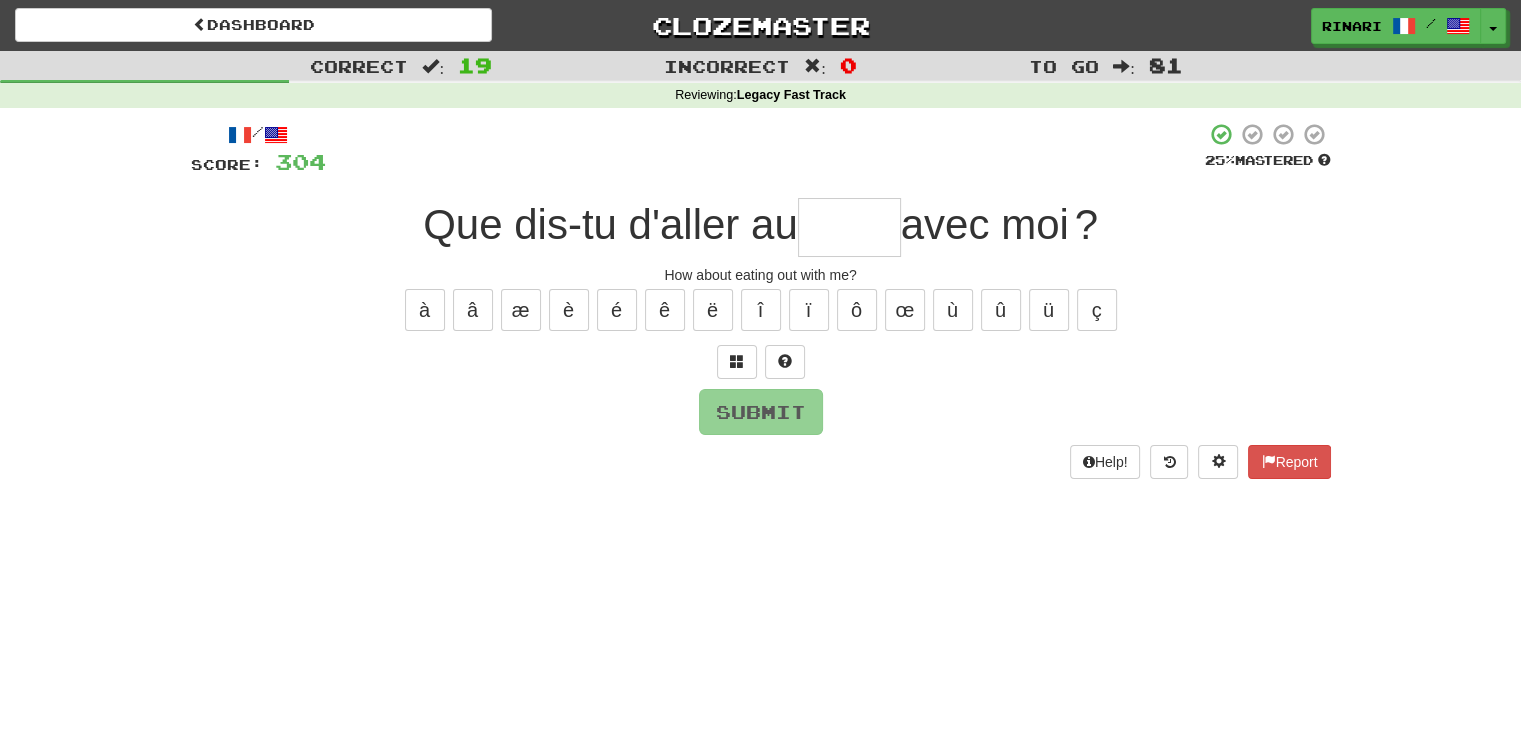 type on "*" 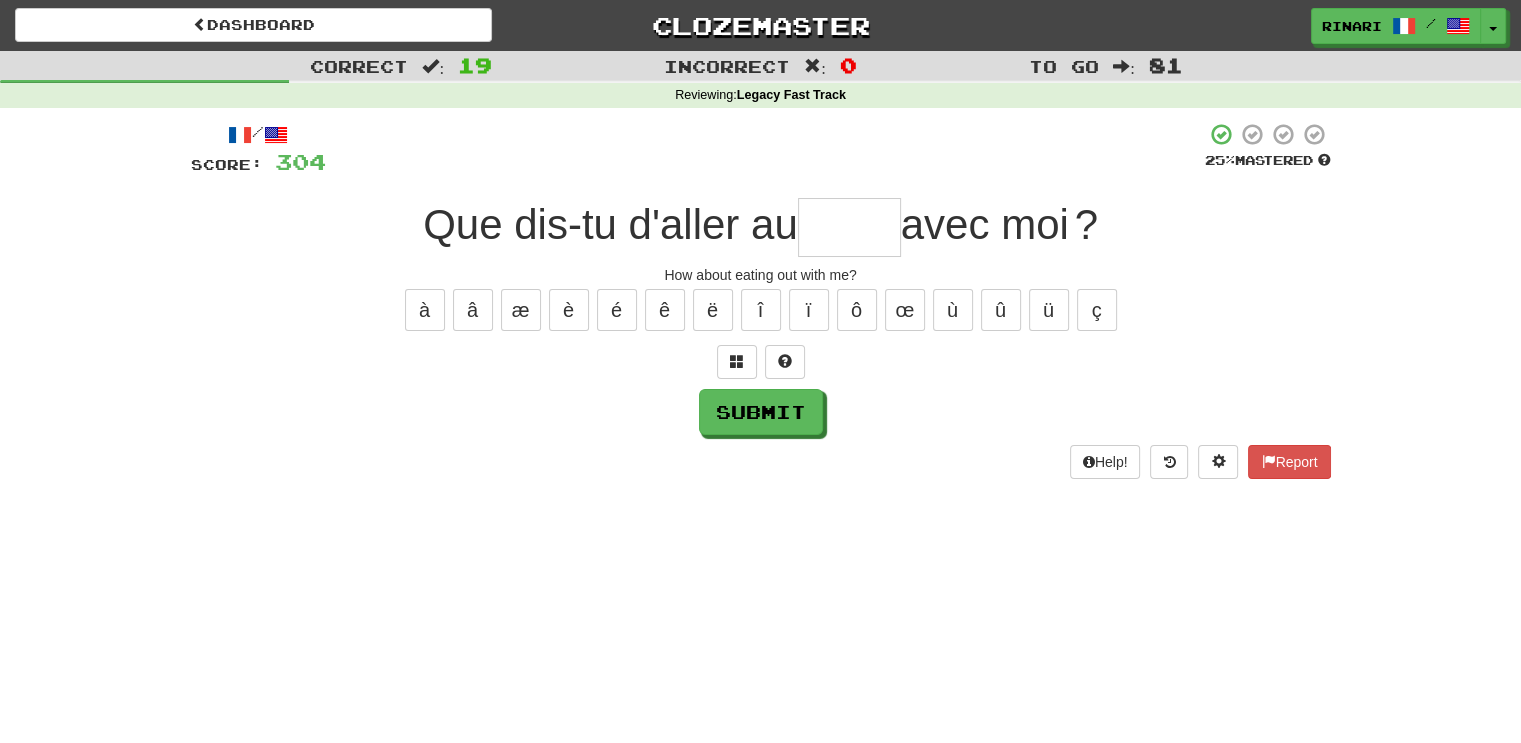 type on "*" 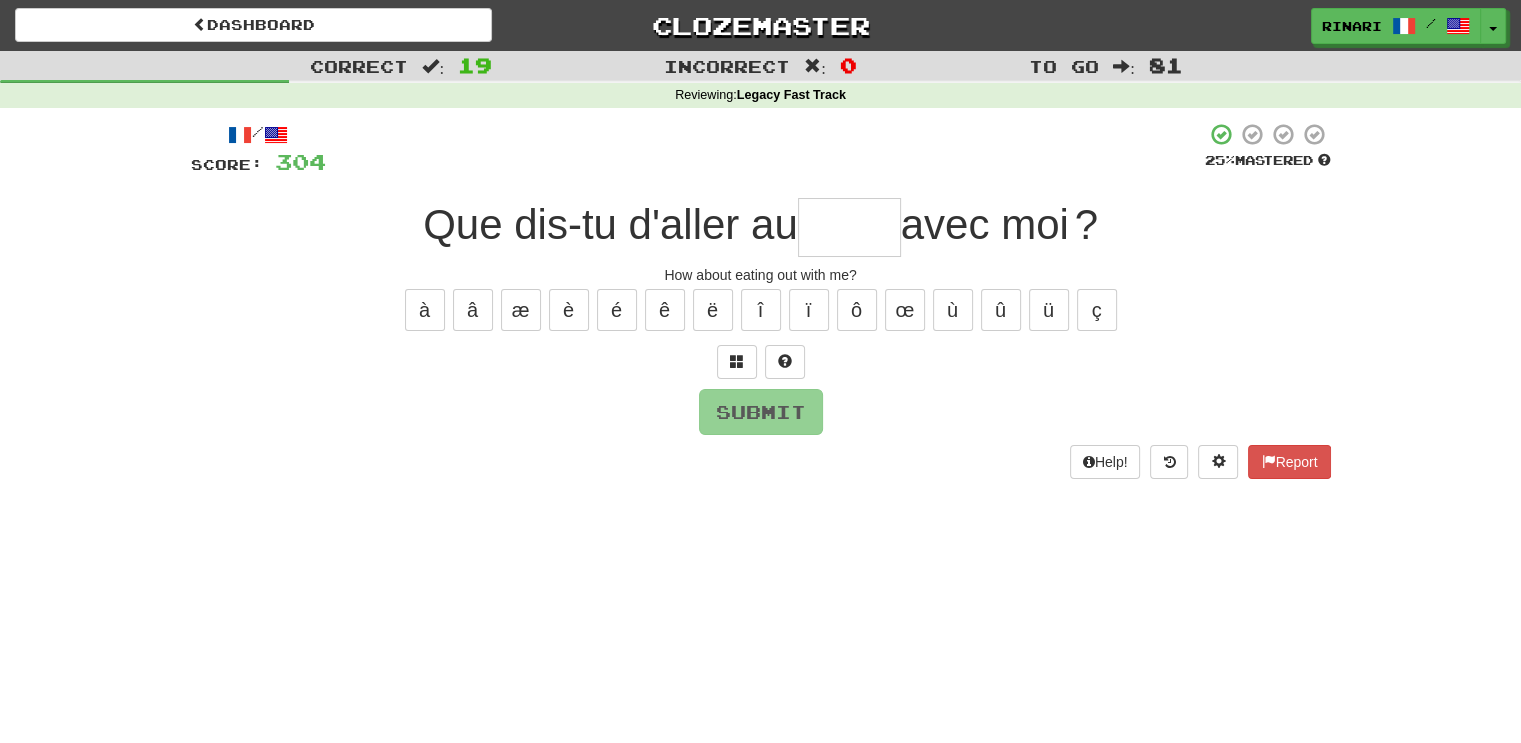 type on "*" 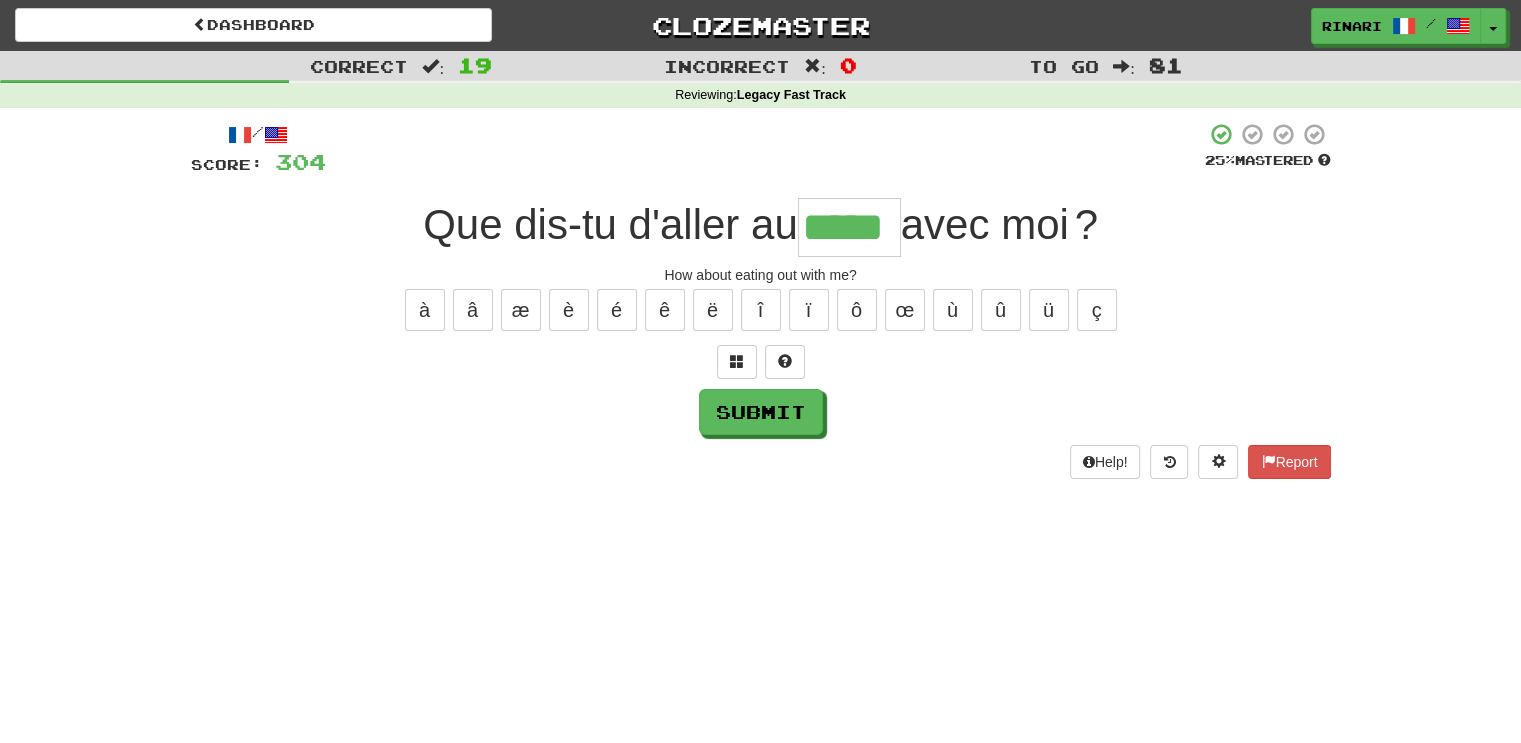 type on "*****" 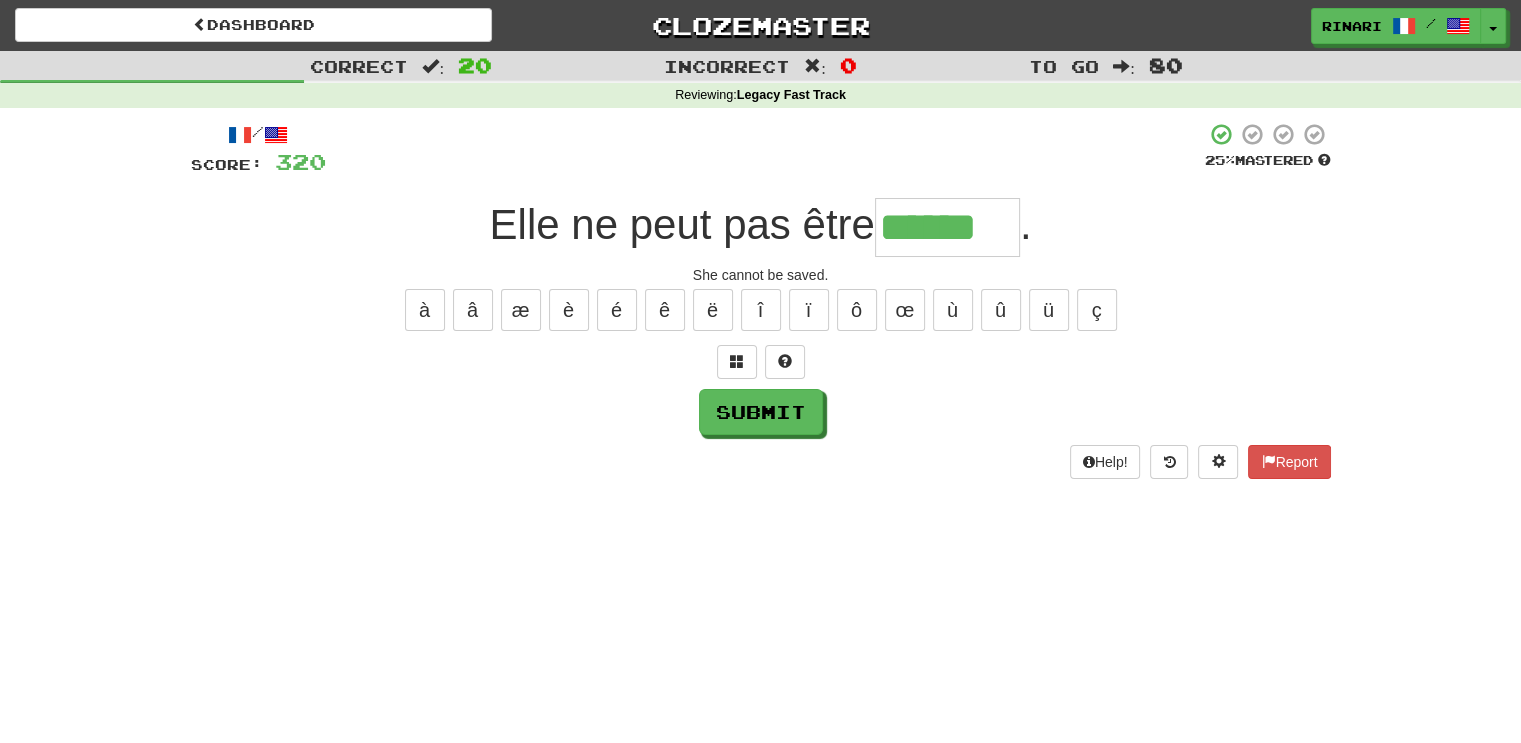 type on "******" 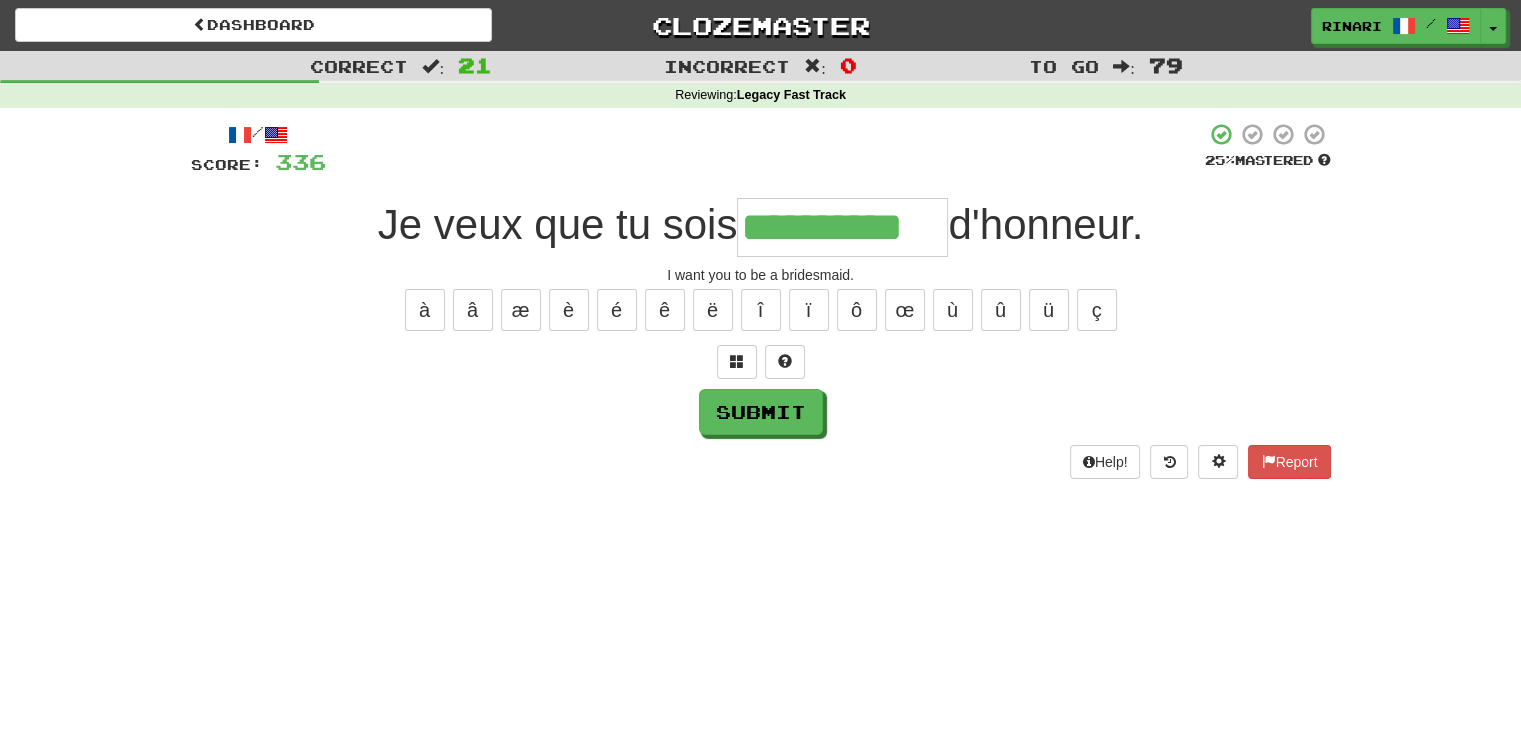 type on "**********" 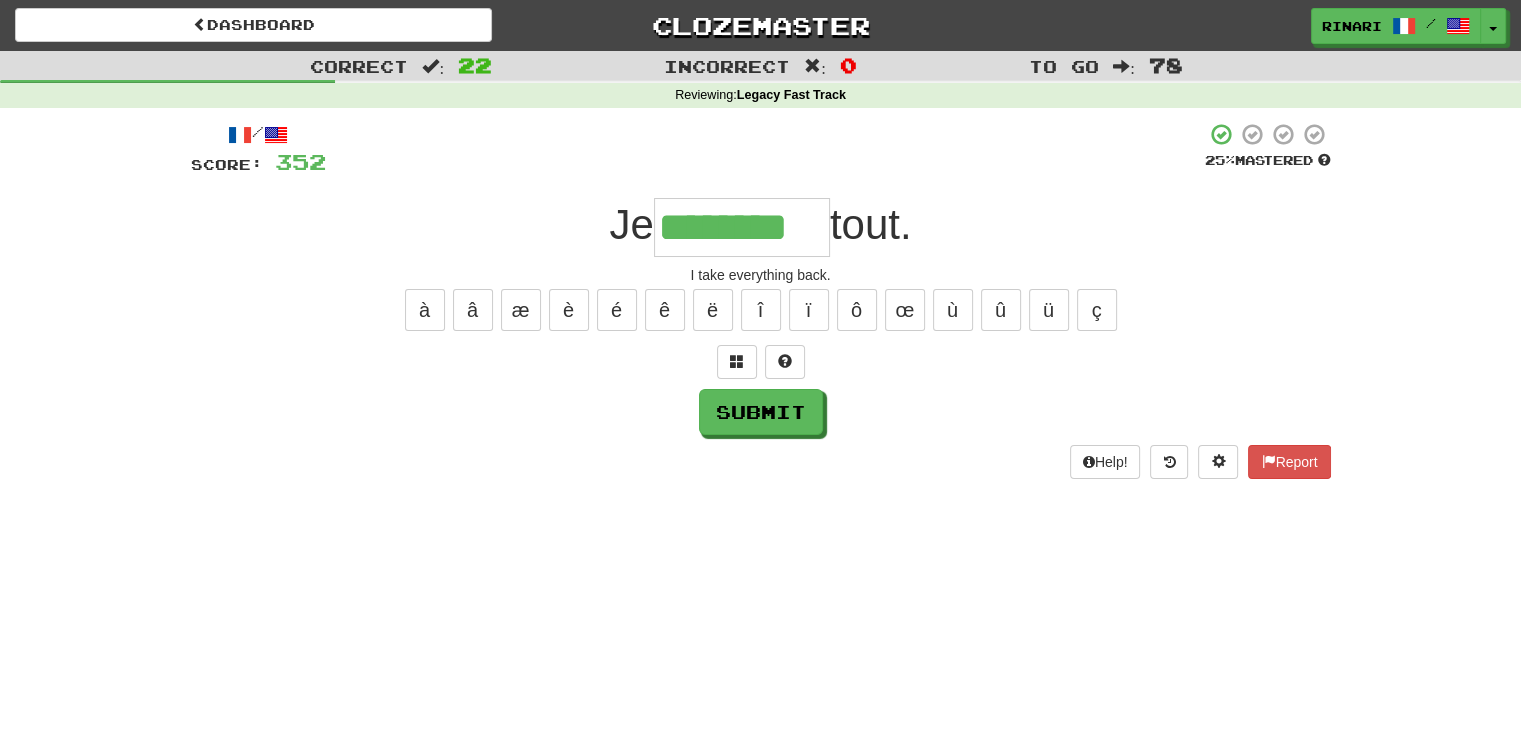 type on "********" 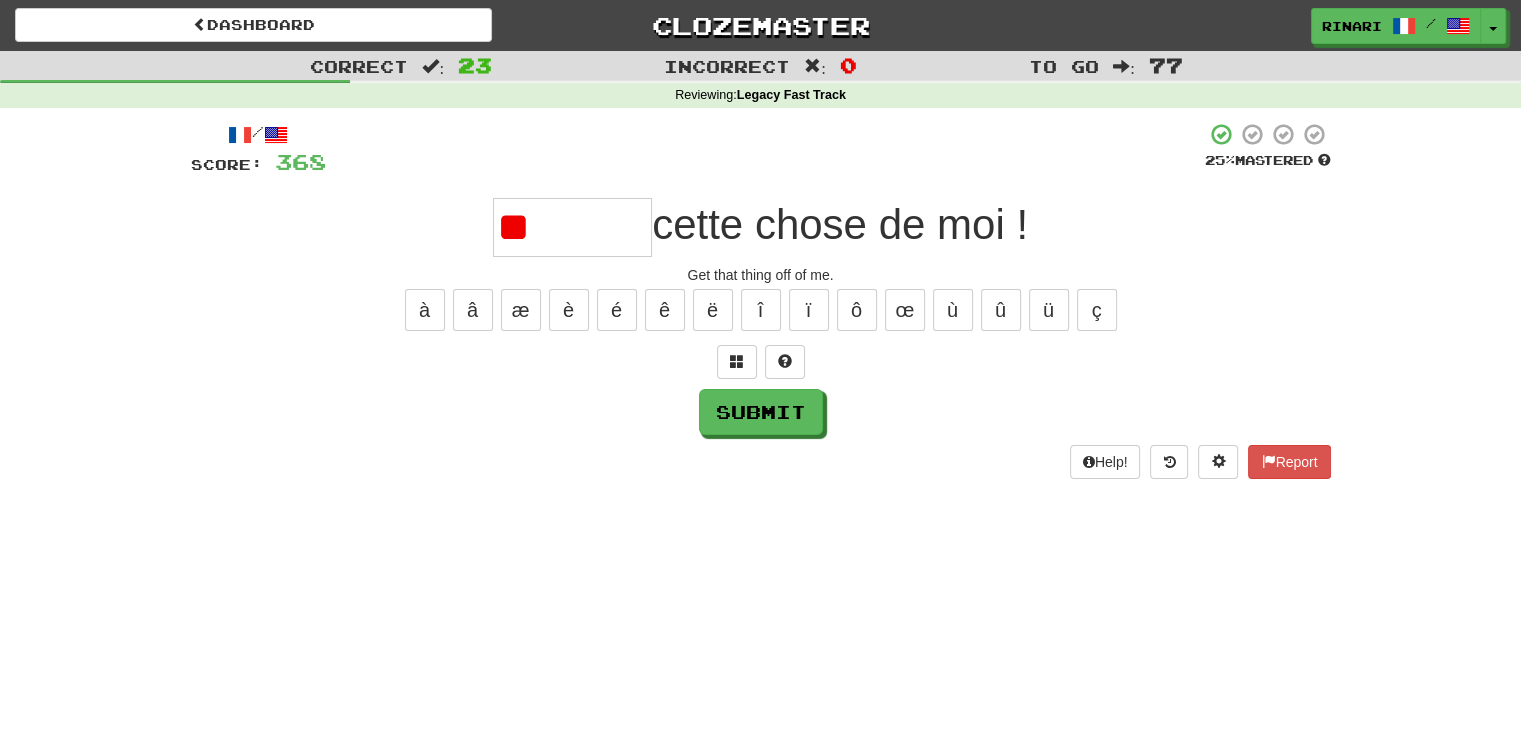 type on "*" 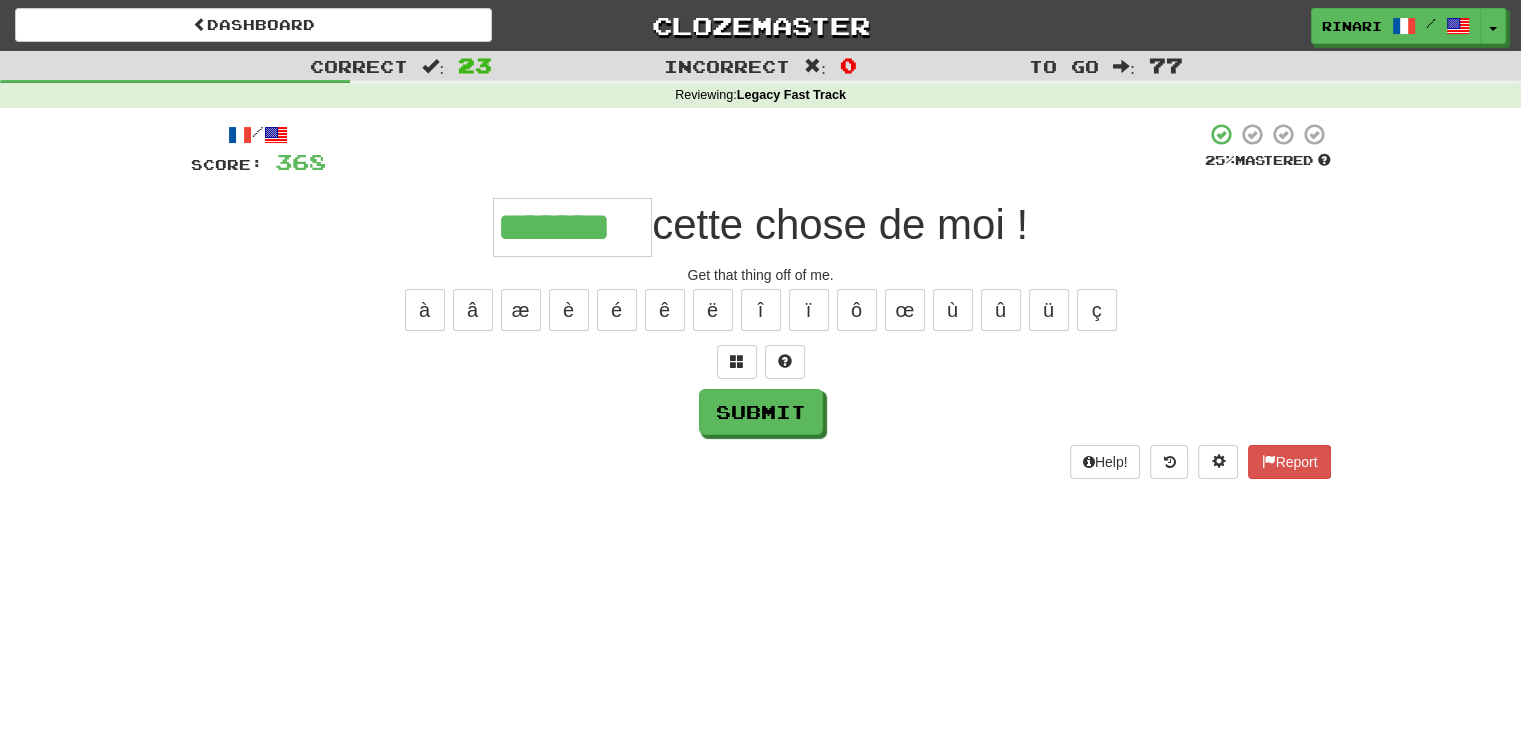 type on "*******" 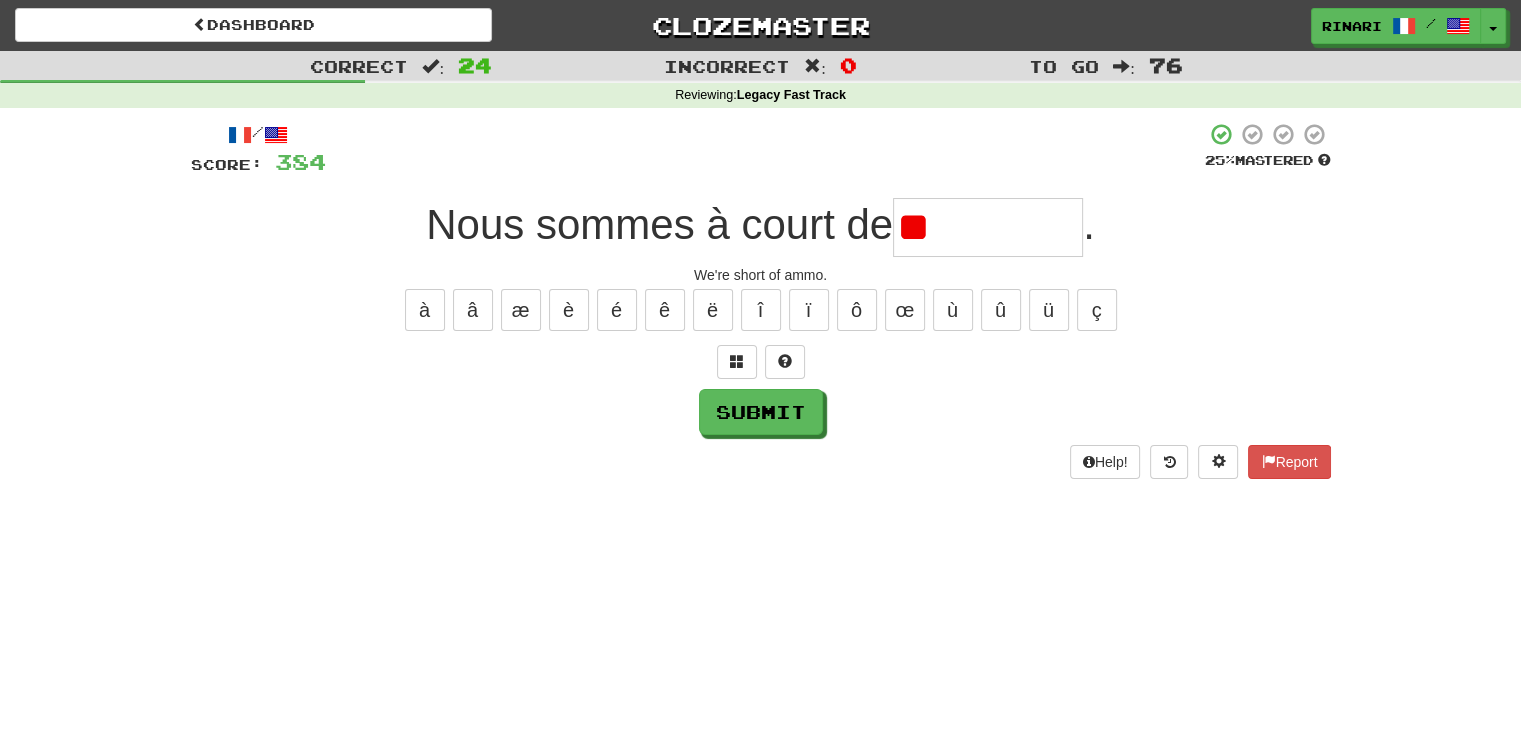 type on "*" 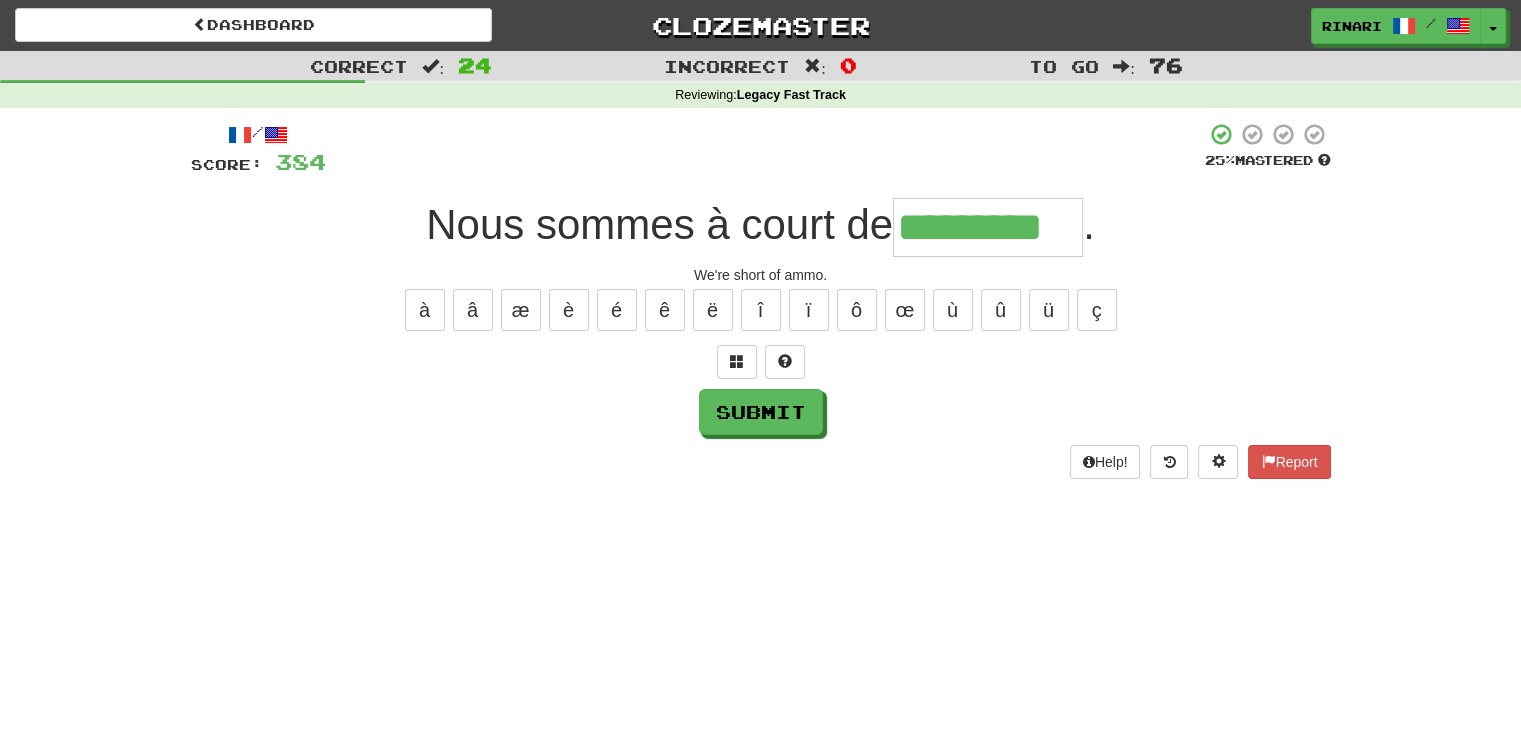 type on "*********" 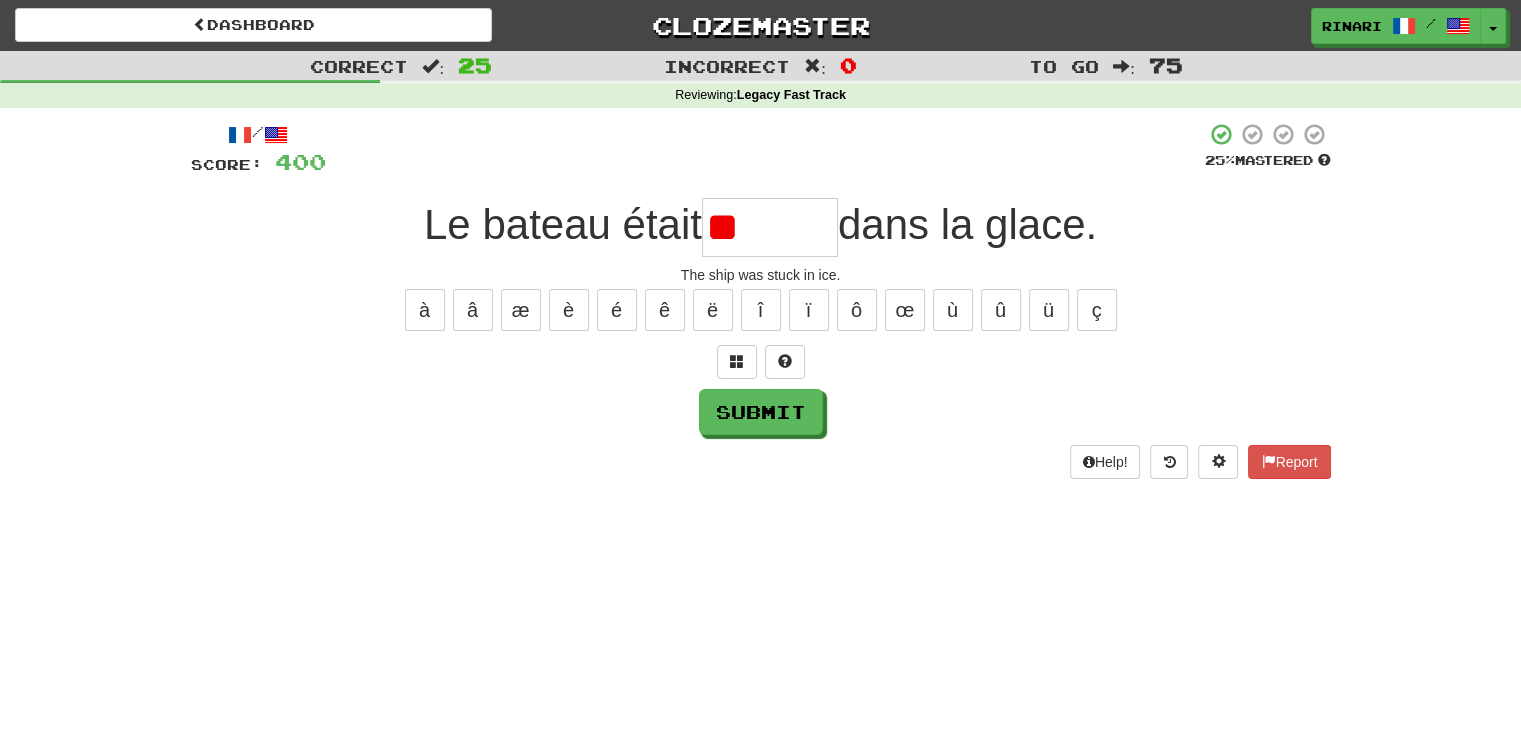 type on "*" 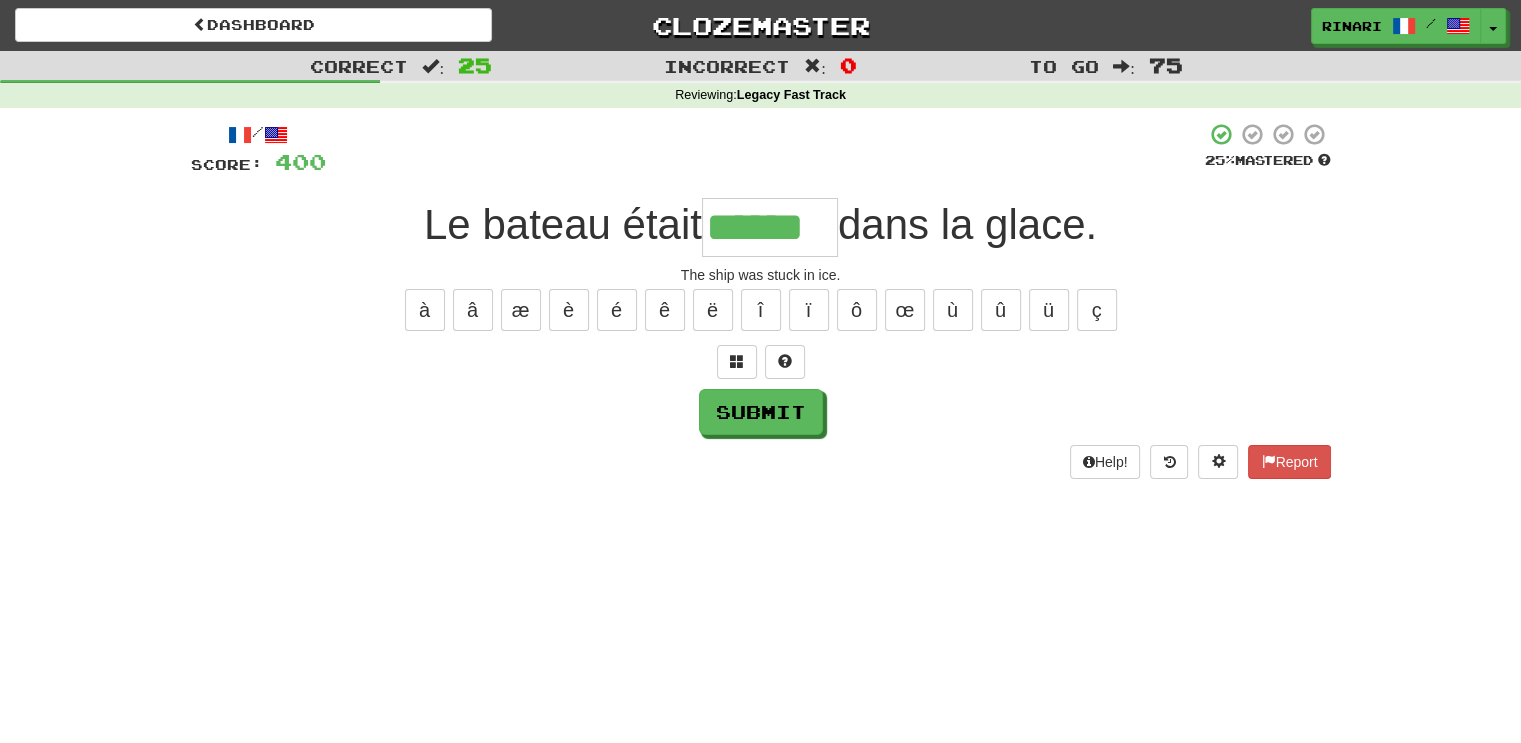type on "******" 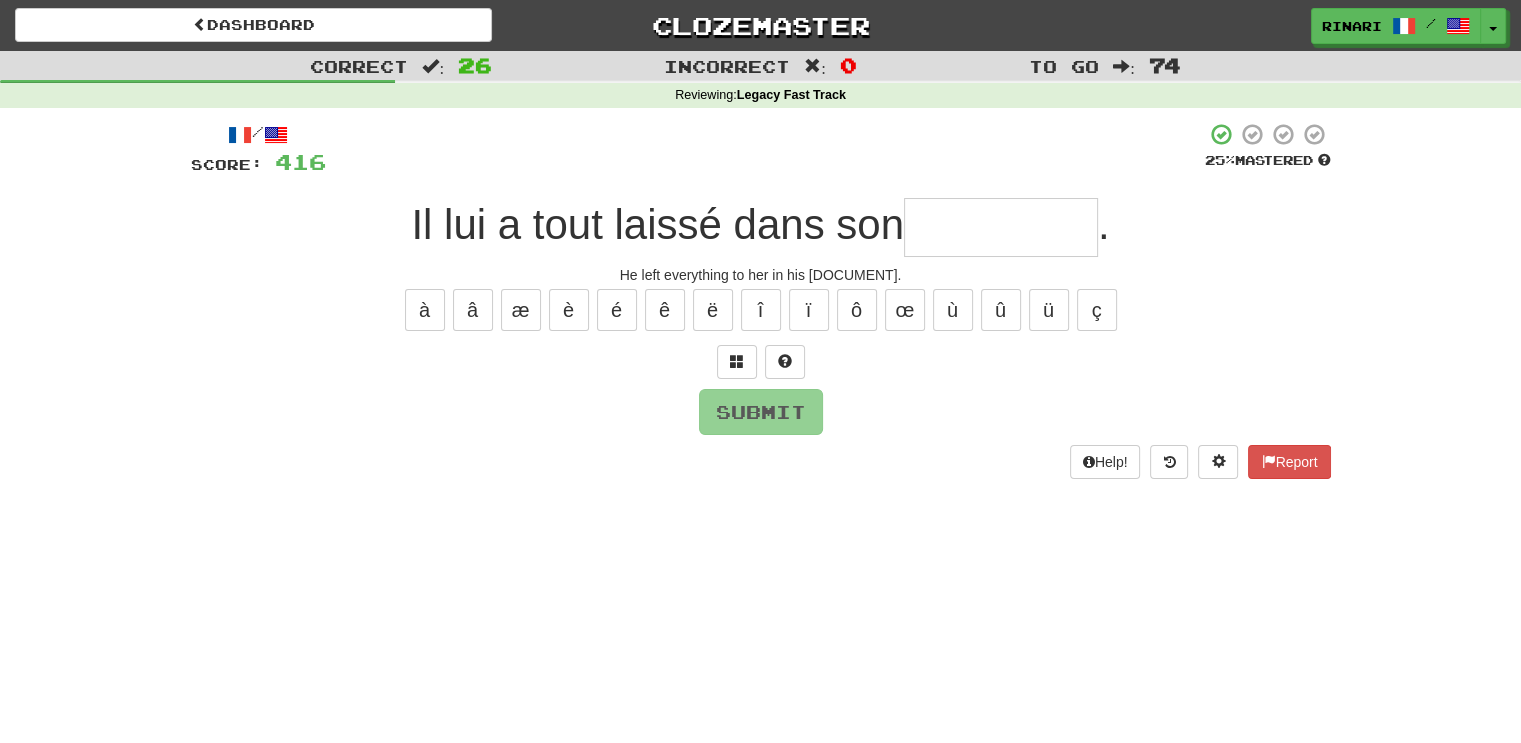 type on "*" 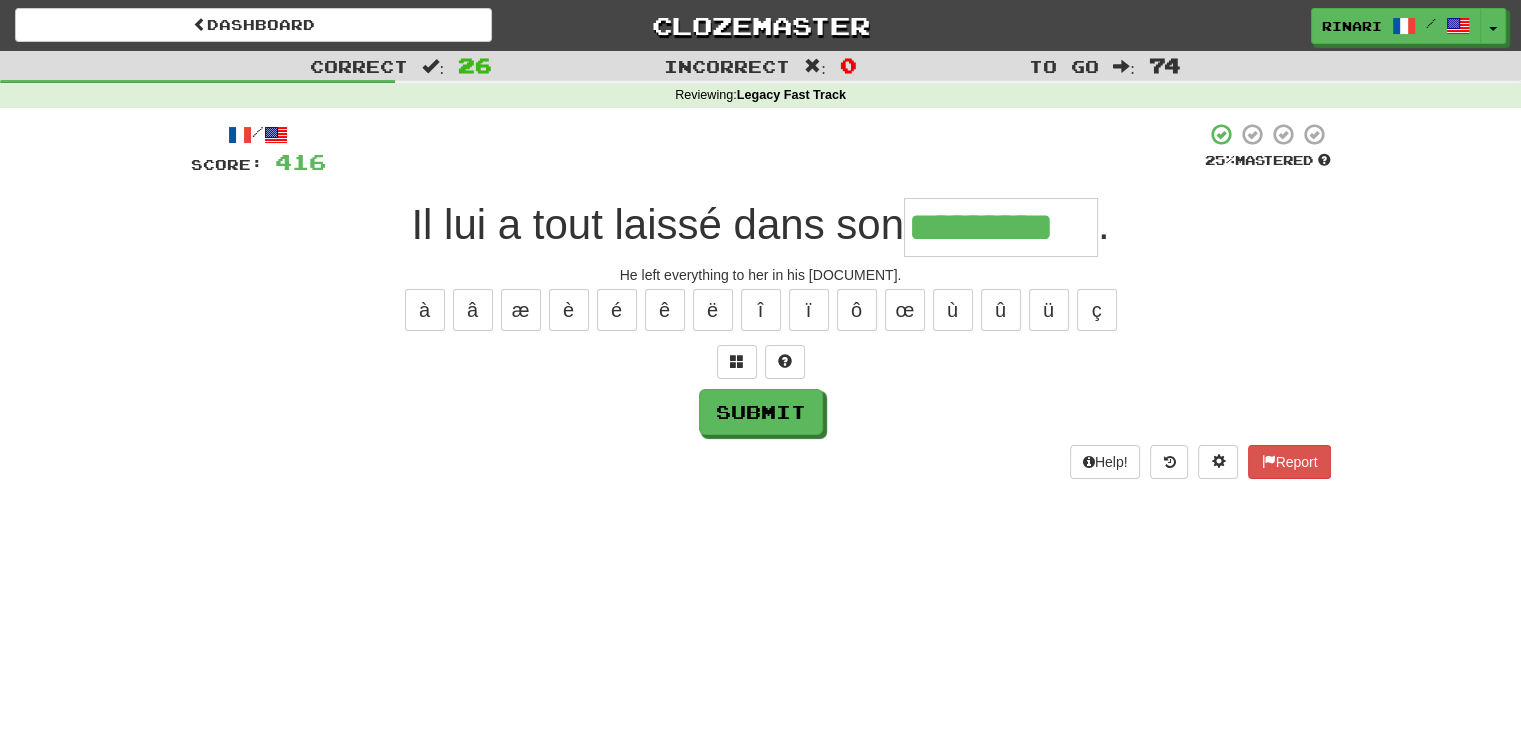type on "*********" 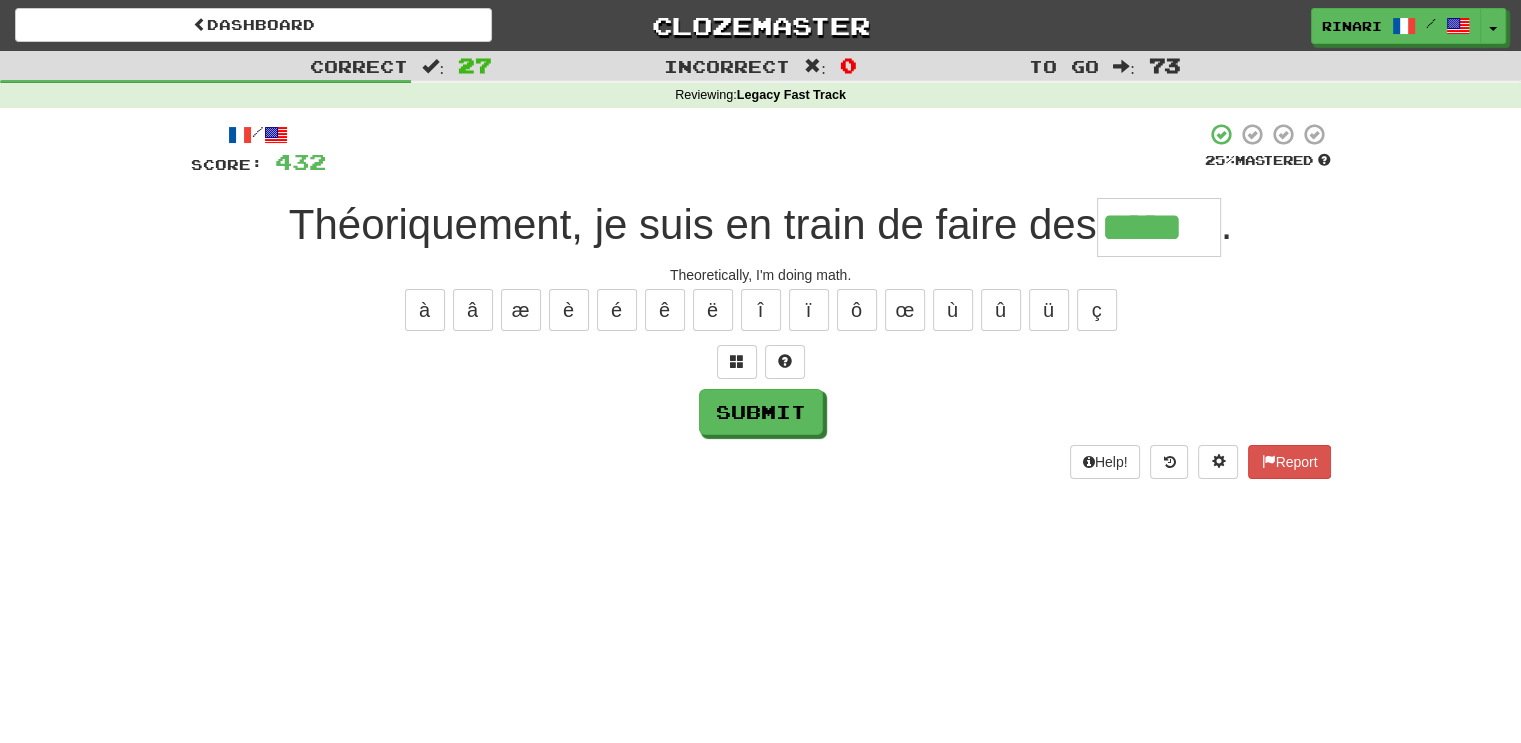 type on "*****" 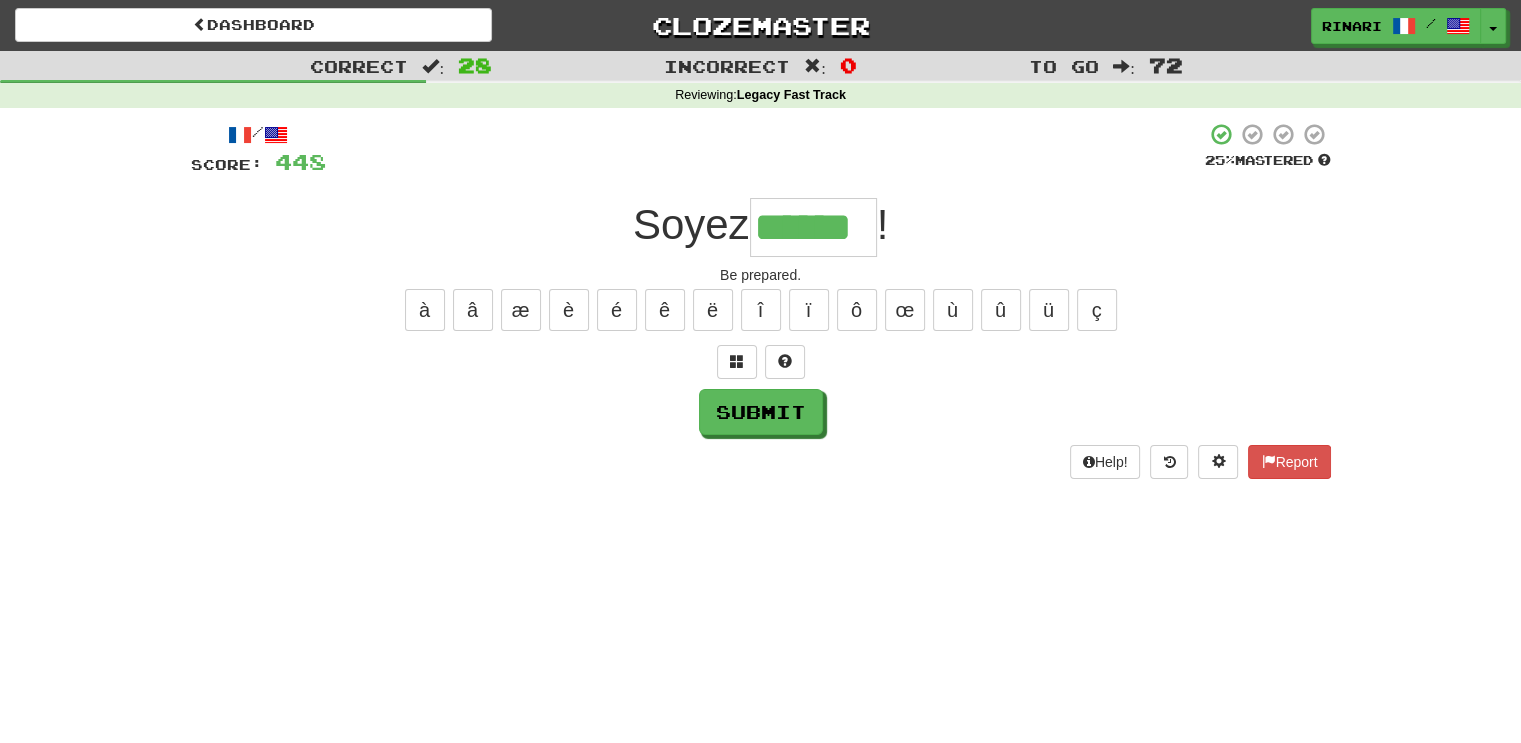 type on "******" 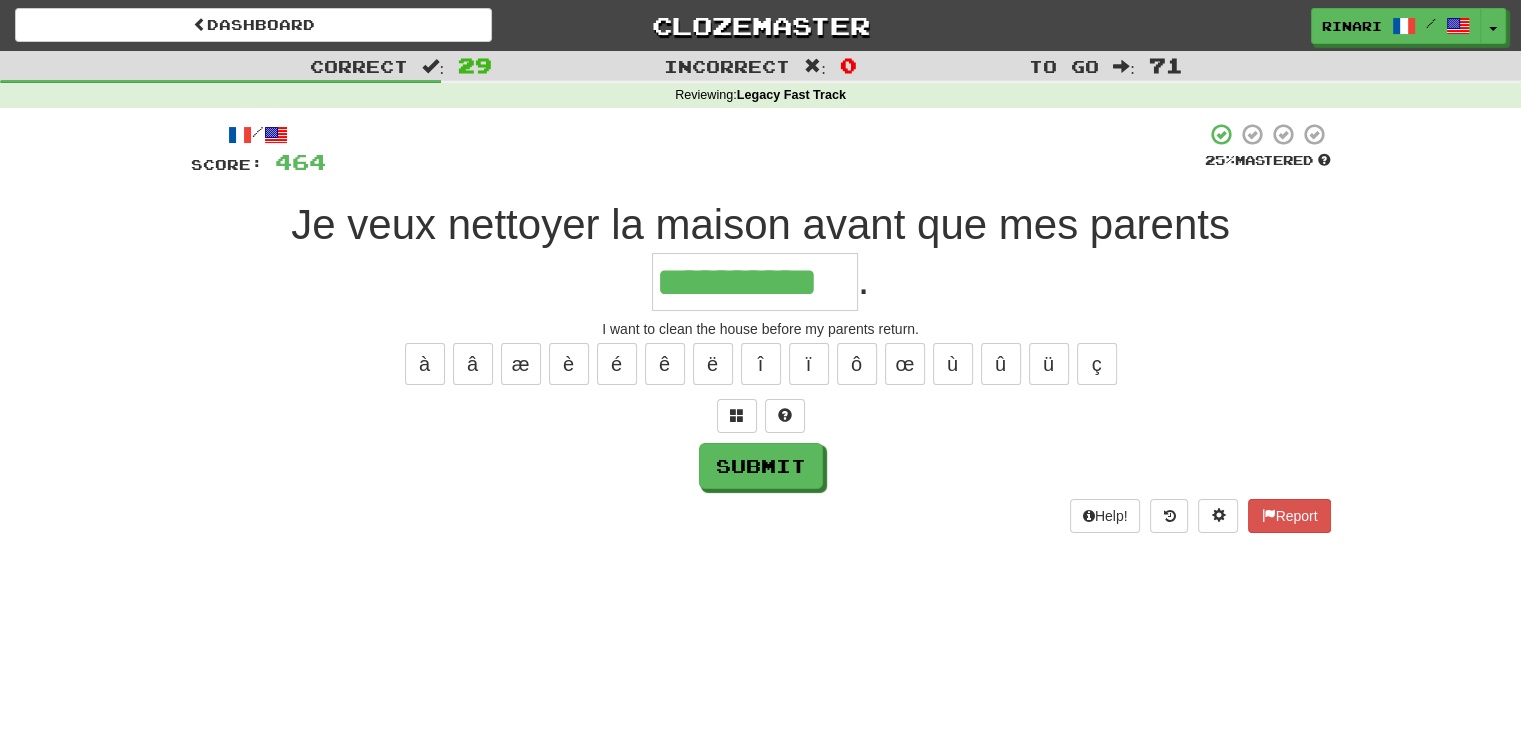 type on "**********" 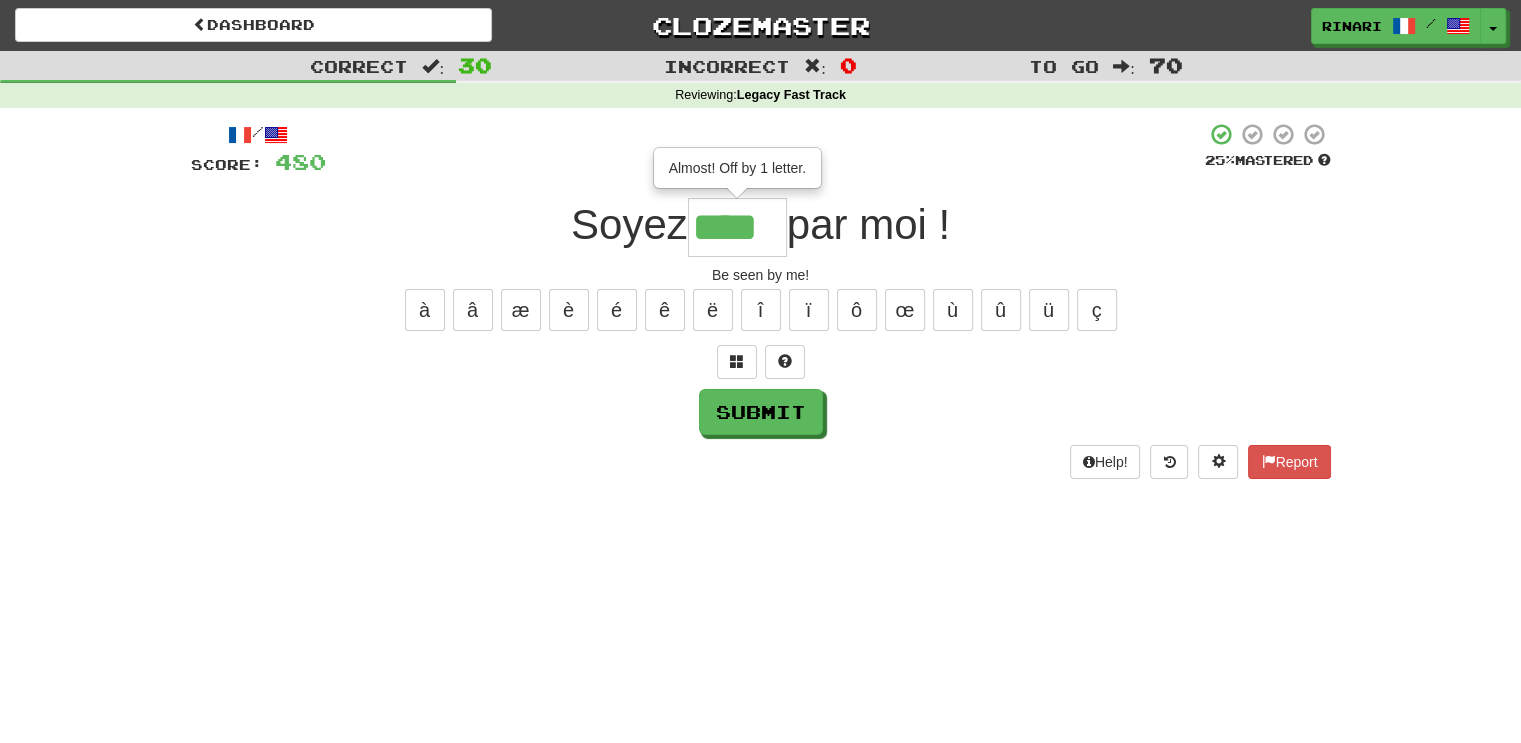 type on "****" 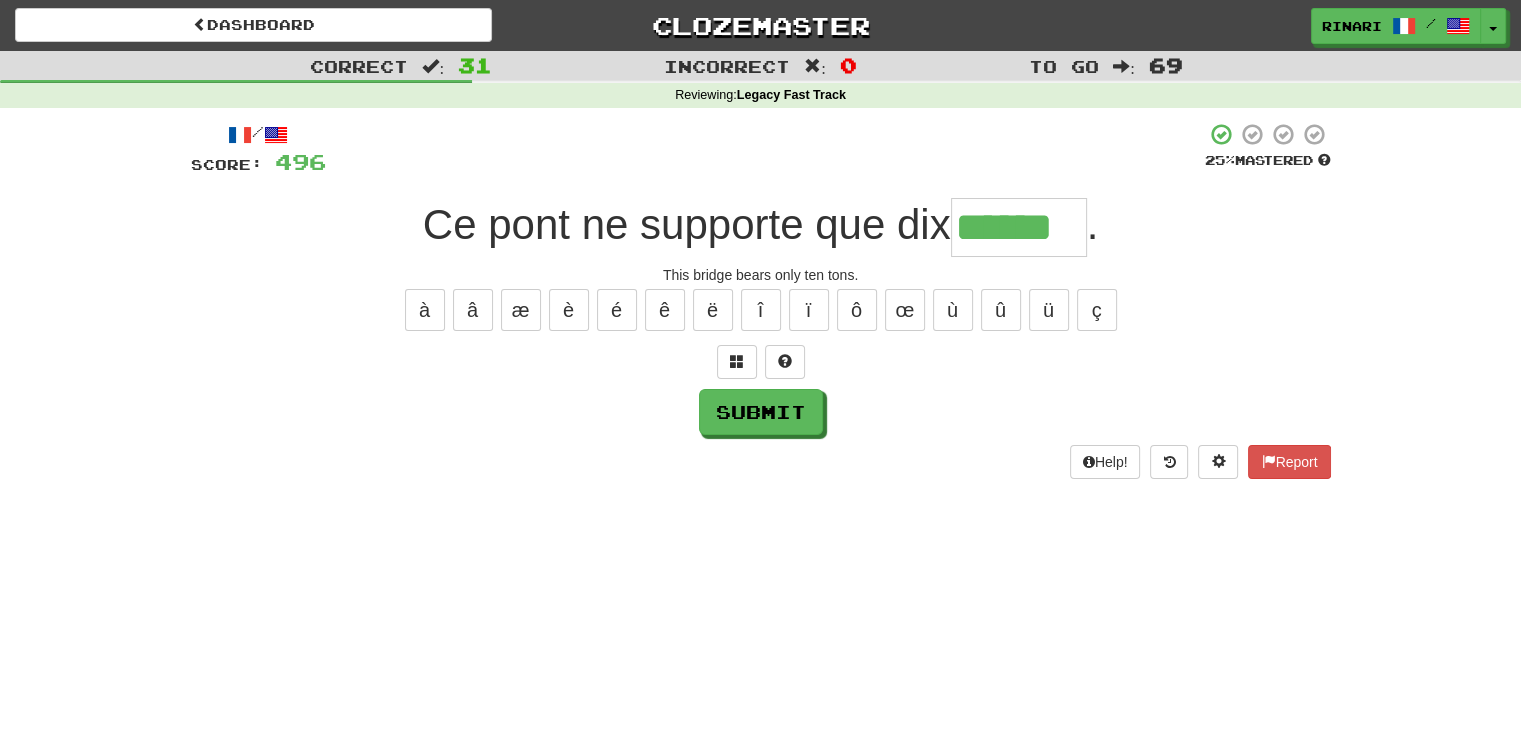 type on "******" 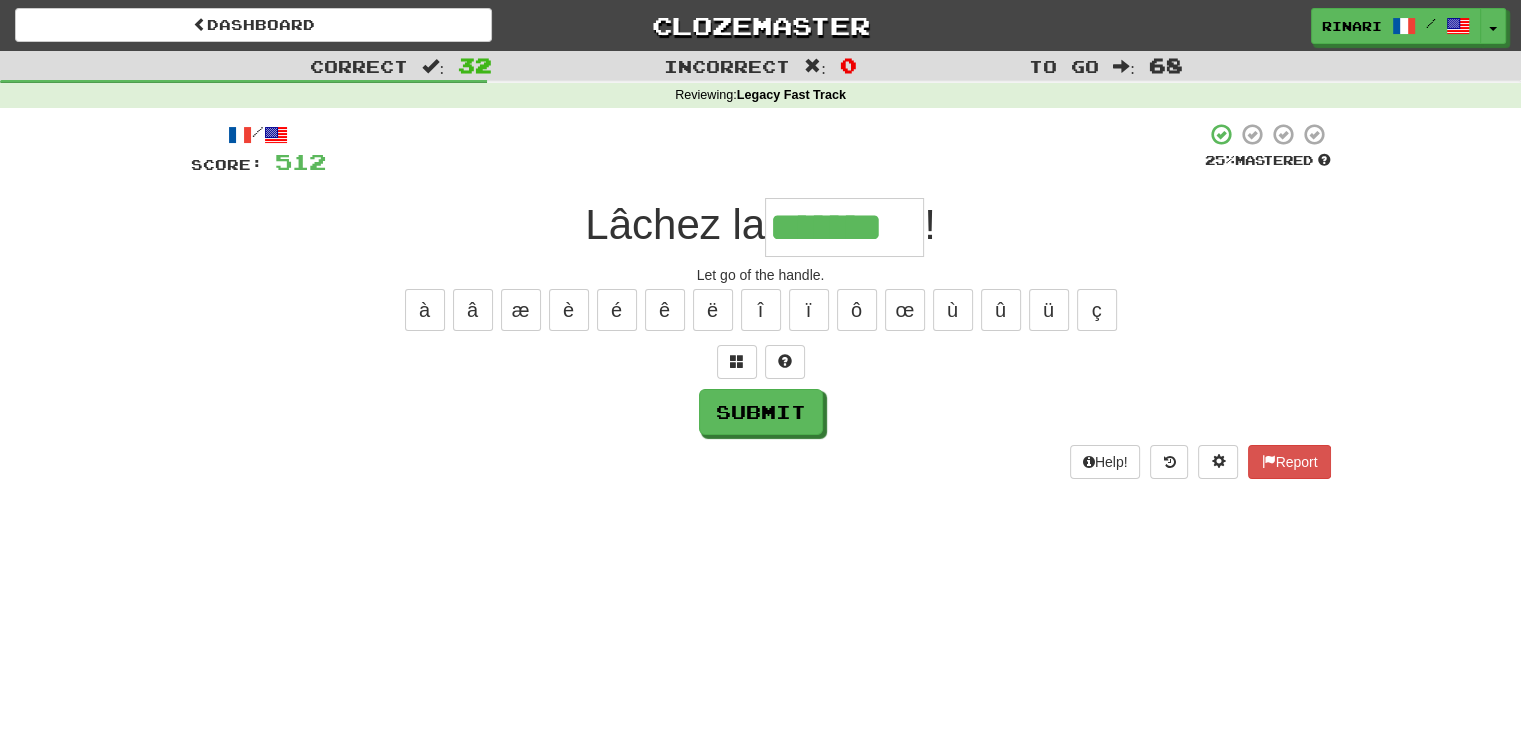 type on "*******" 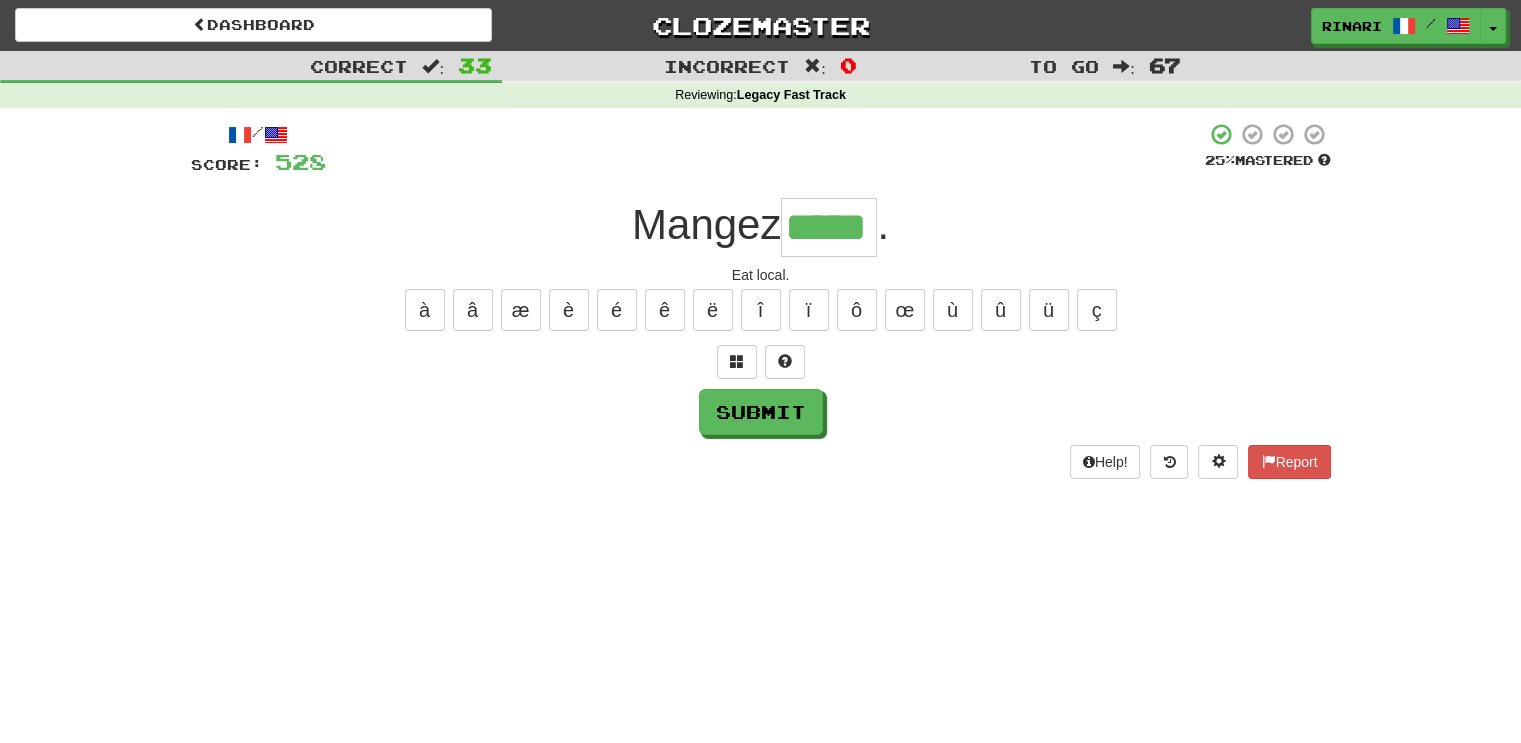 type on "*****" 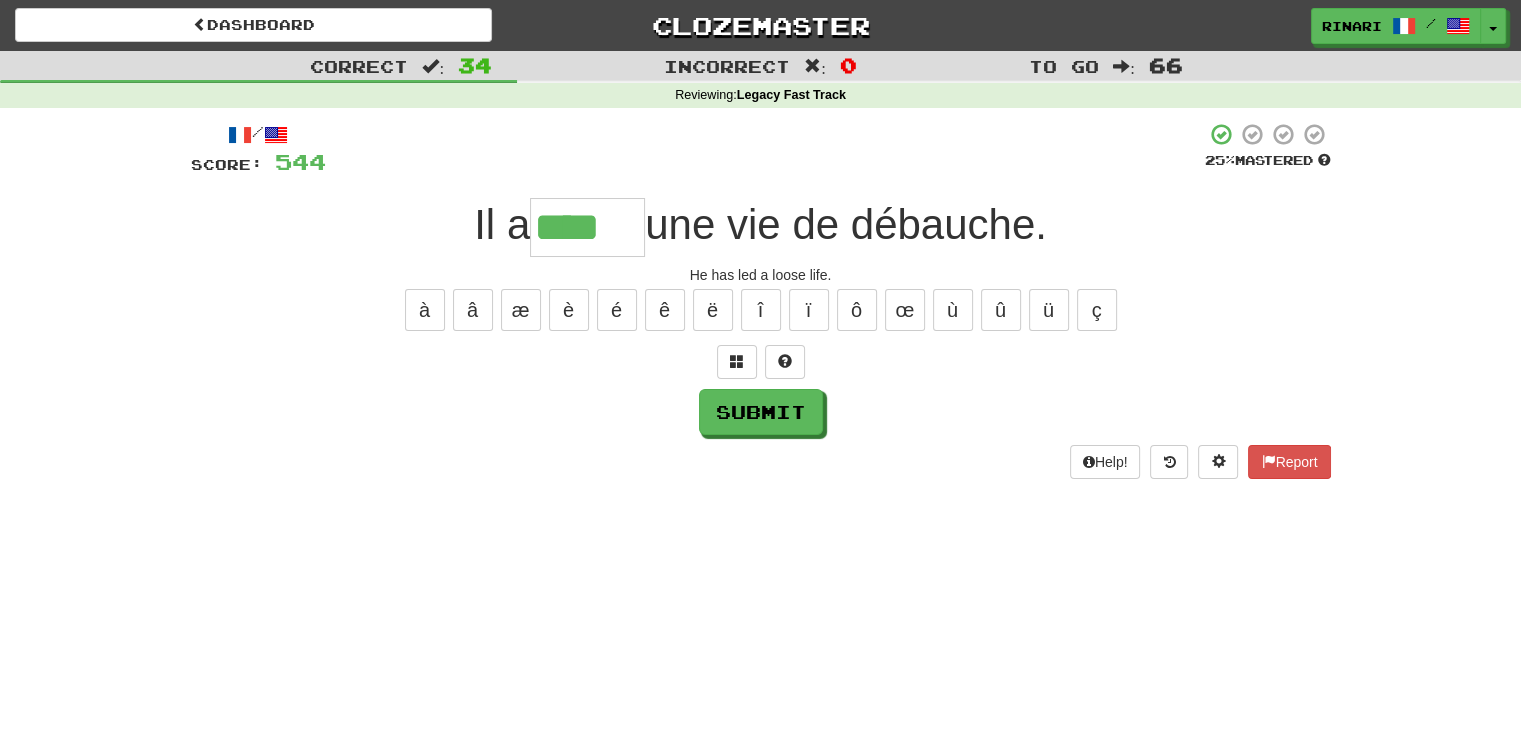 type on "****" 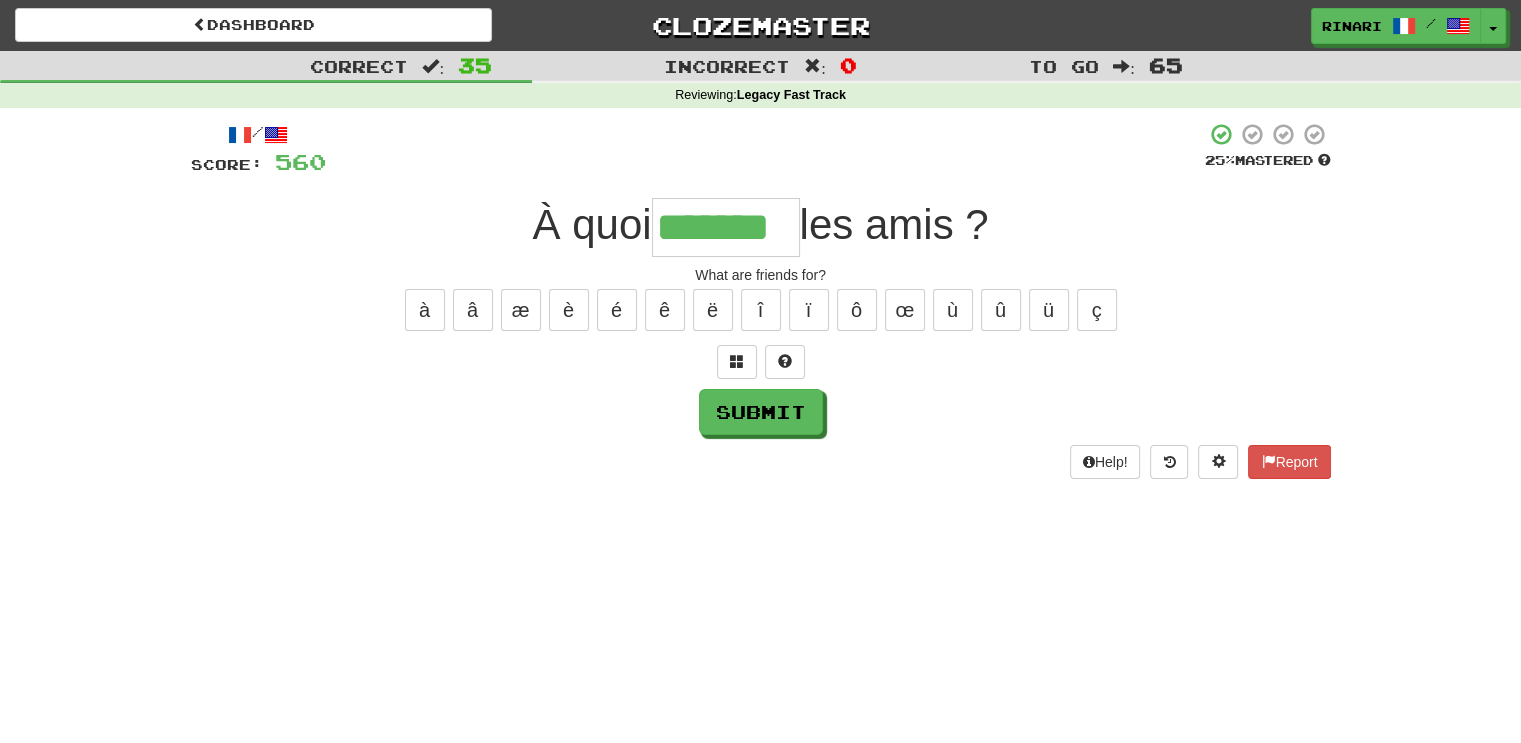 type on "*******" 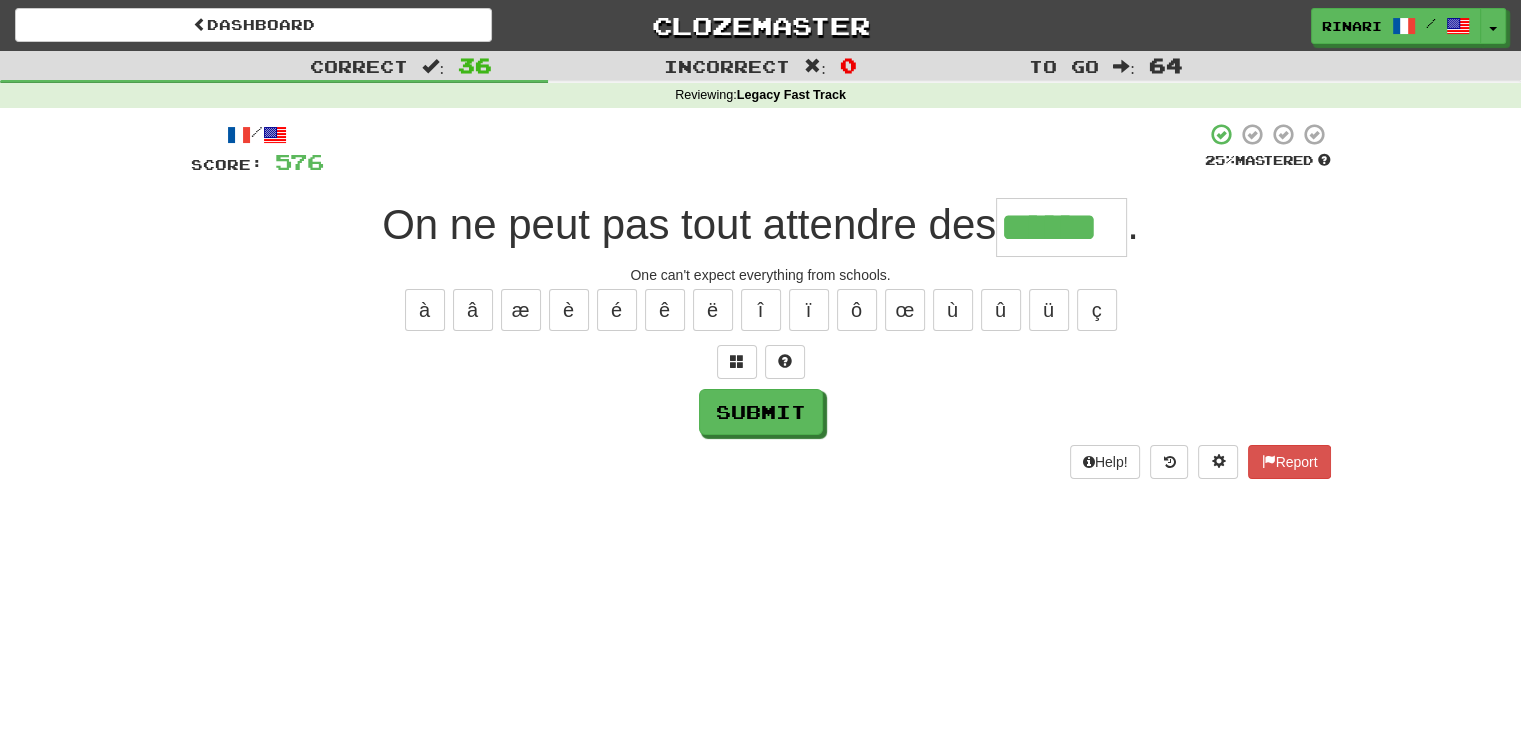 type on "******" 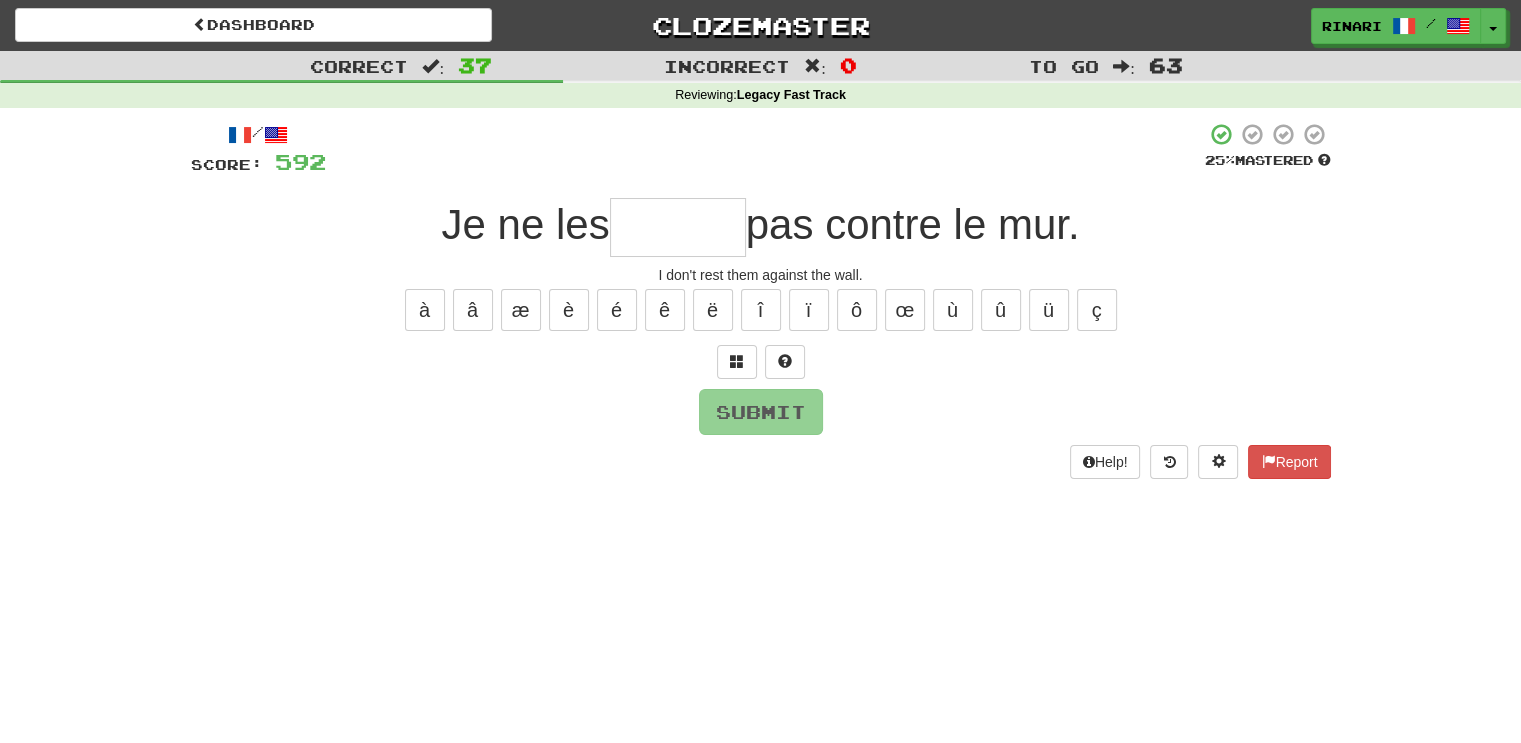 type on "*" 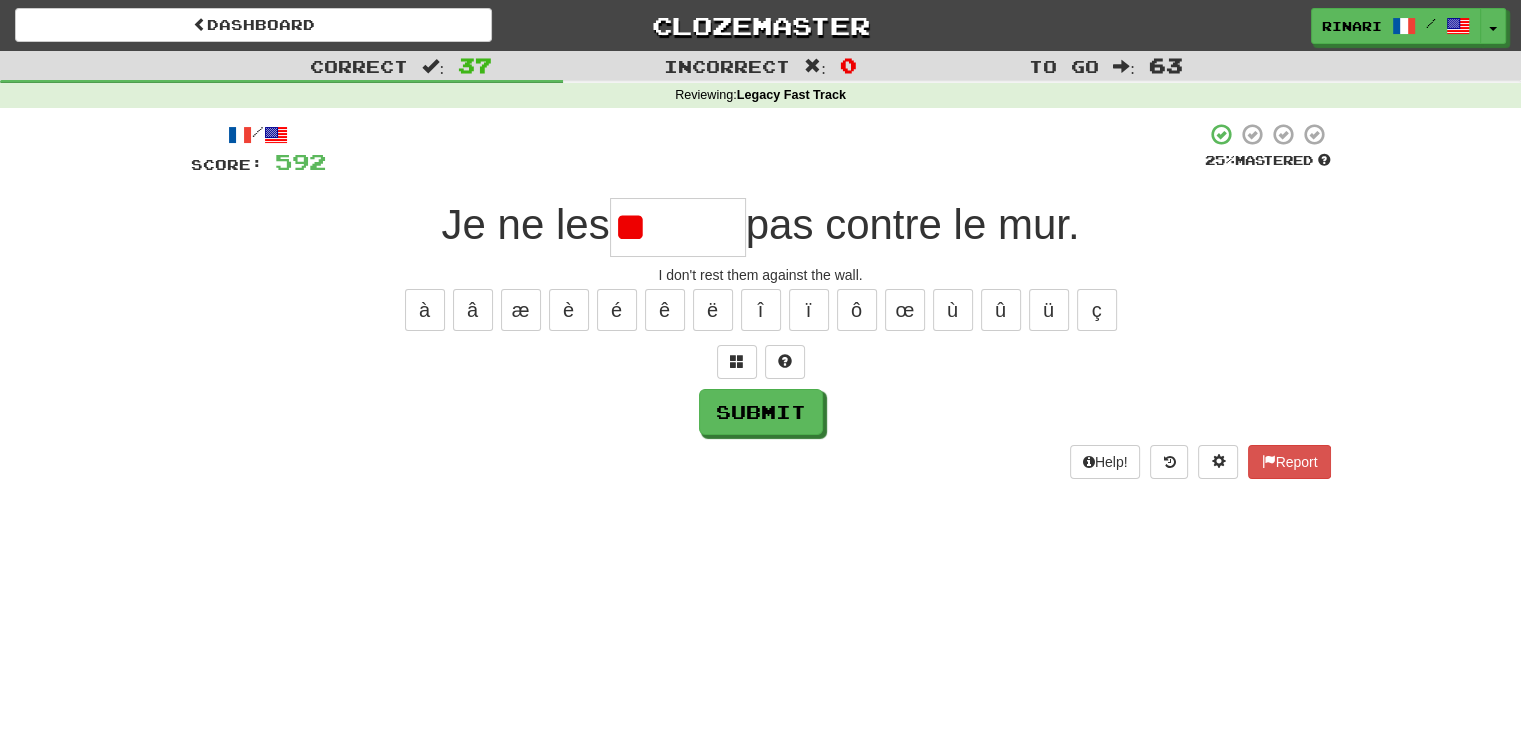 type on "*" 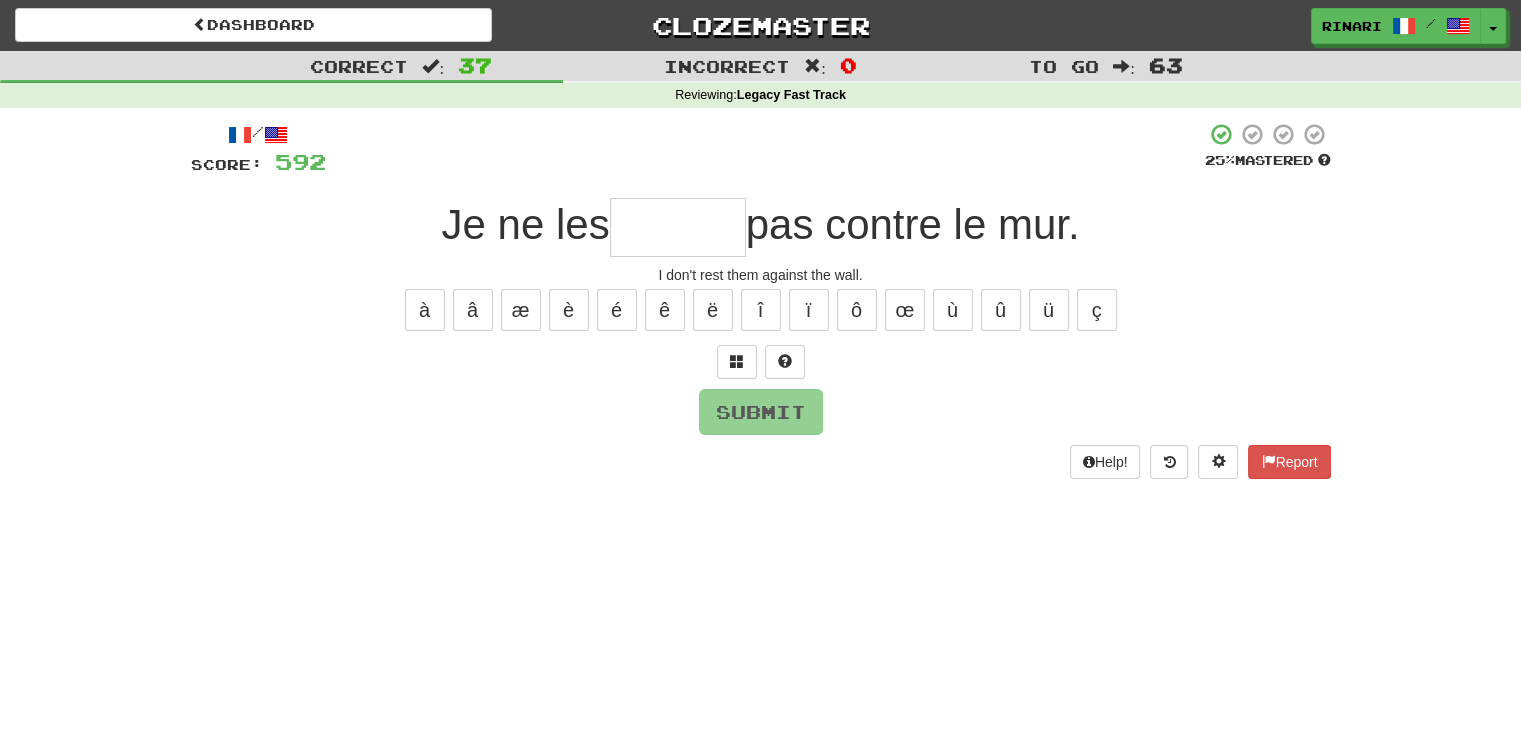 type on "*" 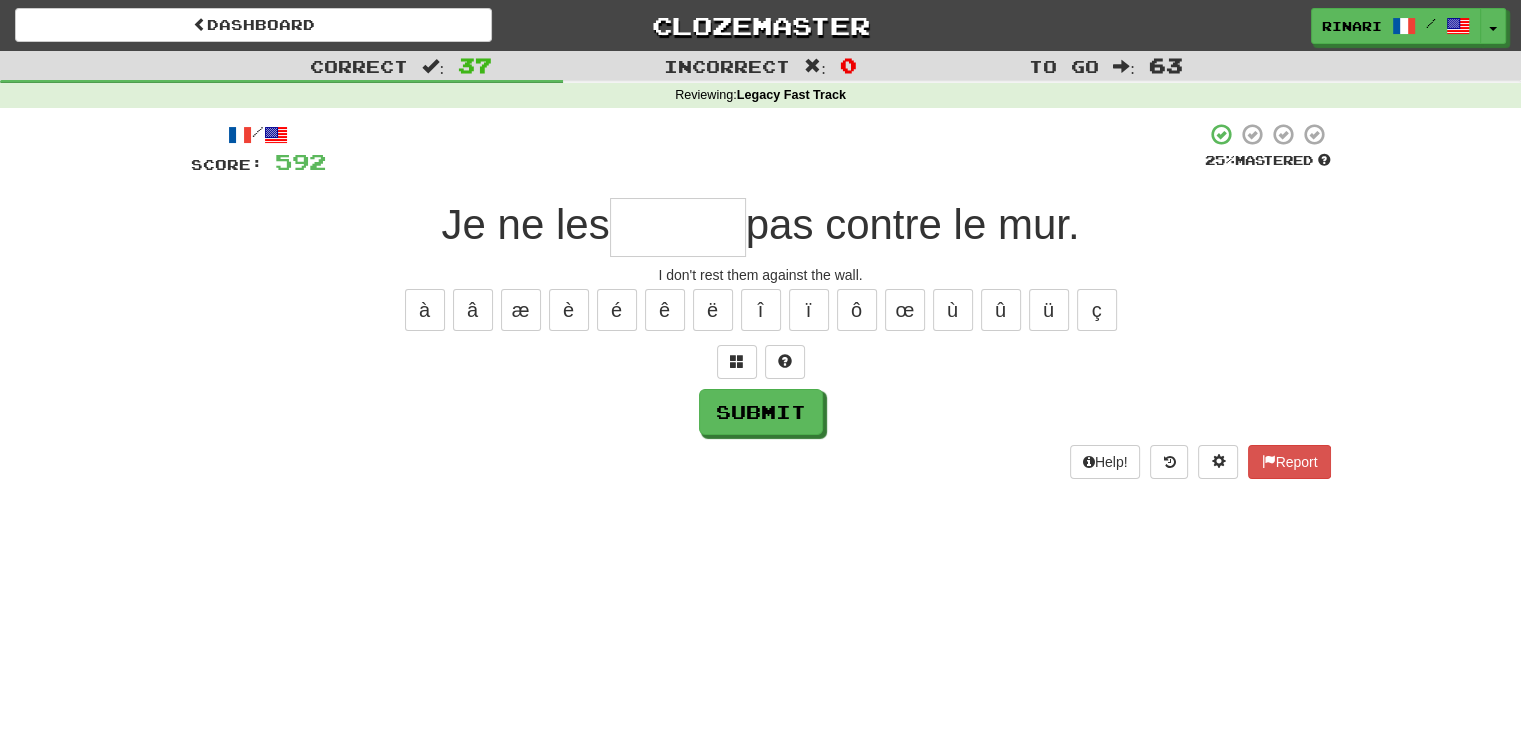 type on "*" 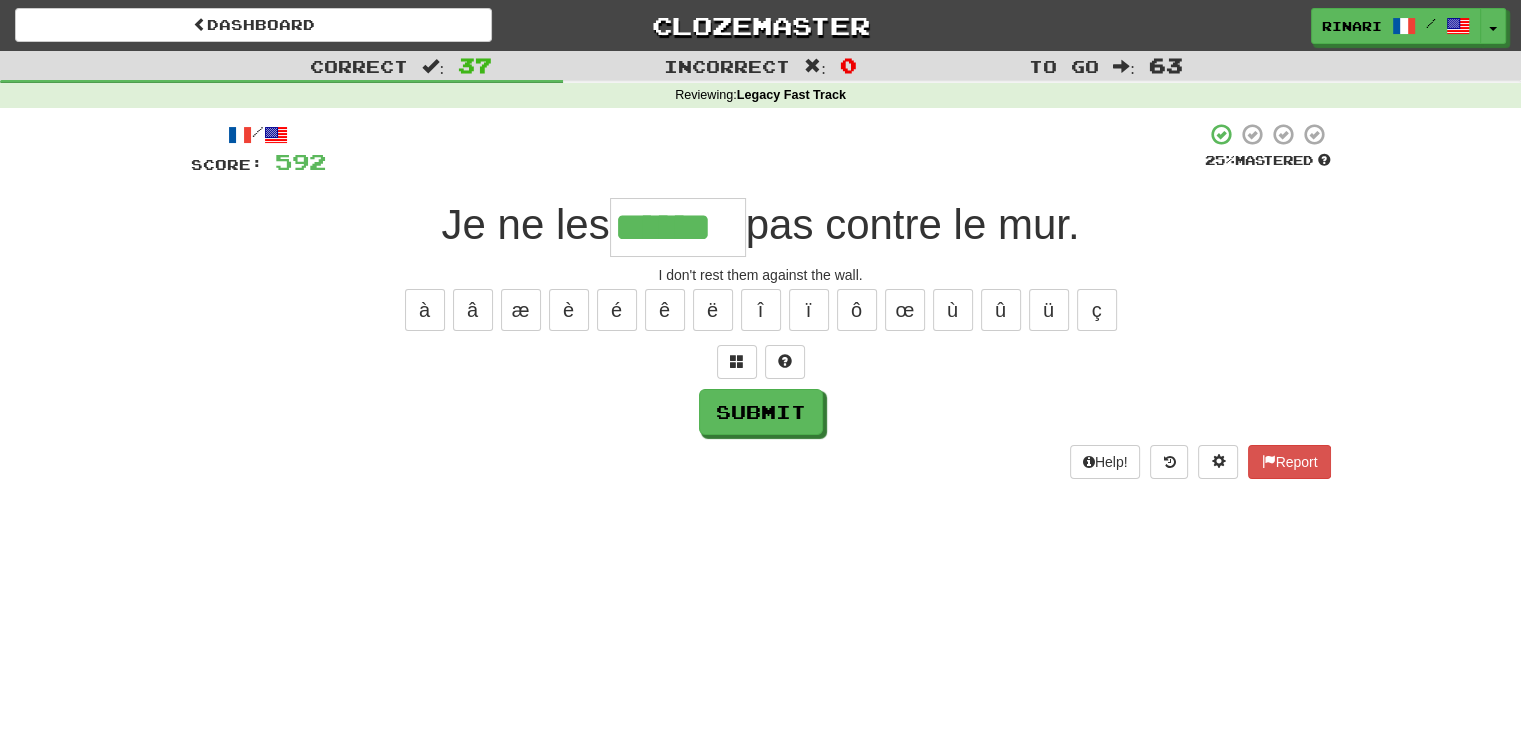 type on "******" 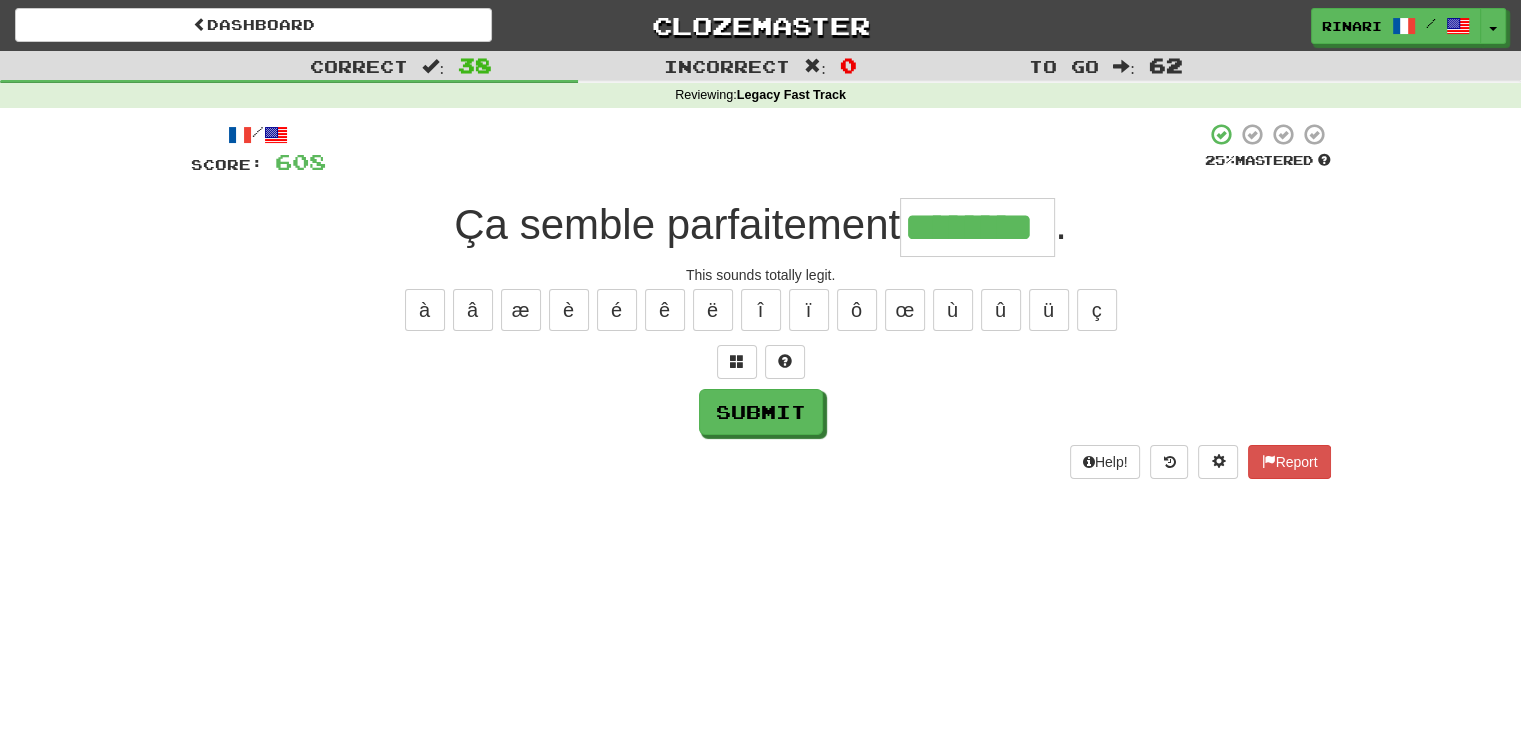 type on "********" 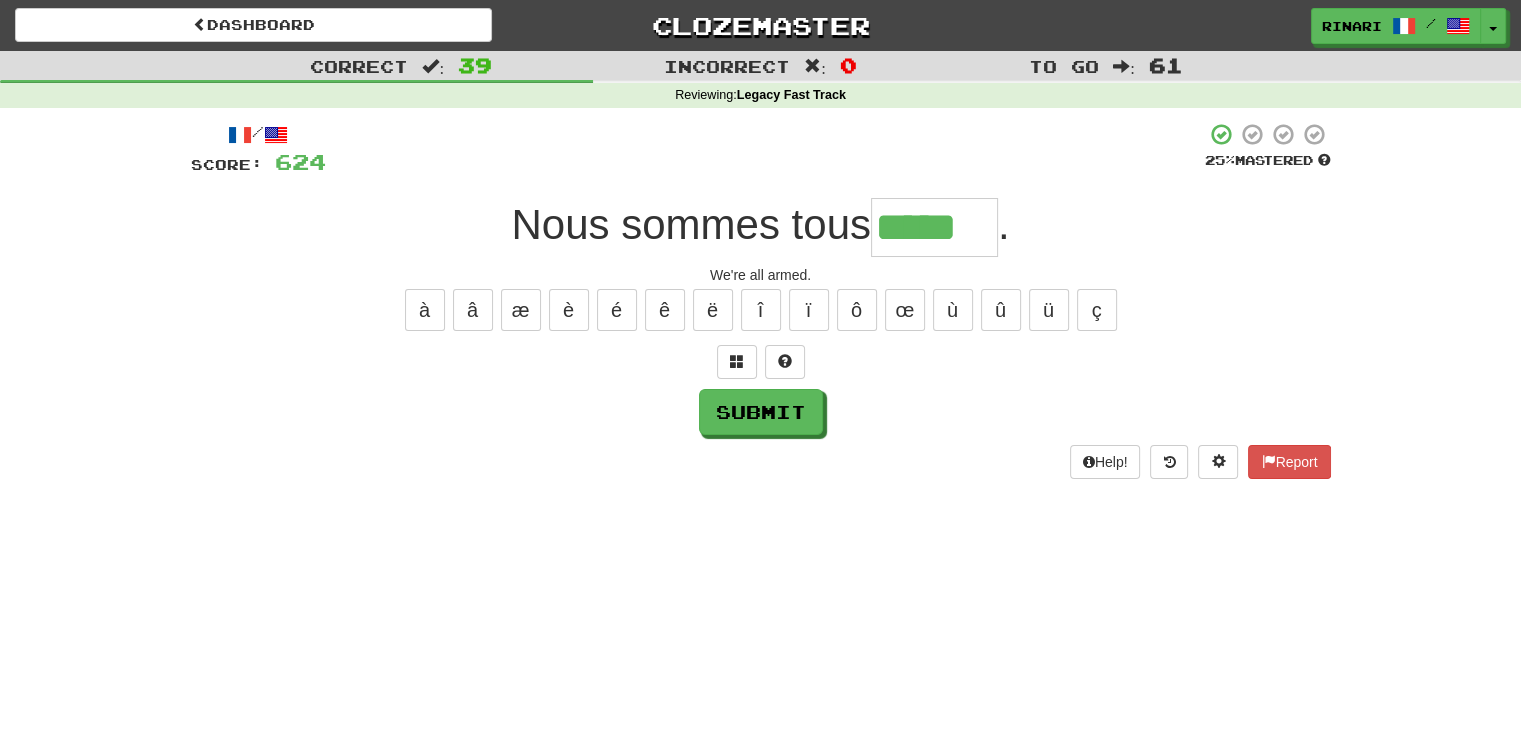 type on "*****" 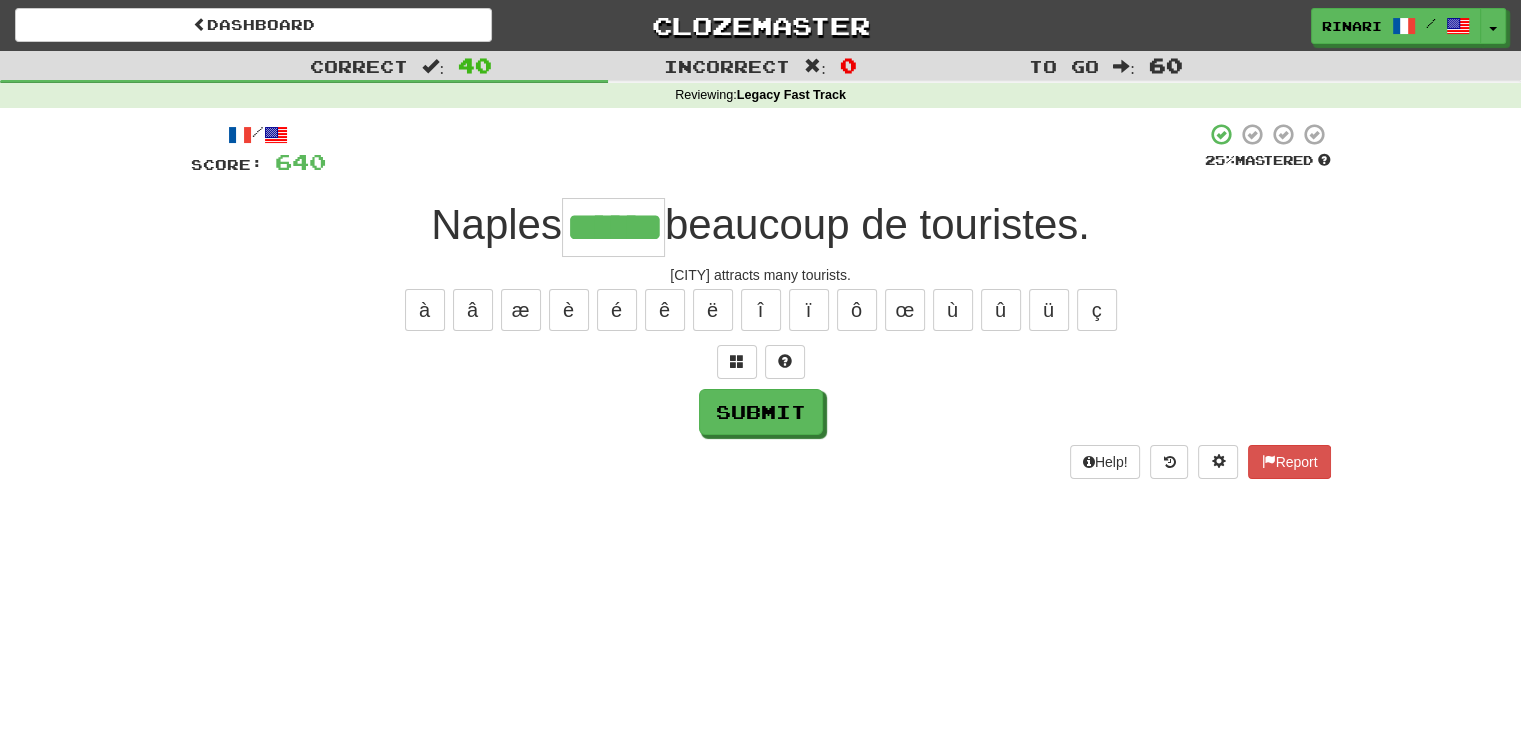 type on "******" 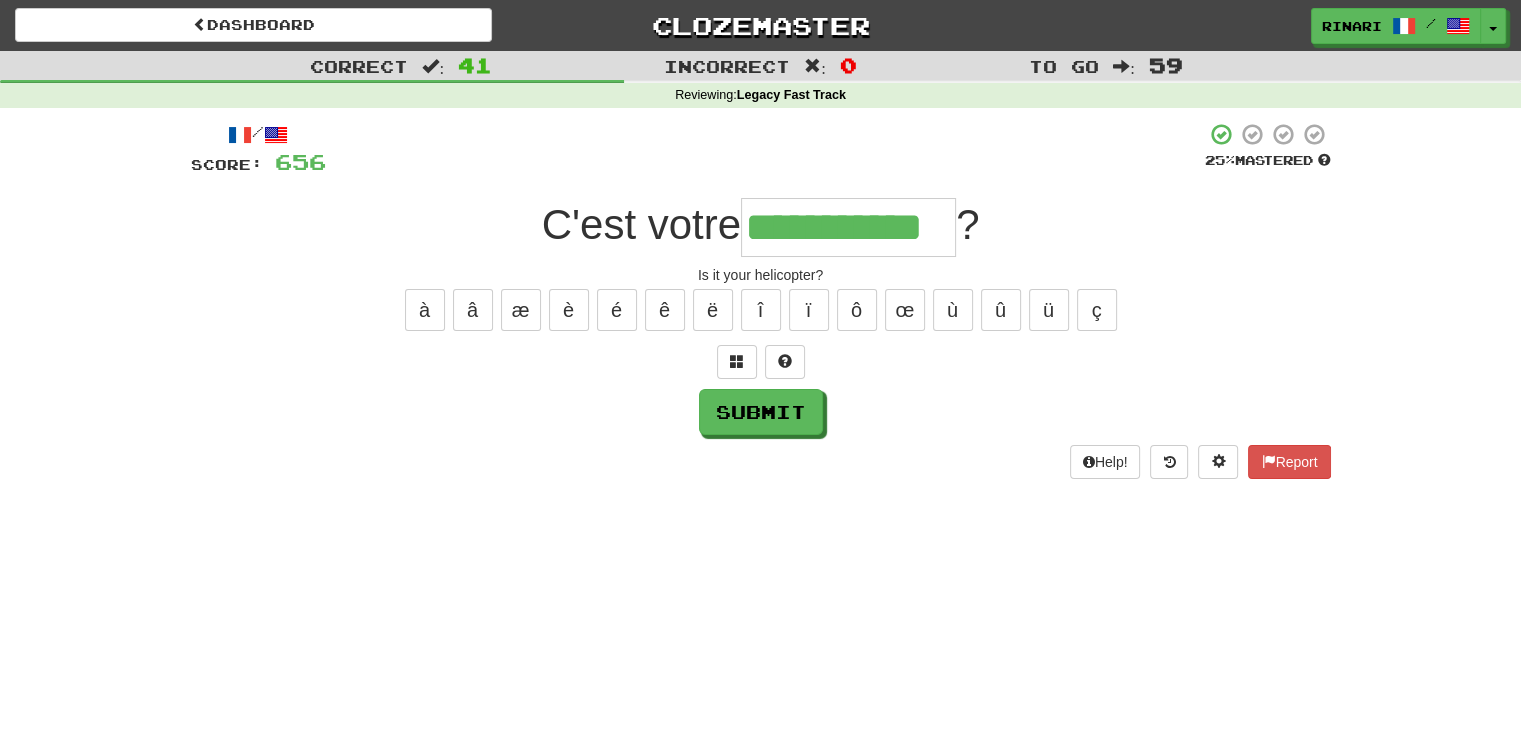 type on "**********" 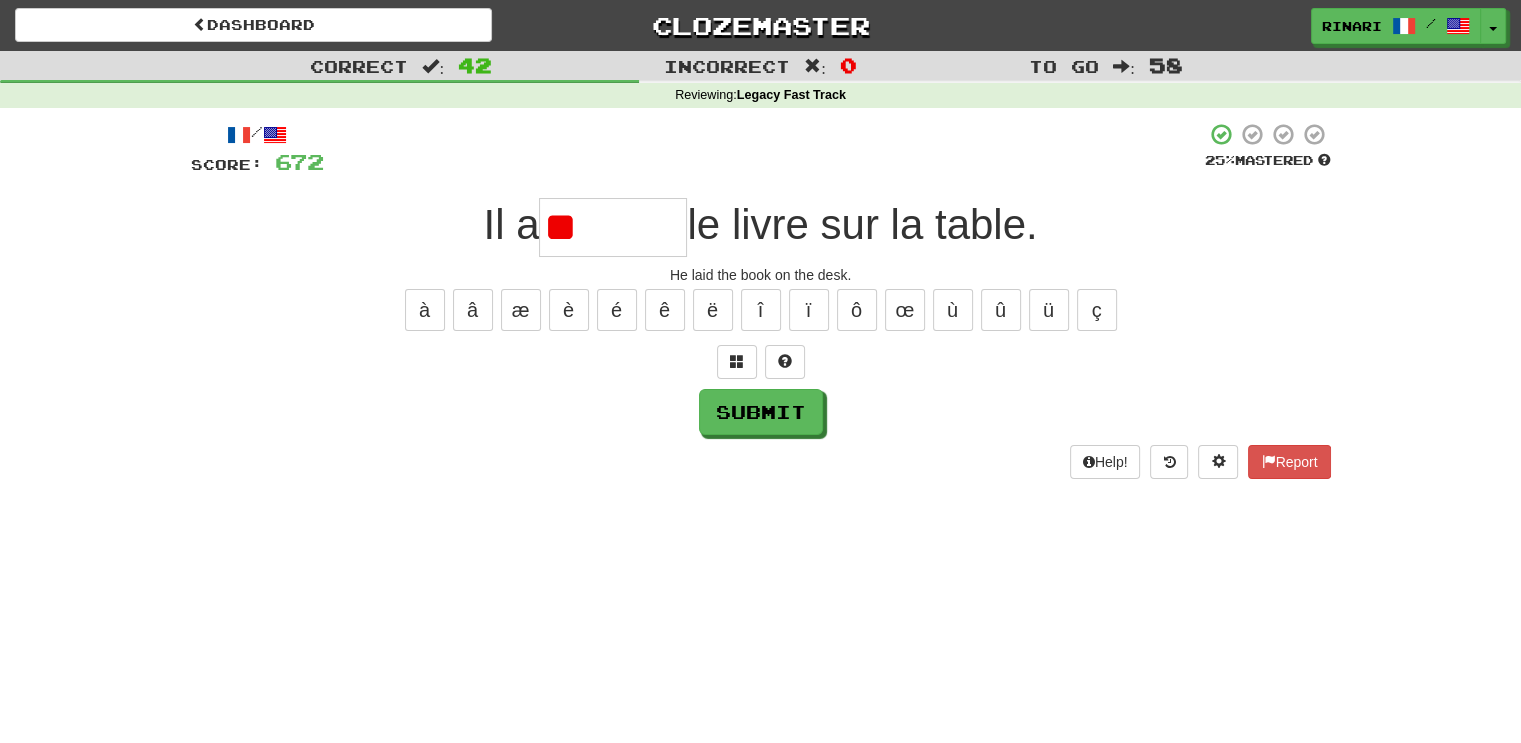 type on "*" 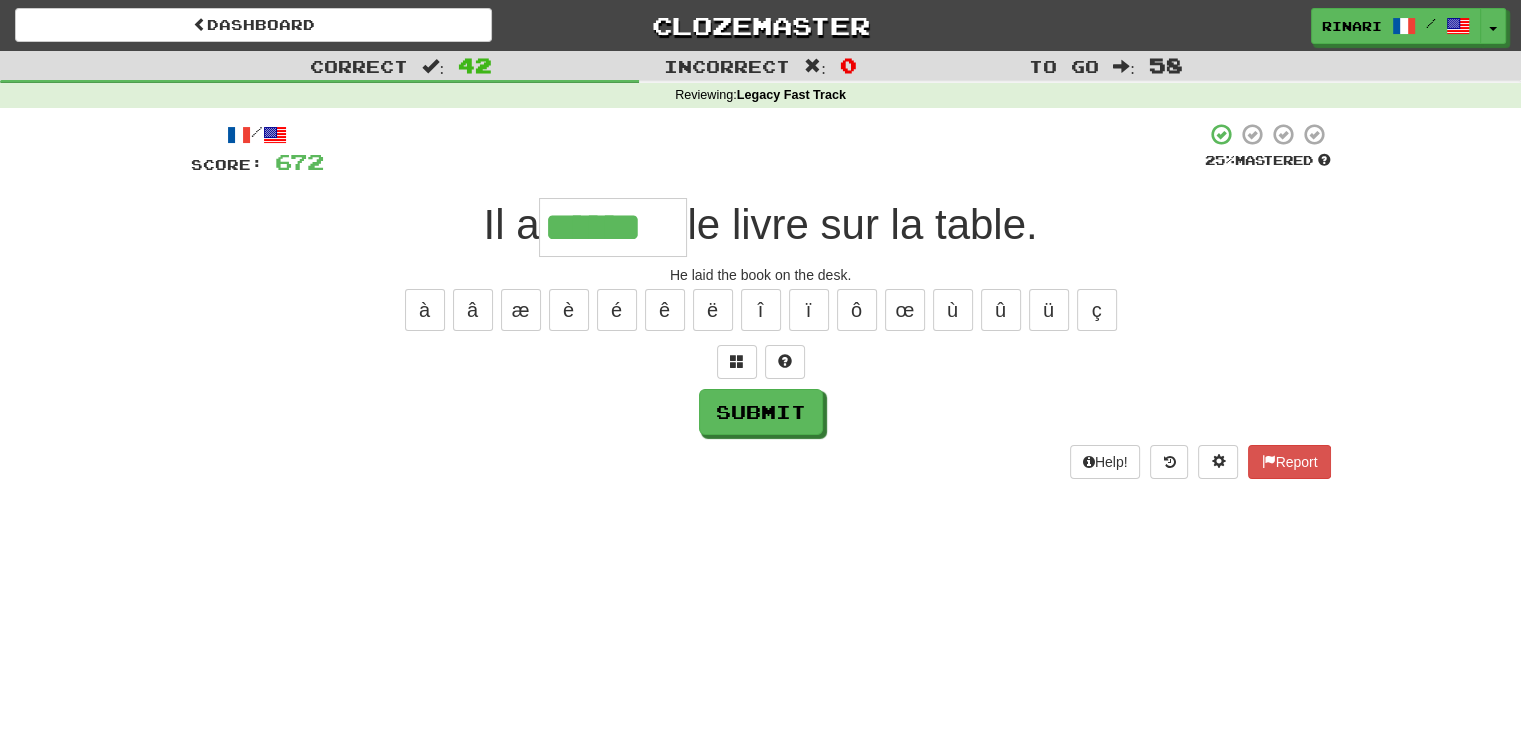 type on "******" 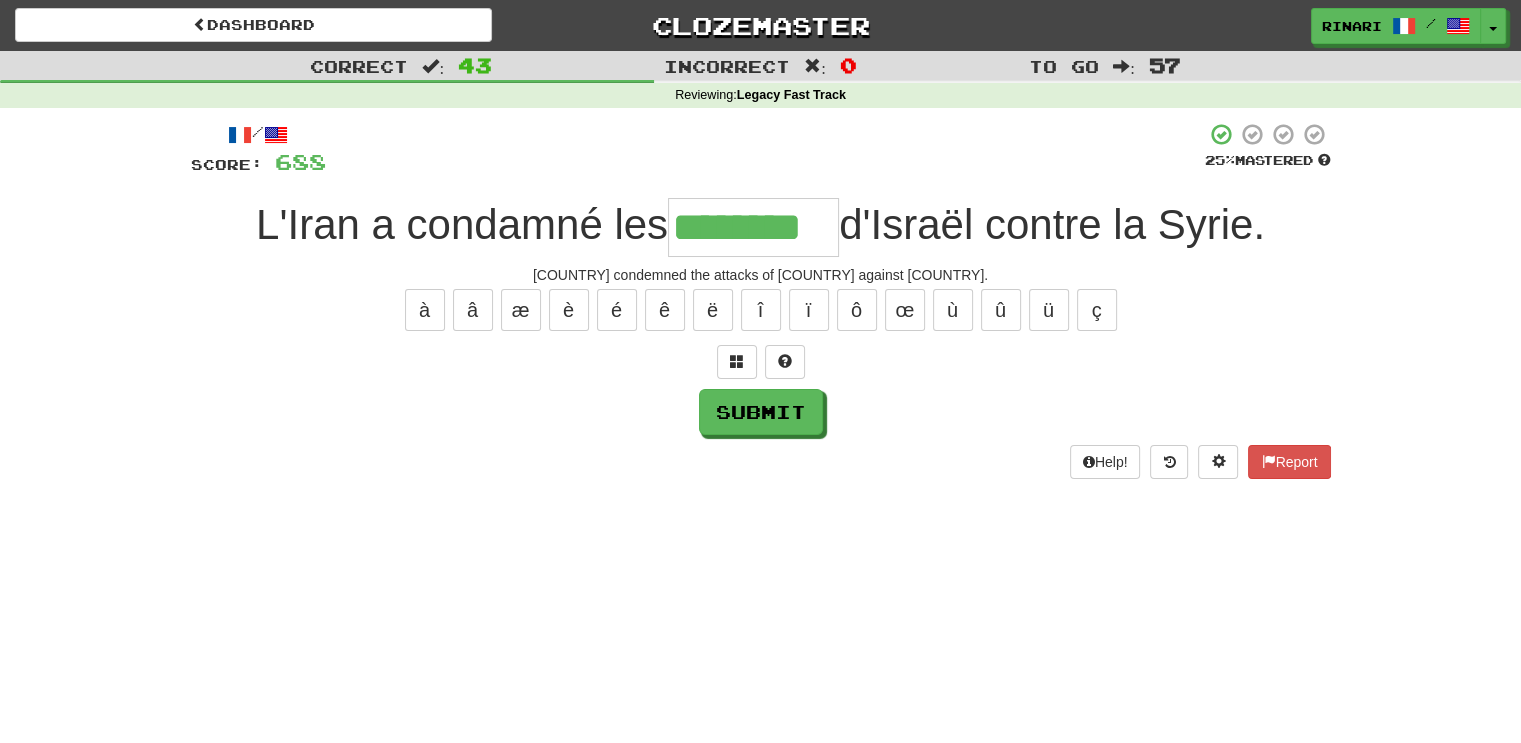 type on "********" 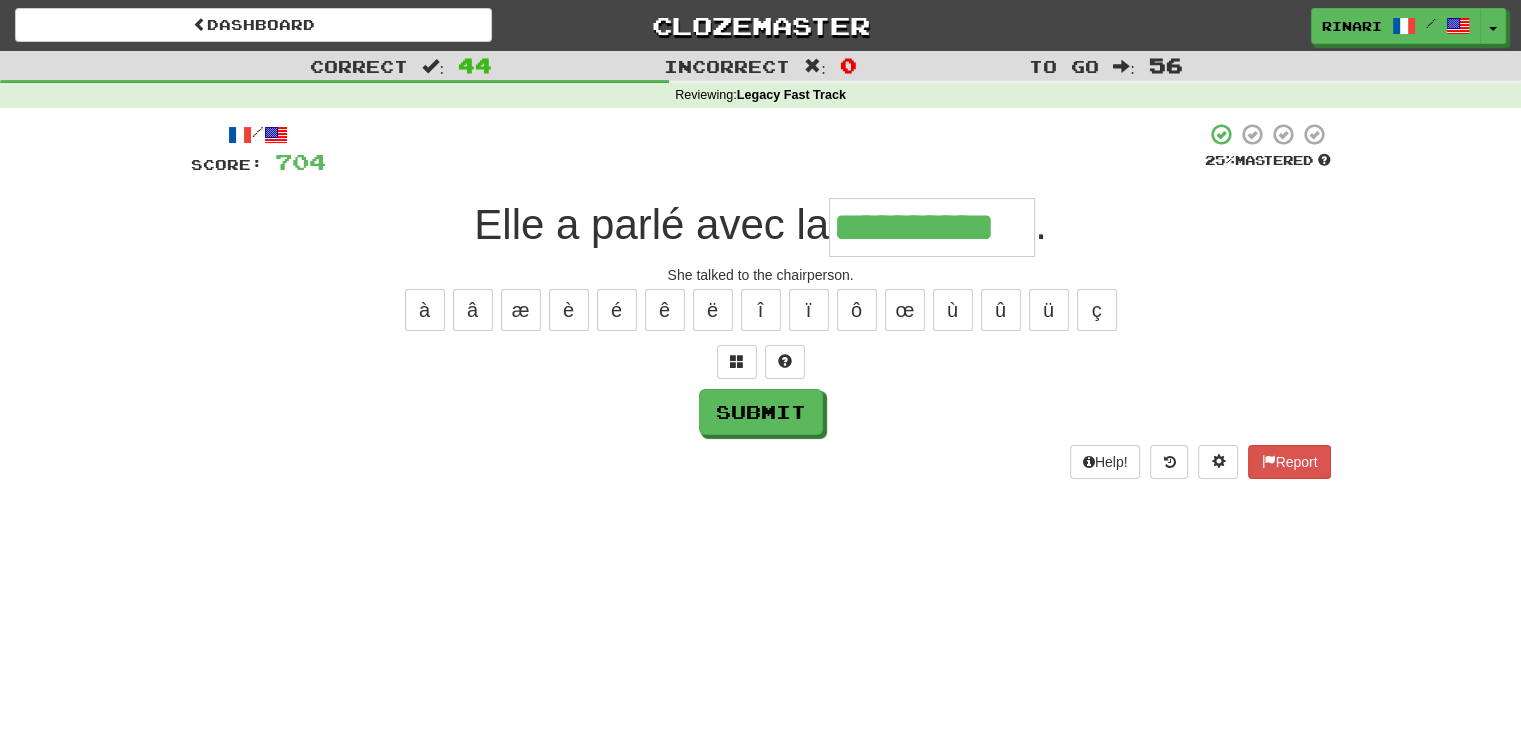 type on "**********" 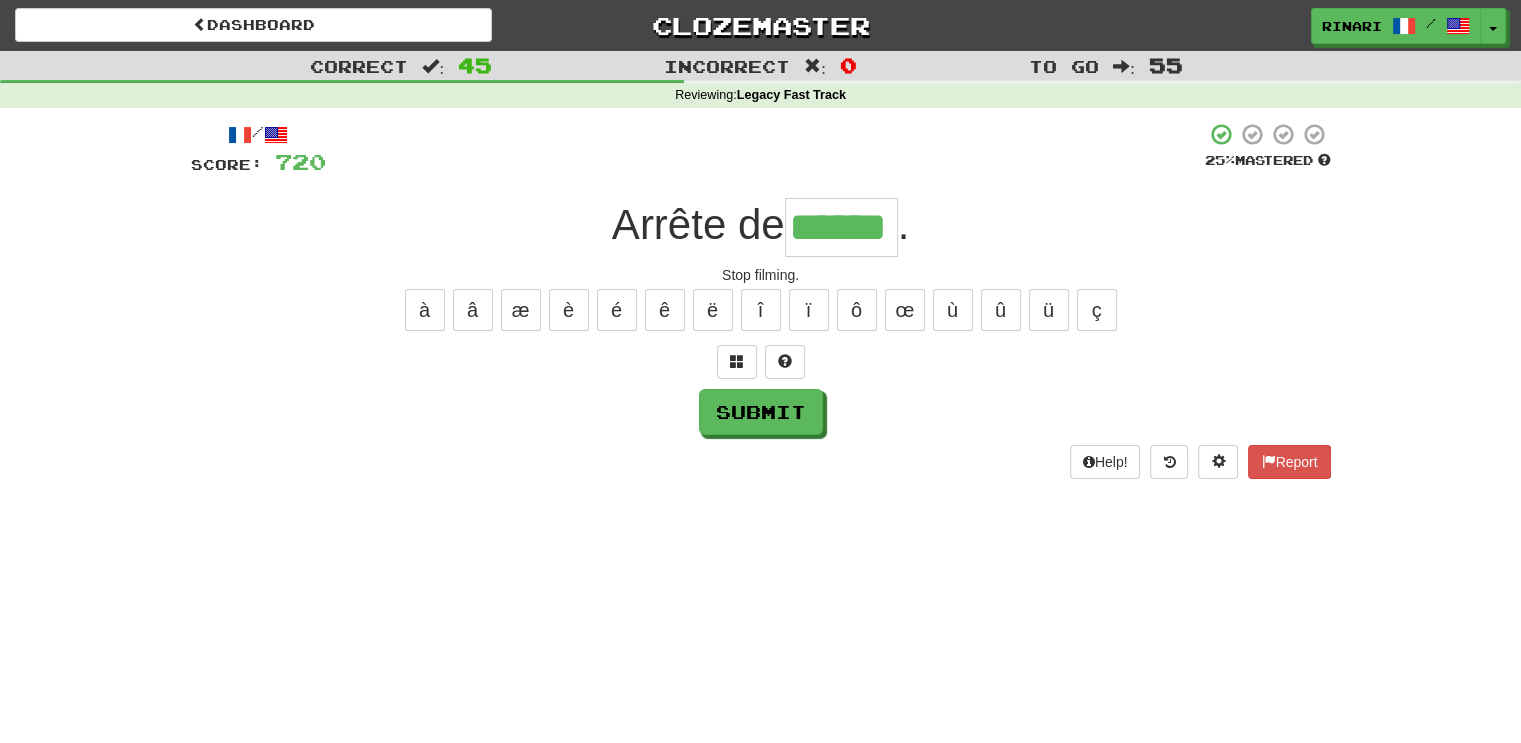 type on "******" 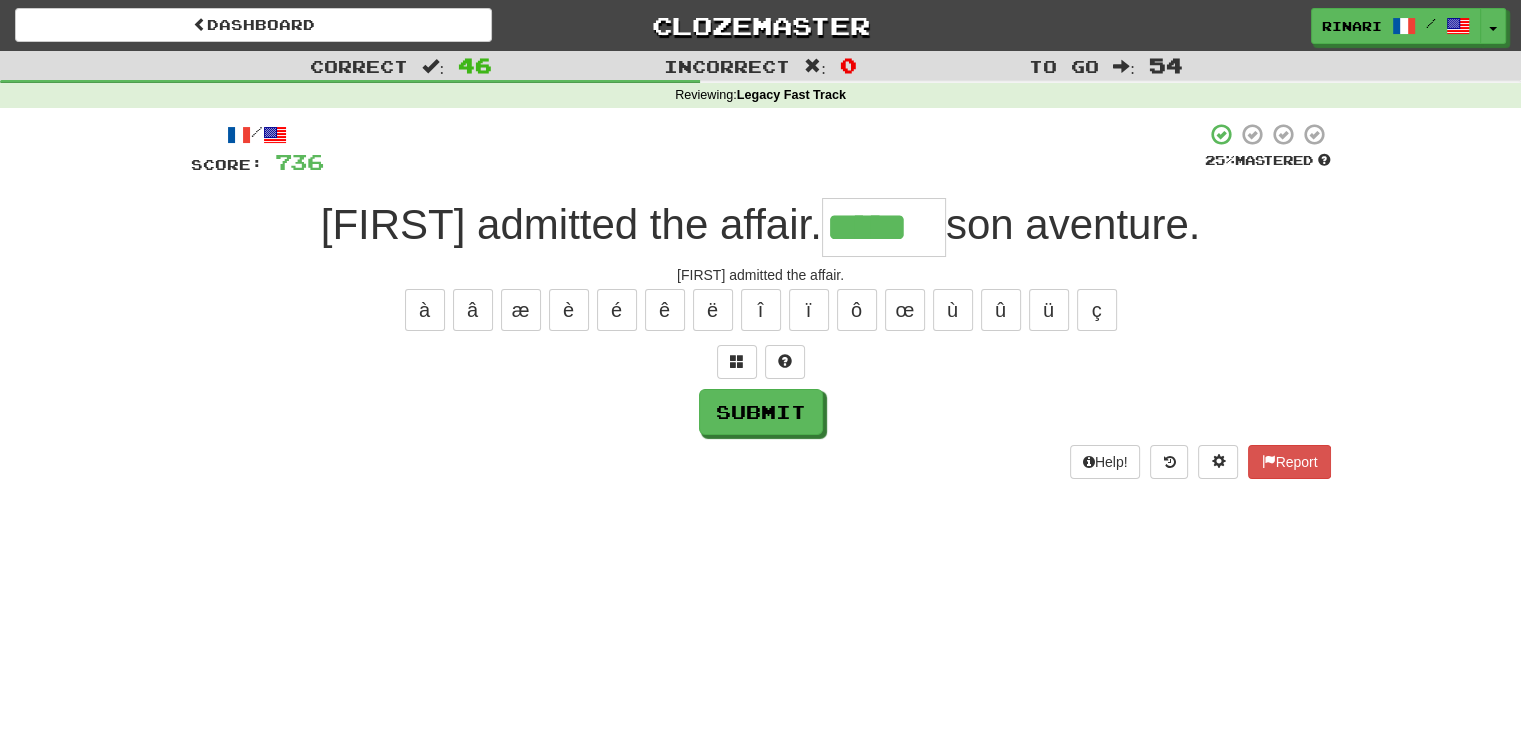 type on "*****" 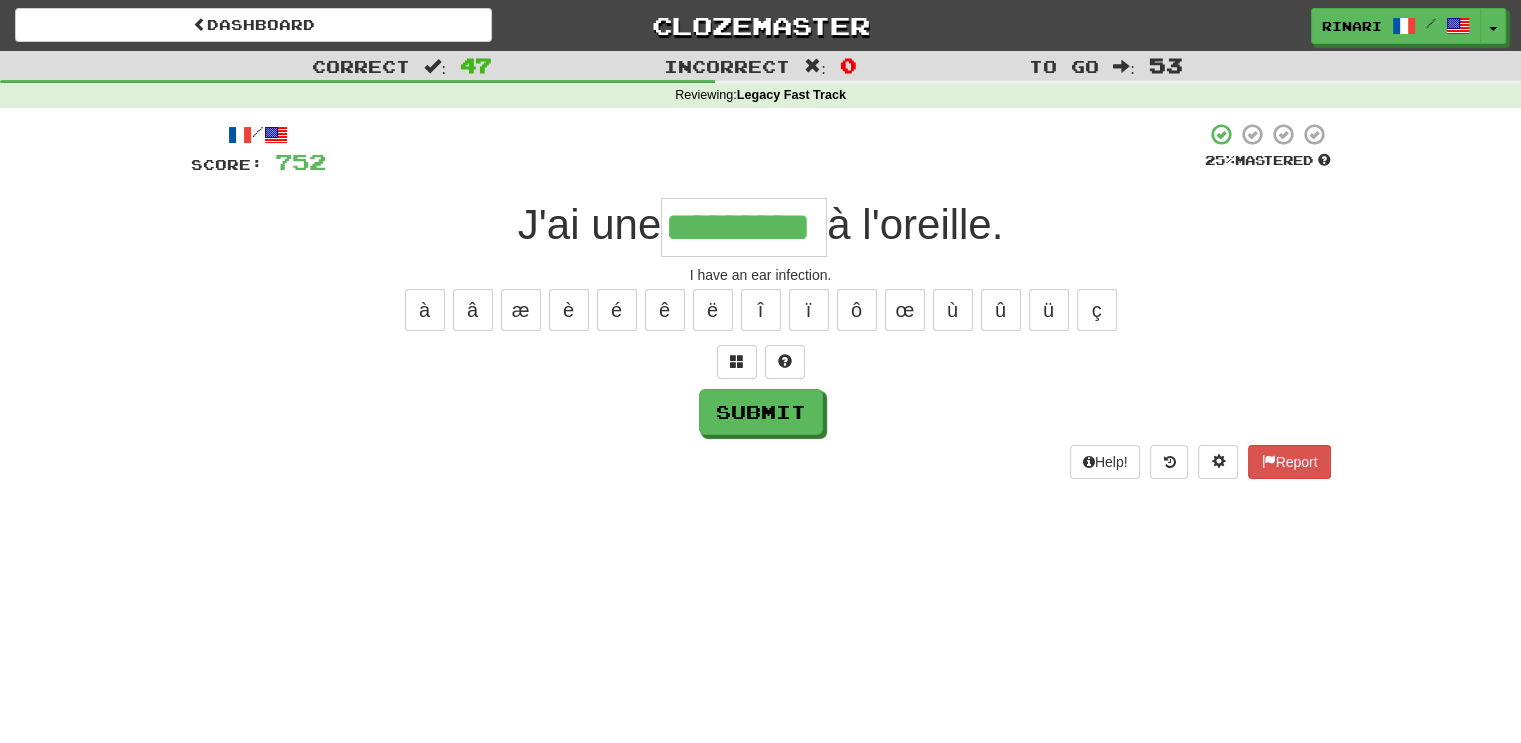 type on "*********" 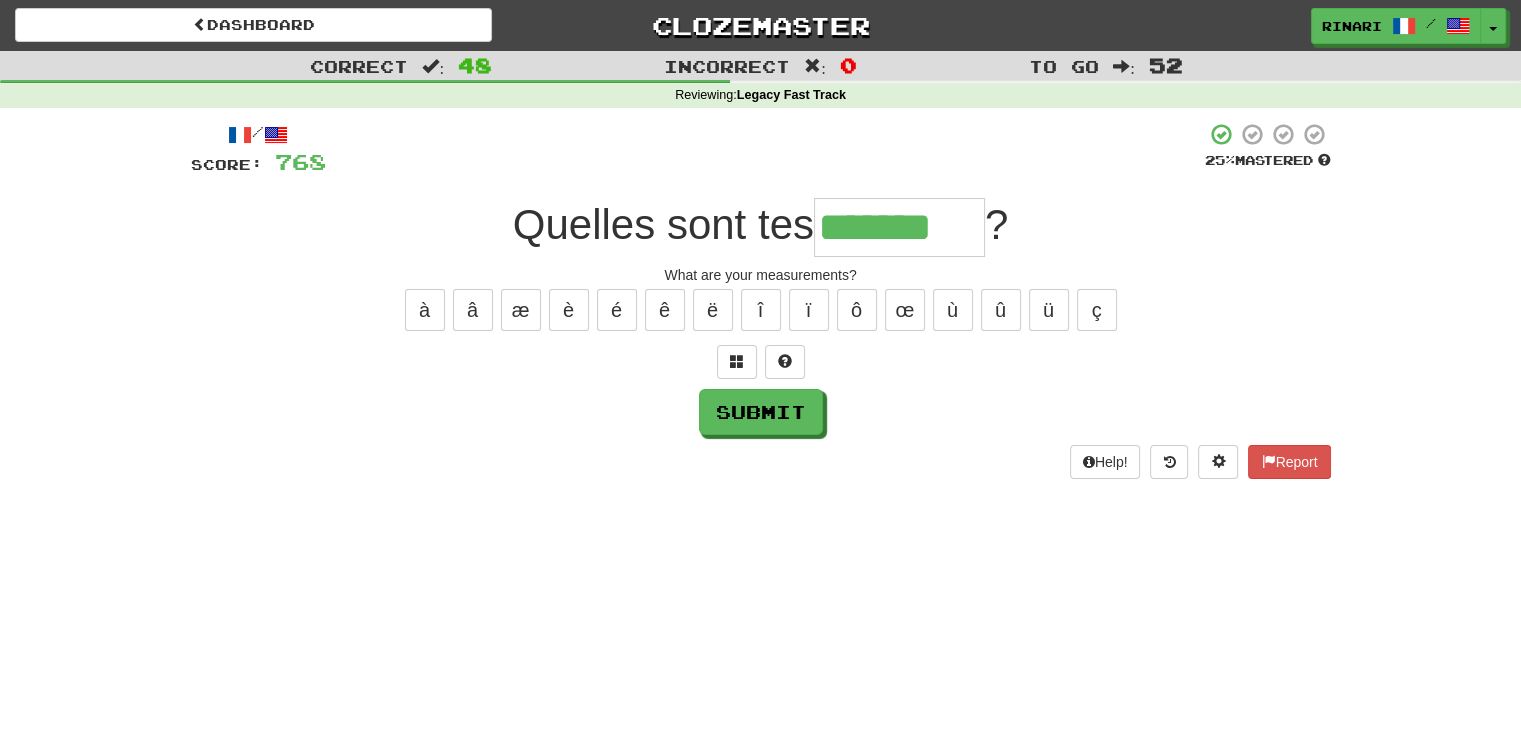 type on "*******" 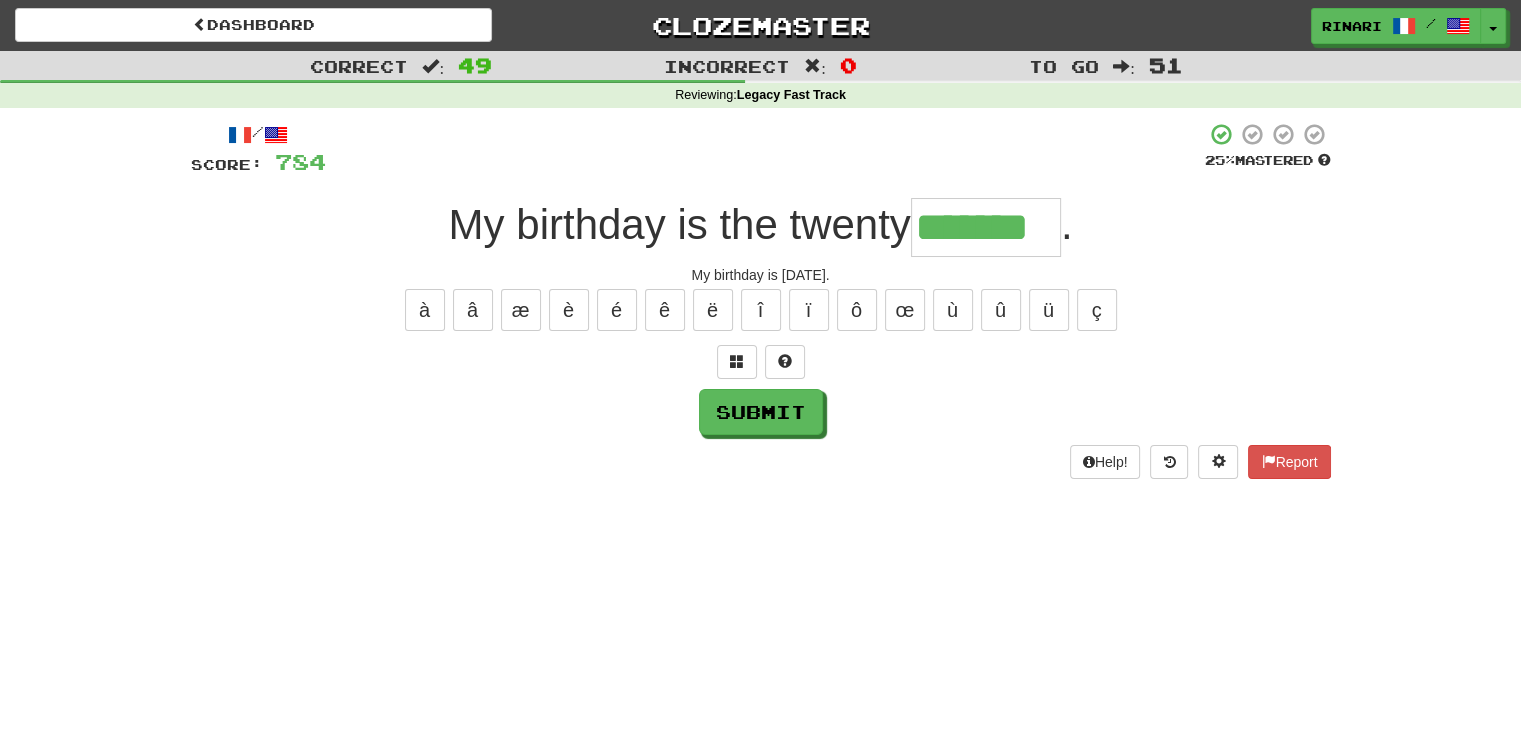 type on "*******" 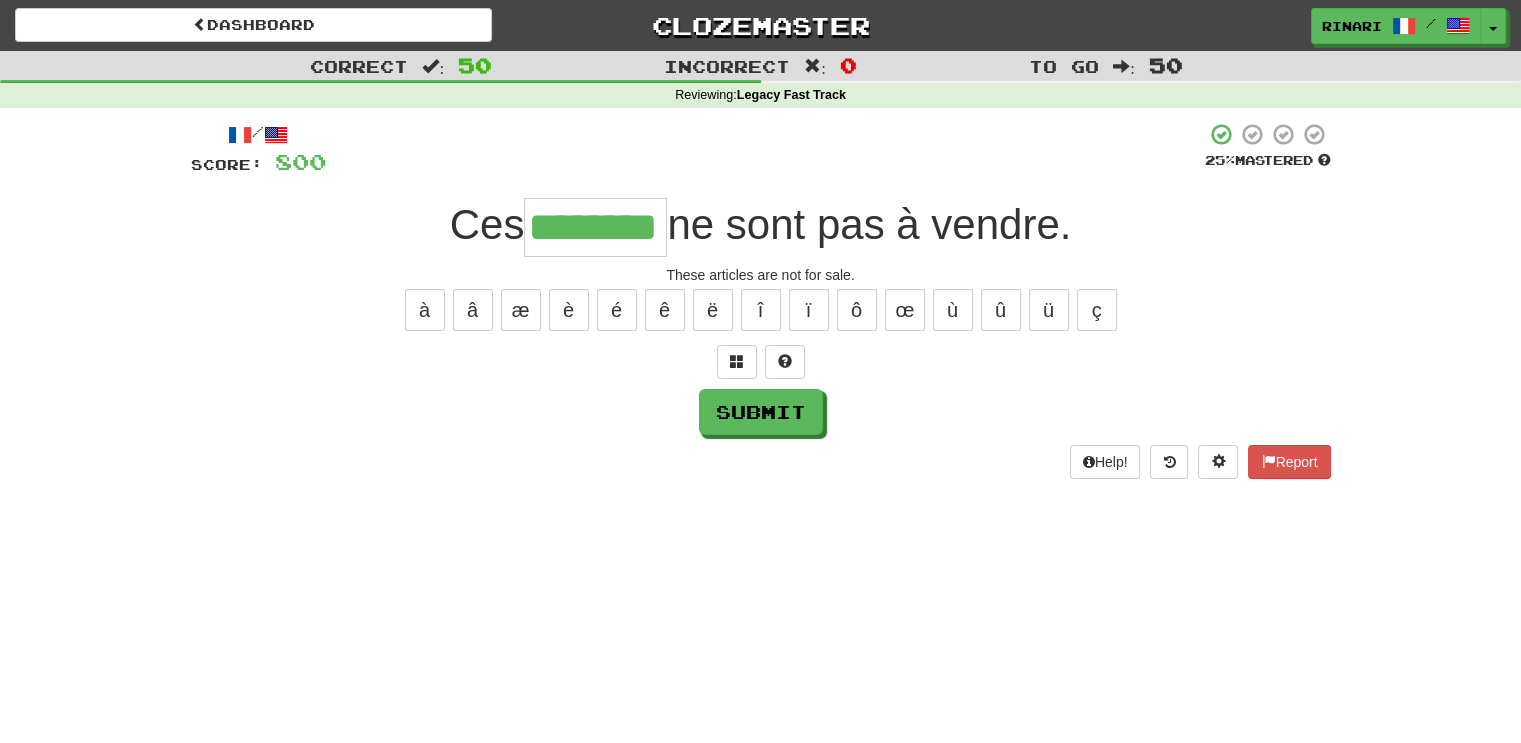 type on "********" 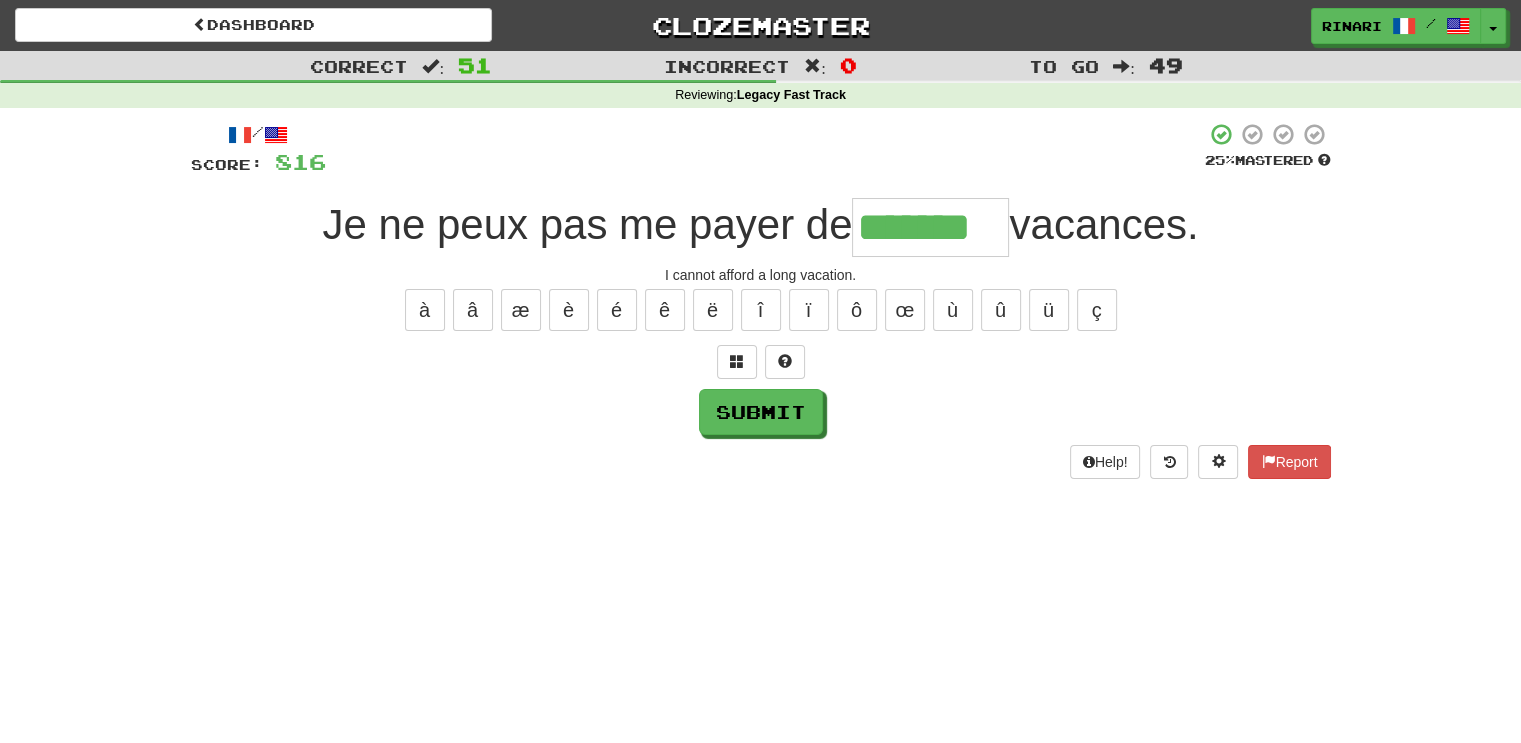 type on "*******" 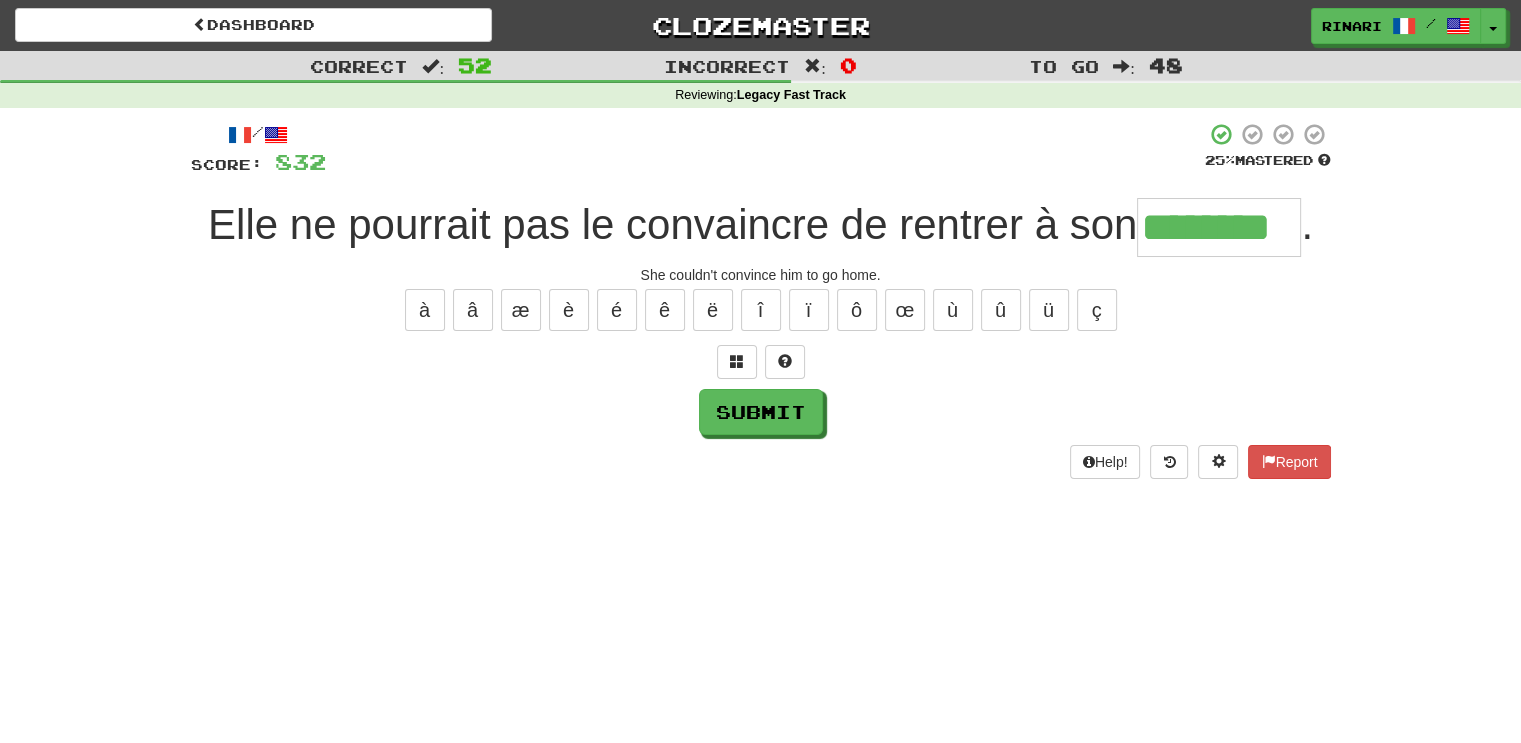type on "********" 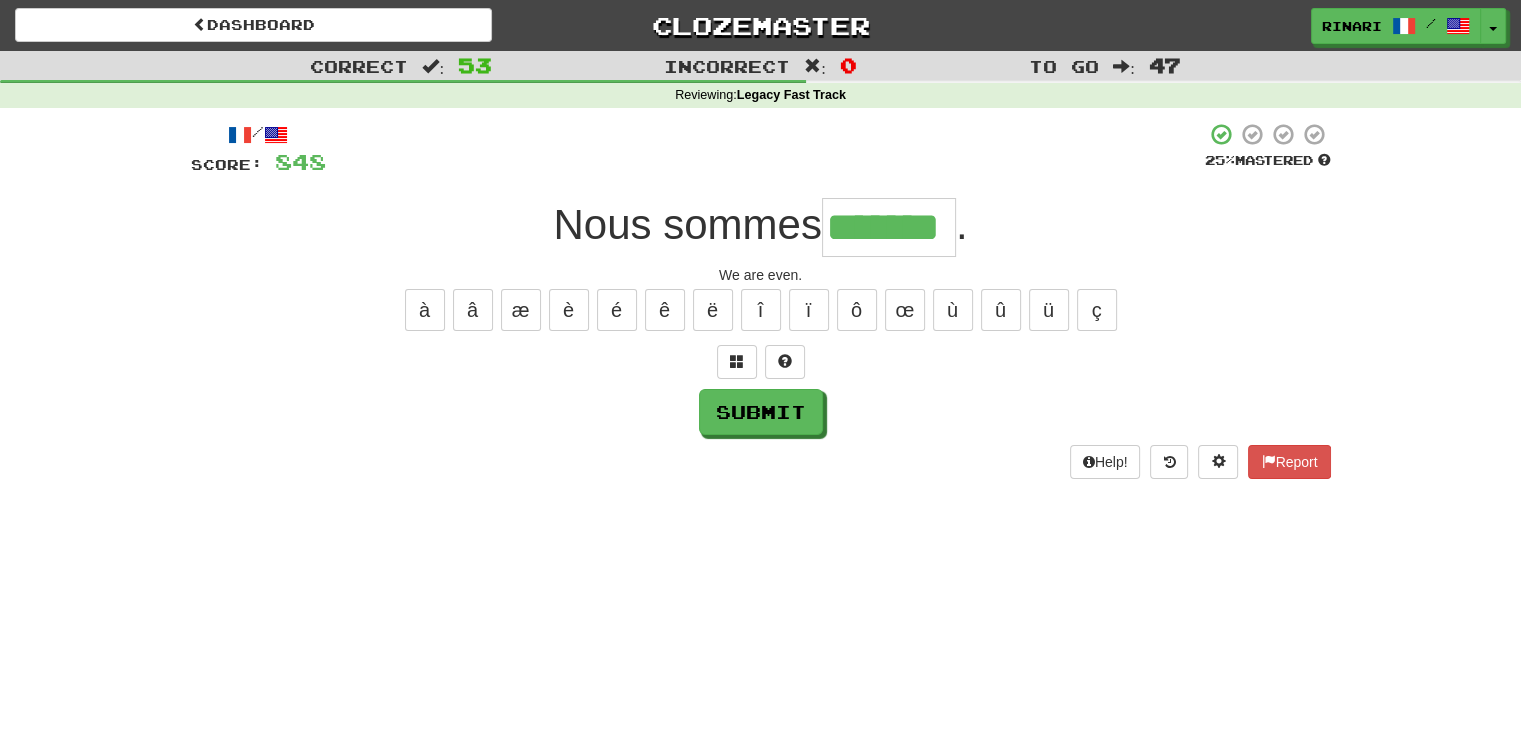 type on "*******" 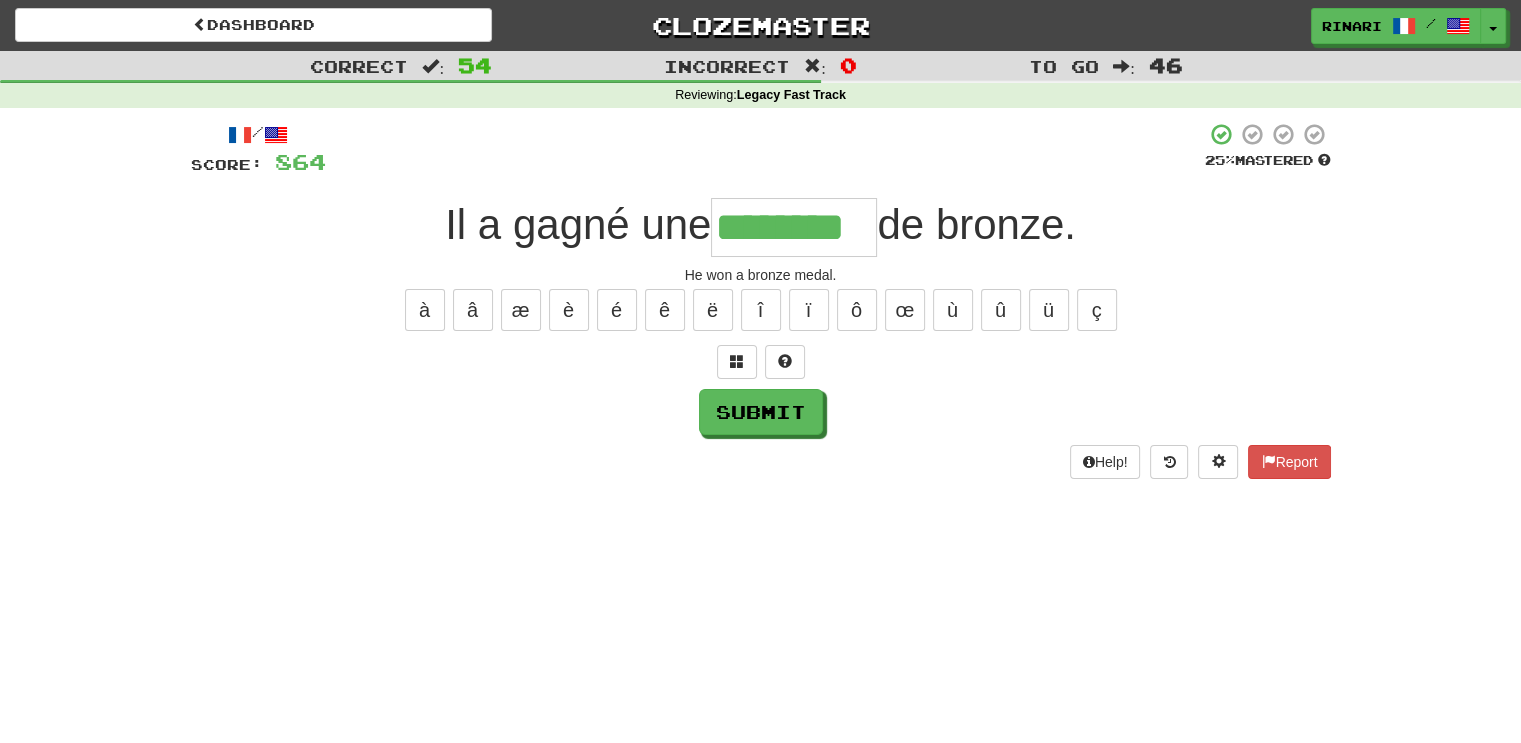 type on "********" 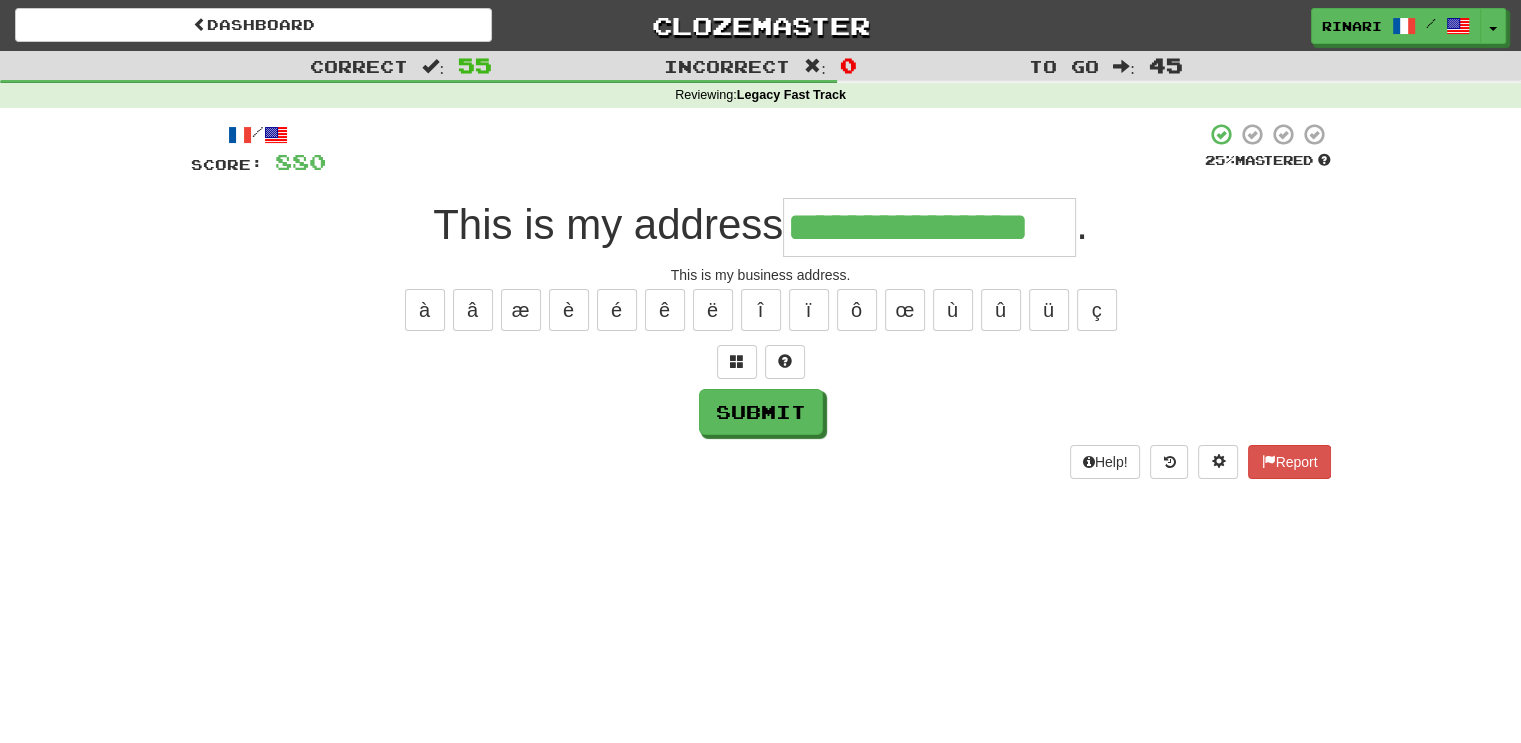 type on "**********" 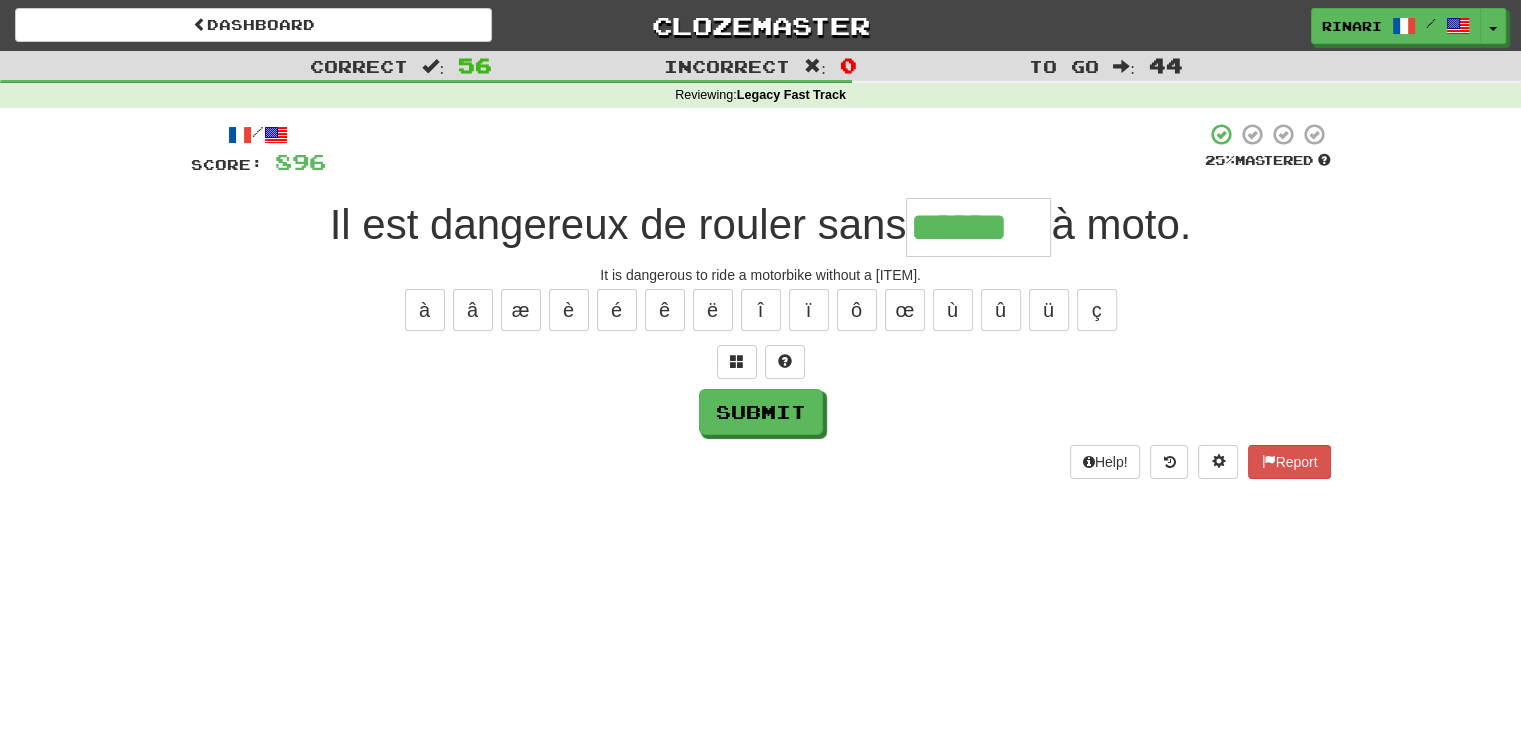 type on "******" 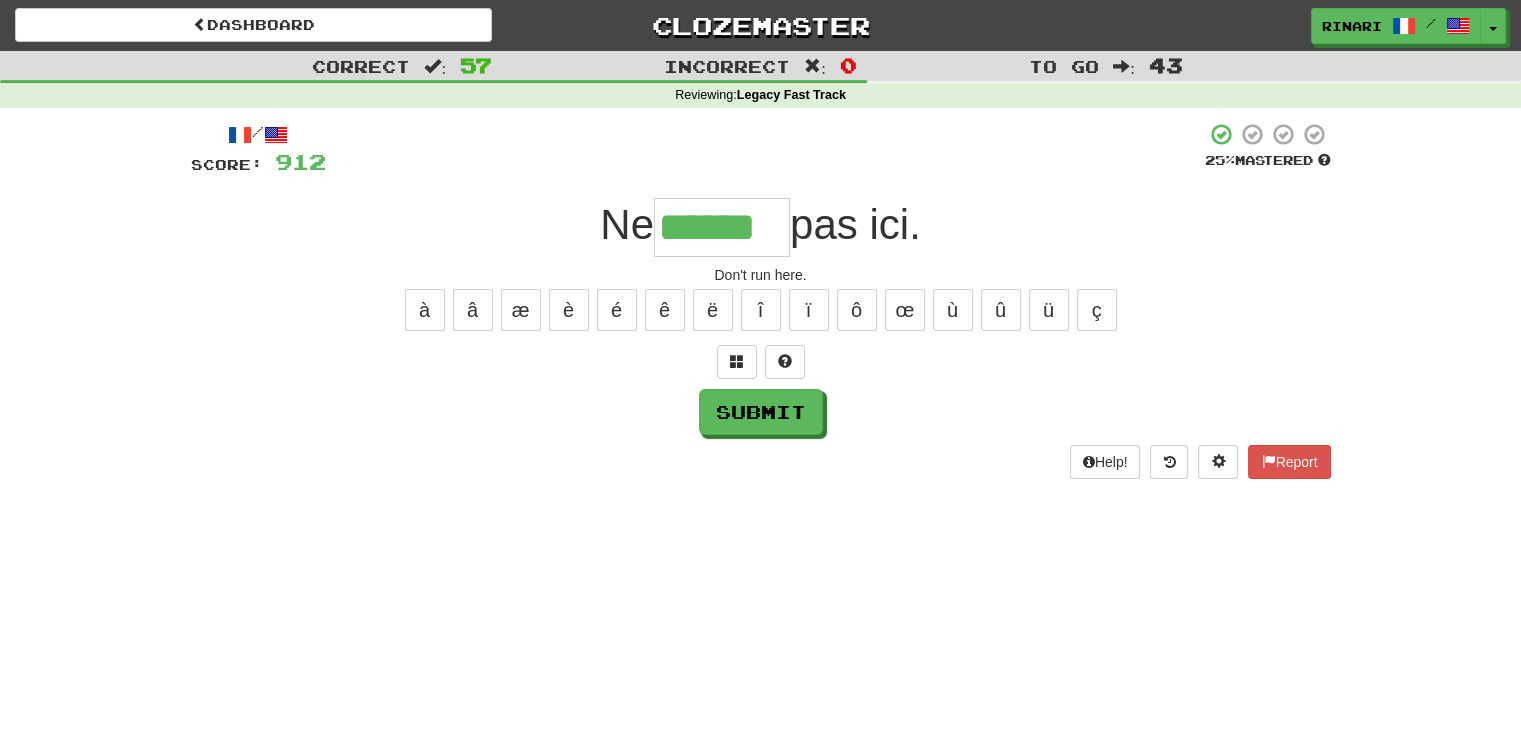 type on "******" 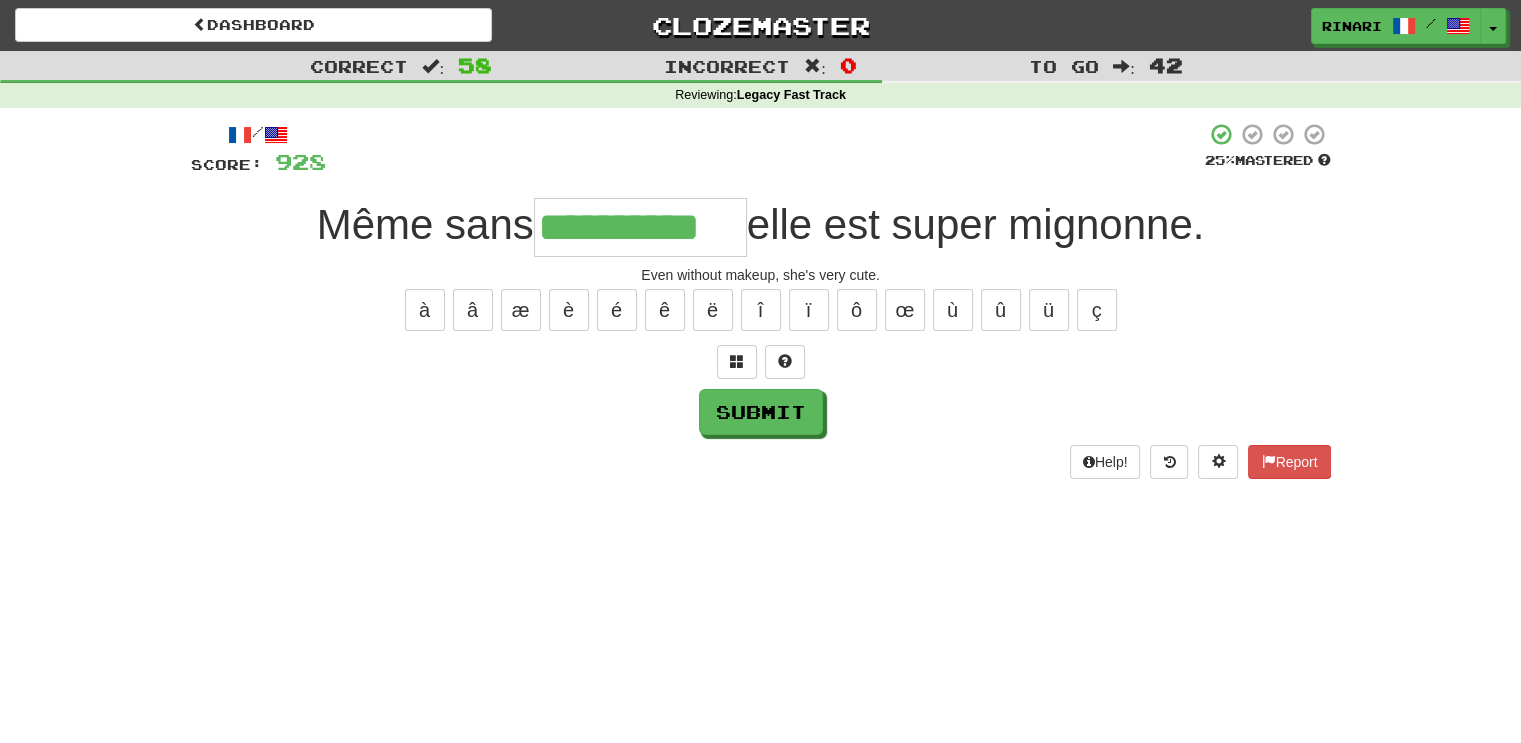 type on "**********" 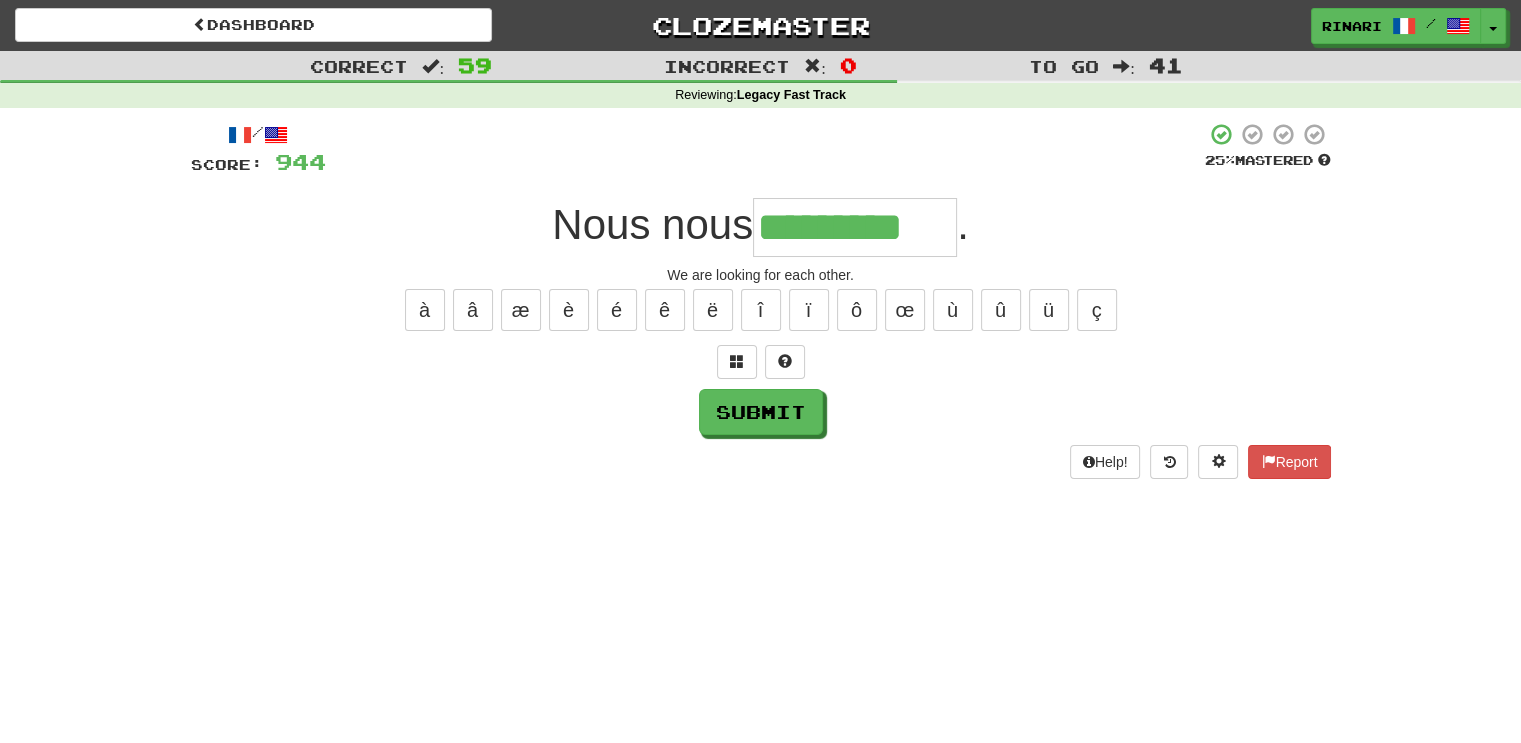 type on "*********" 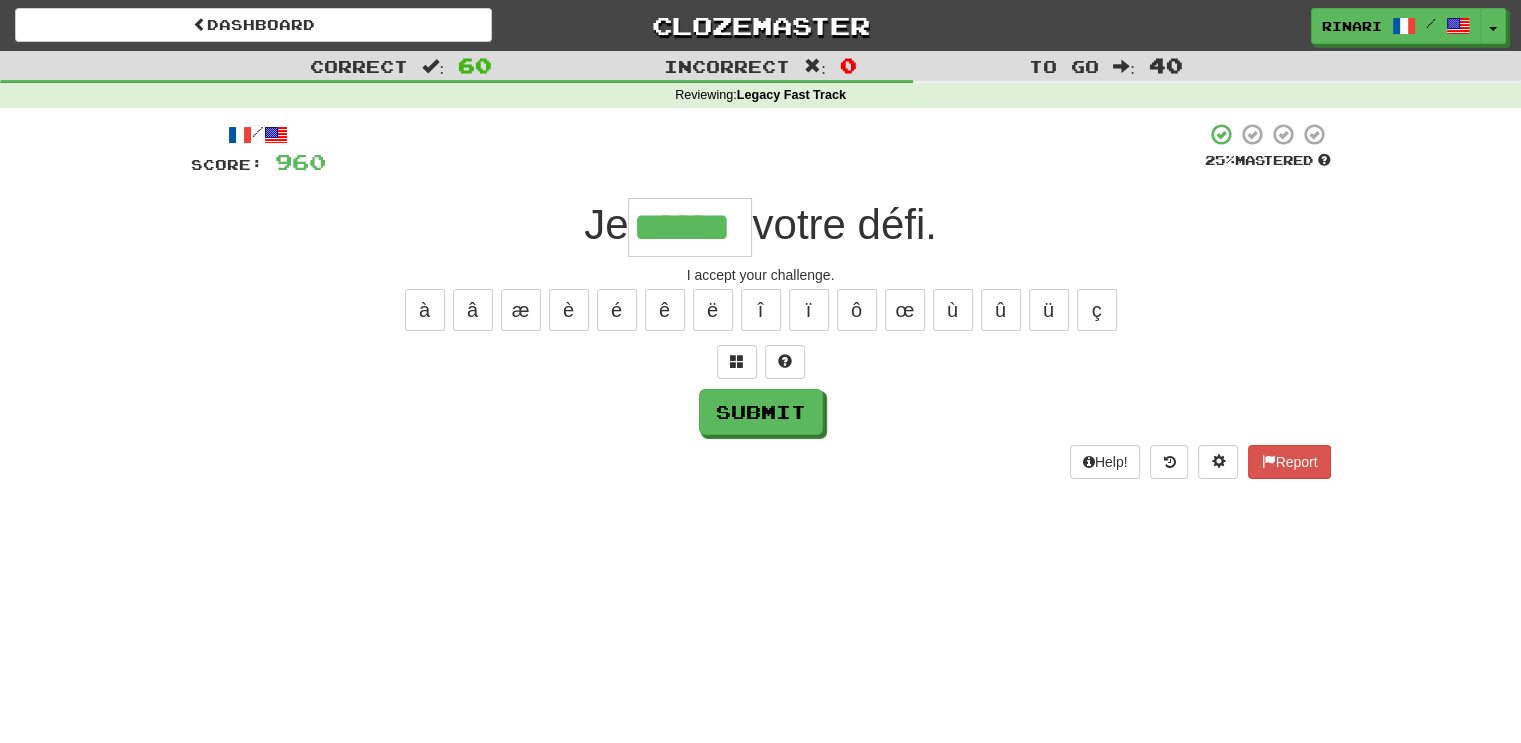 type on "******" 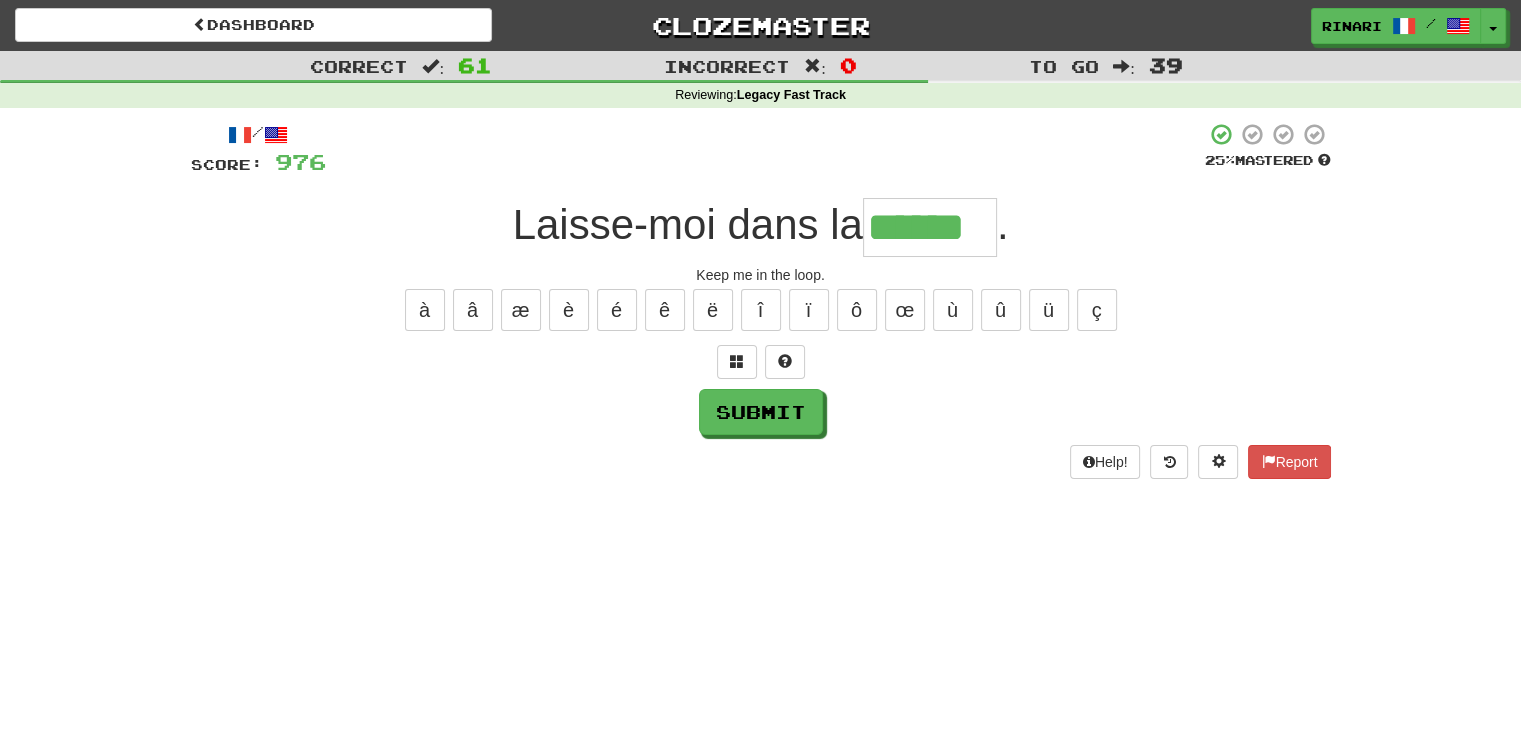 type on "******" 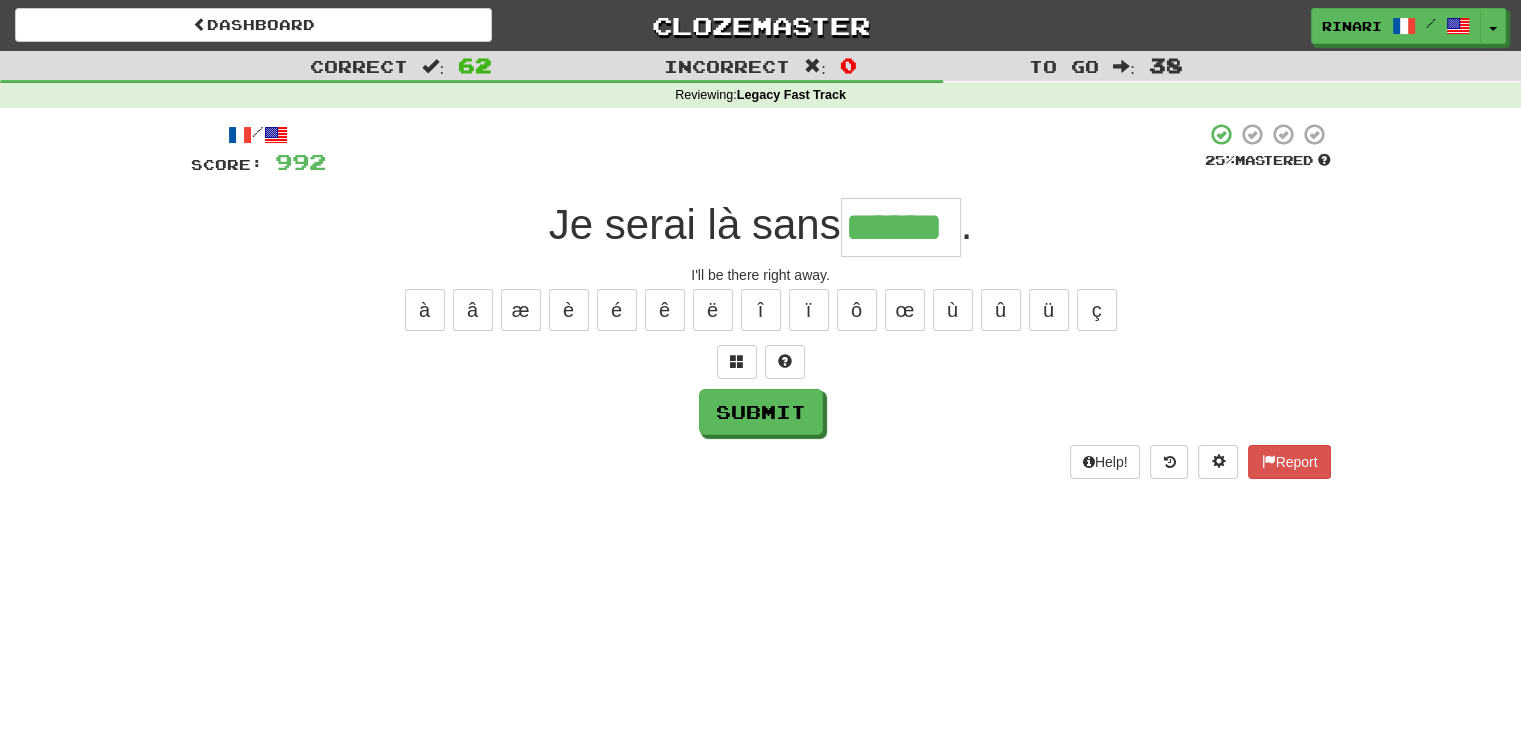 type on "******" 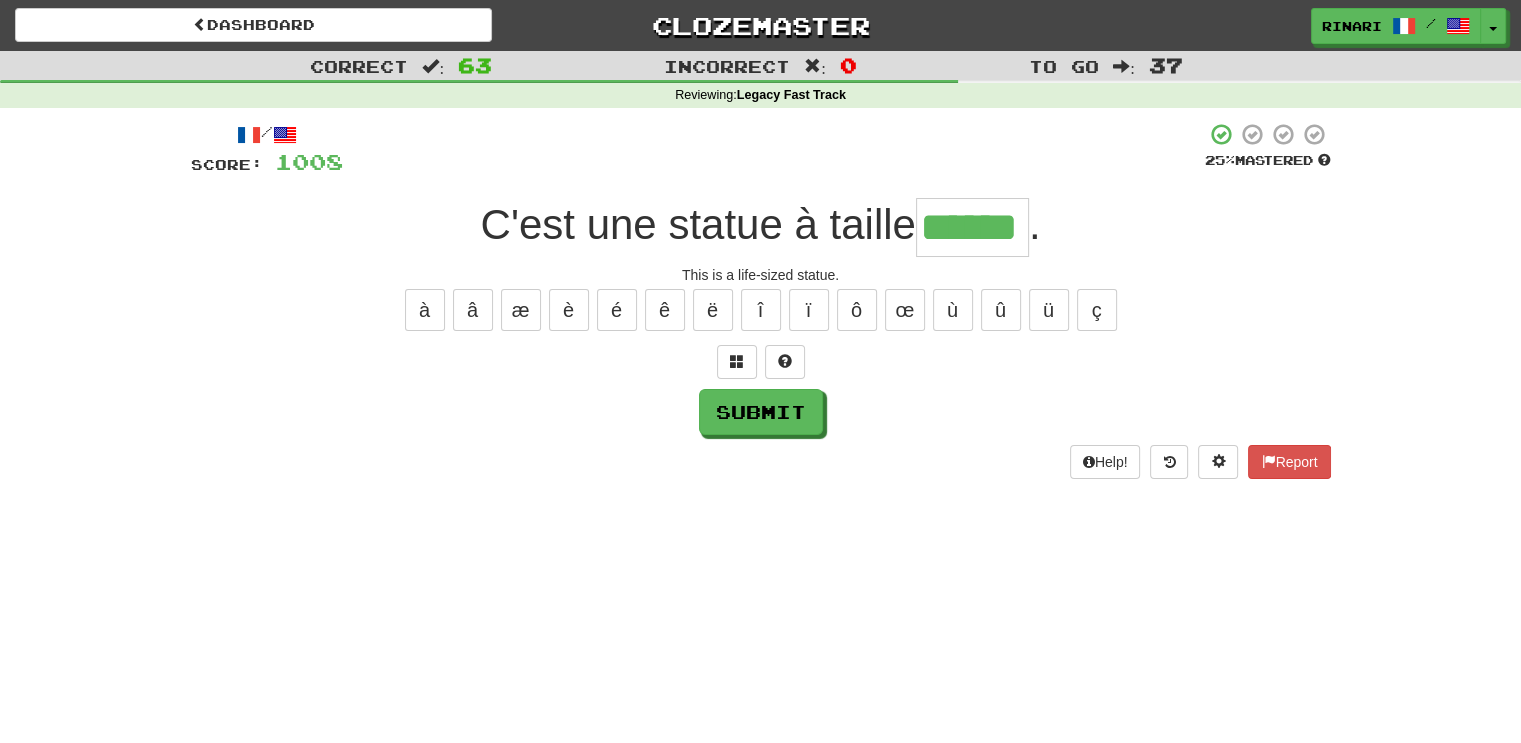 type on "******" 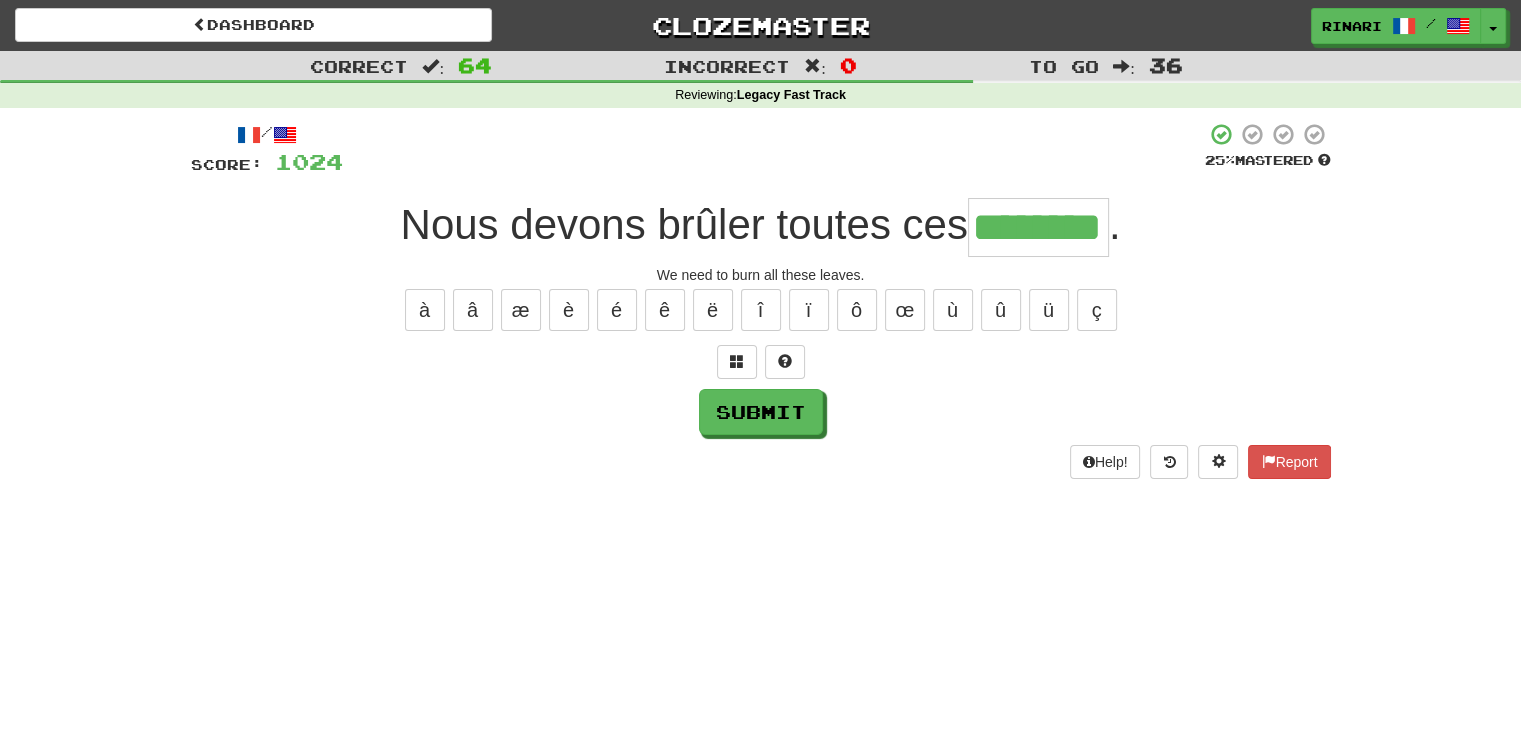 type on "********" 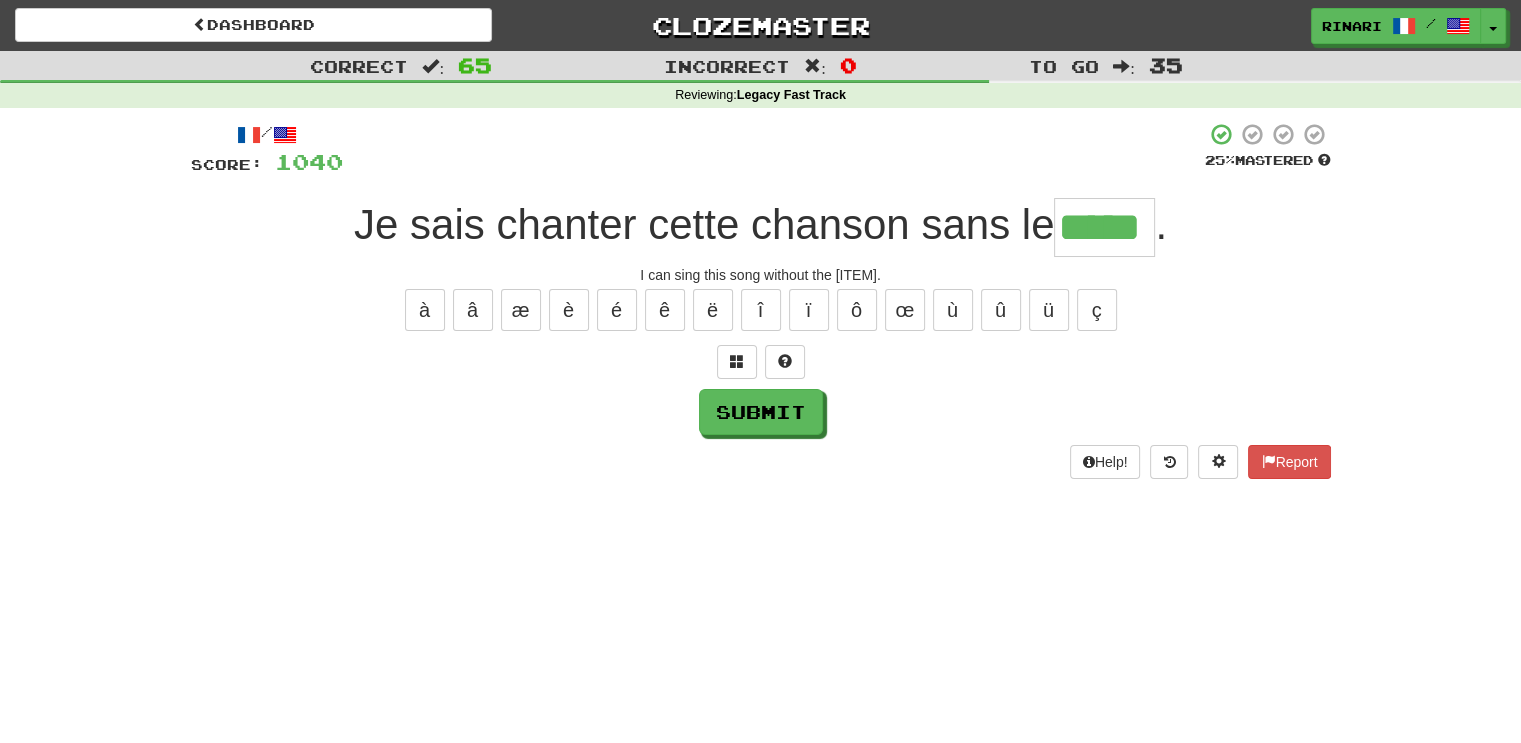 type on "*****" 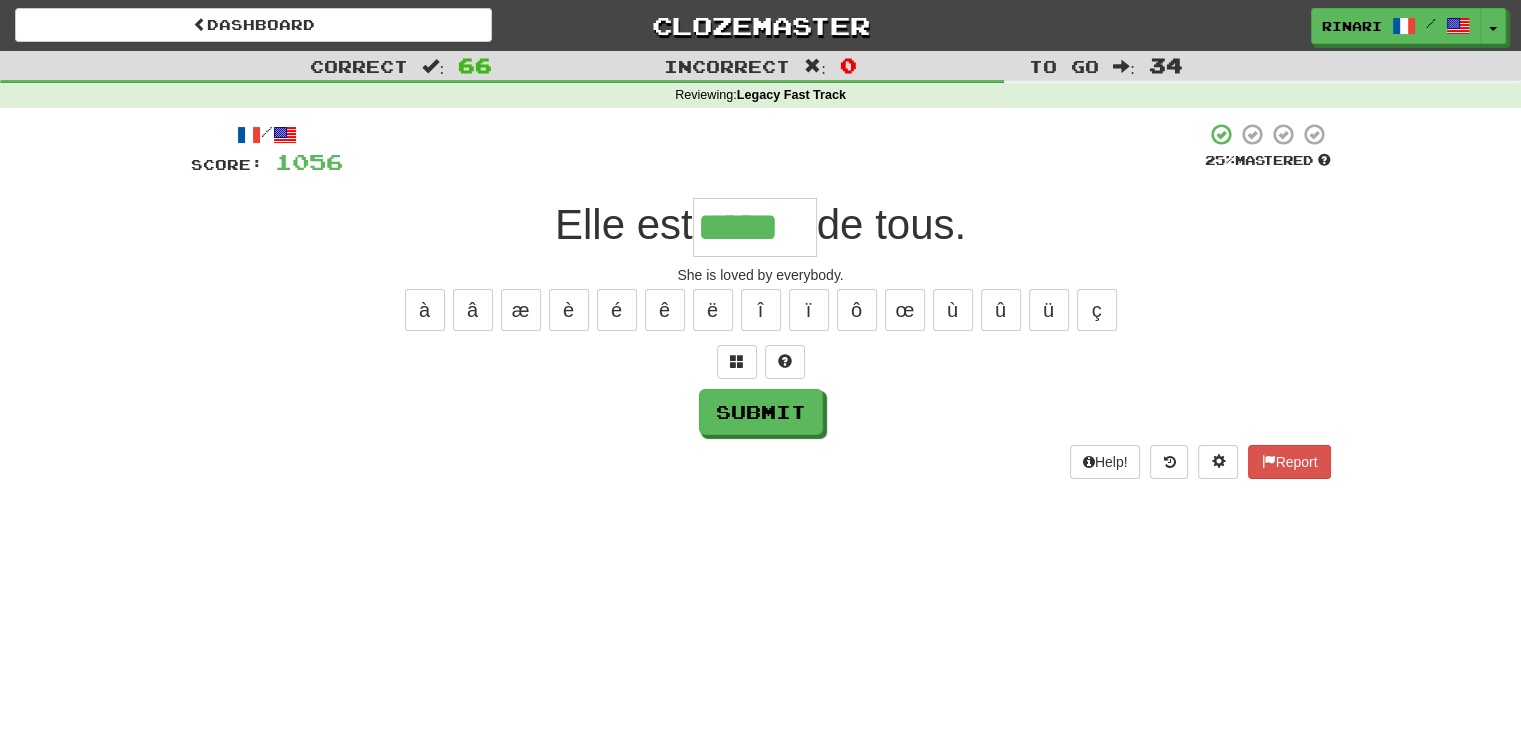 type on "*****" 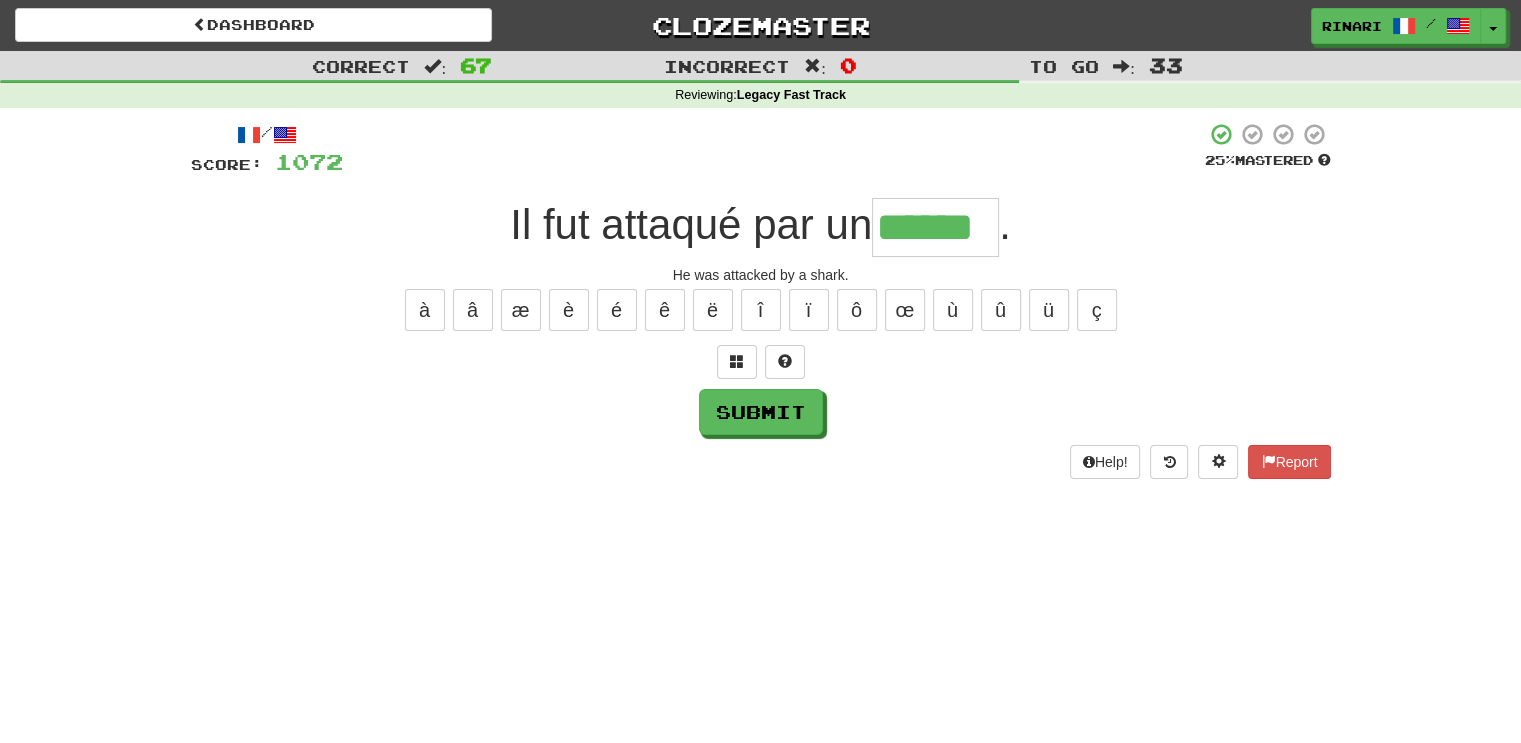 type on "******" 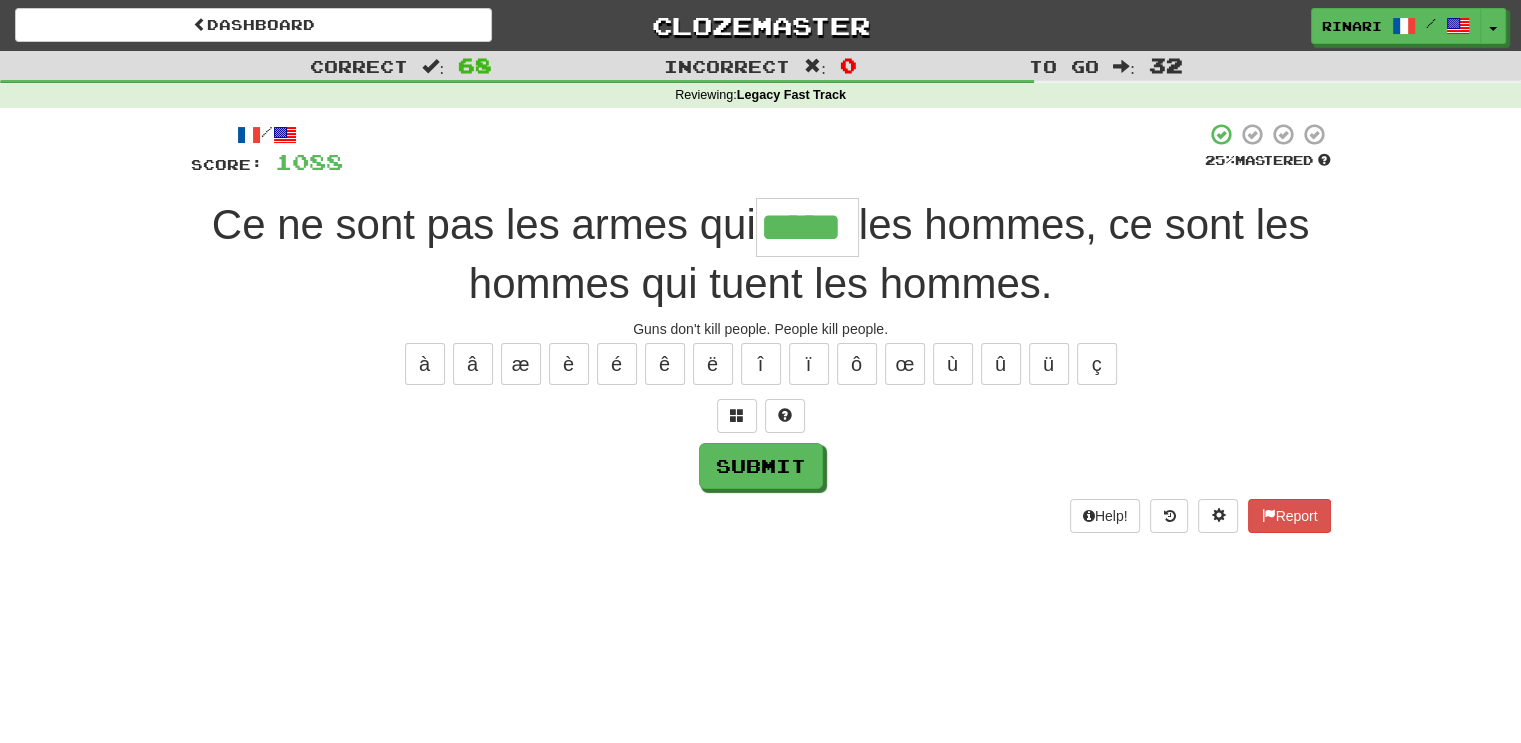 type on "*****" 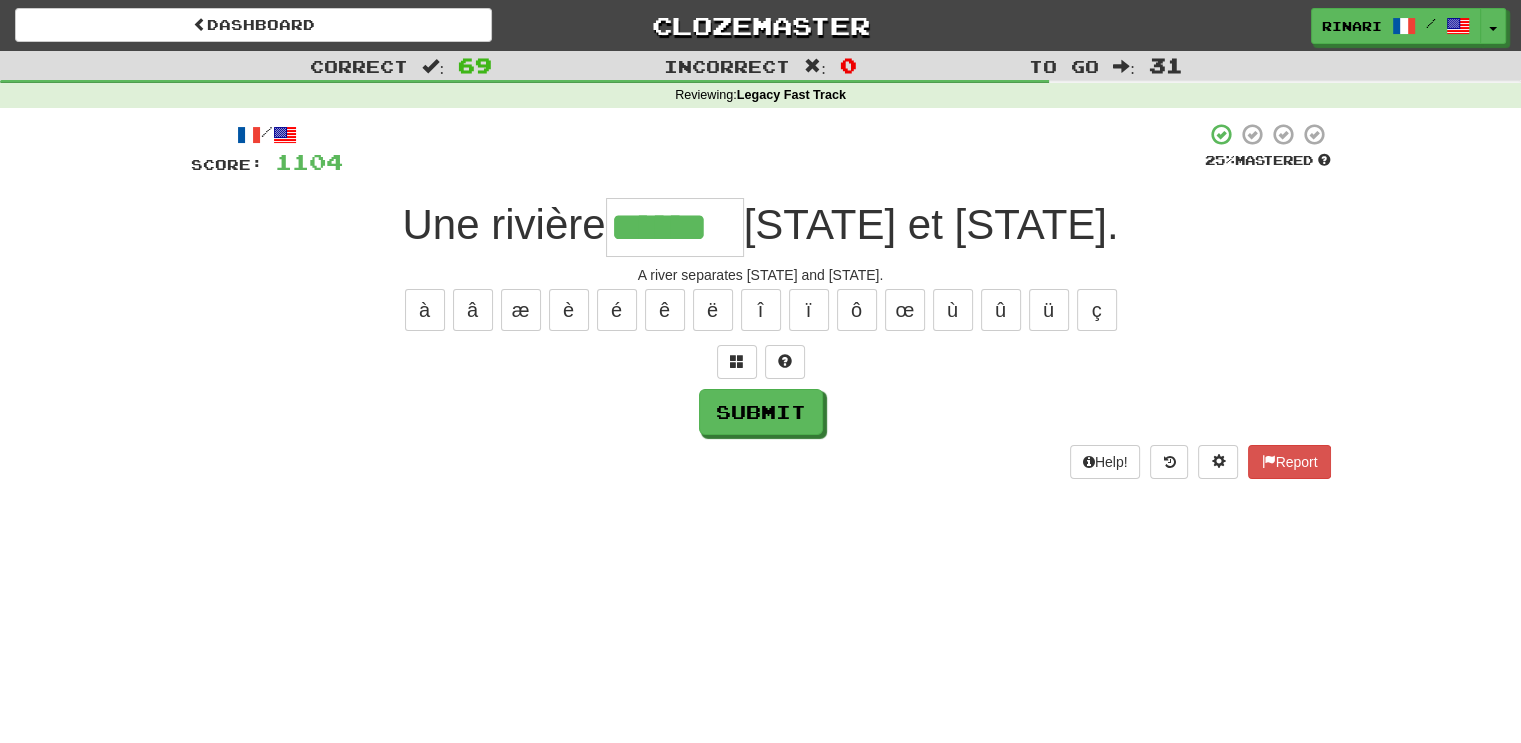 type on "******" 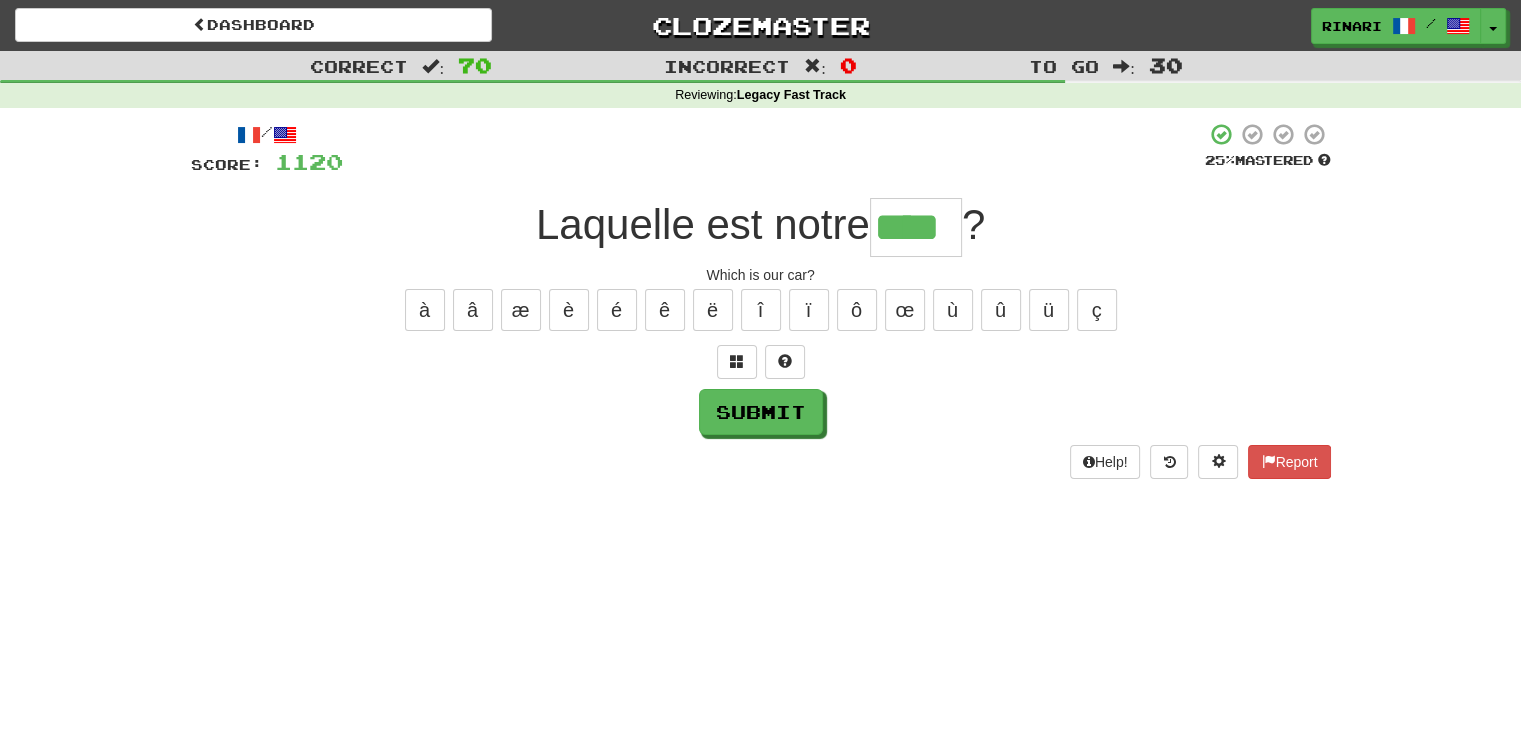 type on "****" 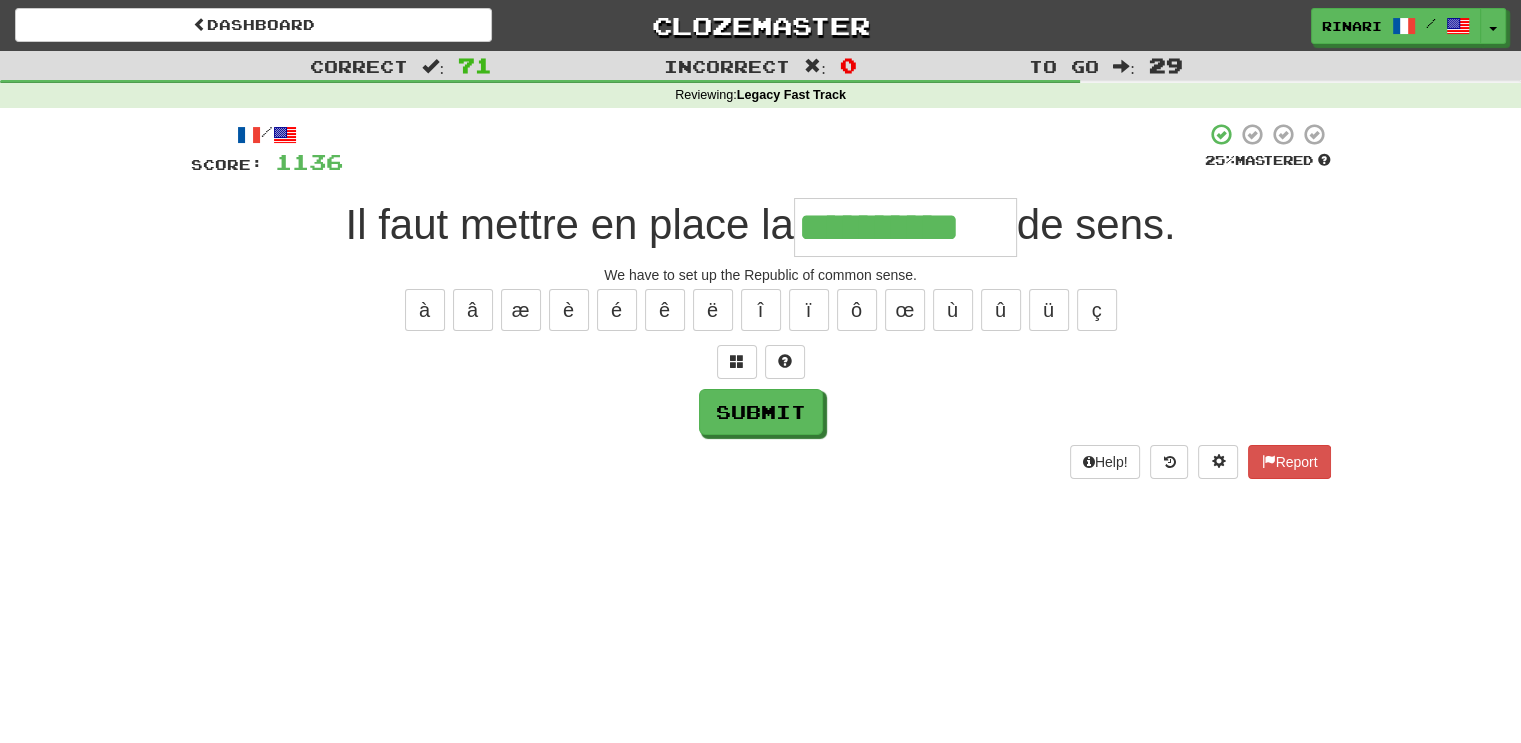 type on "**********" 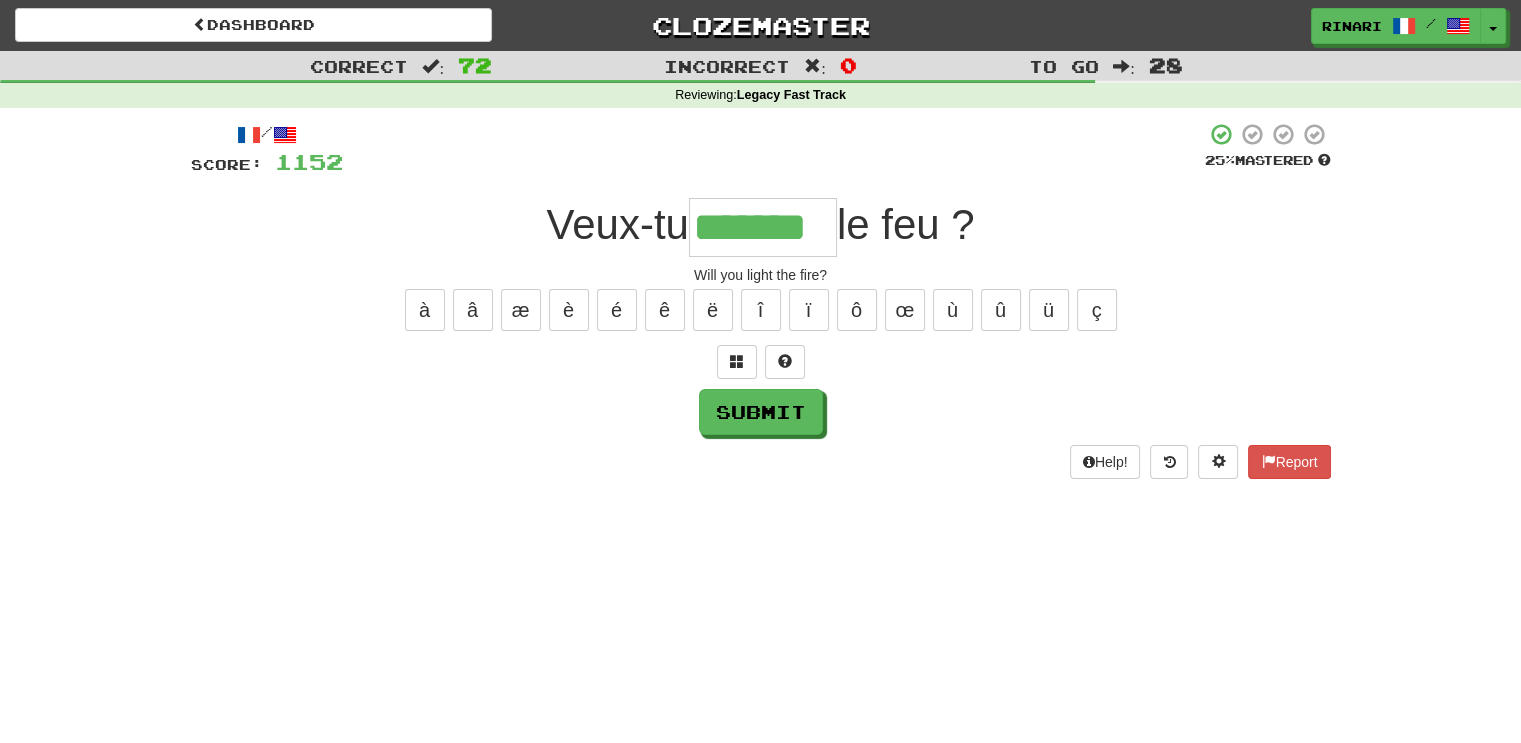 type on "*******" 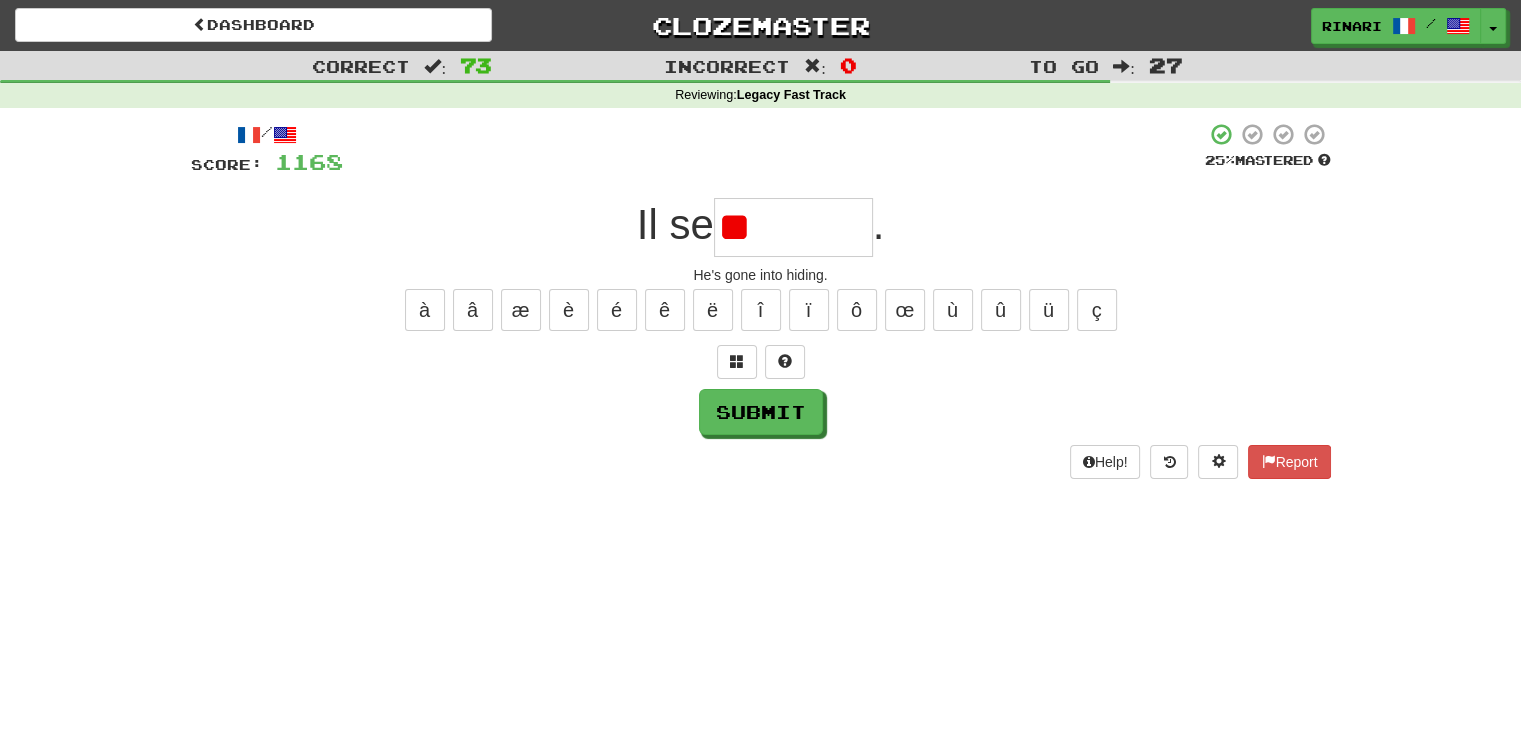 type on "*" 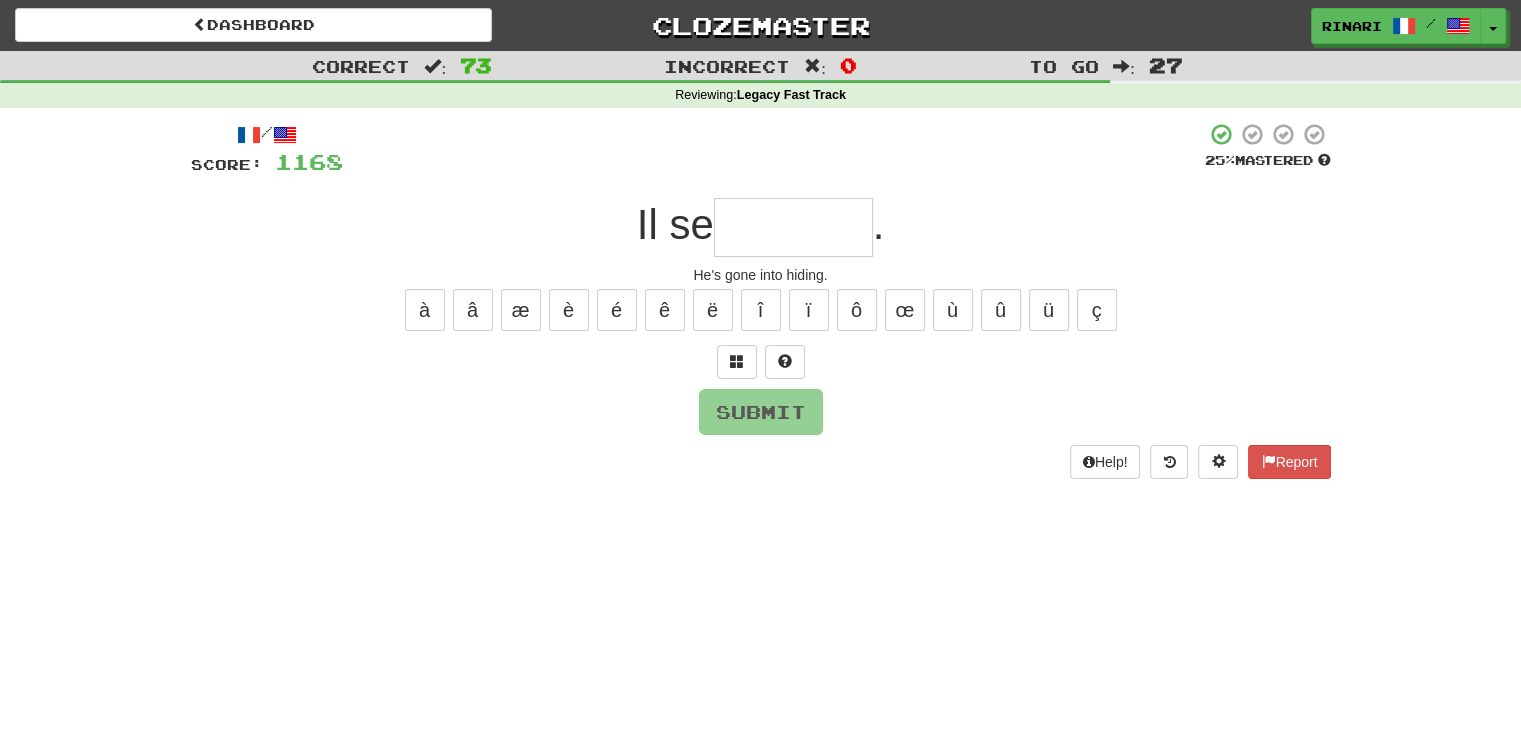 type on "*" 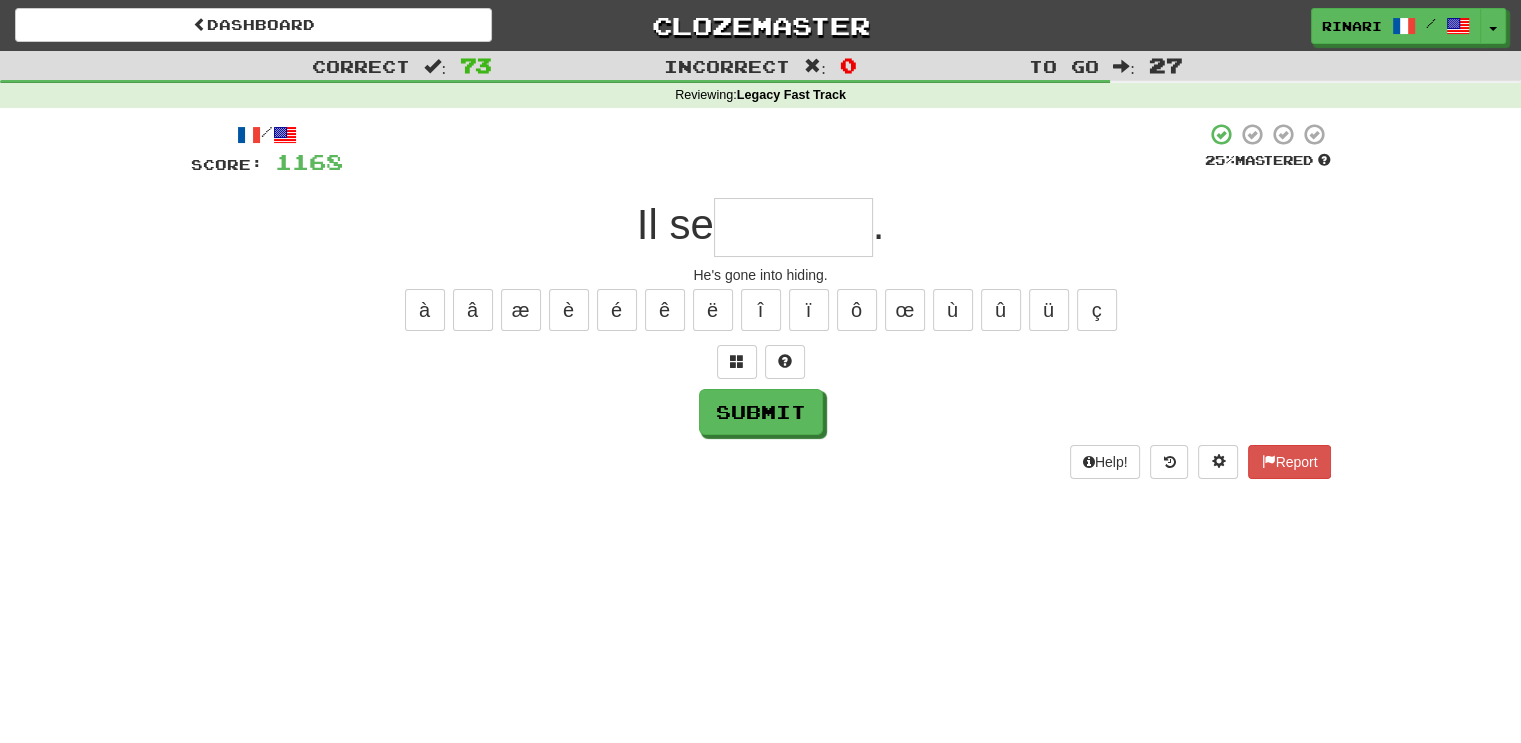type on "*" 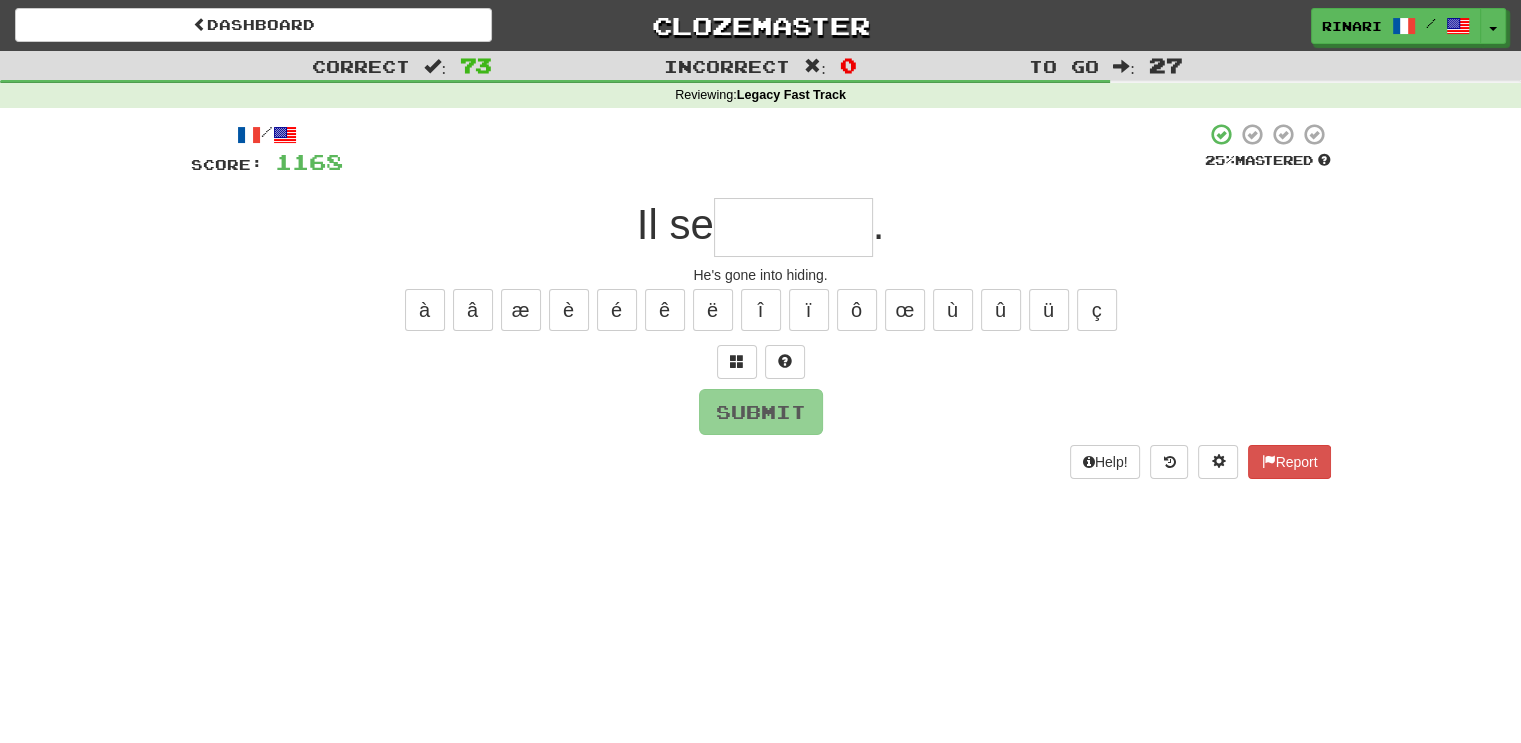 type on "*" 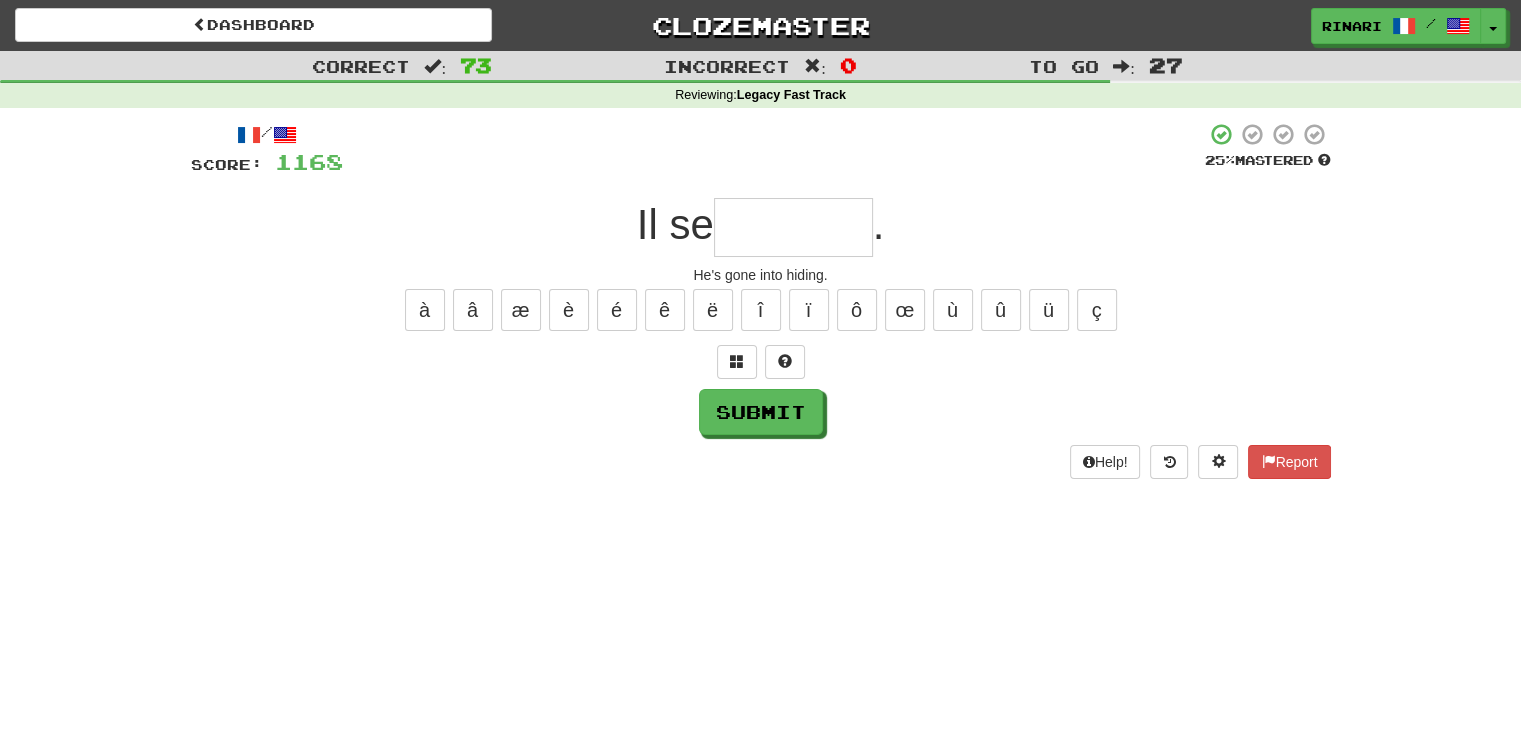 type on "*" 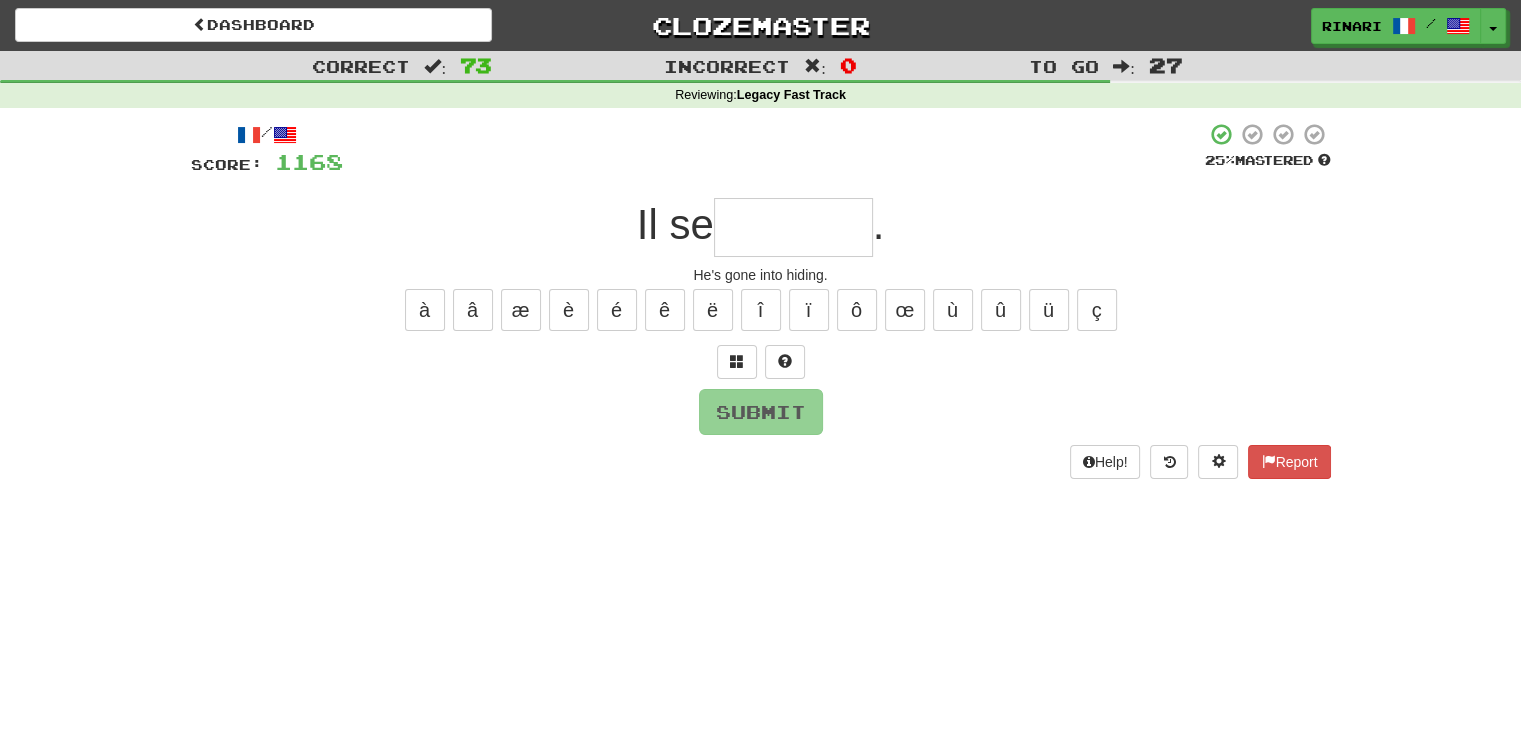 type on "*" 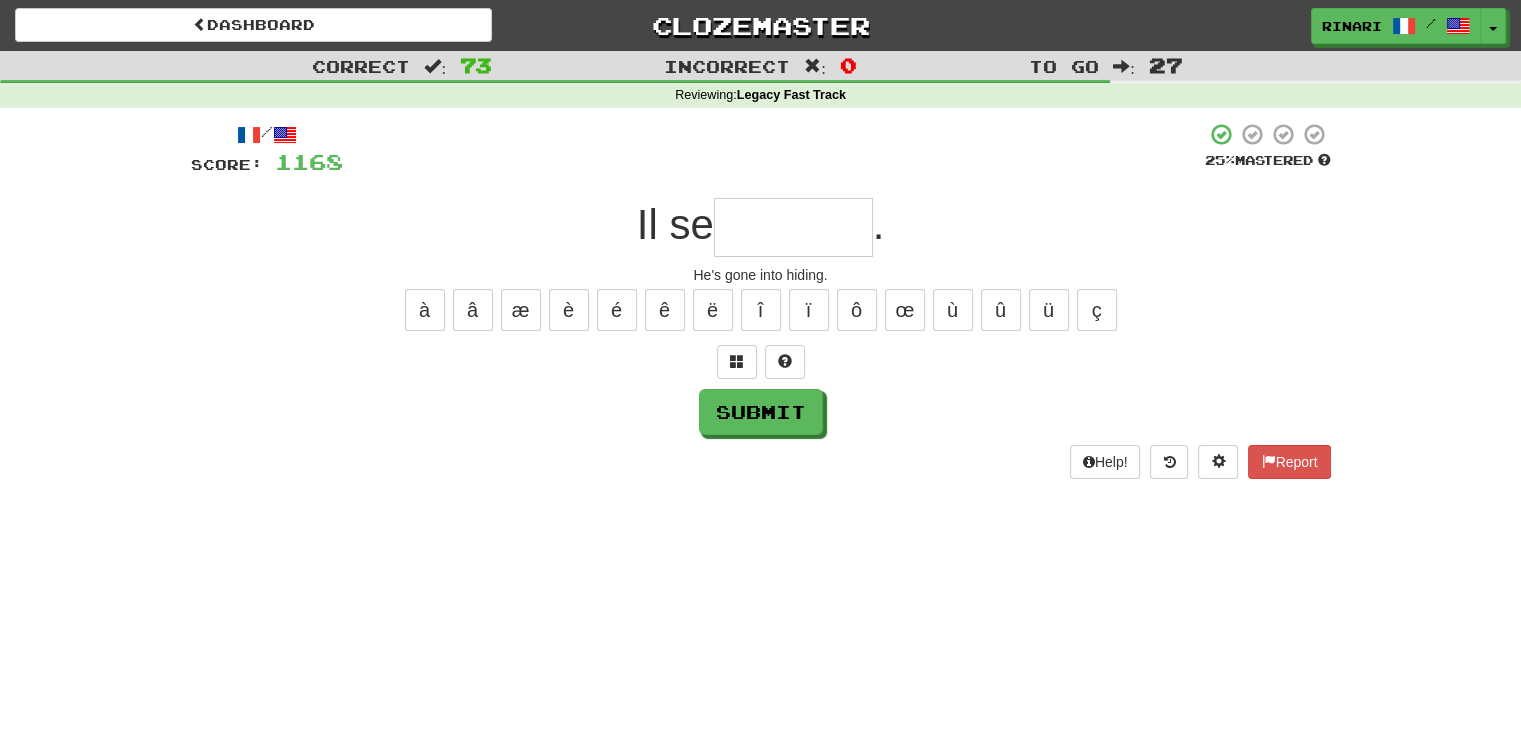 type on "*" 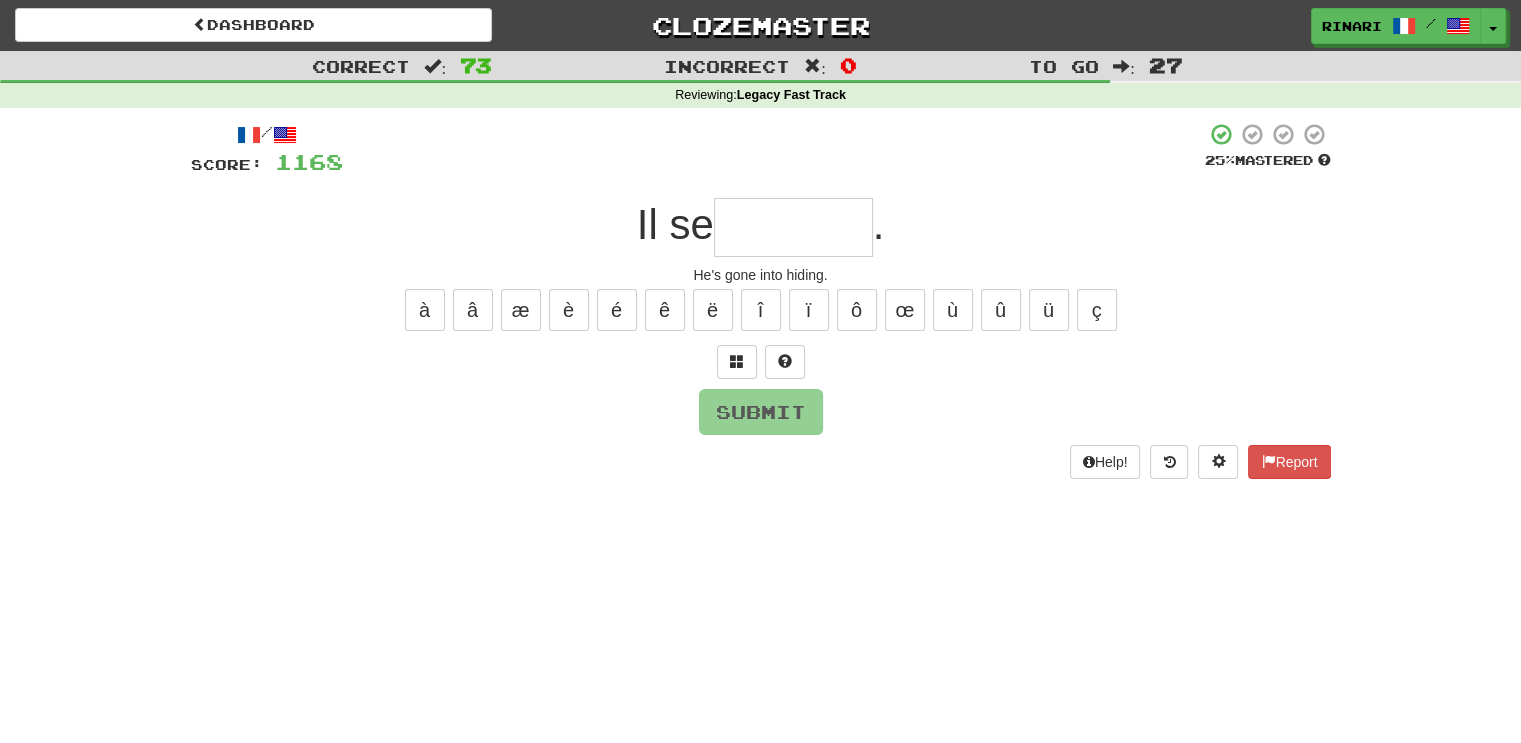 type on "*" 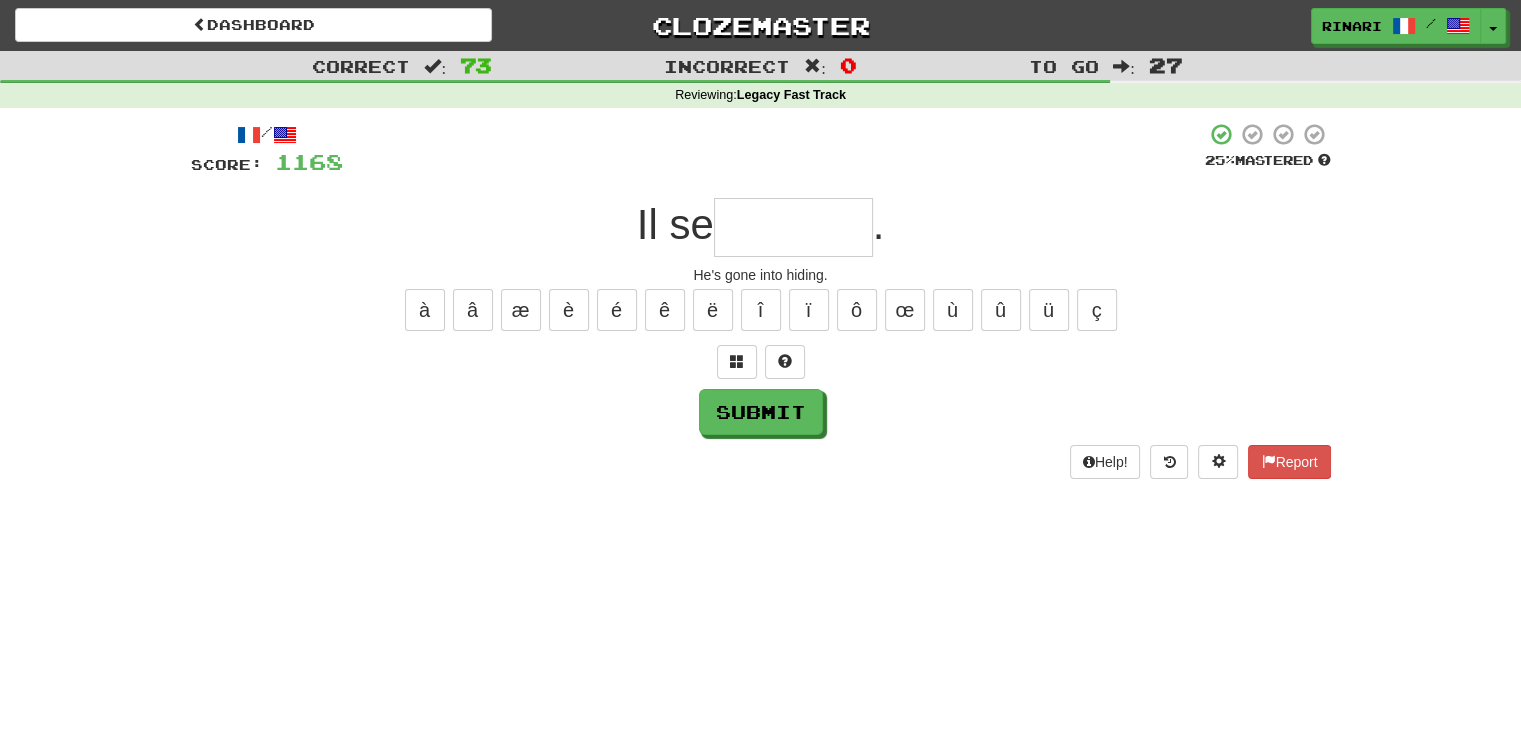 type on "*" 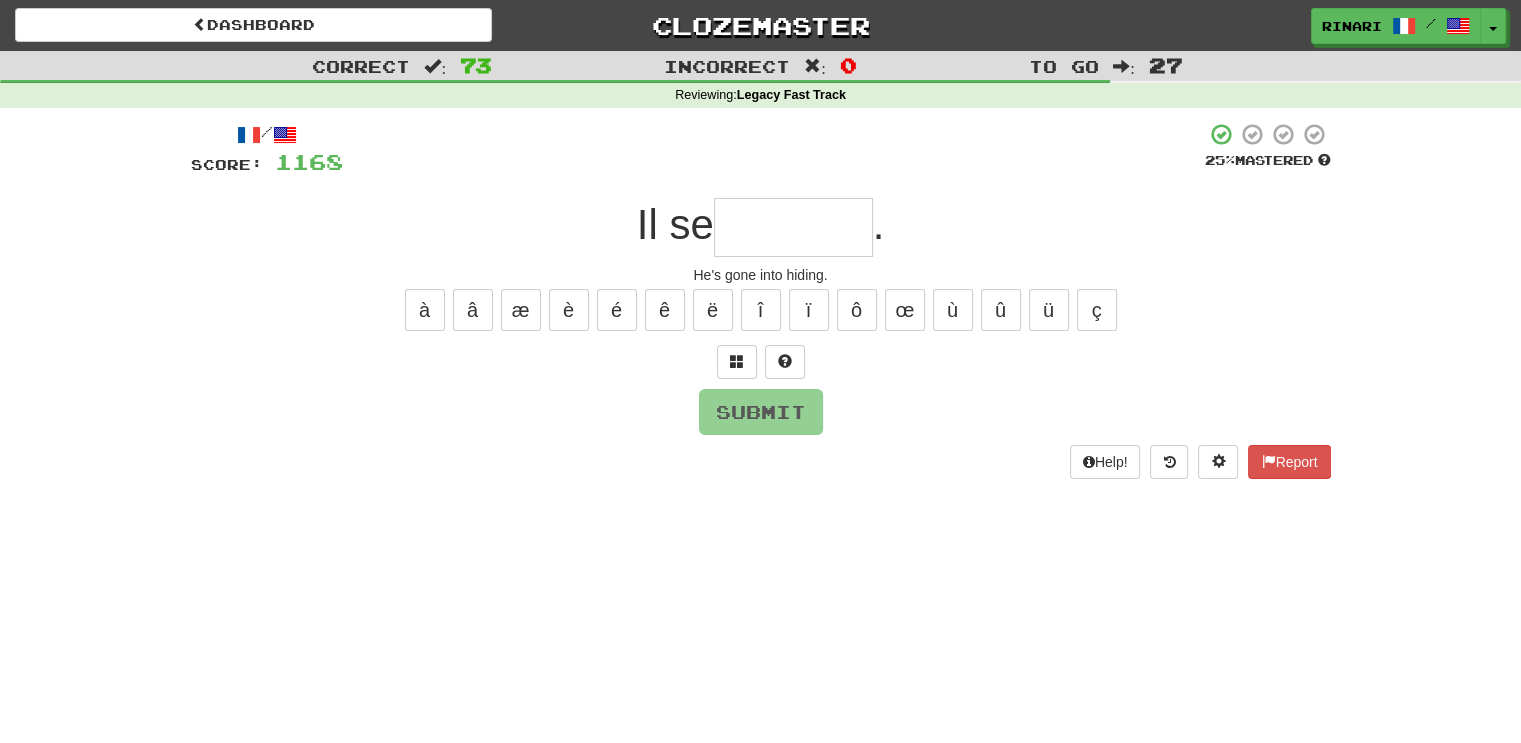type on "*" 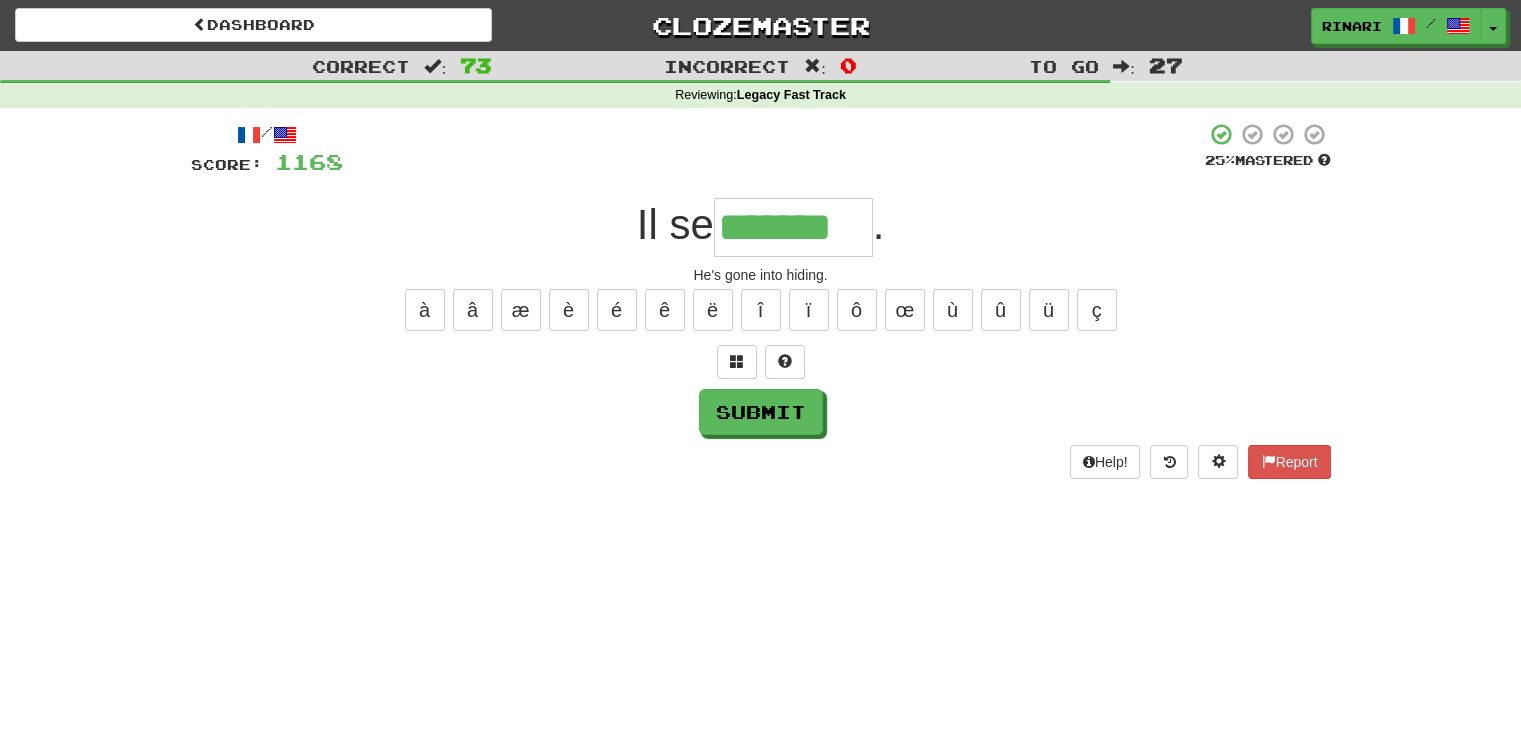 type on "*******" 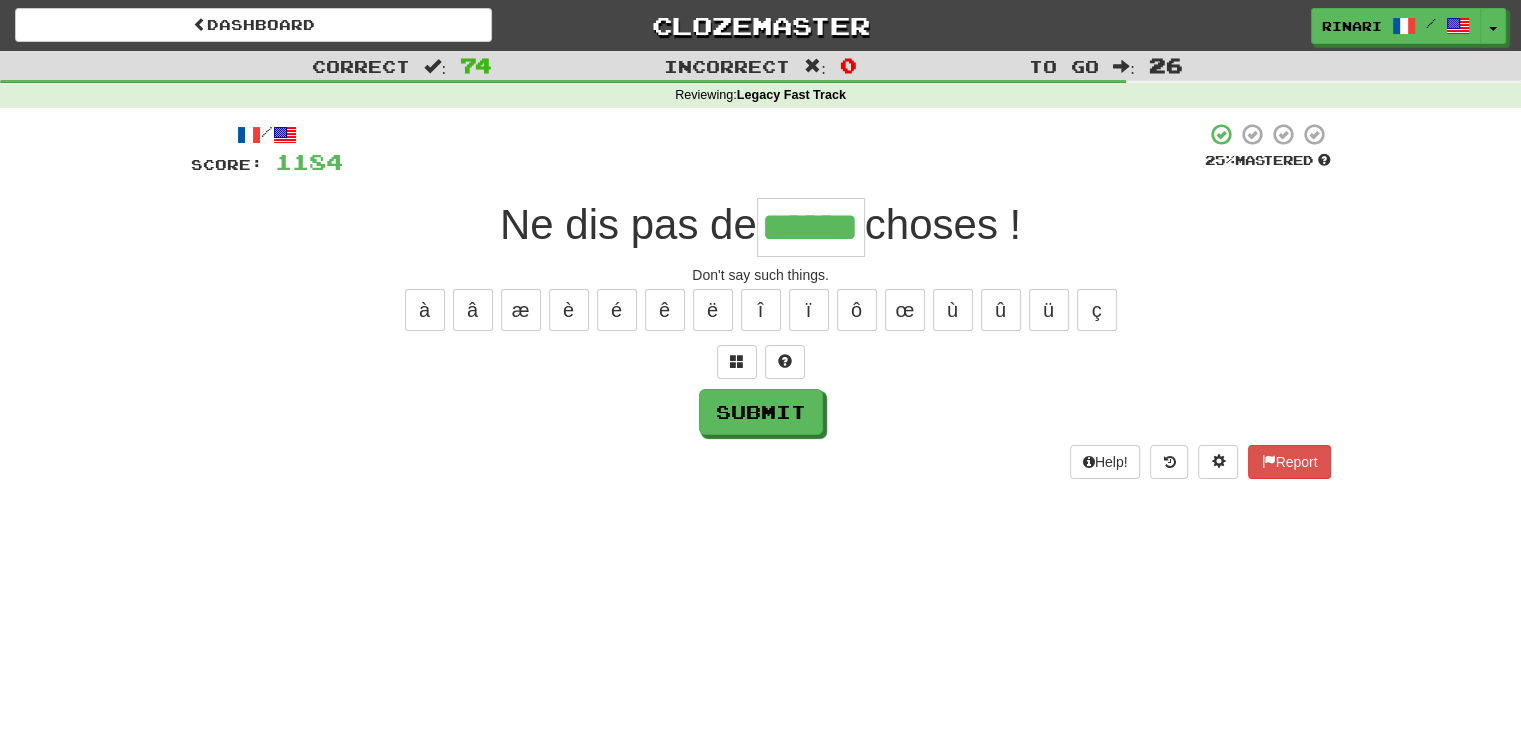 type on "******" 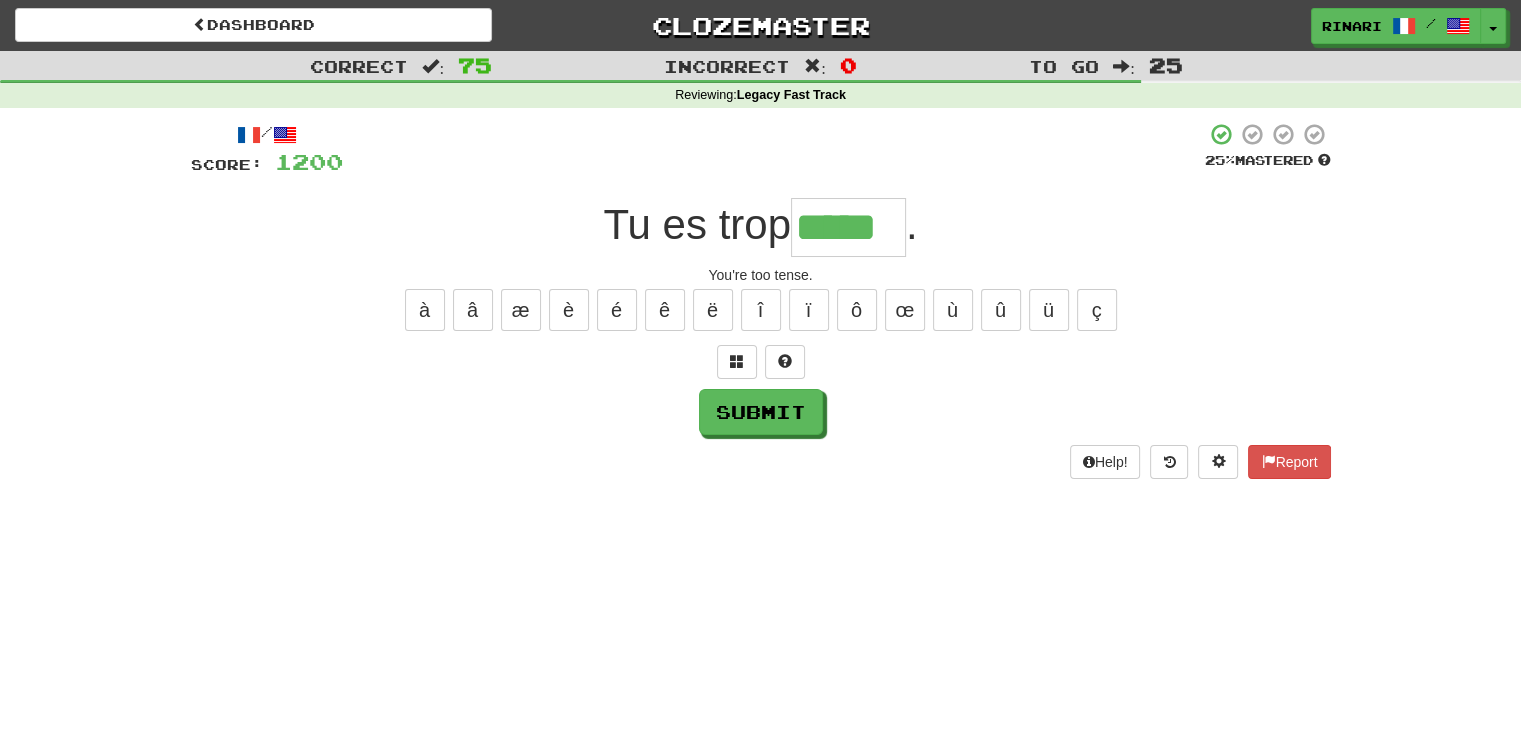 type on "*****" 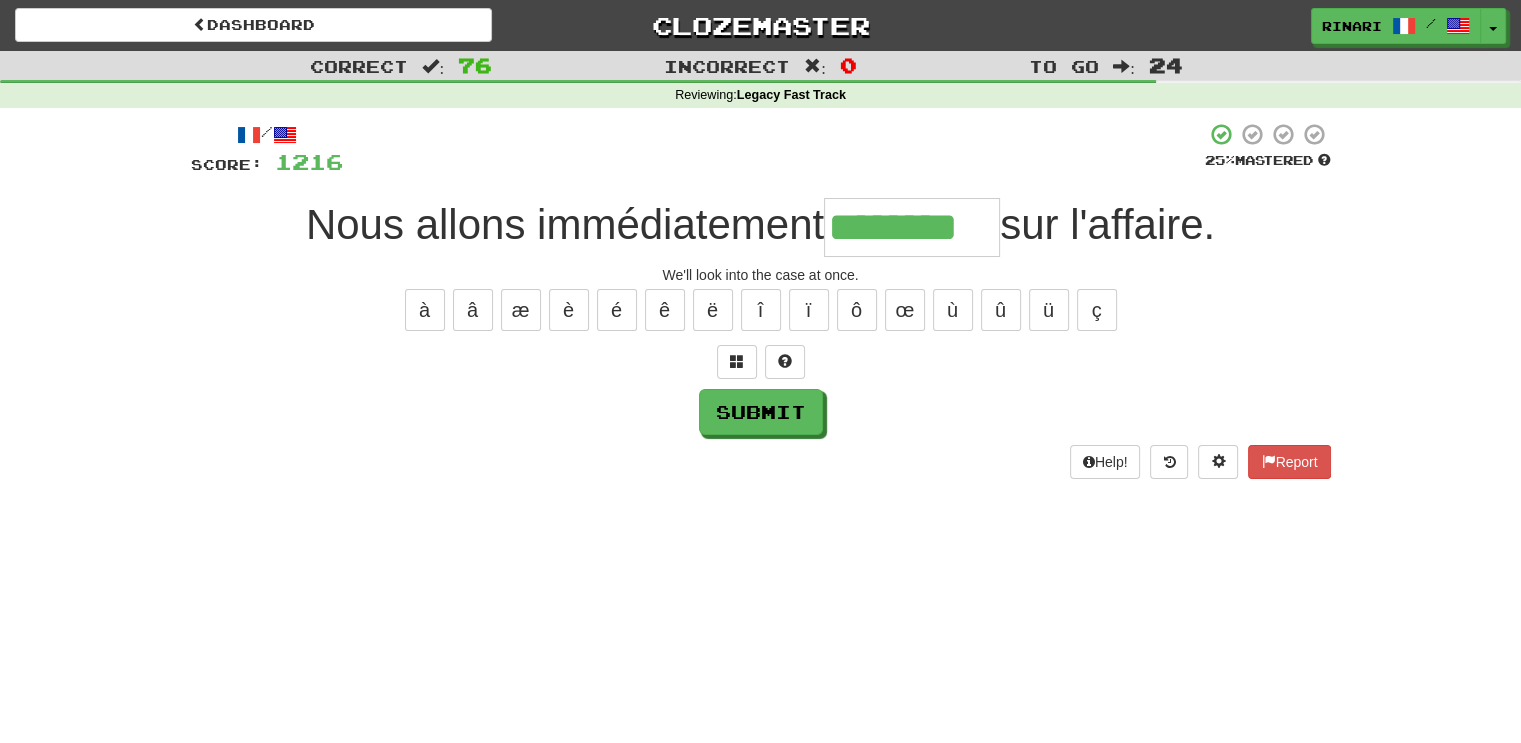 type on "********" 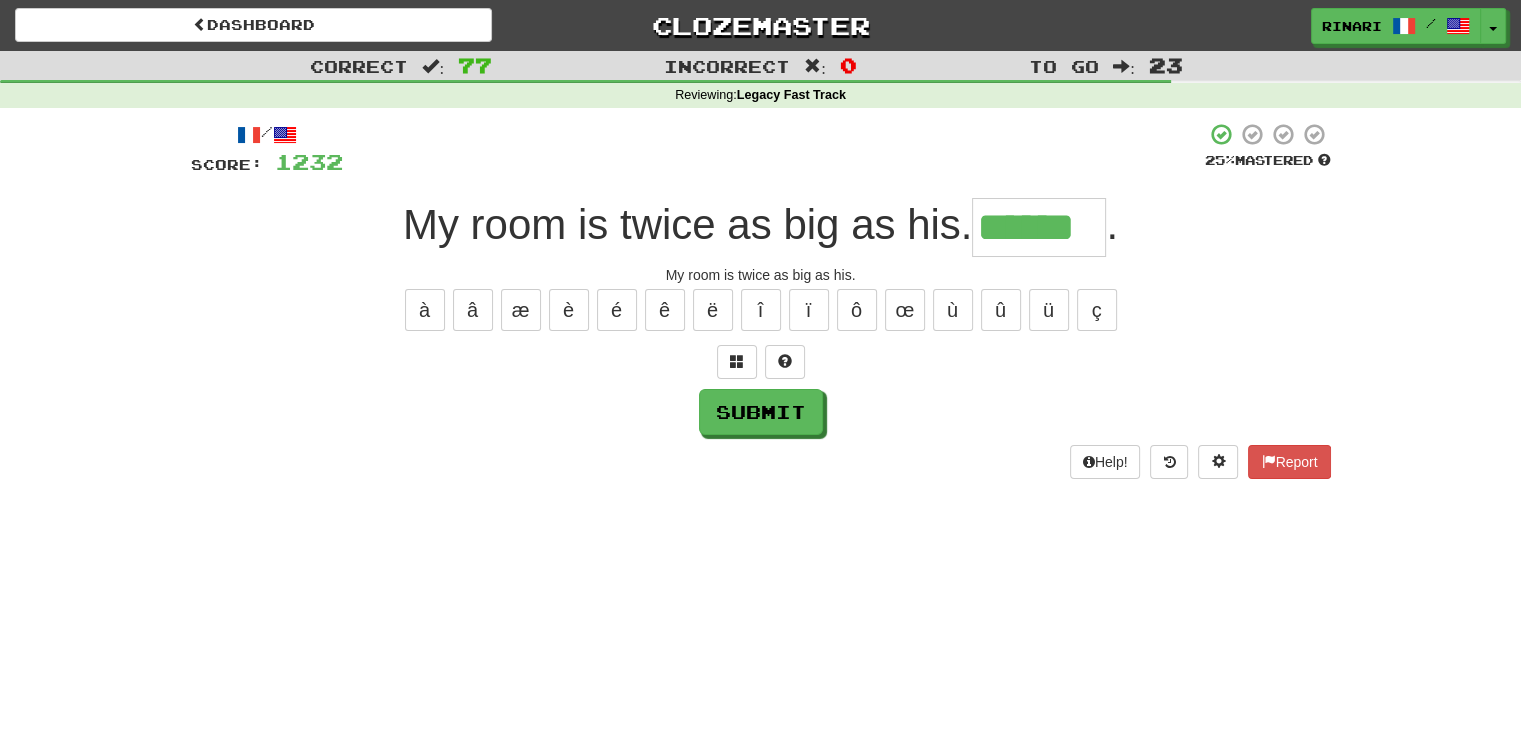 type on "******" 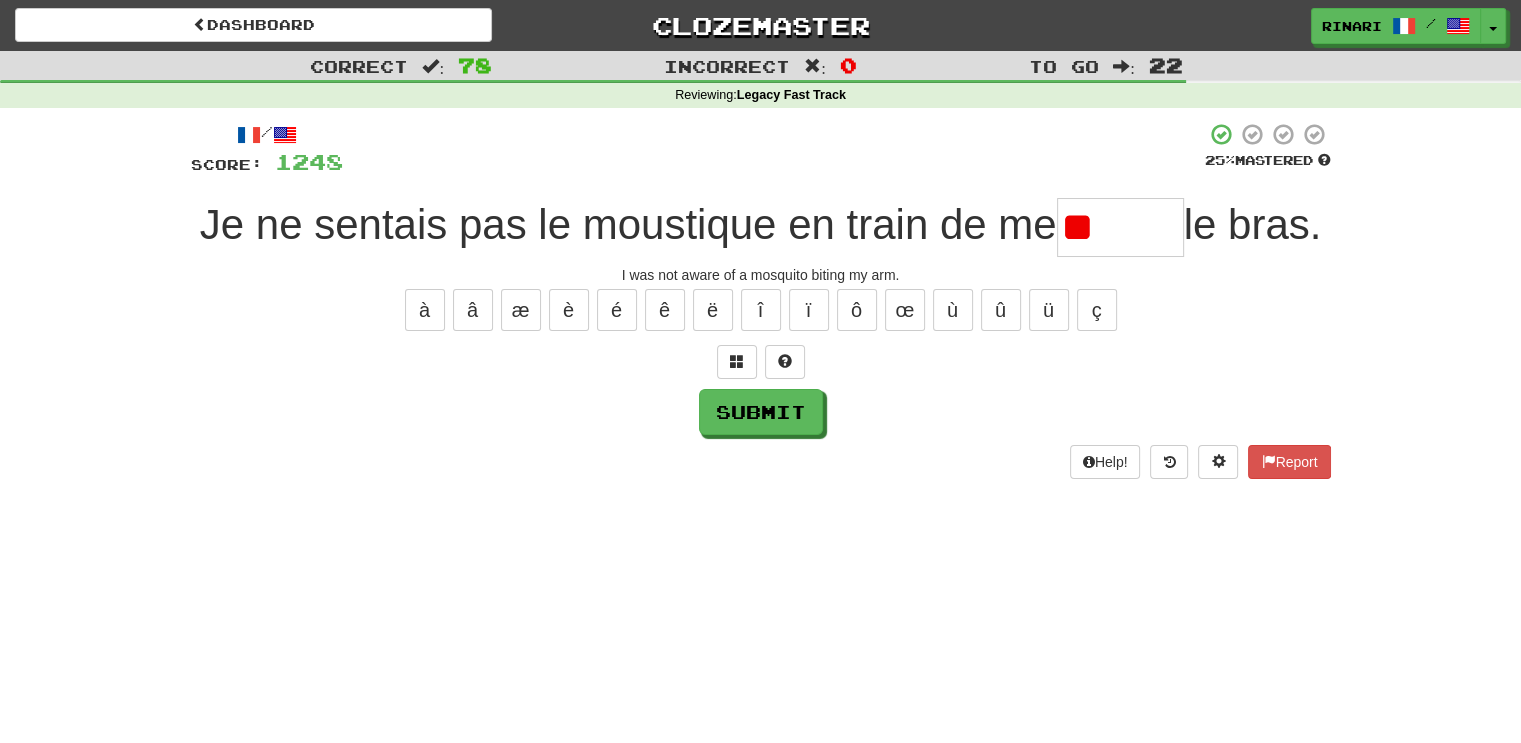 type on "*" 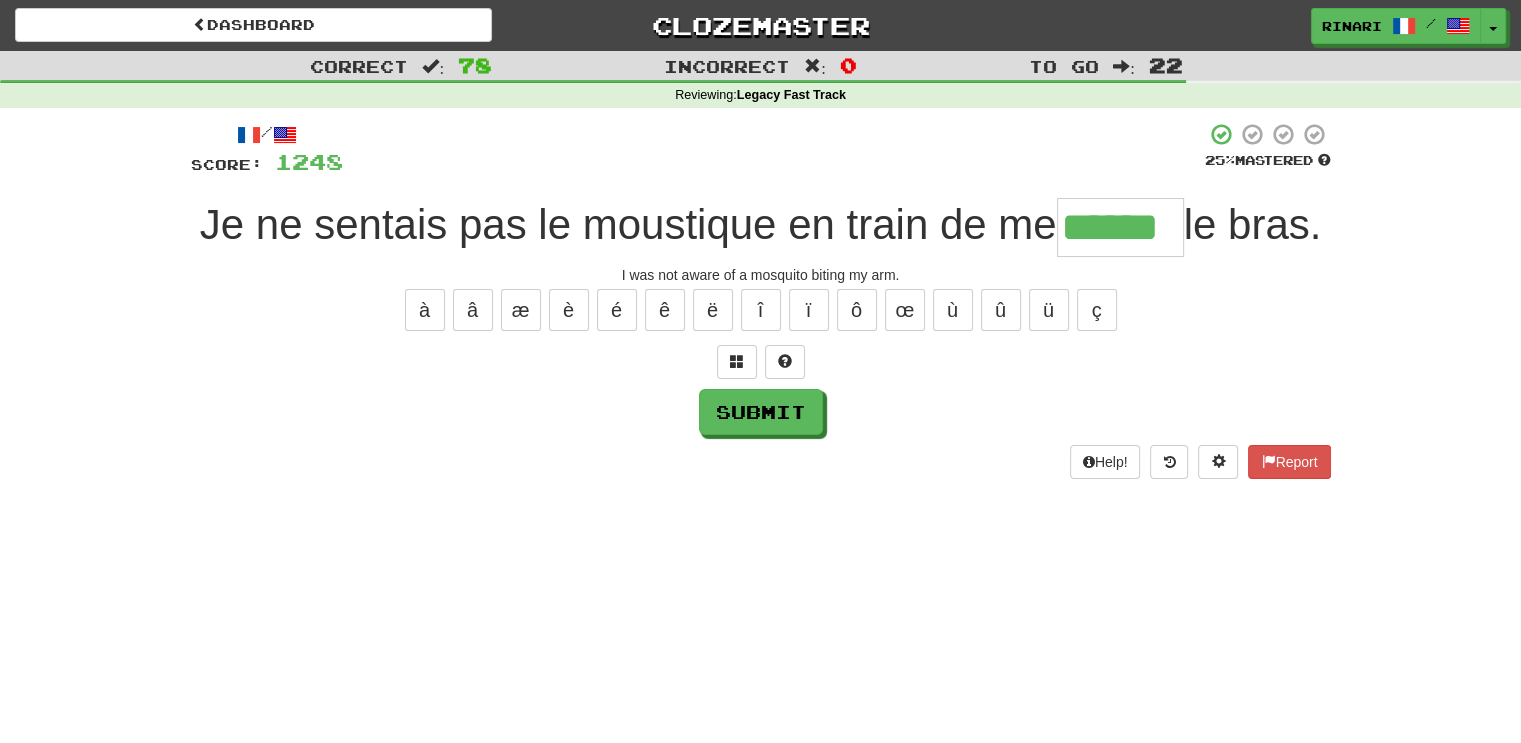 type on "******" 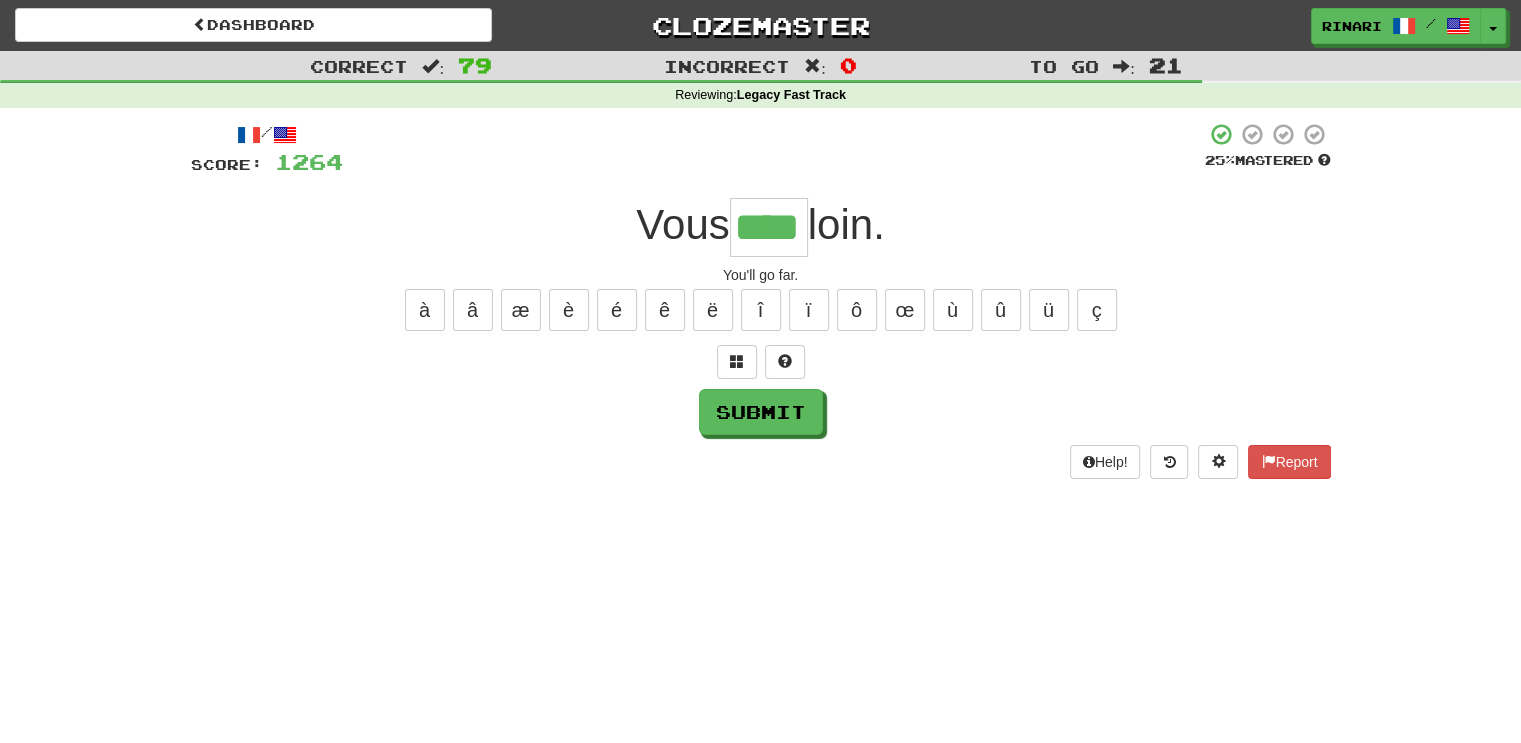 type on "****" 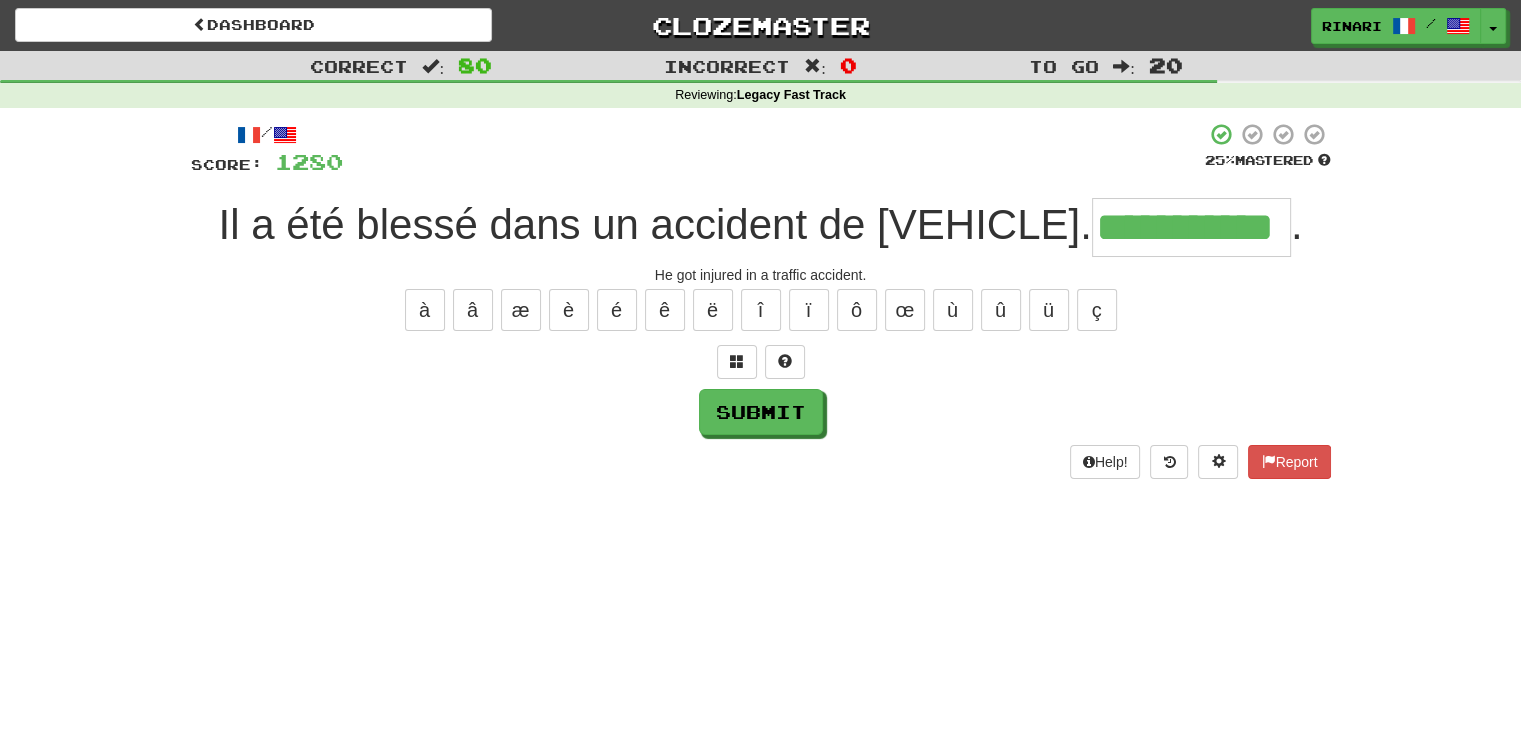 type on "**********" 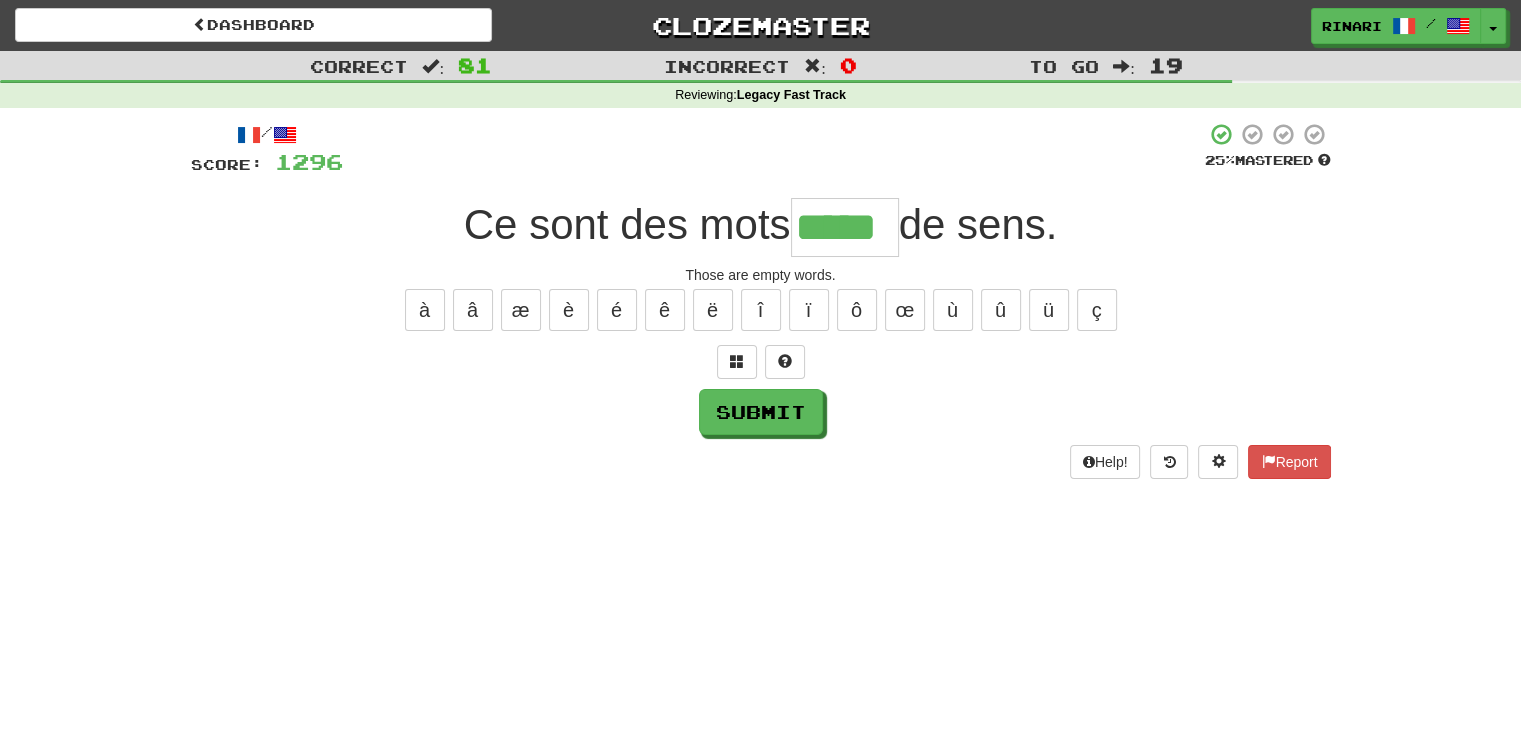 type on "*****" 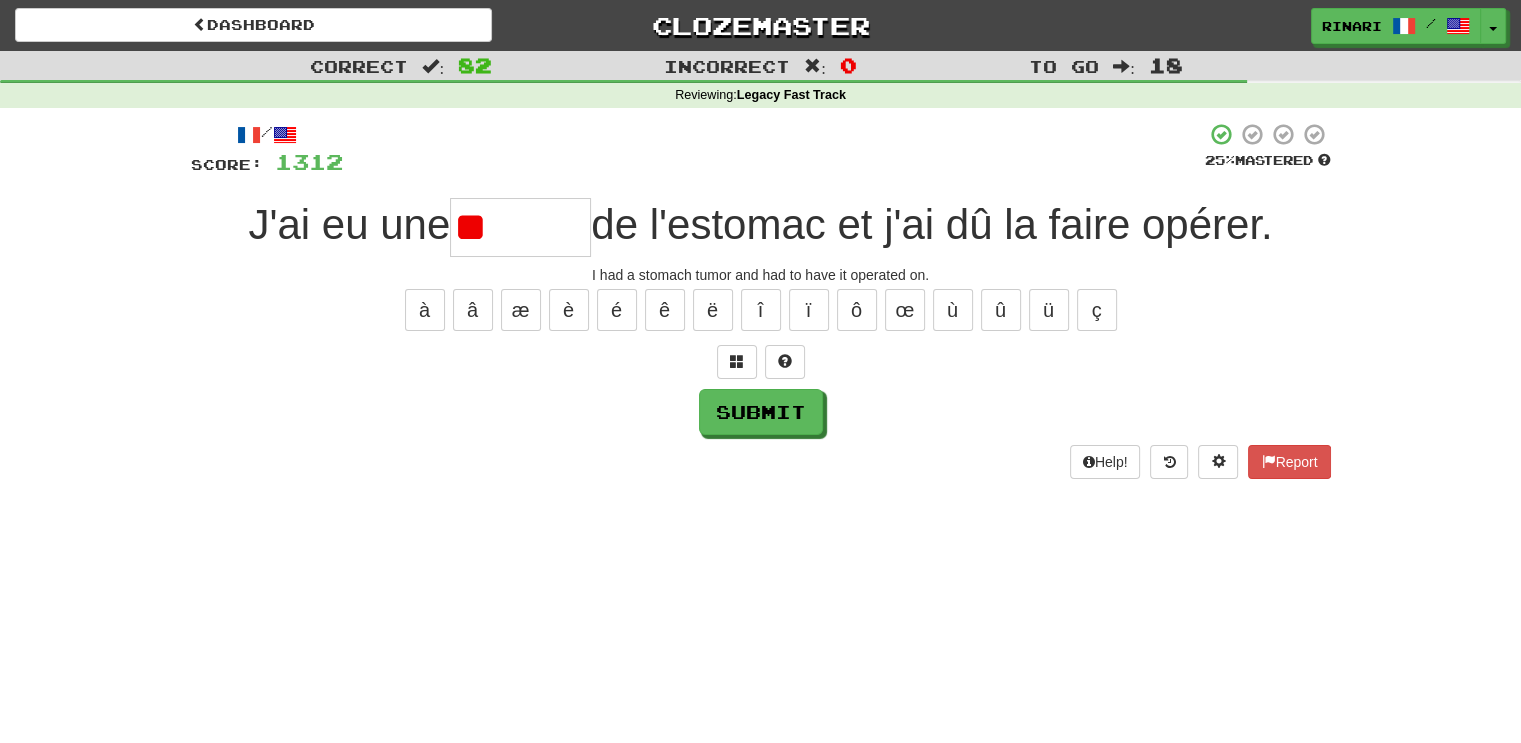type on "*" 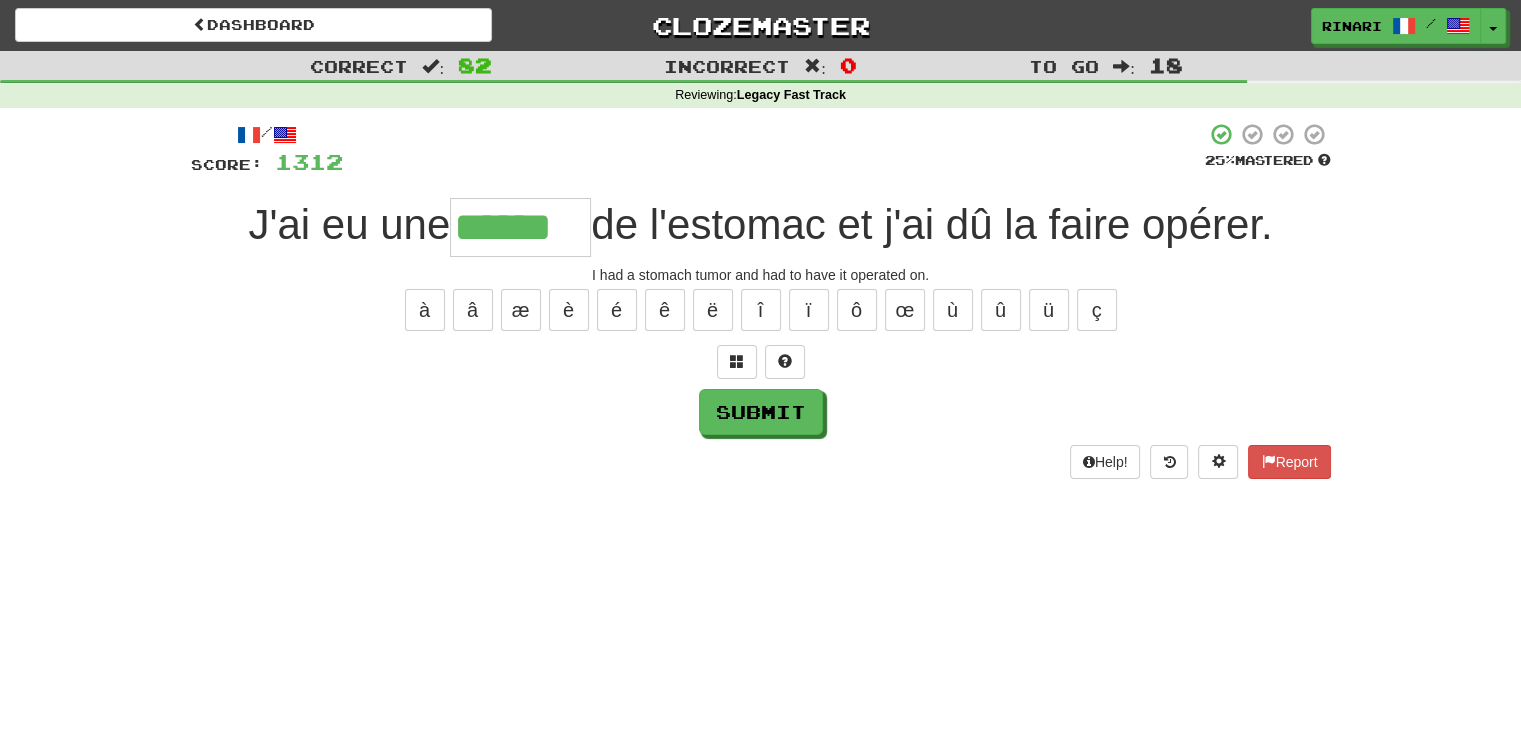 type on "******" 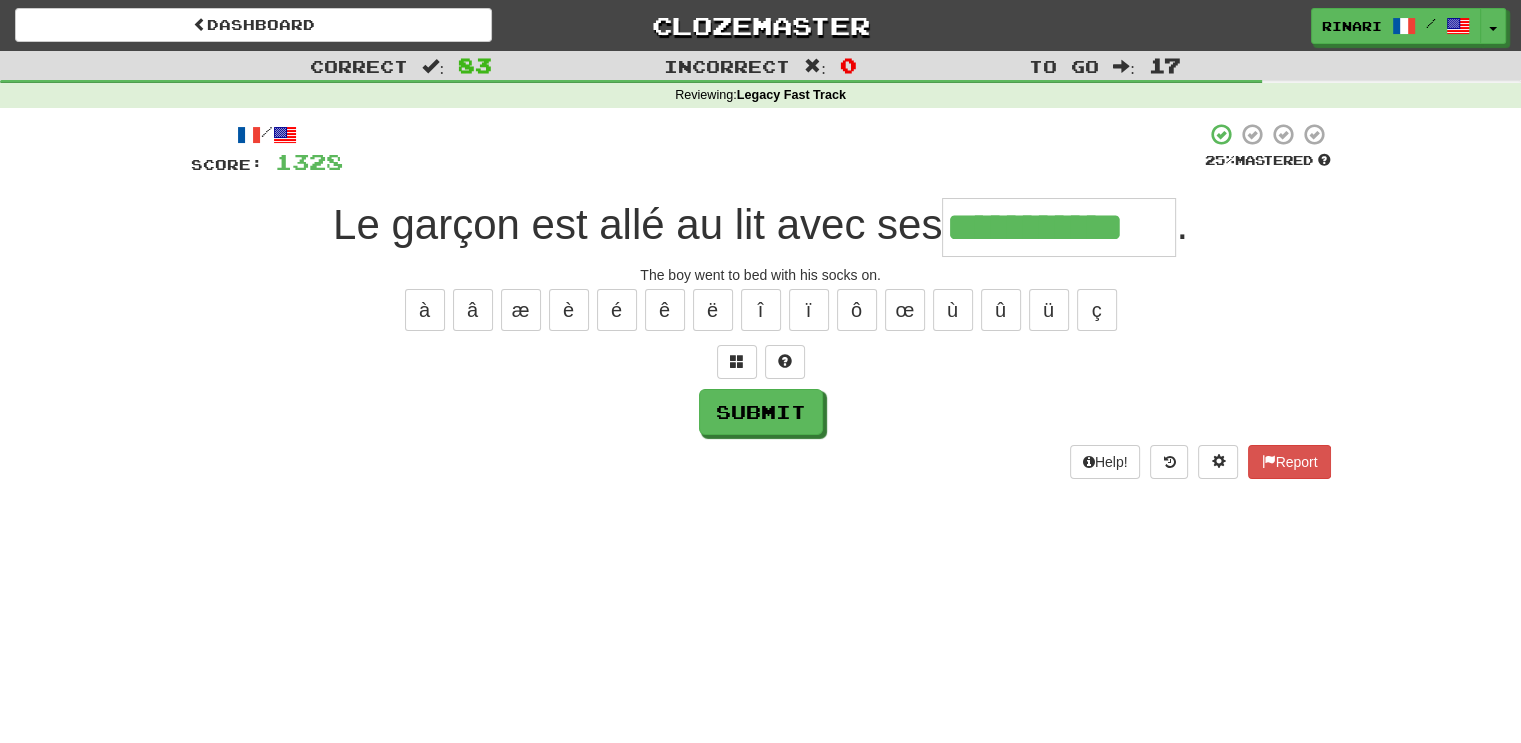 type on "**********" 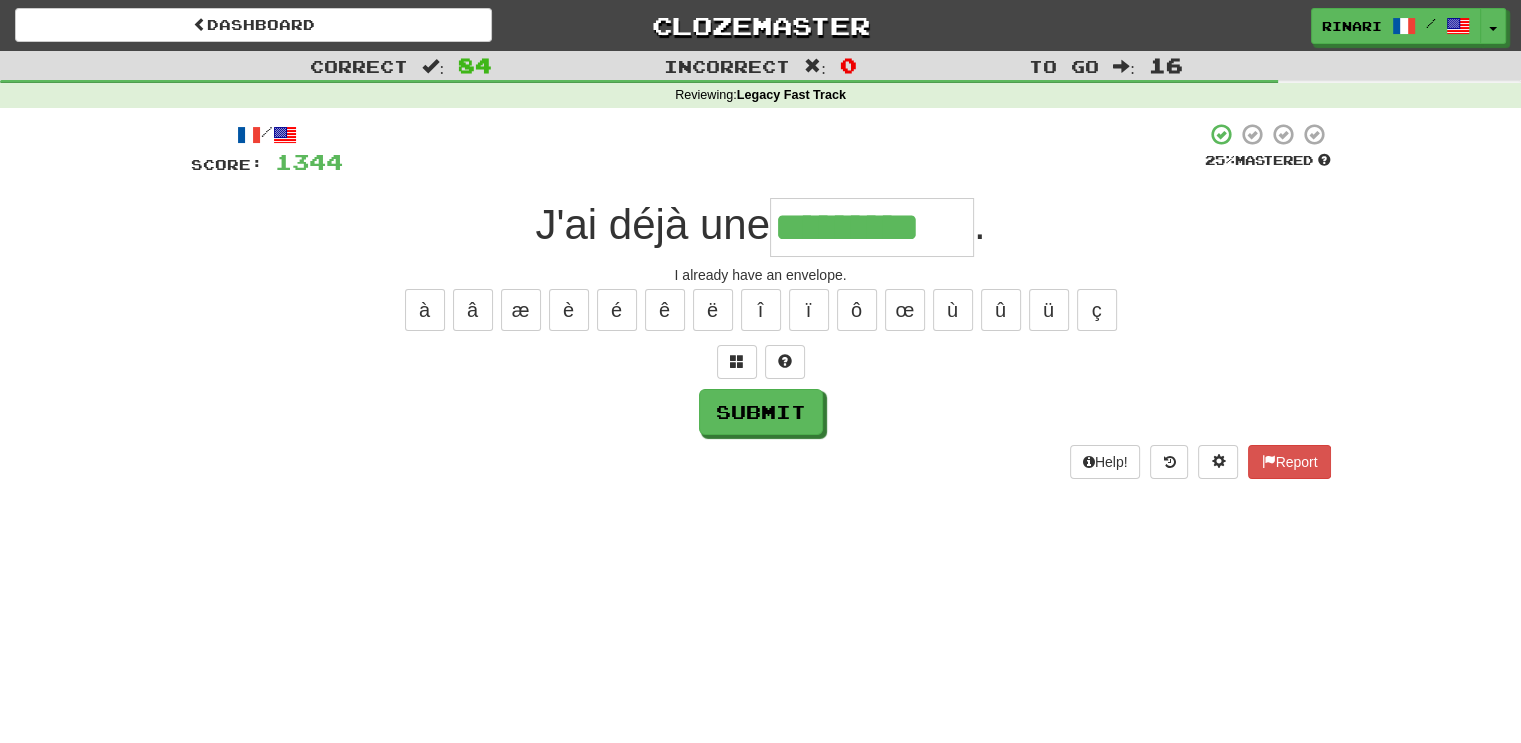 type on "*********" 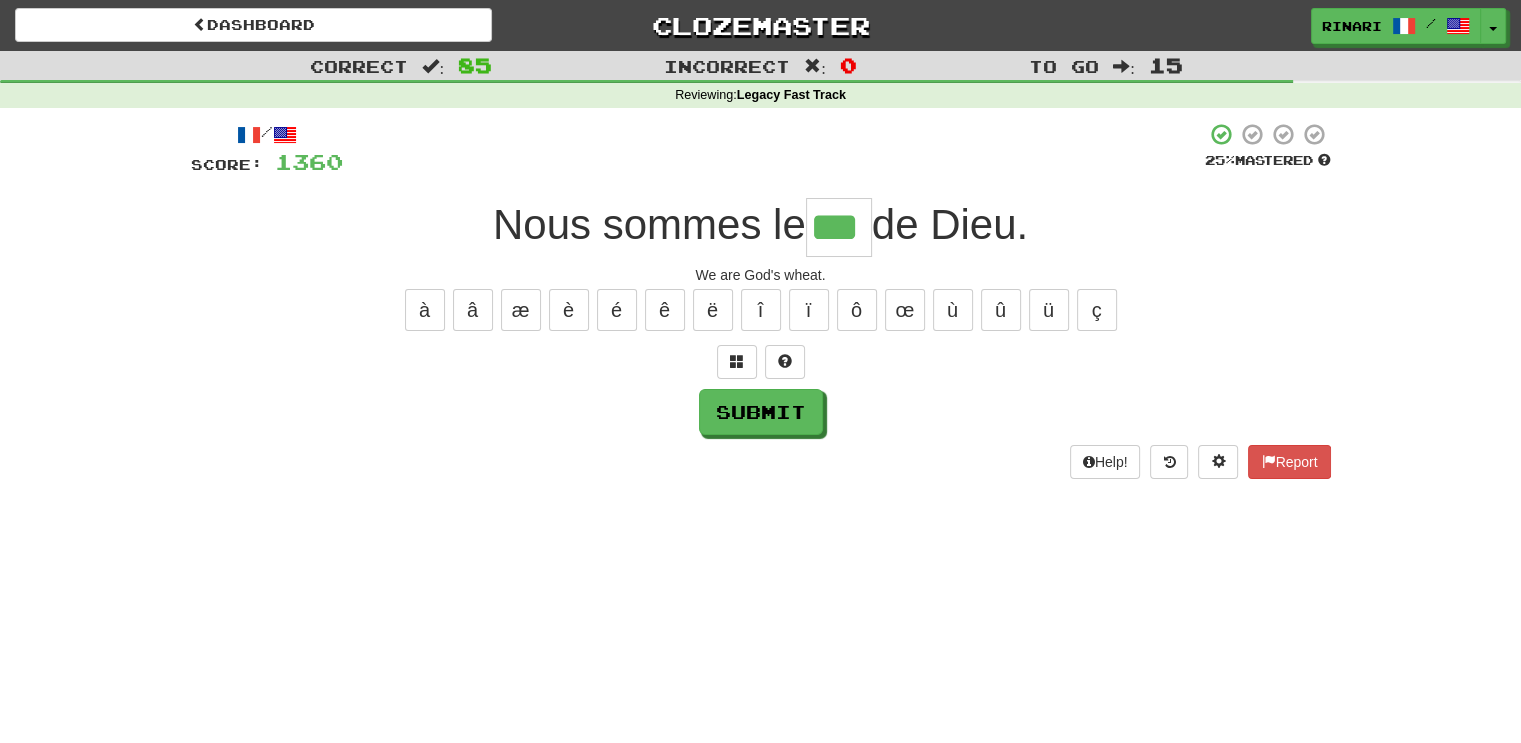 type on "***" 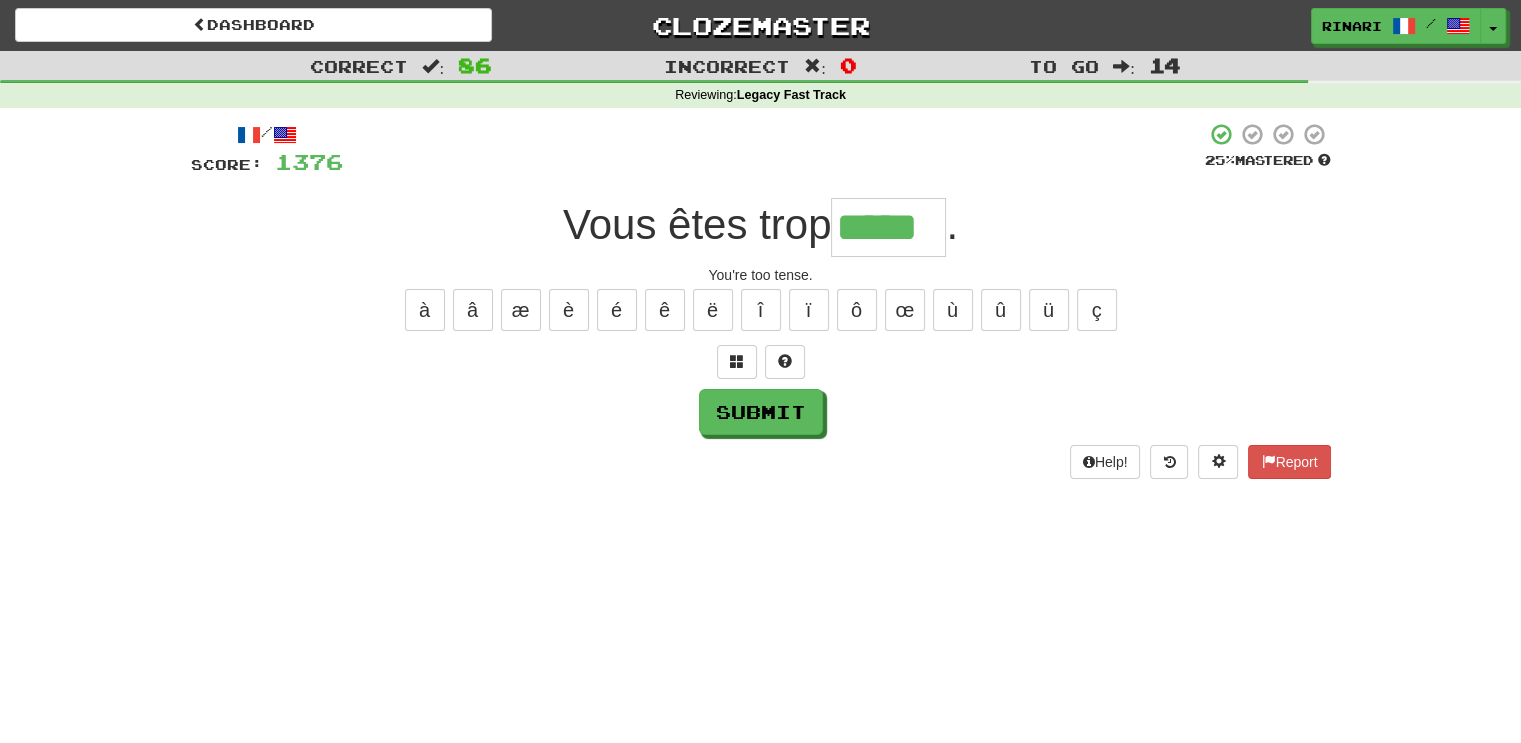 type on "*****" 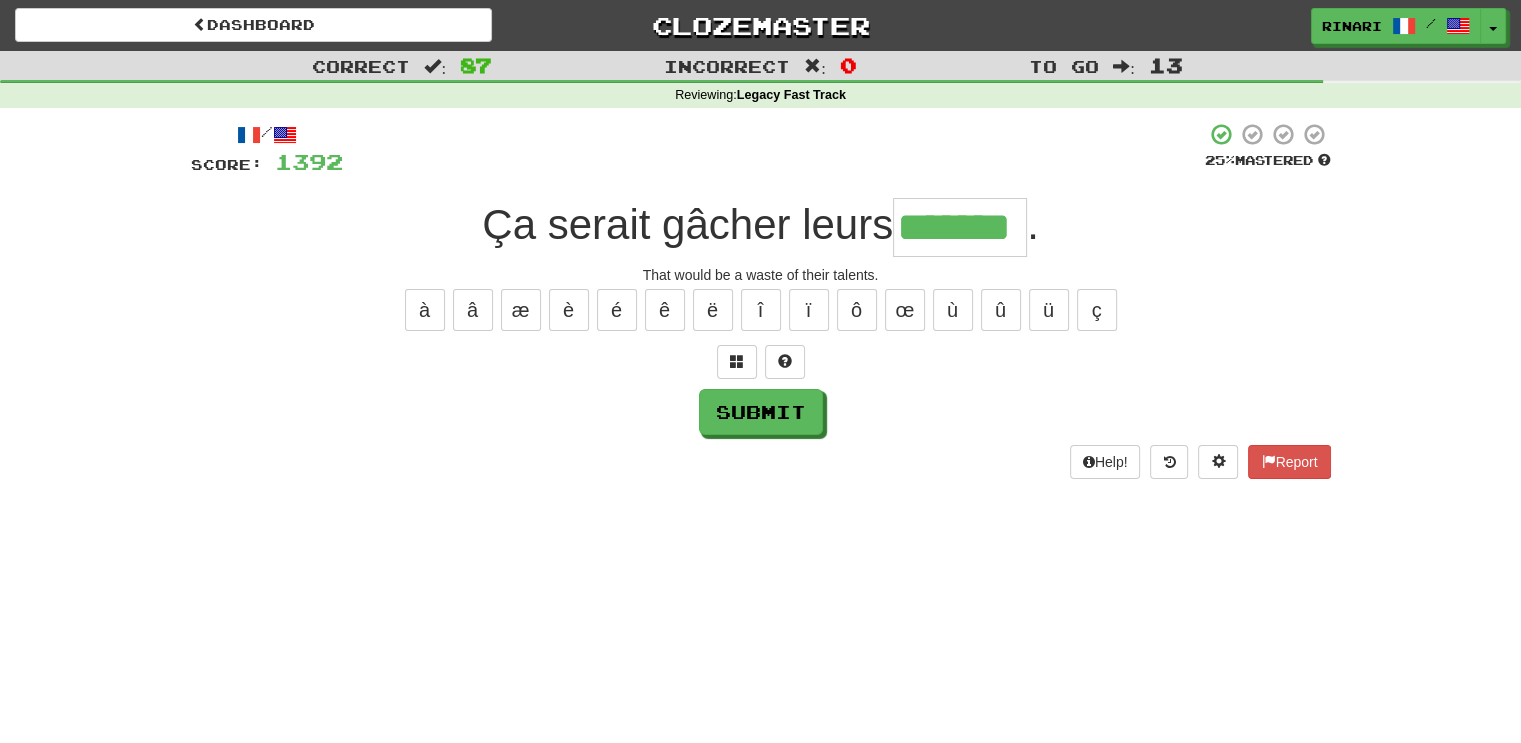 type on "*******" 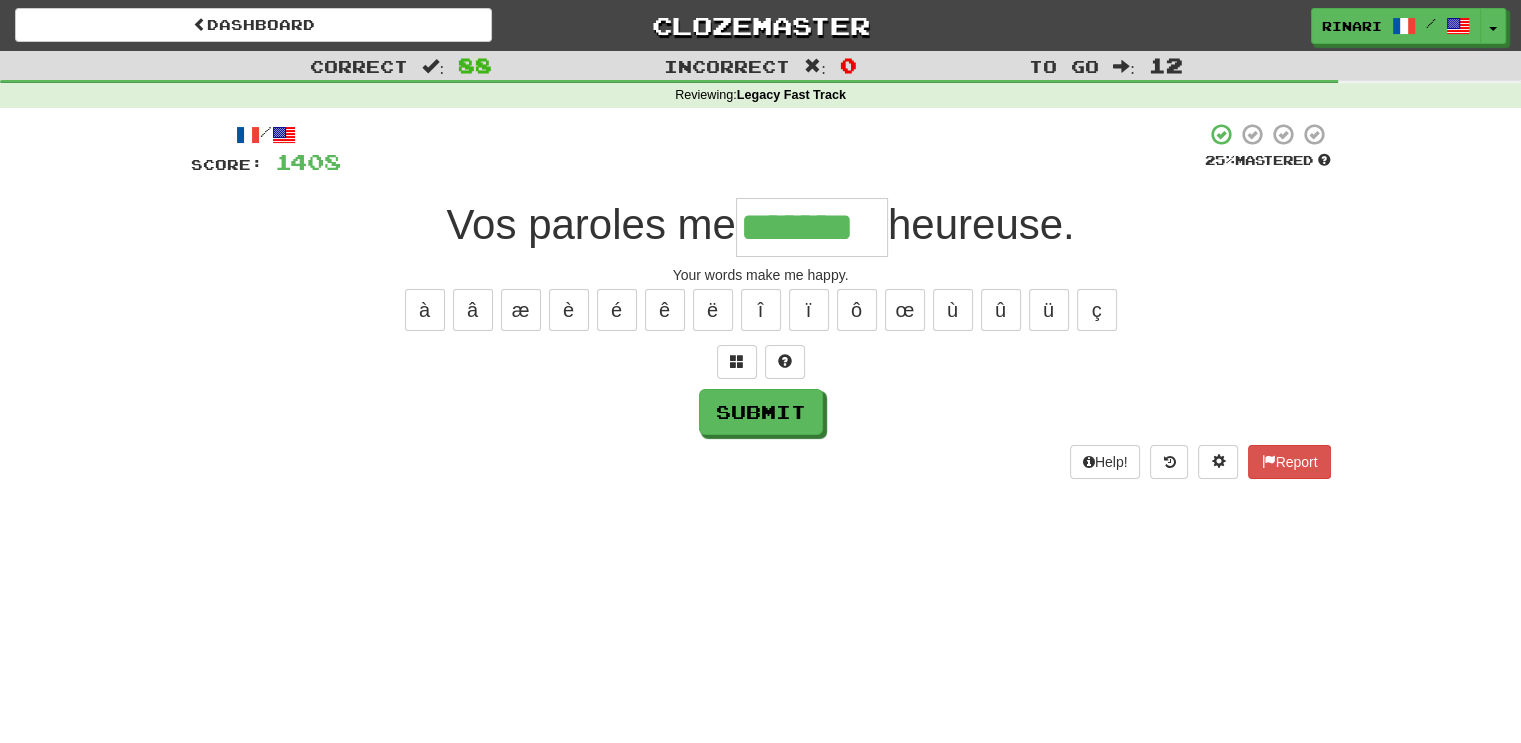 type on "*******" 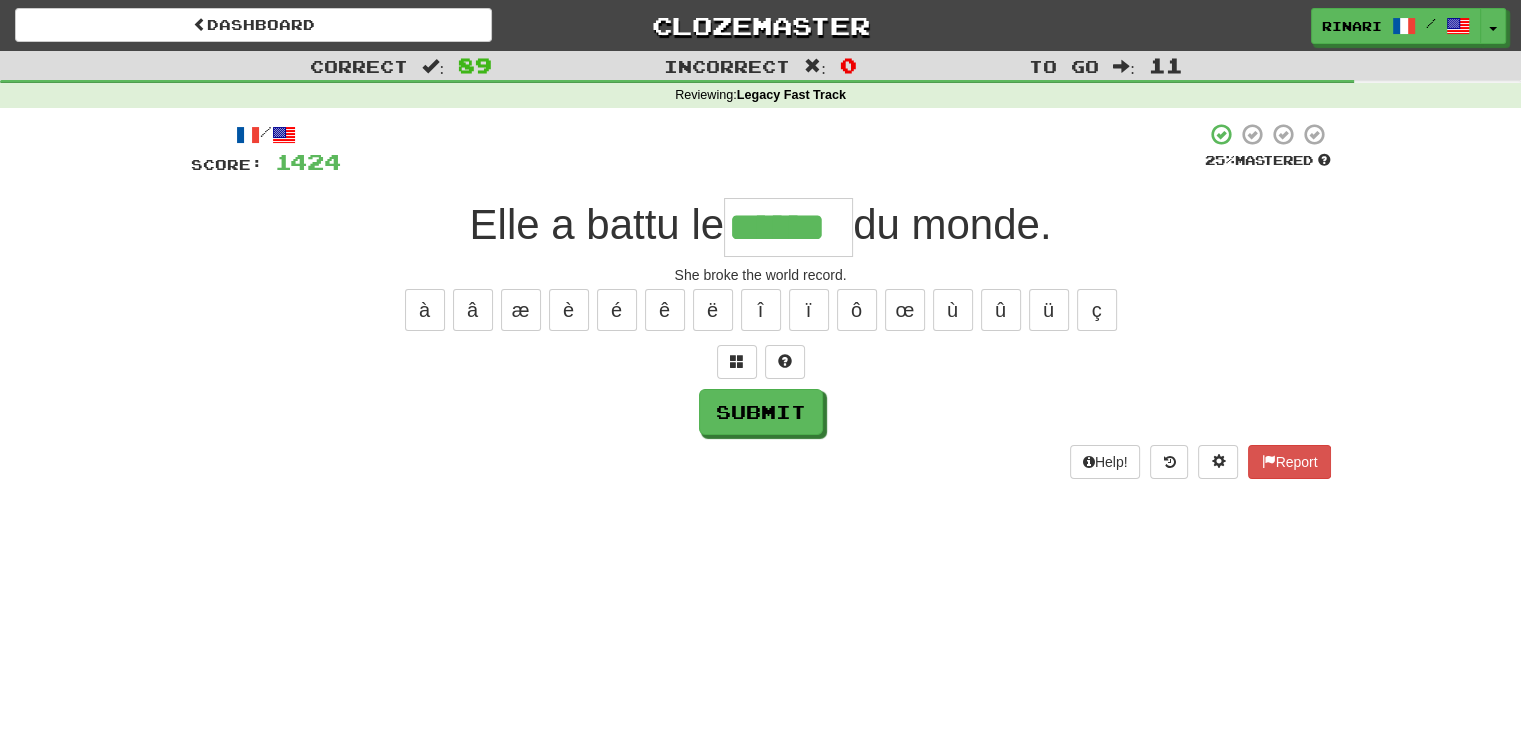 type on "******" 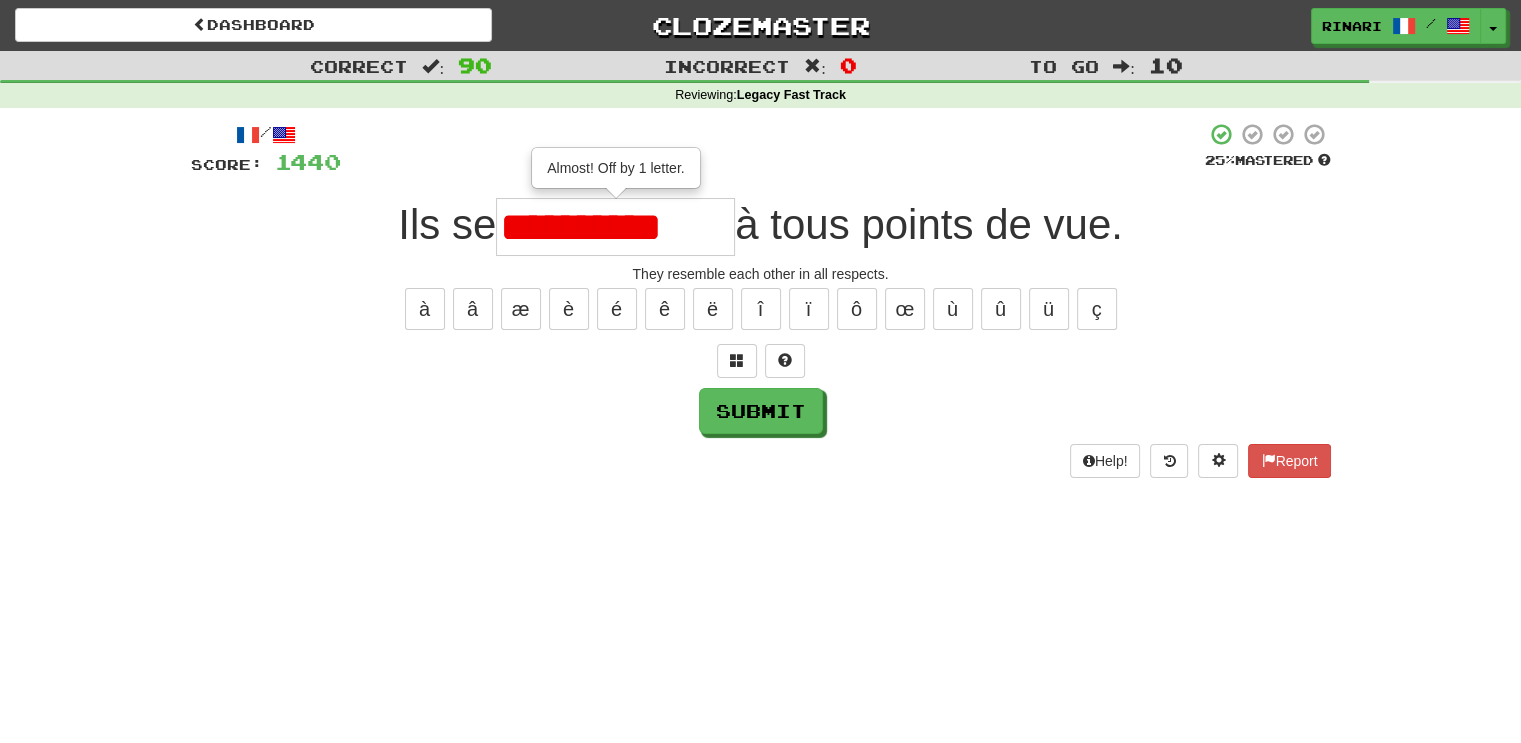 scroll, scrollTop: 0, scrollLeft: 0, axis: both 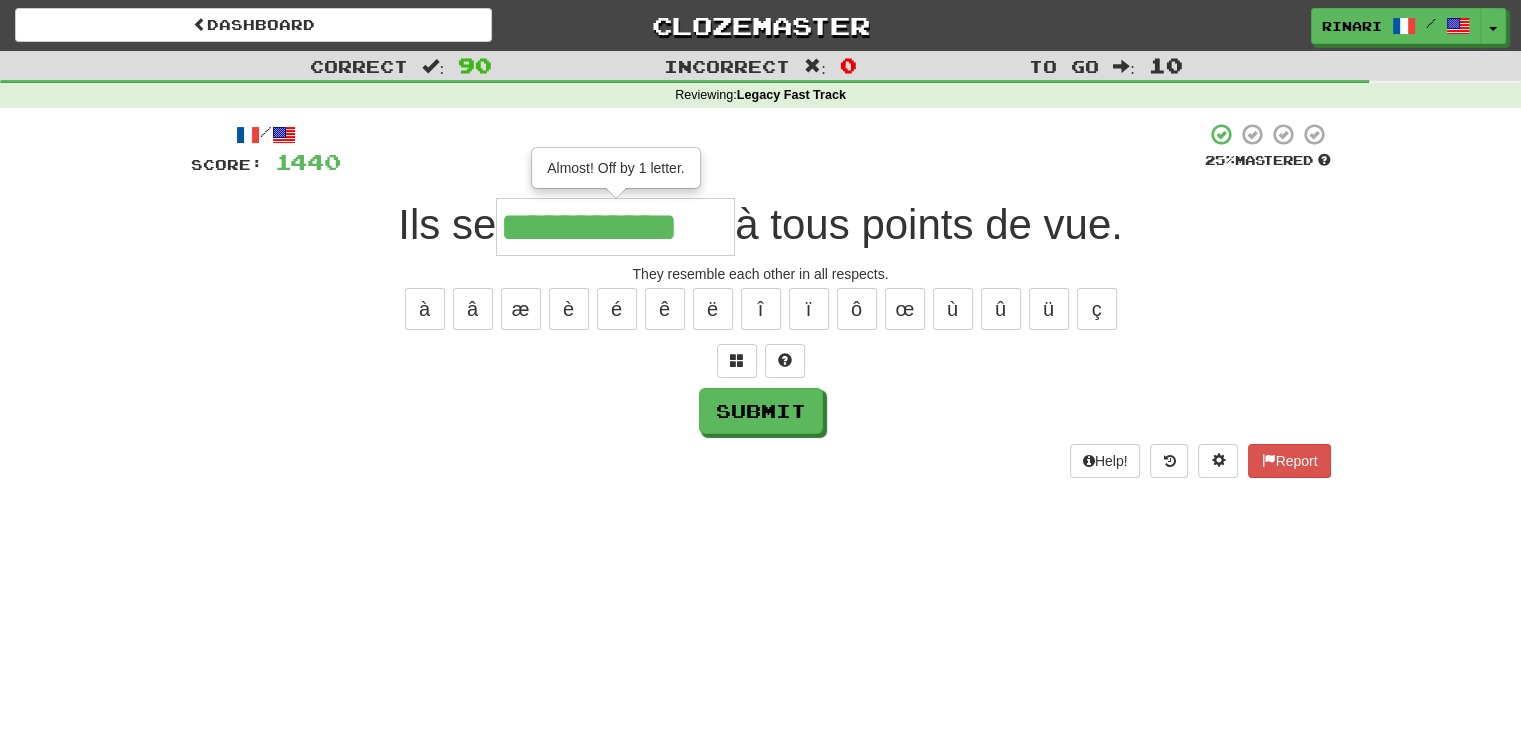 type on "**********" 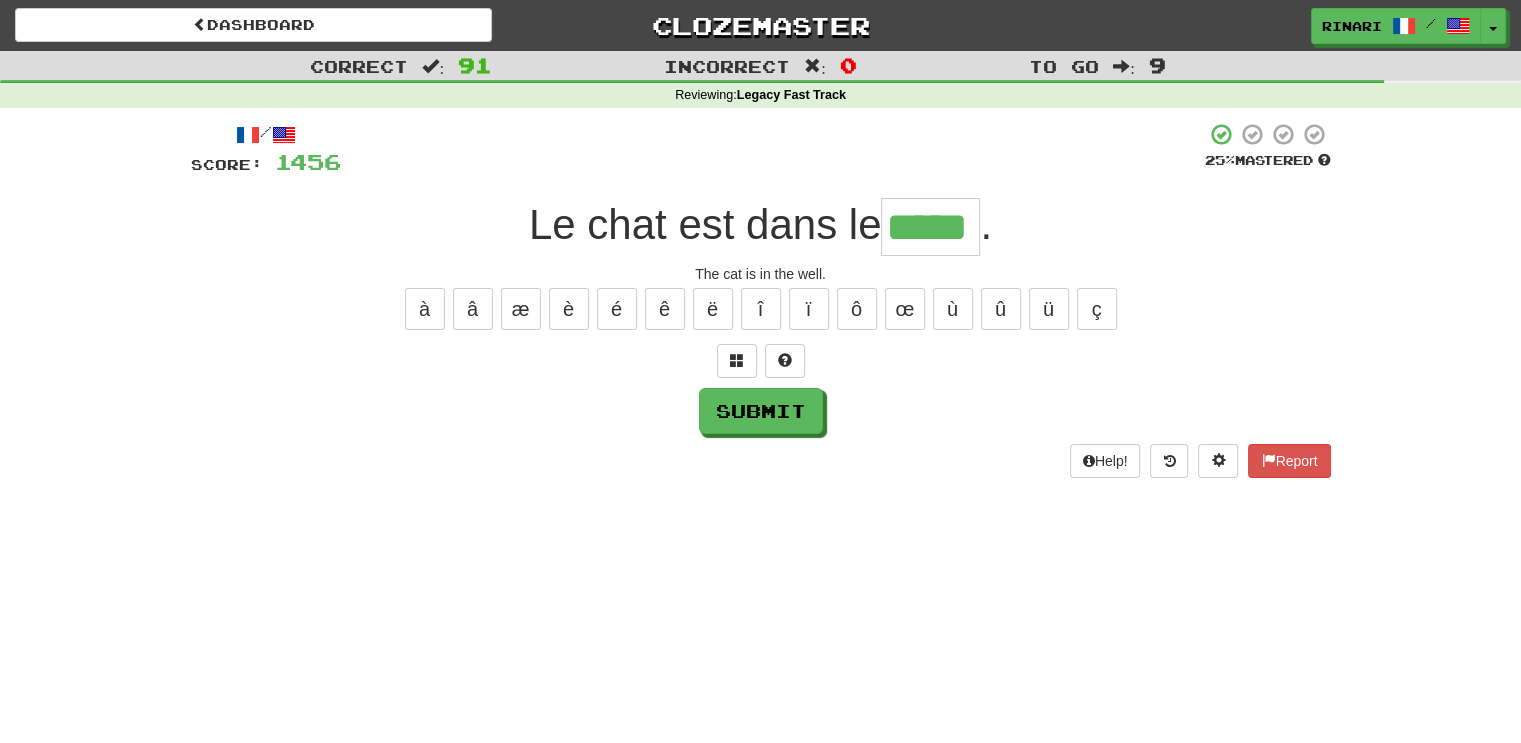 type on "*****" 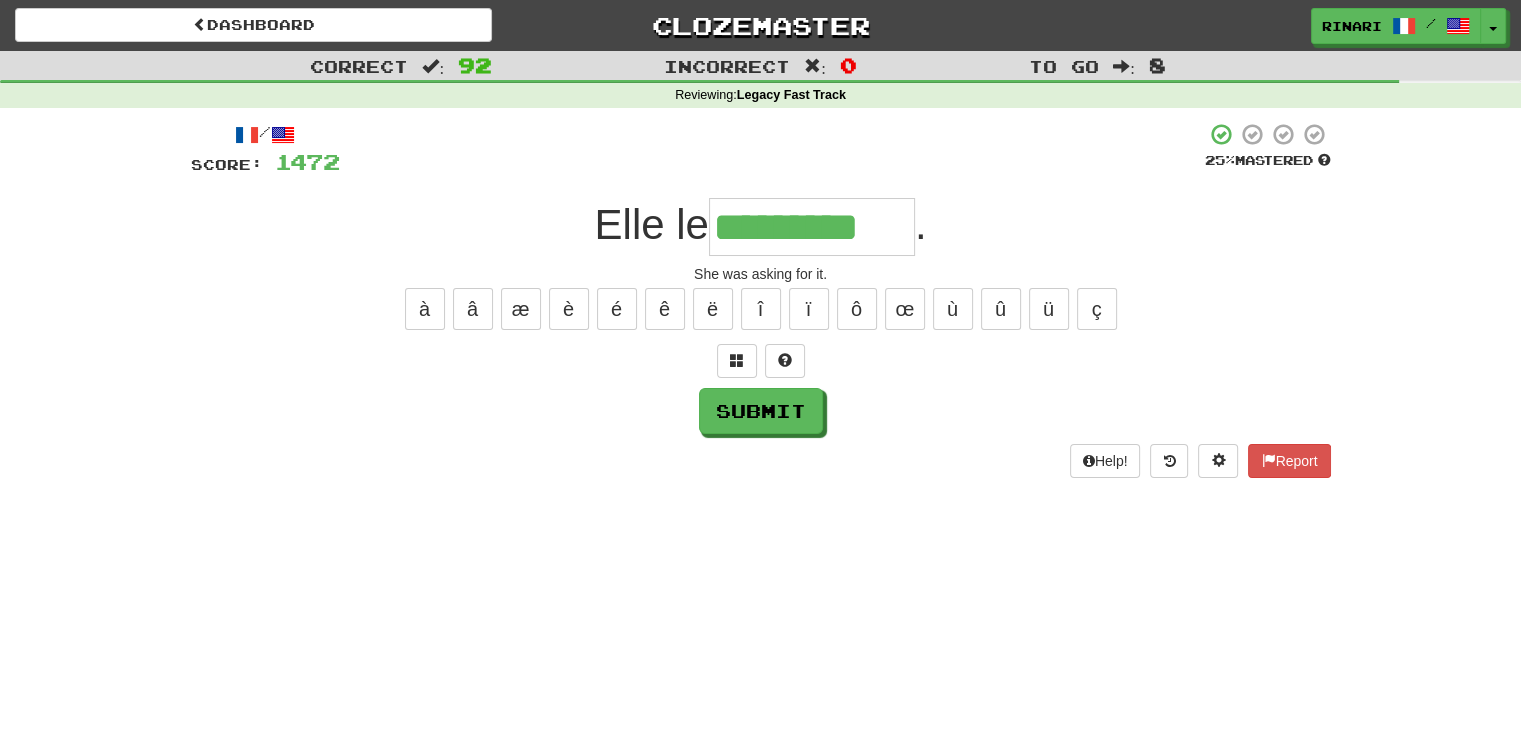 type on "*********" 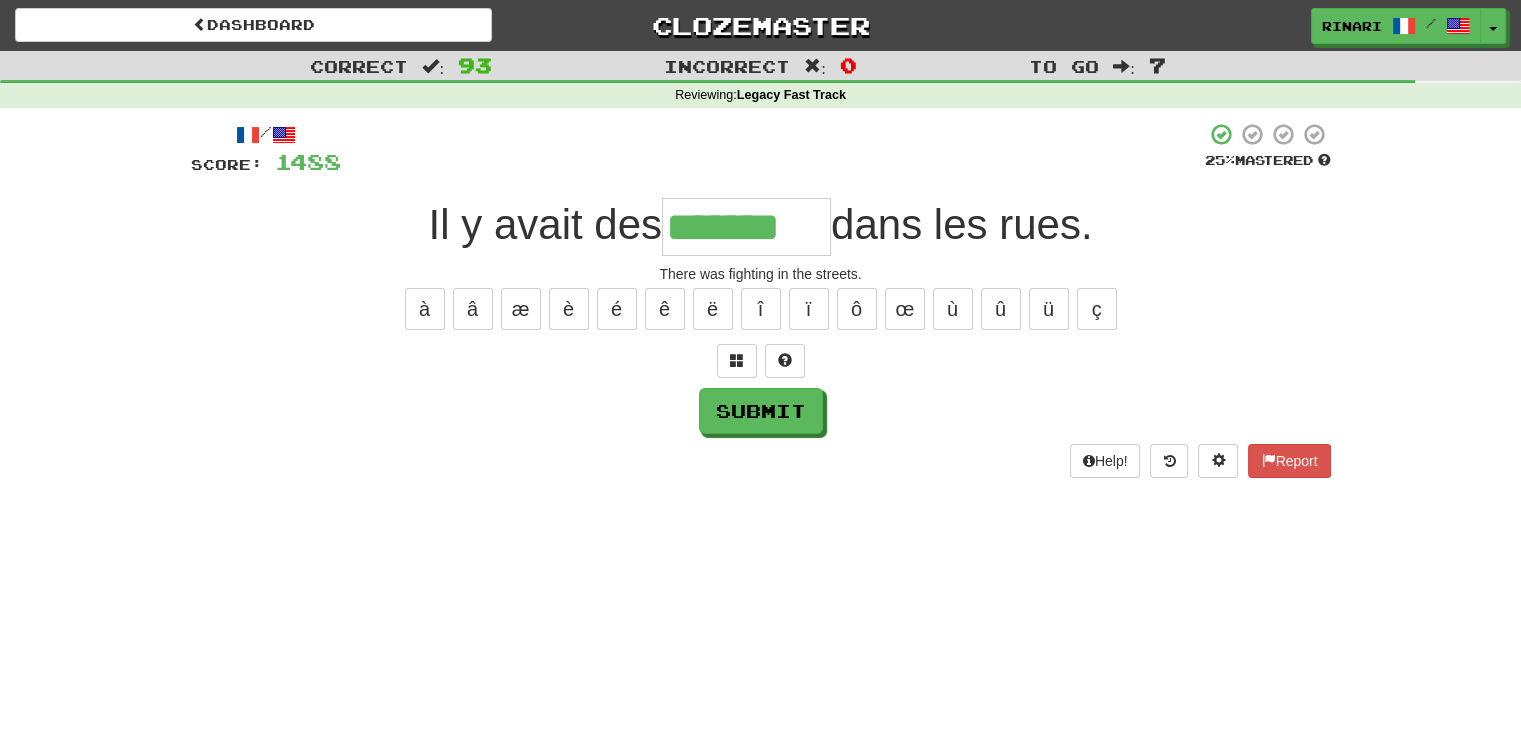 type on "*******" 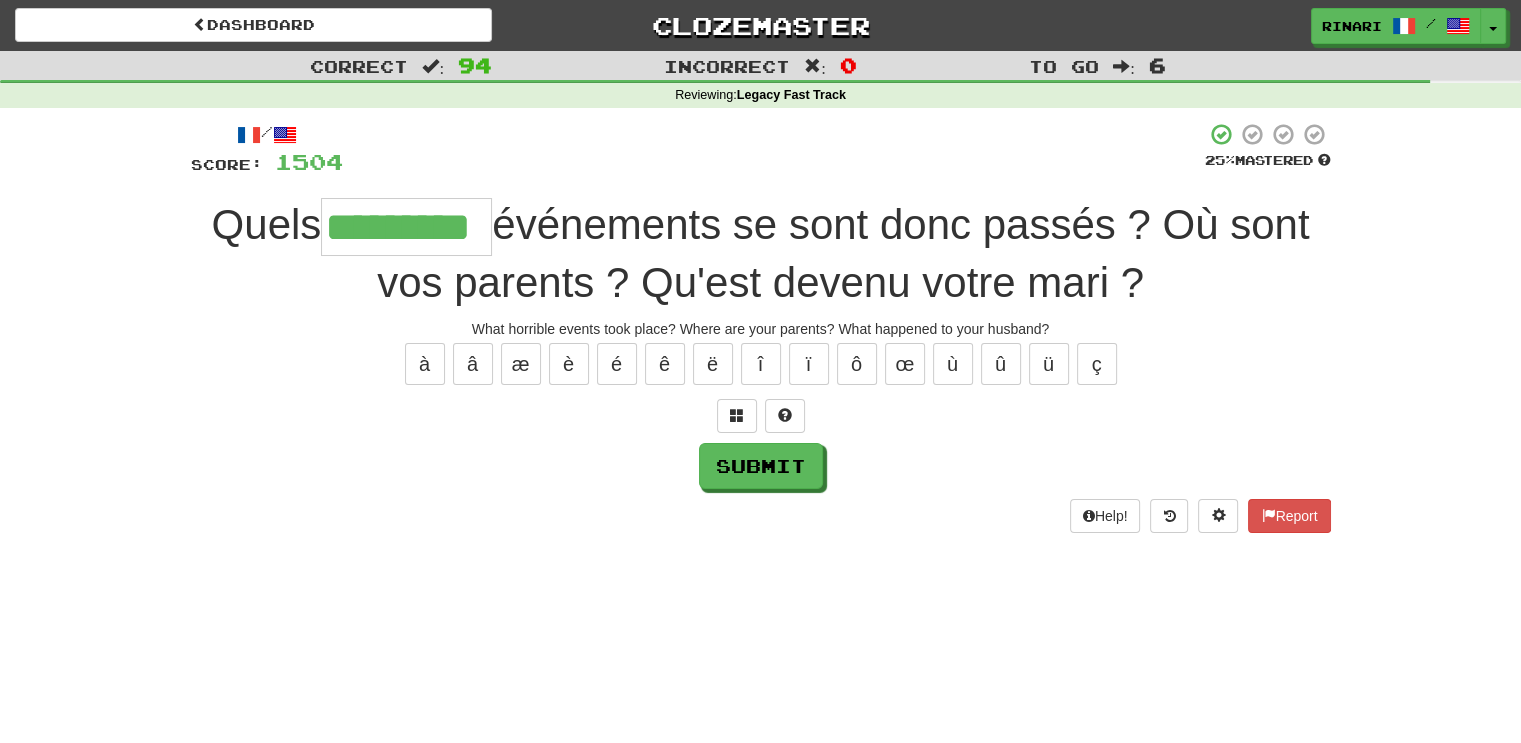 type on "*********" 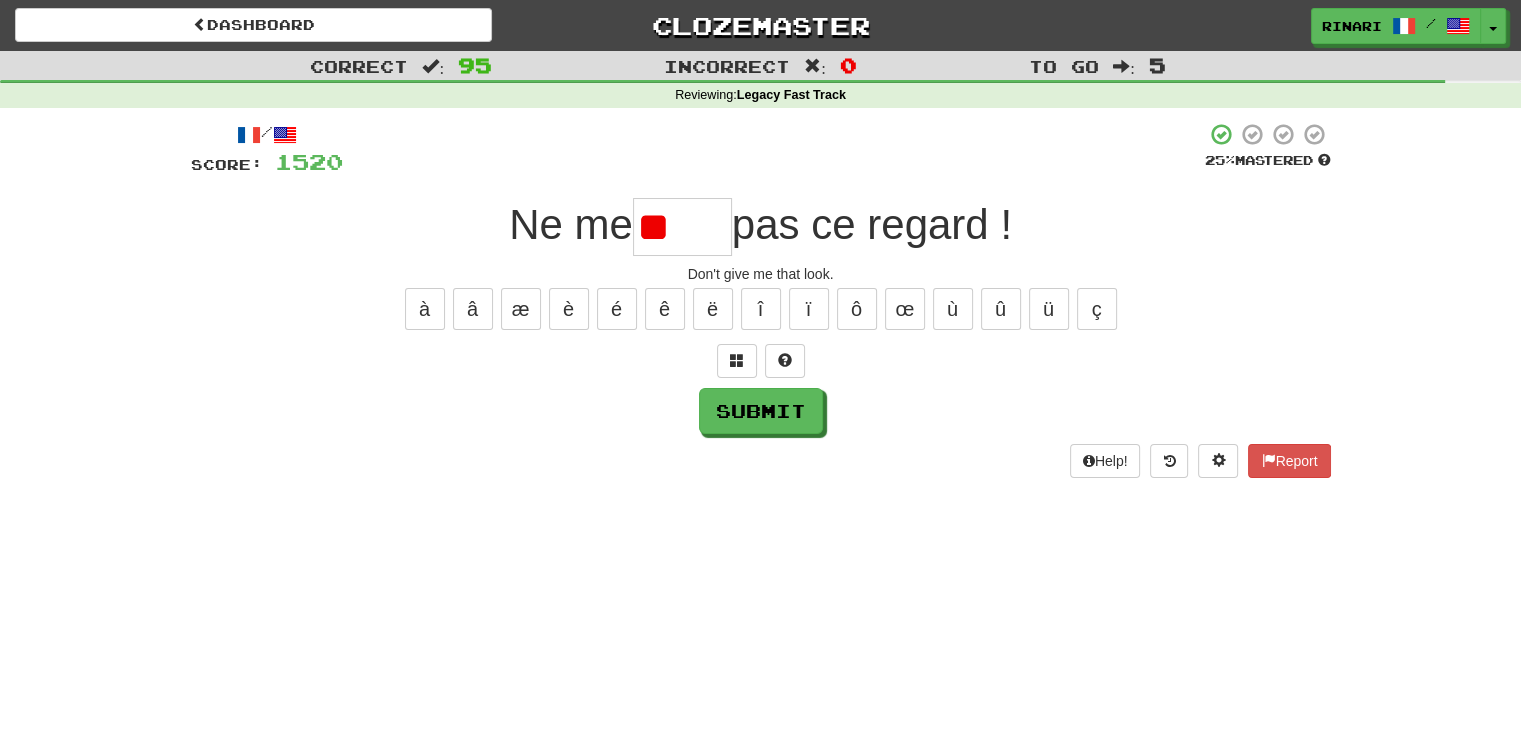 type on "*" 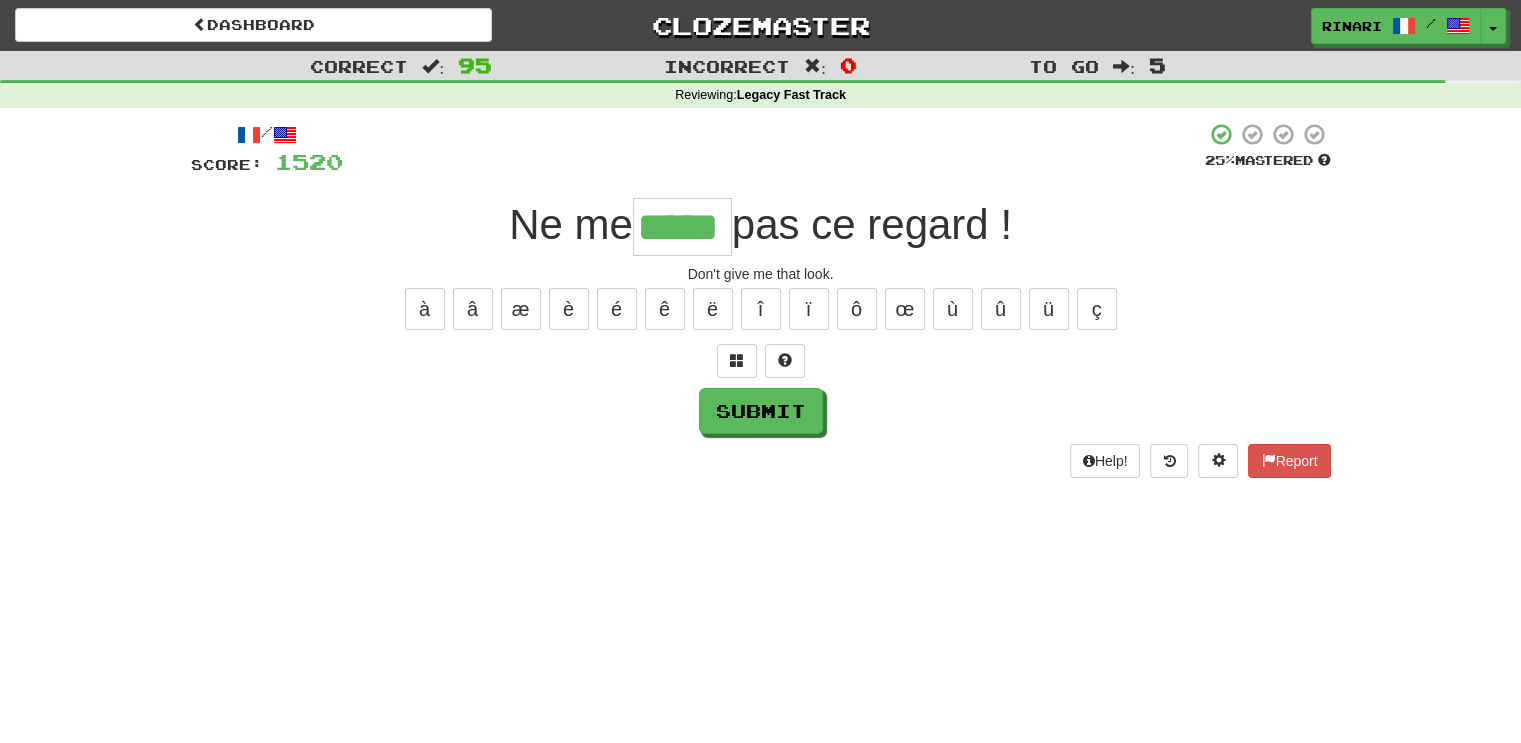 type on "*****" 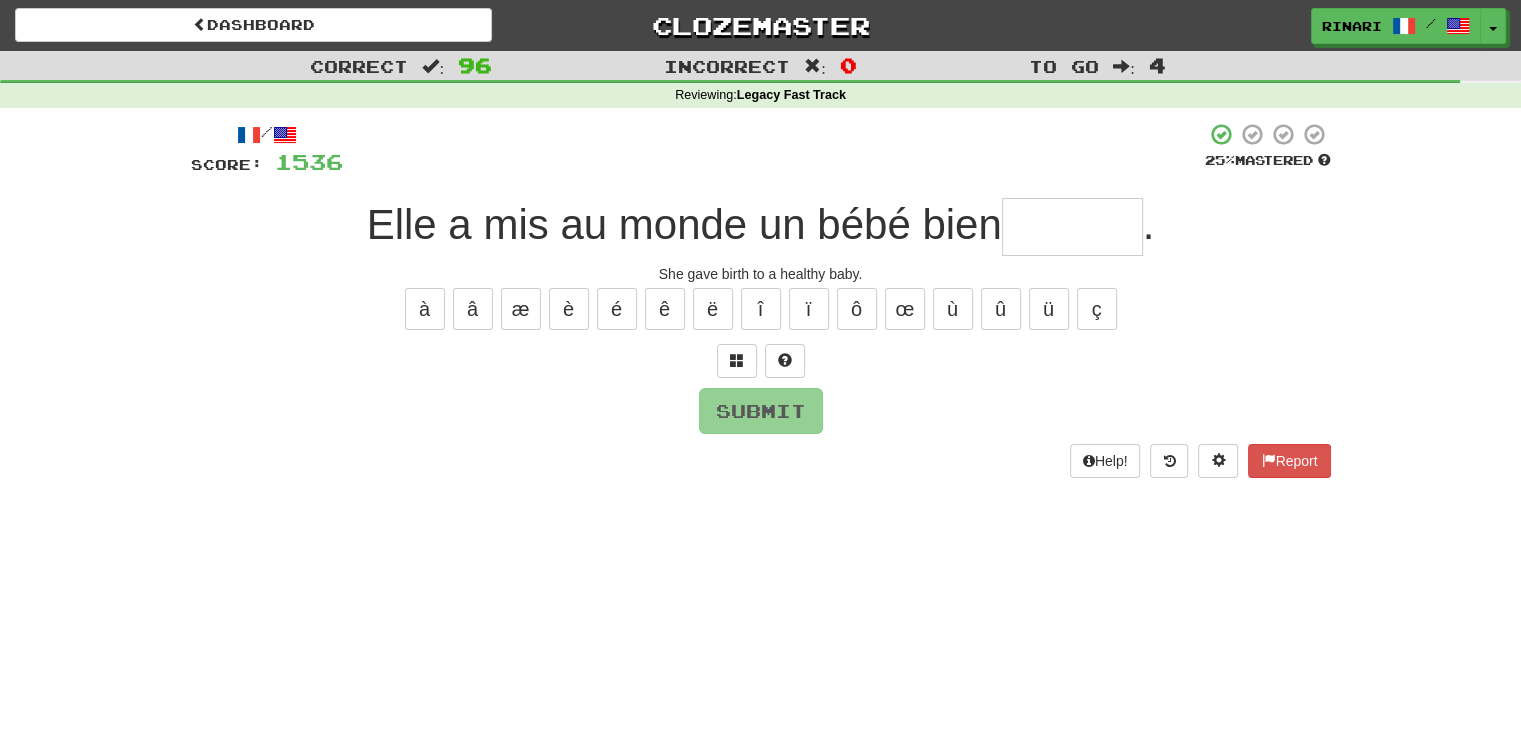 type on "*" 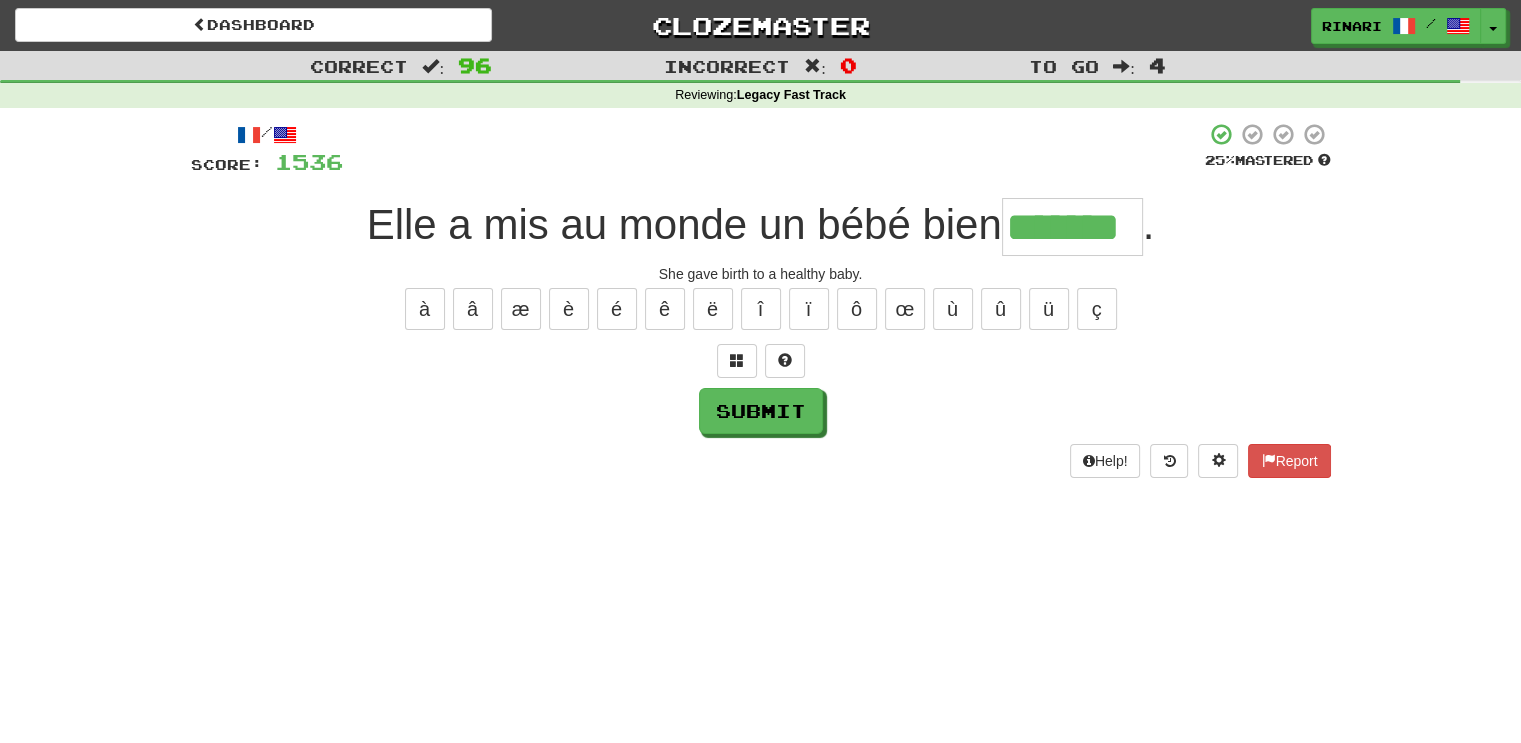 type on "*******" 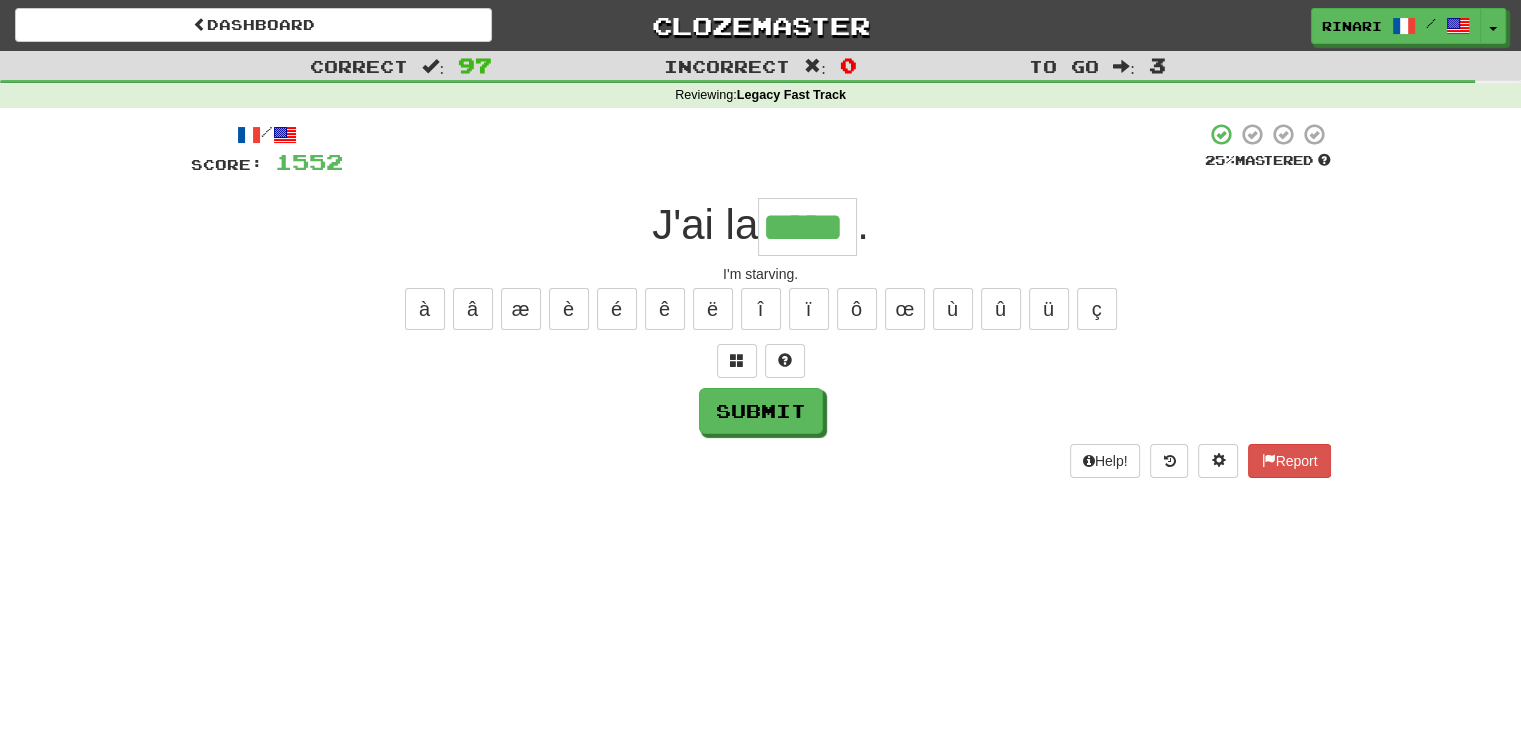 type on "*****" 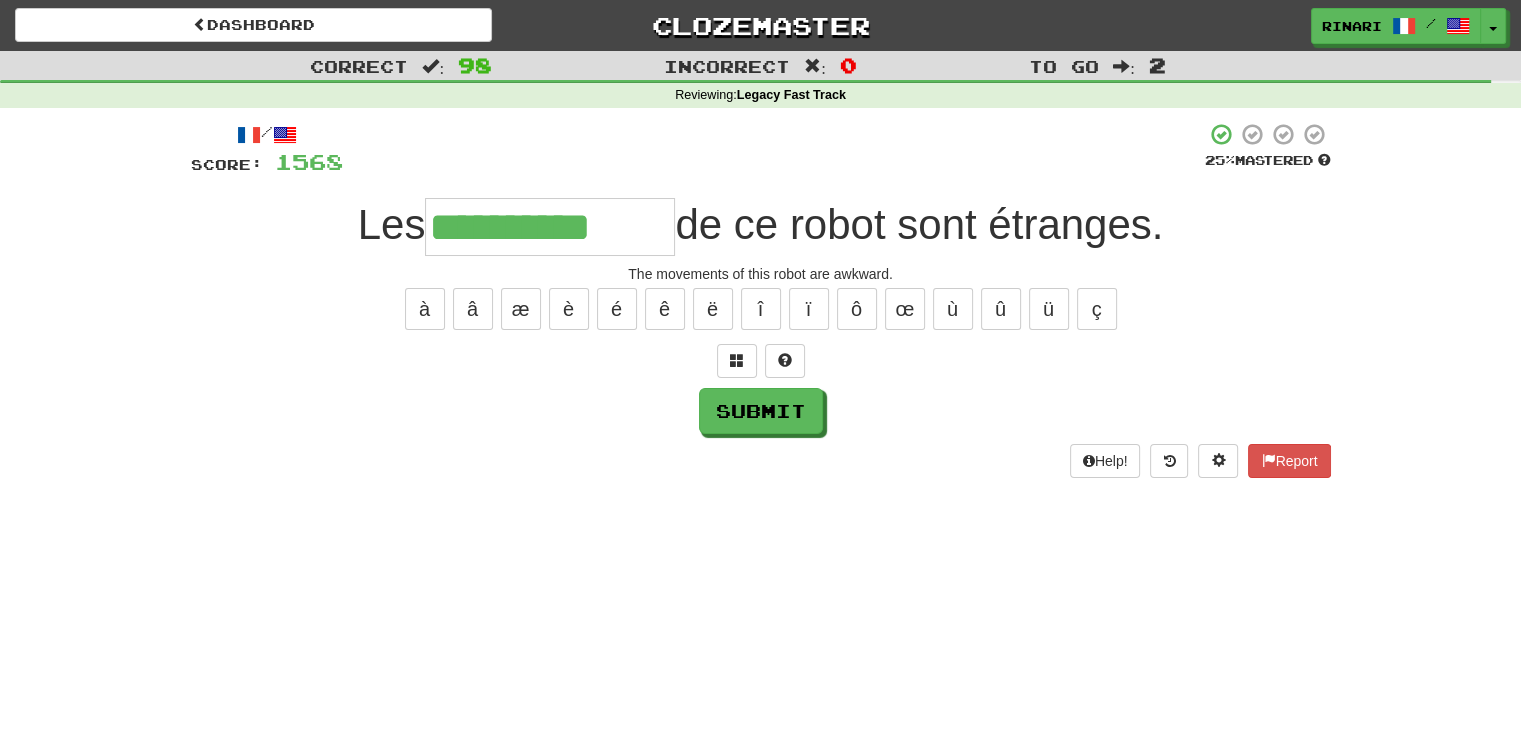 type on "**********" 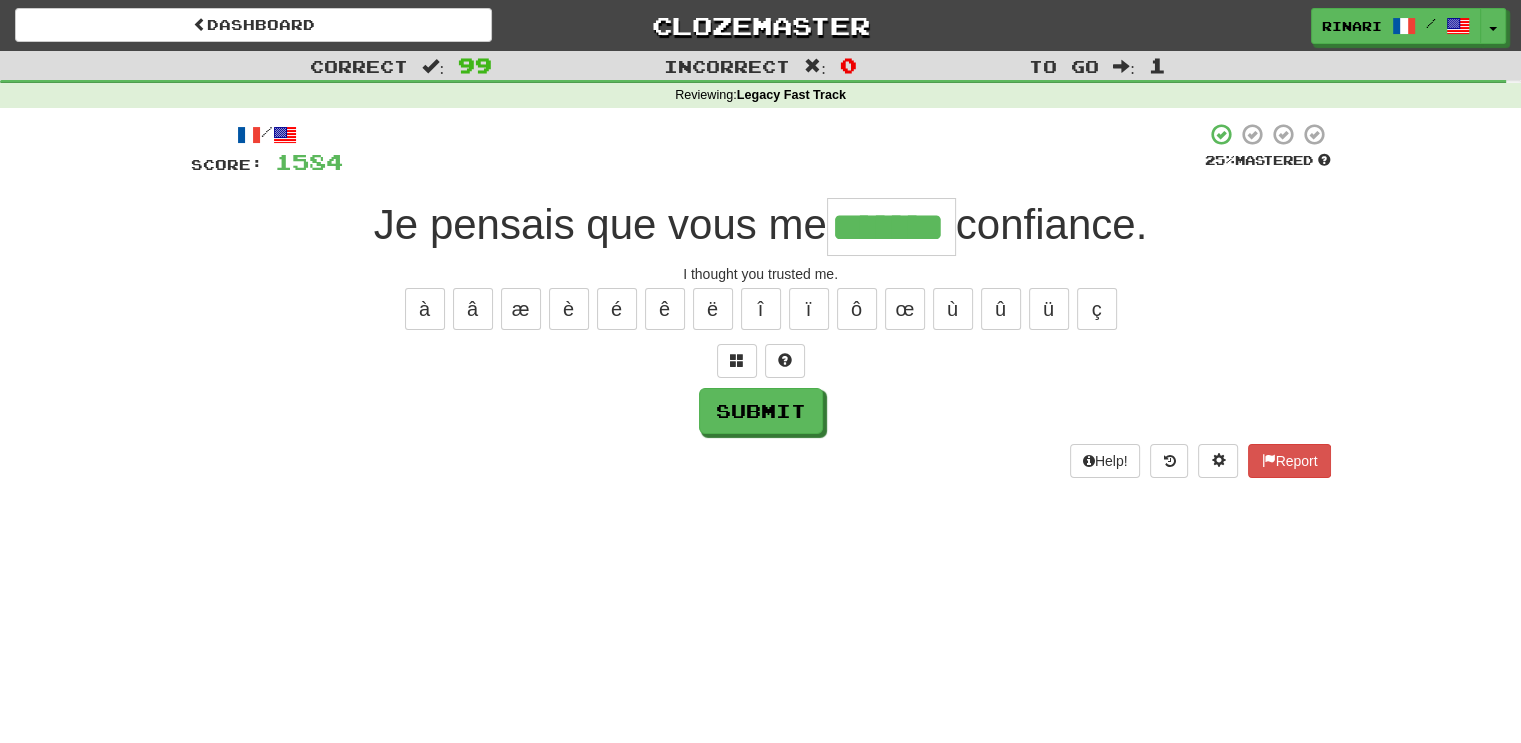 type on "*******" 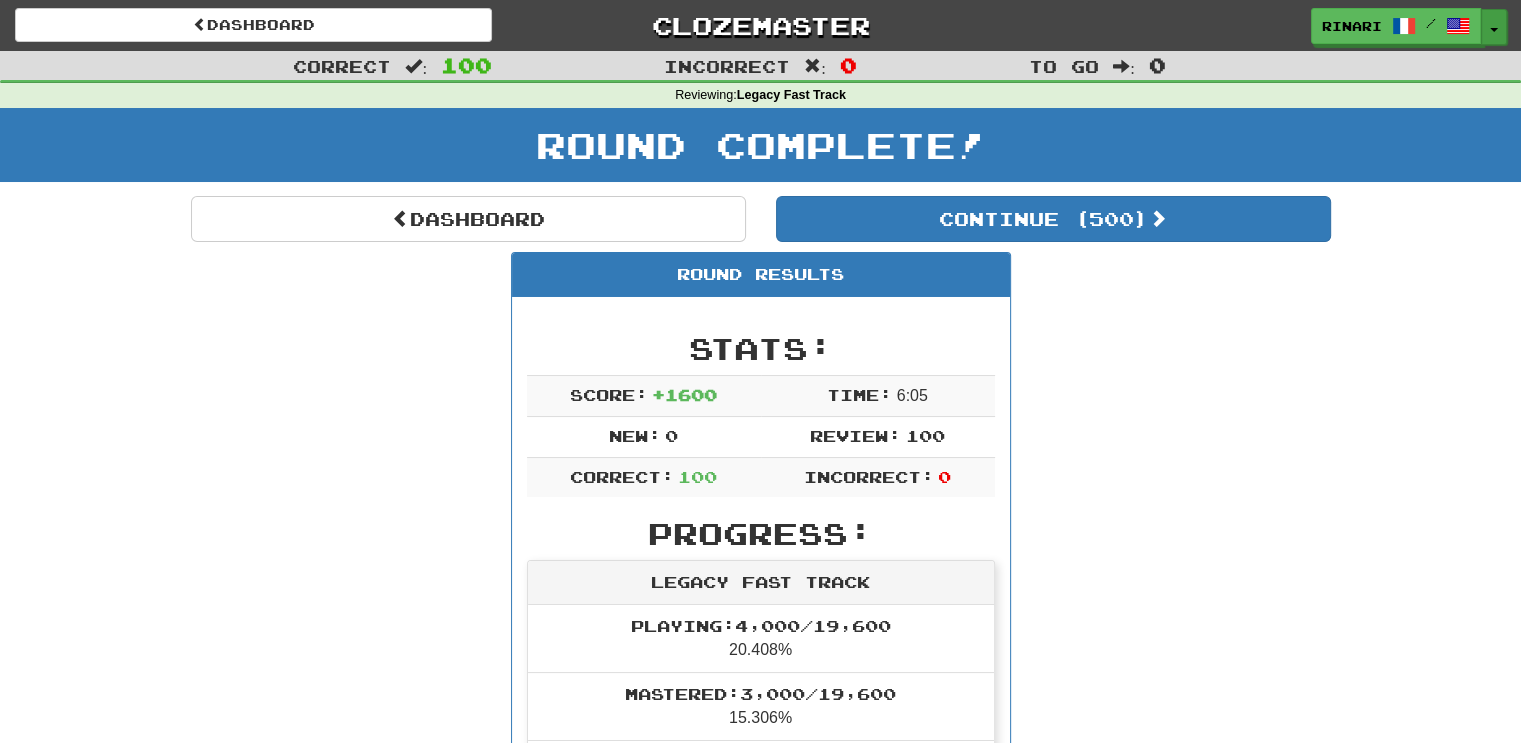 click on "Toggle Dropdown" at bounding box center (1494, 27) 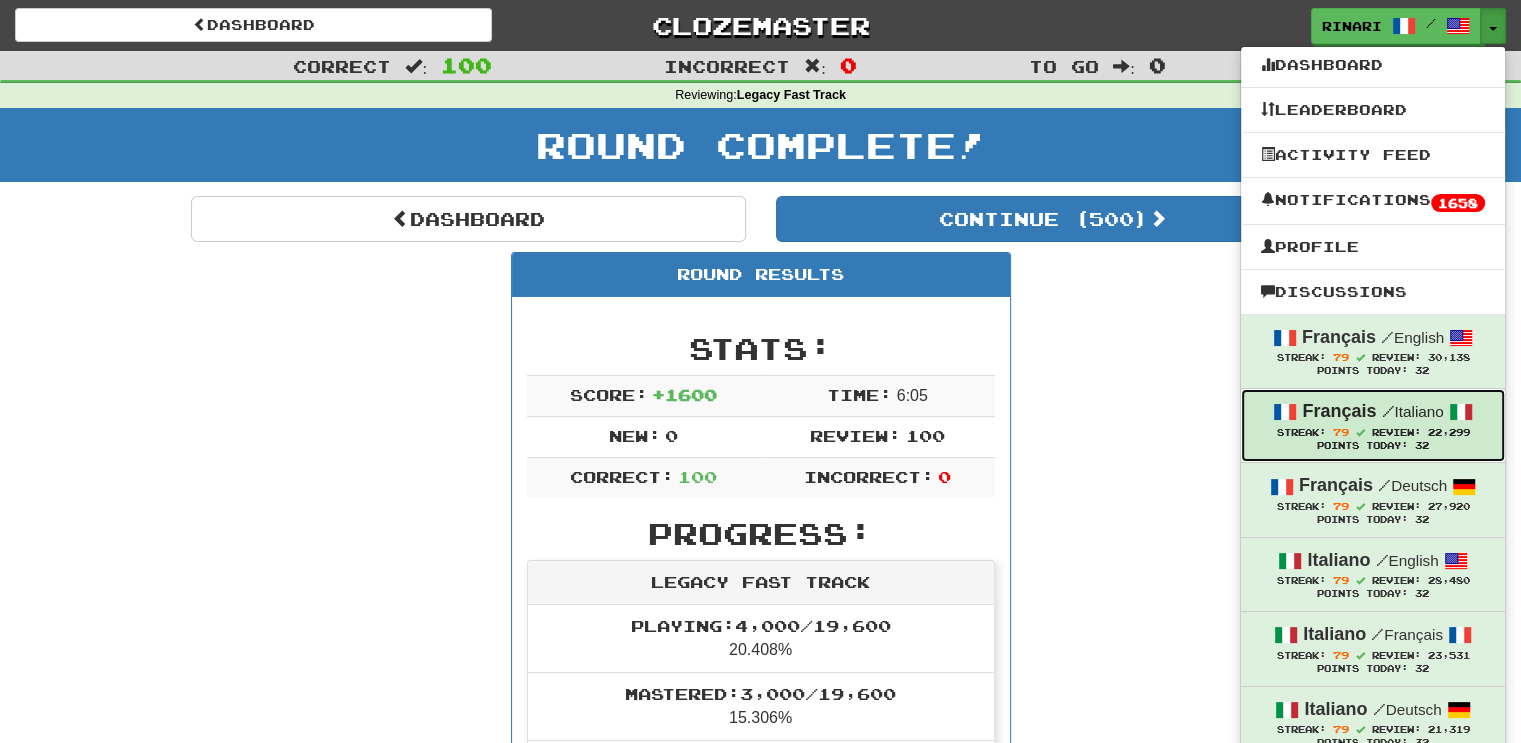 click on "Français
/
Italiano" at bounding box center [1373, 412] 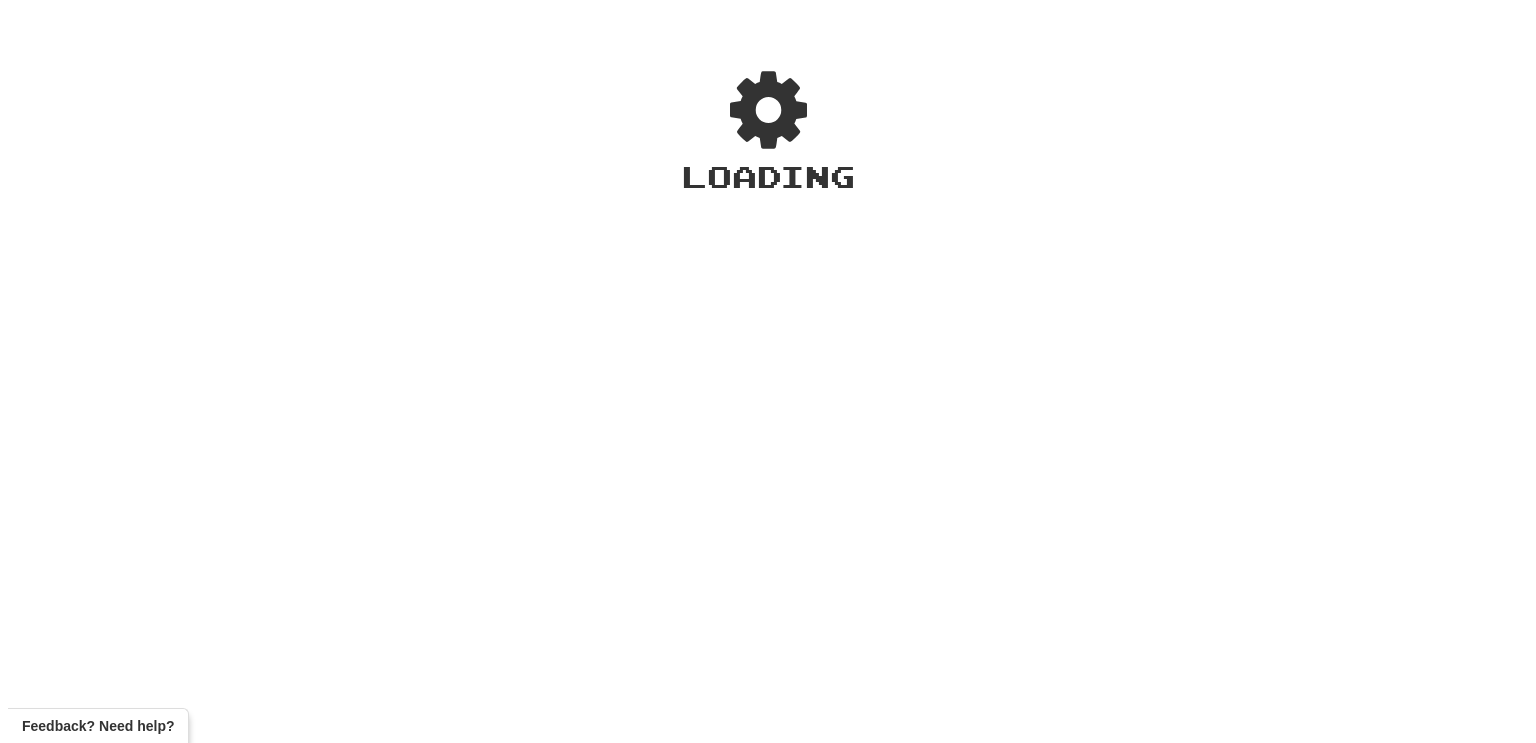 scroll, scrollTop: 0, scrollLeft: 0, axis: both 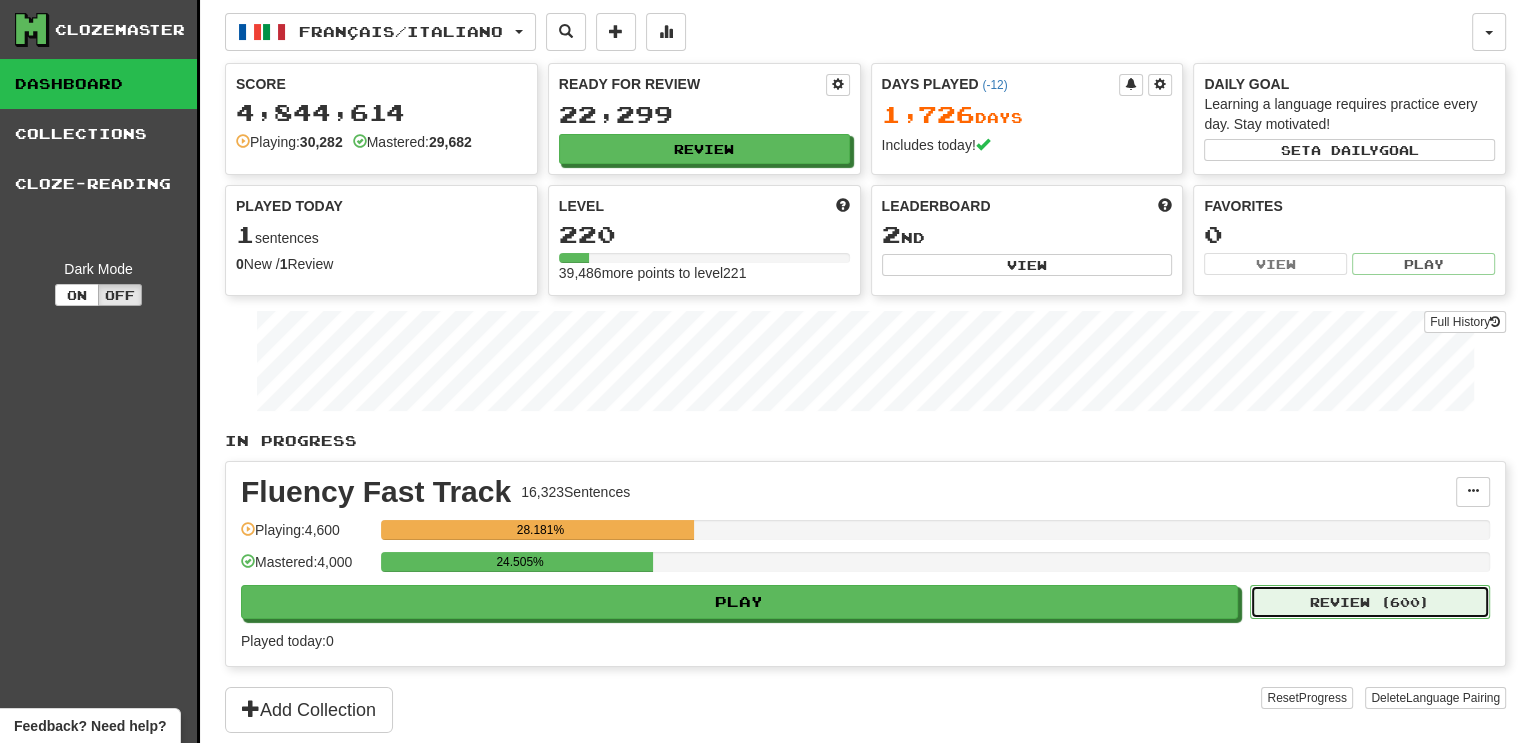 click on "Review ( 600 )" at bounding box center [1370, 602] 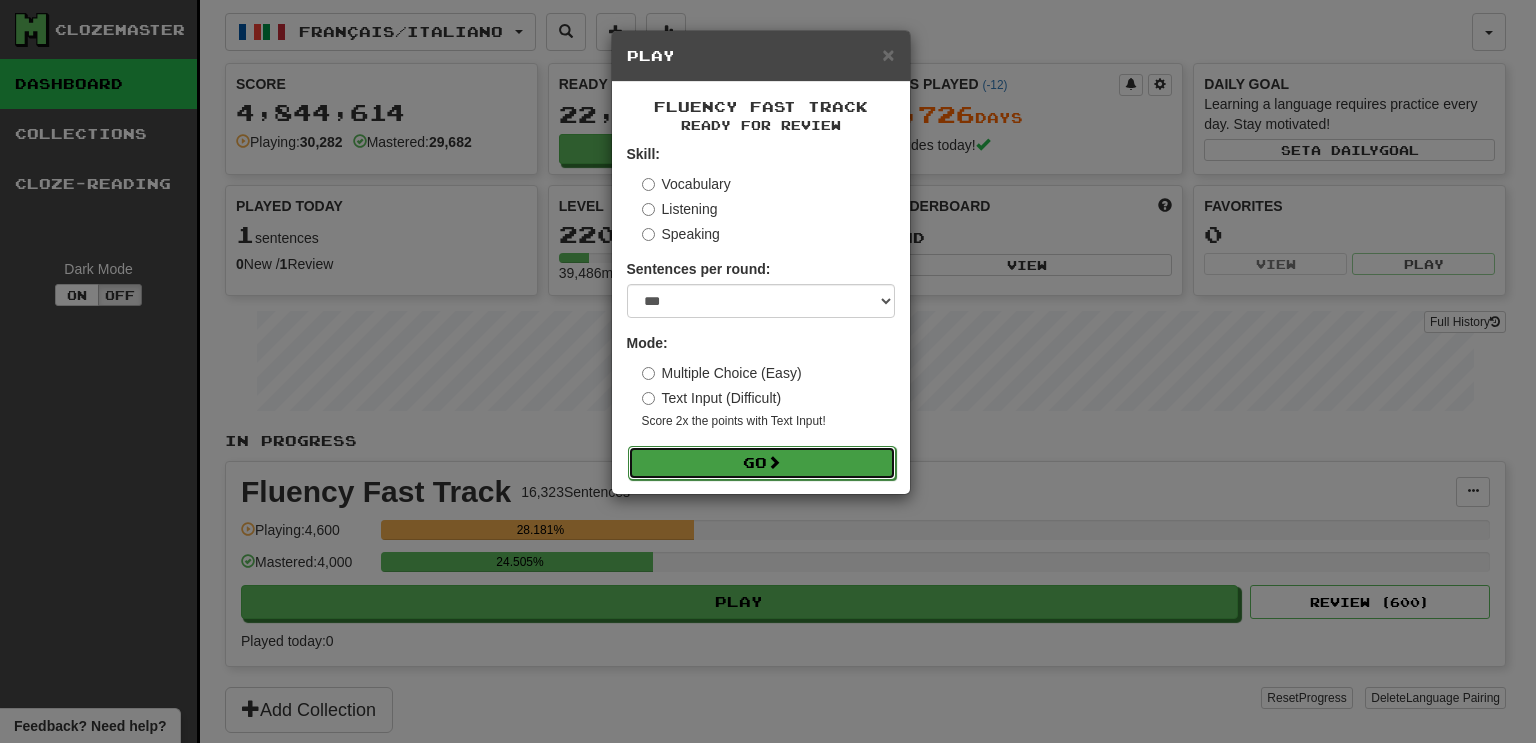 click on "Go" at bounding box center (762, 463) 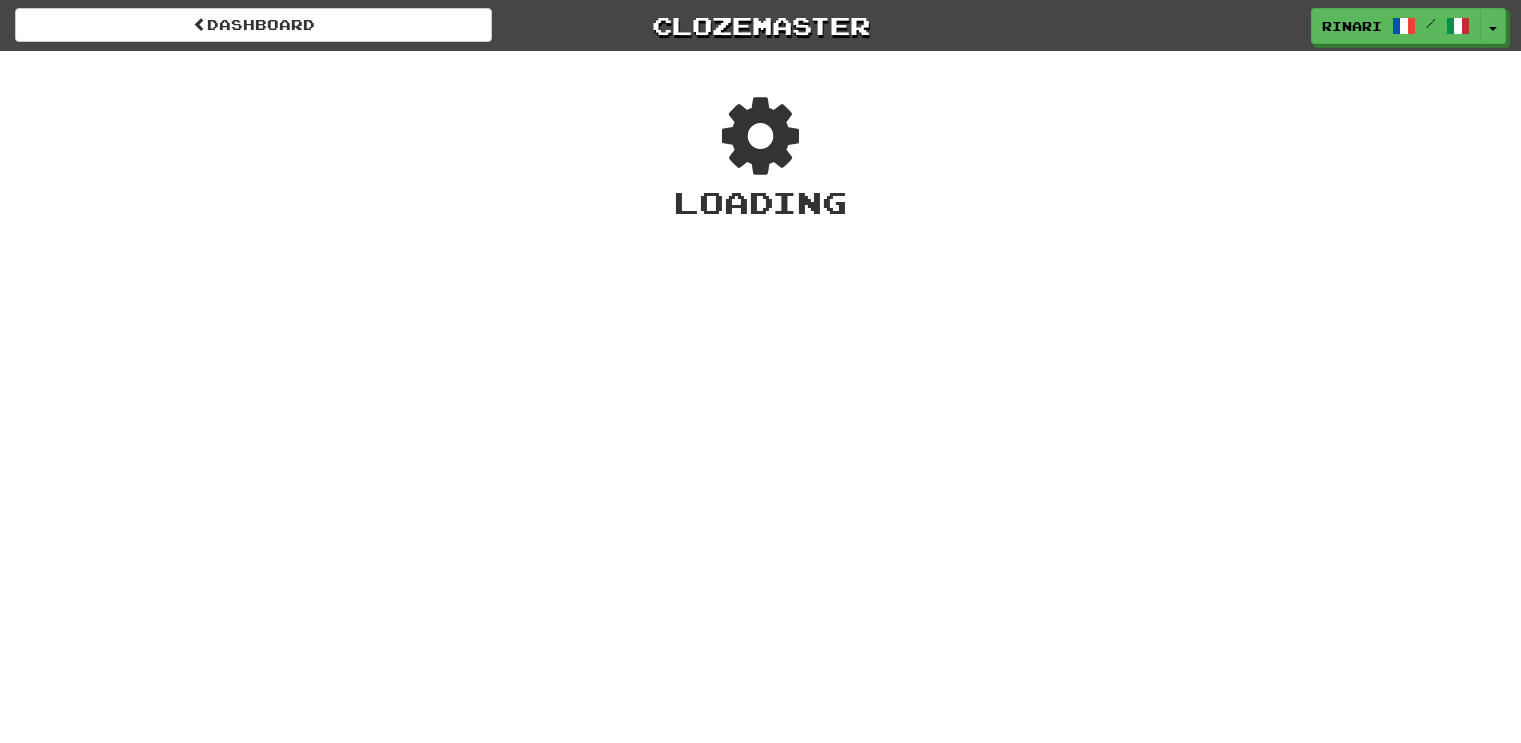 scroll, scrollTop: 0, scrollLeft: 0, axis: both 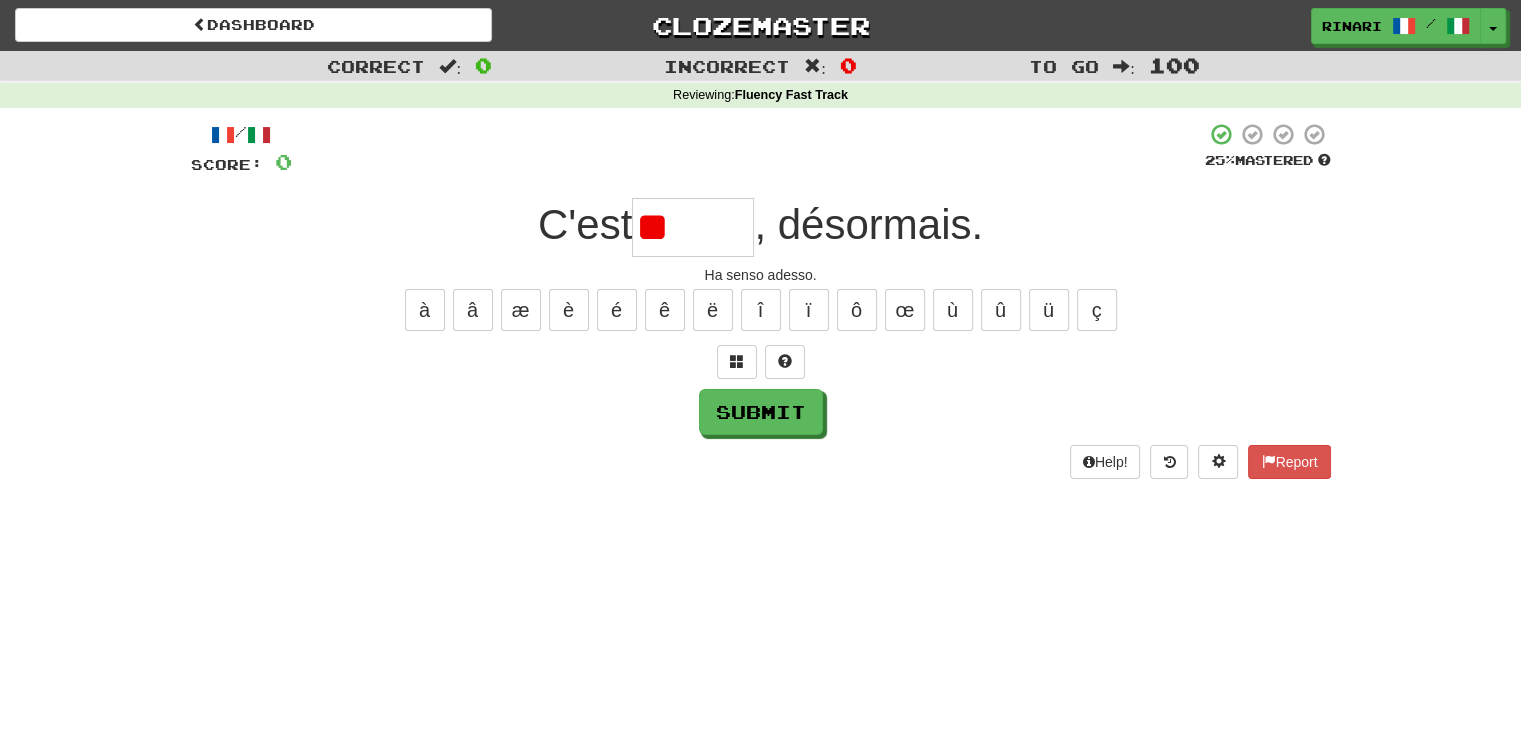 type on "*" 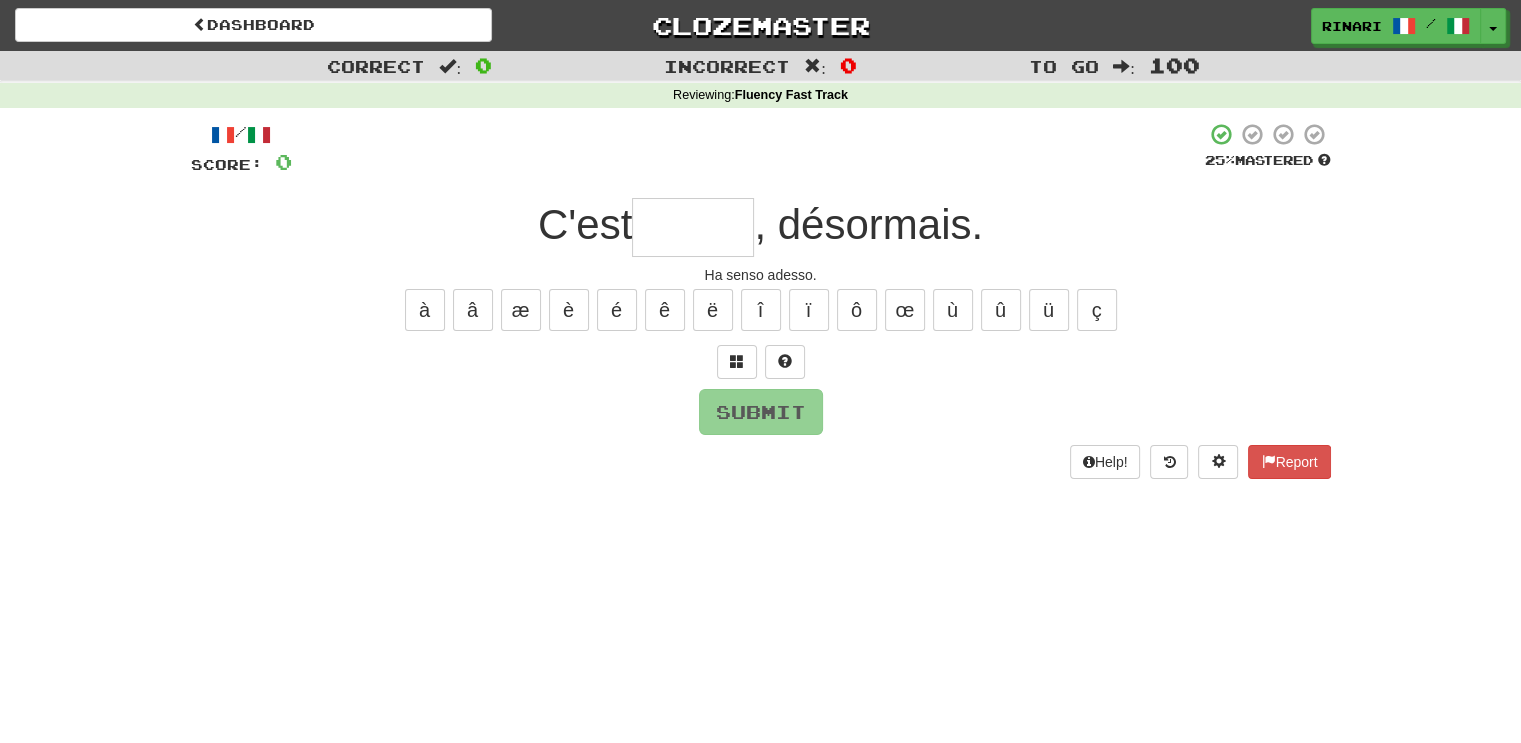 type on "*" 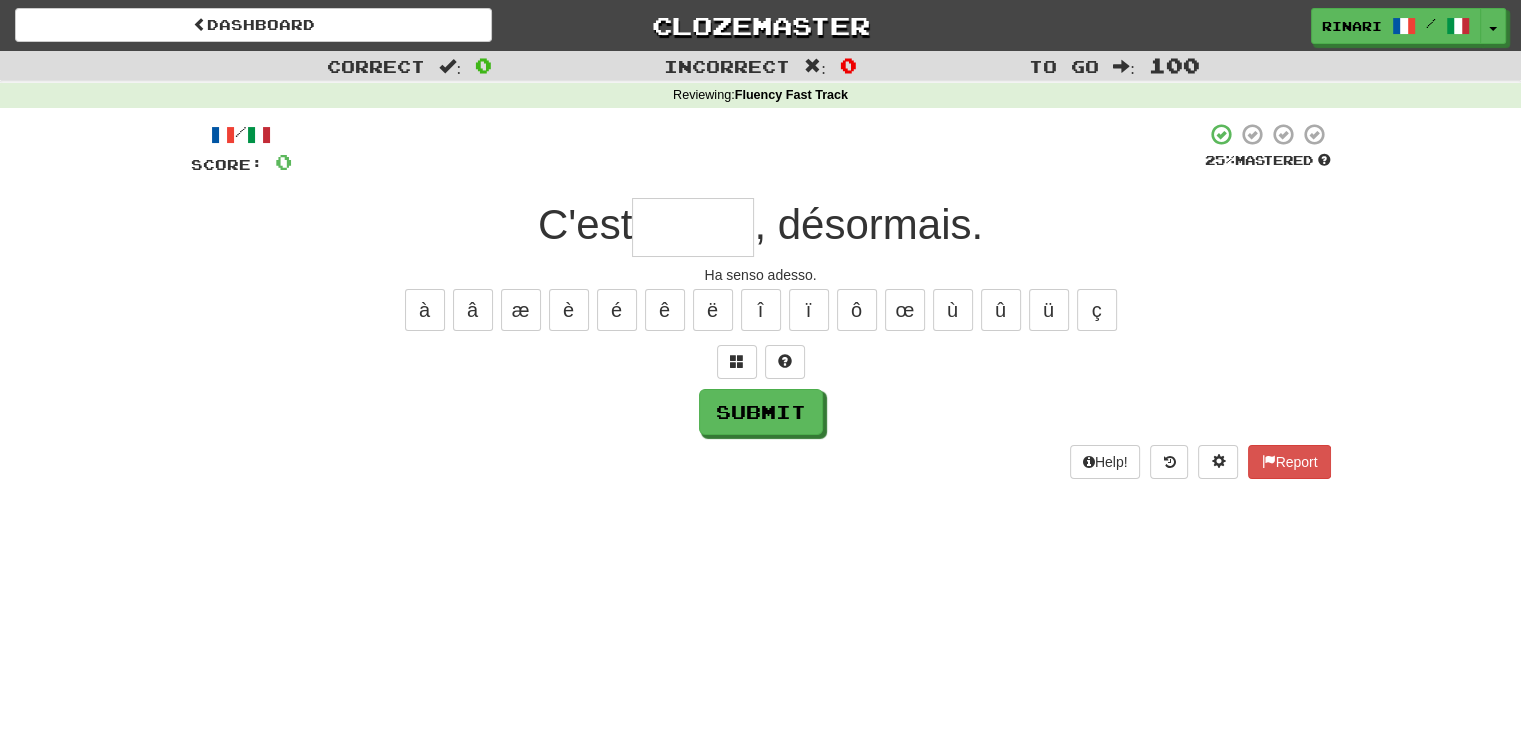 type on "*" 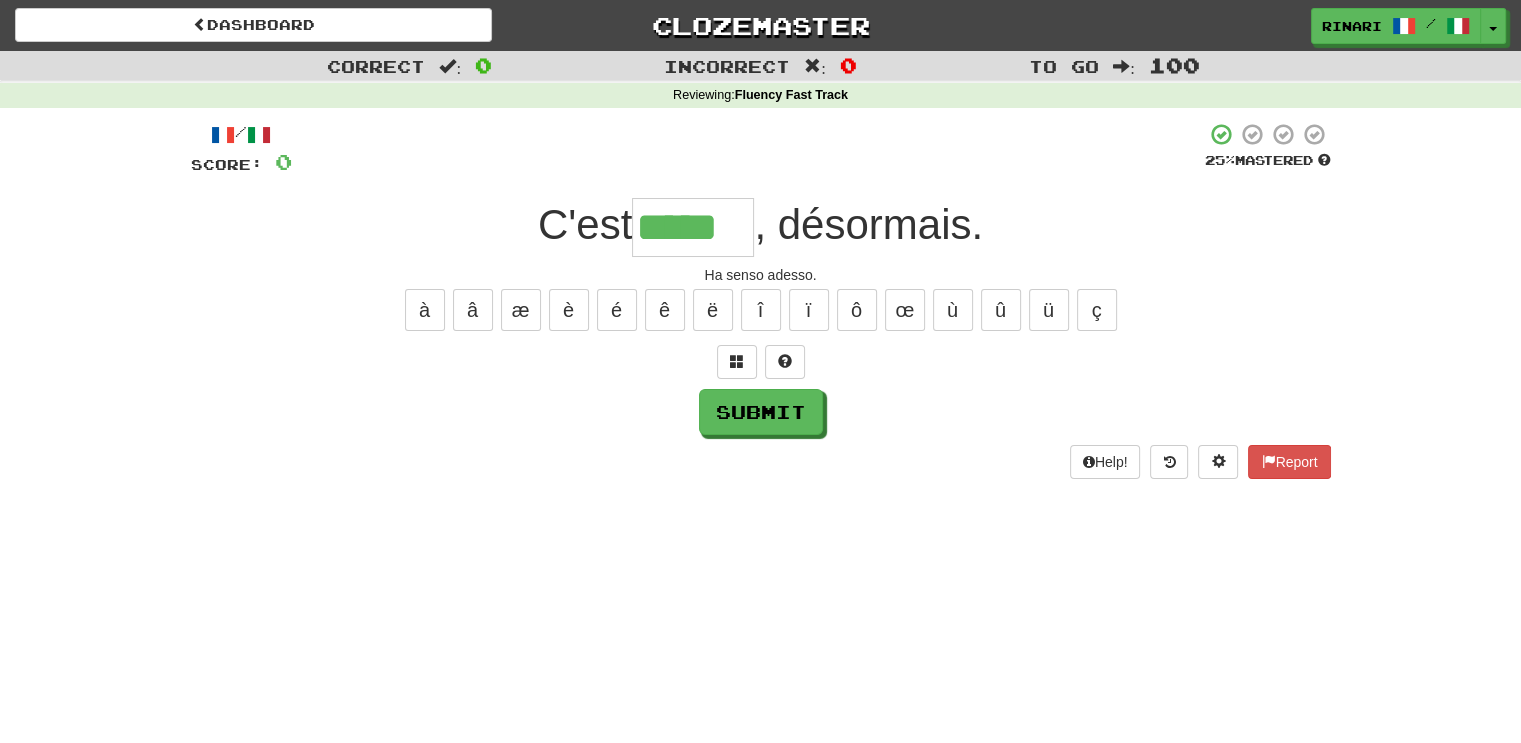 type on "*****" 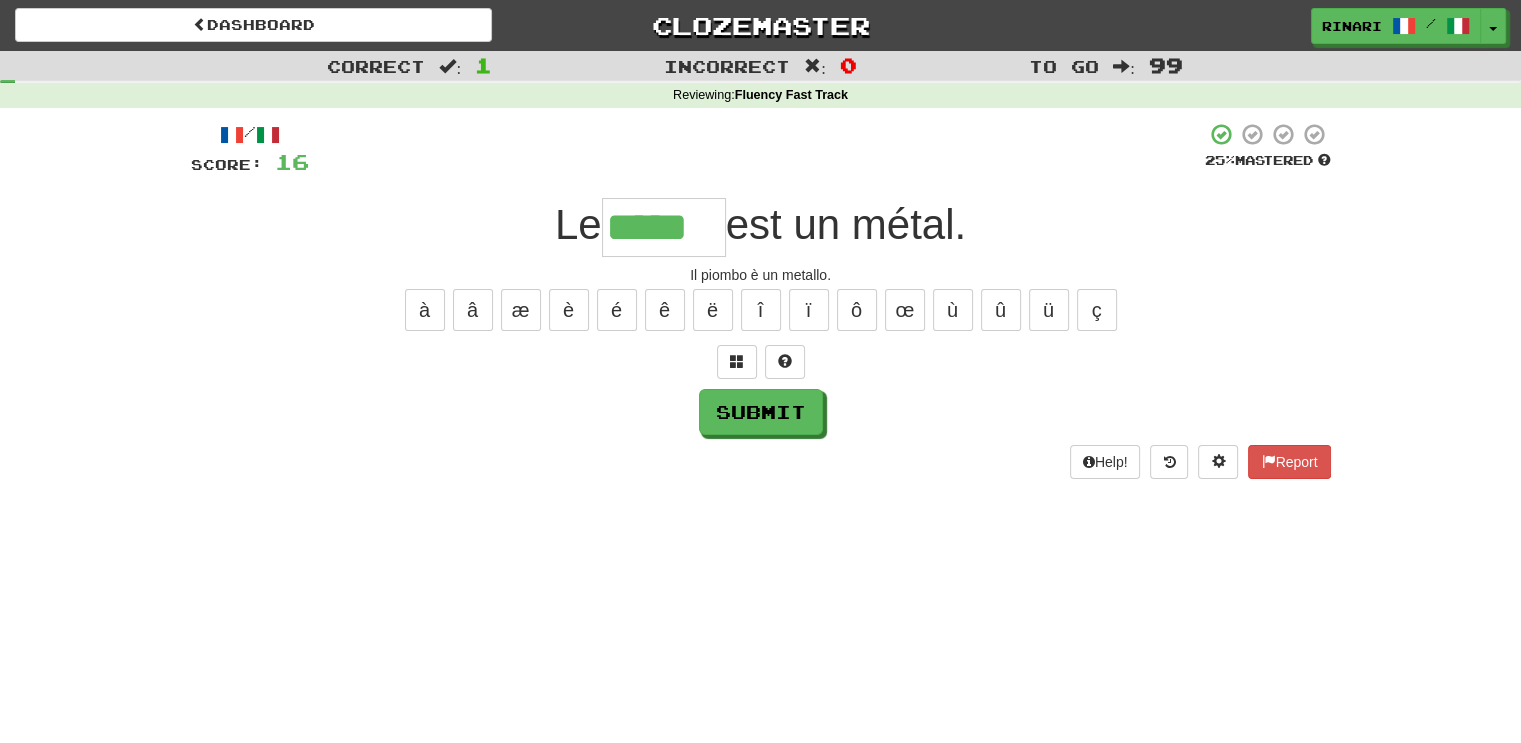 type on "*****" 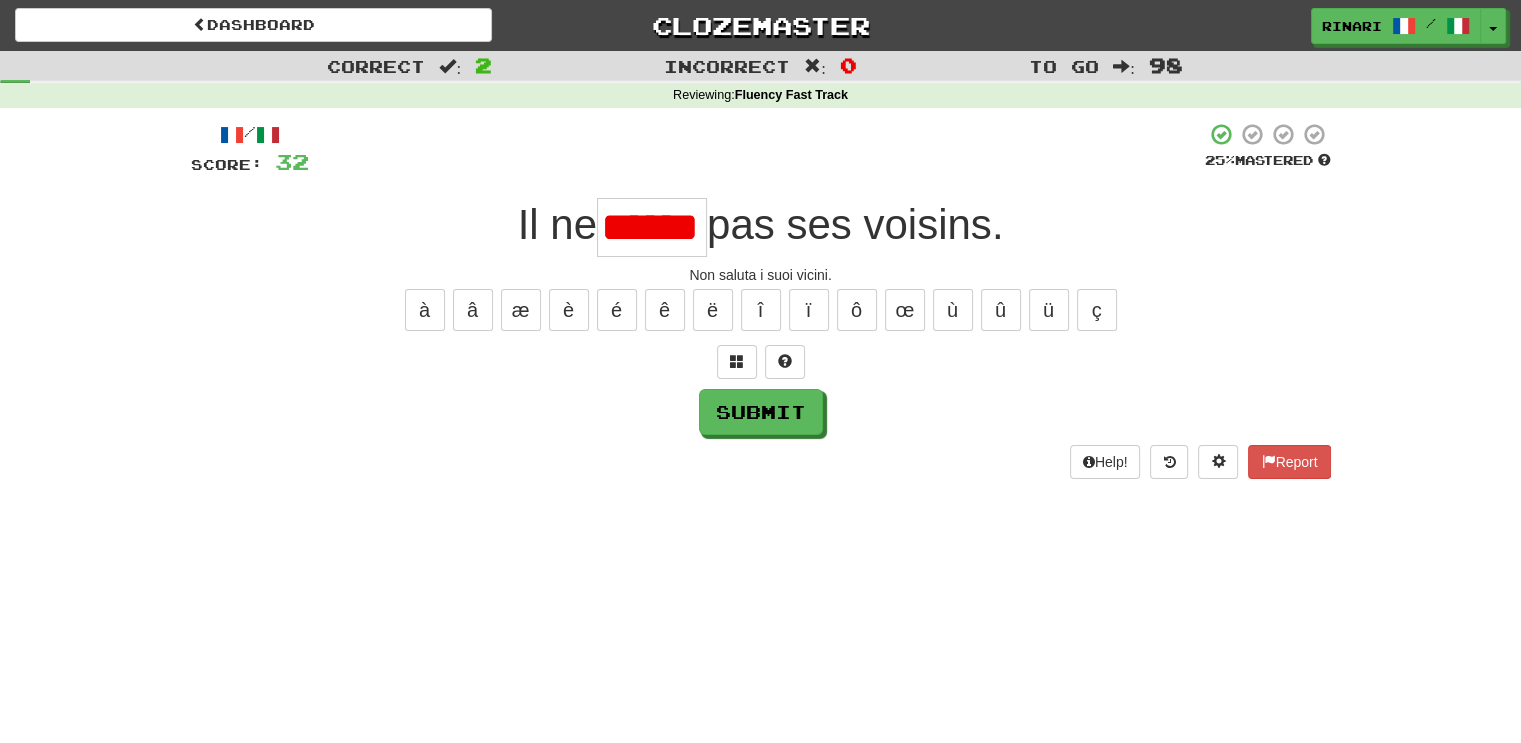 scroll, scrollTop: 0, scrollLeft: 9, axis: horizontal 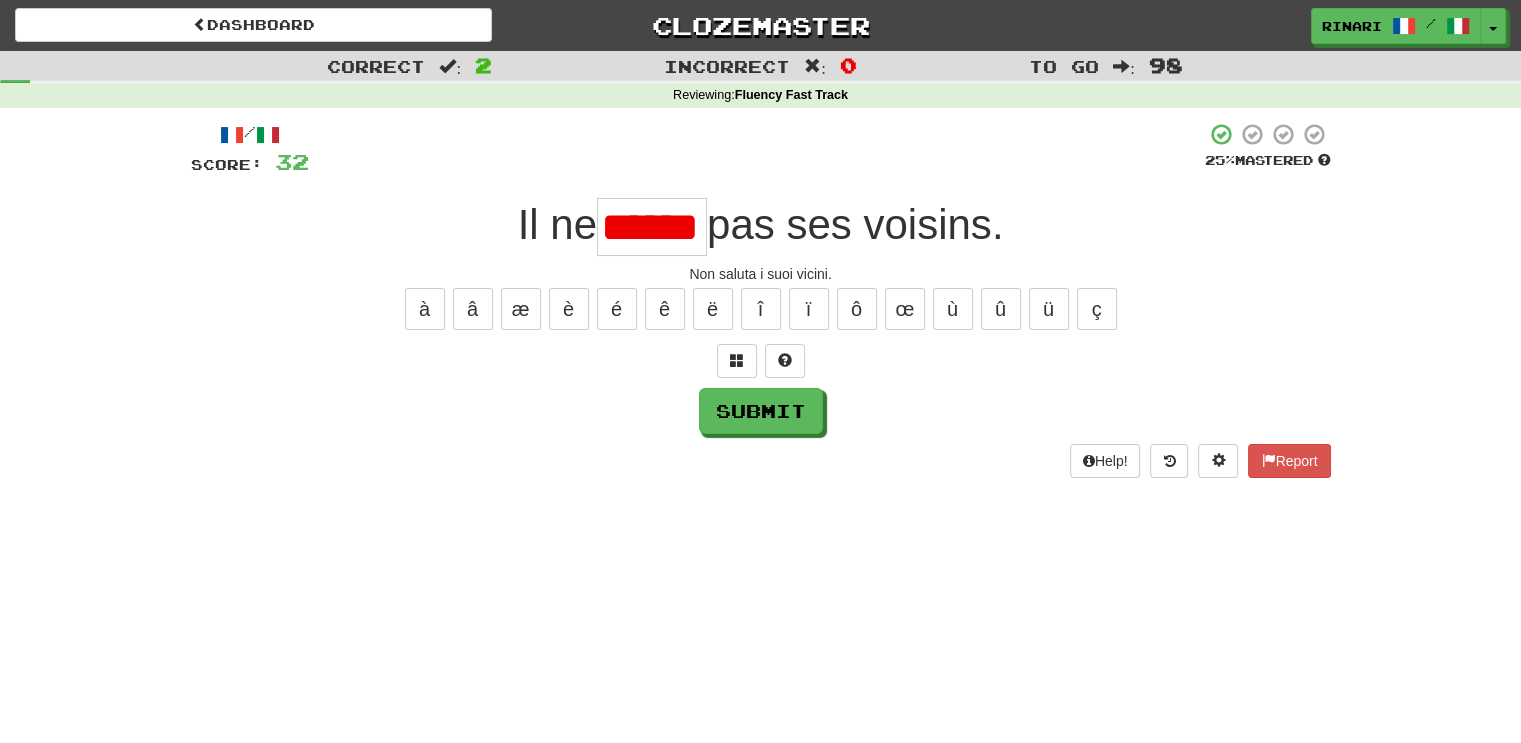 type on "*****" 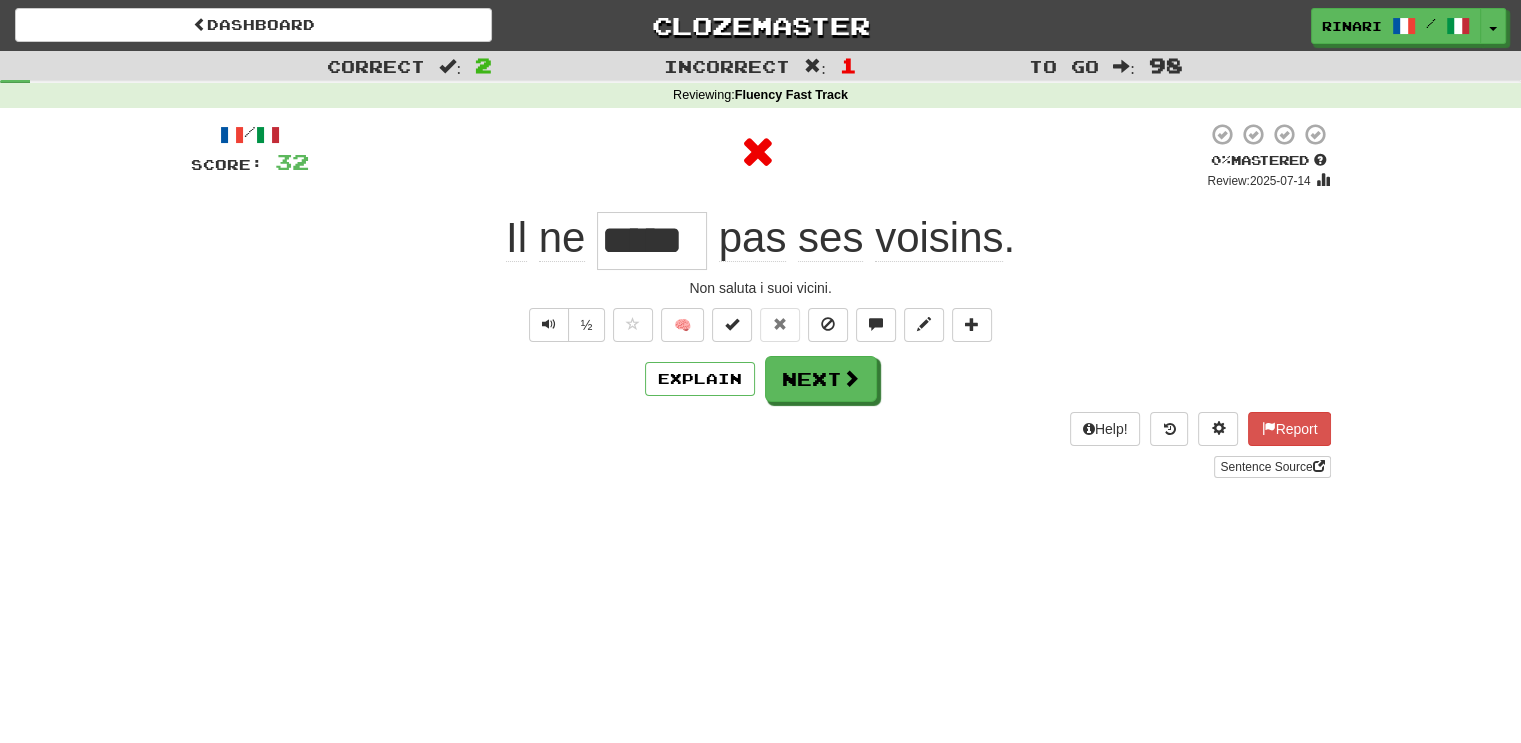 scroll, scrollTop: 0, scrollLeft: 0, axis: both 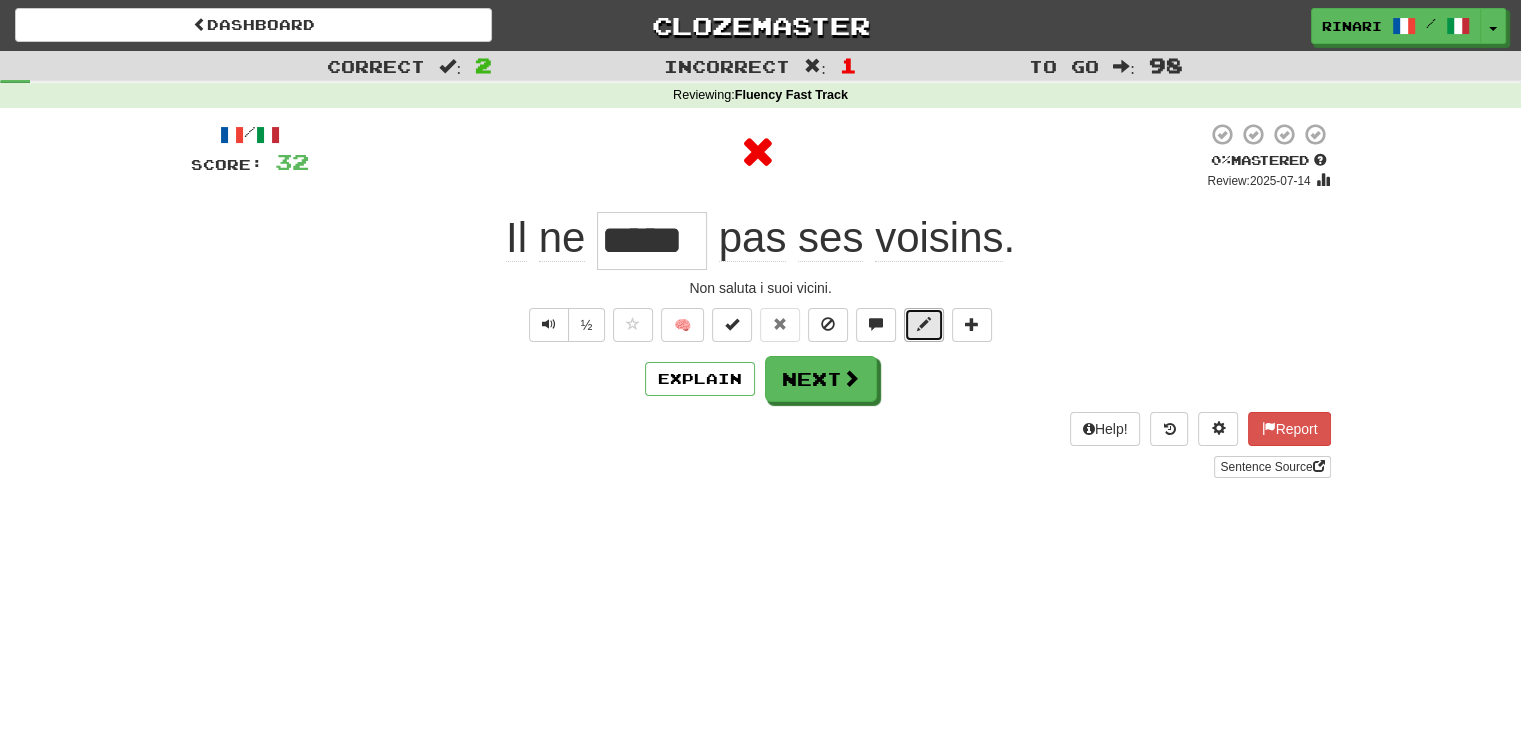 click at bounding box center (924, 324) 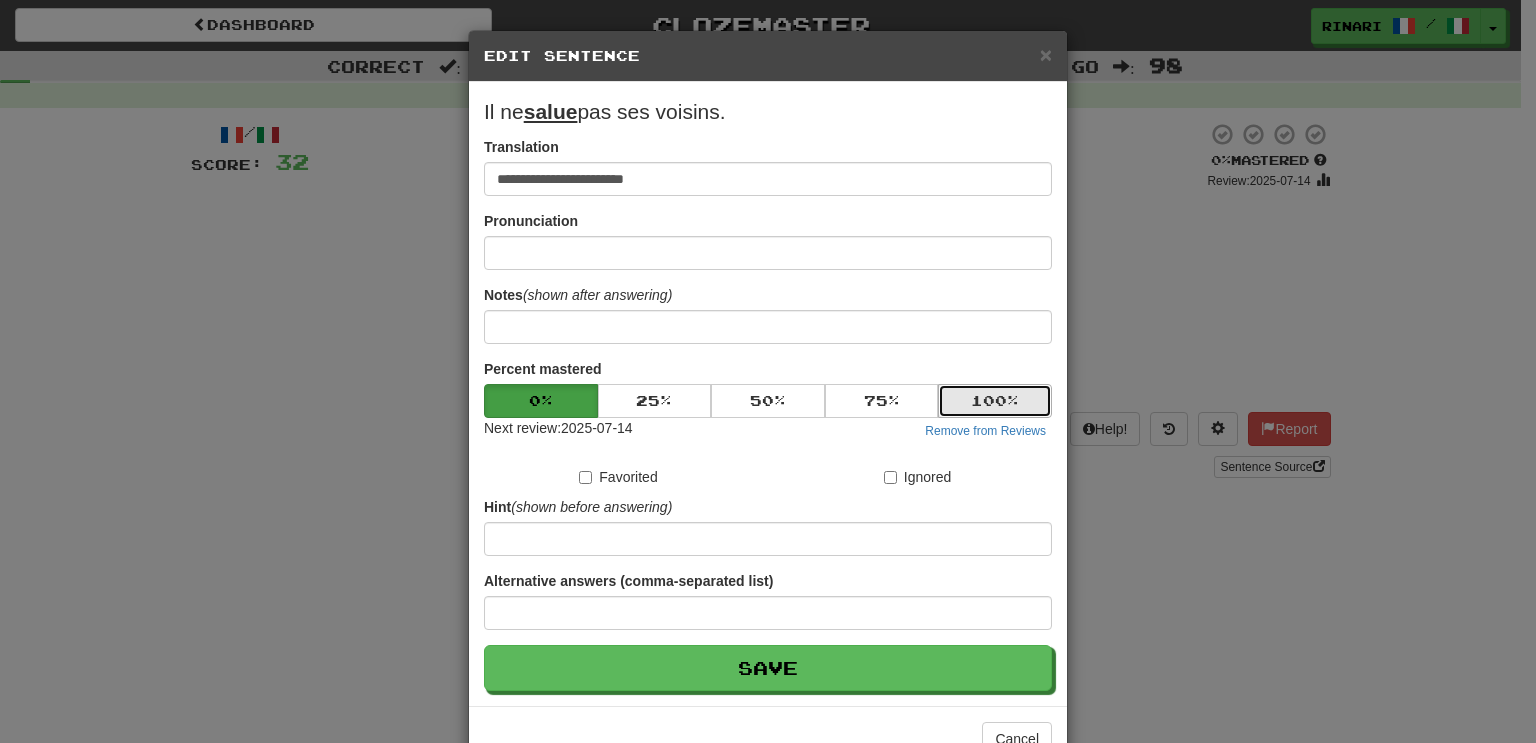 click on "100 %" at bounding box center [995, 401] 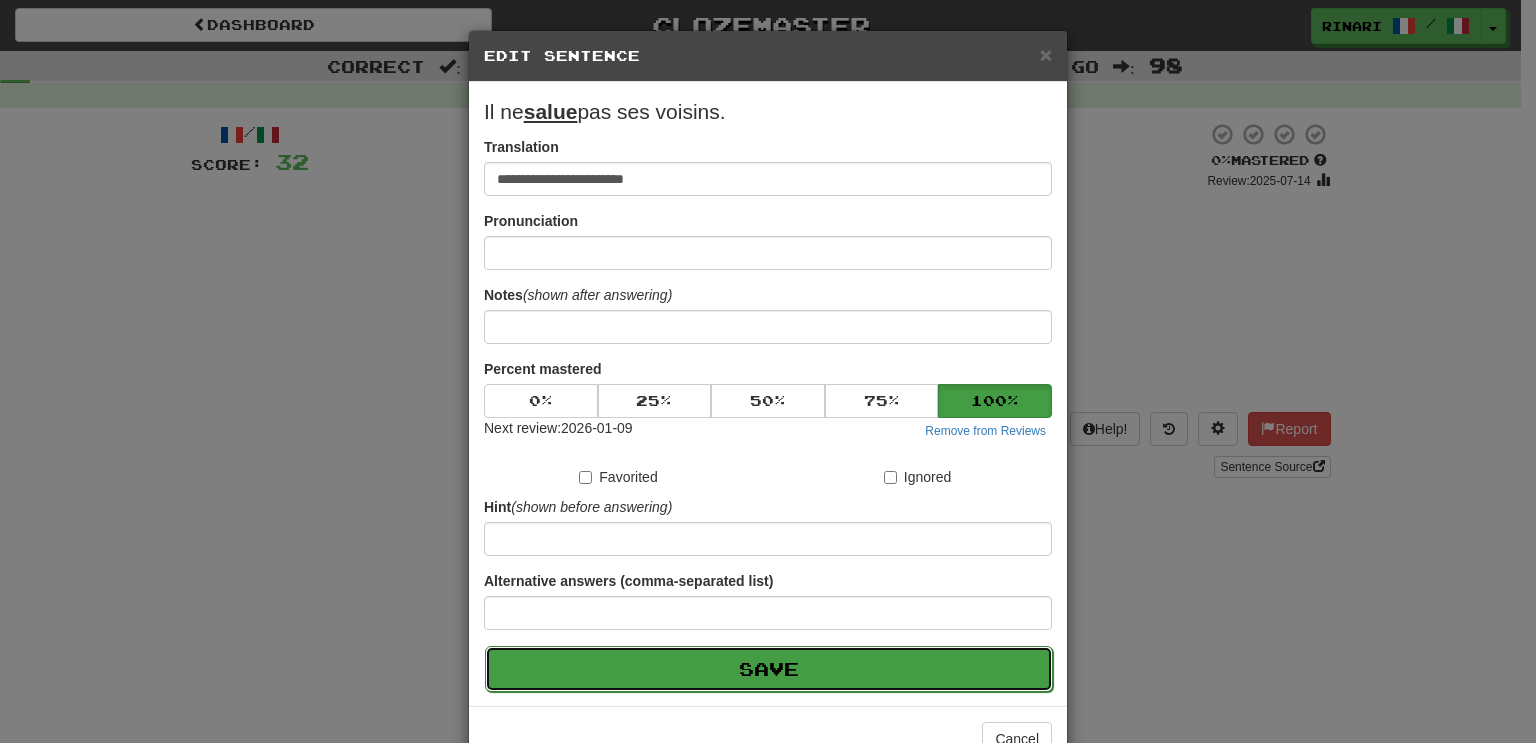 click on "Save" at bounding box center [769, 669] 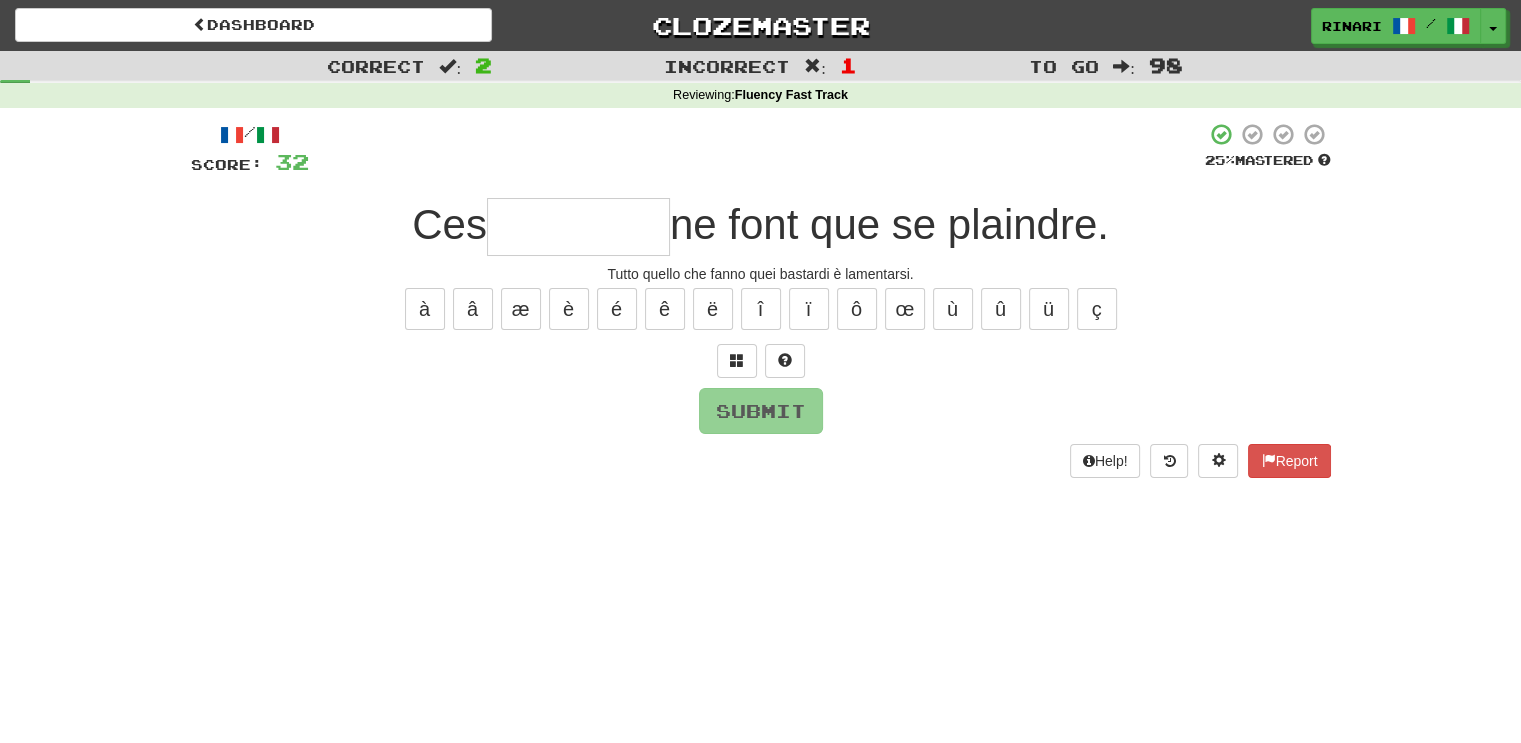 type on "*" 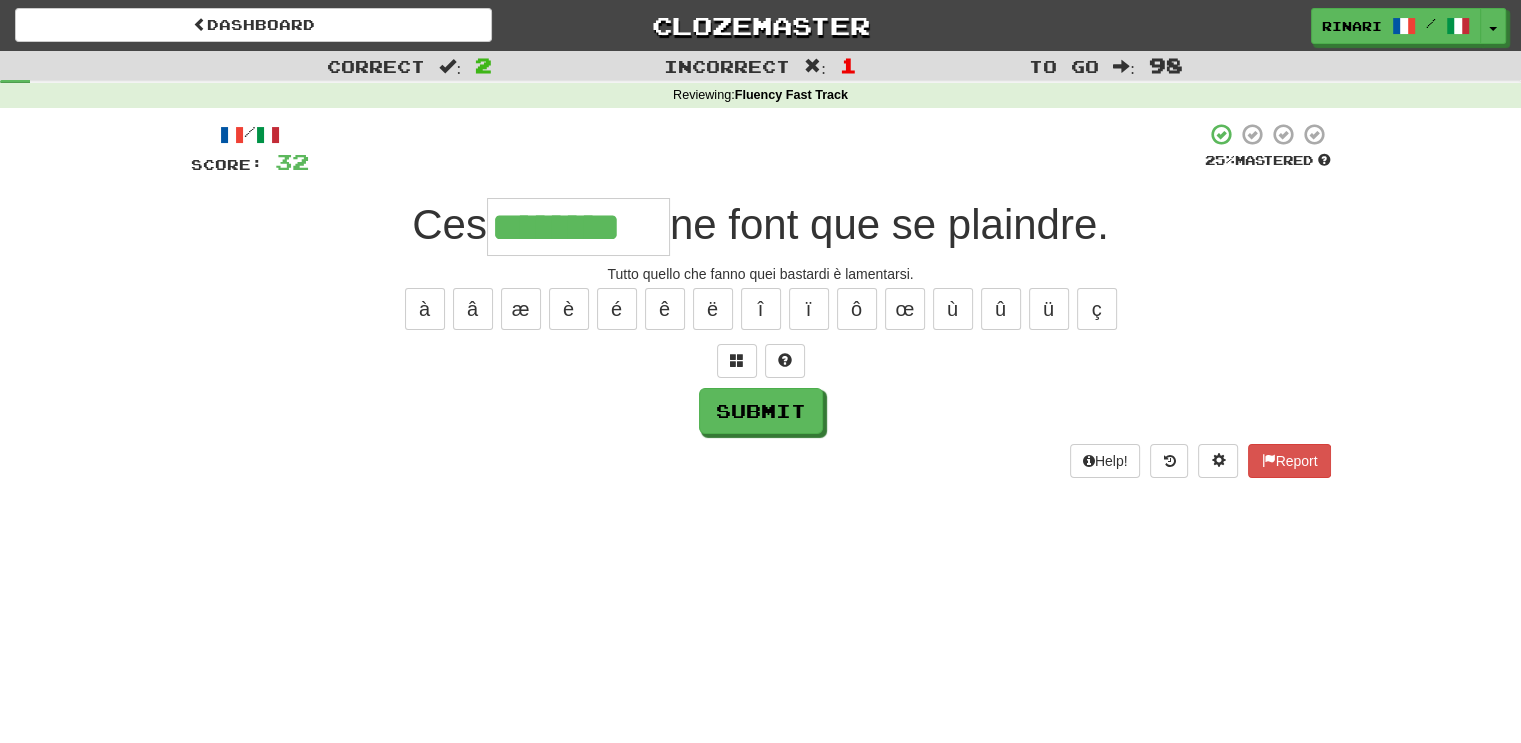 type on "********" 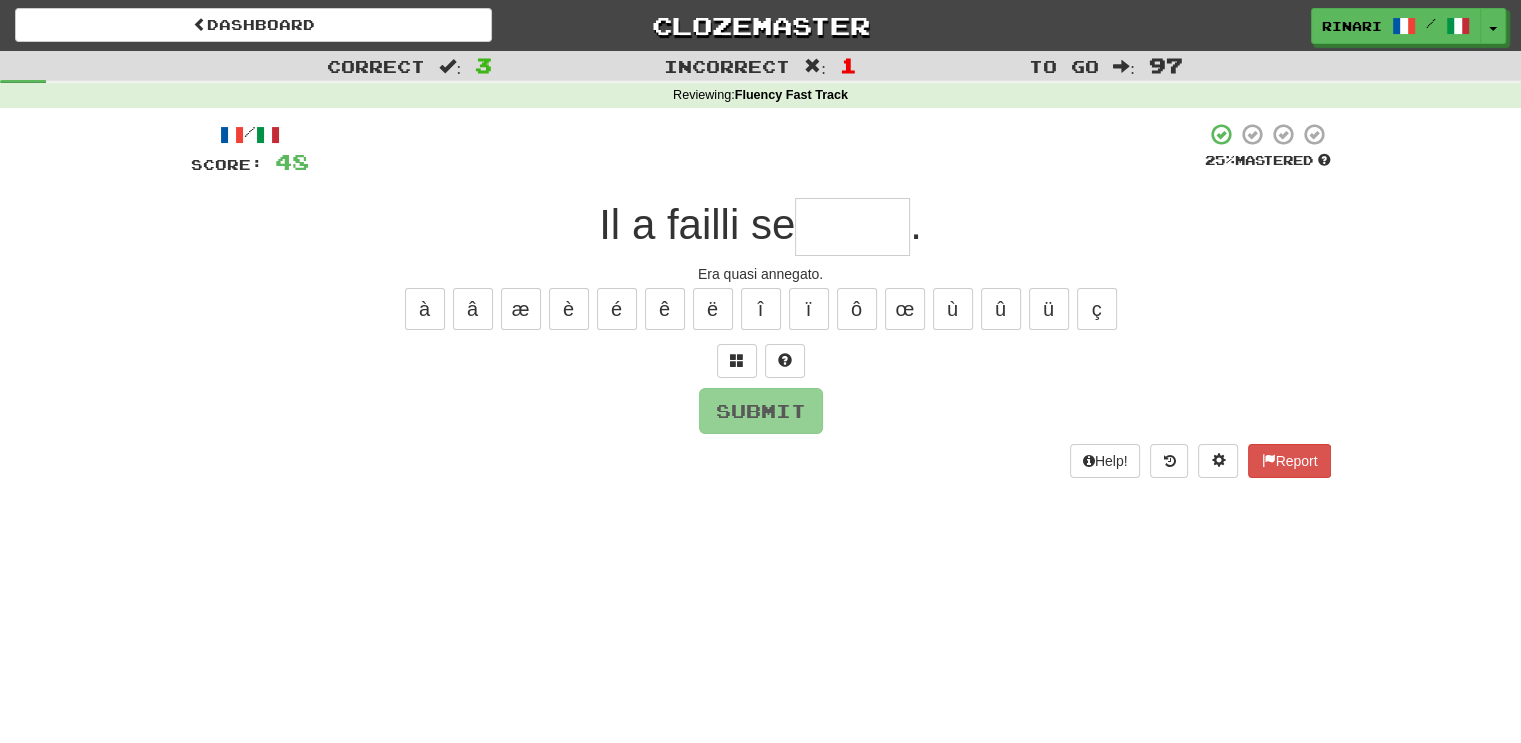 click at bounding box center (852, 227) 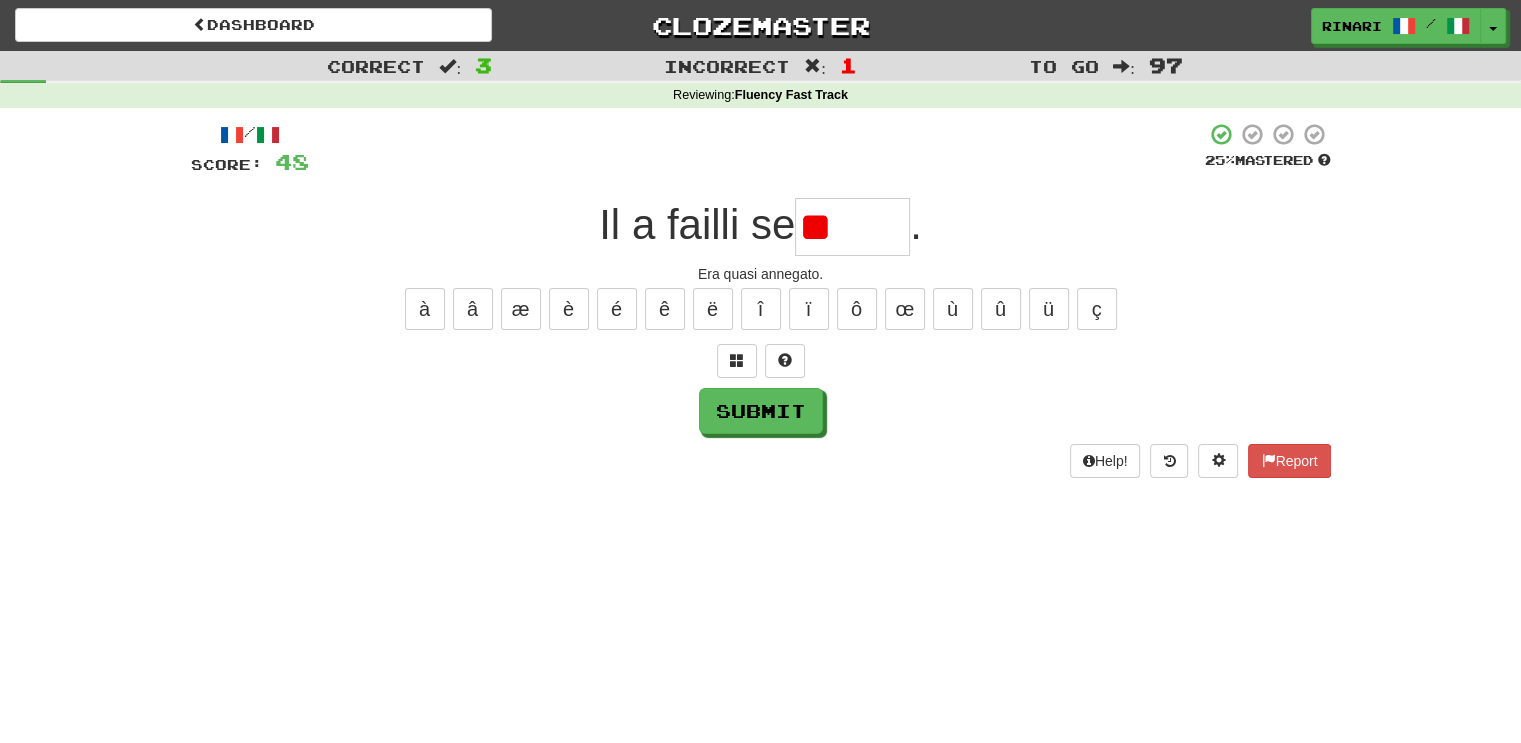 type on "*" 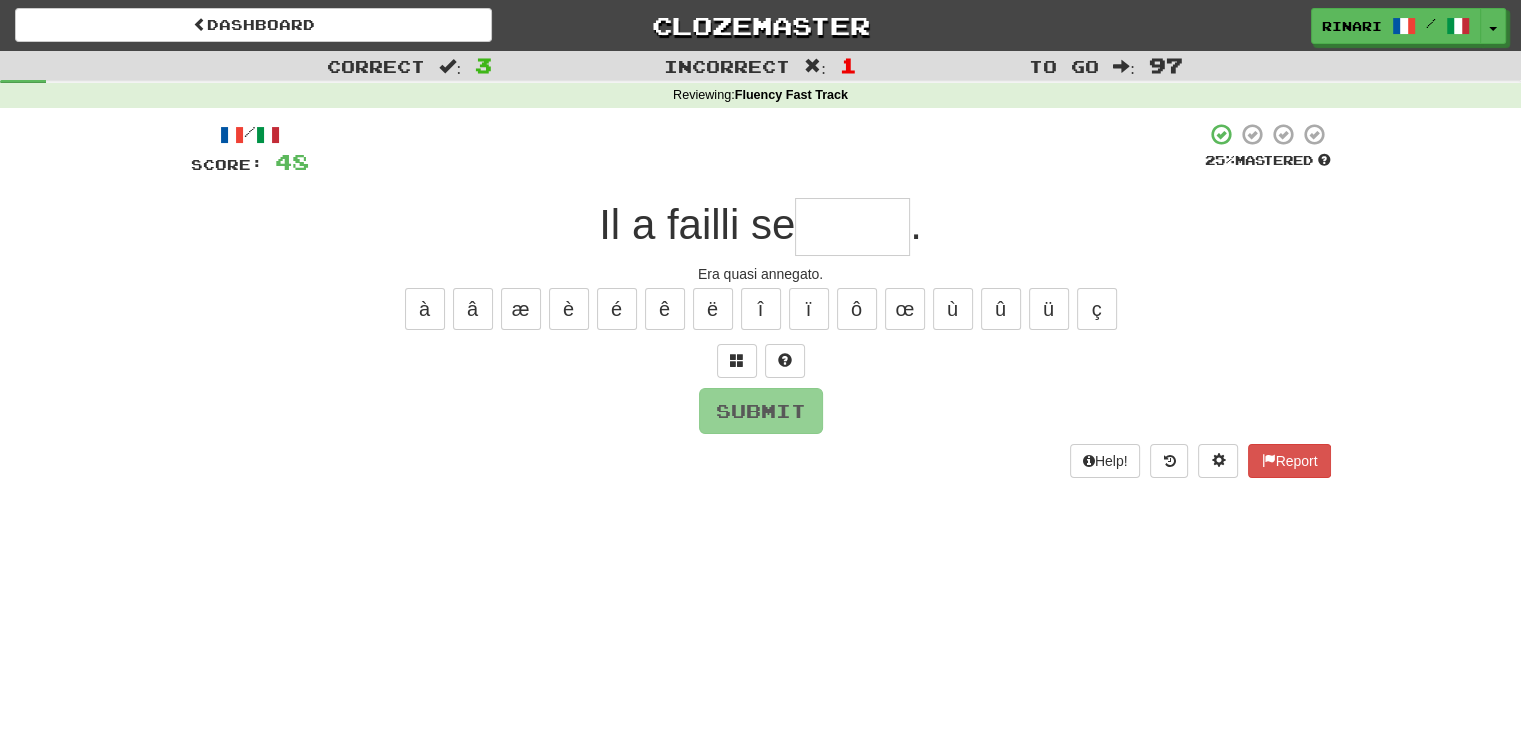 type on "*" 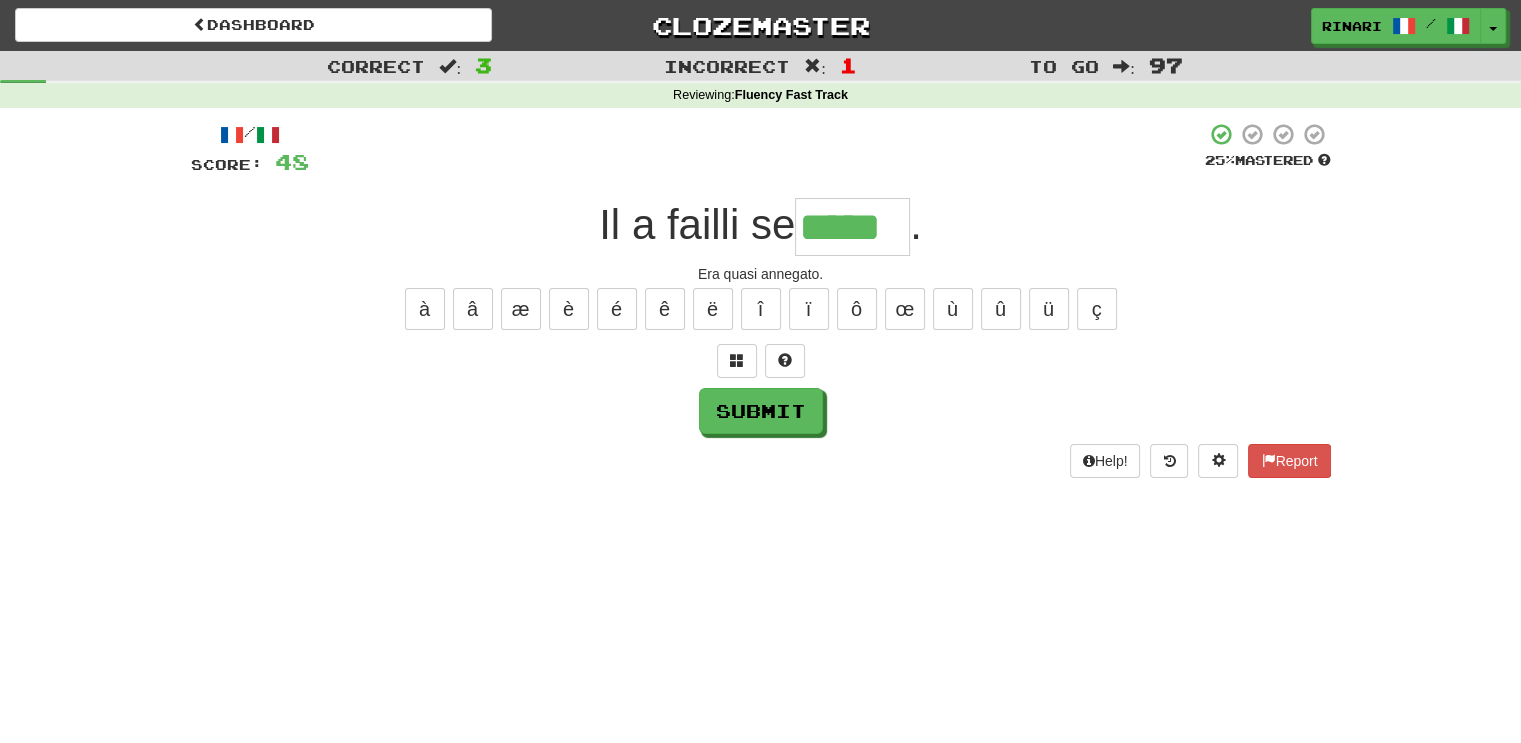 type on "*****" 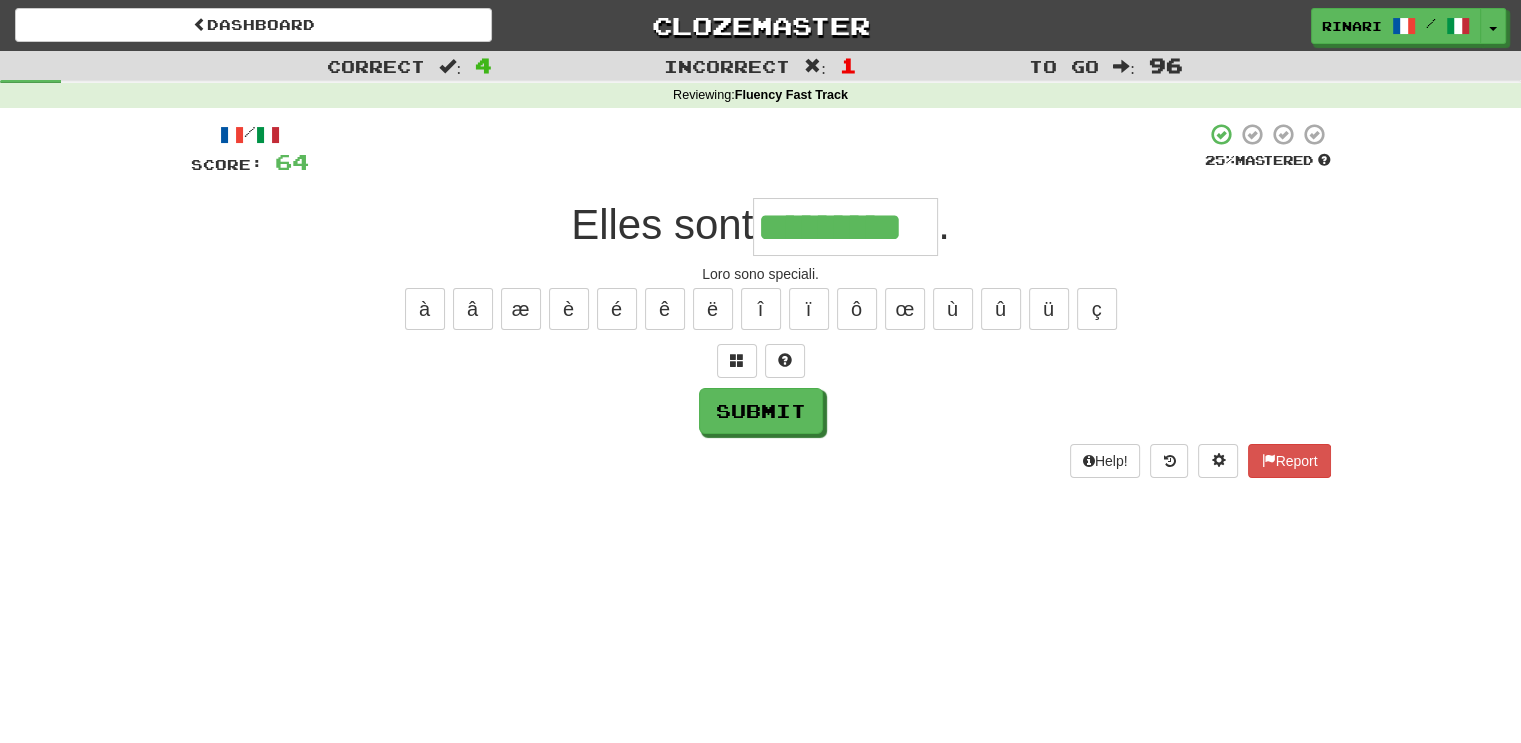 type on "*********" 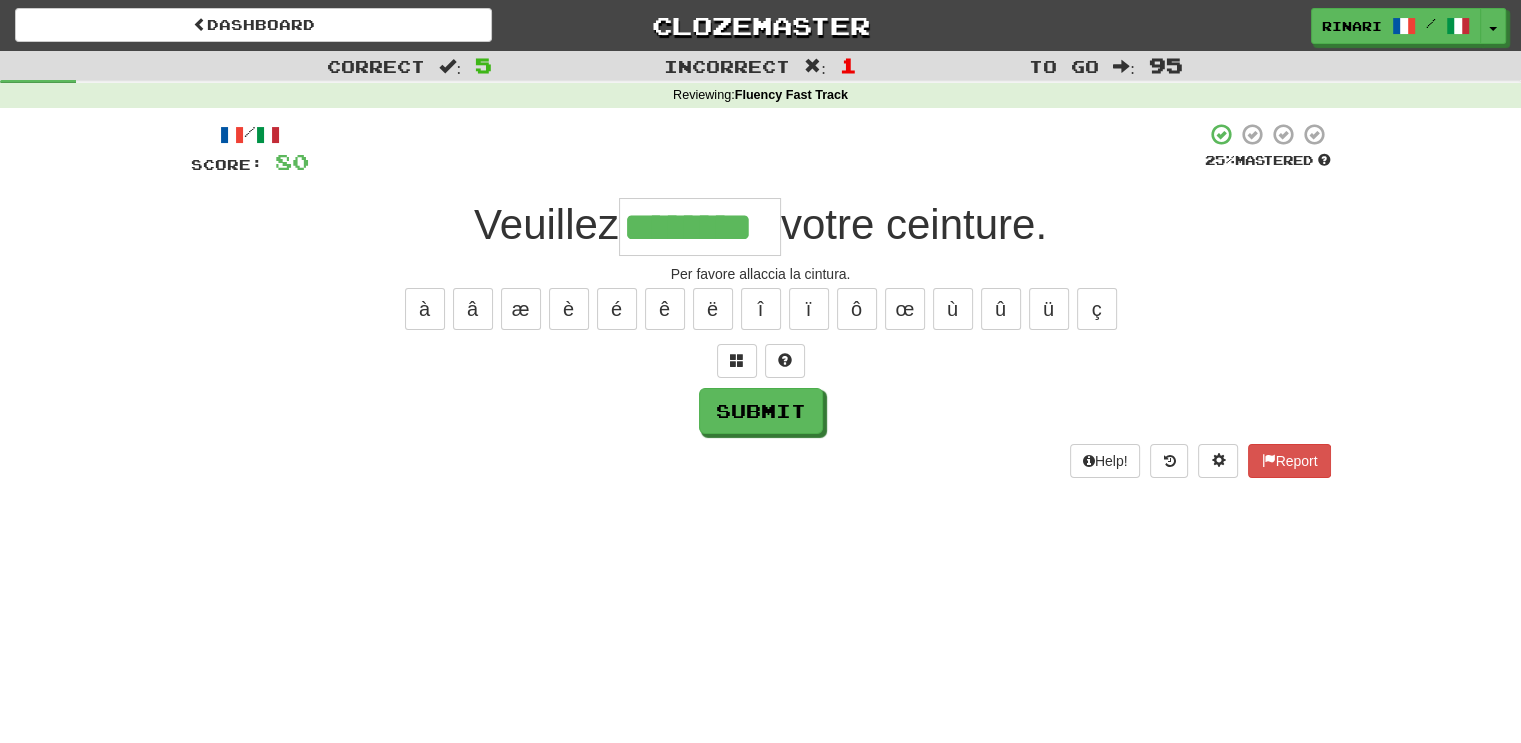 type on "********" 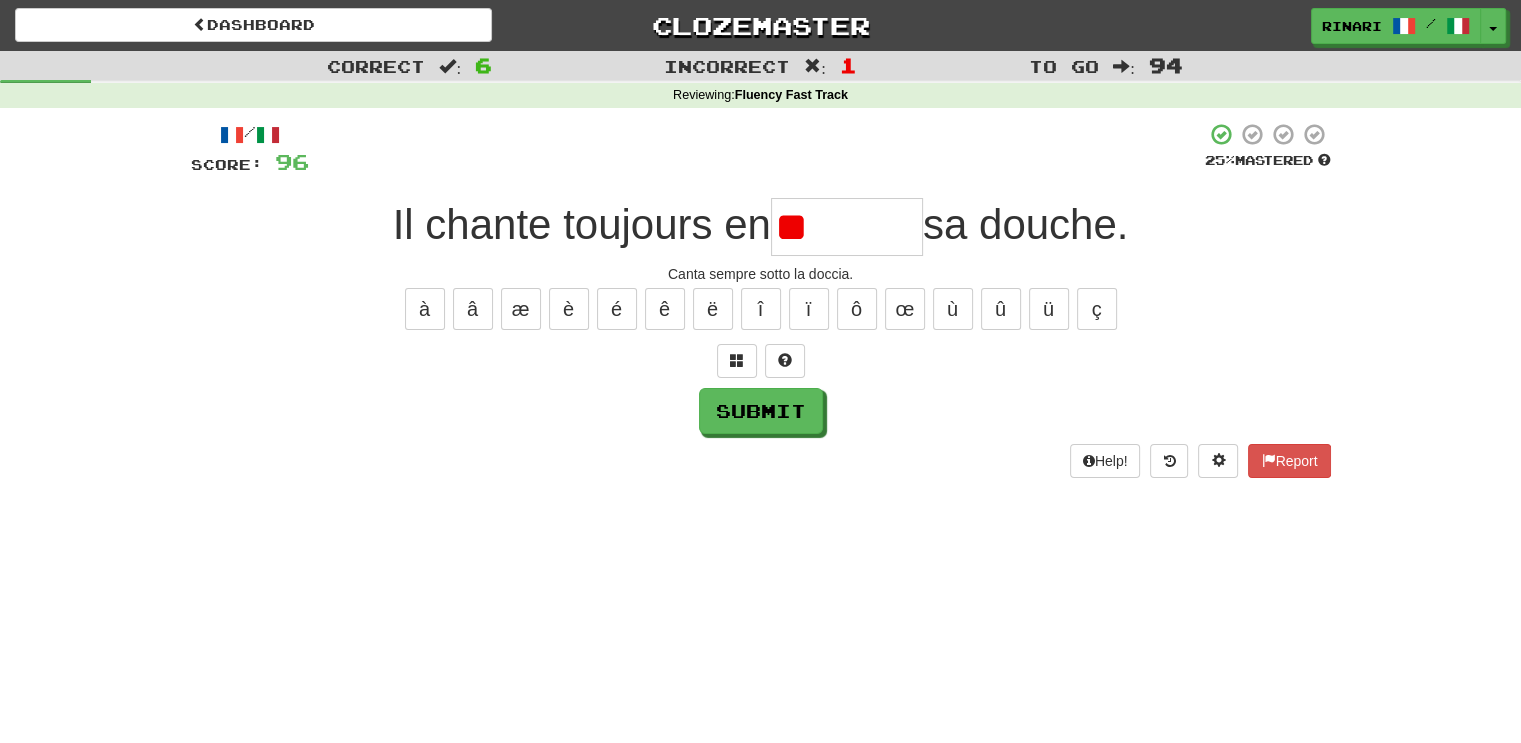 type on "*" 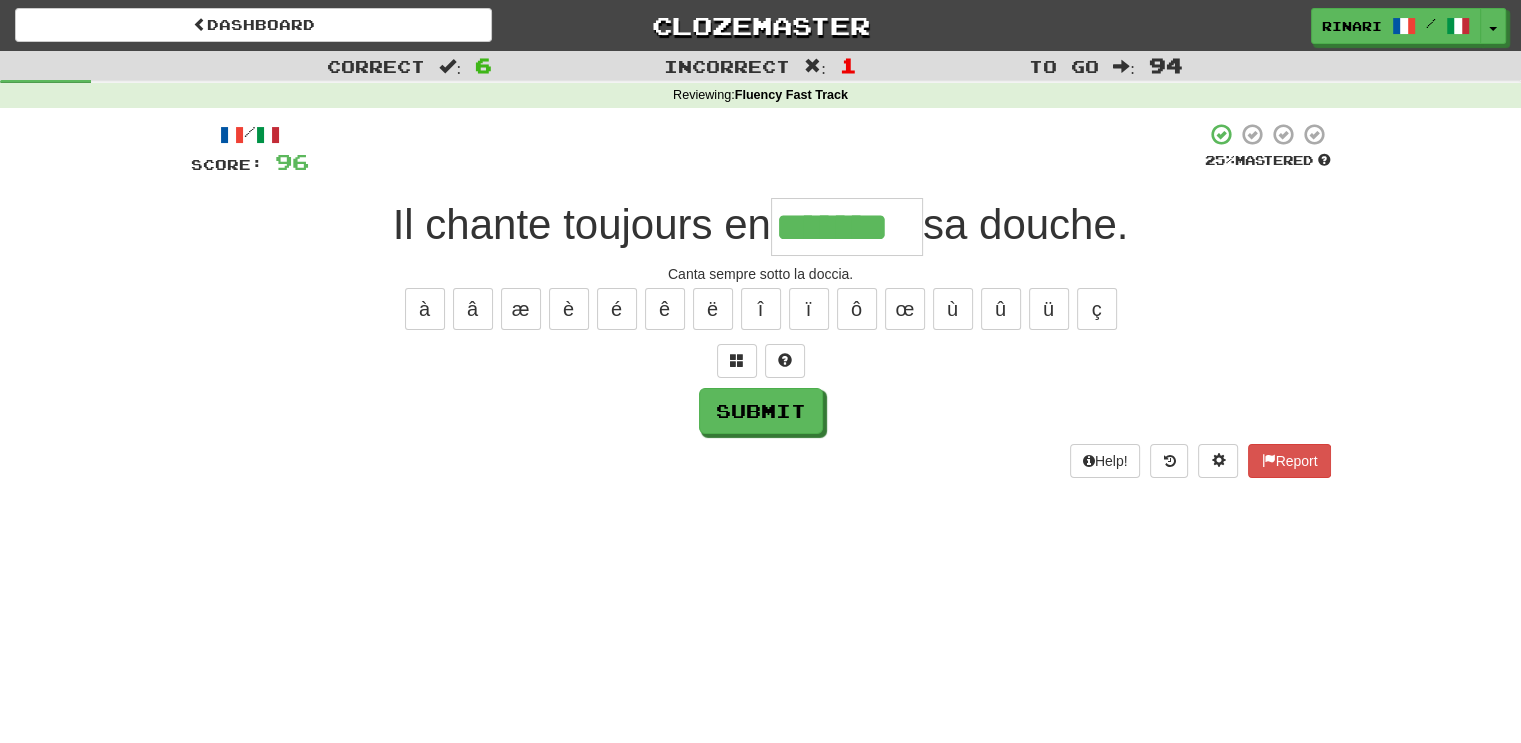 type on "*******" 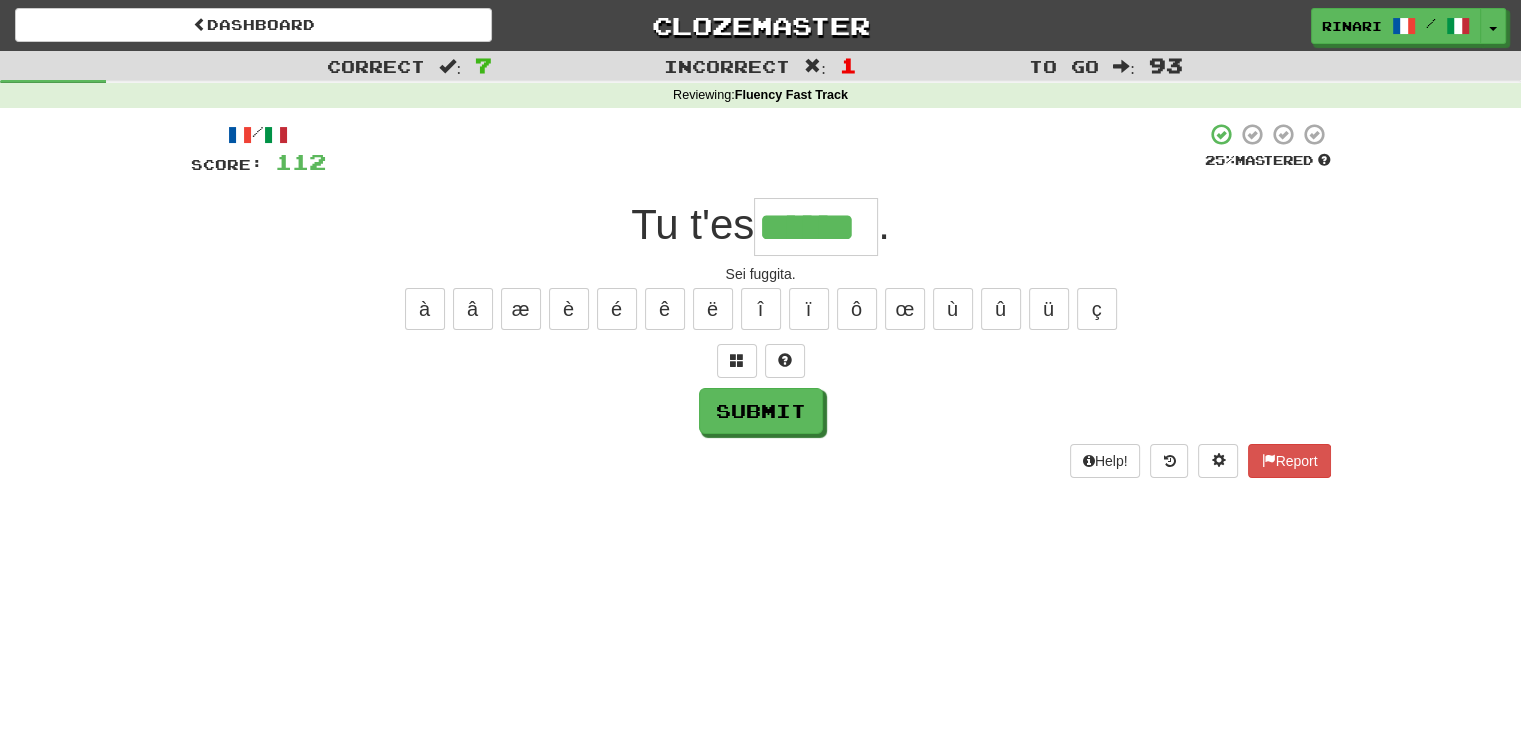 type on "******" 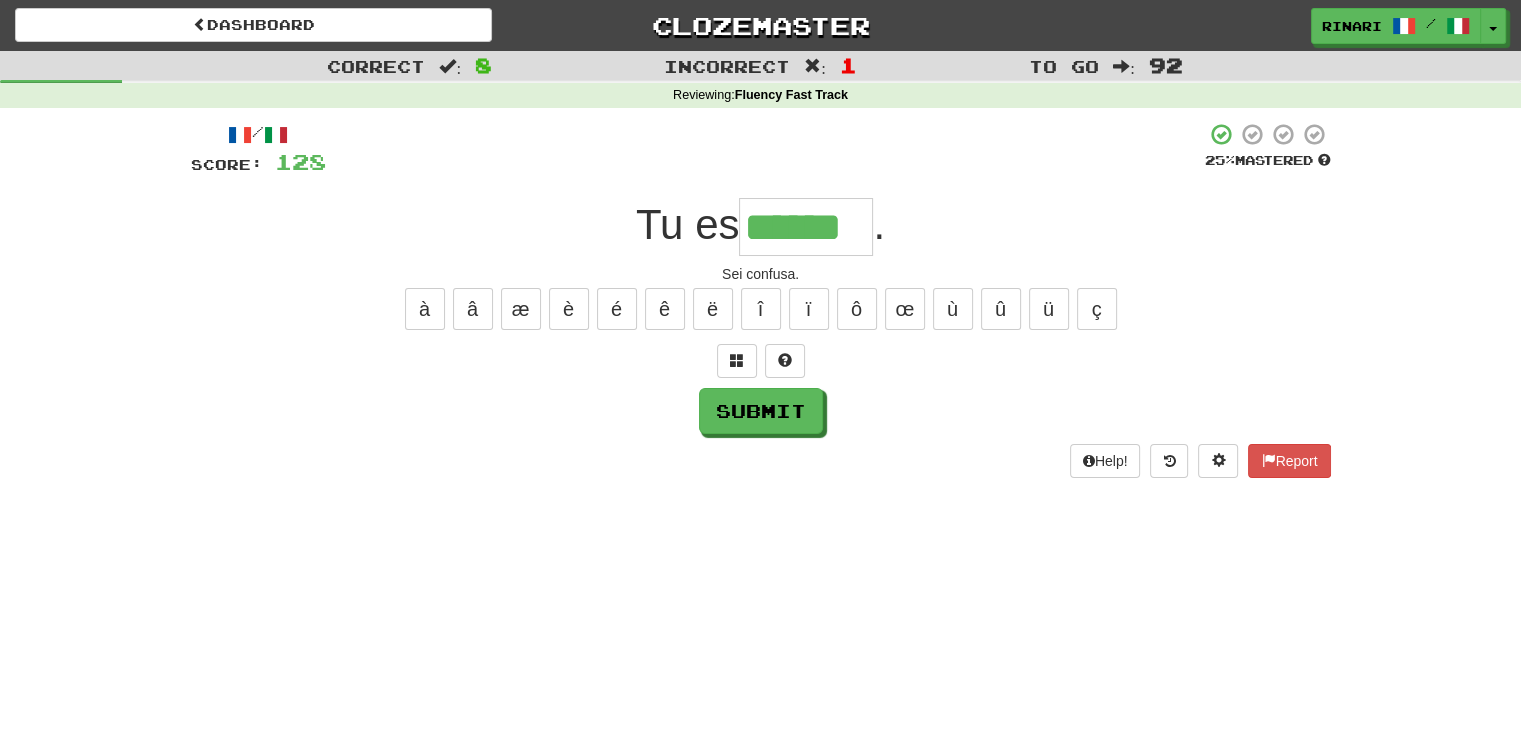 type on "******" 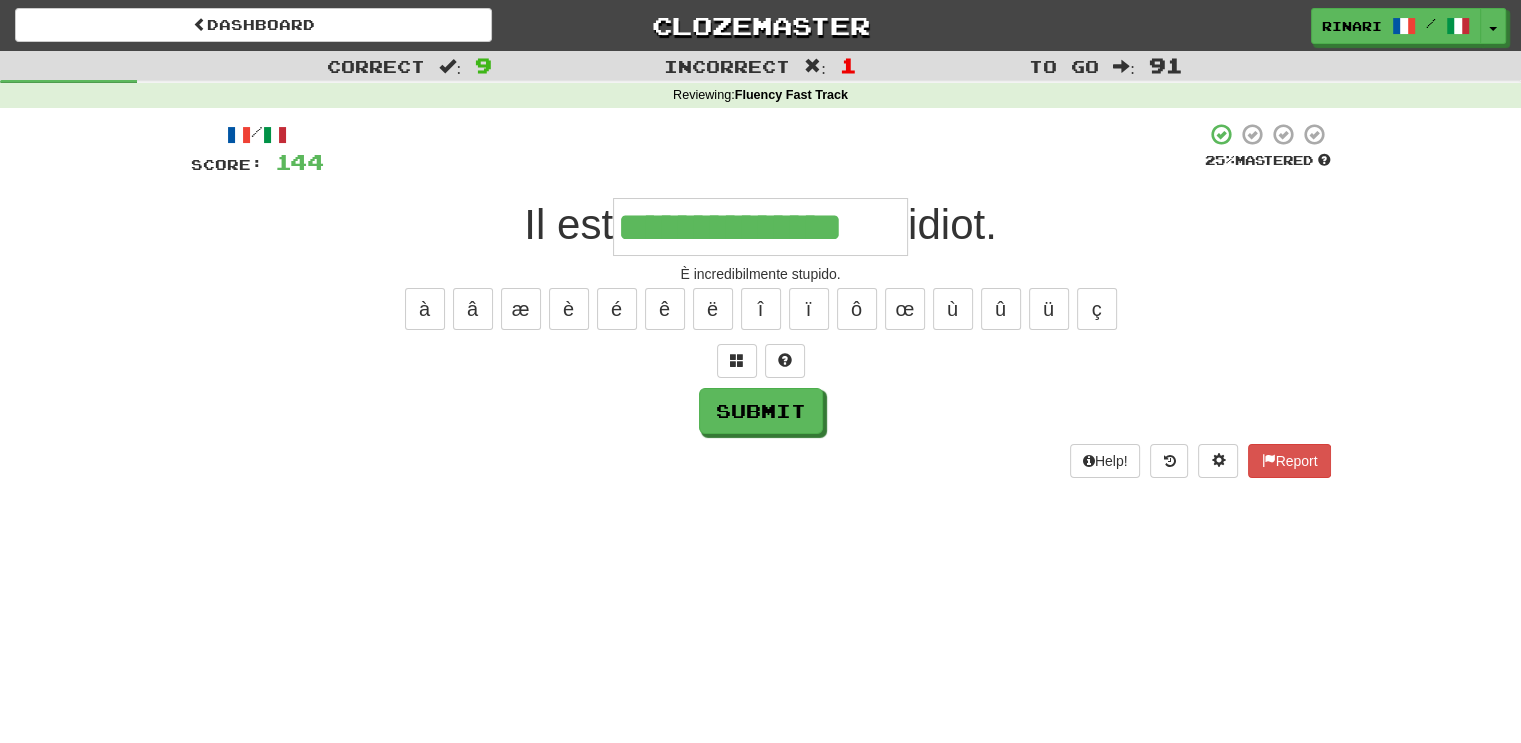 type on "**********" 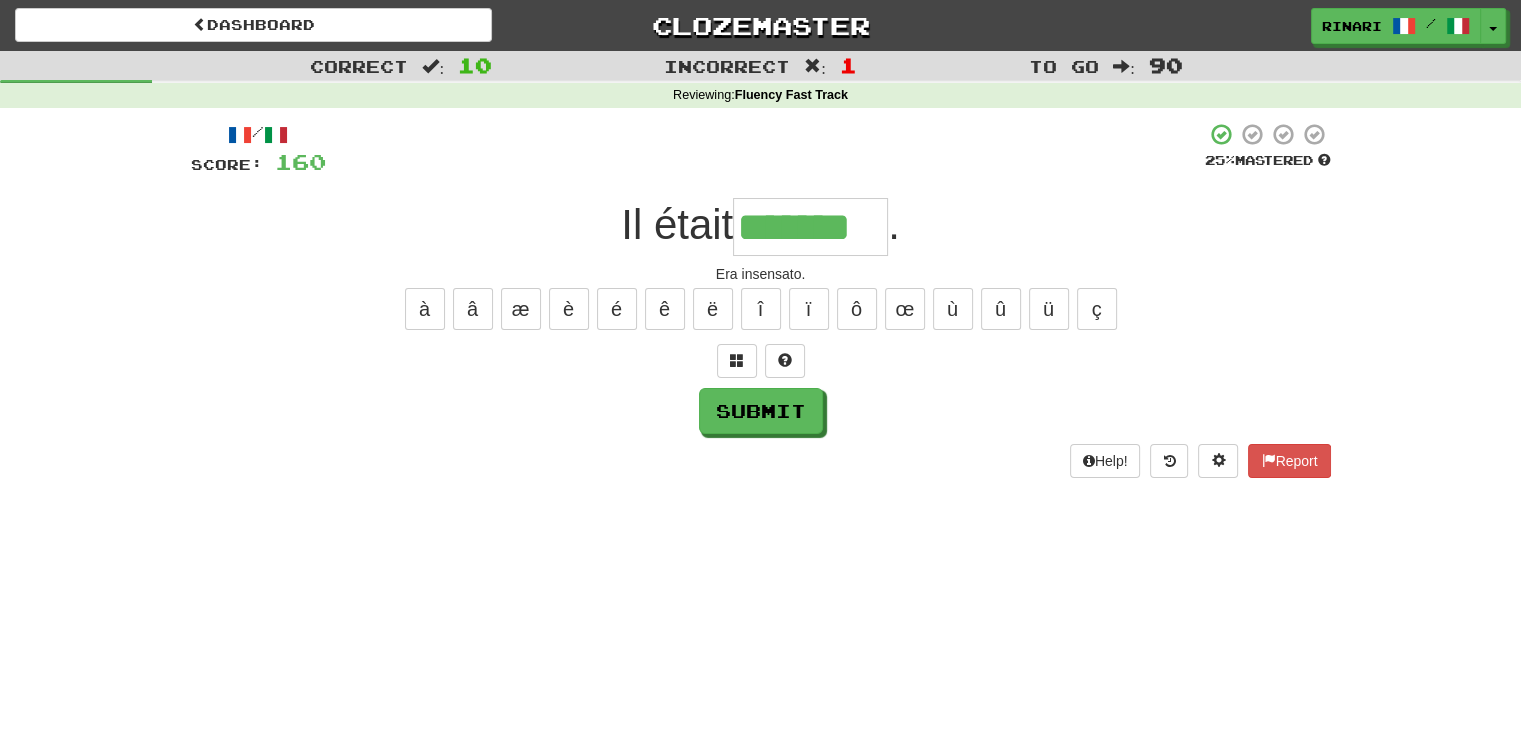 type on "*******" 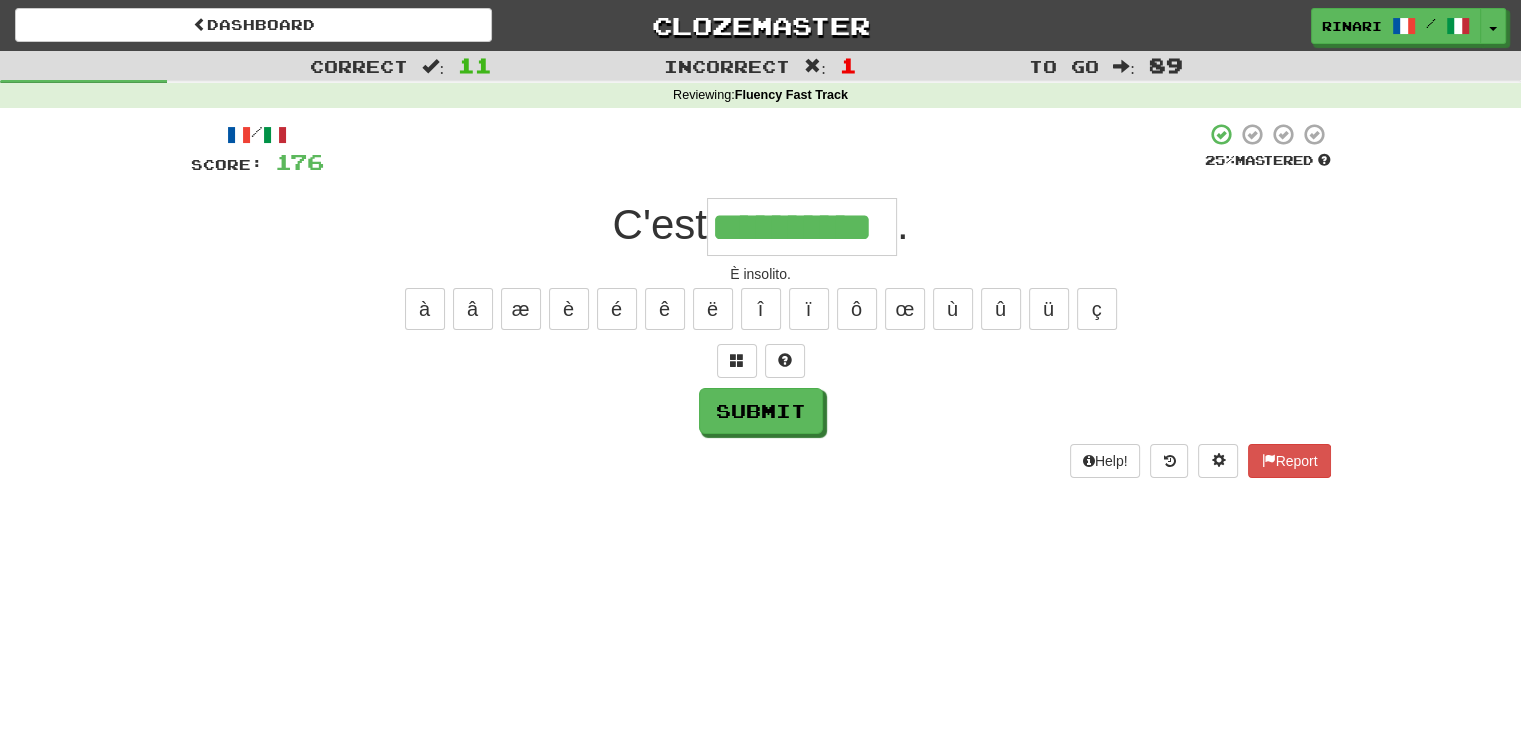 type on "**********" 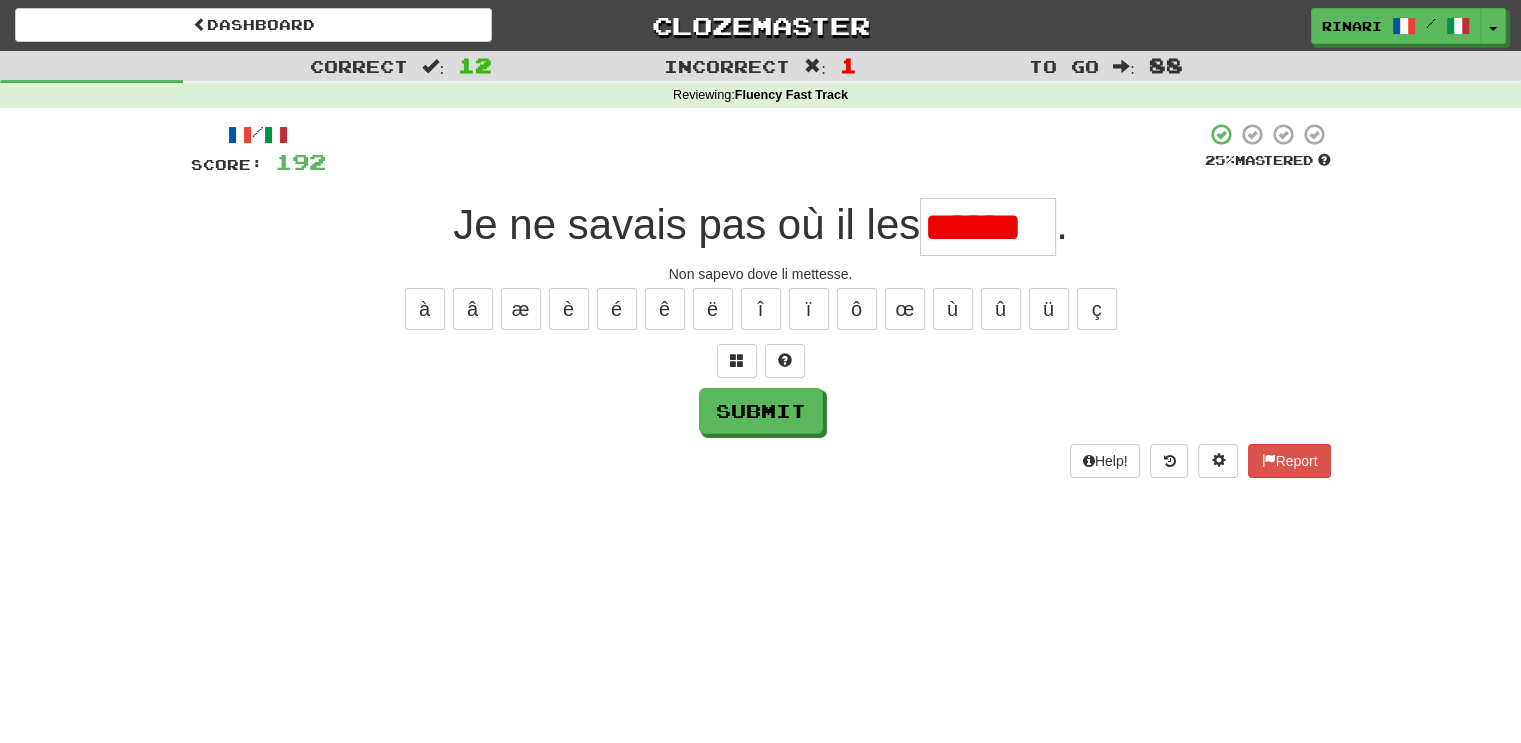 scroll, scrollTop: 0, scrollLeft: 0, axis: both 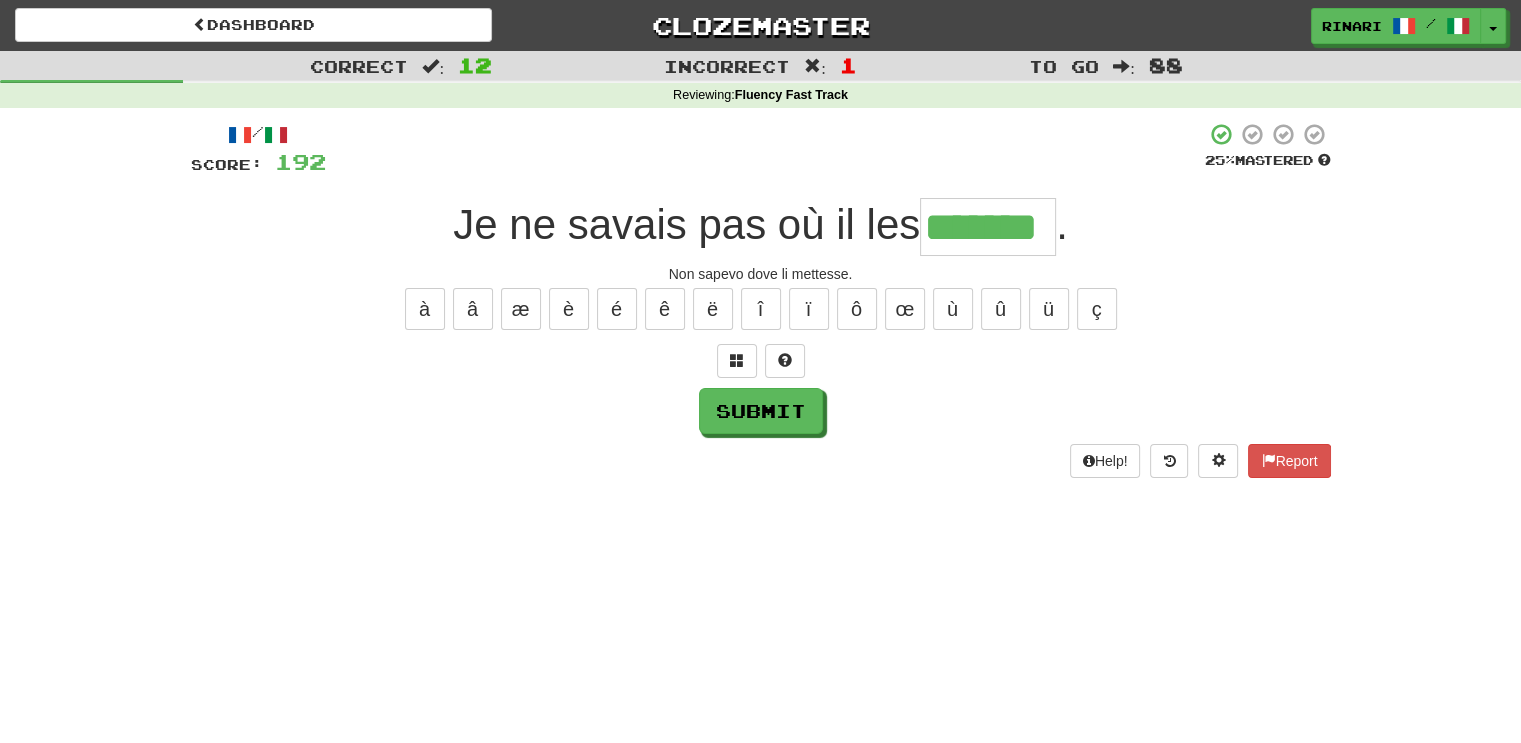 type on "*******" 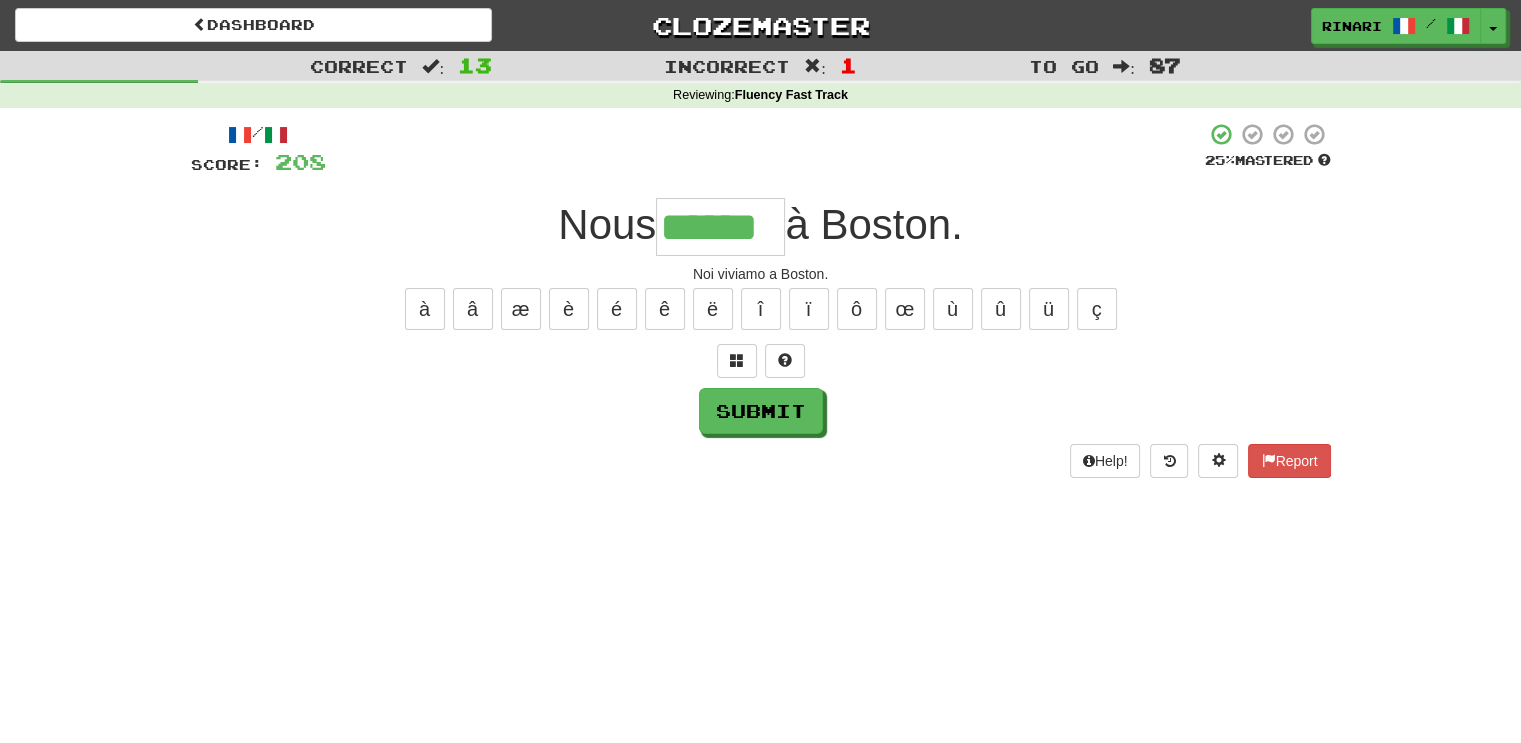 type on "******" 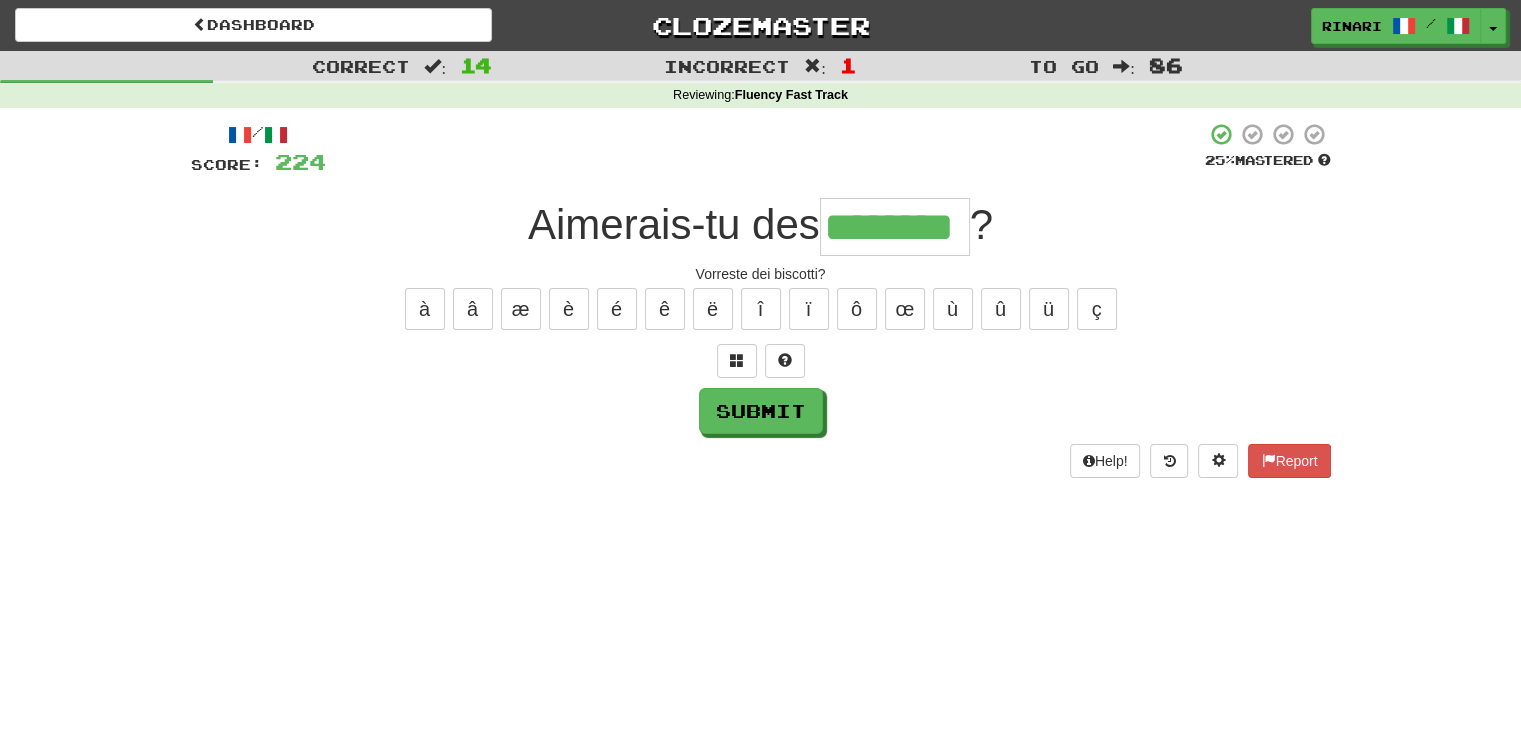 type on "********" 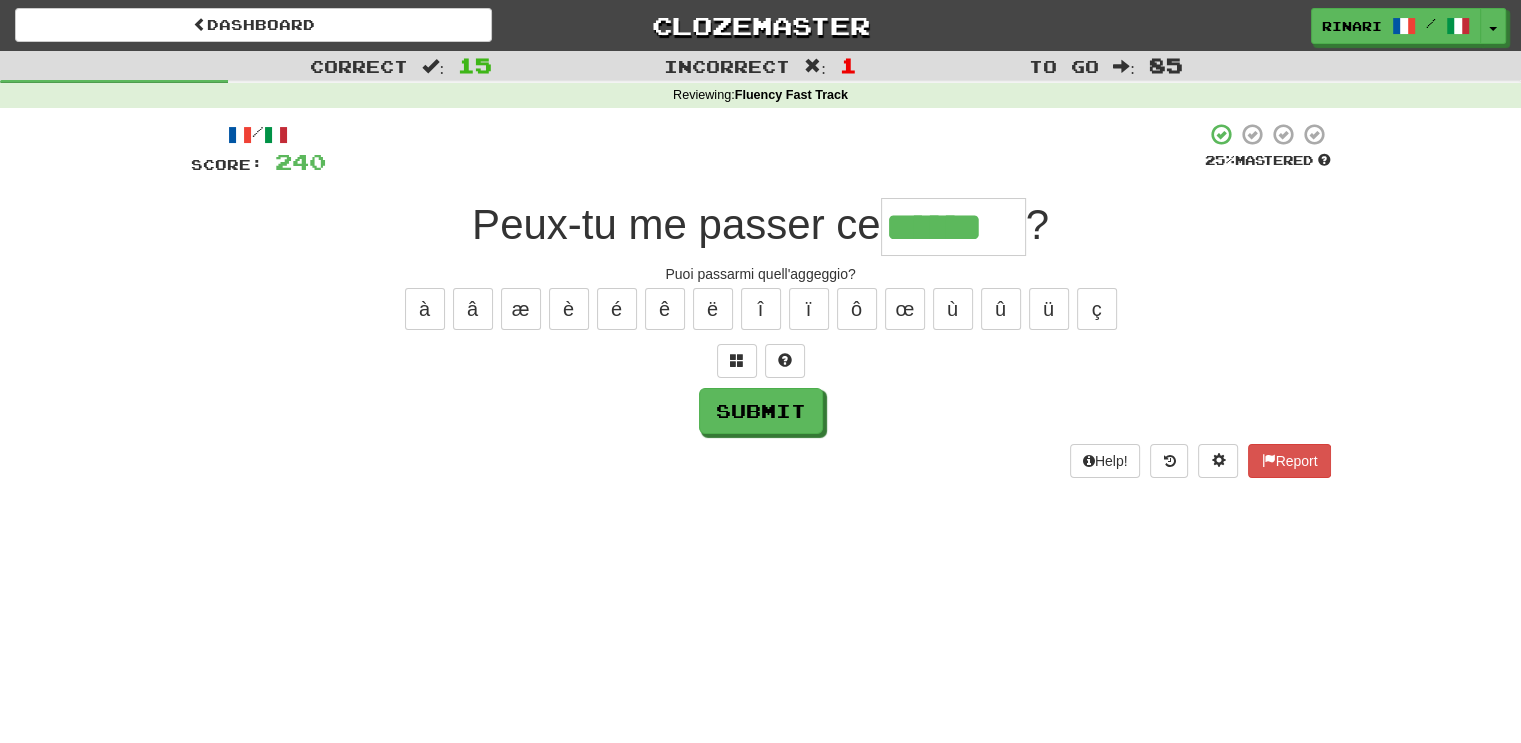 type on "******" 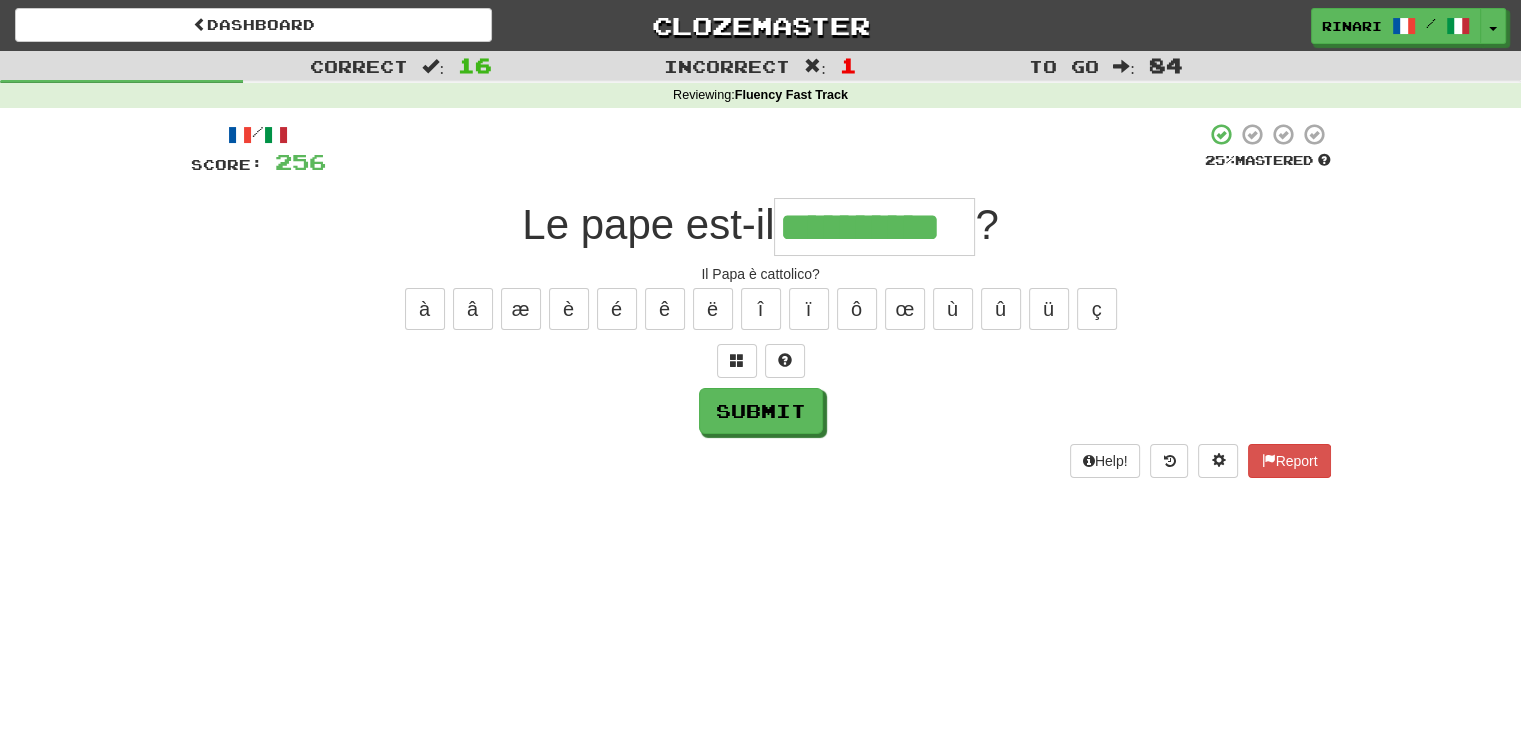 type on "**********" 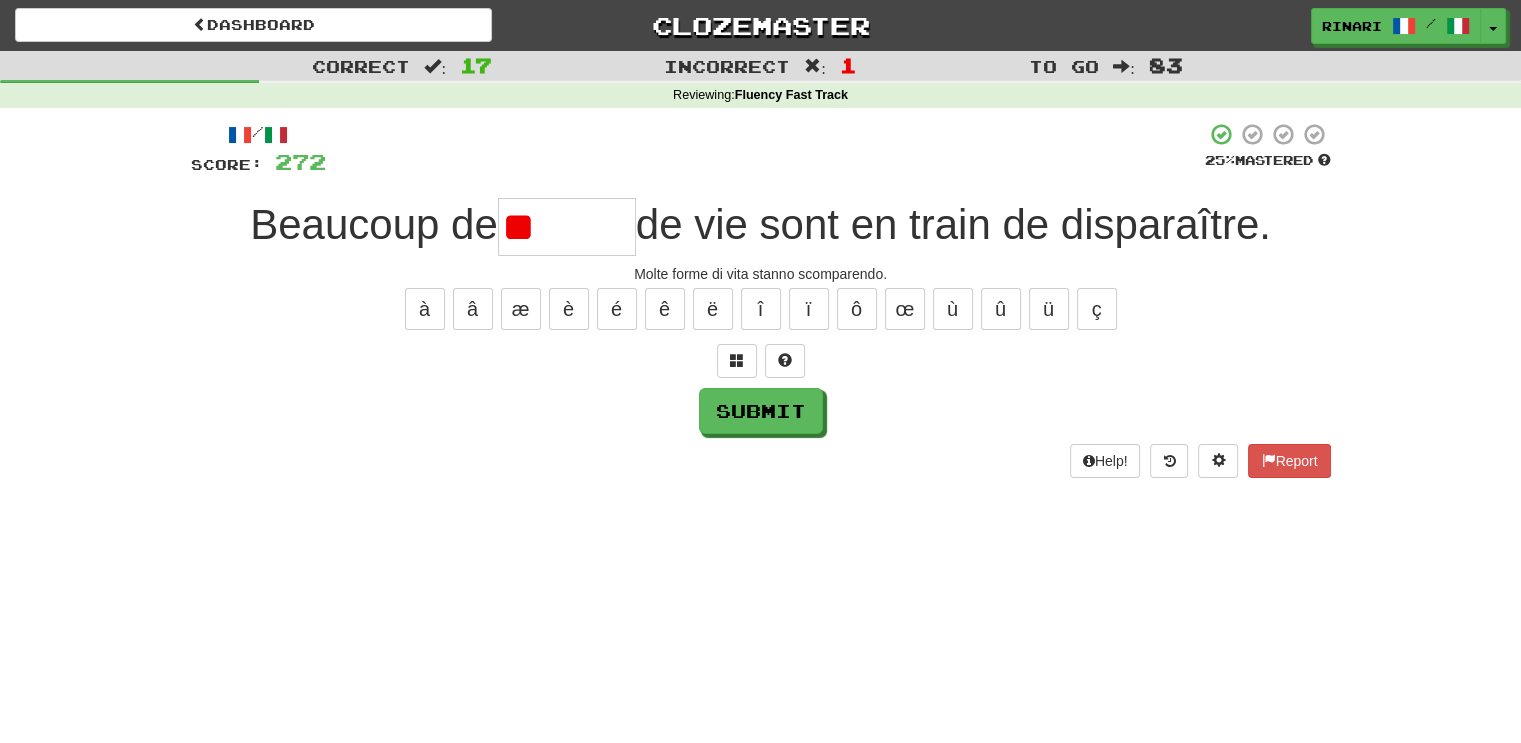type on "*" 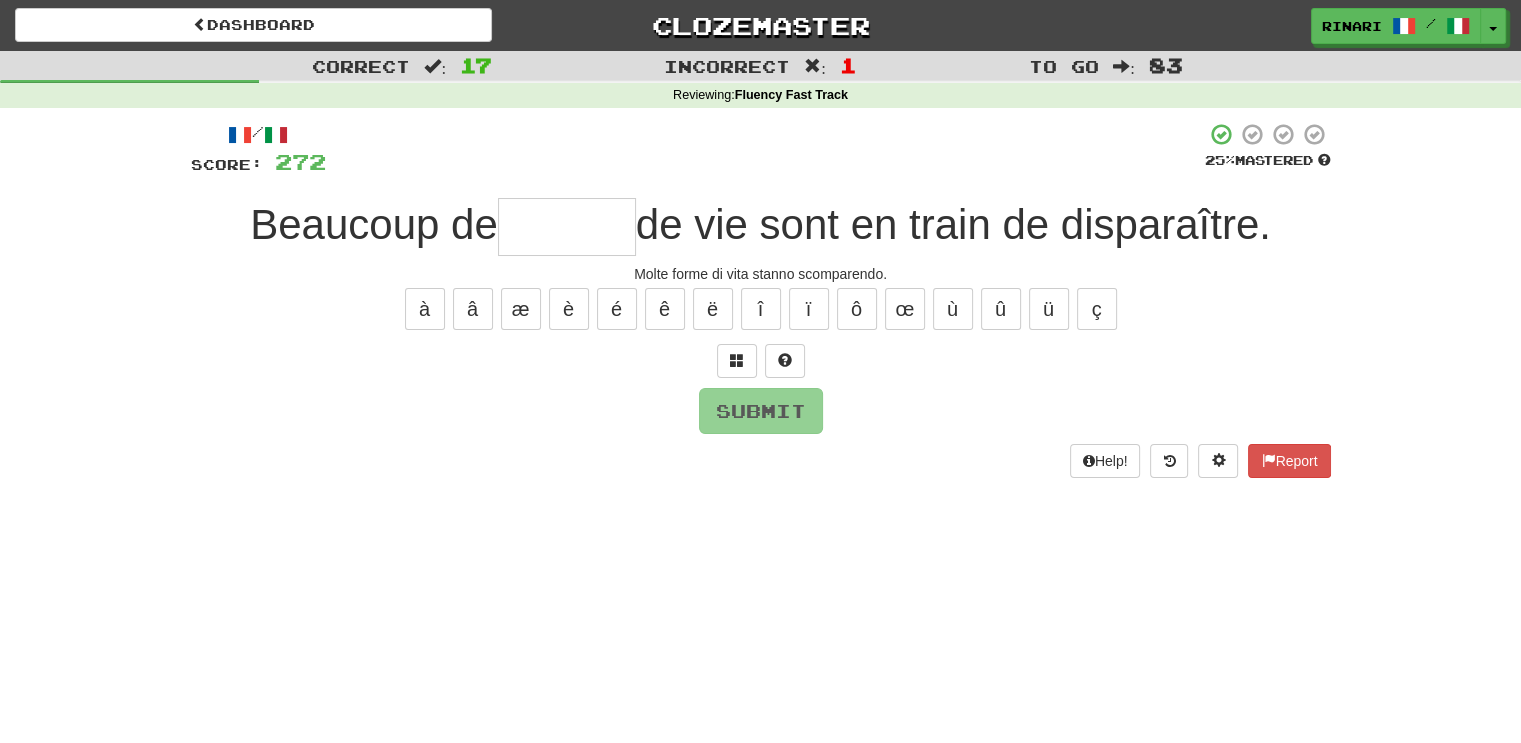 type on "*" 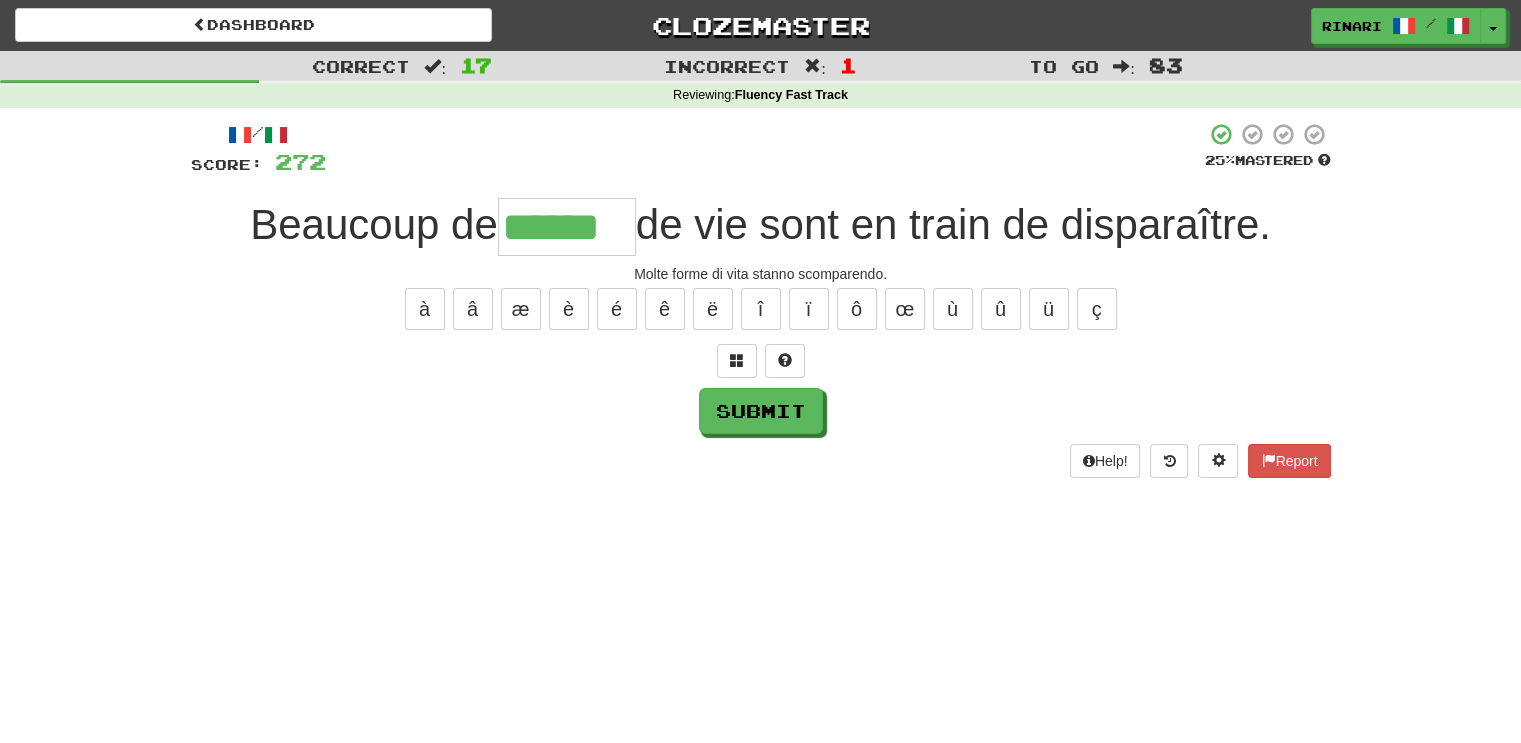 type on "******" 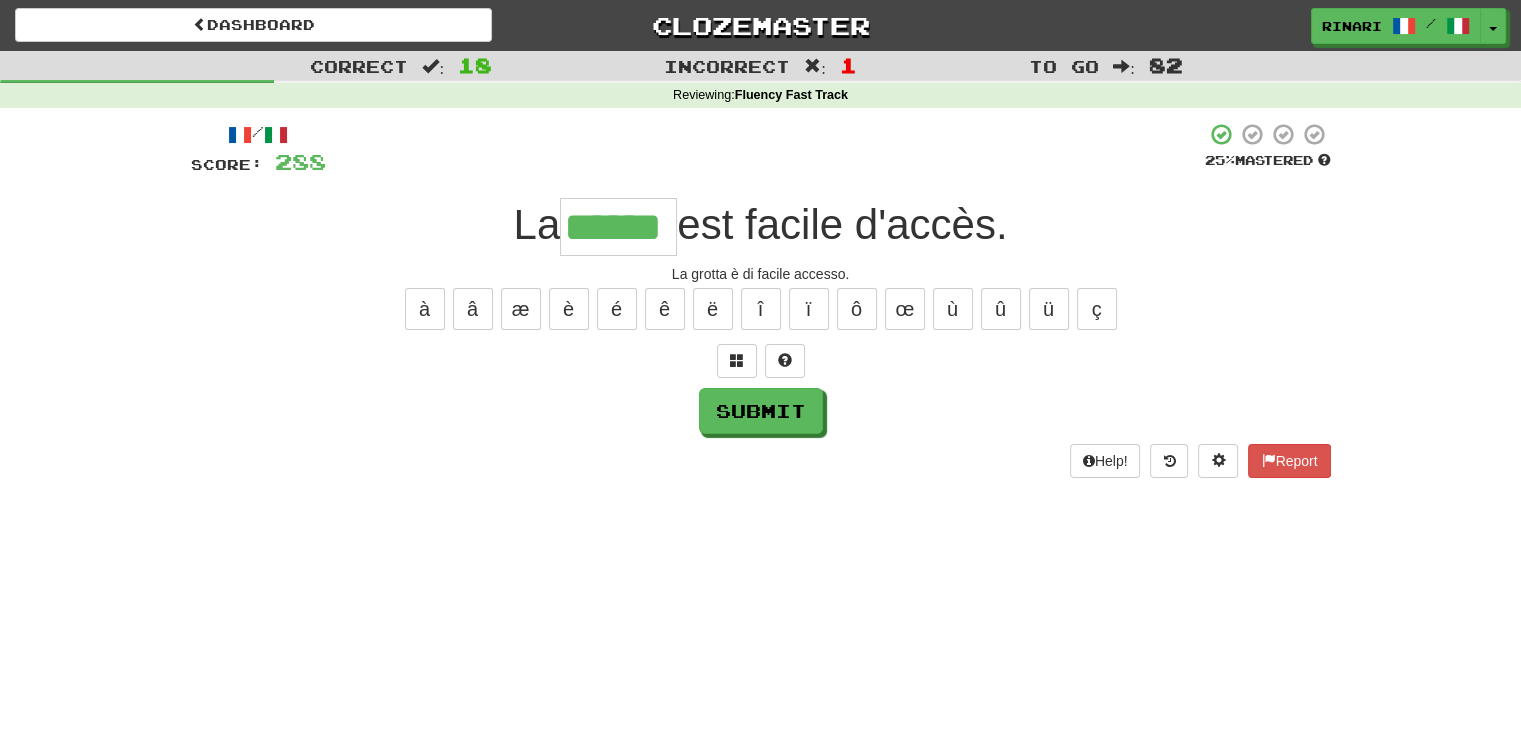 type on "******" 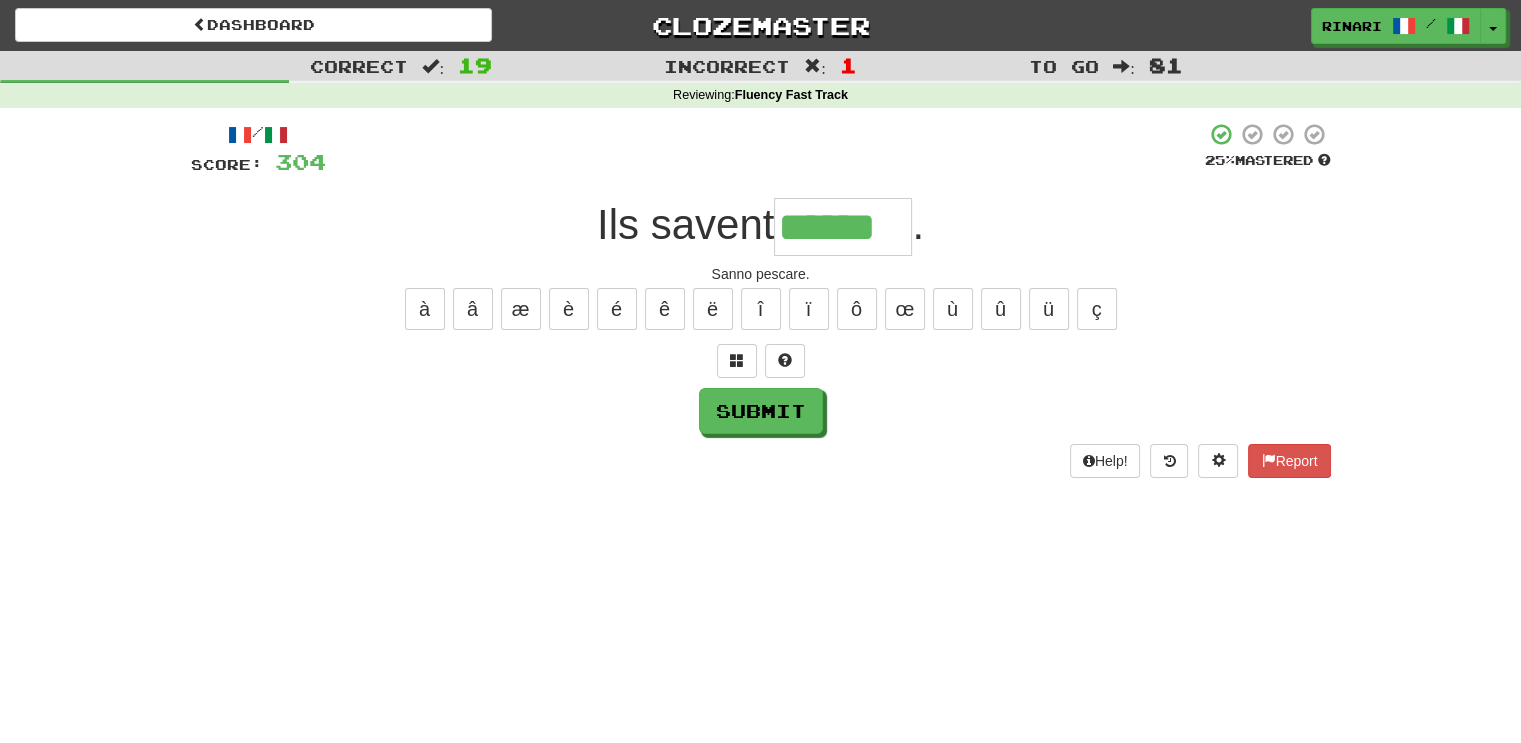 type on "******" 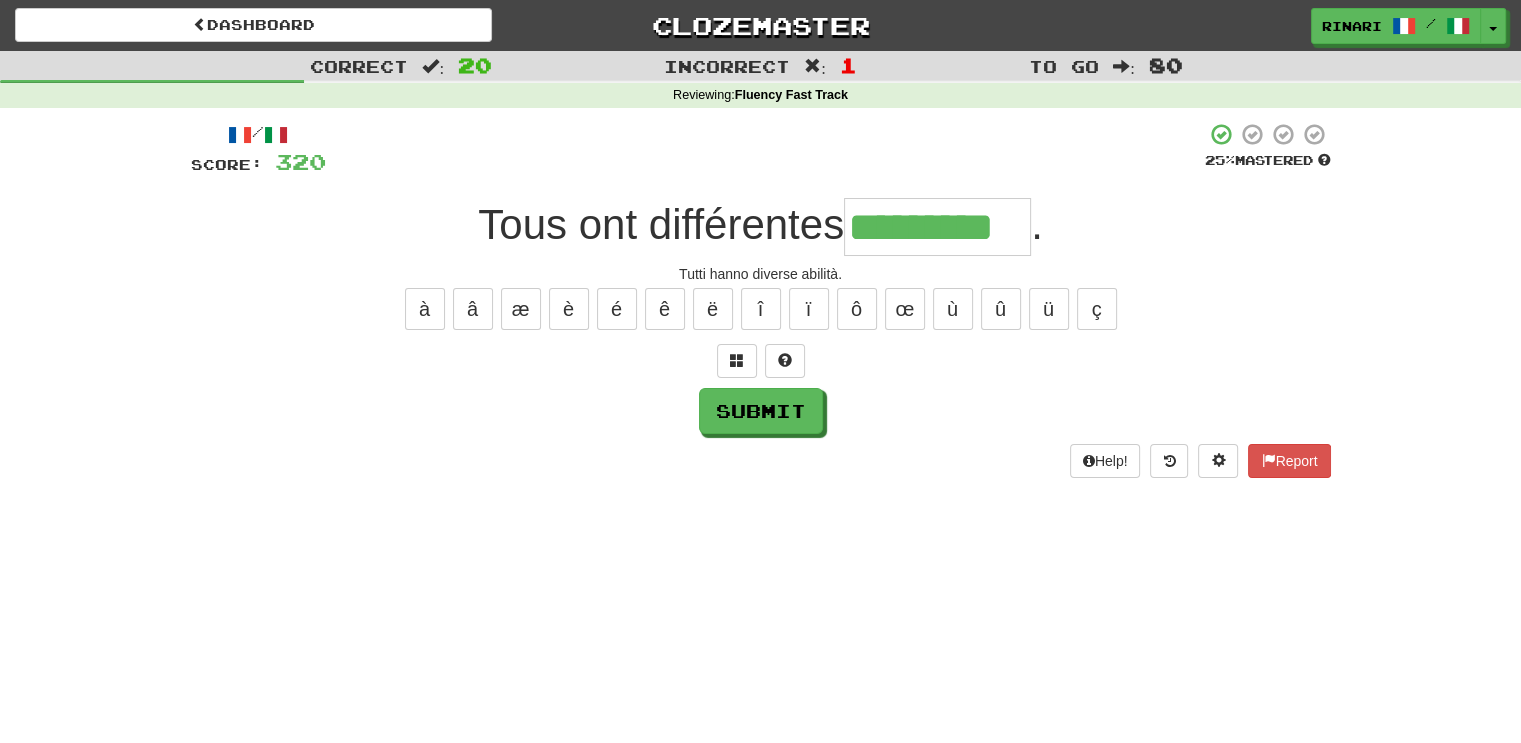 type on "*********" 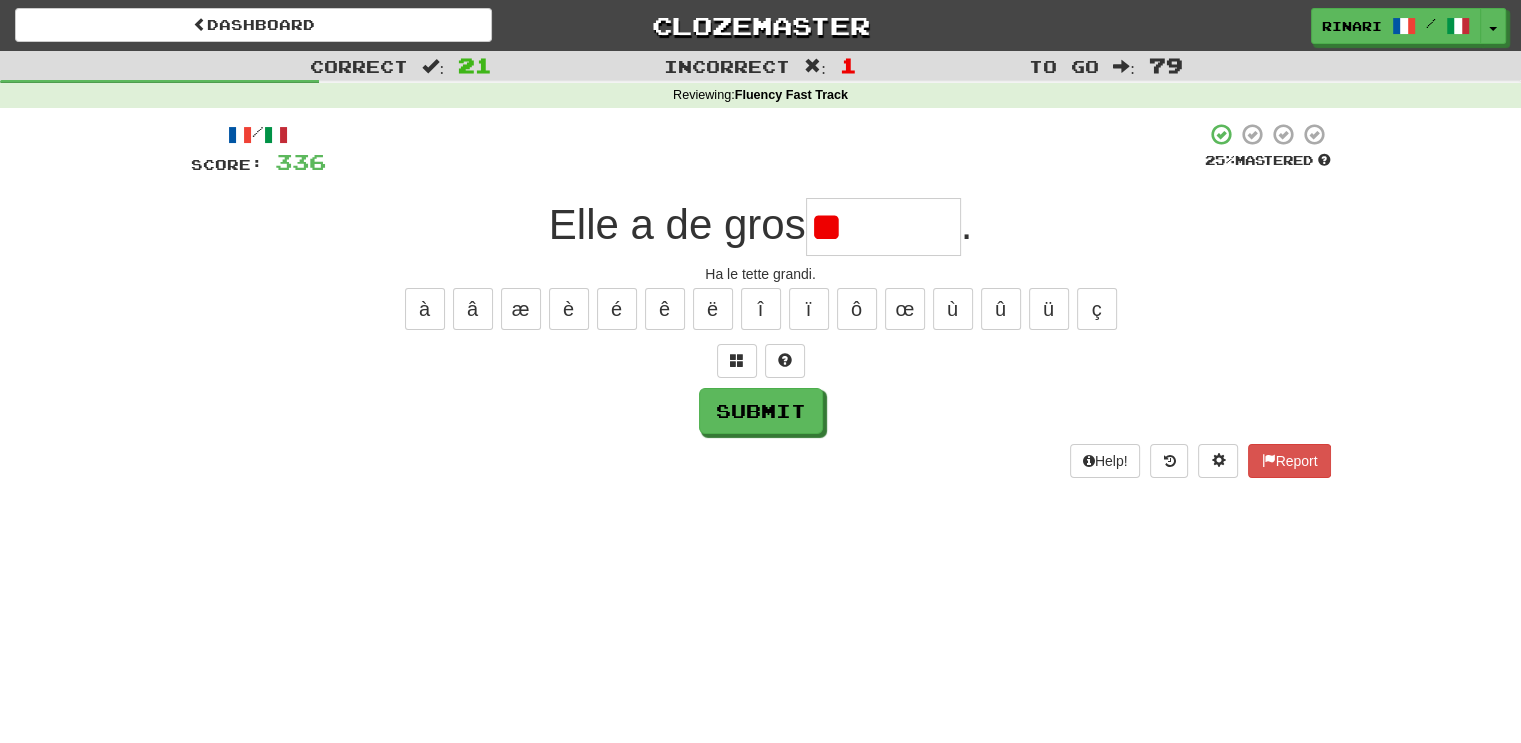 type on "*" 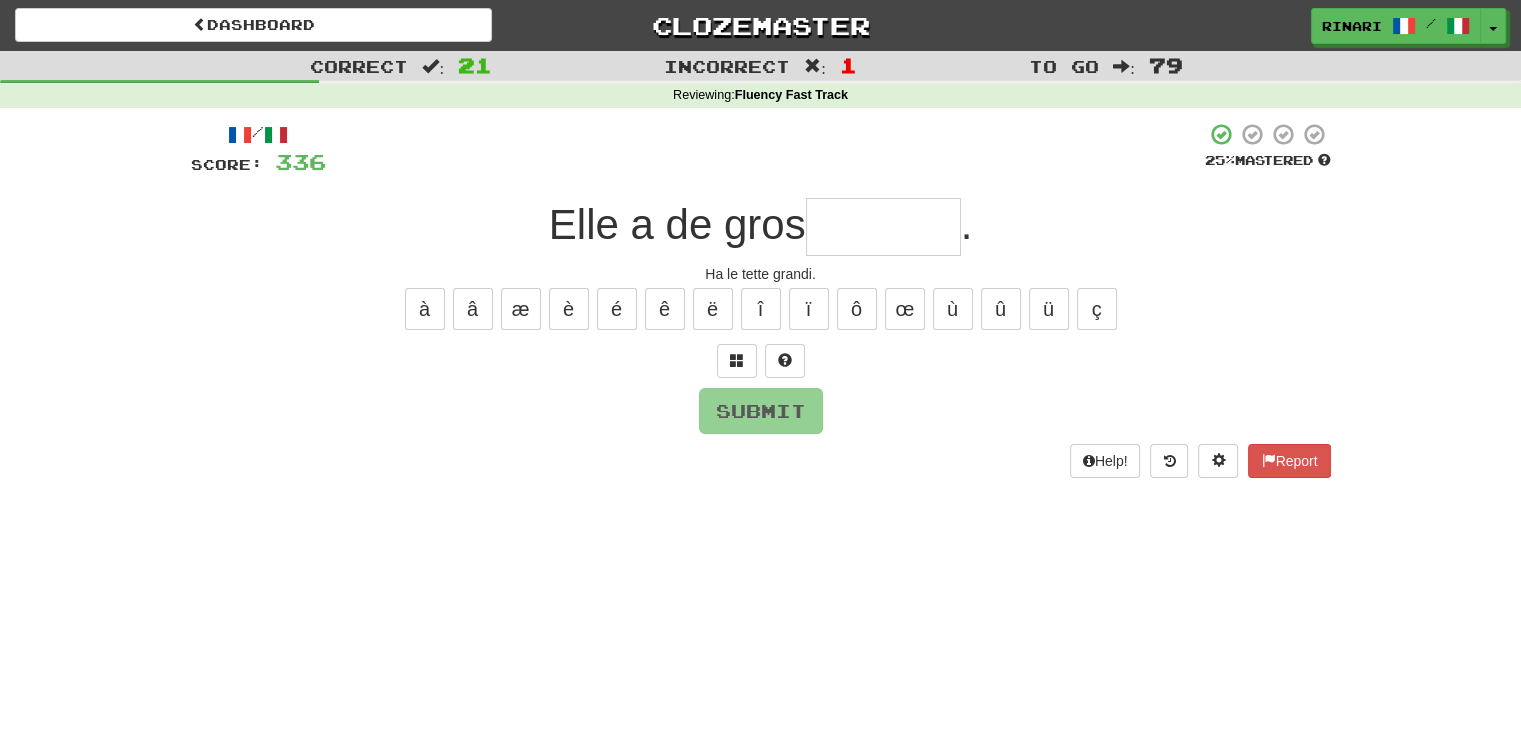 type on "*" 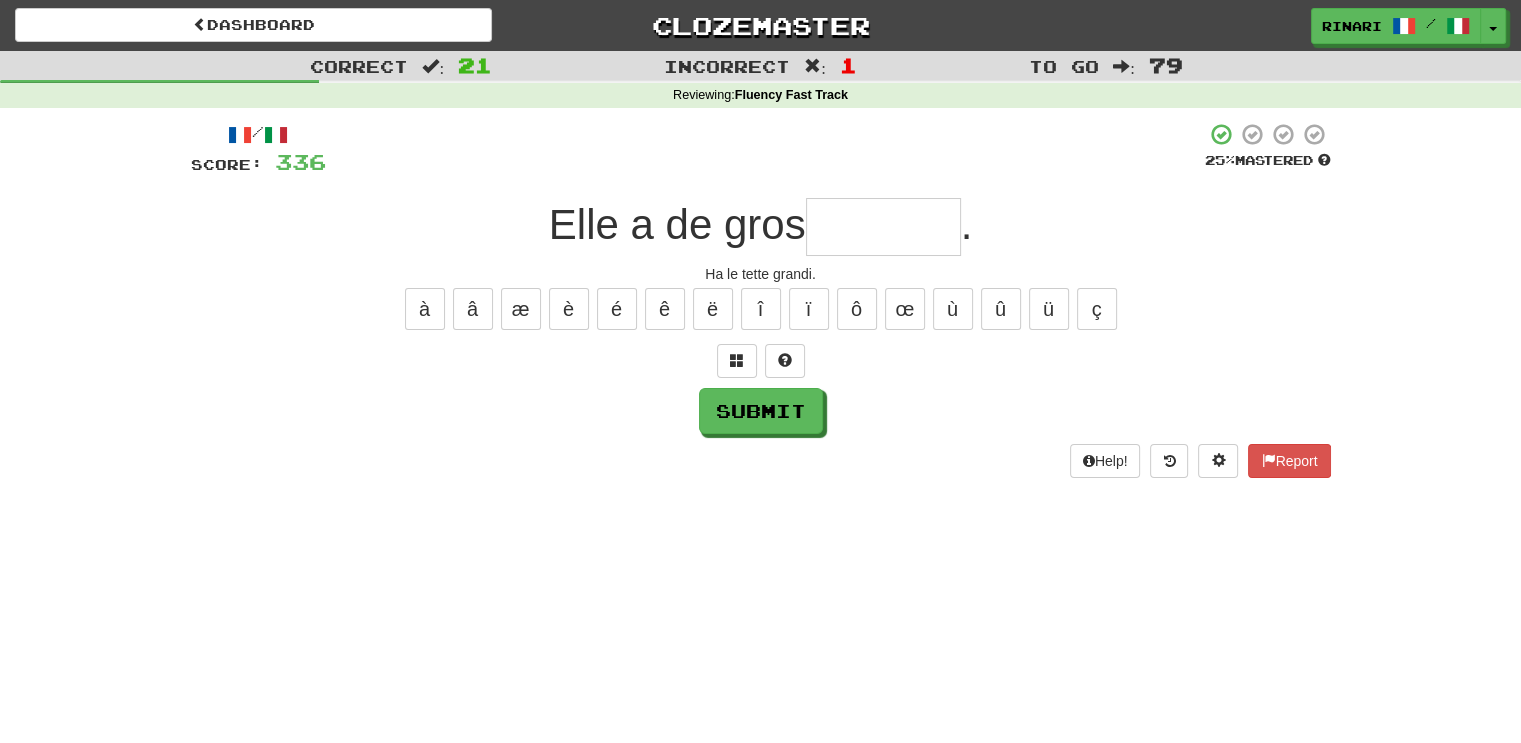 type on "*" 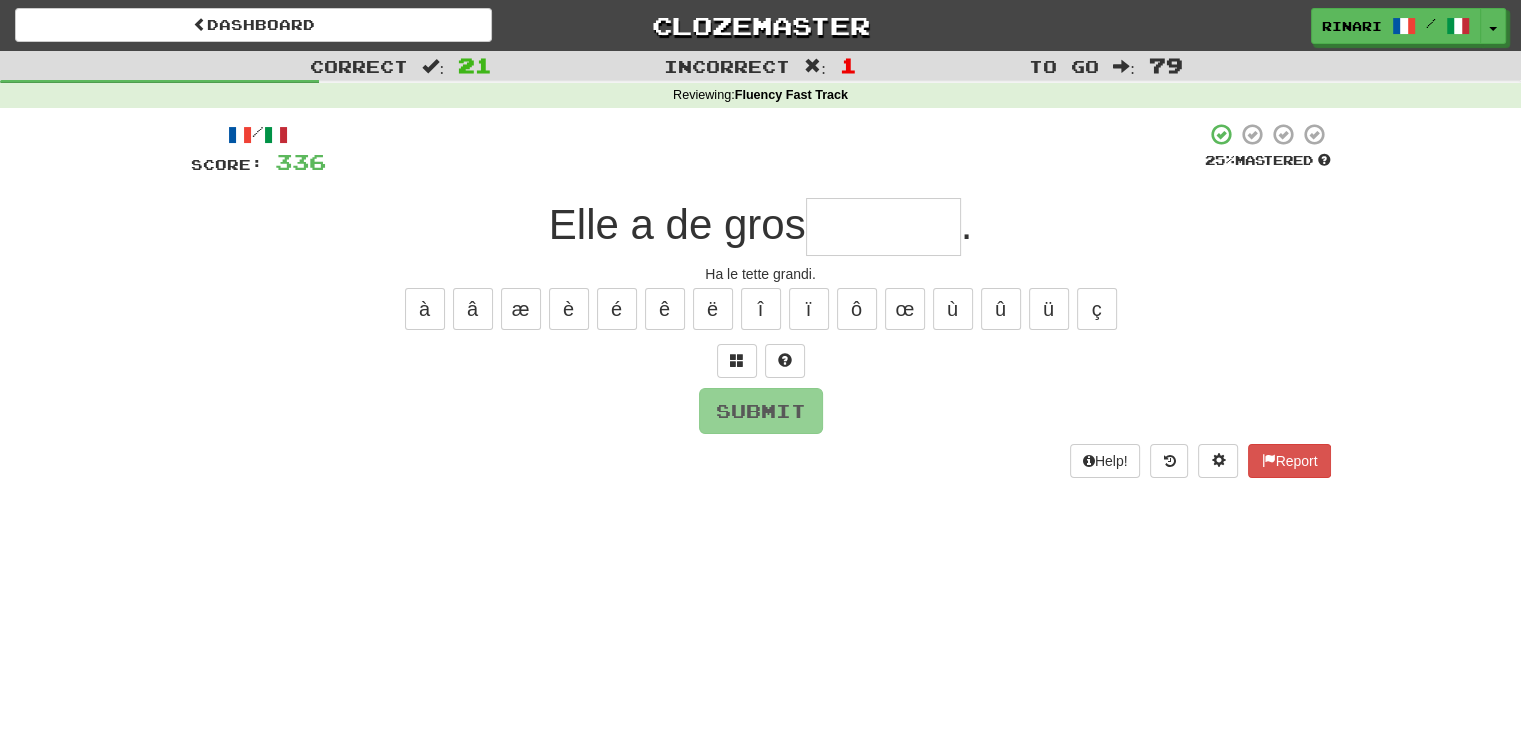 type on "*" 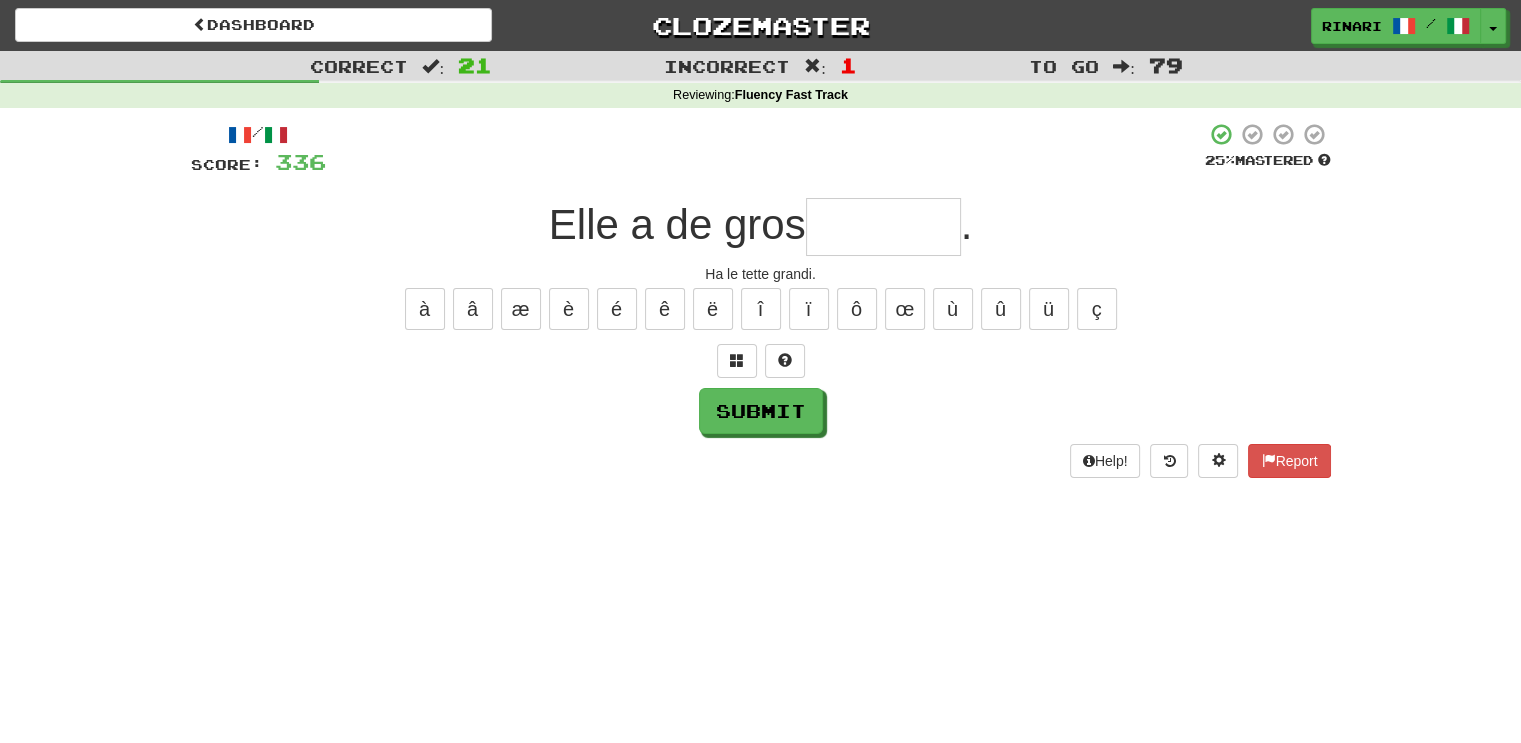 type on "*" 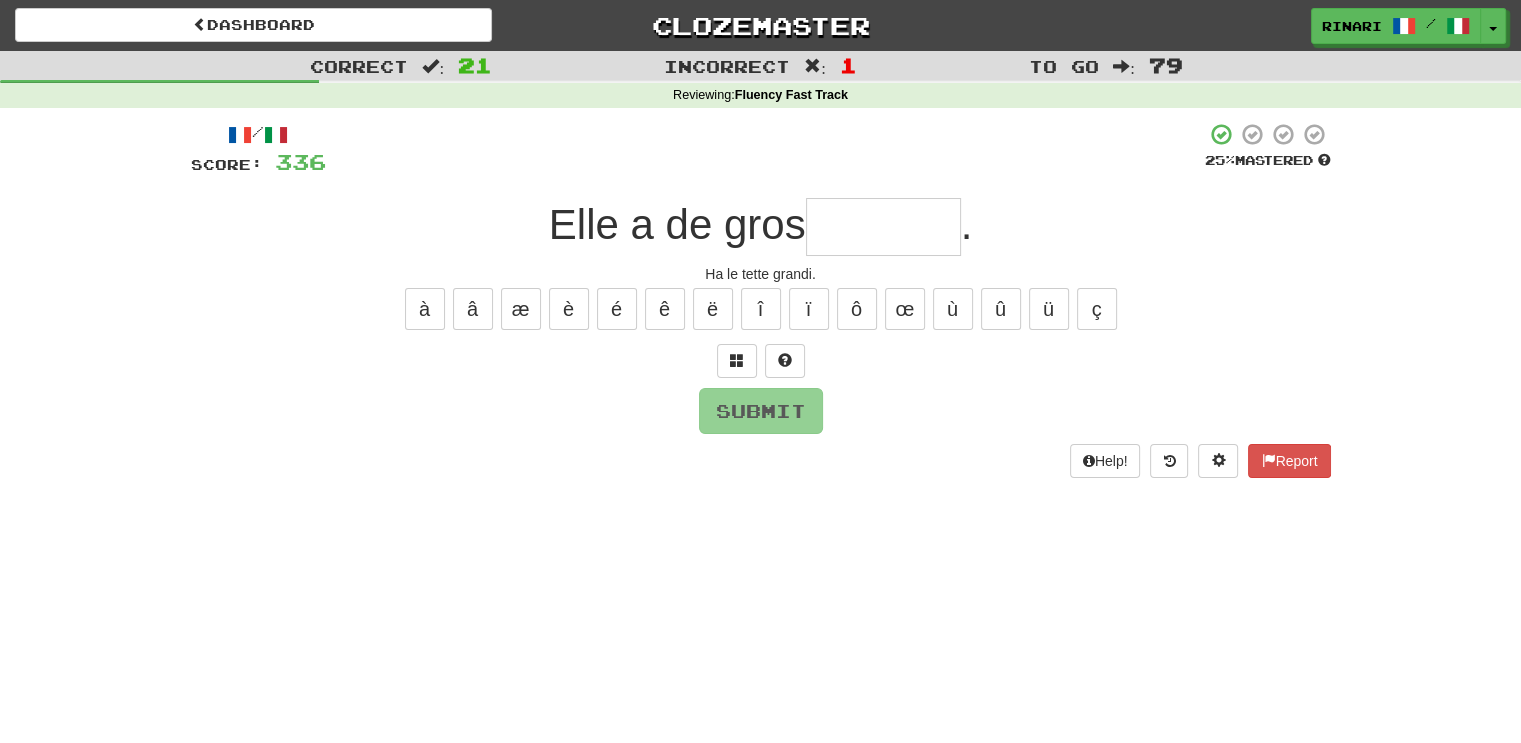 type on "*" 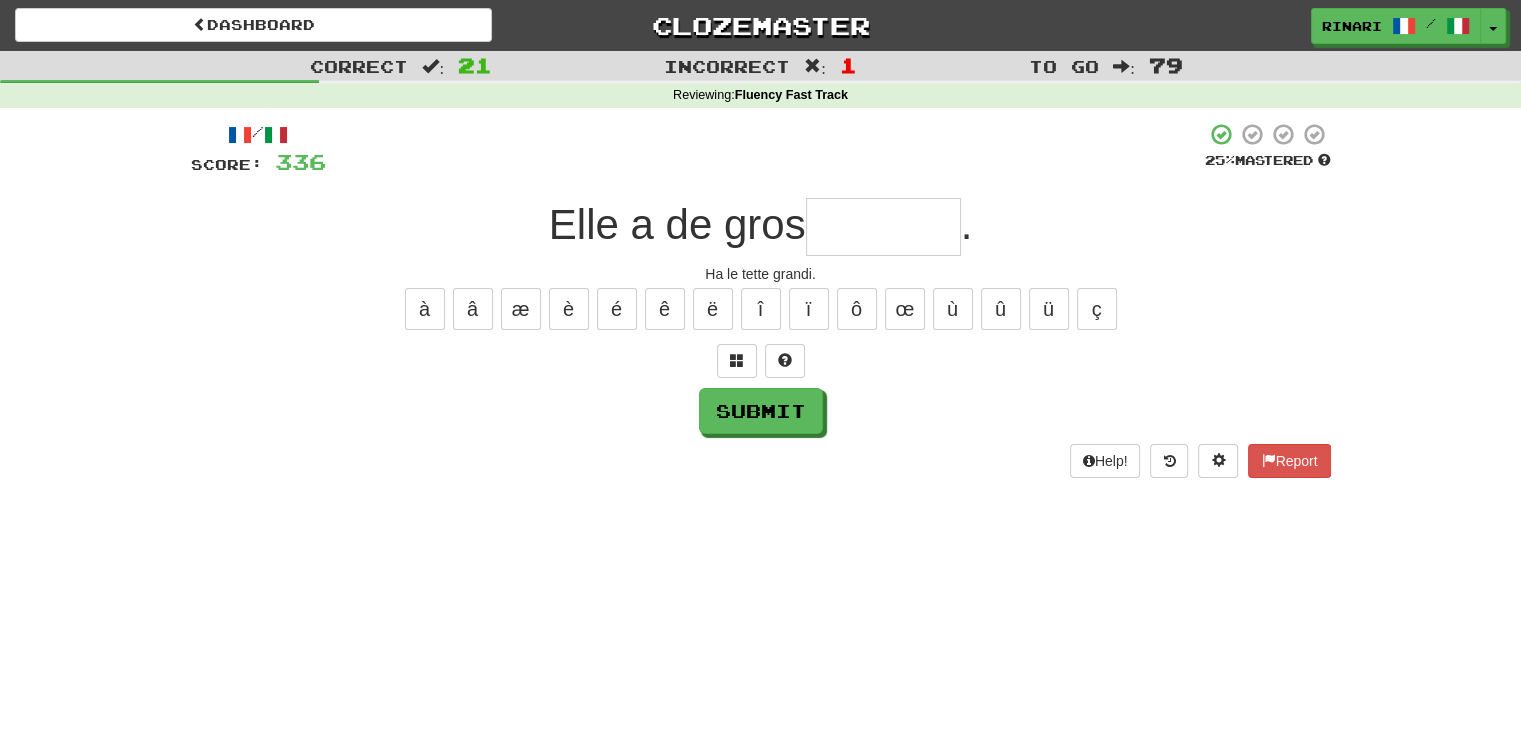 type on "*" 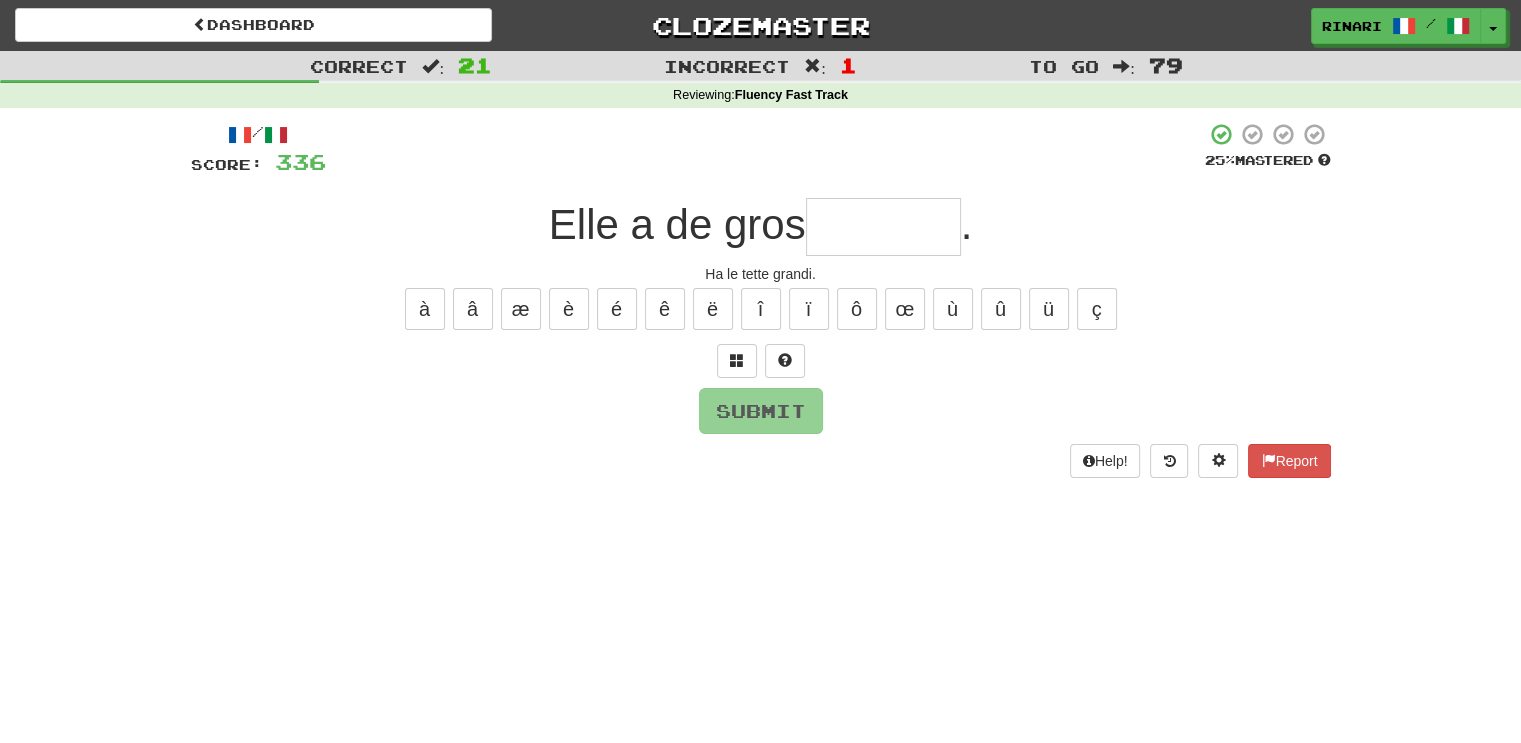 type on "*" 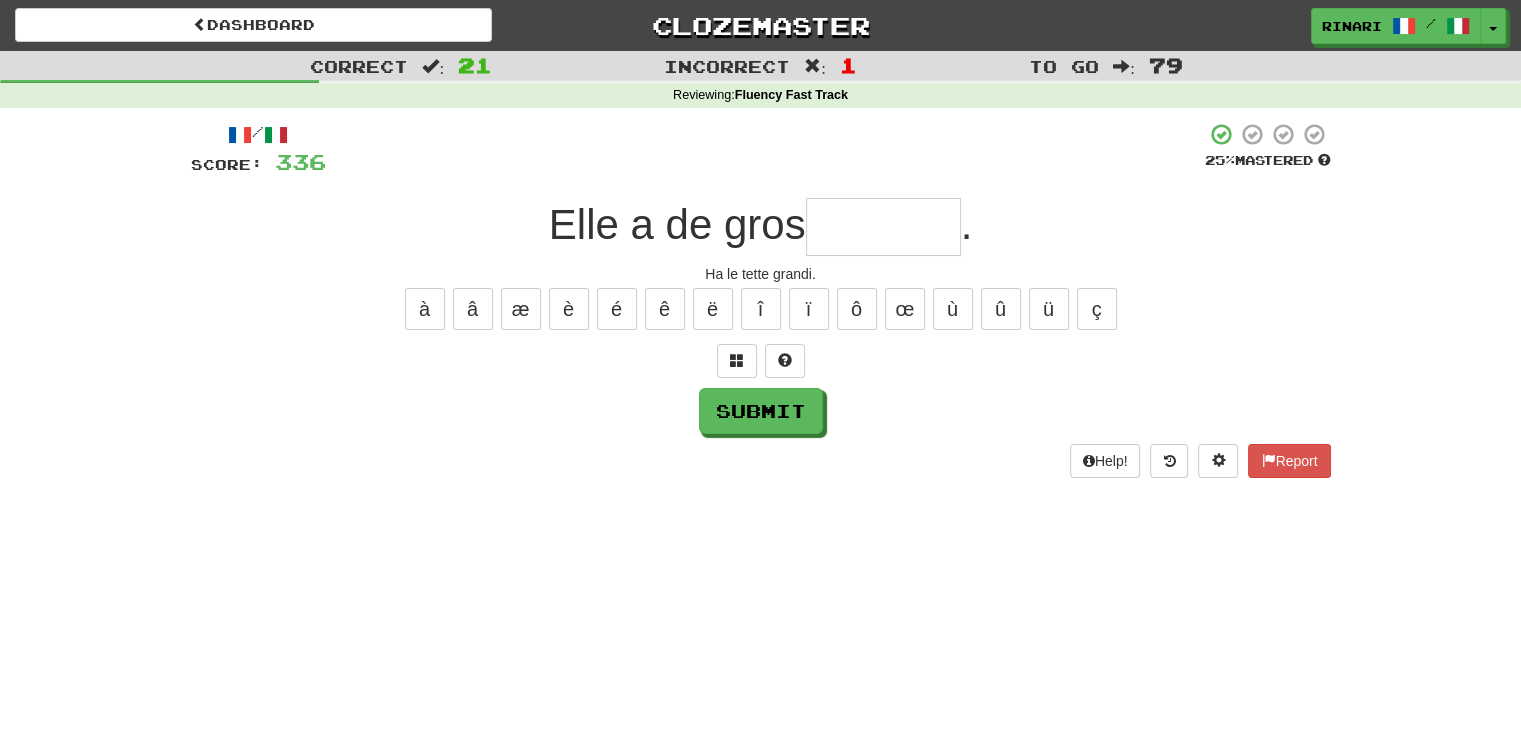 type on "*" 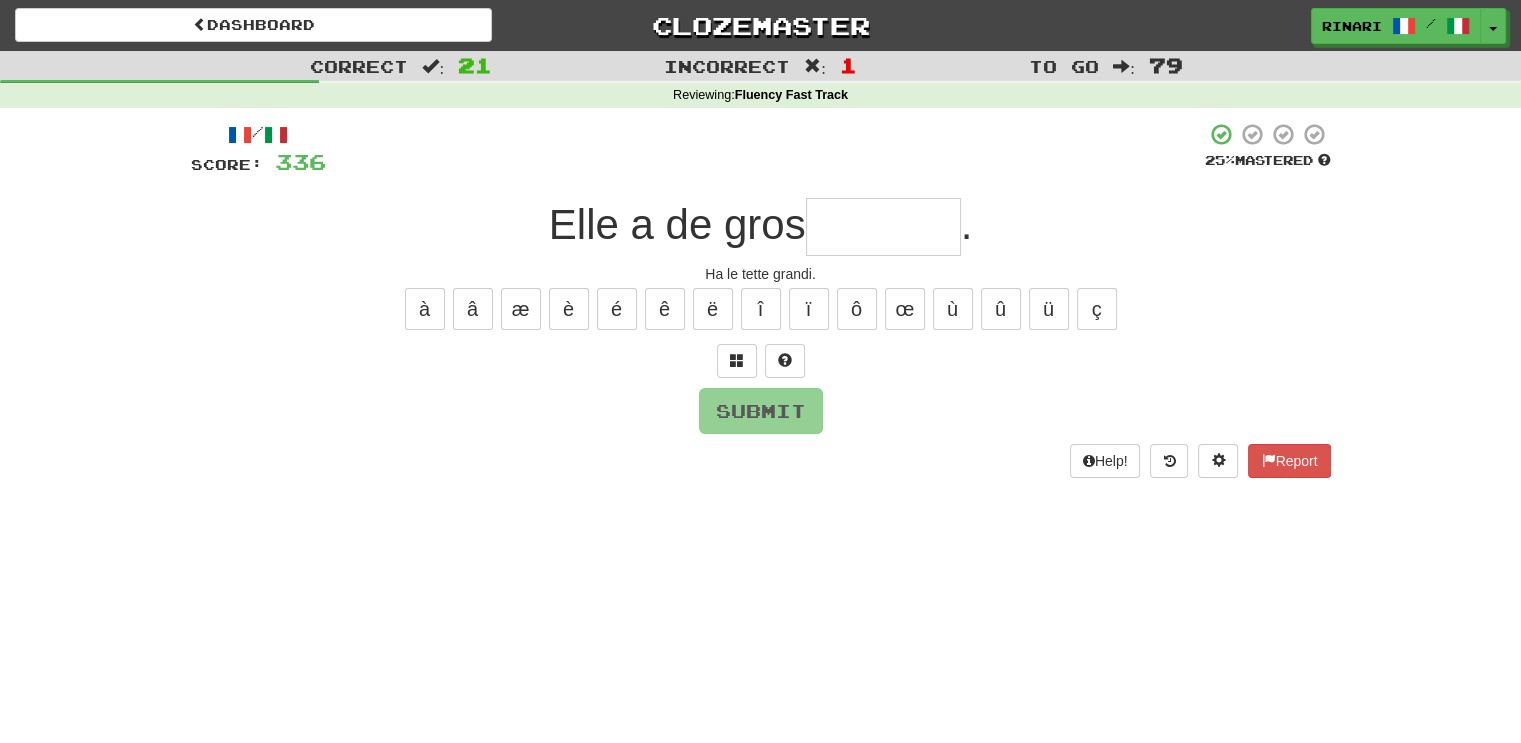 type on "*" 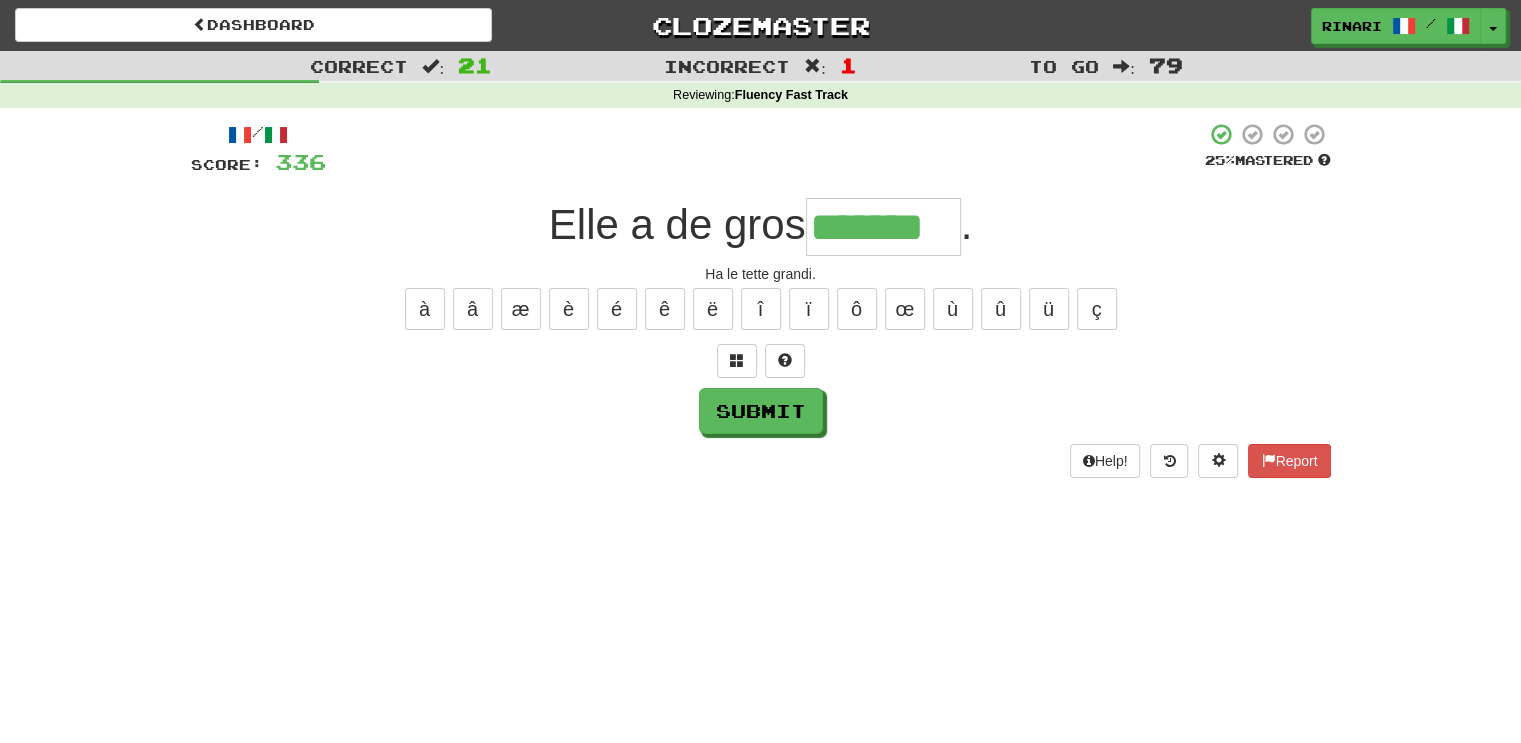 type on "*******" 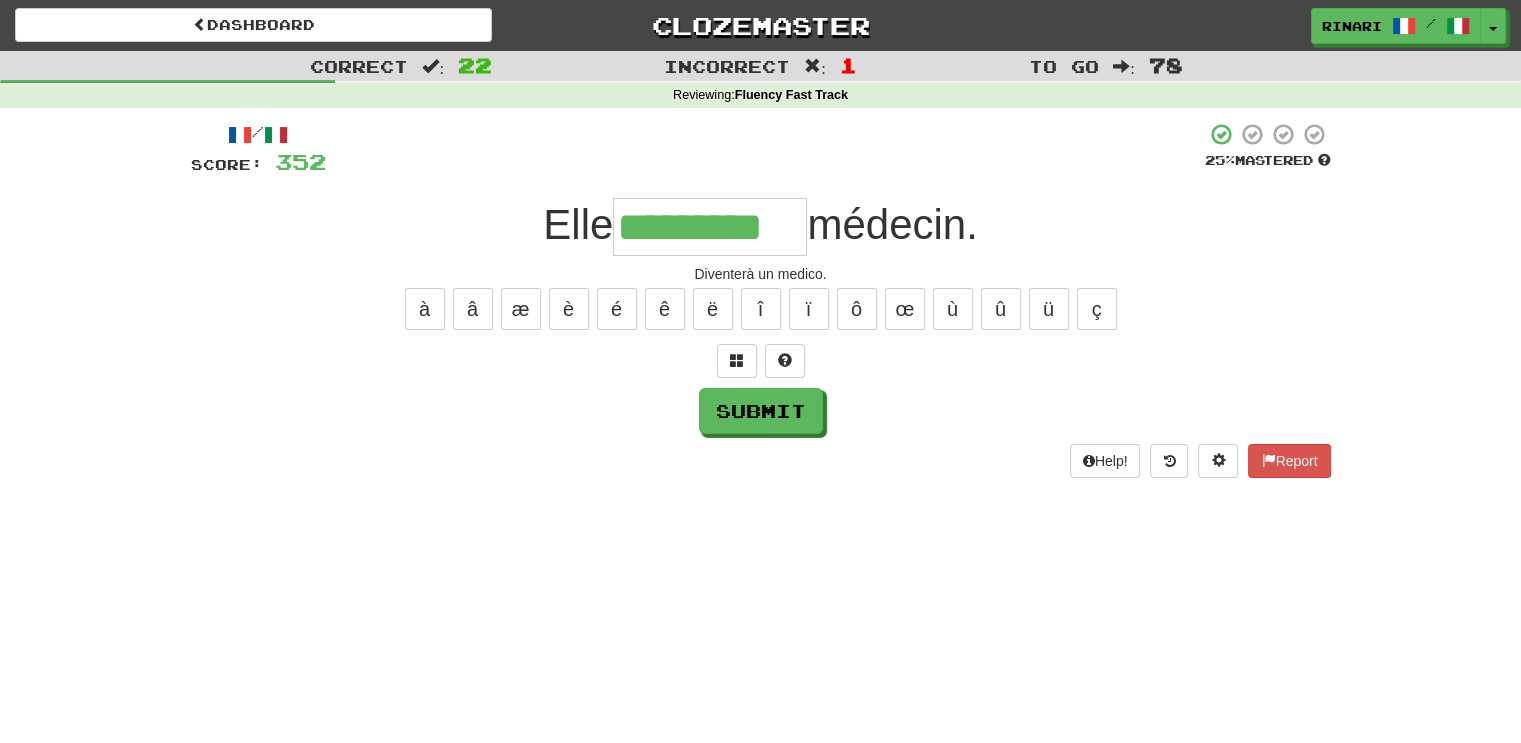 type on "*********" 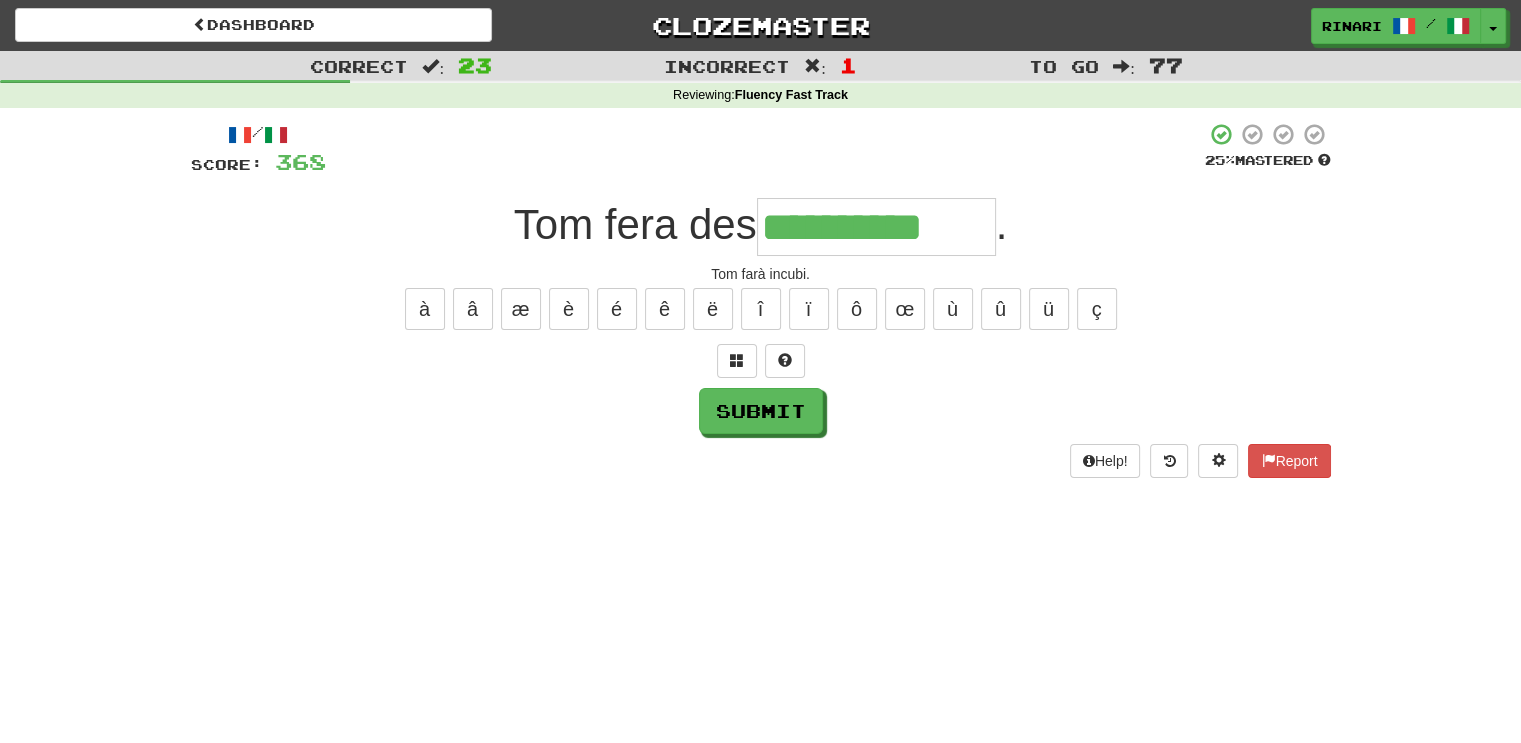 type on "**********" 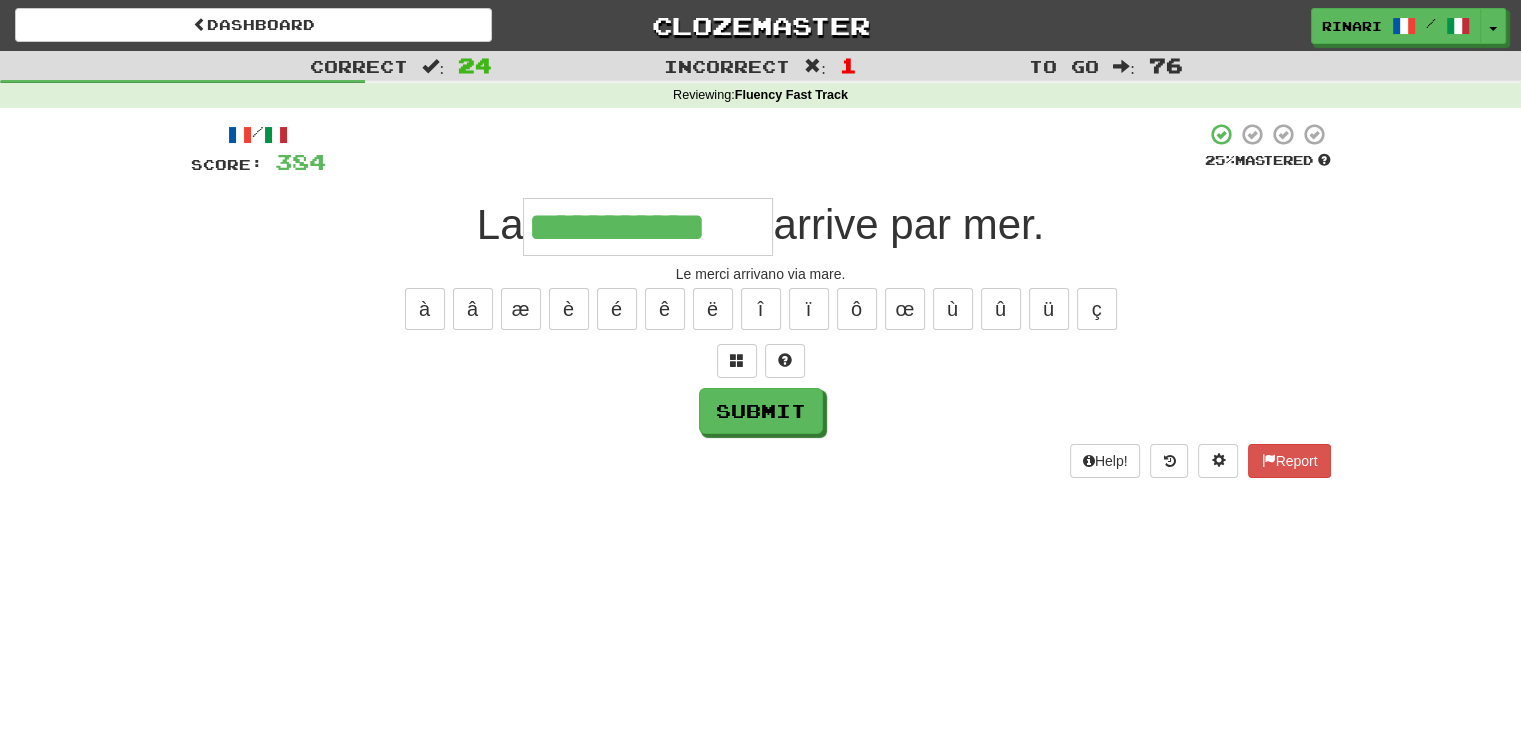 type on "**********" 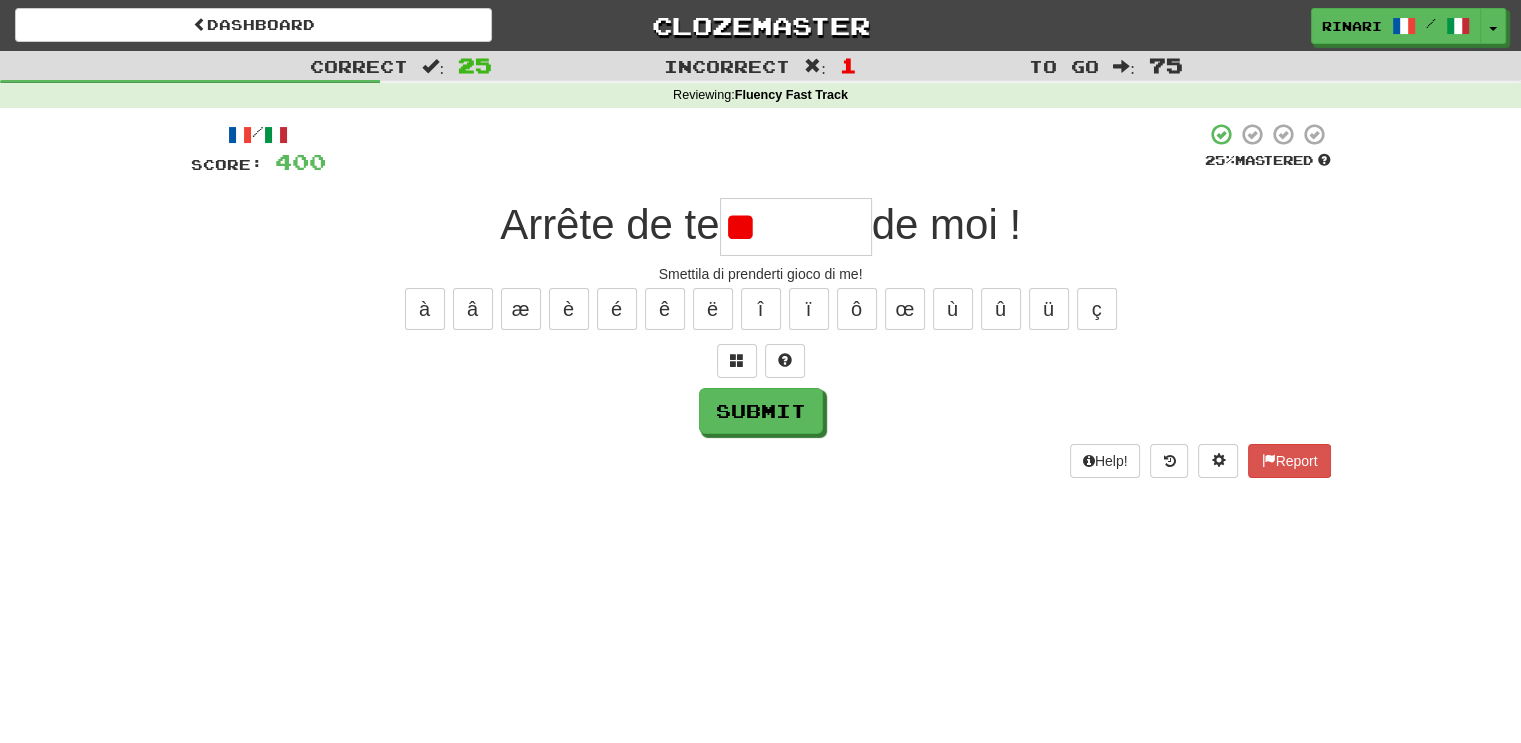 type on "*" 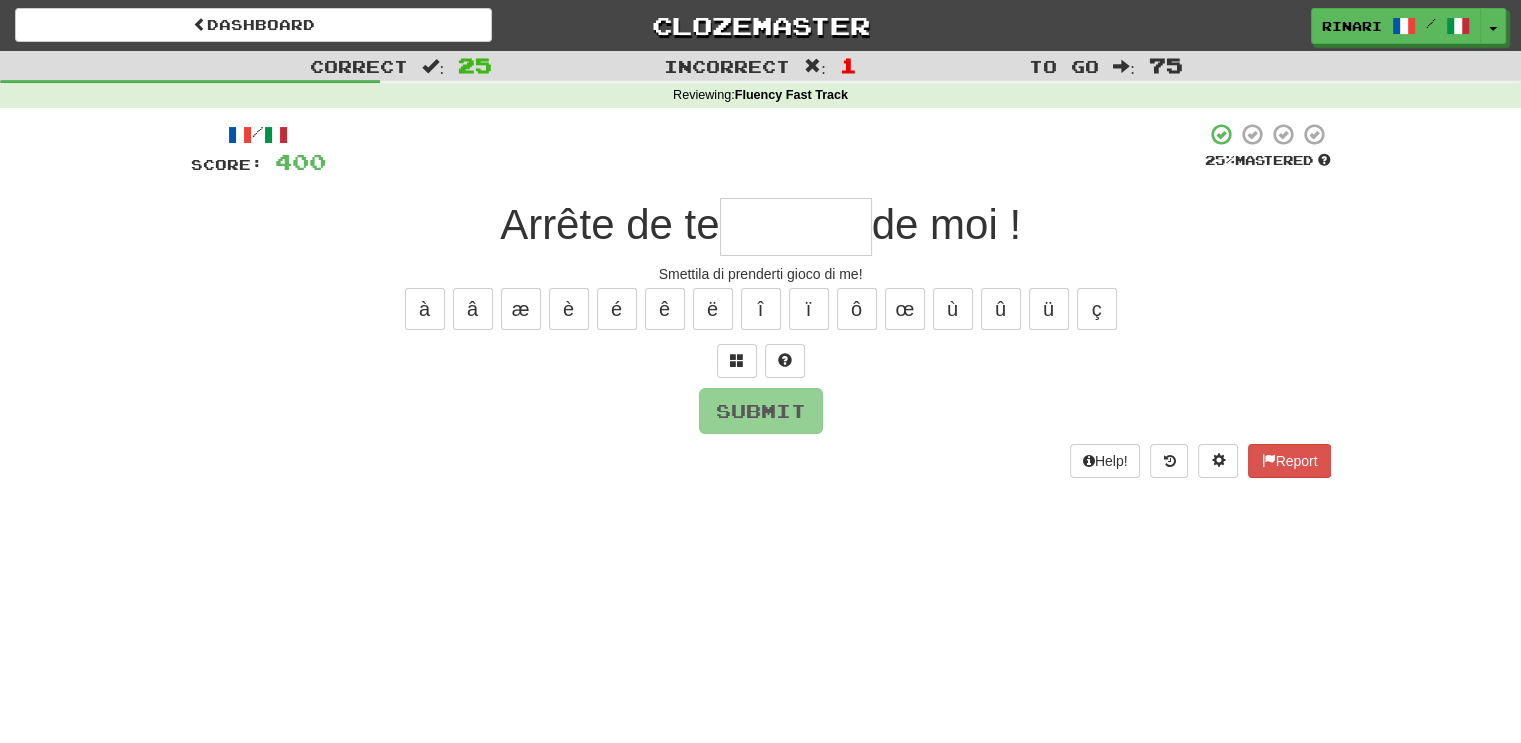 type on "*" 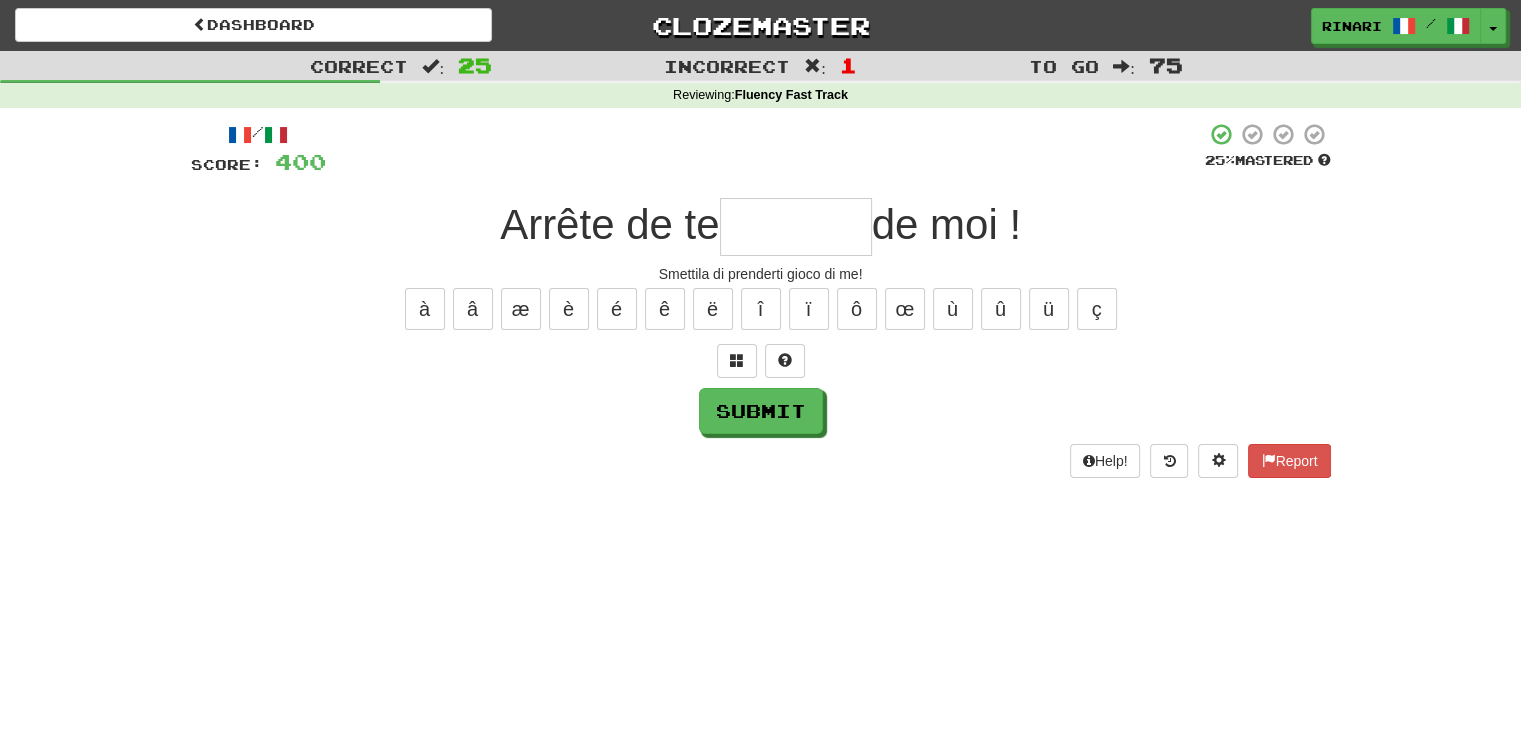 type on "*" 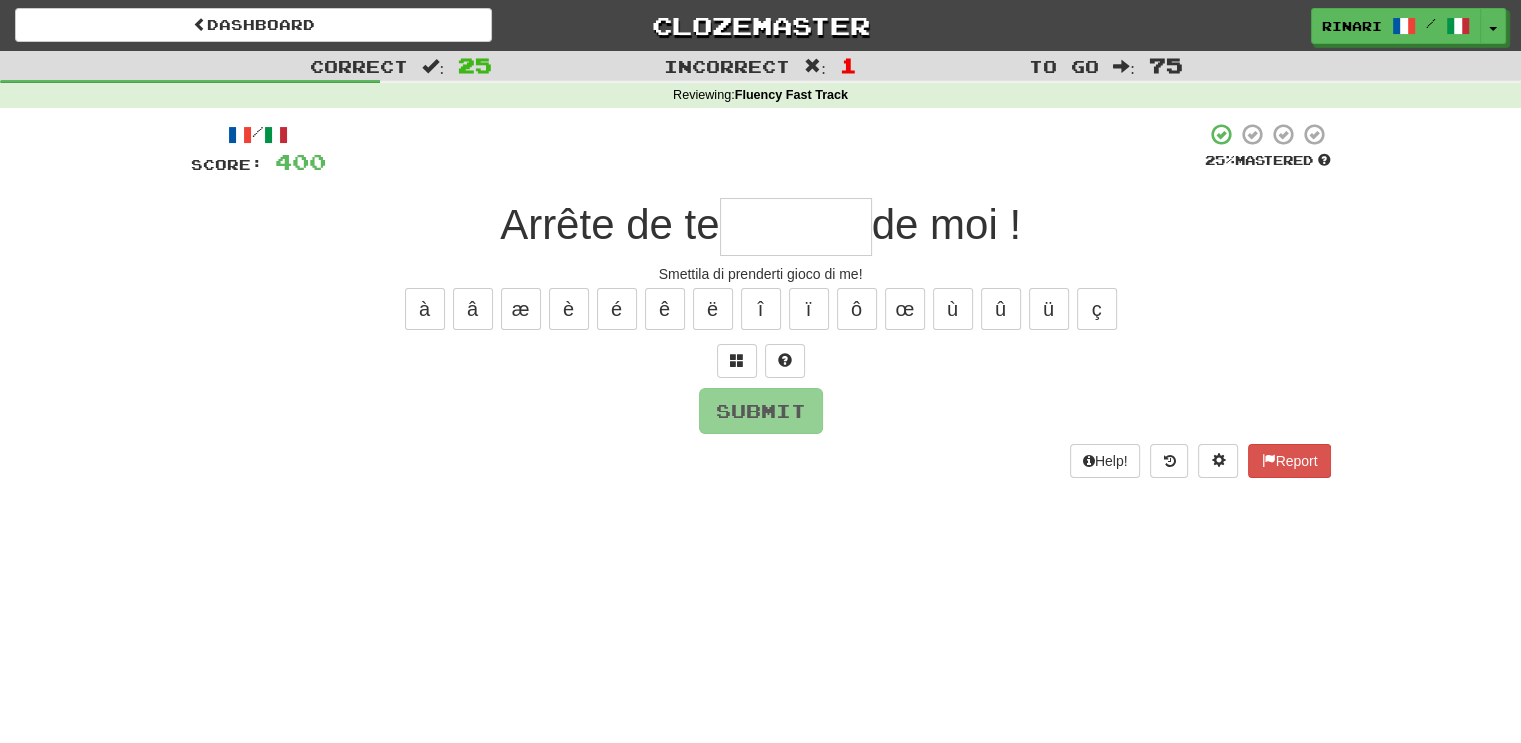 type on "*" 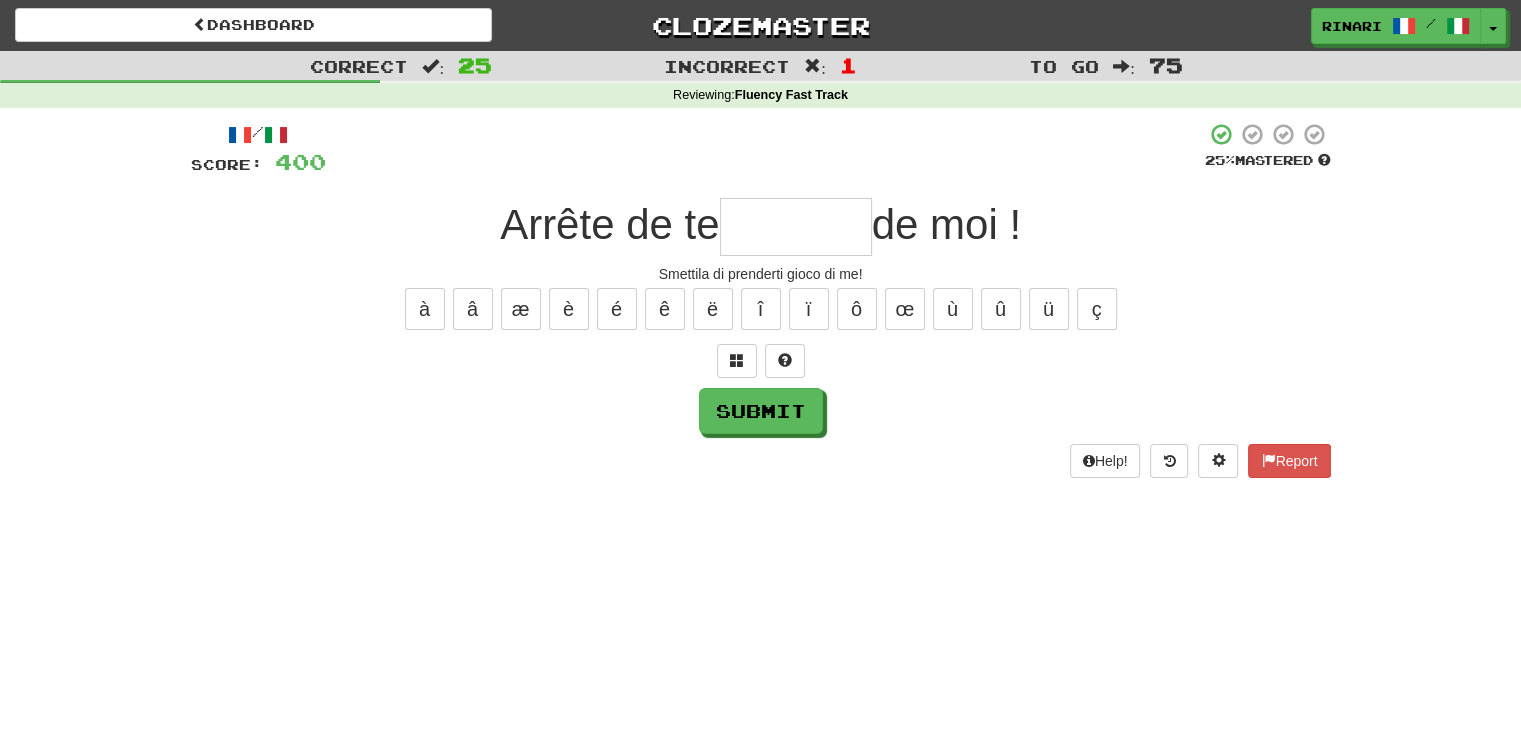 type on "*" 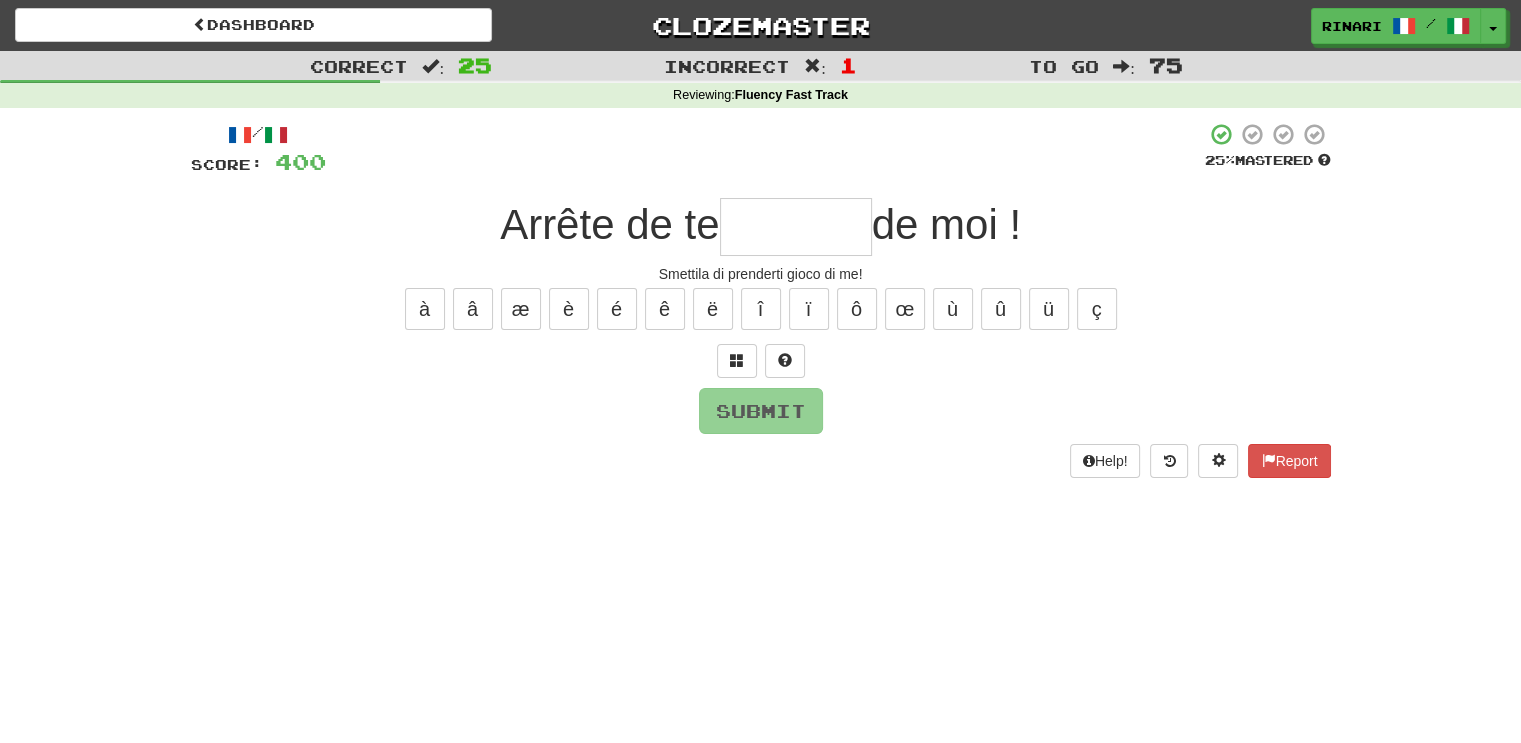 type on "*" 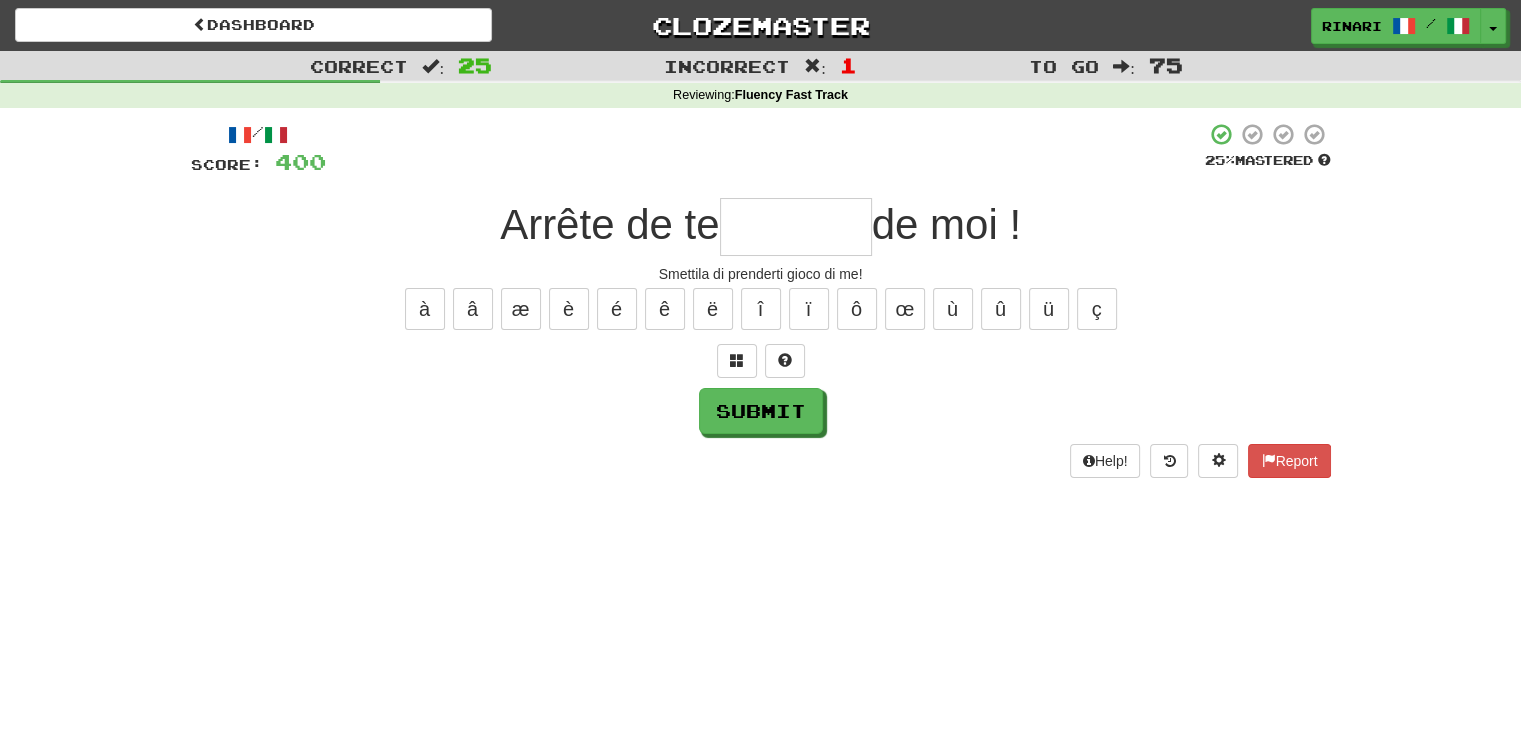 type on "*" 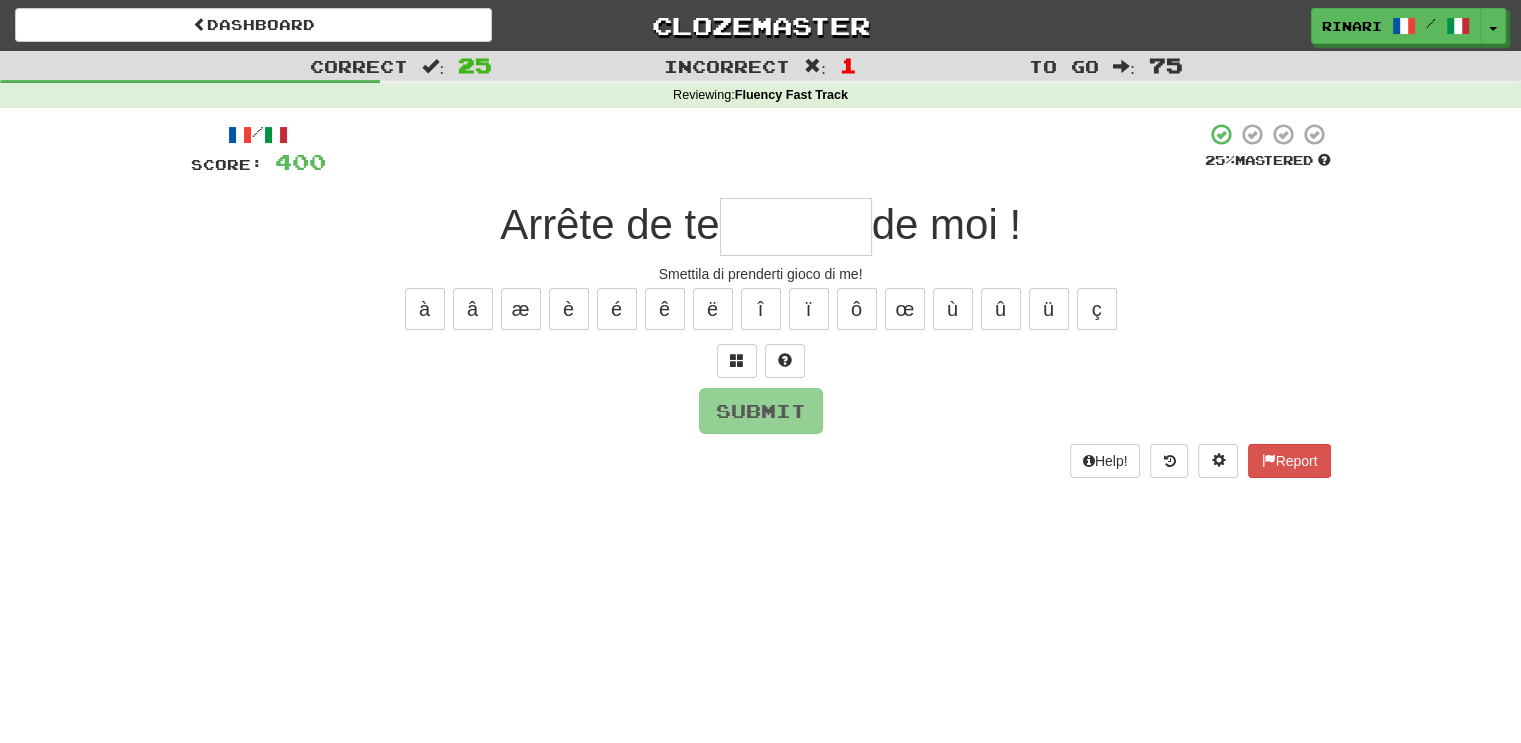 type on "*" 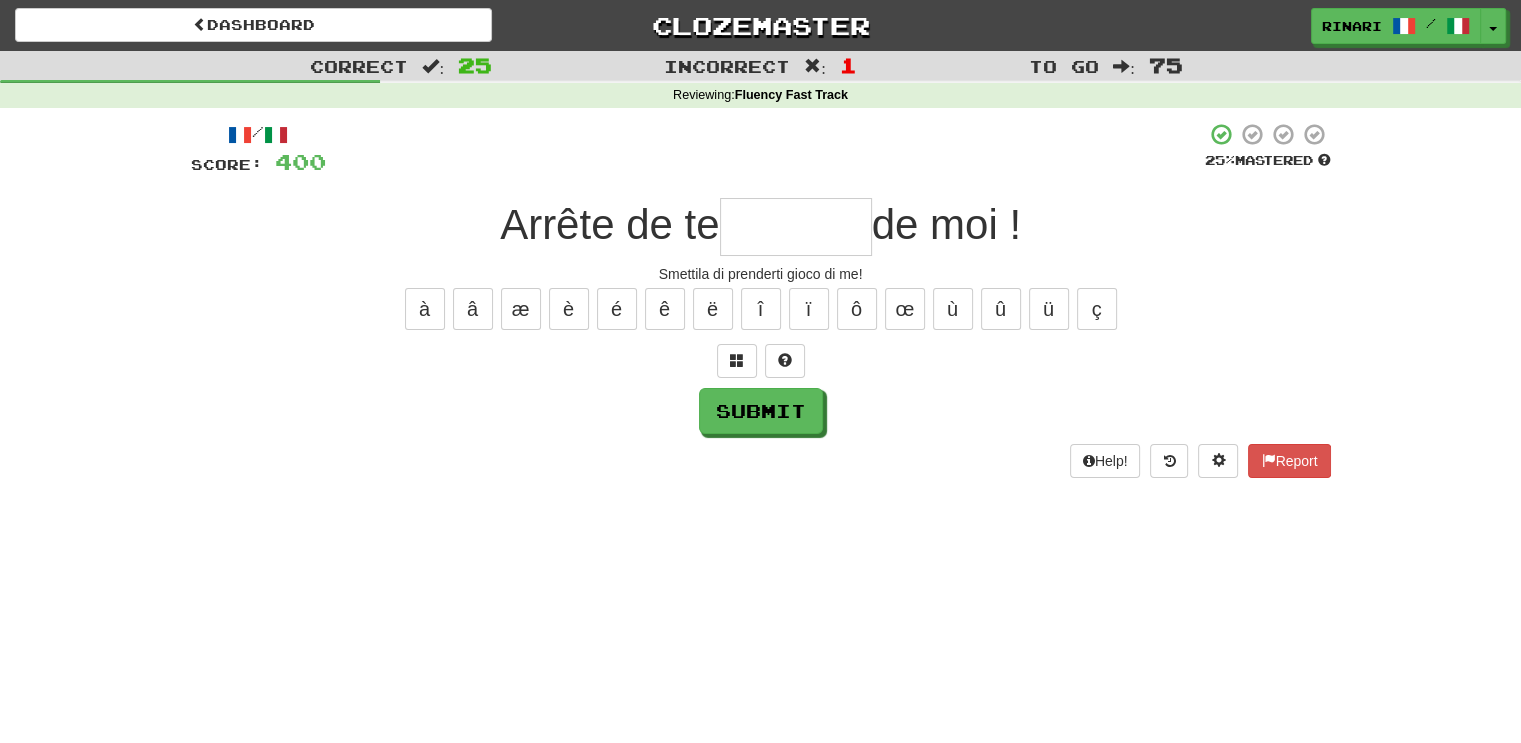 type on "*" 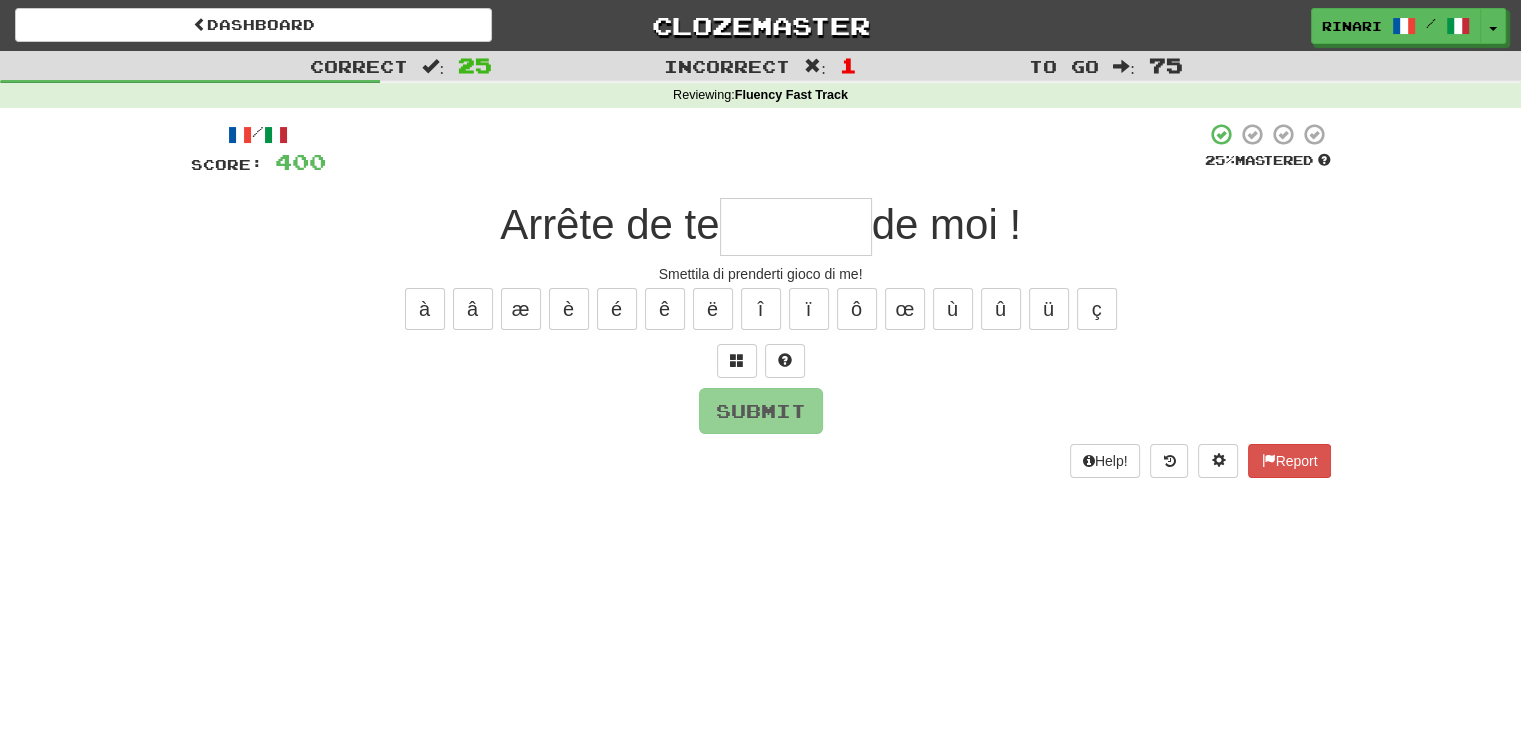 type on "*" 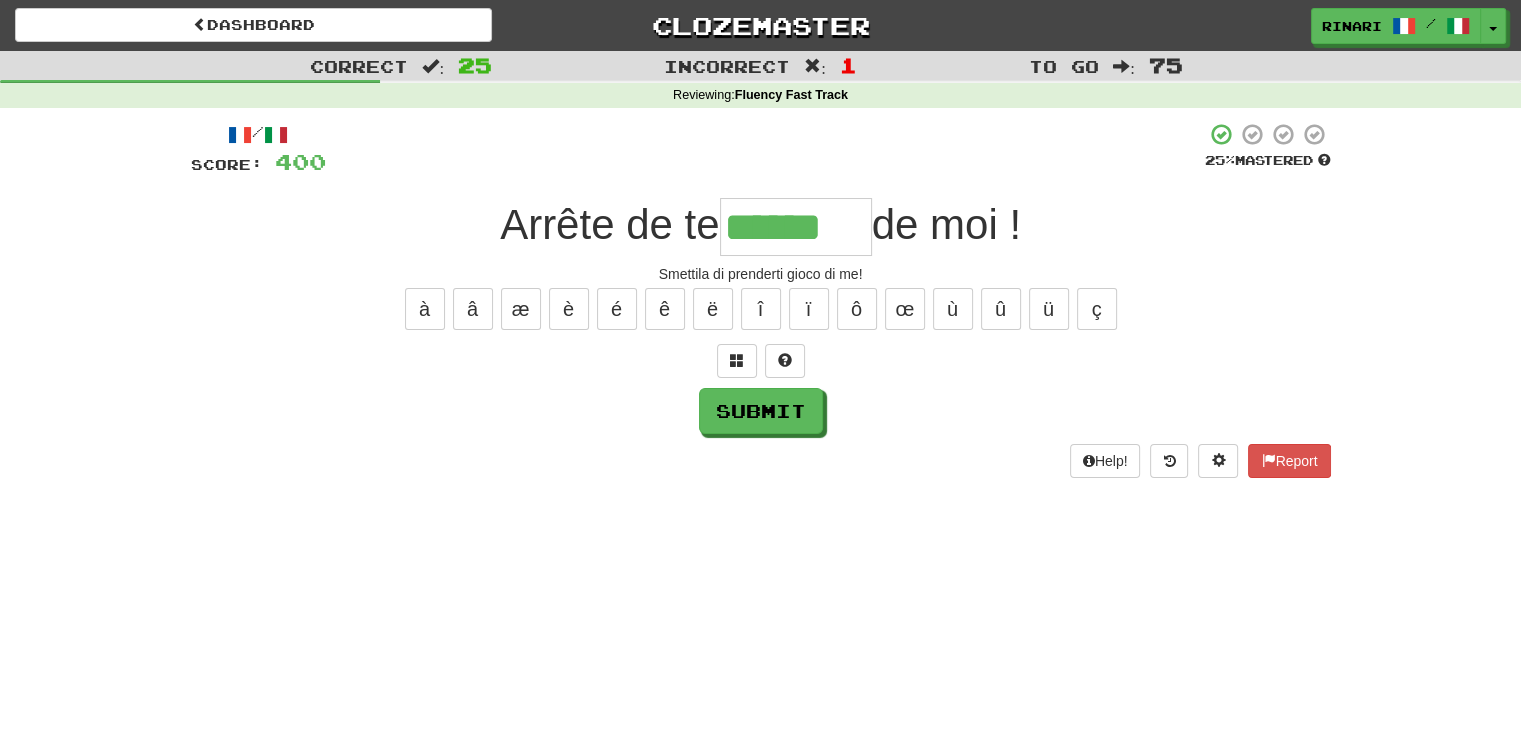 type on "******" 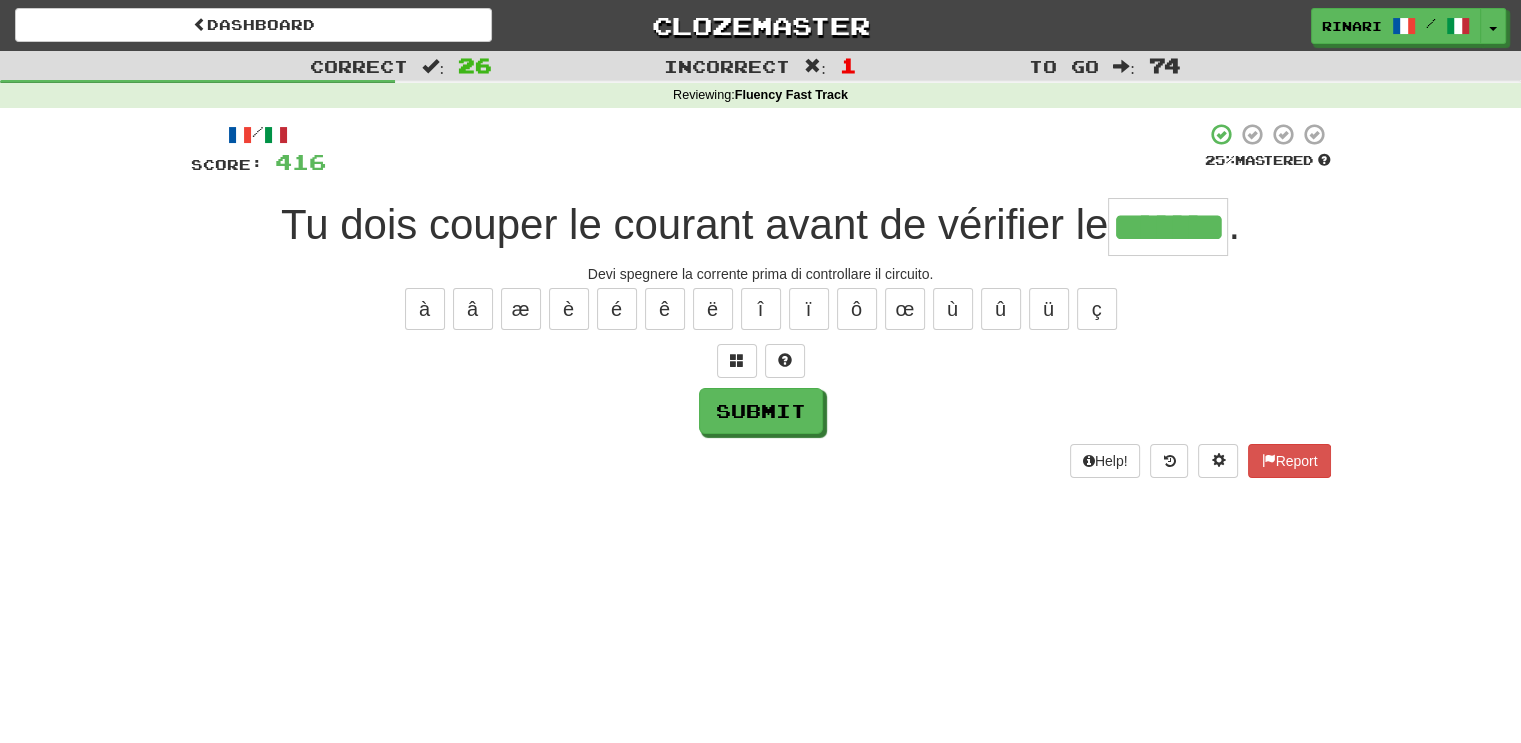 type on "*******" 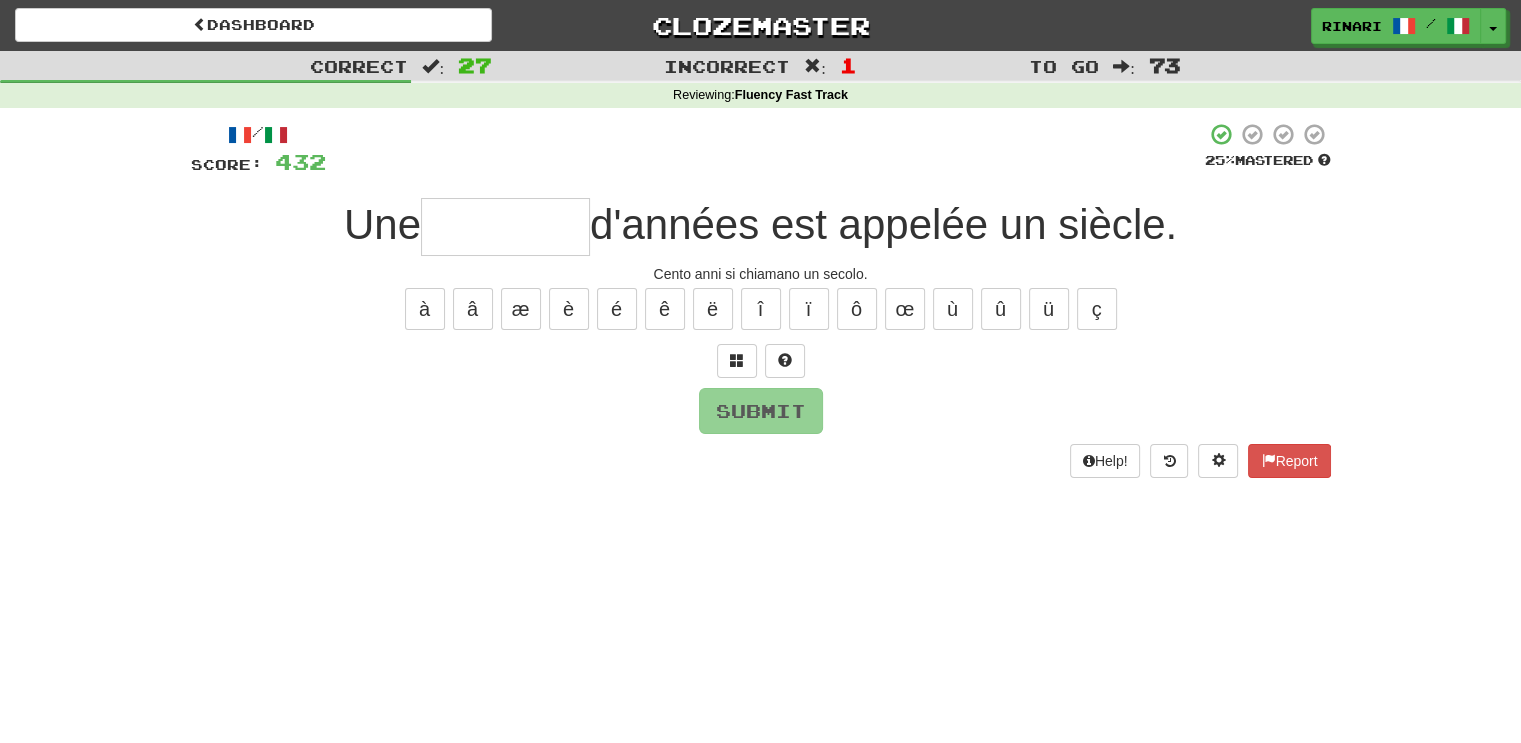type on "*" 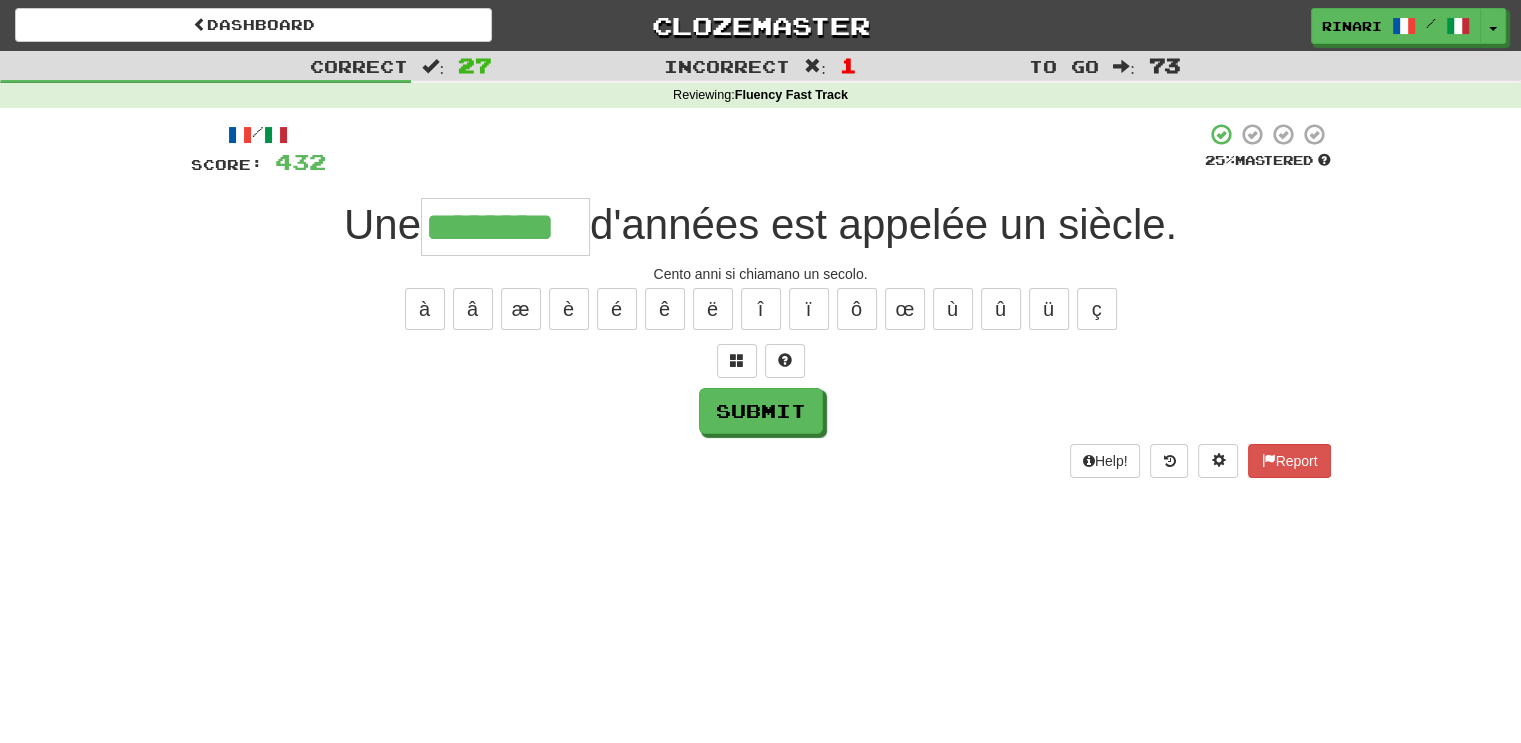 type on "********" 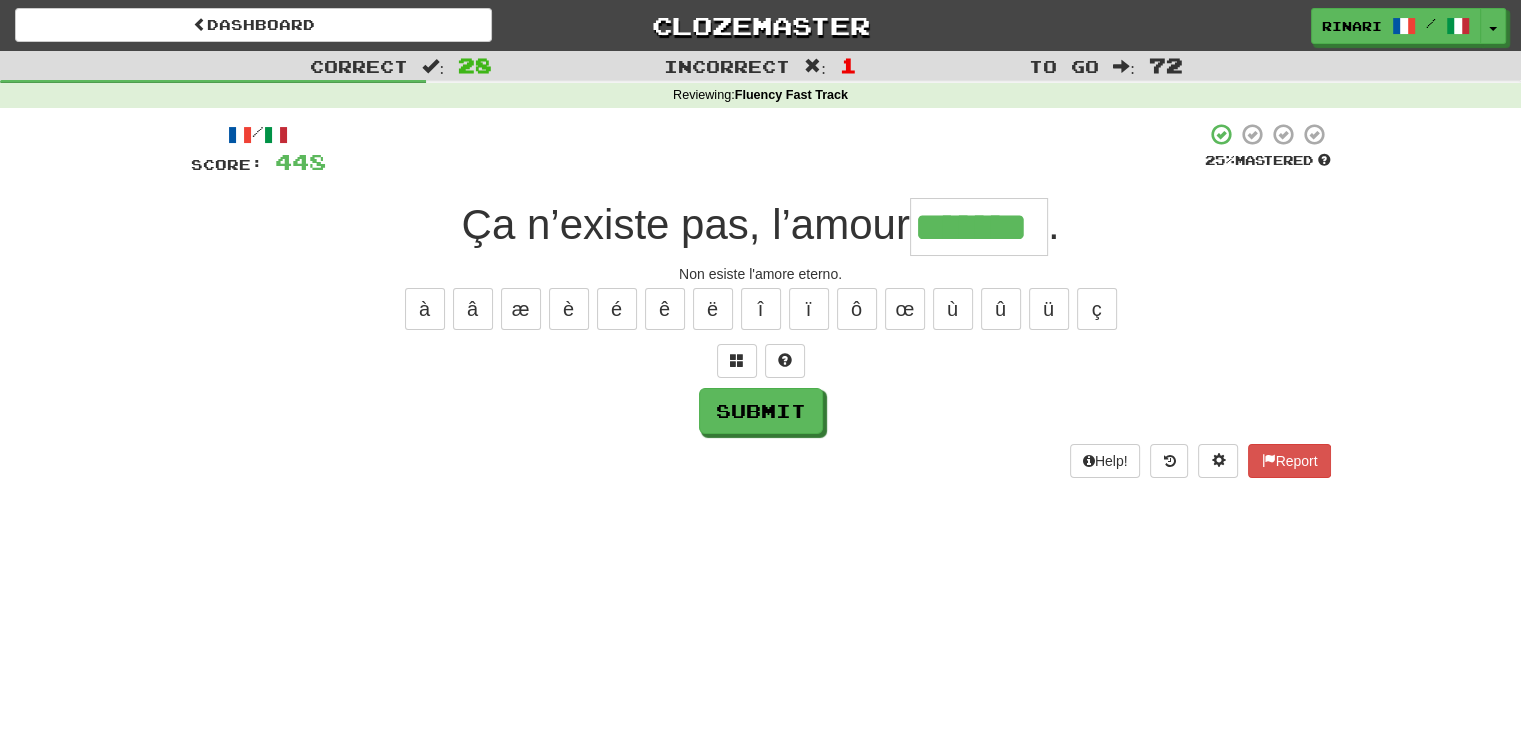 type on "*******" 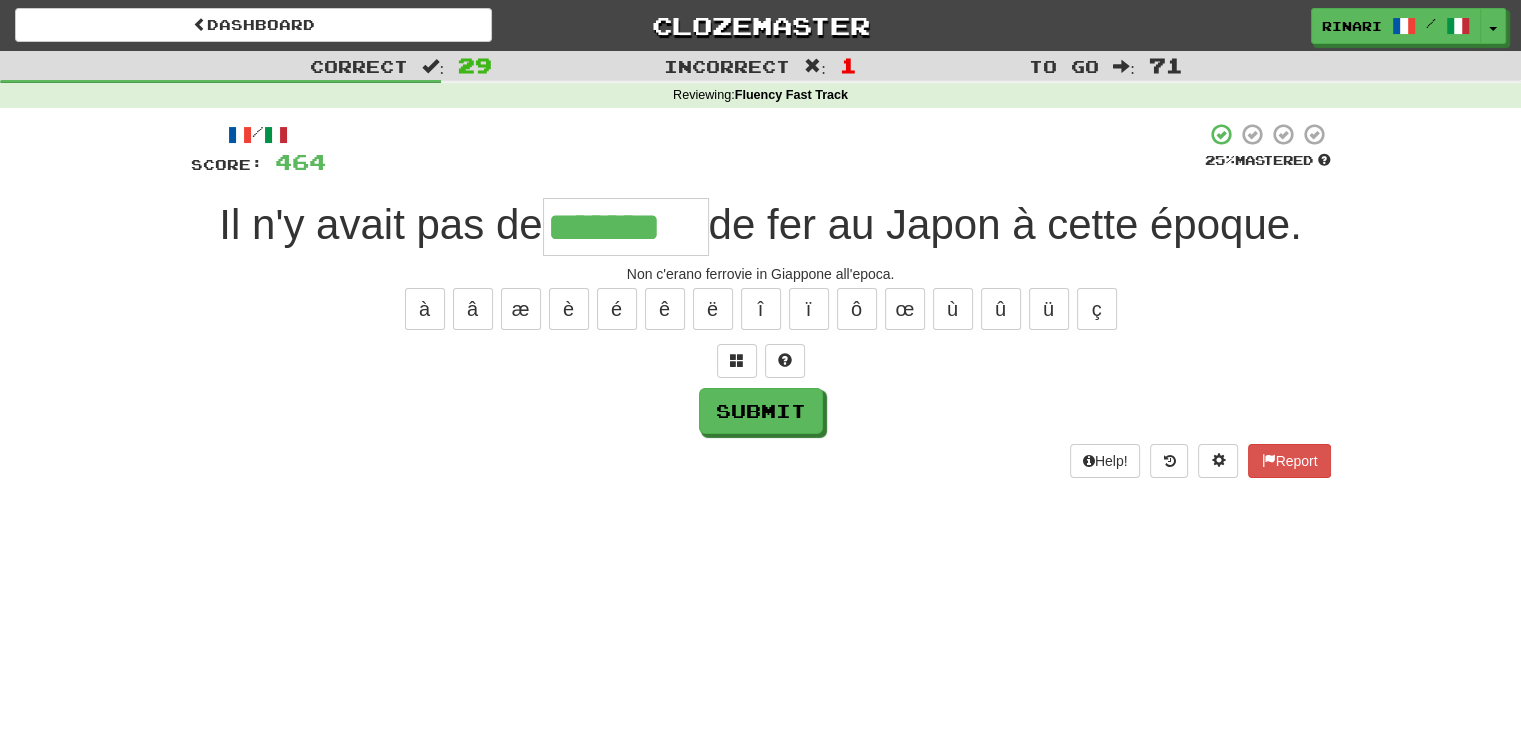 type on "*******" 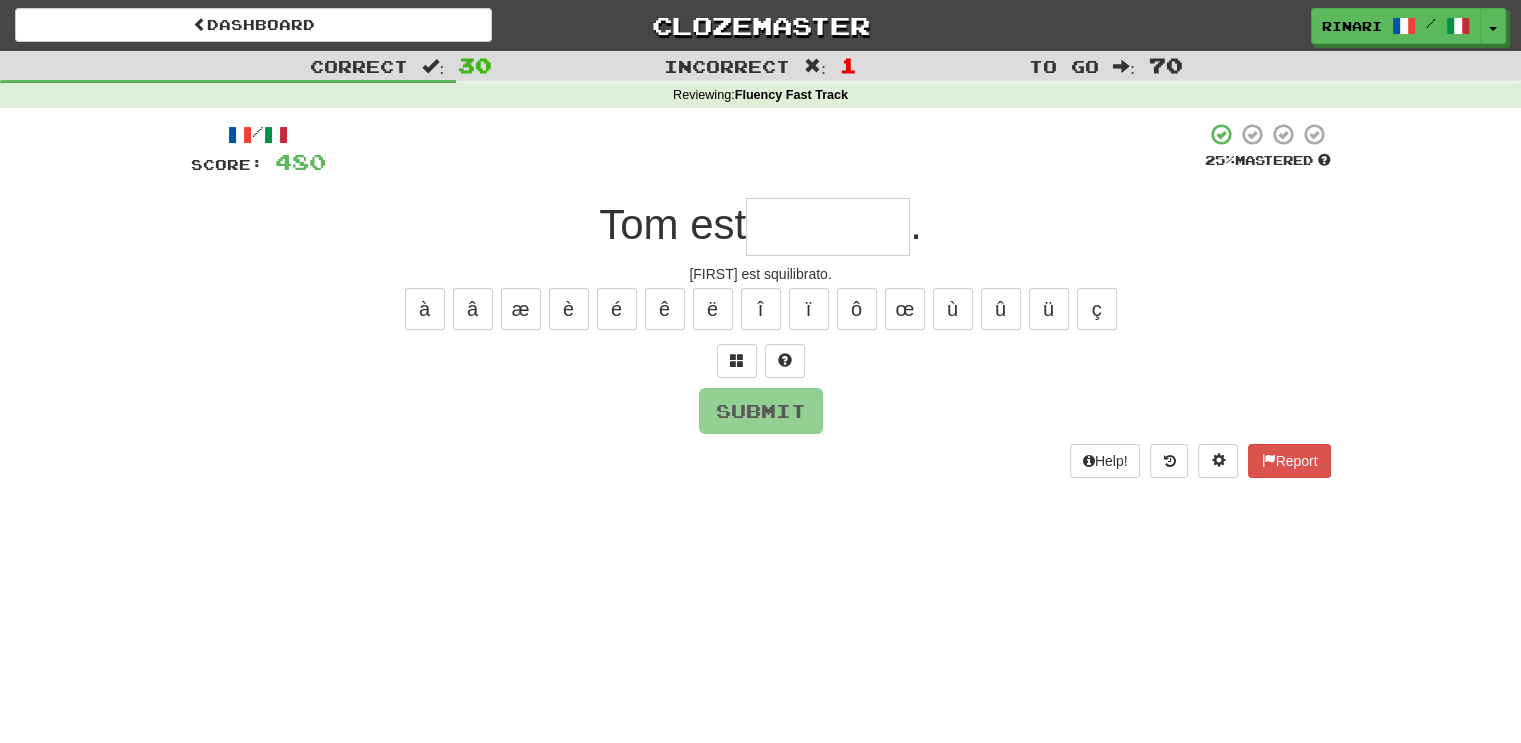 type on "*" 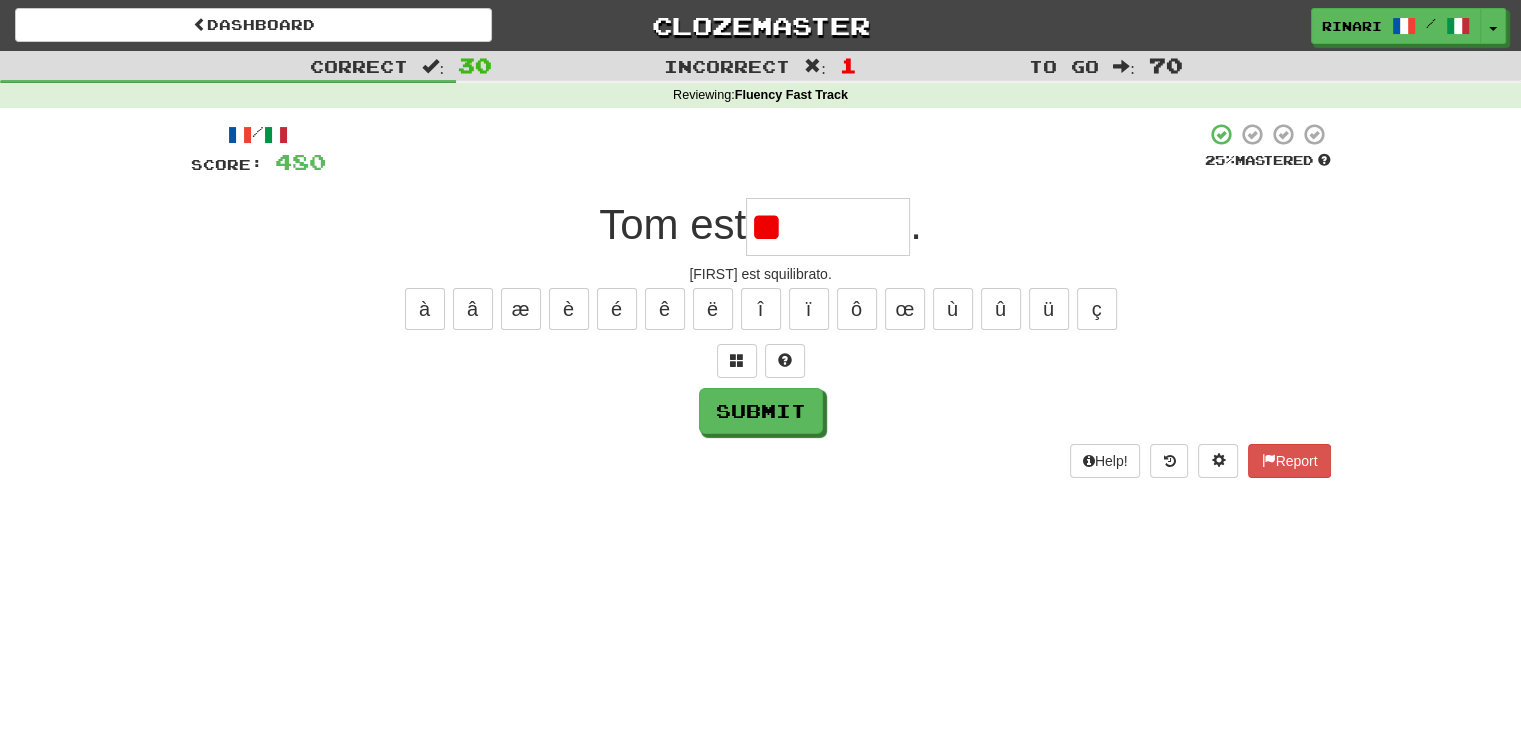 type on "*" 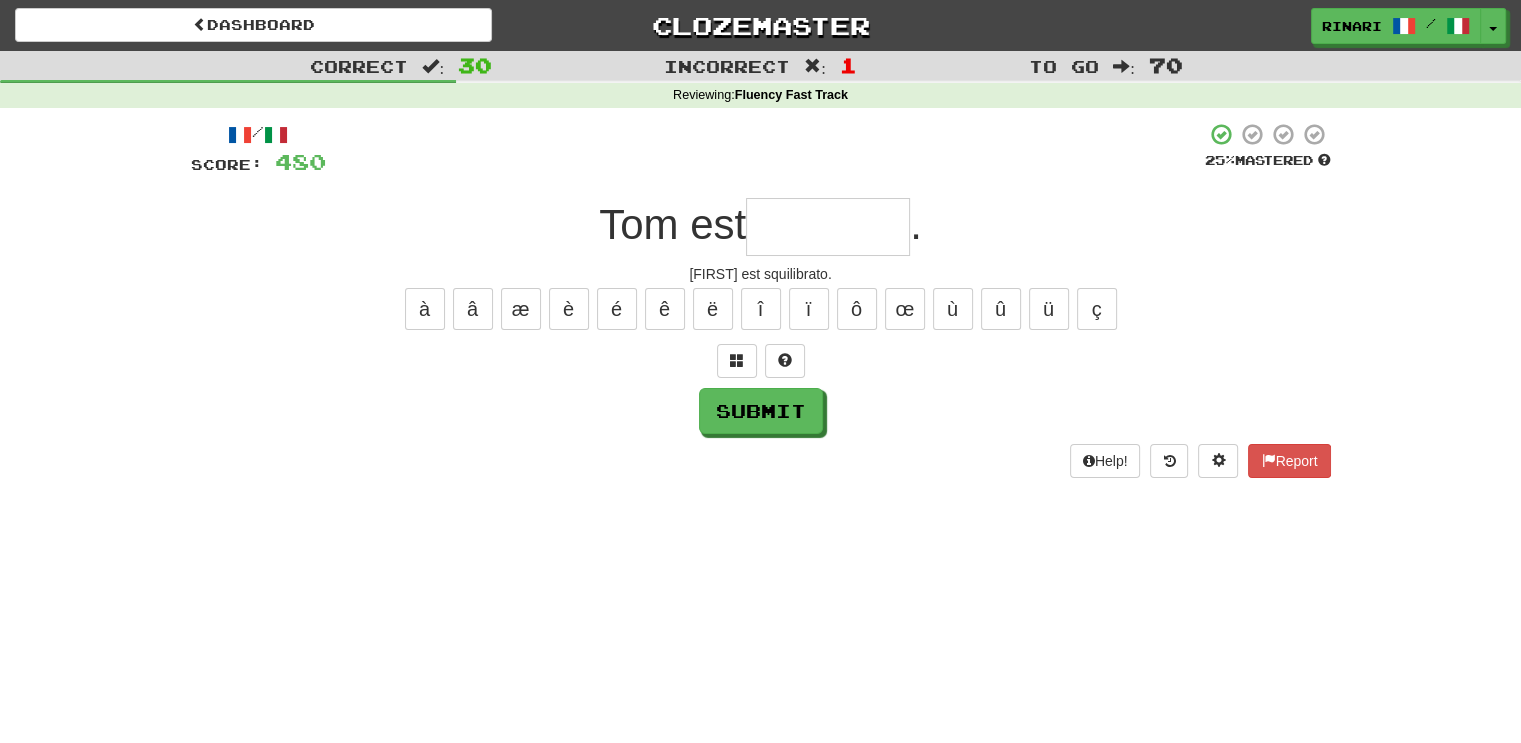 type on "*" 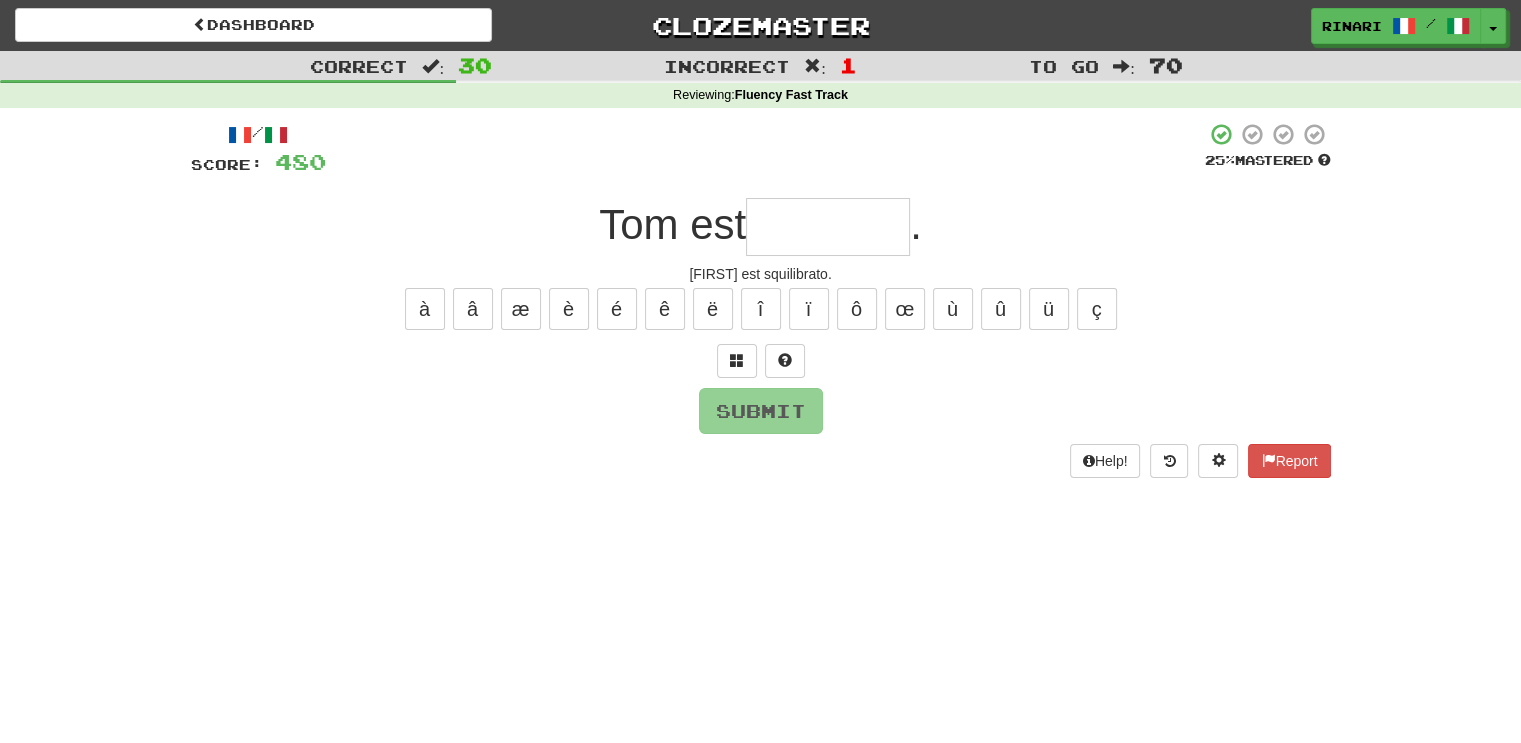 type on "*" 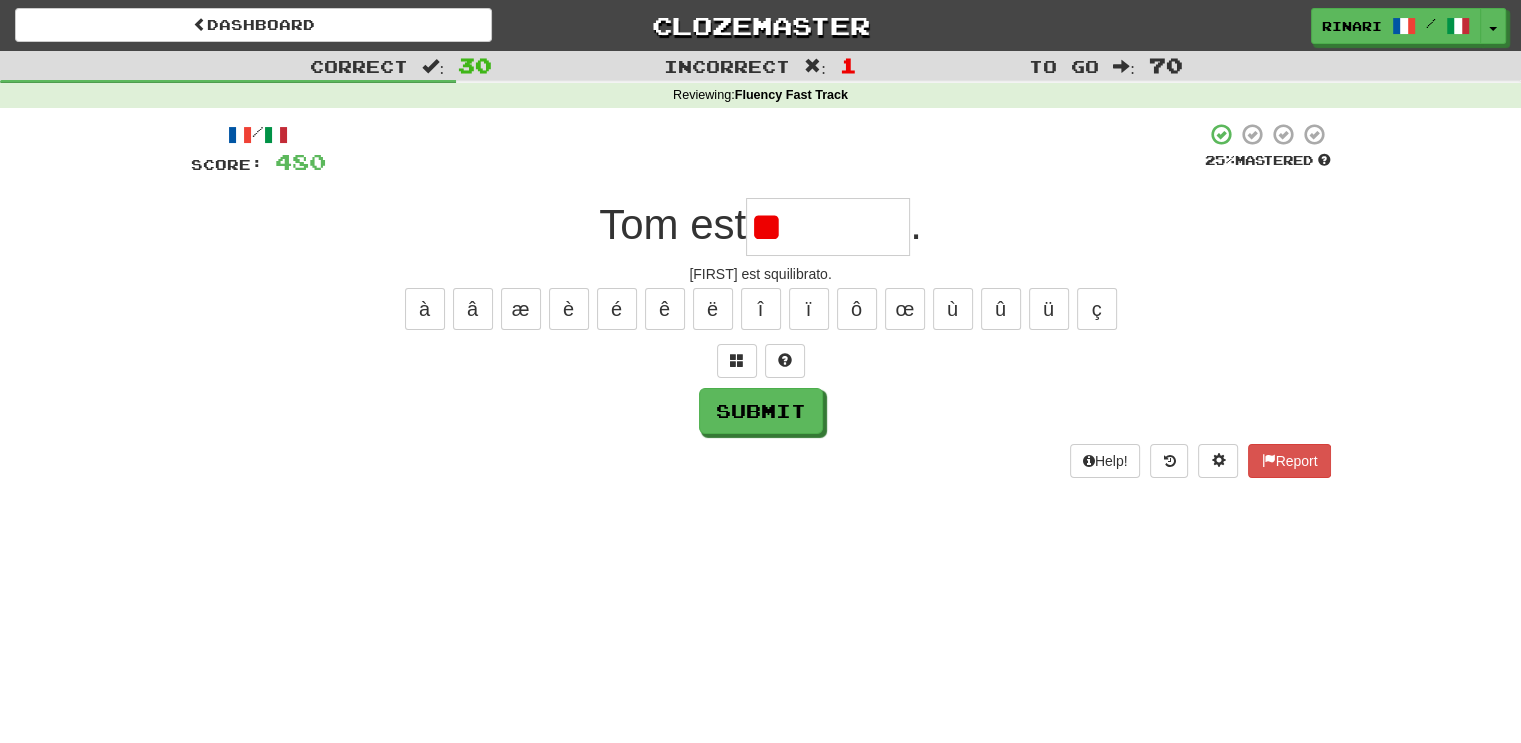 type on "*" 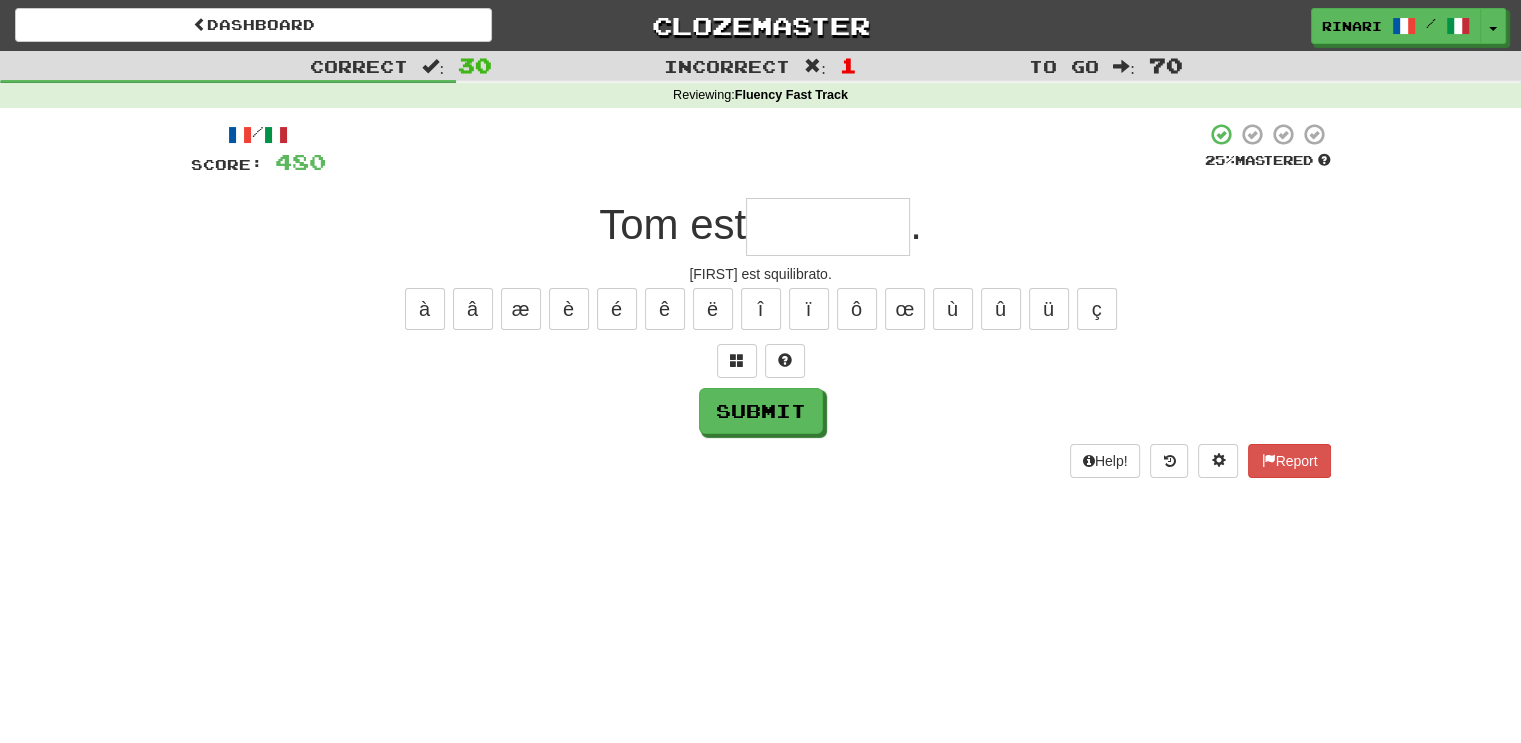 type on "*" 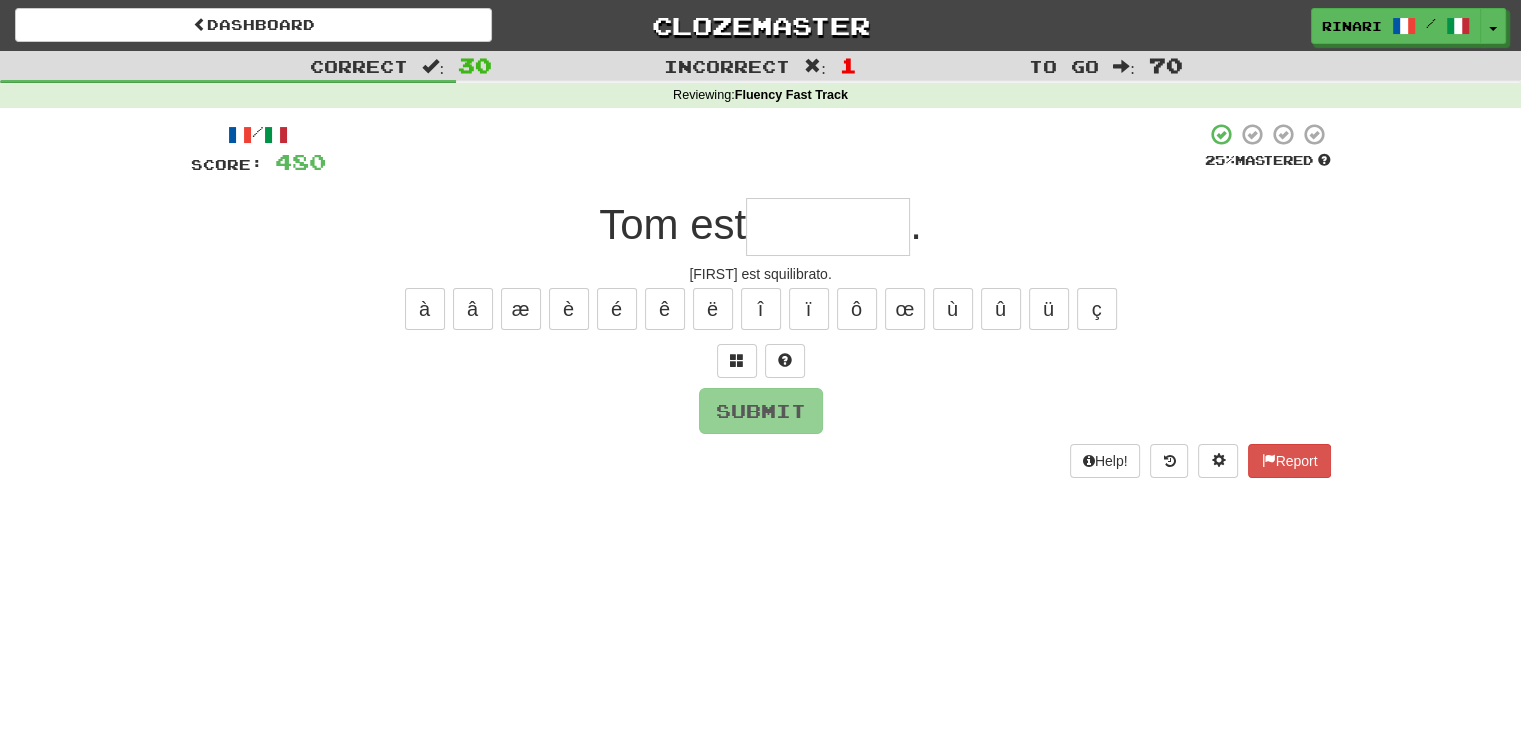 type on "*" 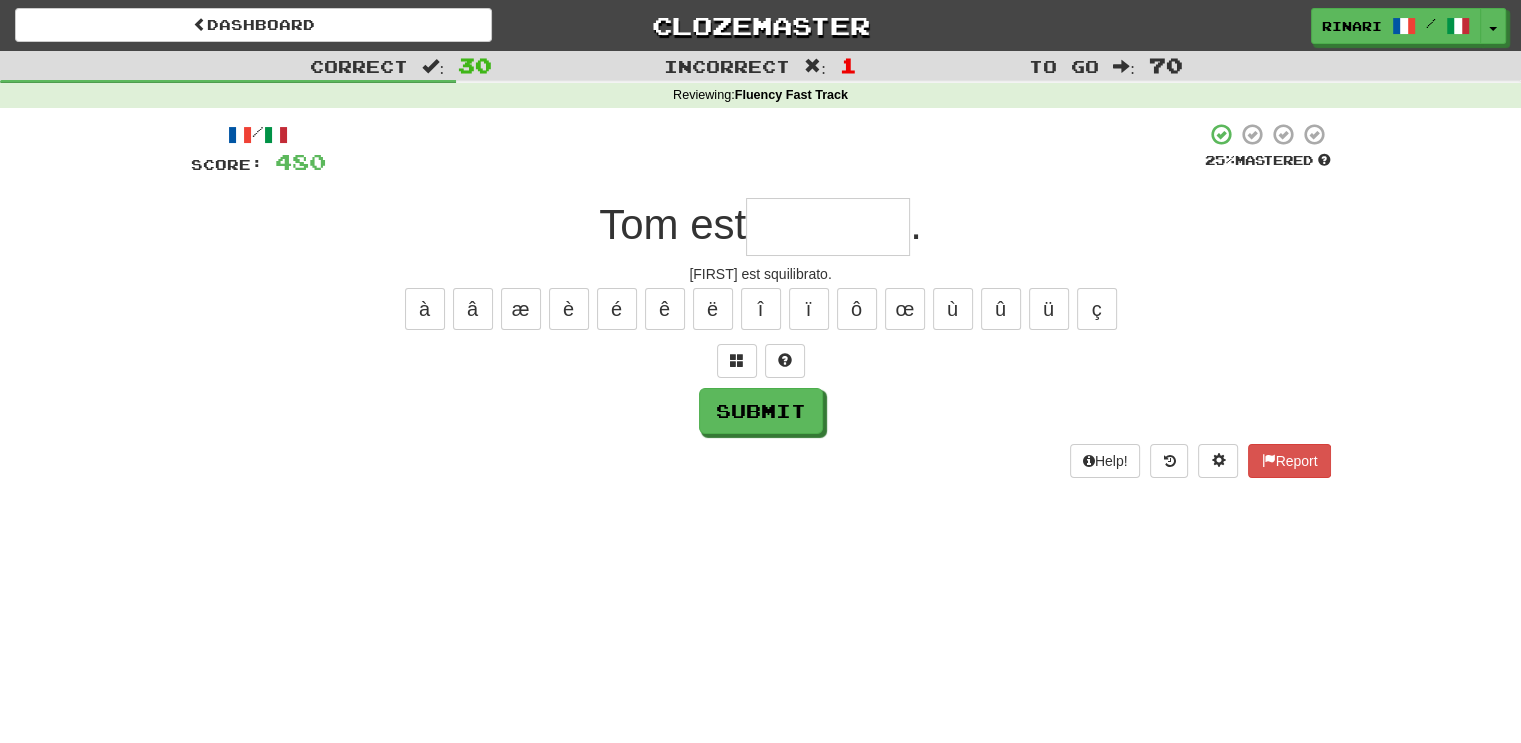 type on "*" 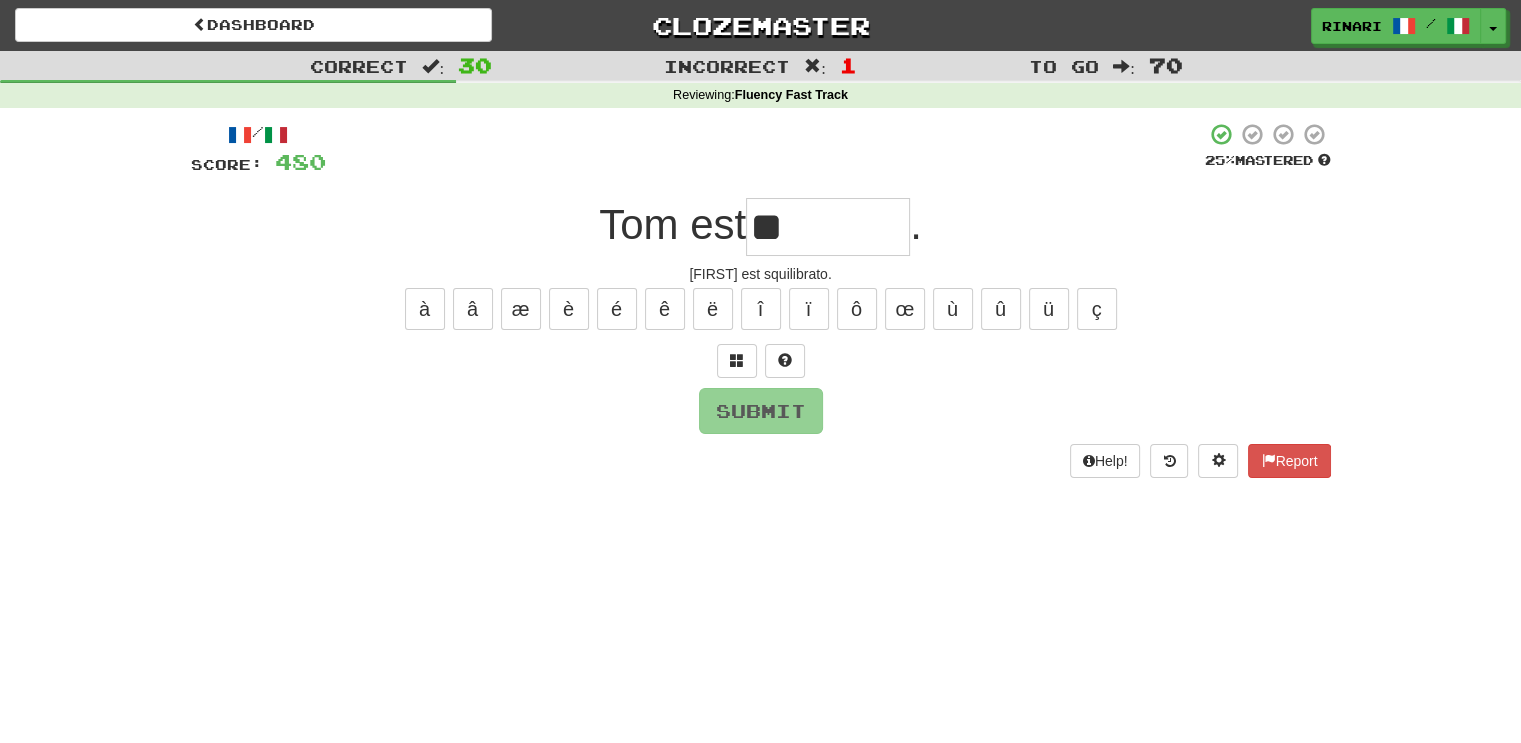 type on "*" 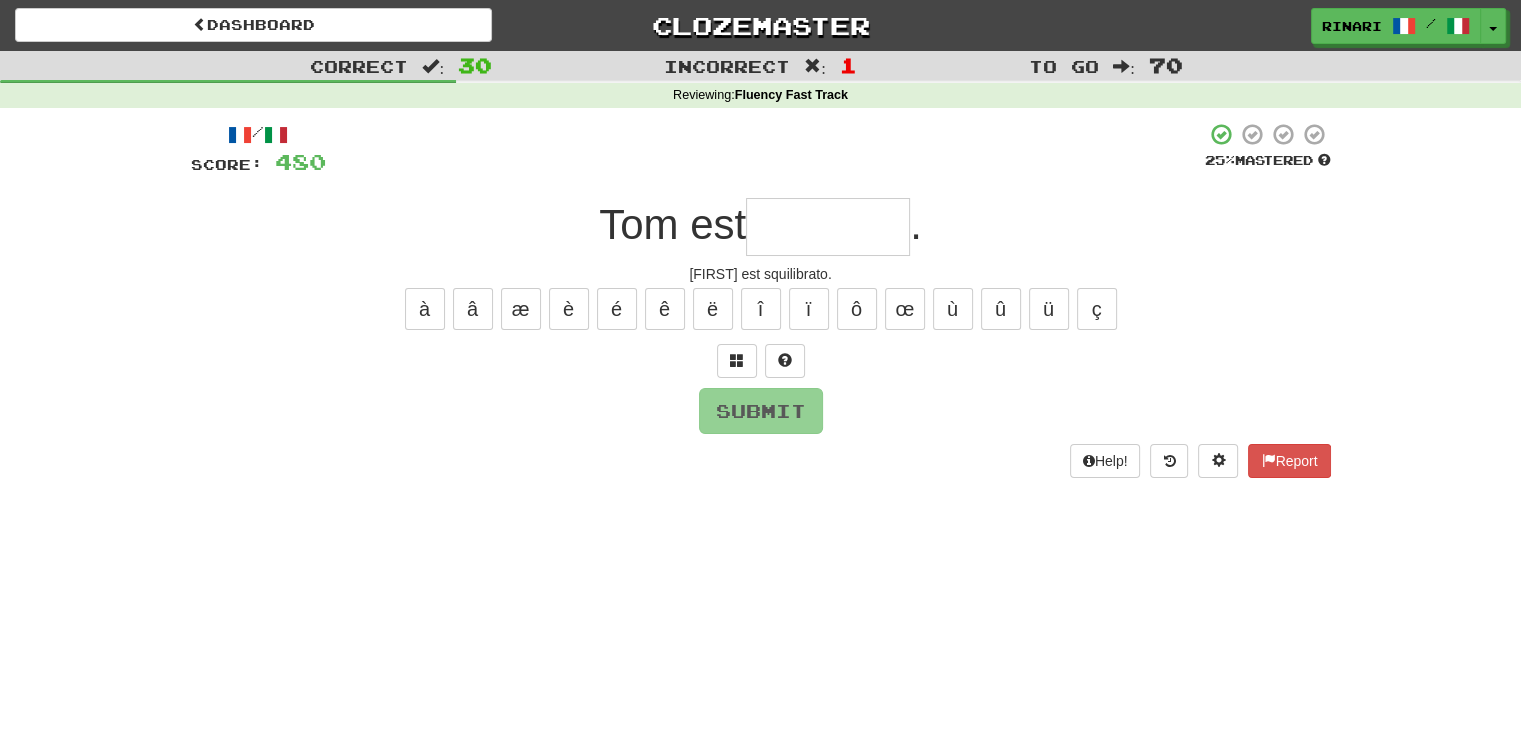 type on "*" 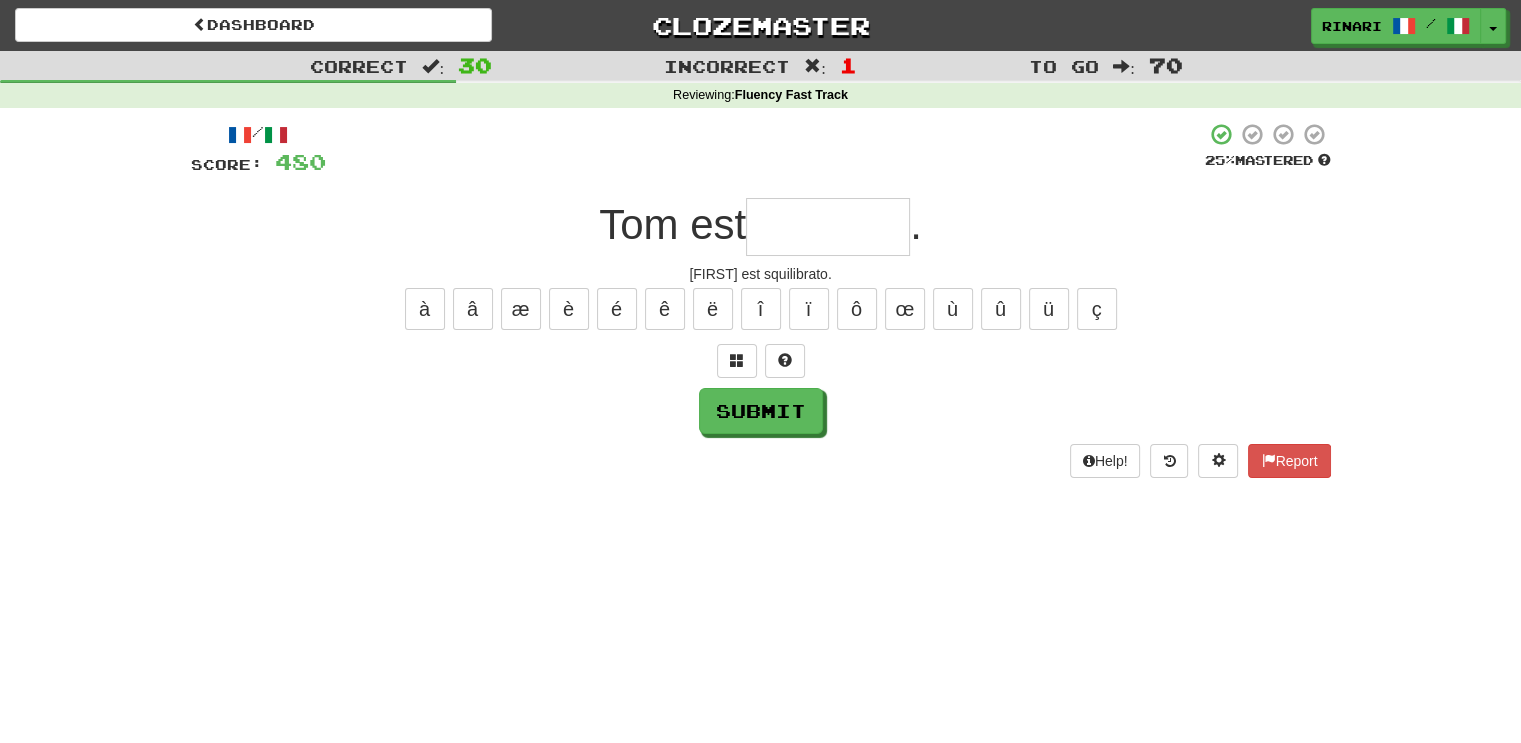 type on "*" 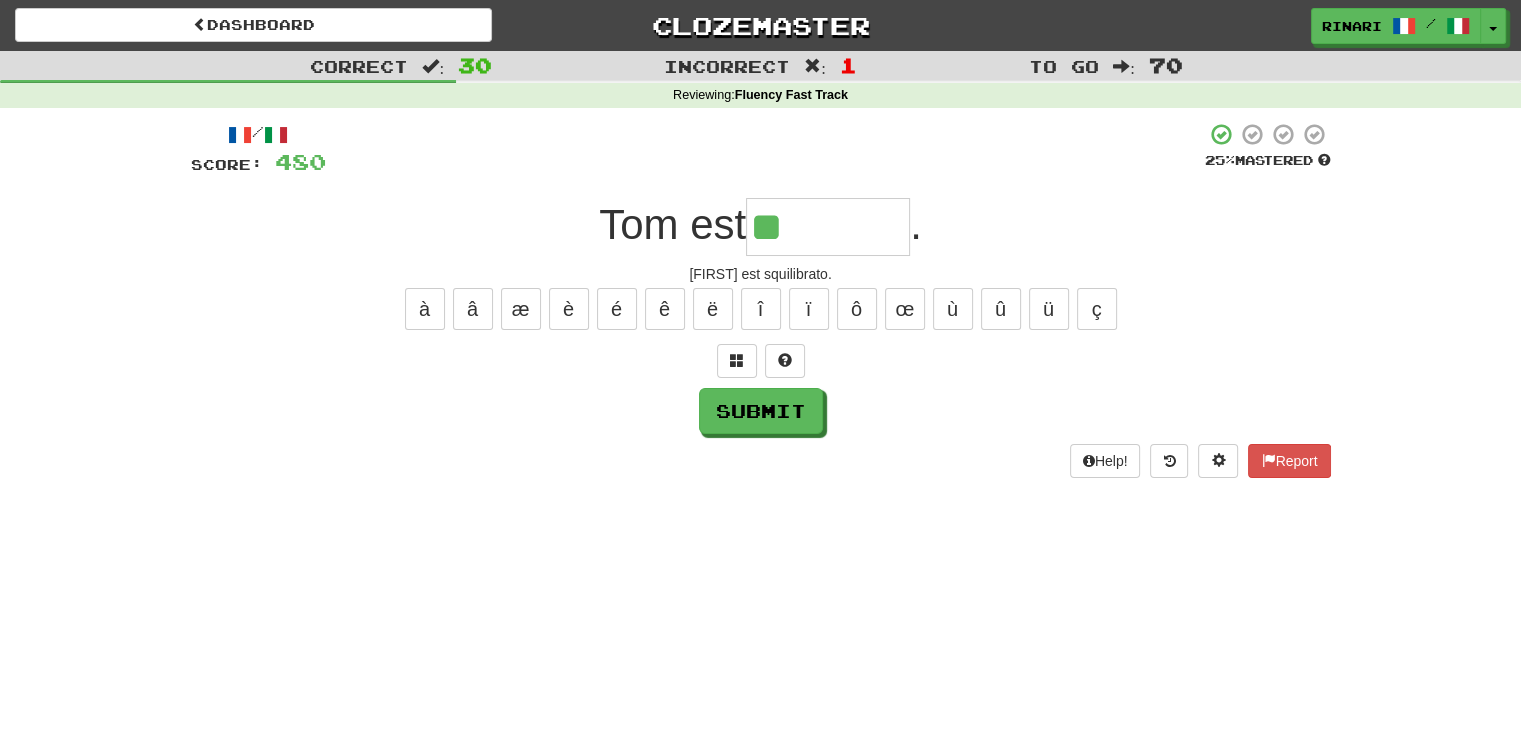 type on "*" 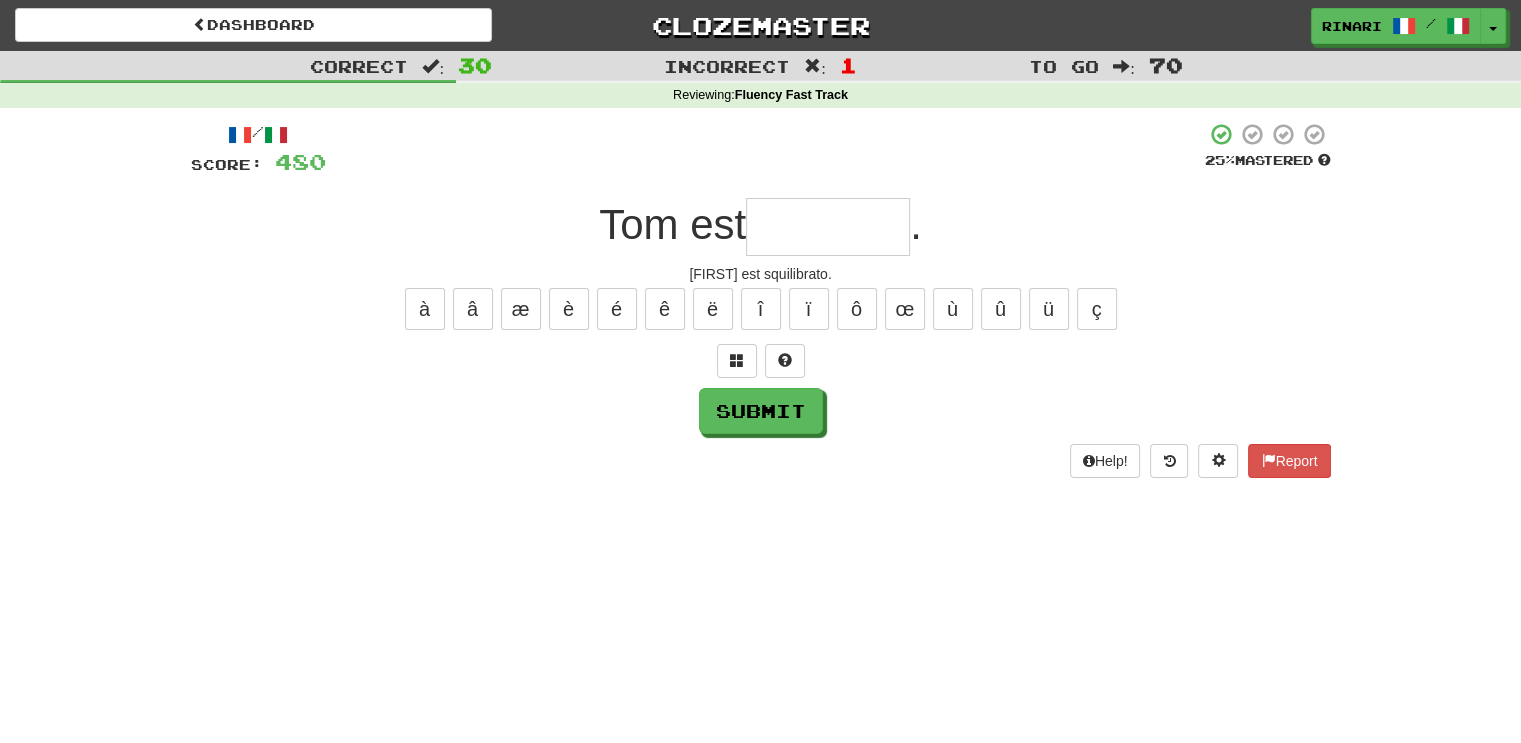type on "*" 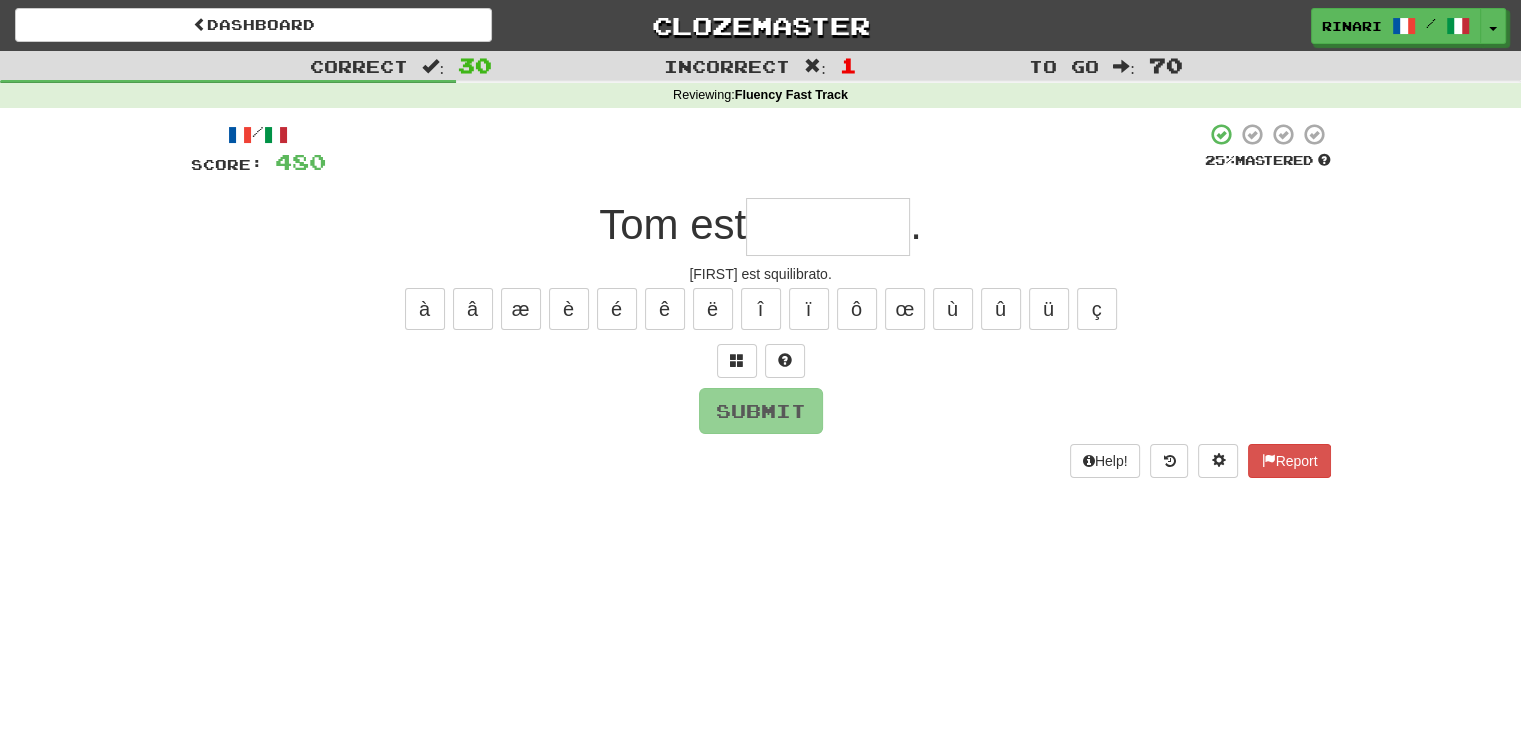type on "*" 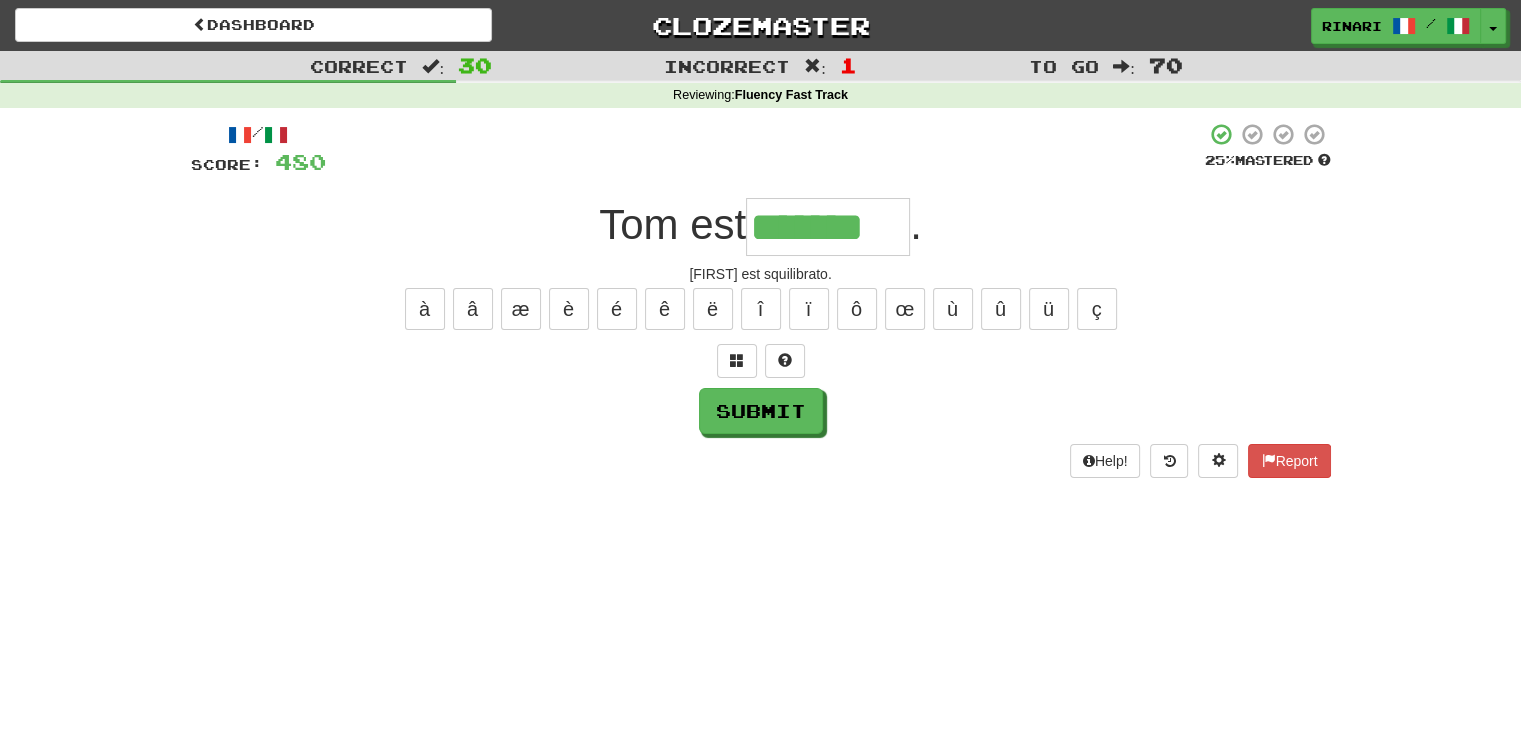 type on "*******" 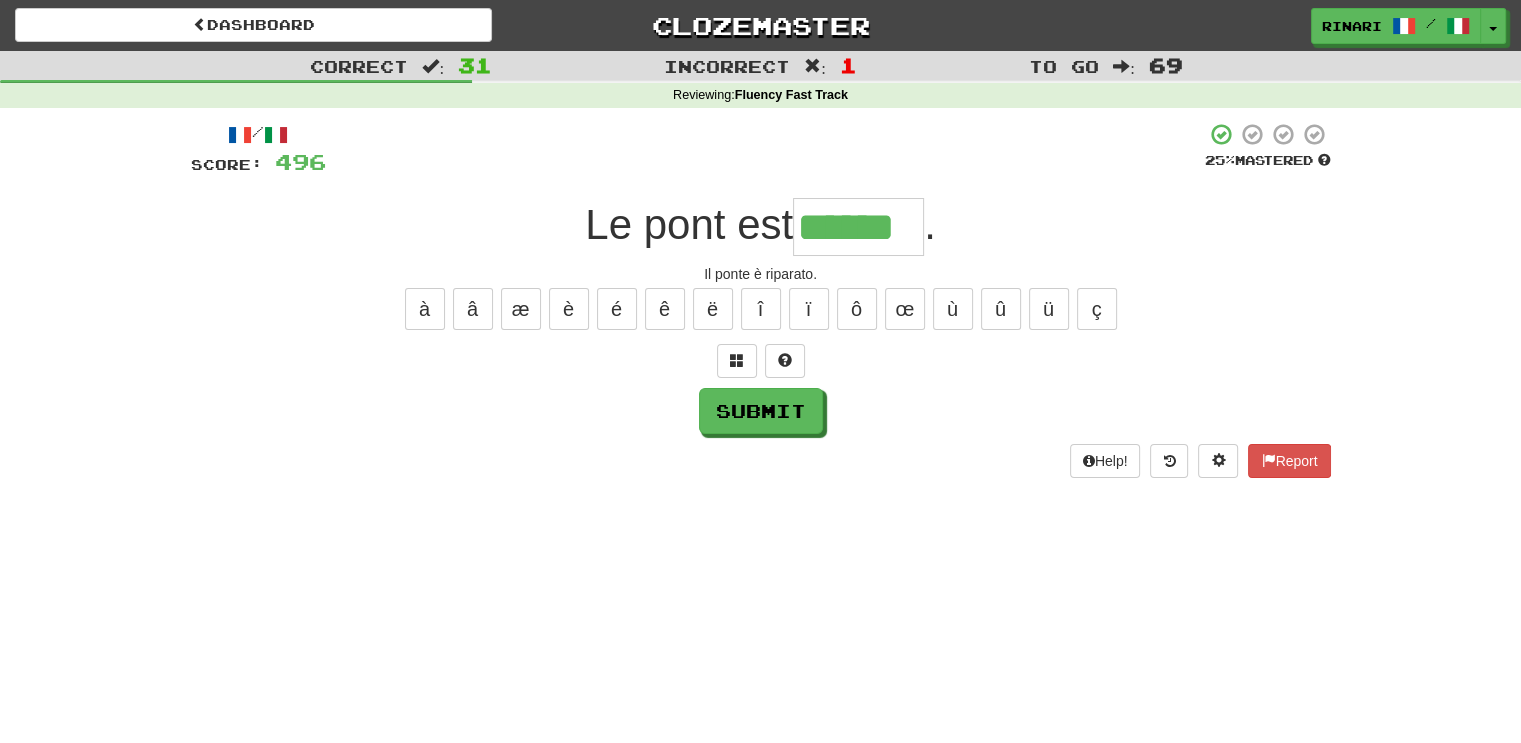 type on "******" 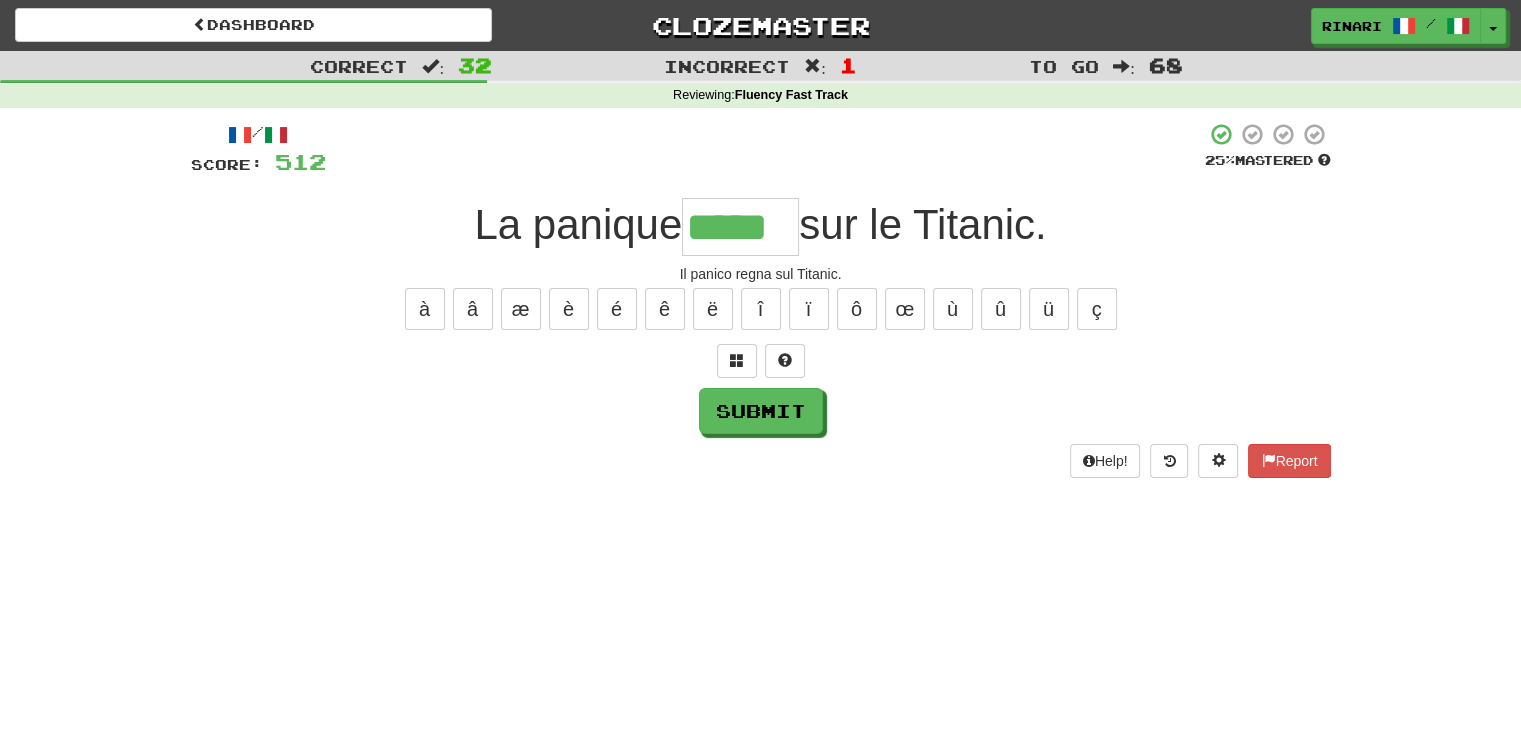 type on "*****" 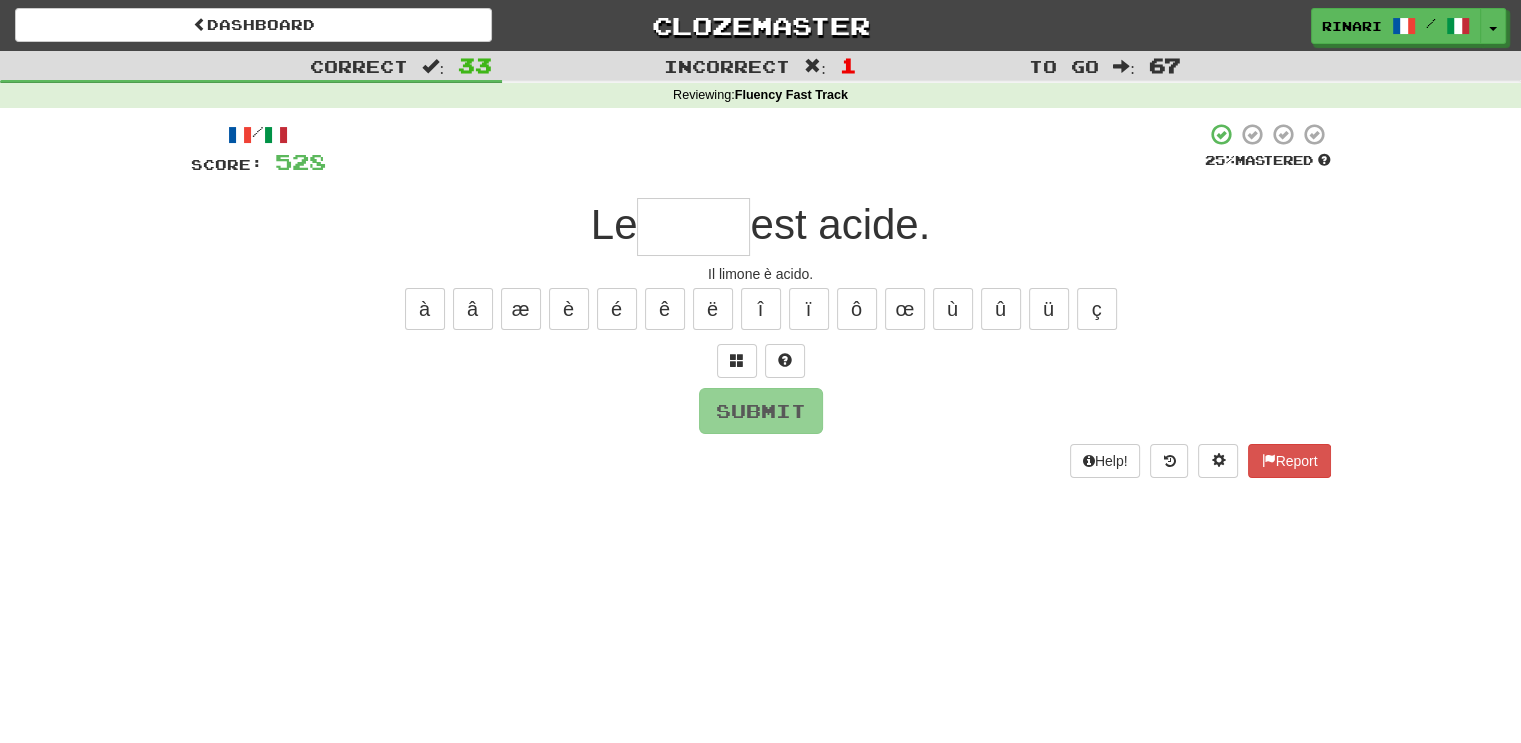 type on "*" 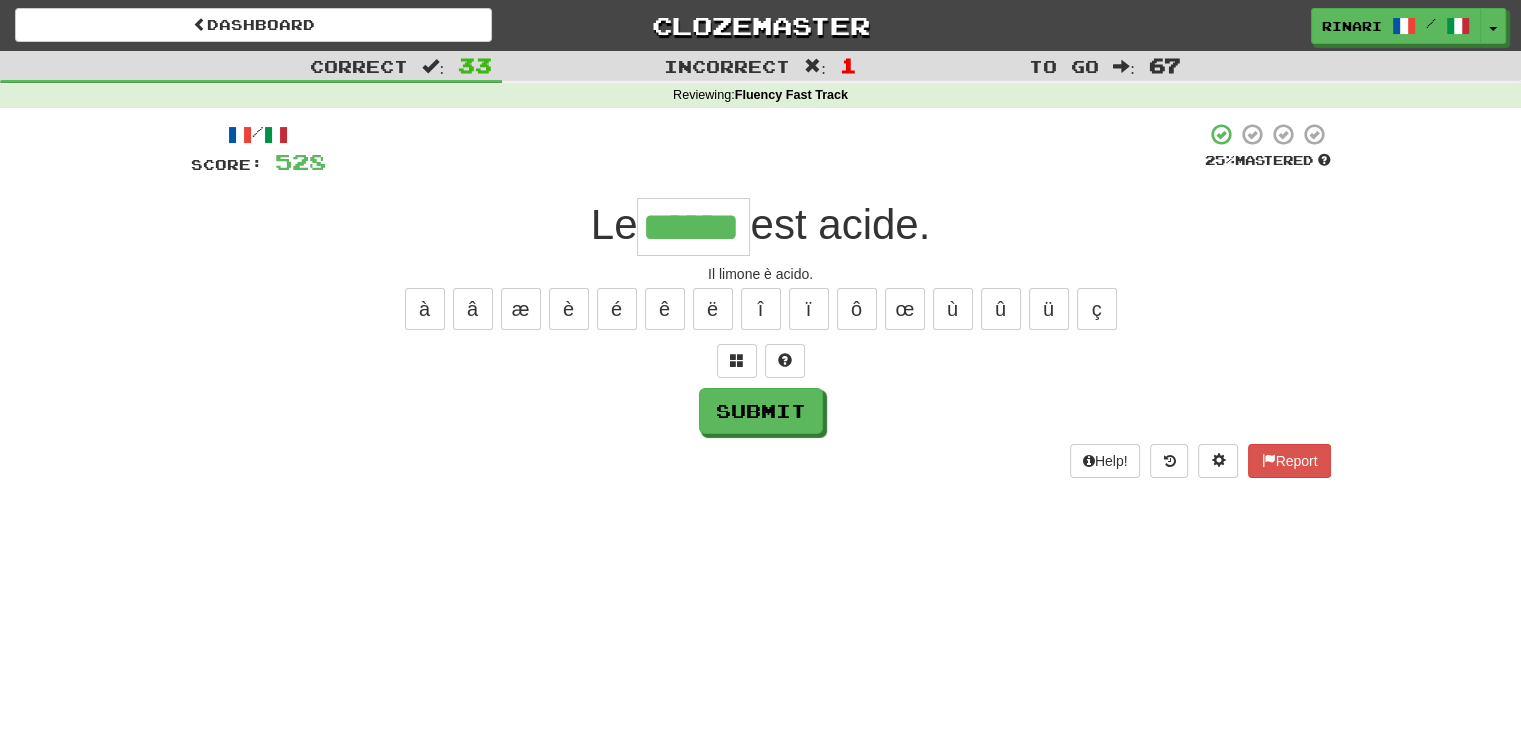 type on "******" 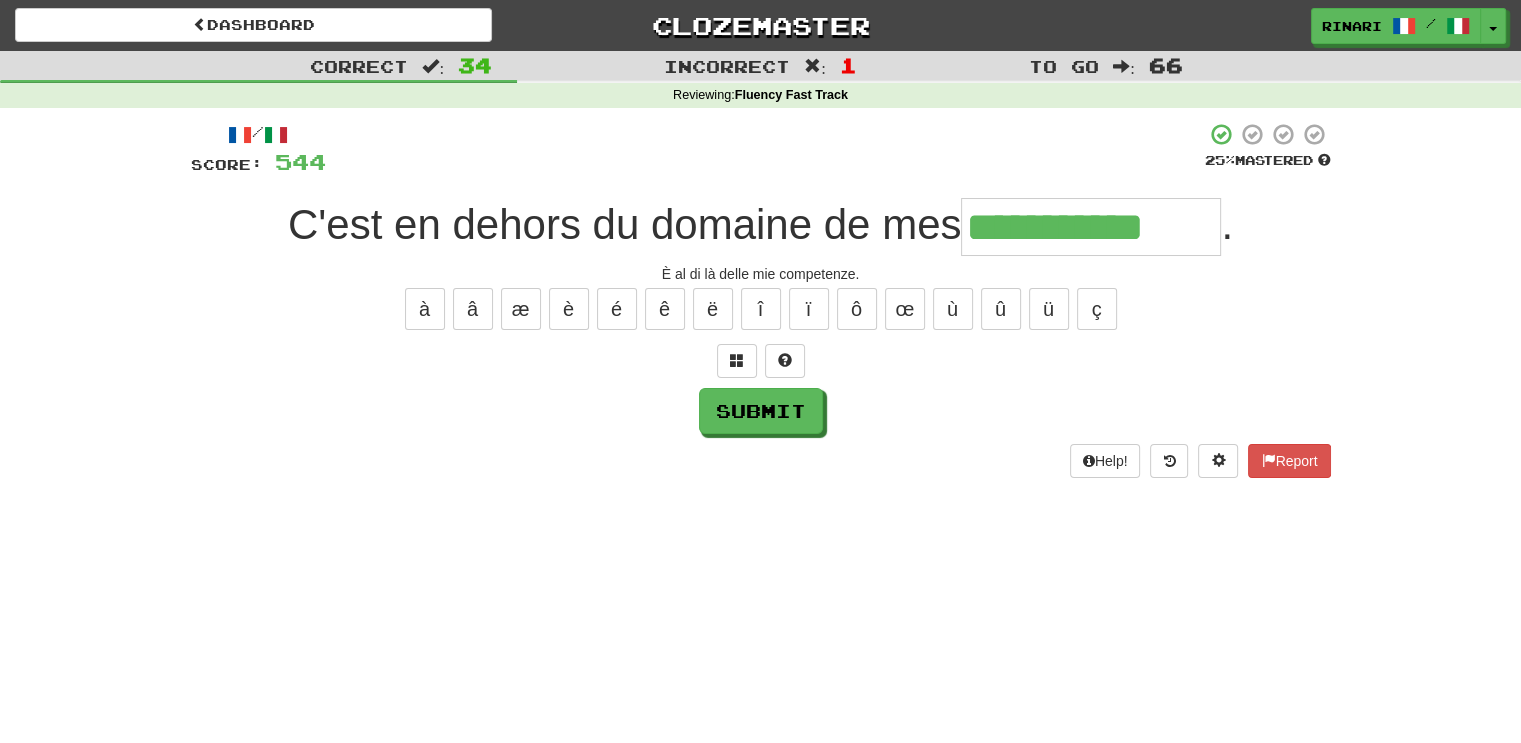 type on "**********" 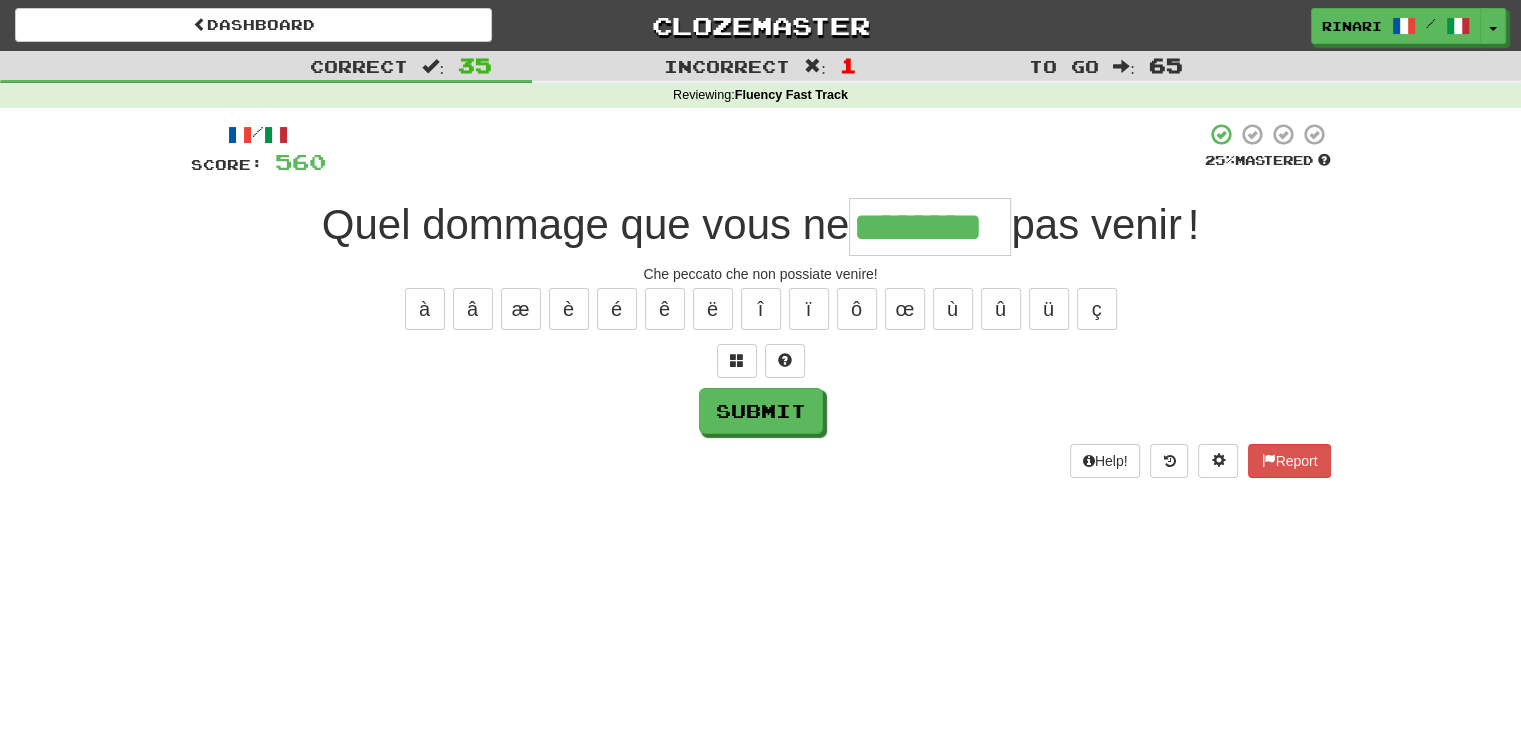 type on "********" 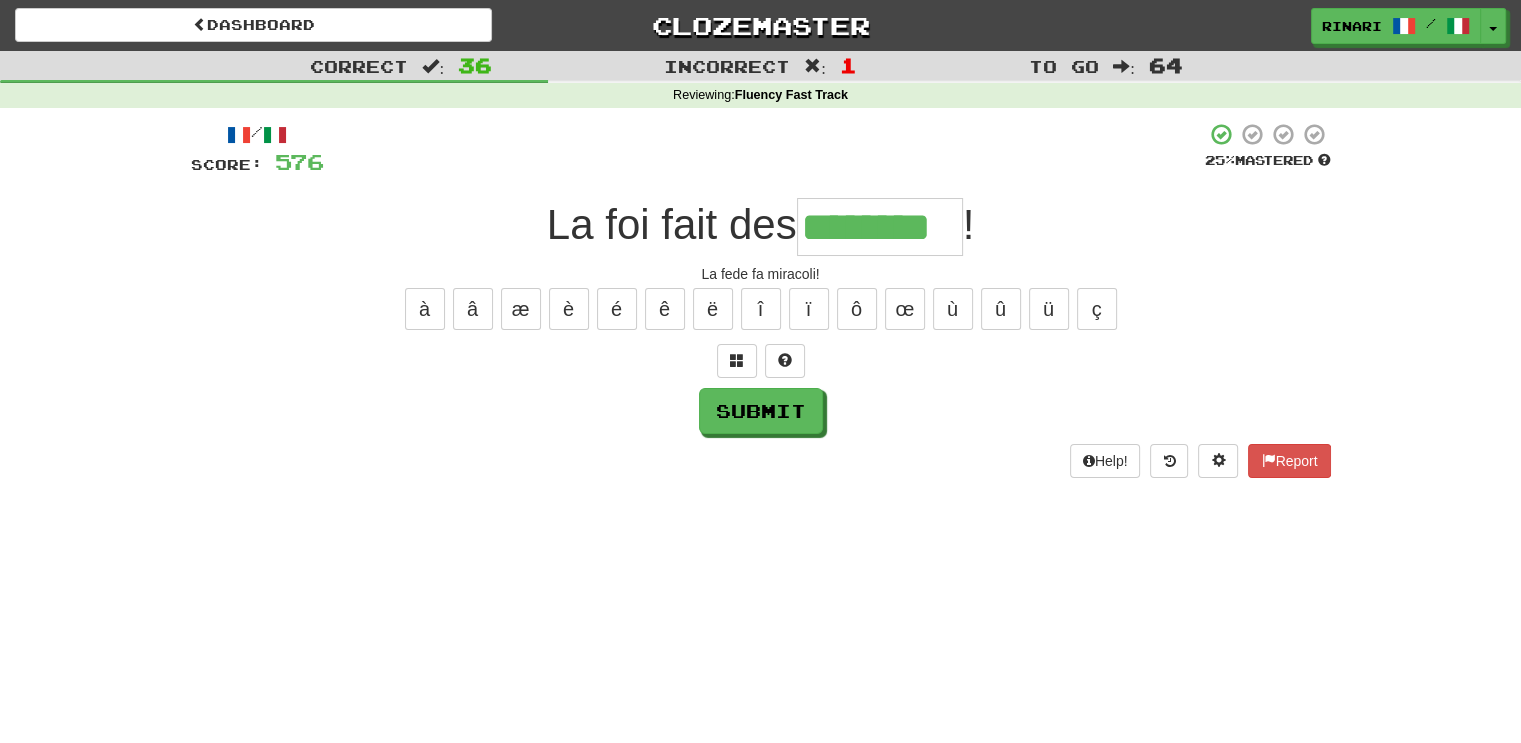 type on "********" 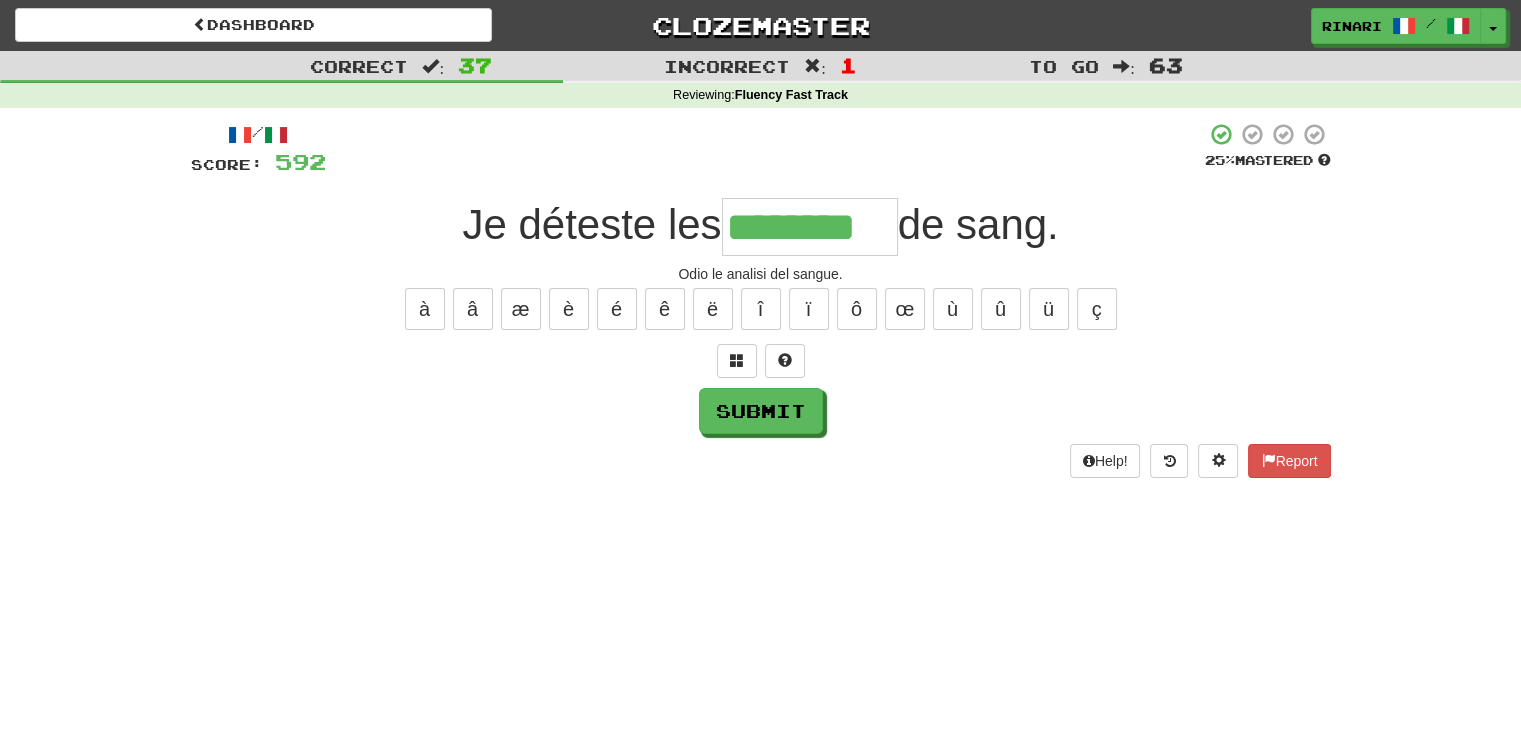 type on "********" 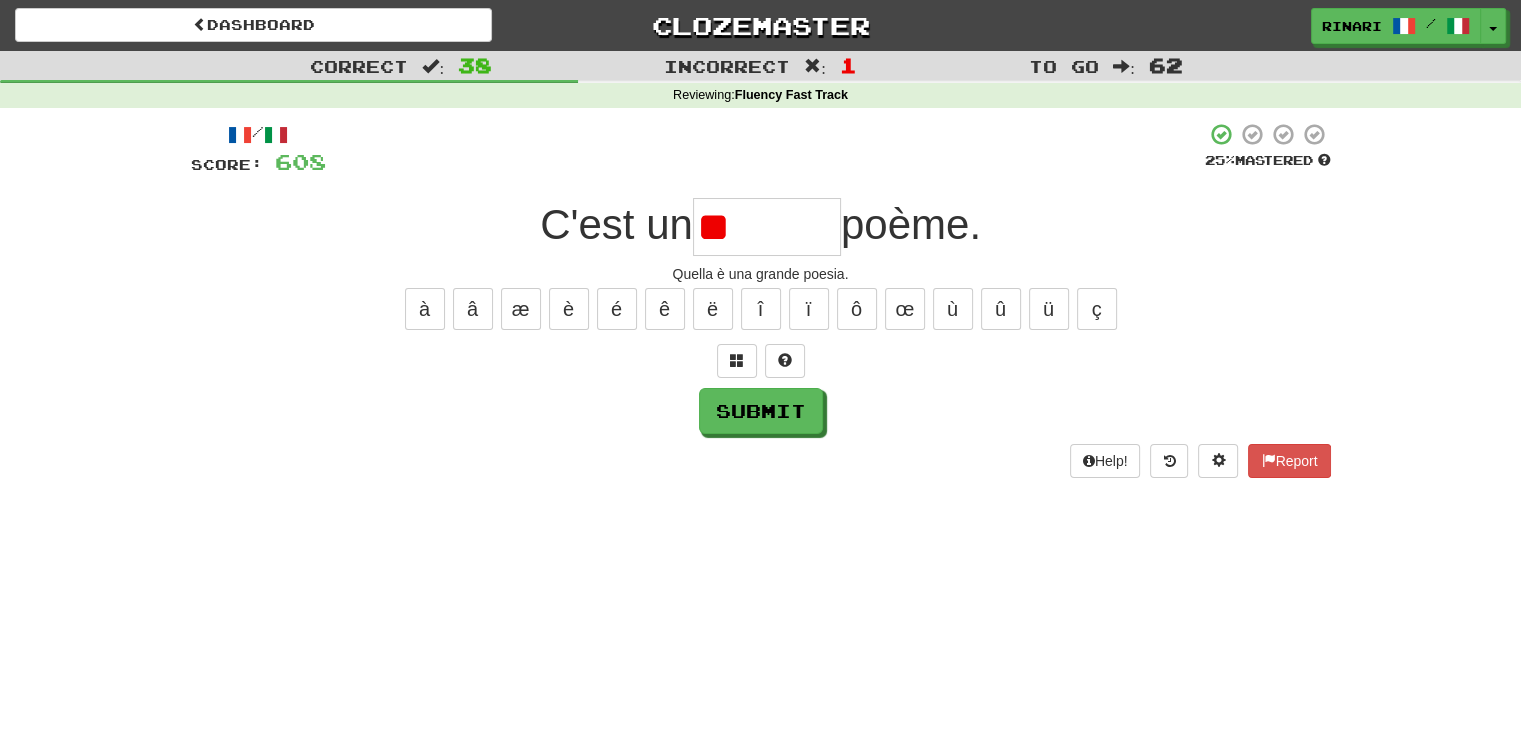 type on "*" 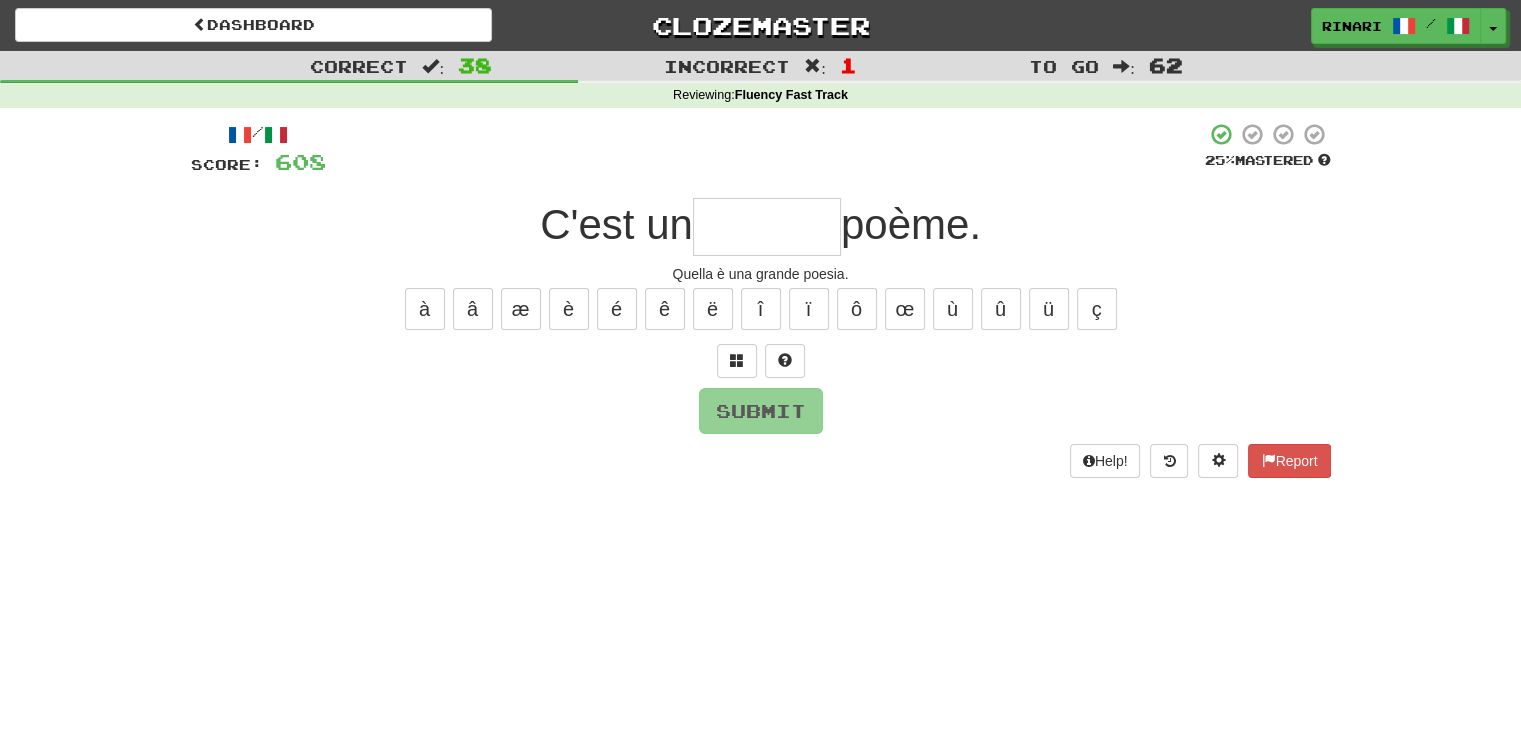 type on "*" 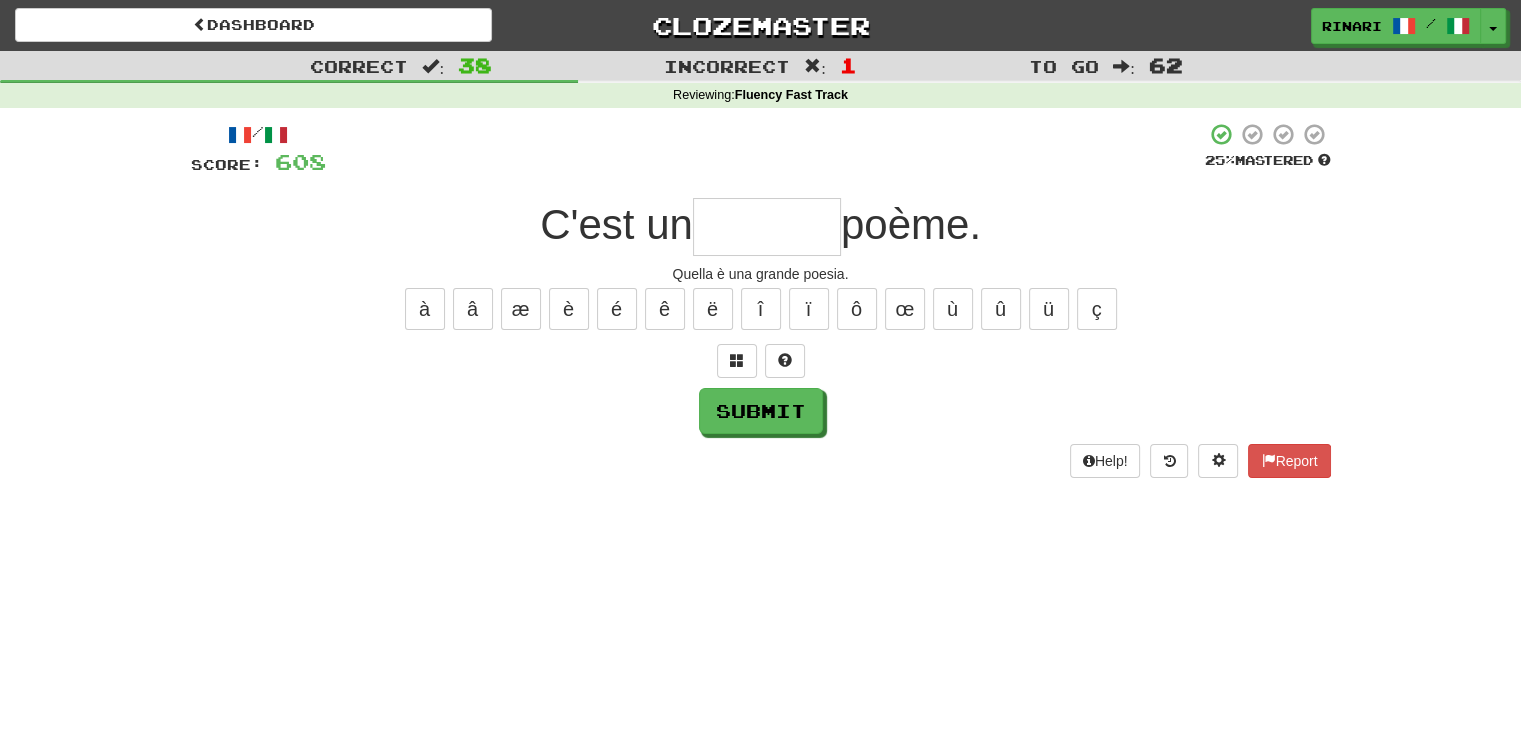 type on "*" 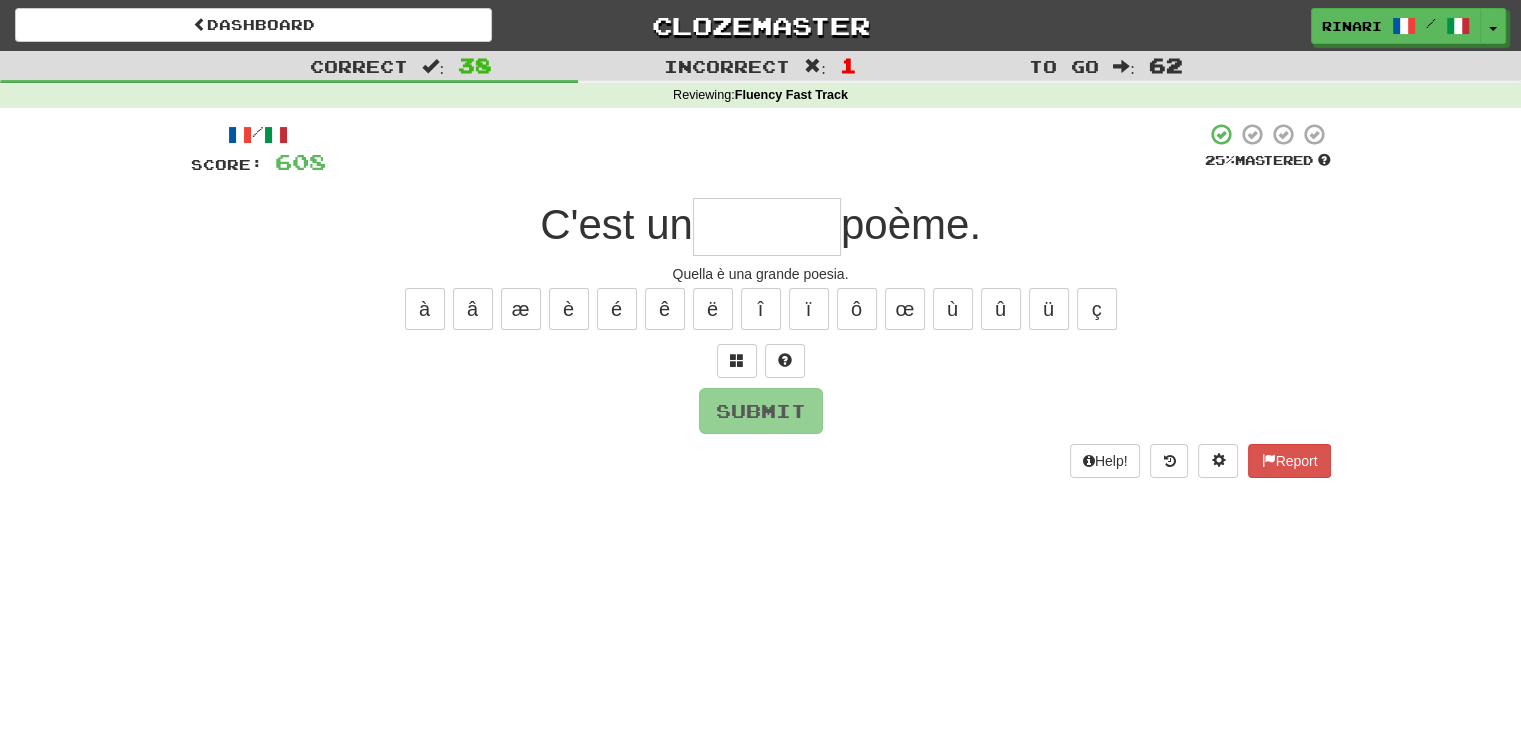 type on "*" 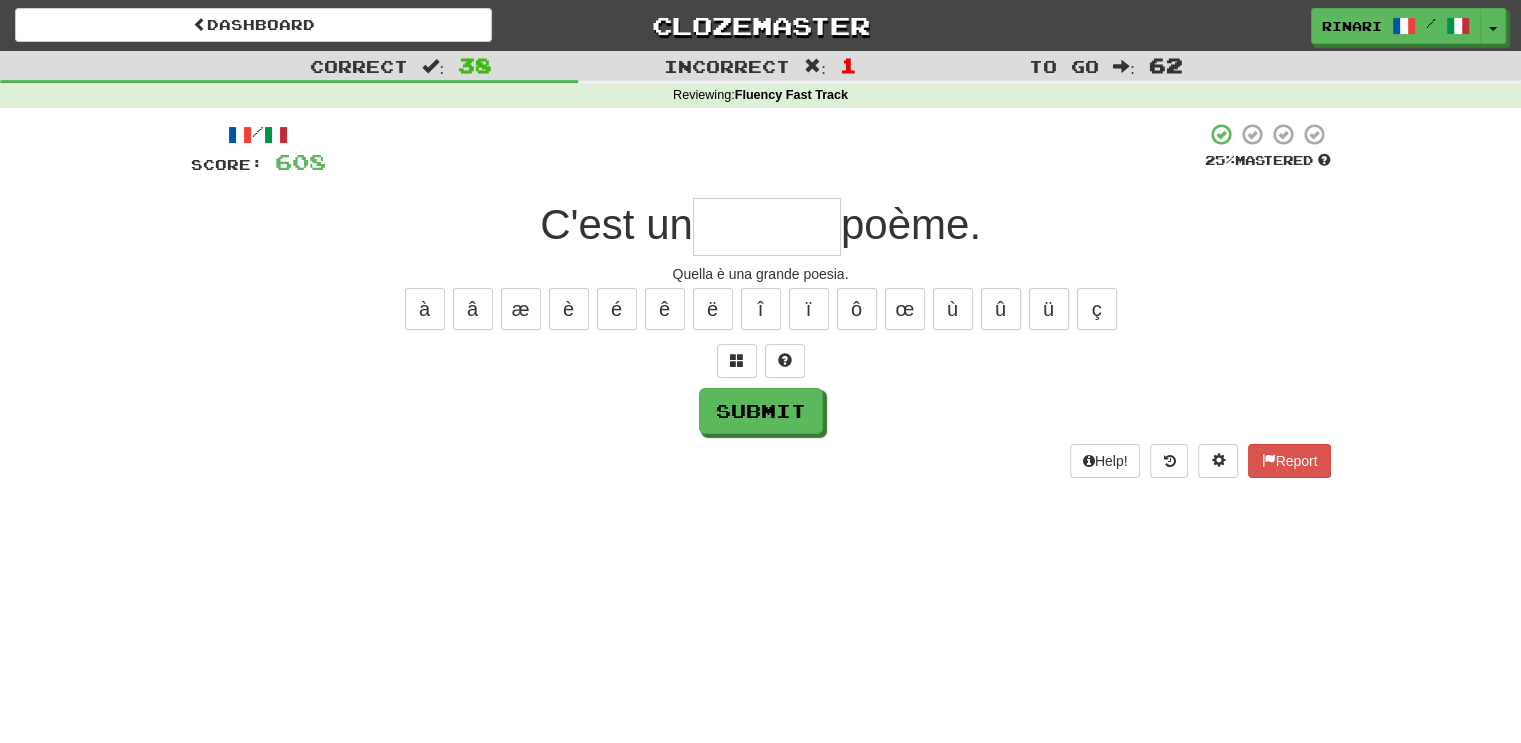 type on "*" 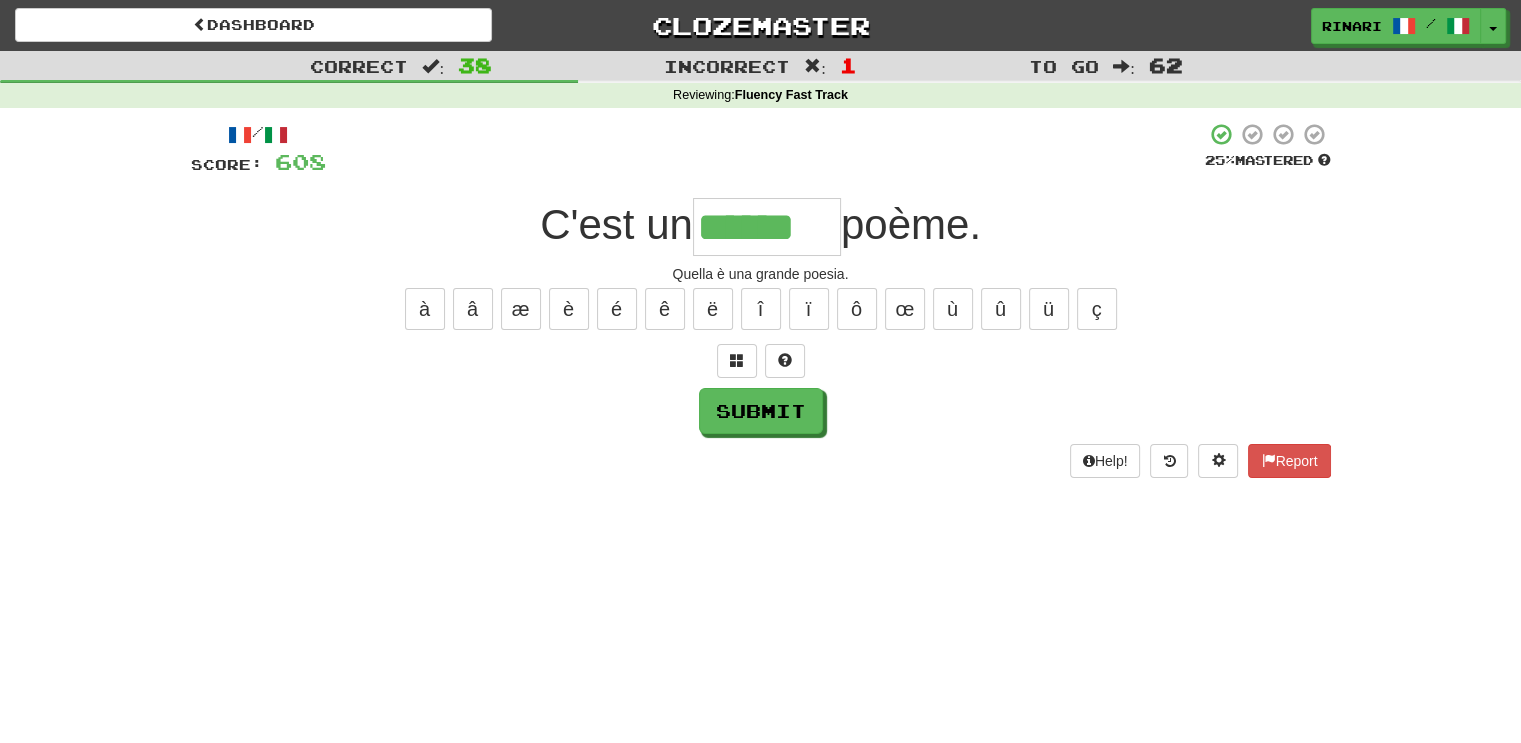type on "******" 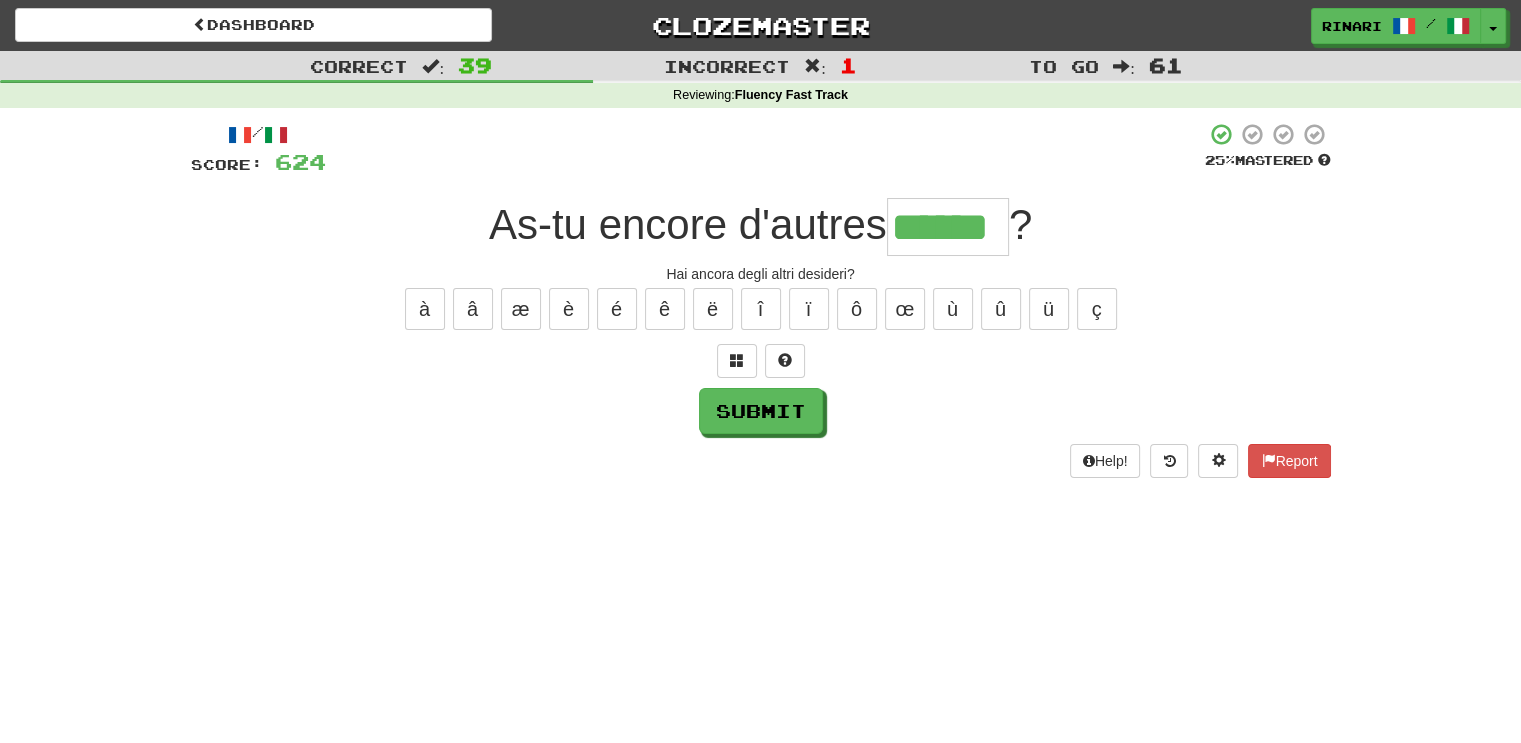 type on "******" 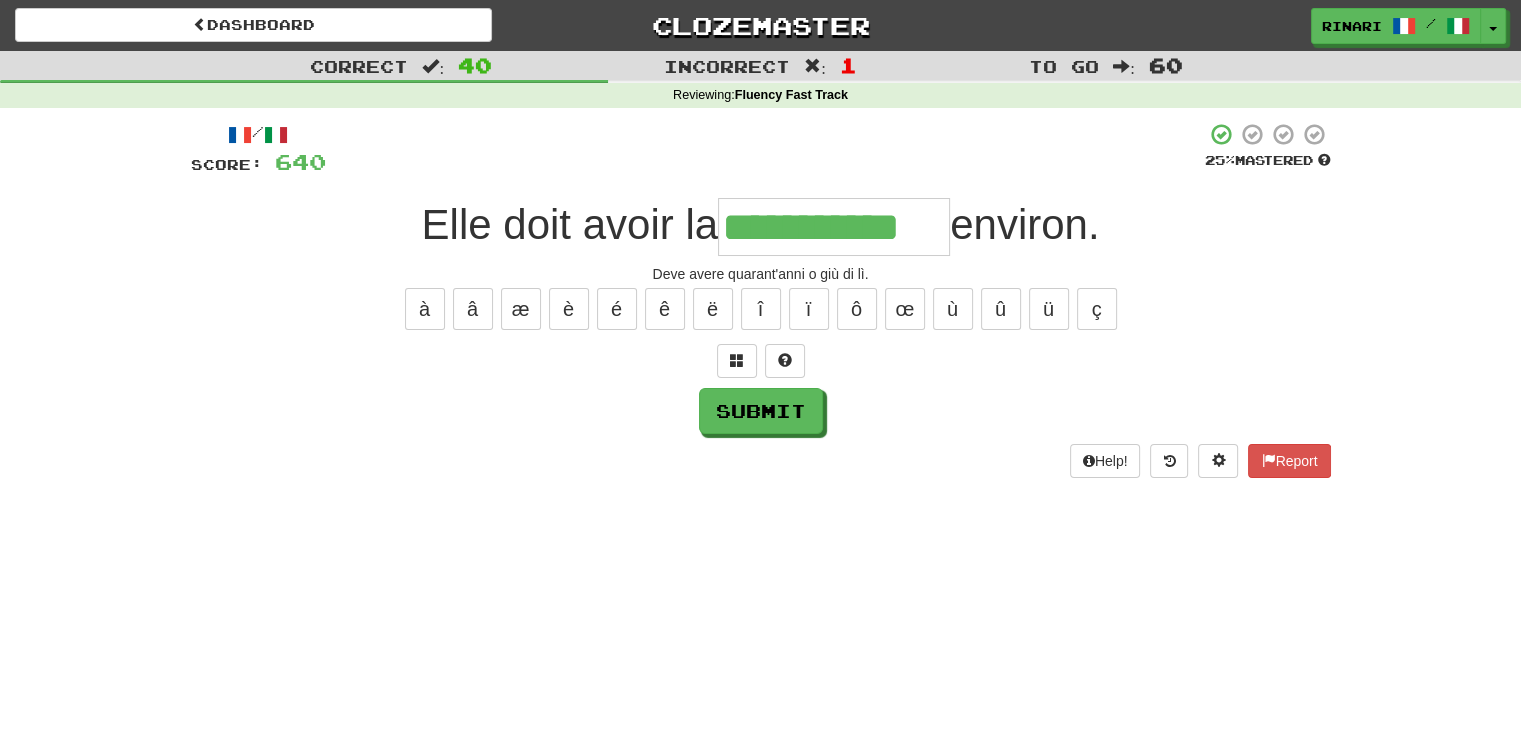 type on "**********" 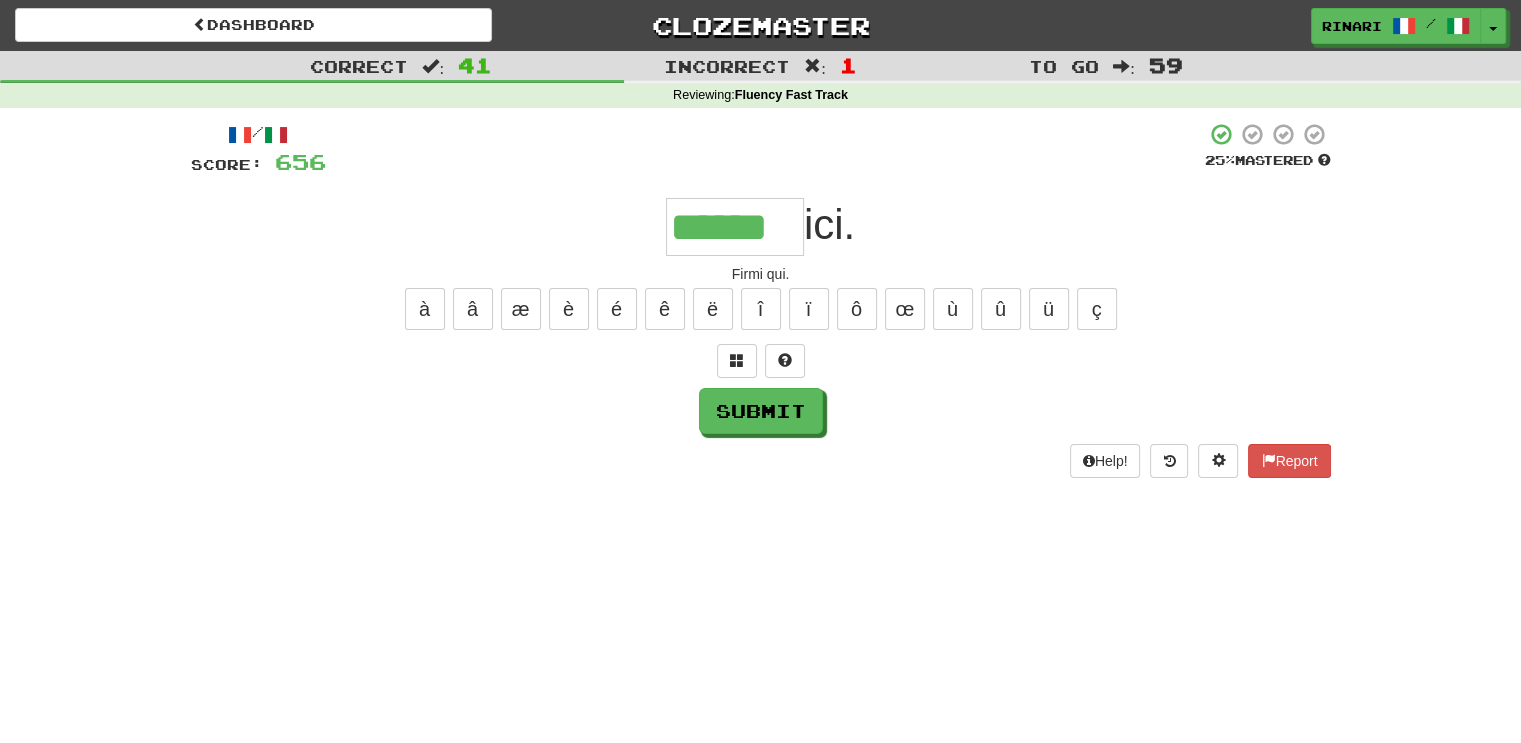type on "******" 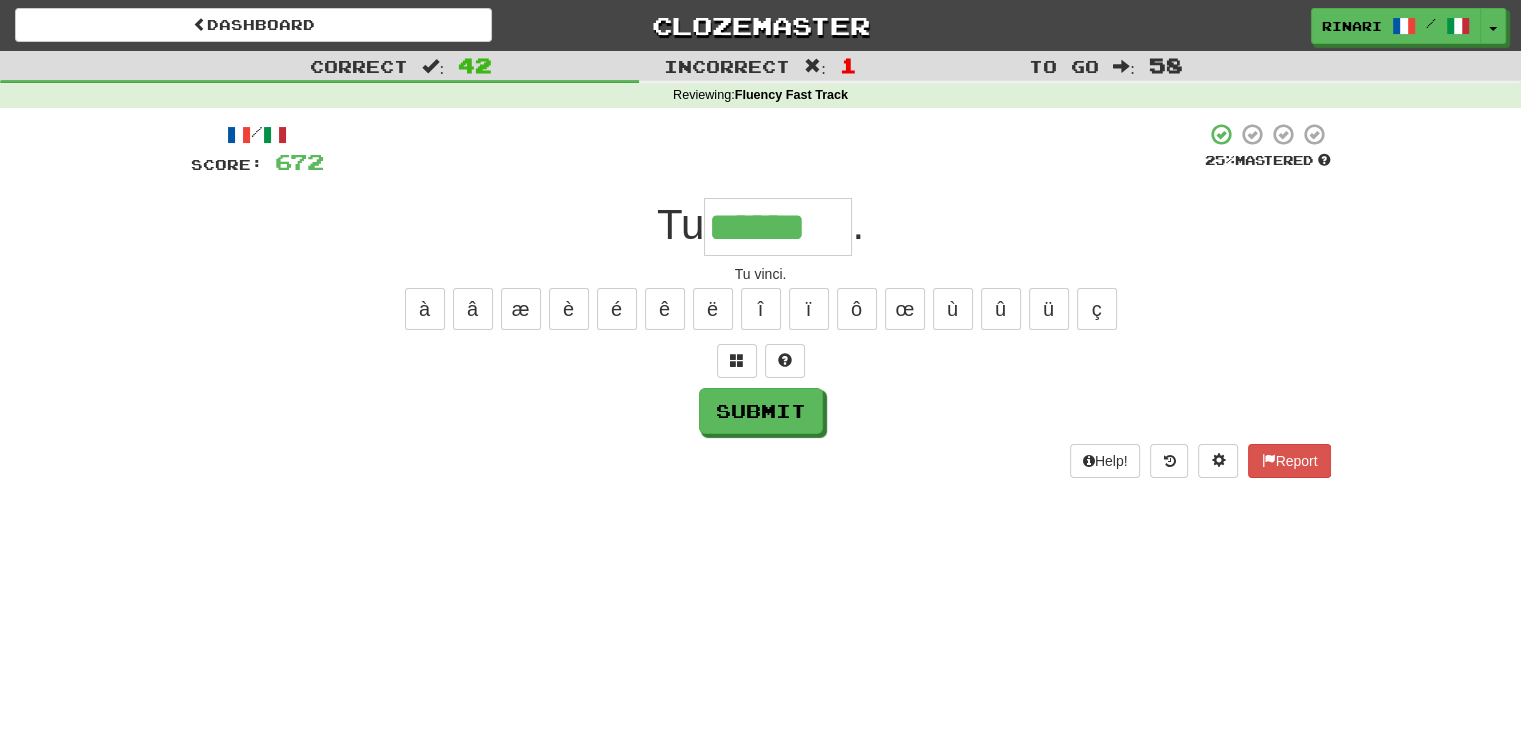 type on "******" 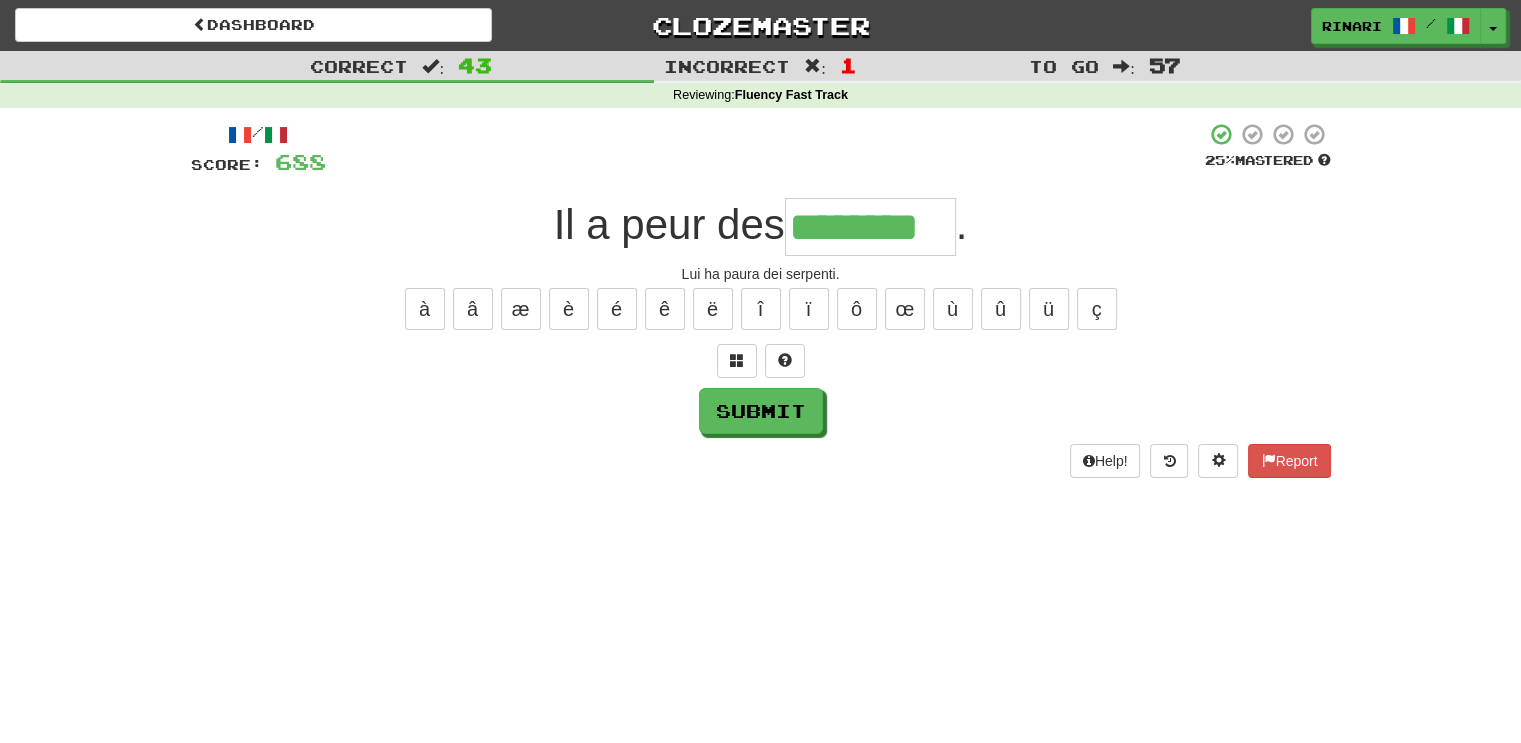 type on "********" 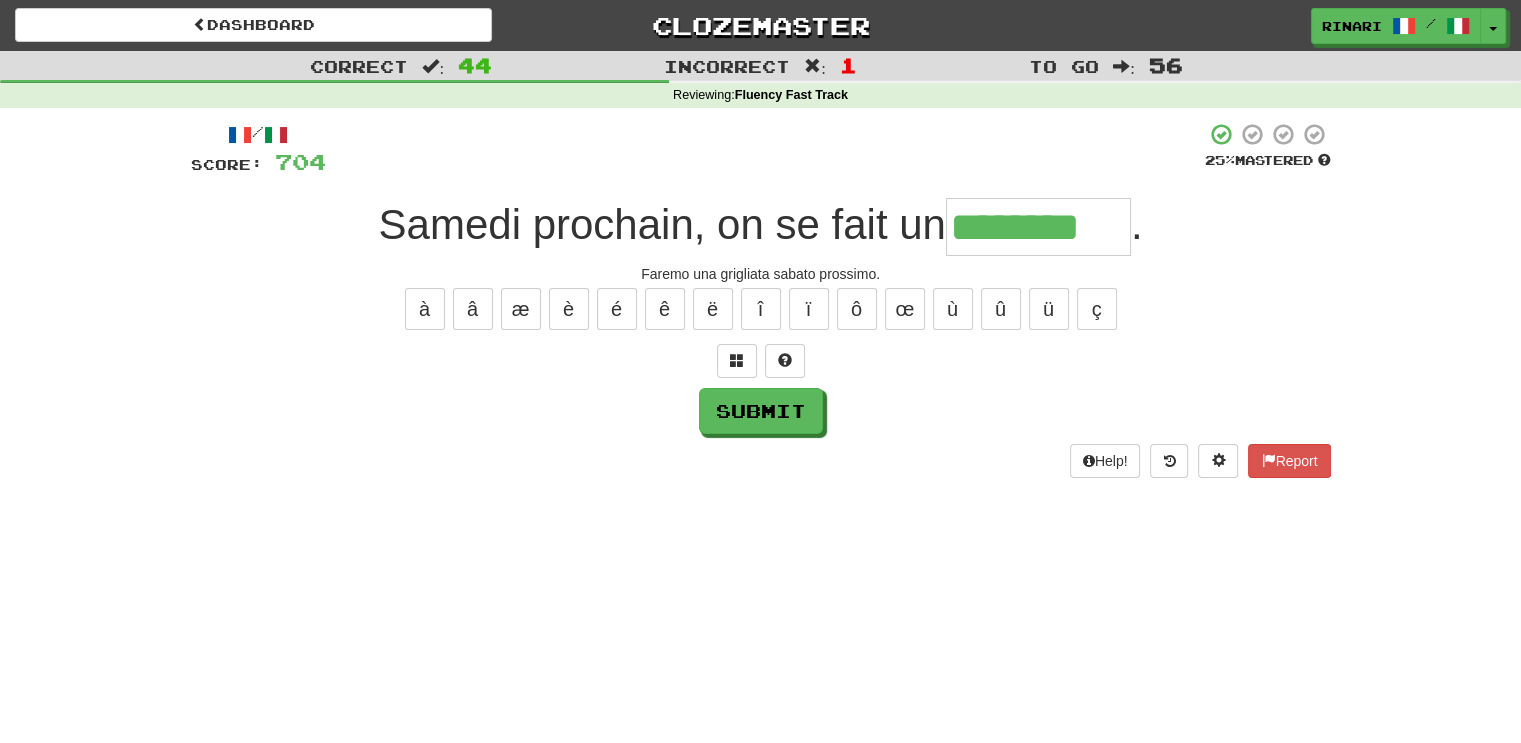 type on "********" 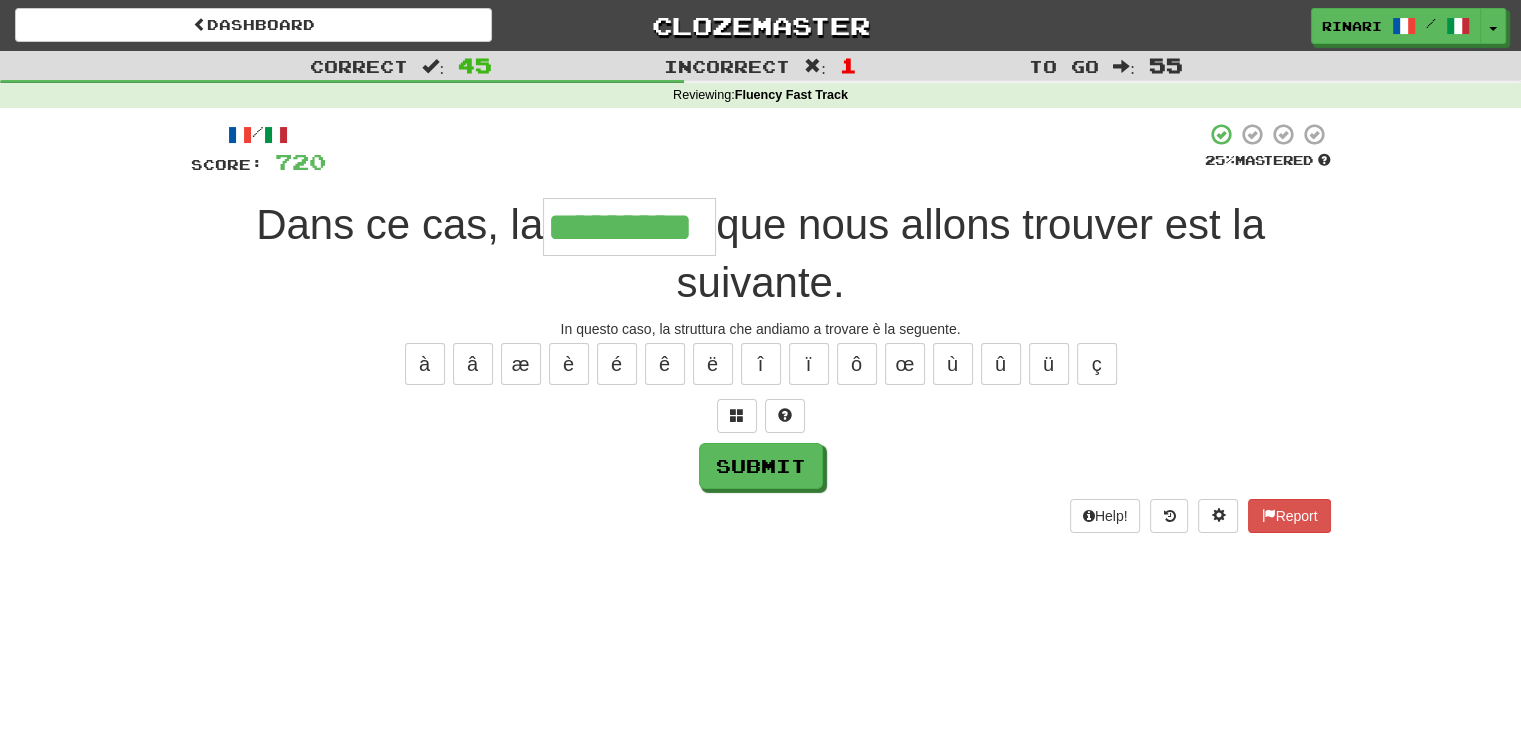 type on "*********" 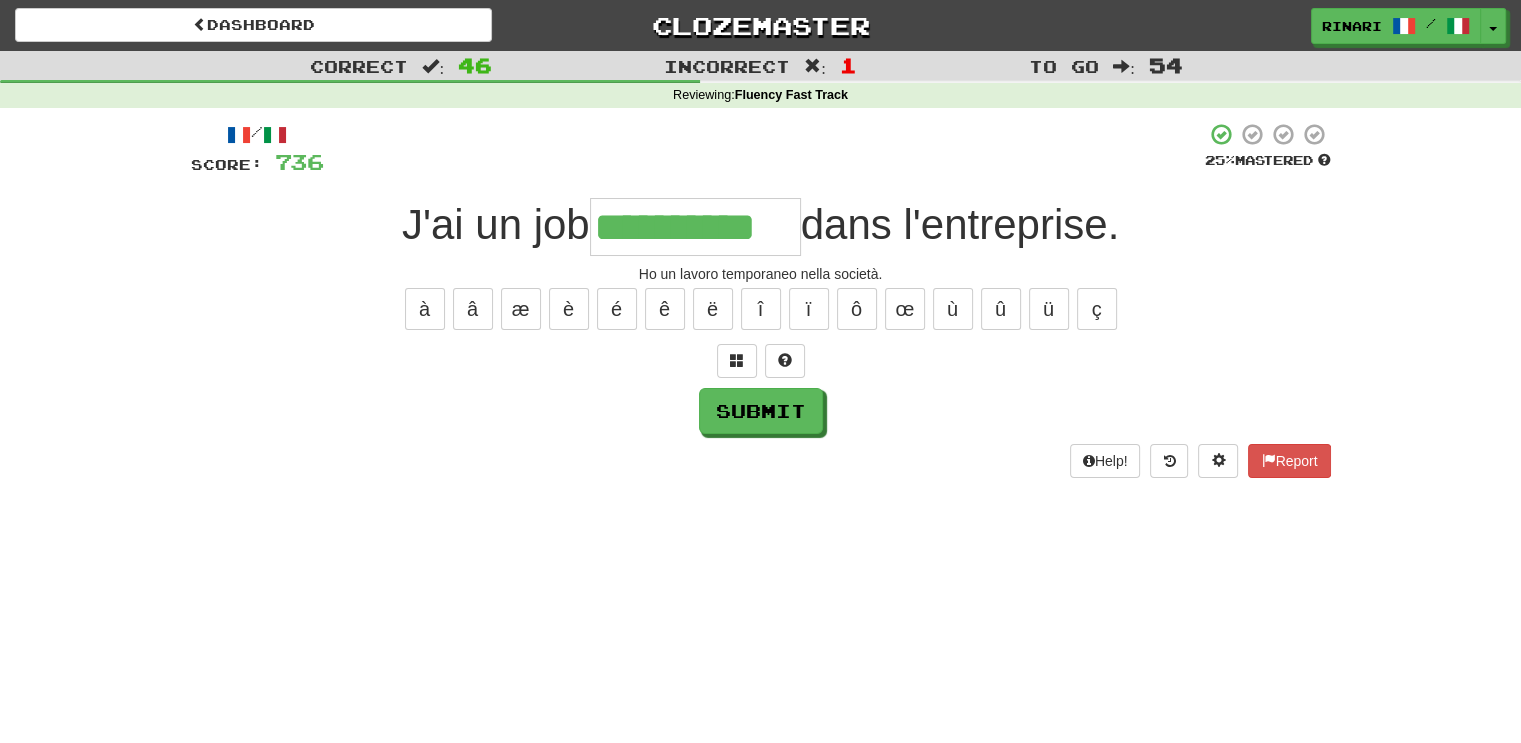 type on "**********" 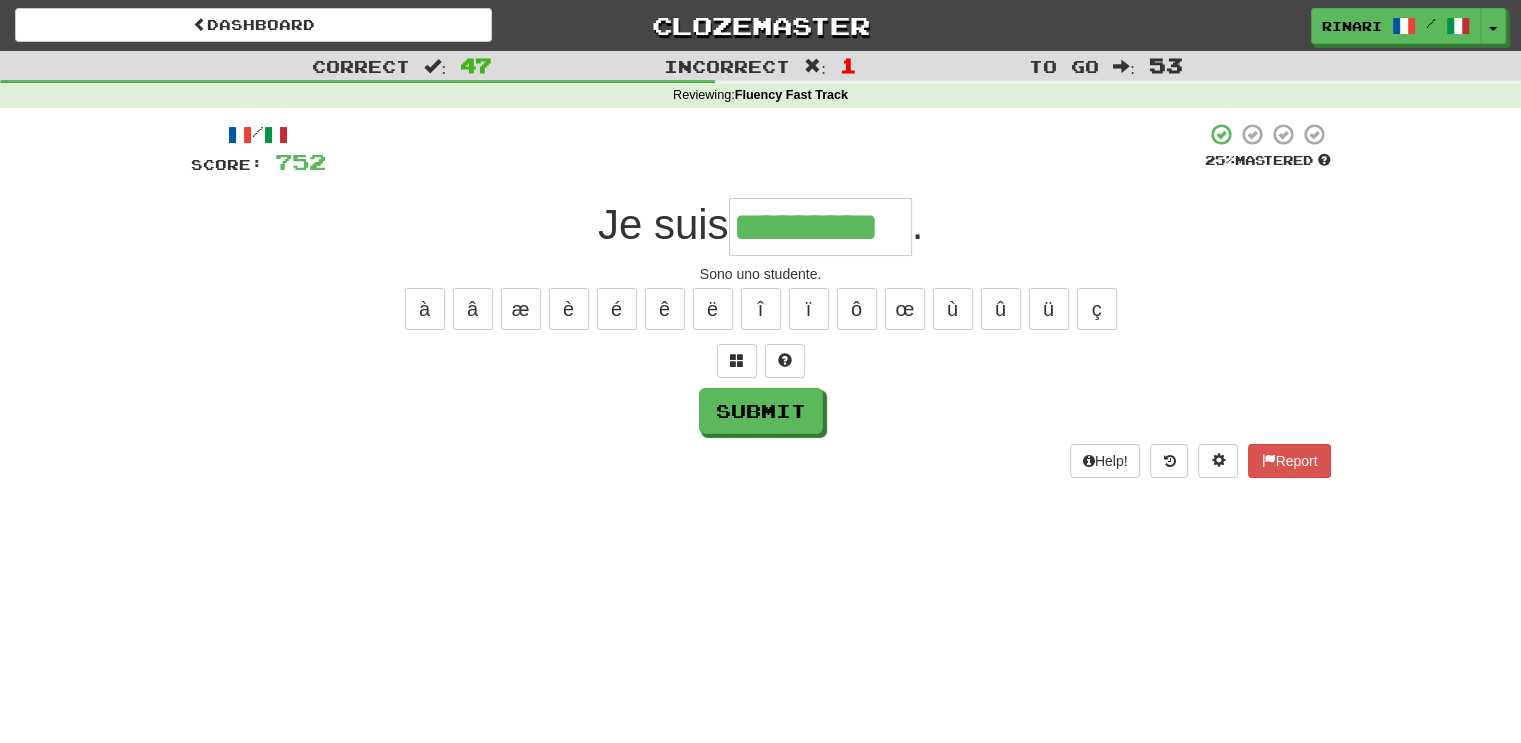 type on "*********" 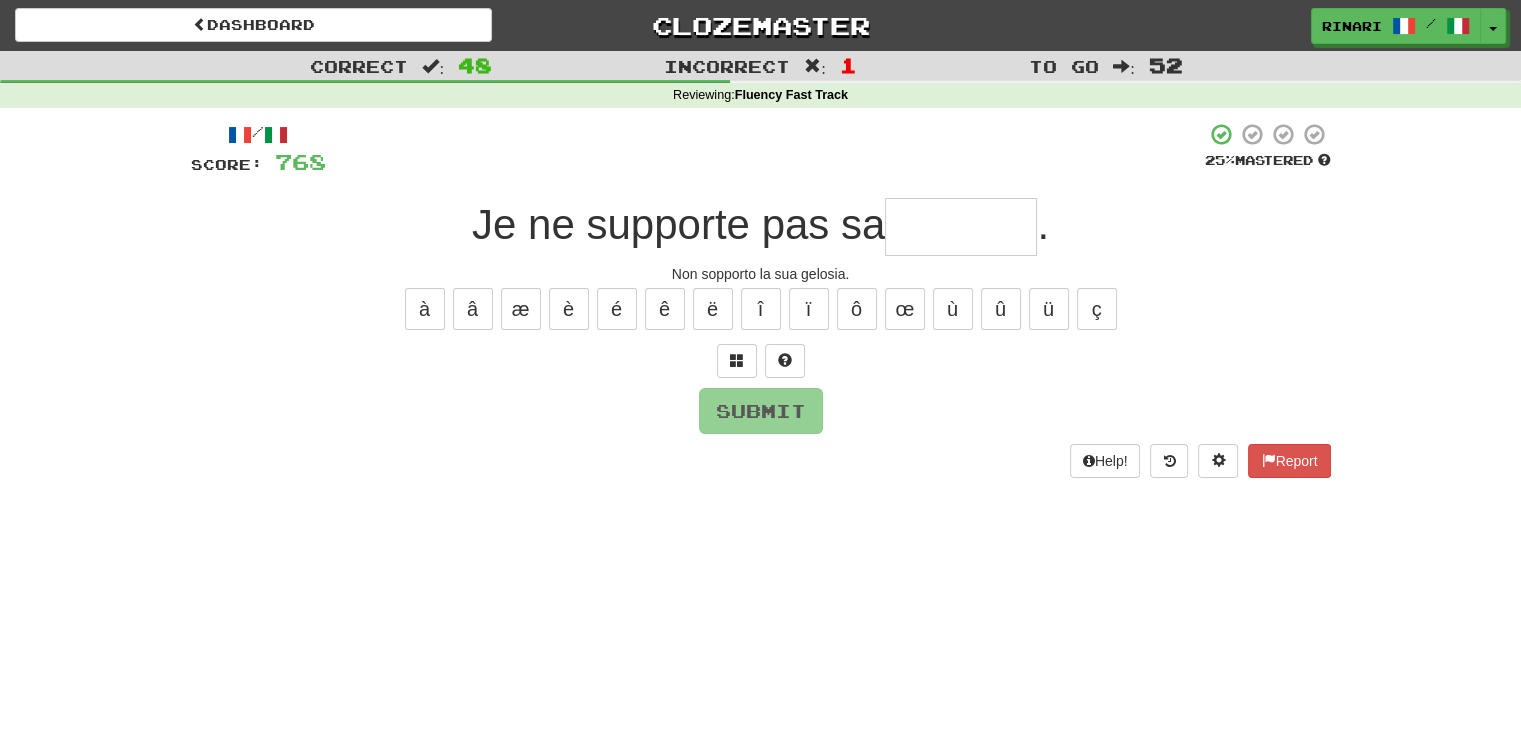 type on "*" 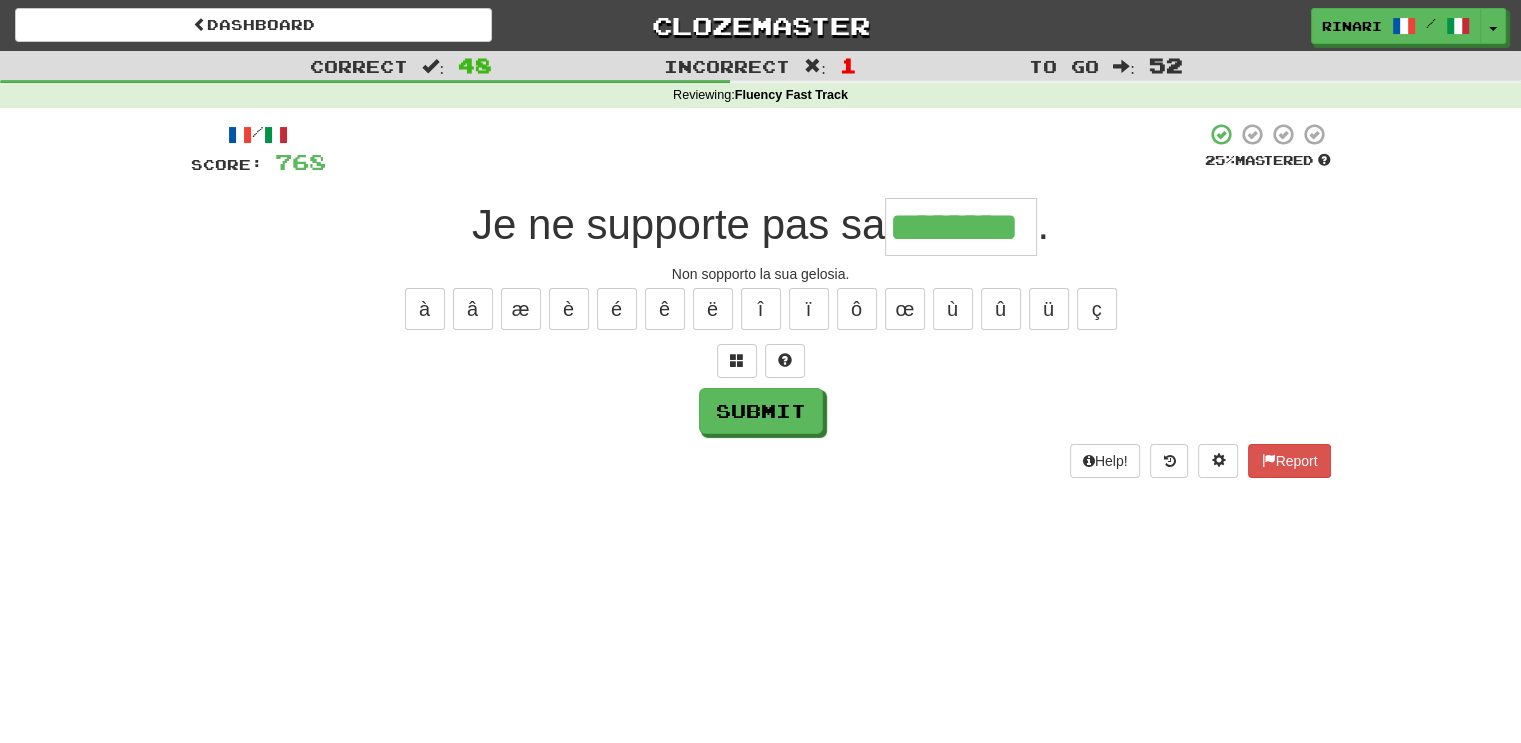 type on "********" 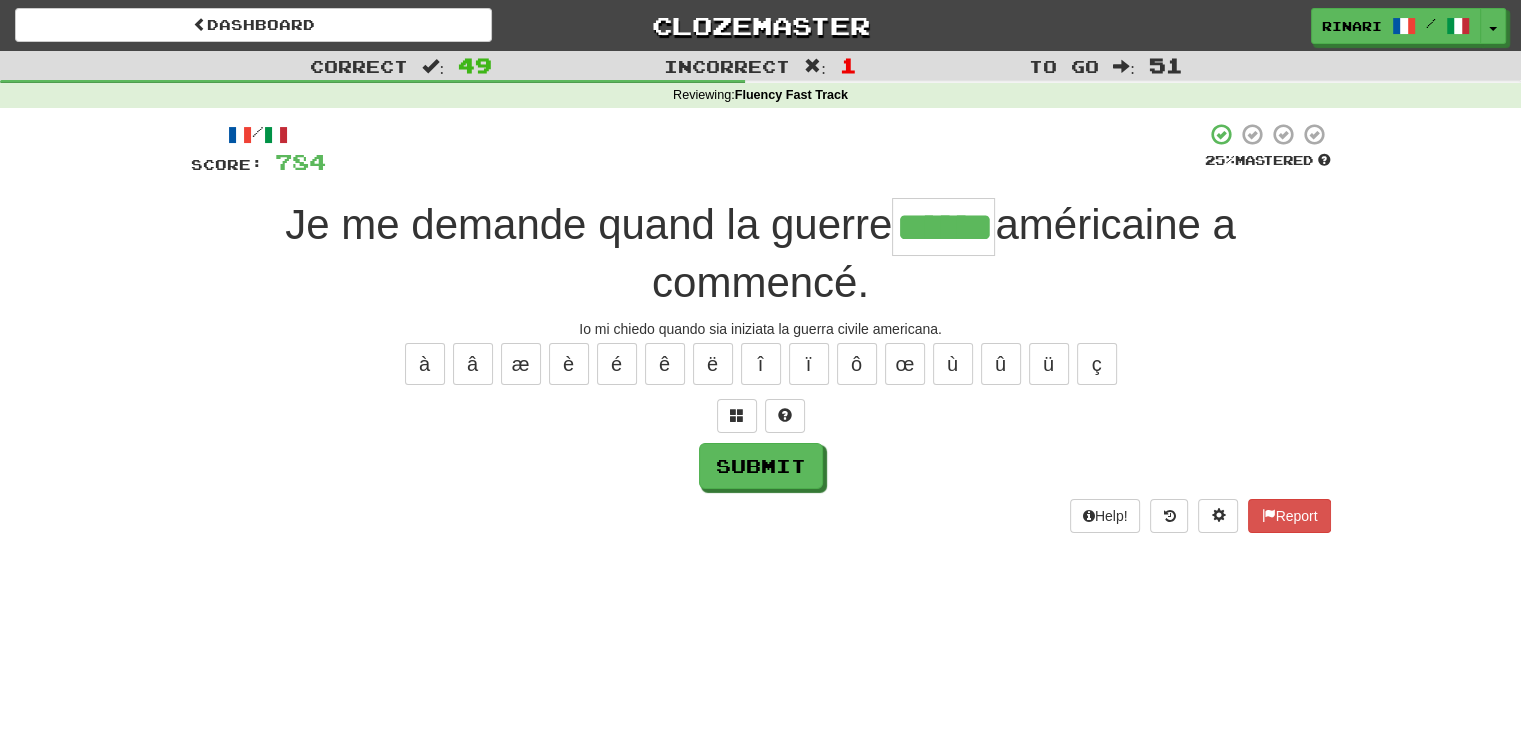type on "******" 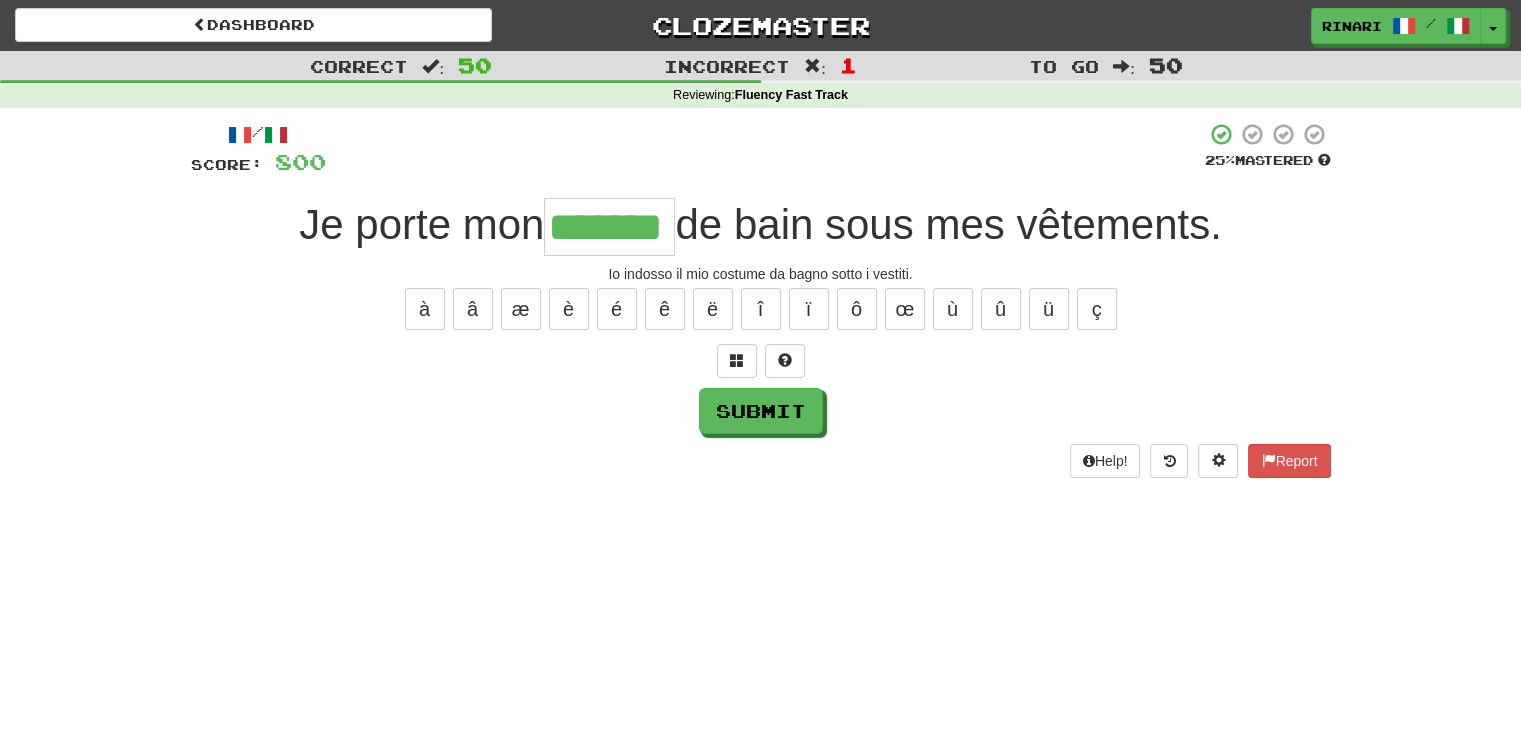 type on "*******" 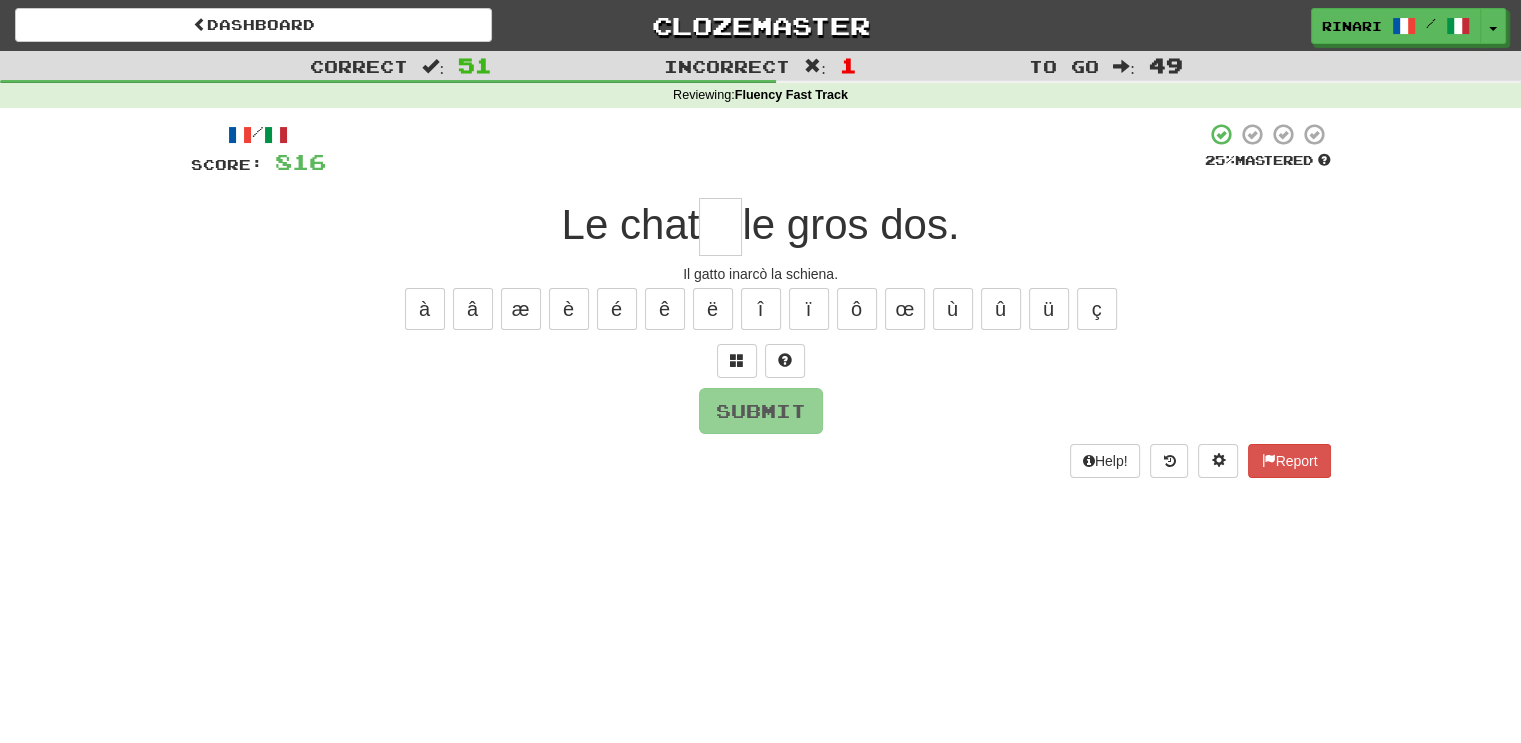 type on "*" 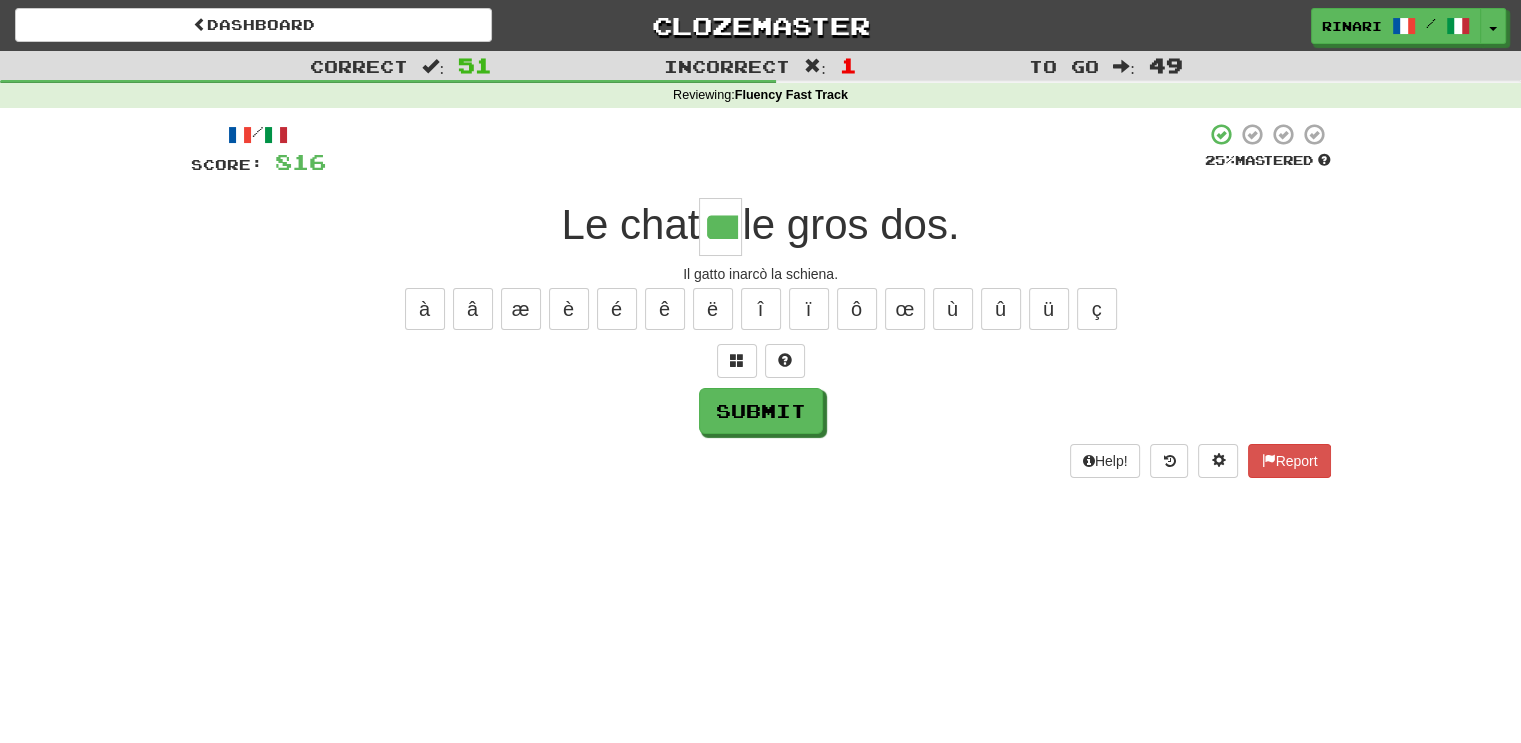 type on "***" 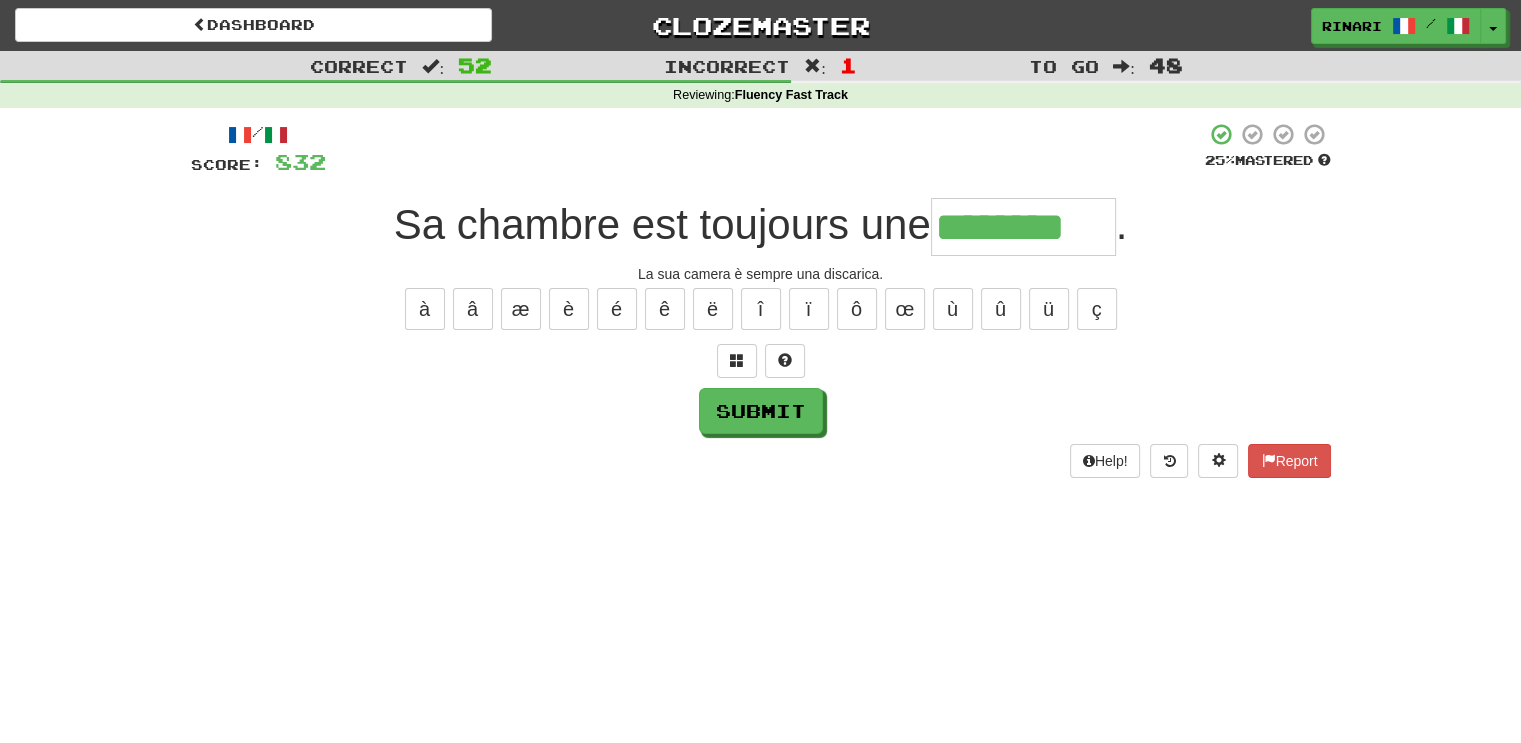 type on "********" 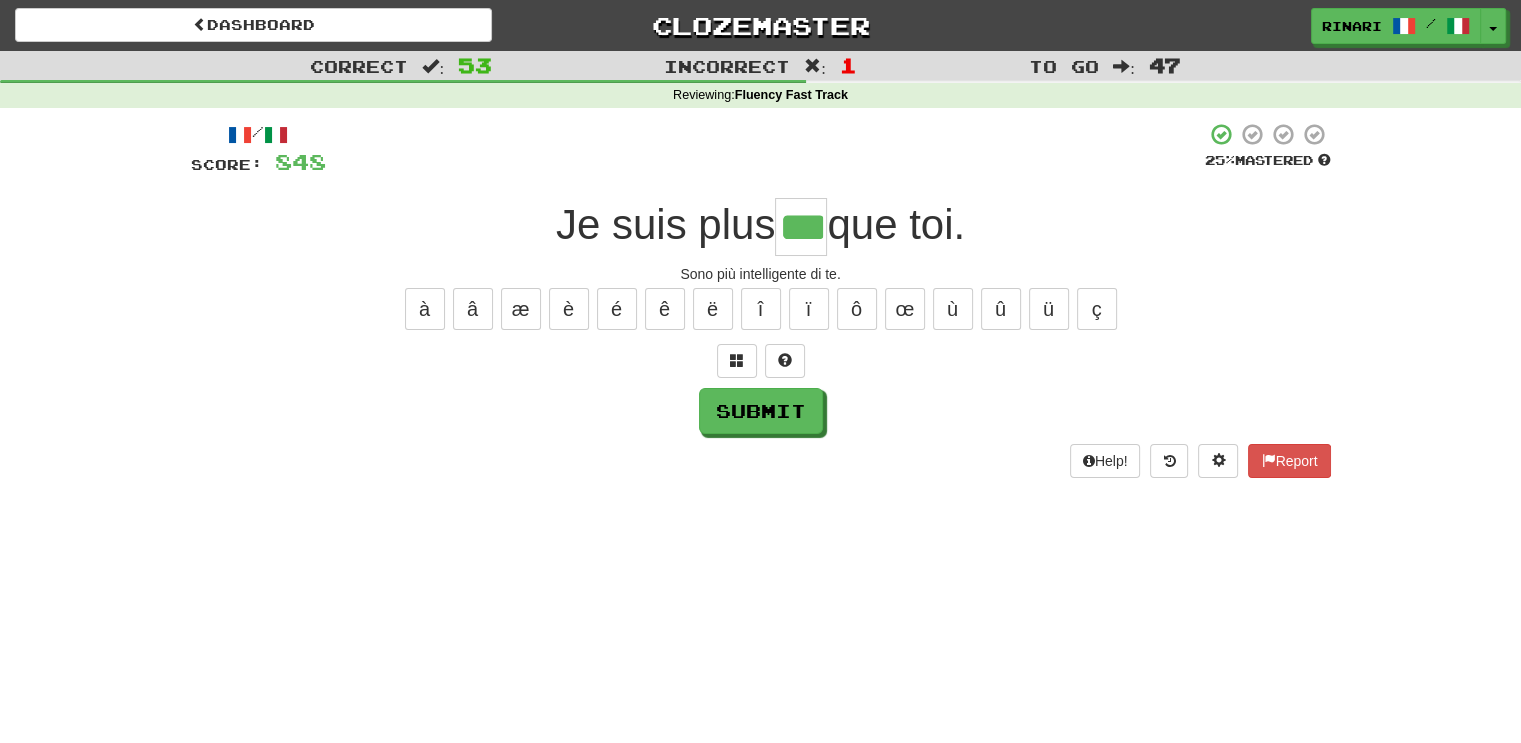 type on "***" 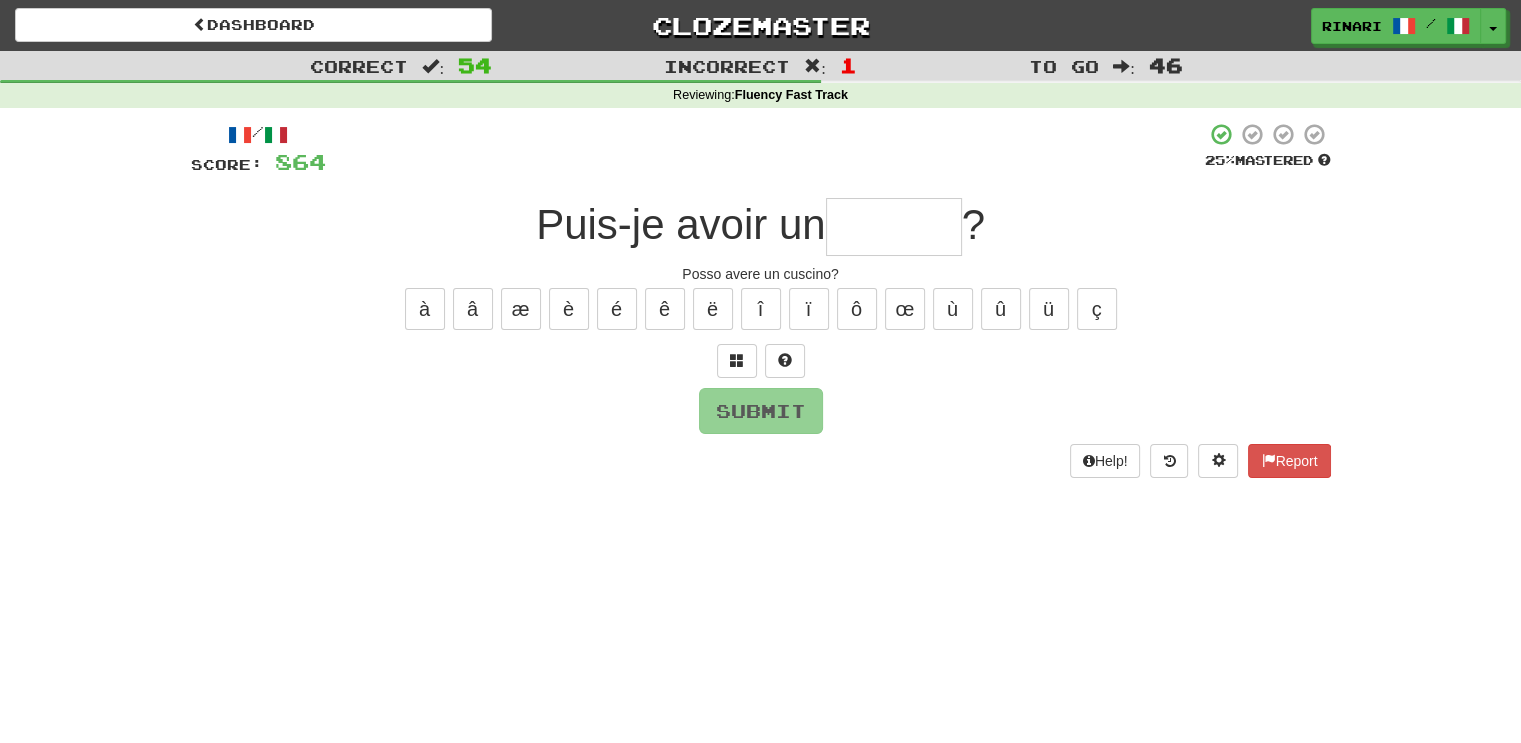 type on "*" 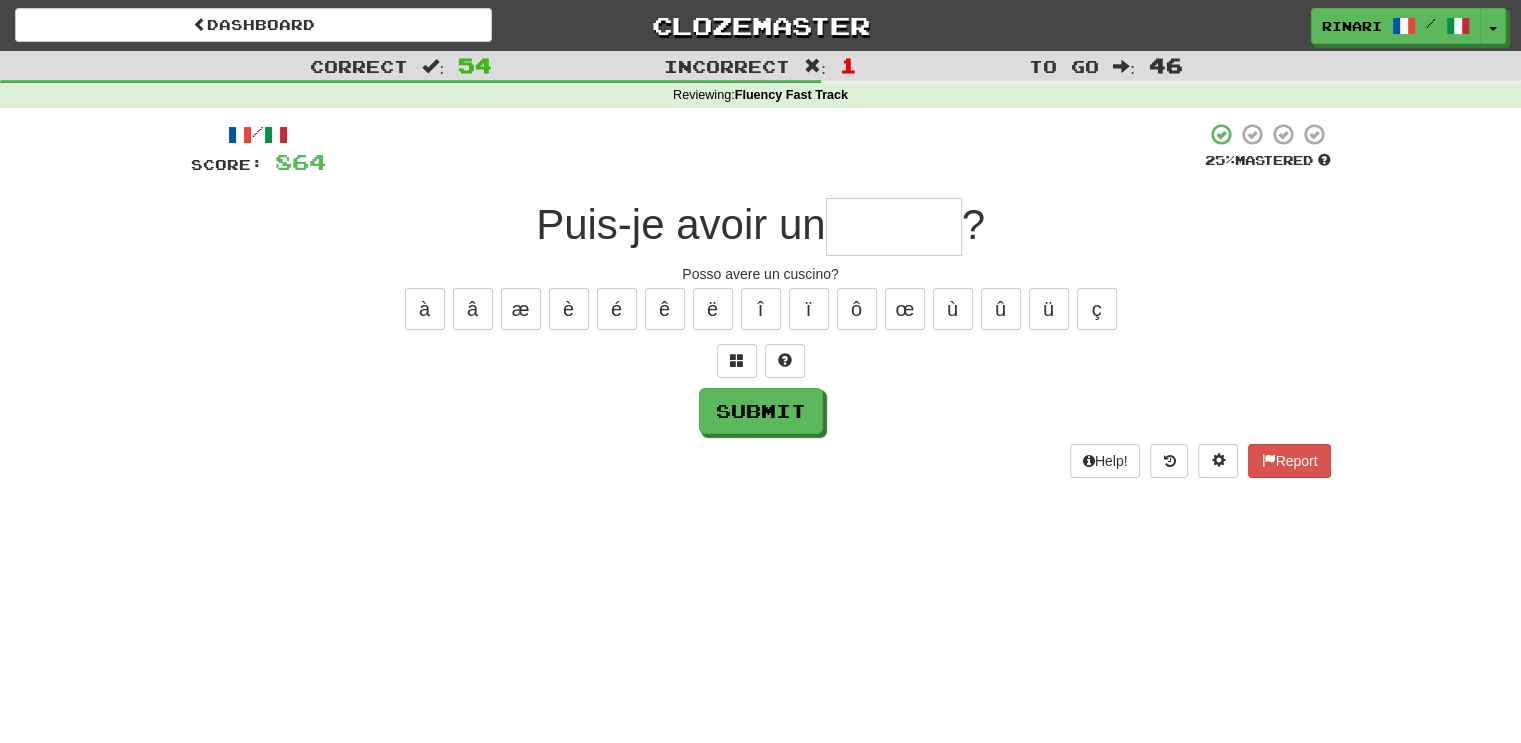 type on "*" 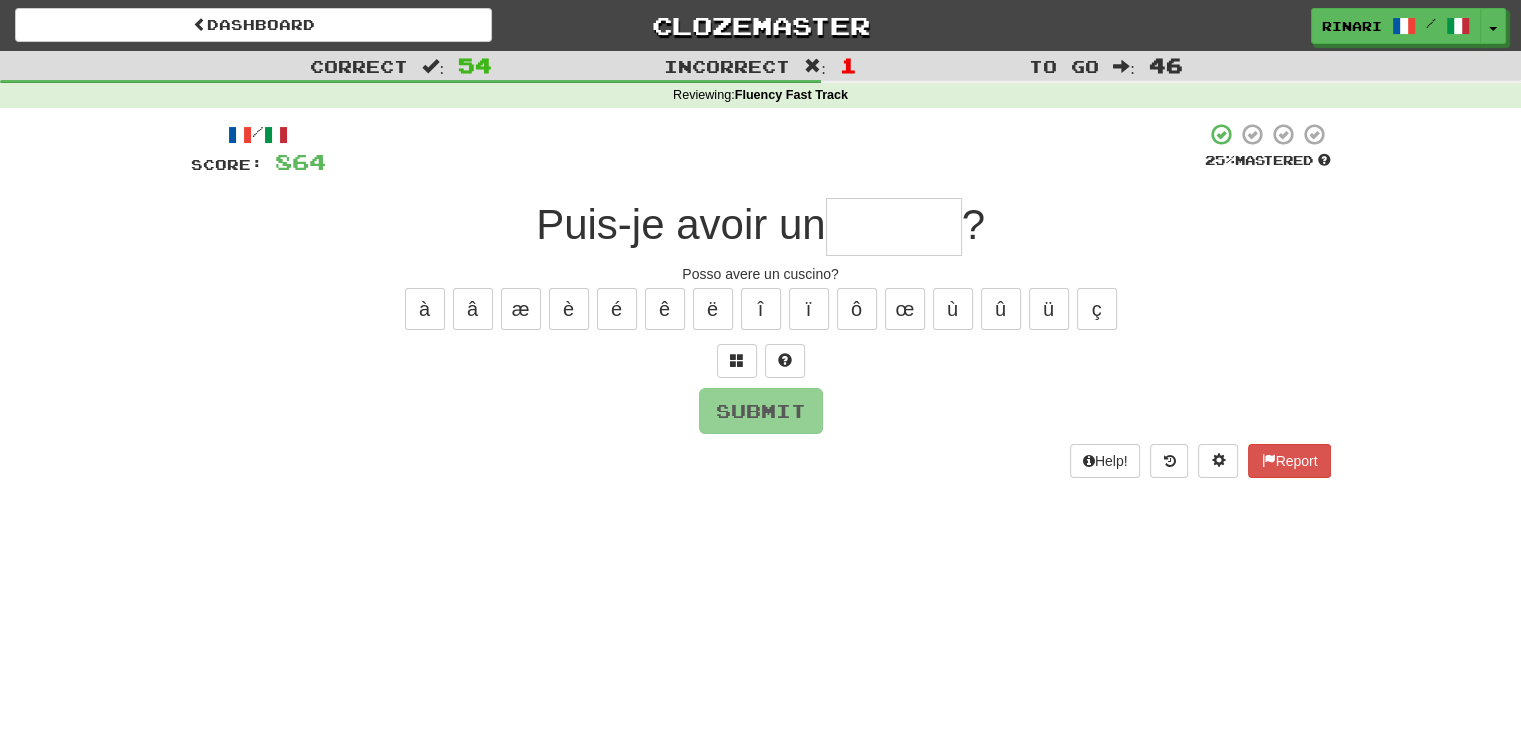type on "*" 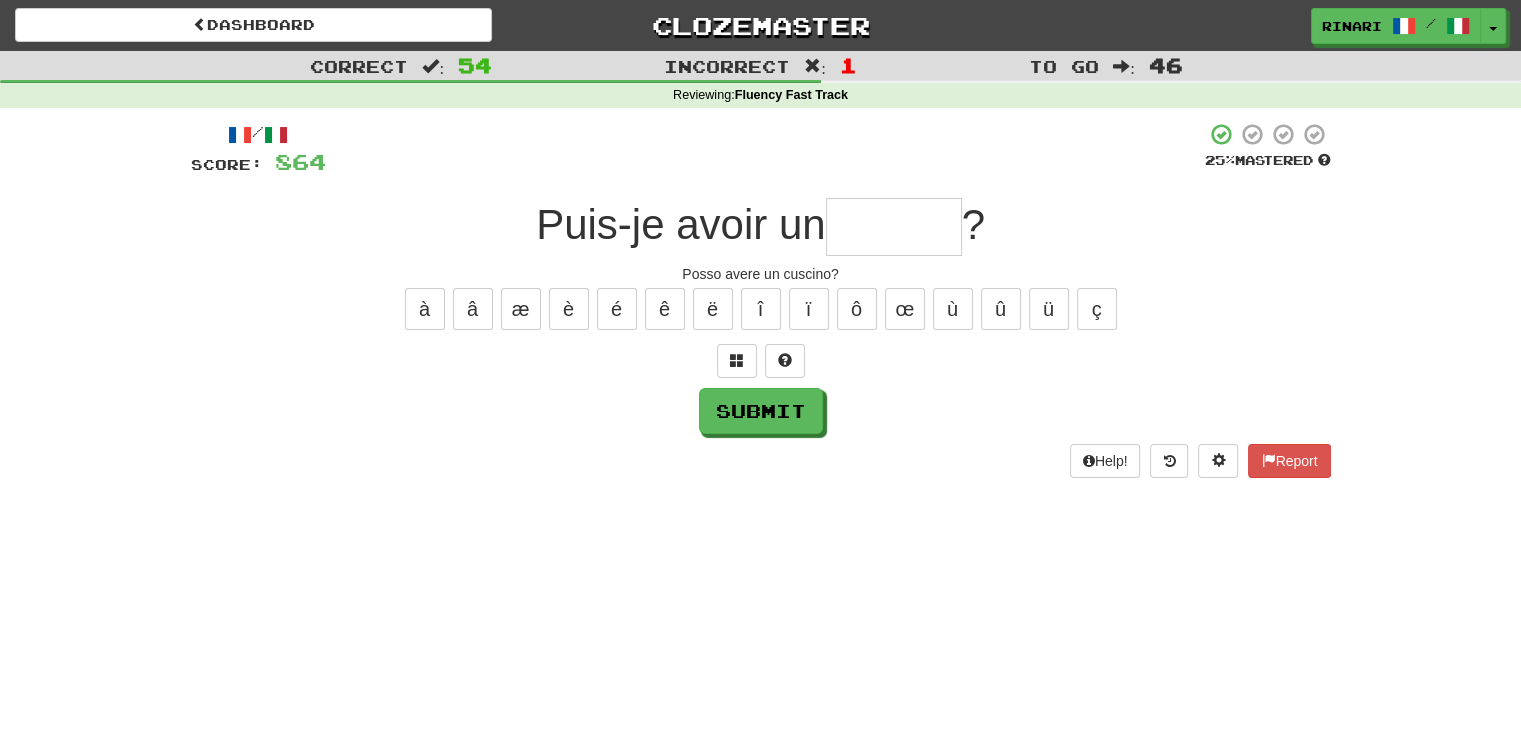 type on "*" 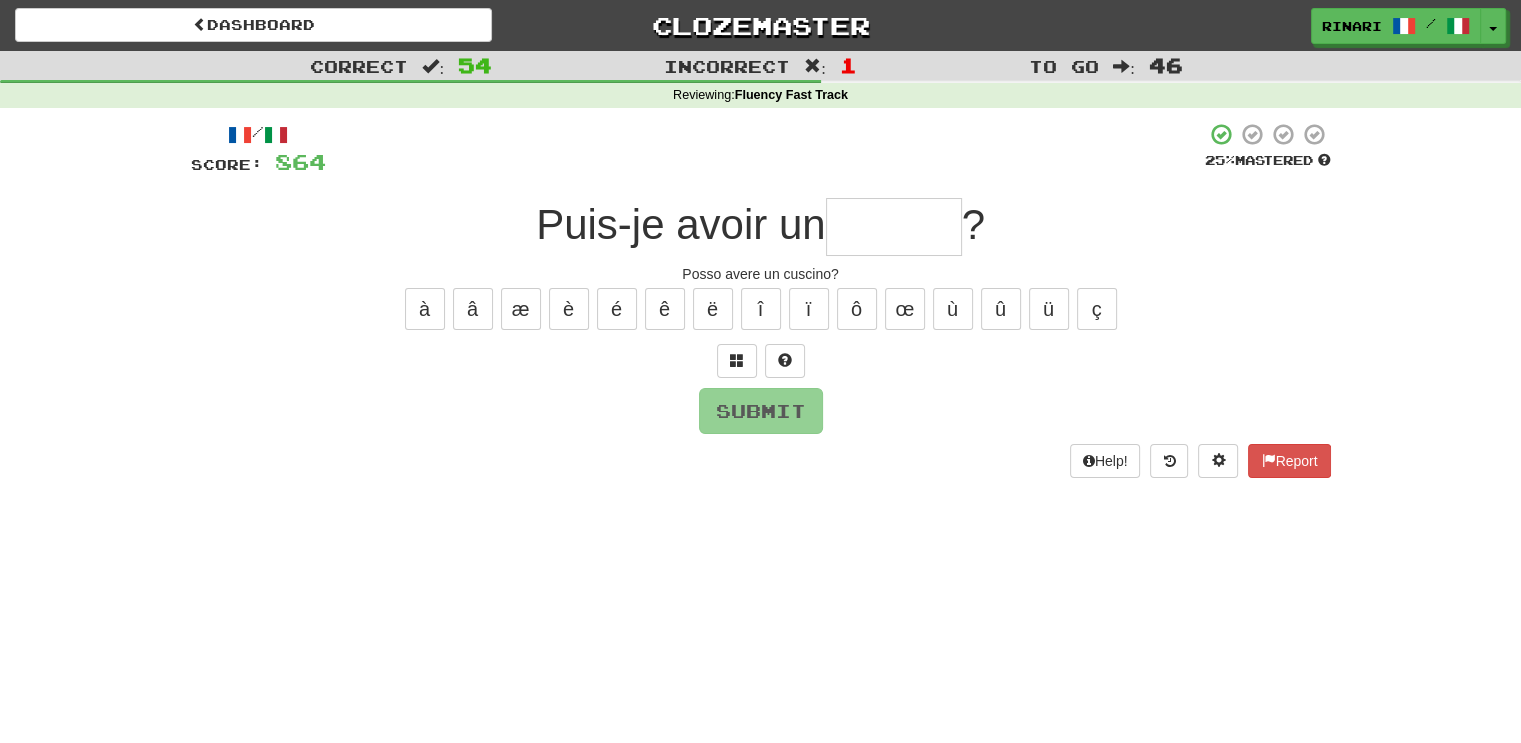 type on "*" 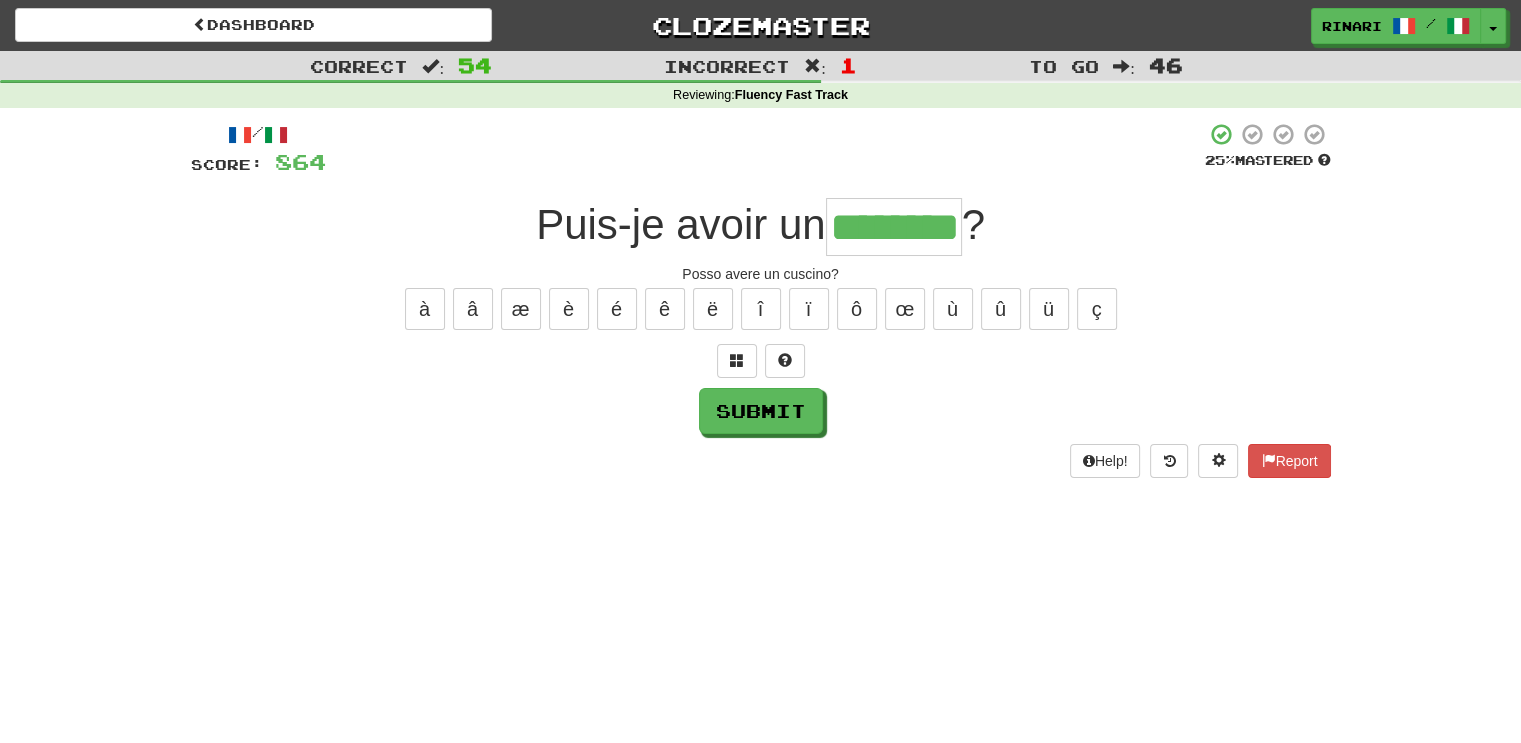 type on "********" 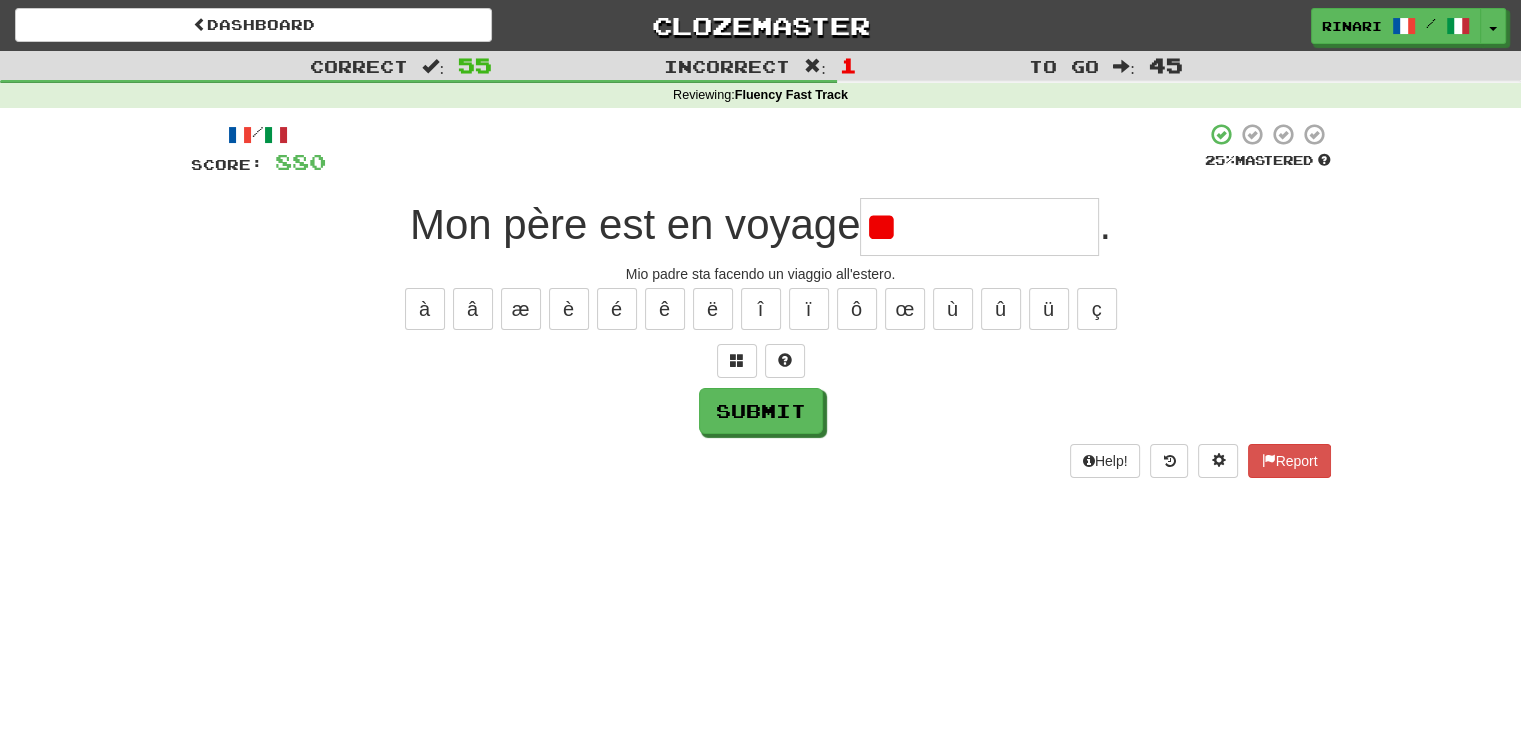 type on "*" 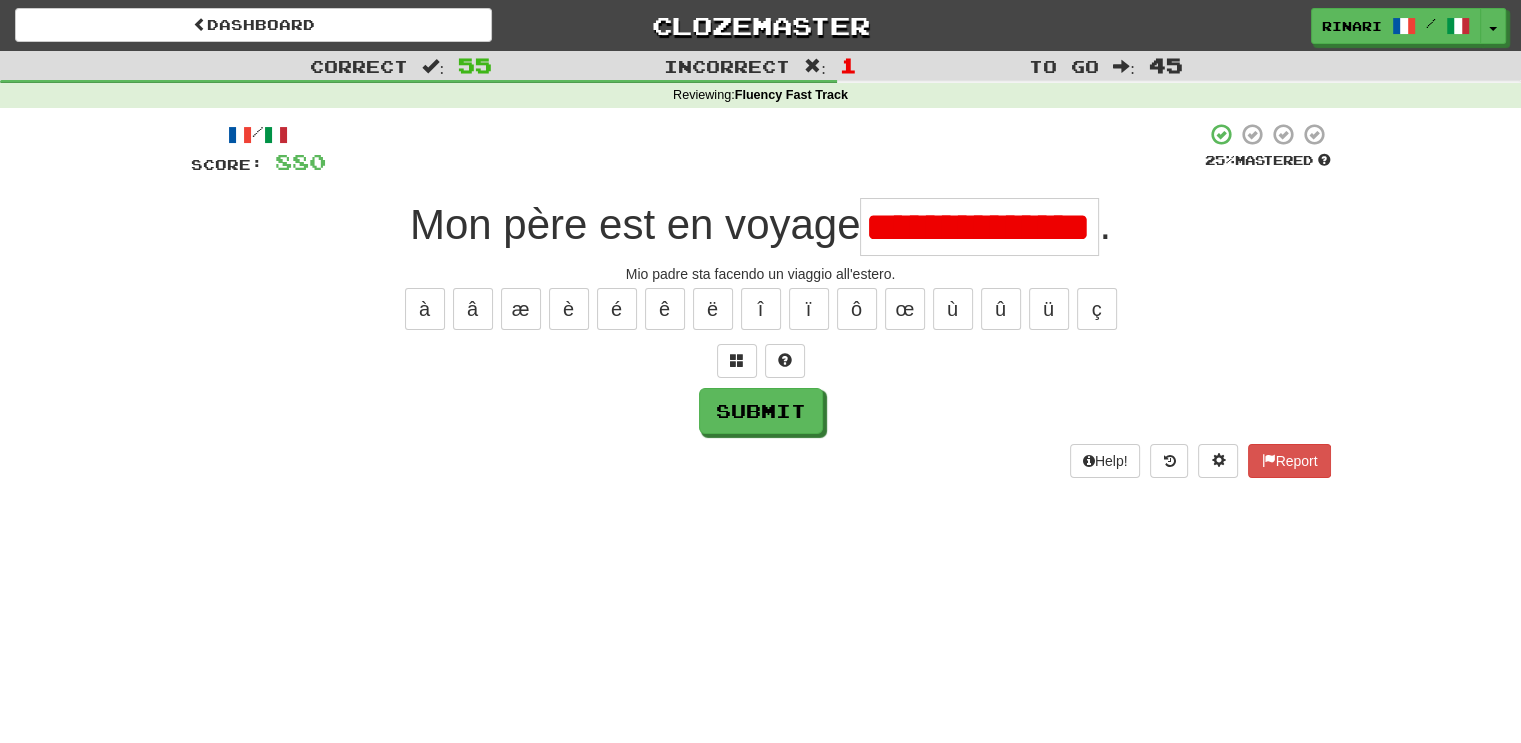 scroll, scrollTop: 0, scrollLeft: 20, axis: horizontal 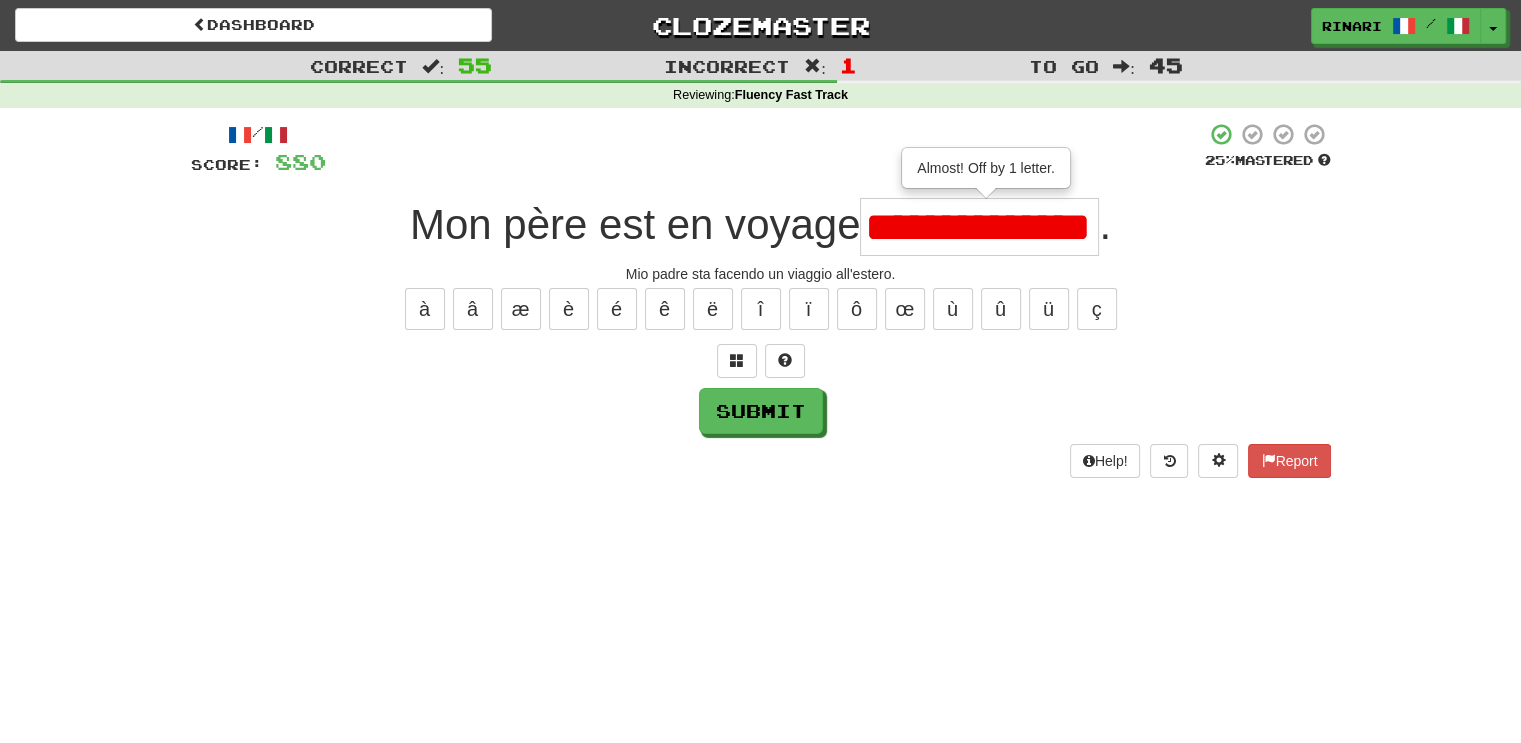 type on "**********" 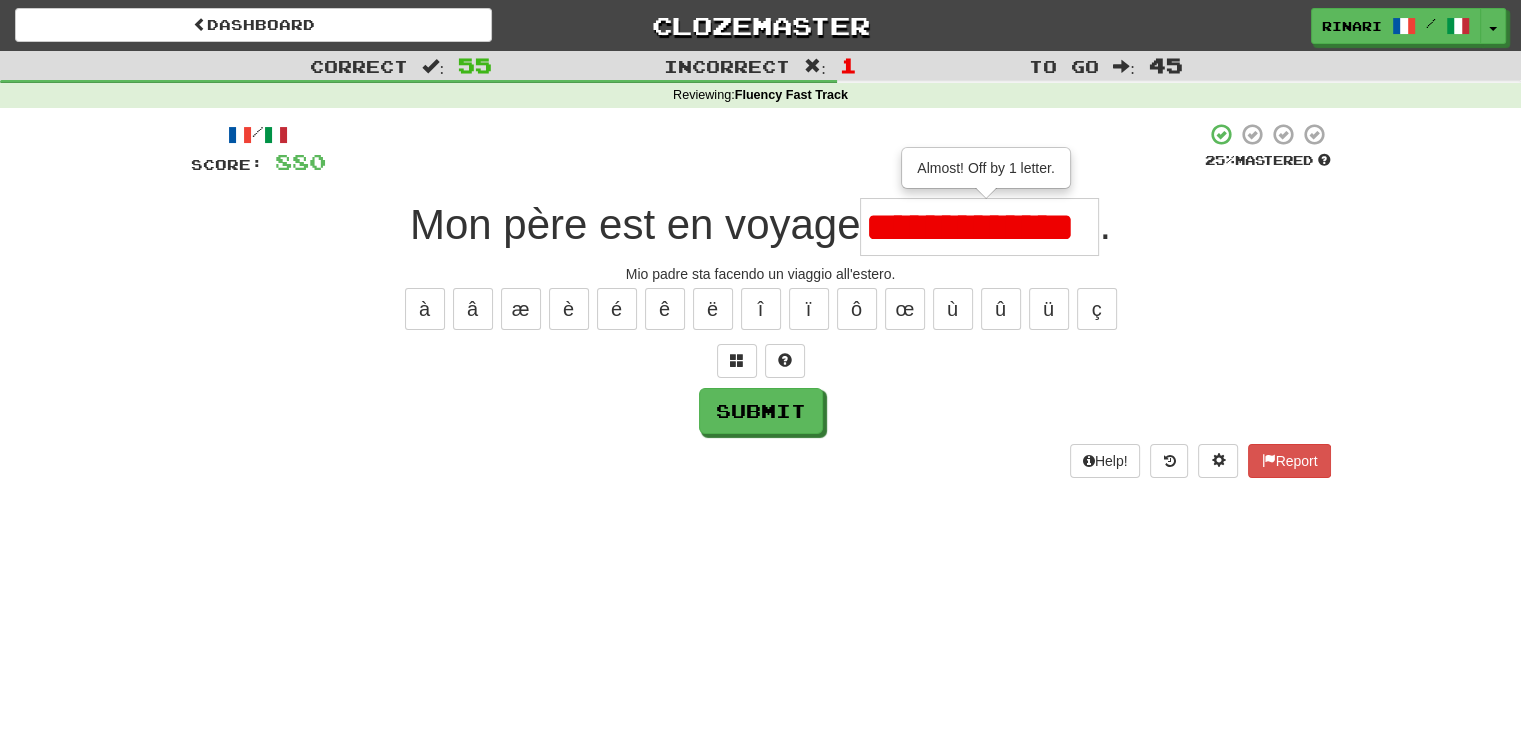 scroll, scrollTop: 0, scrollLeft: 0, axis: both 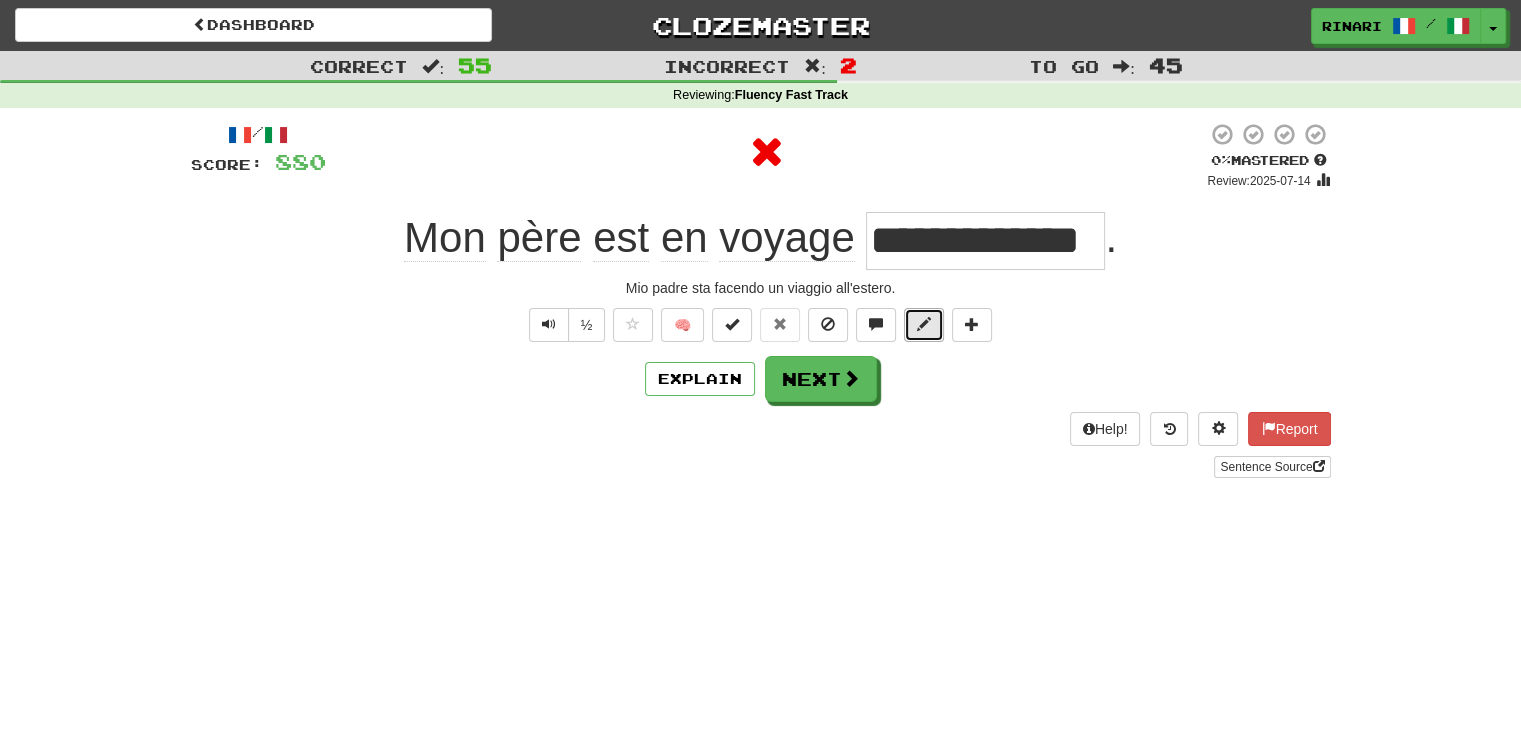click at bounding box center [924, 325] 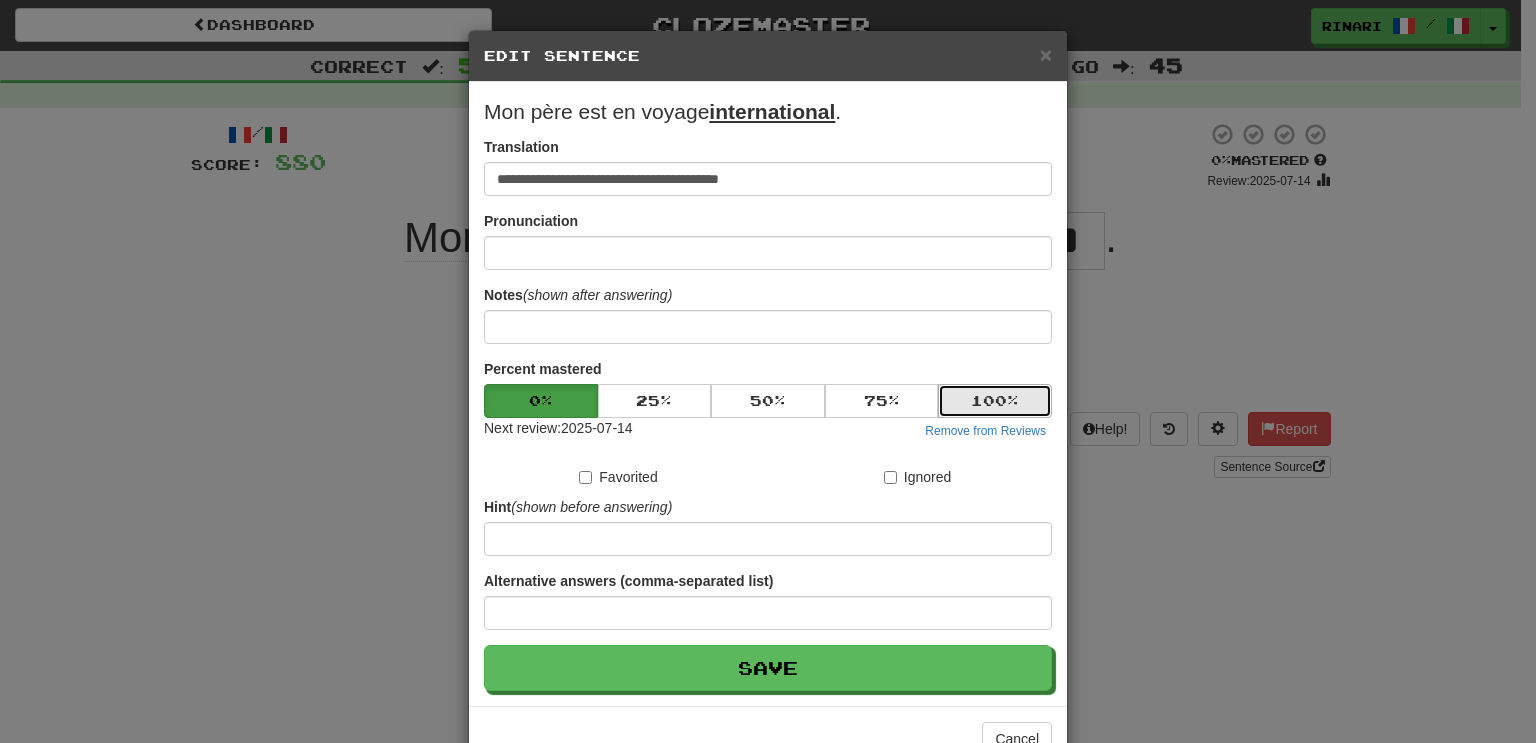 click on "100 %" at bounding box center (995, 401) 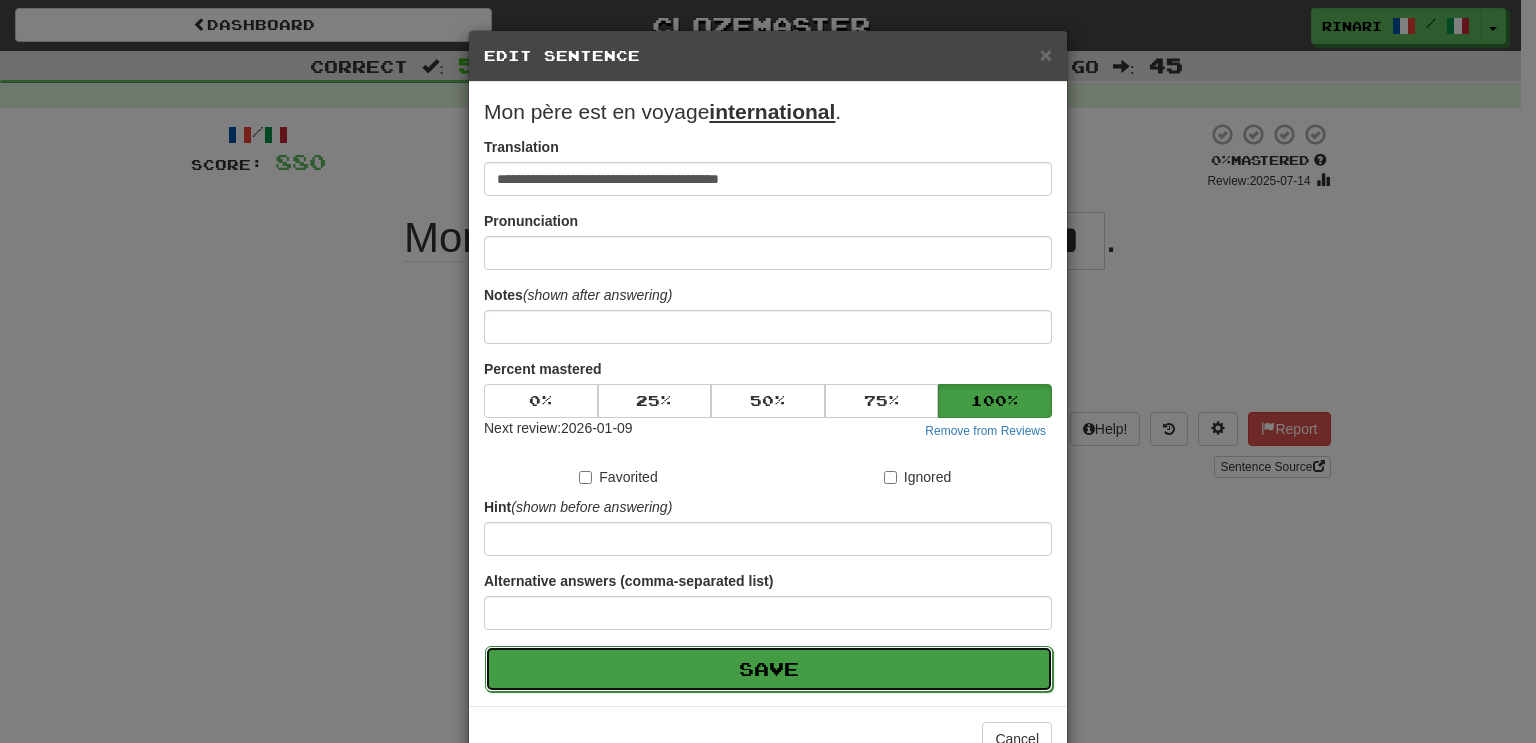 click on "Save" at bounding box center [769, 669] 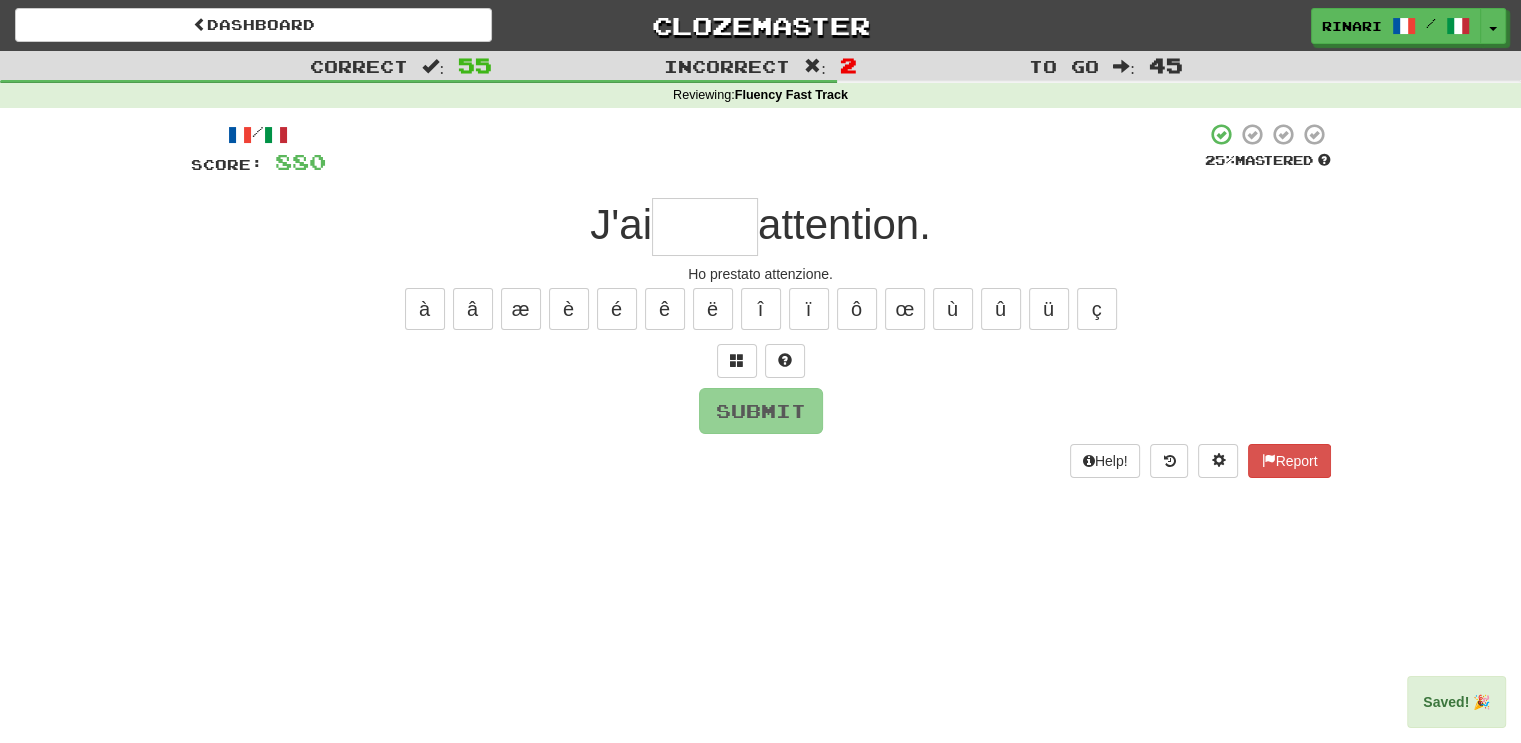 type on "*" 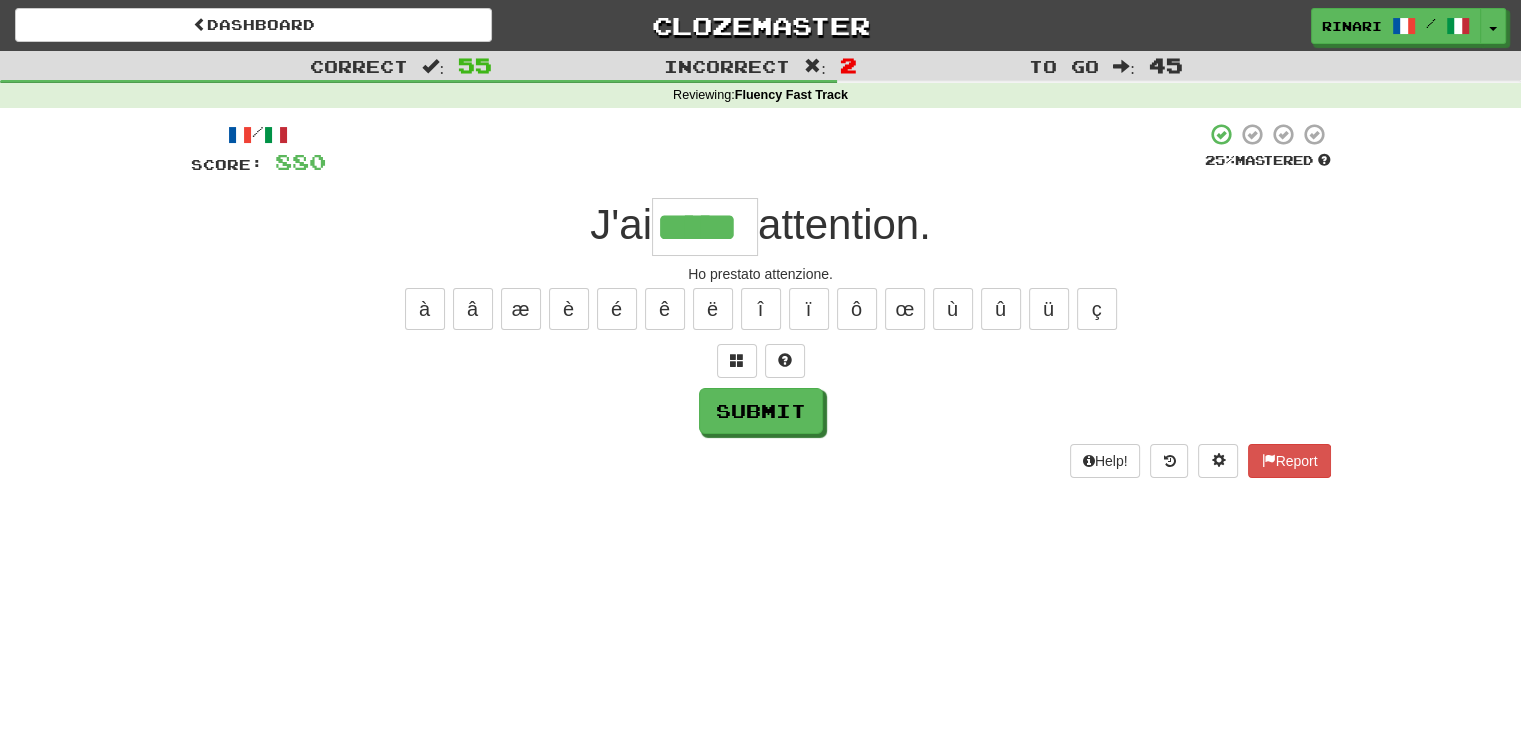 type on "*****" 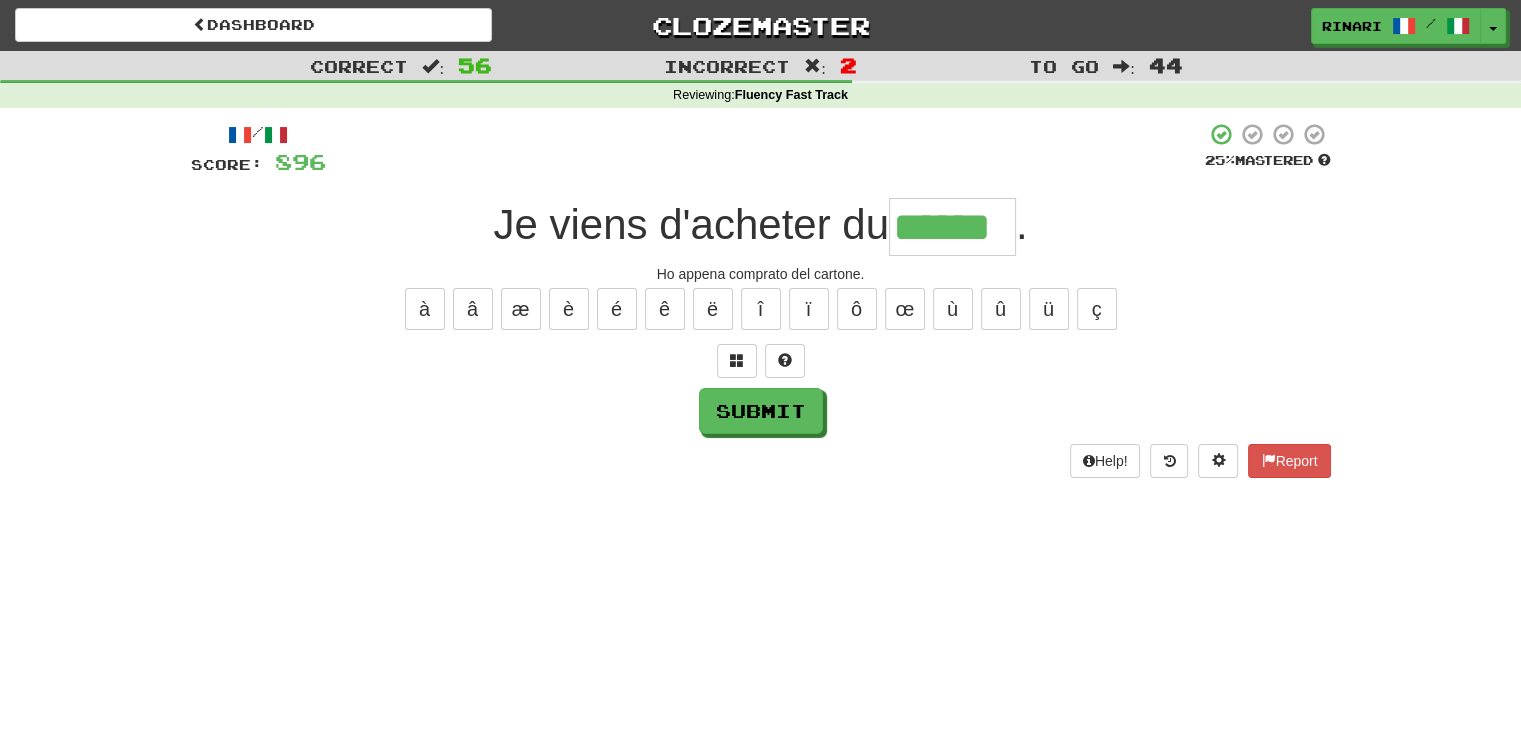 type on "******" 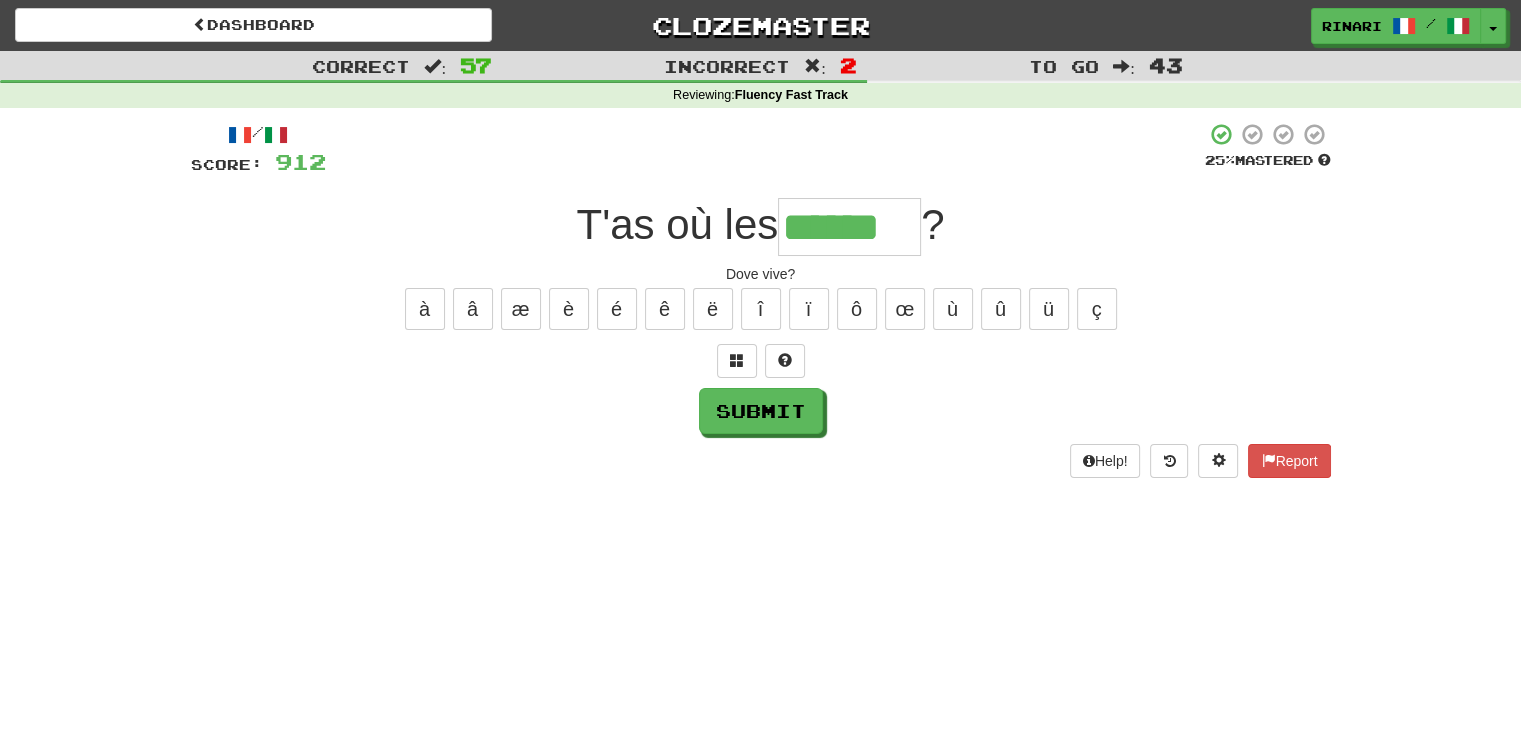 type on "******" 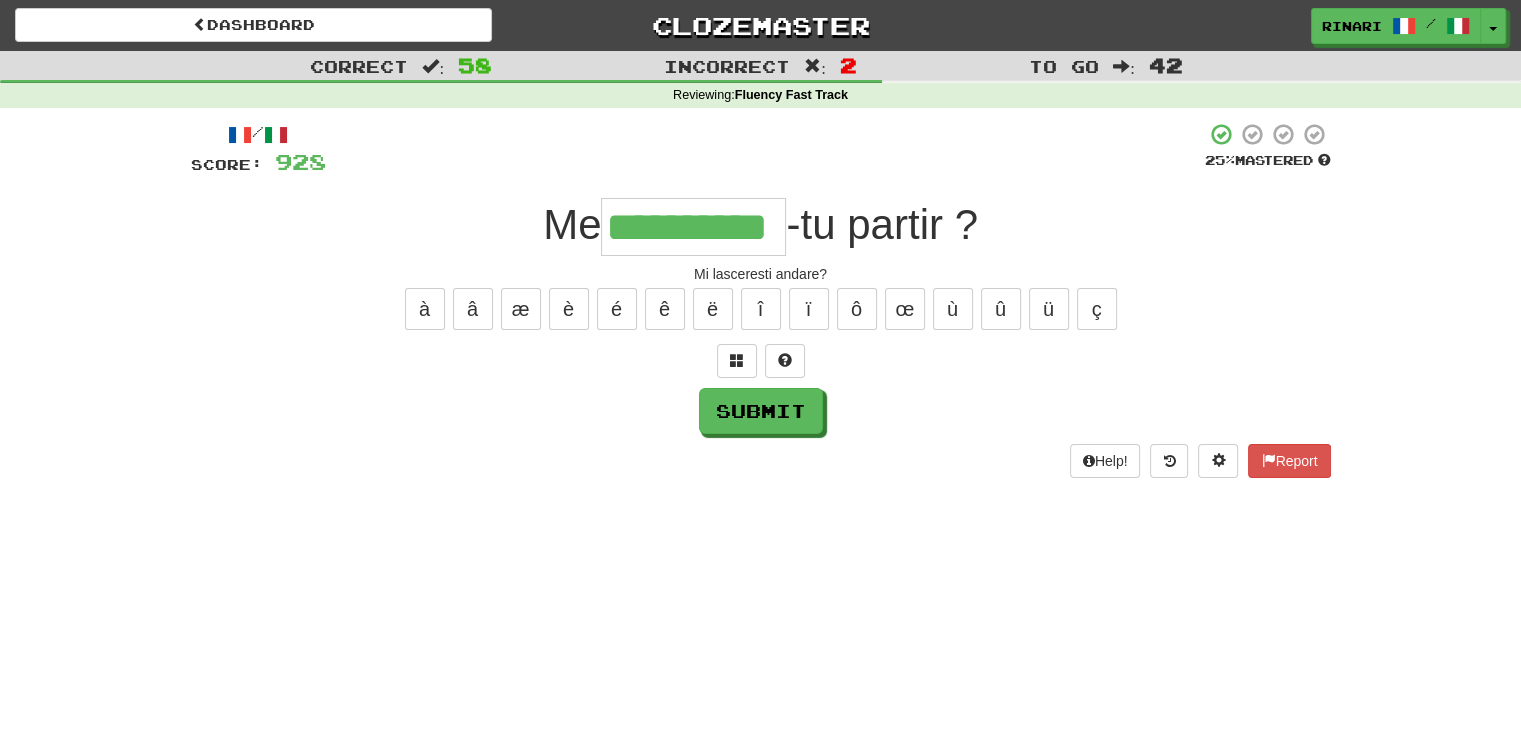 type on "**********" 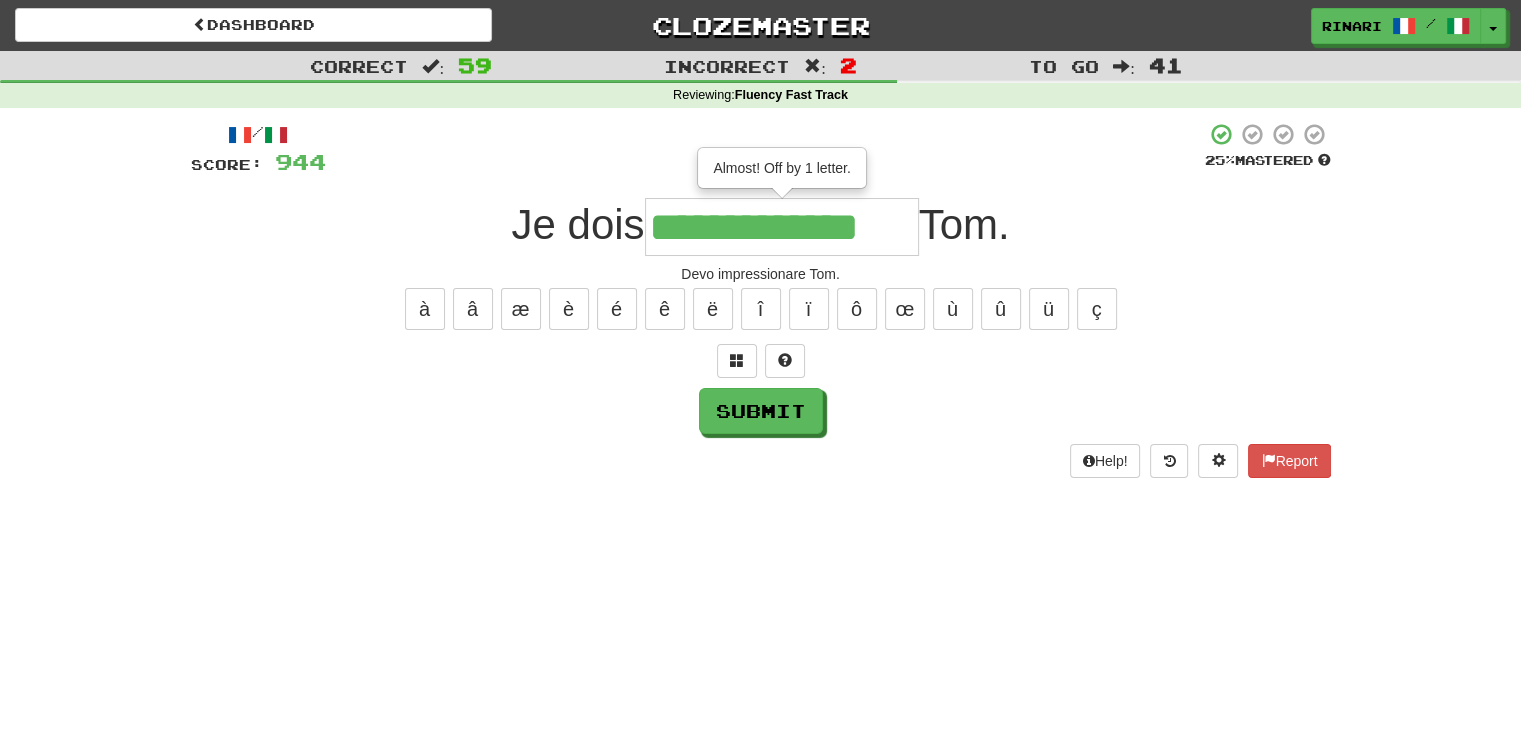 type on "**********" 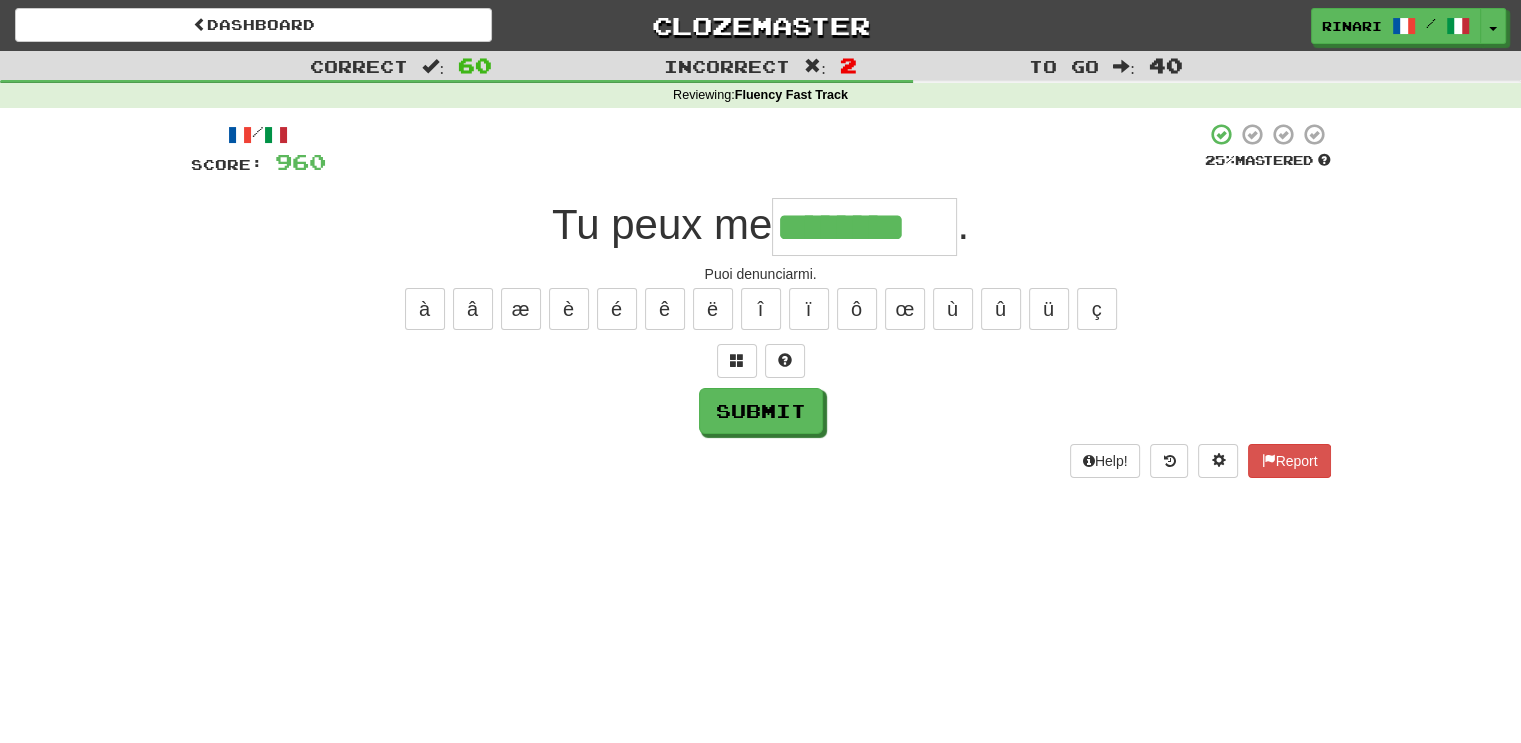 type on "********" 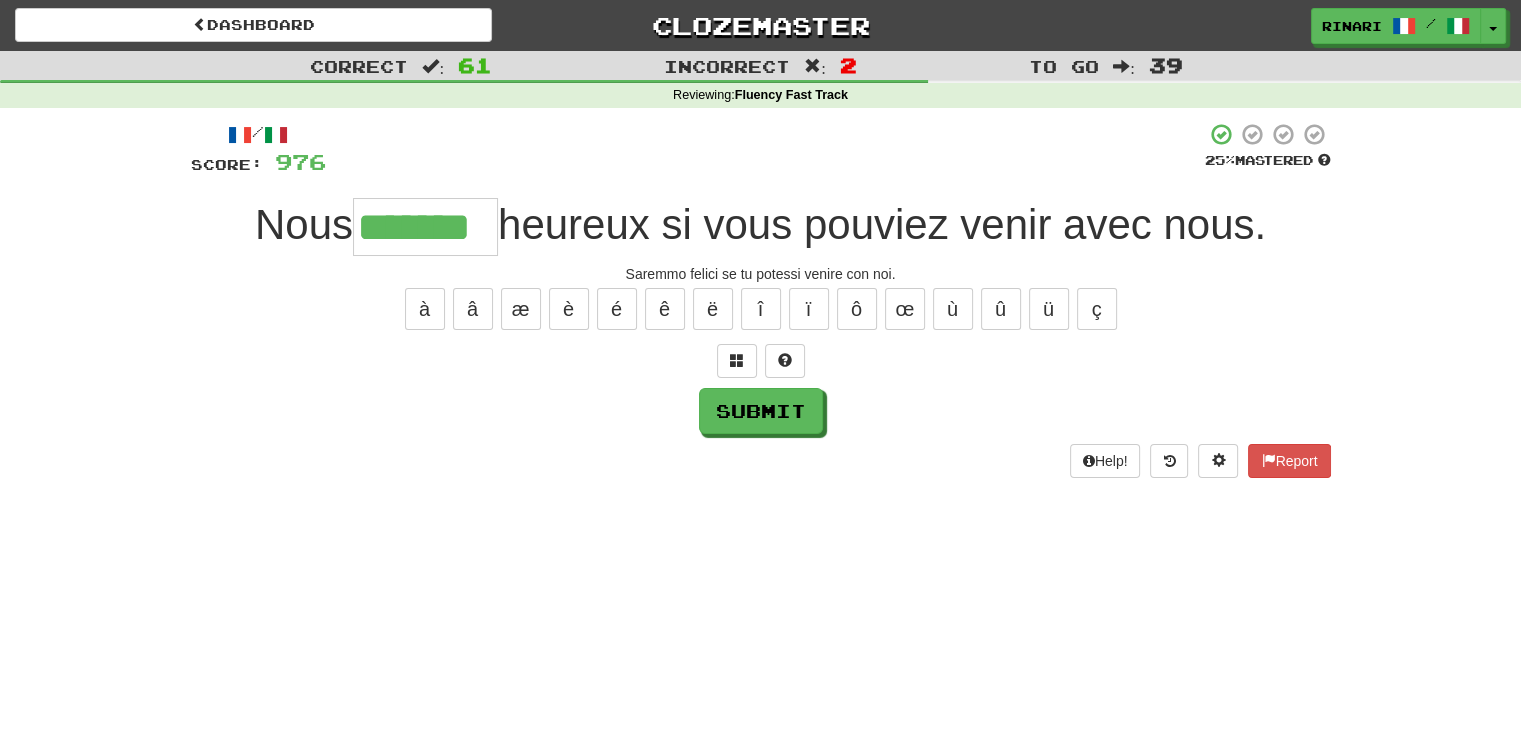 type on "*******" 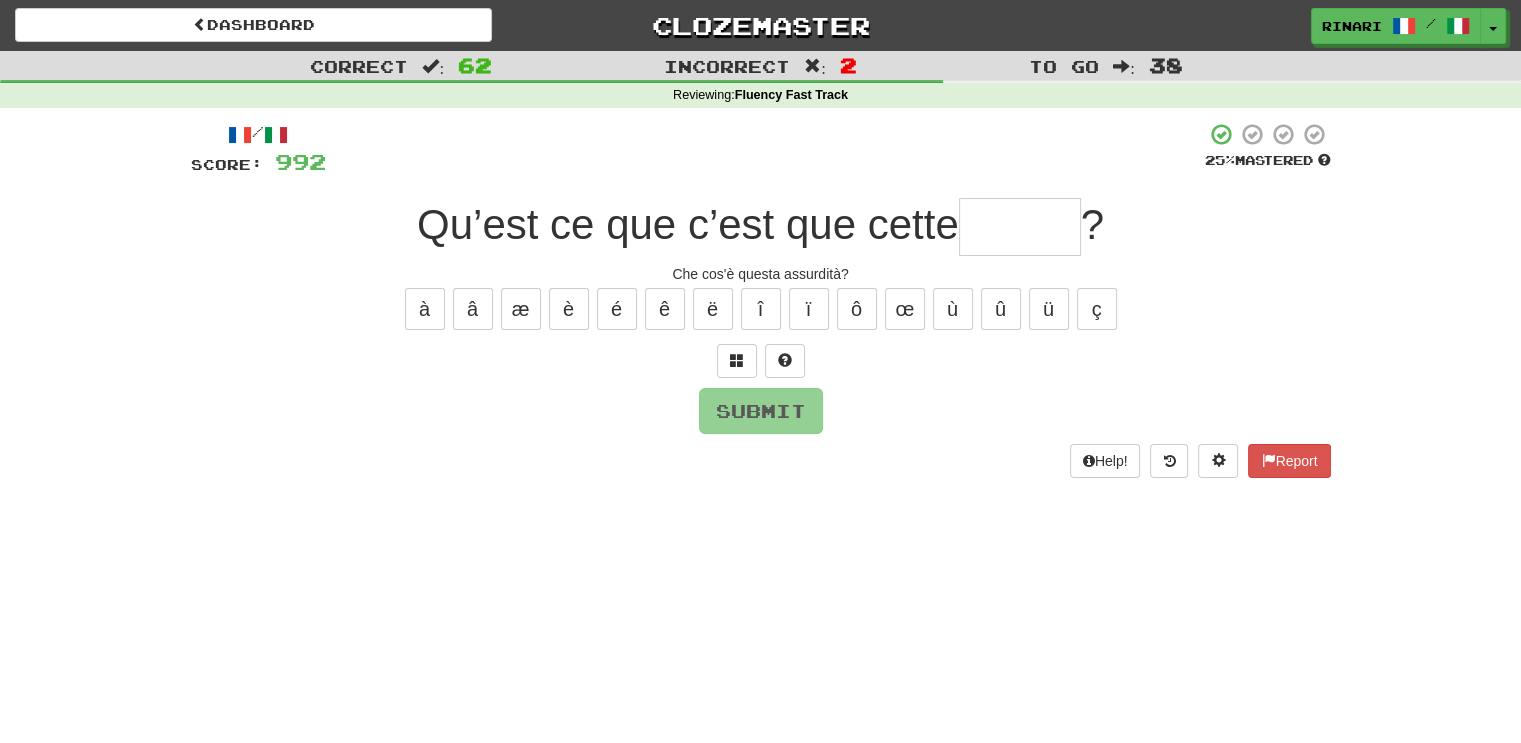 type on "*" 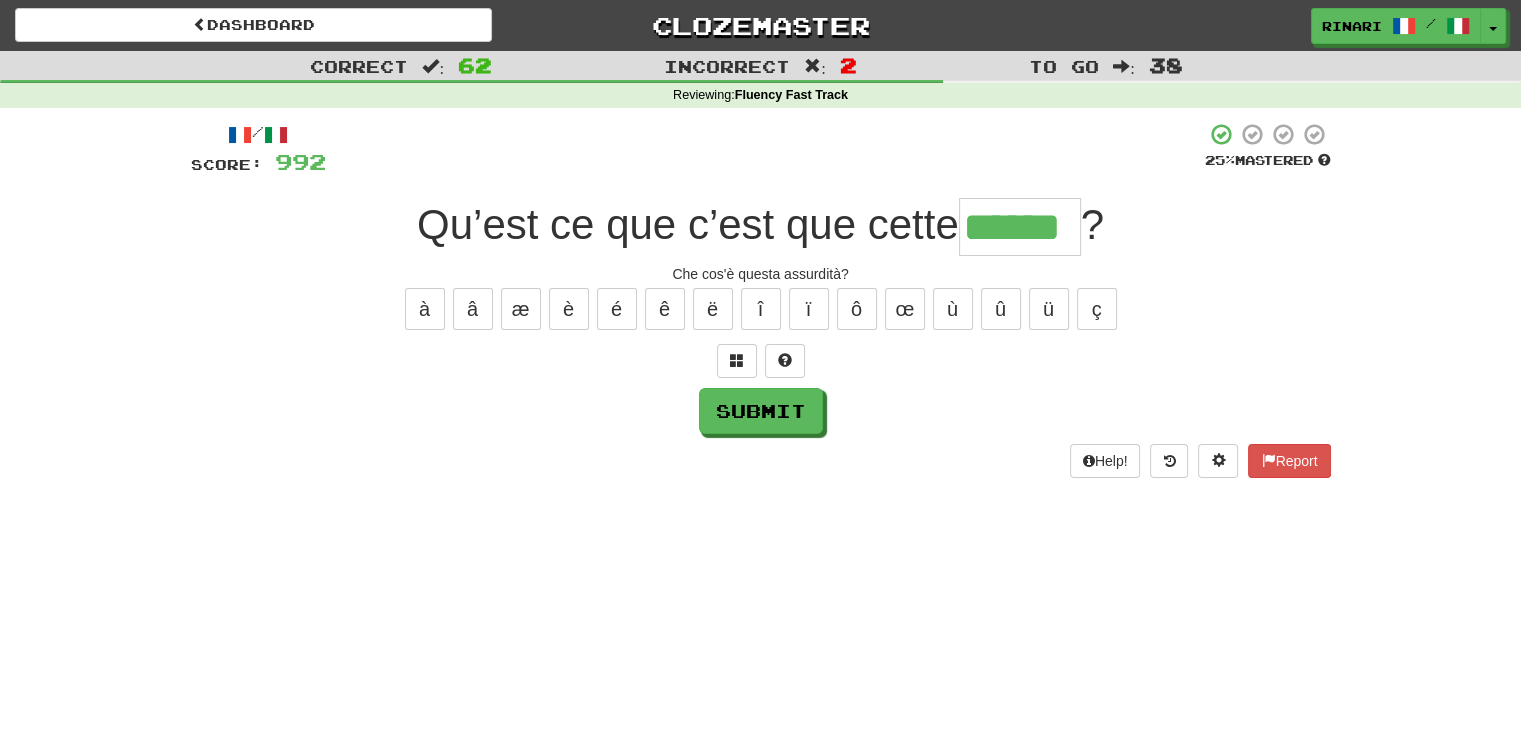 type on "******" 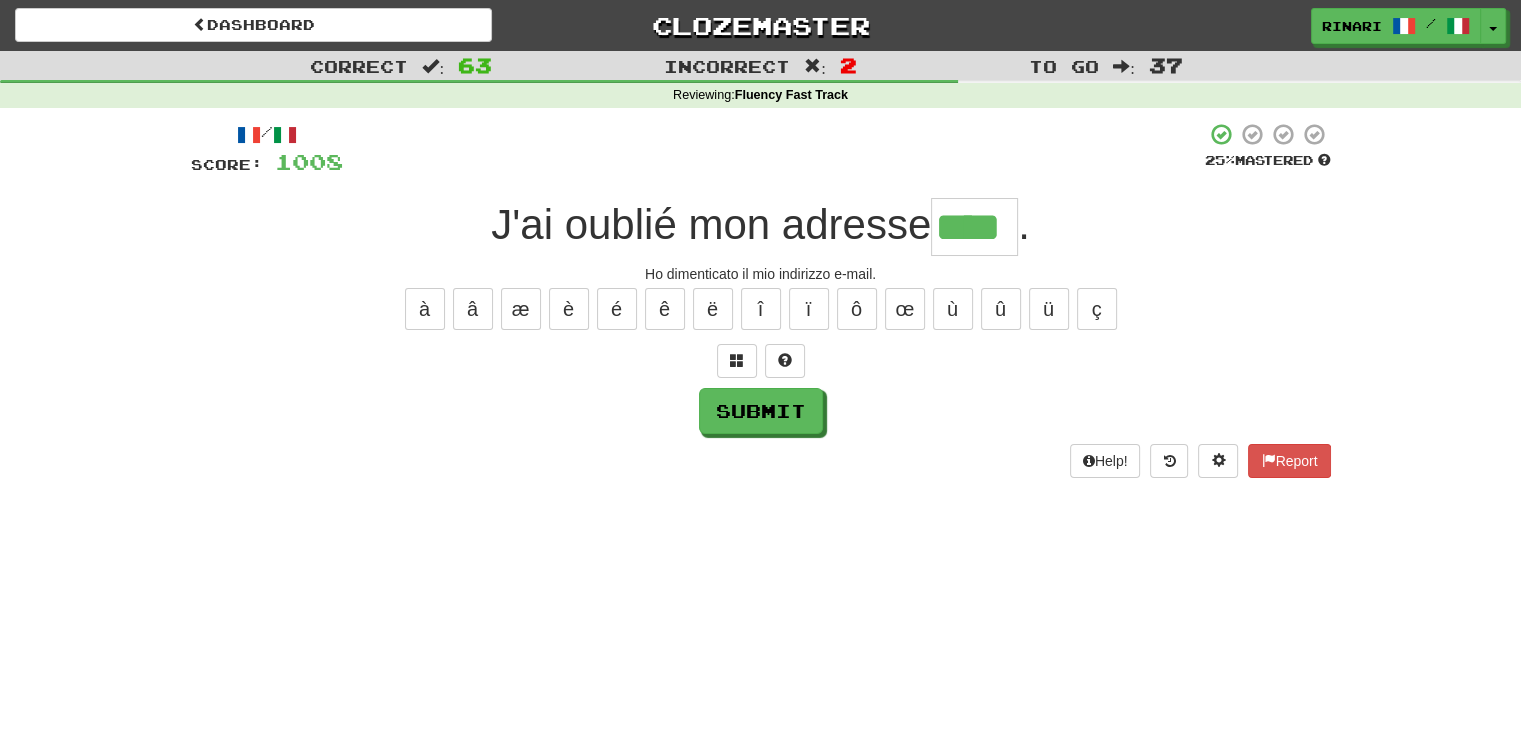 type on "****" 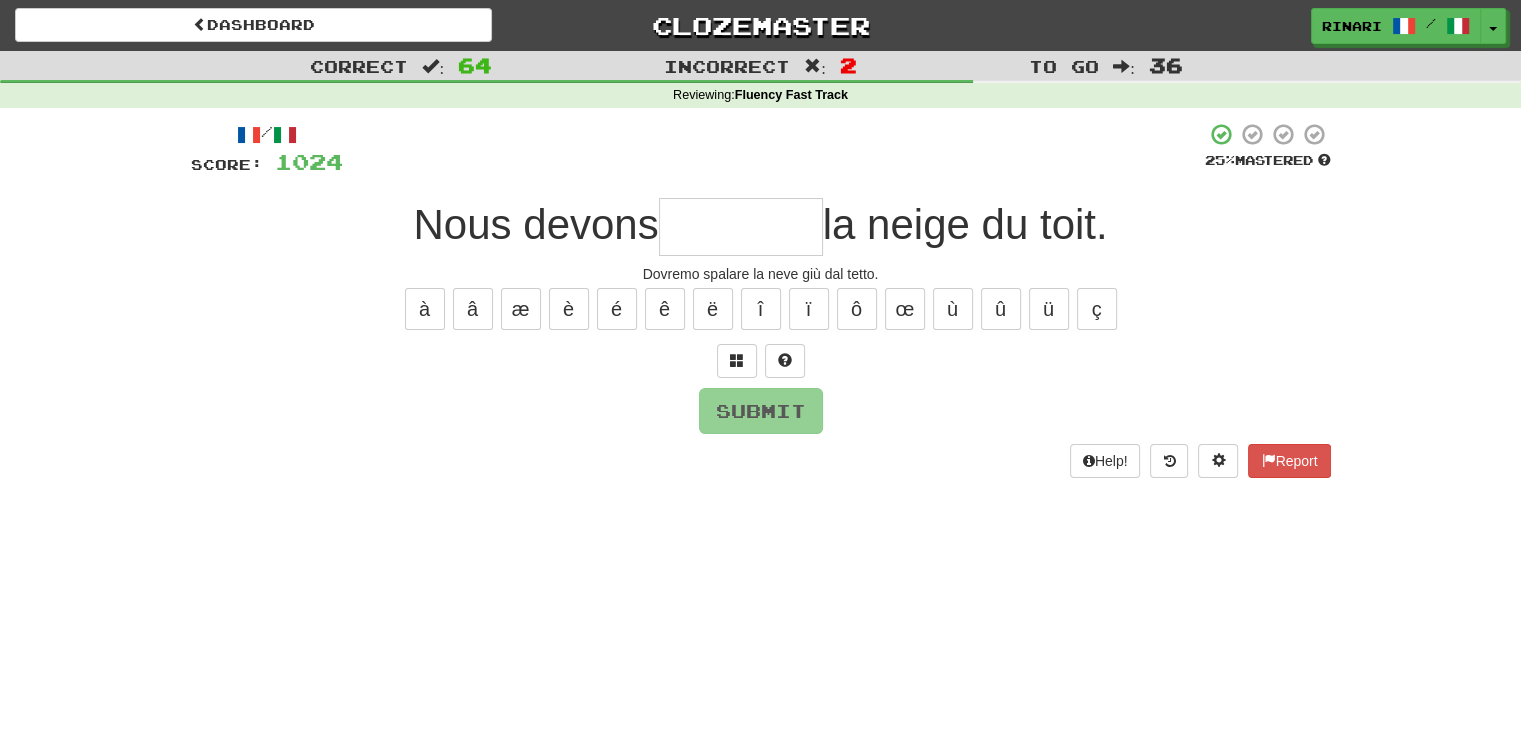 type on "*" 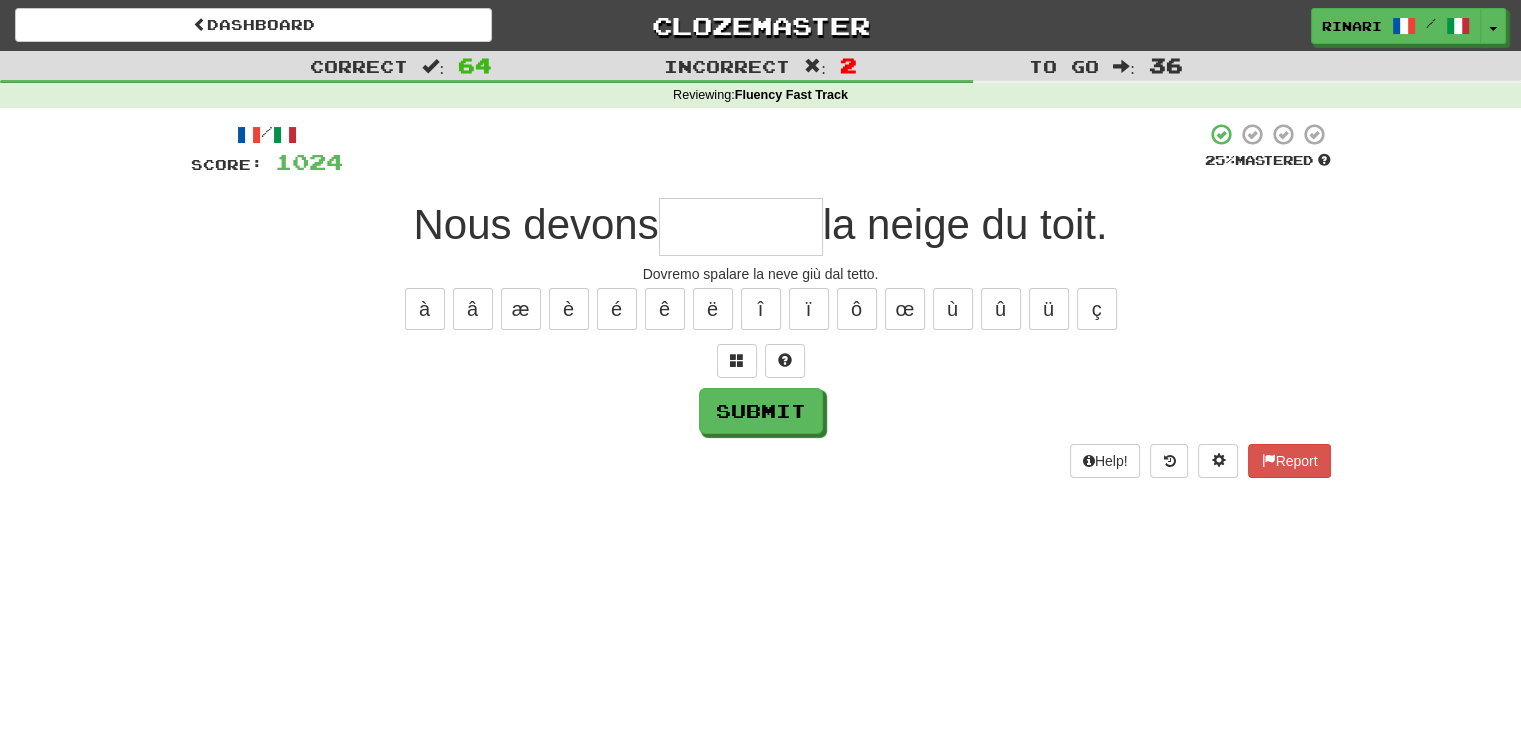 type on "*" 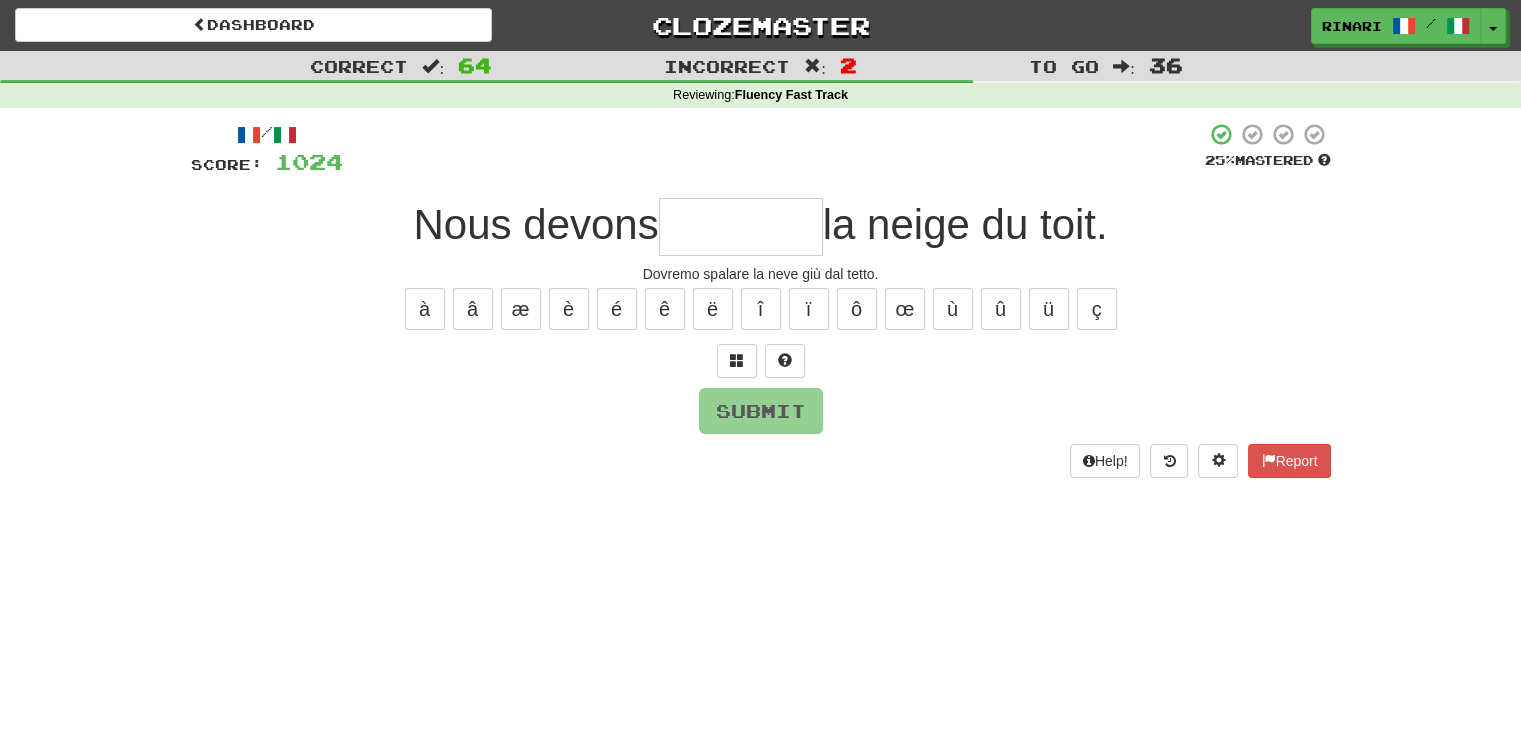 type on "*" 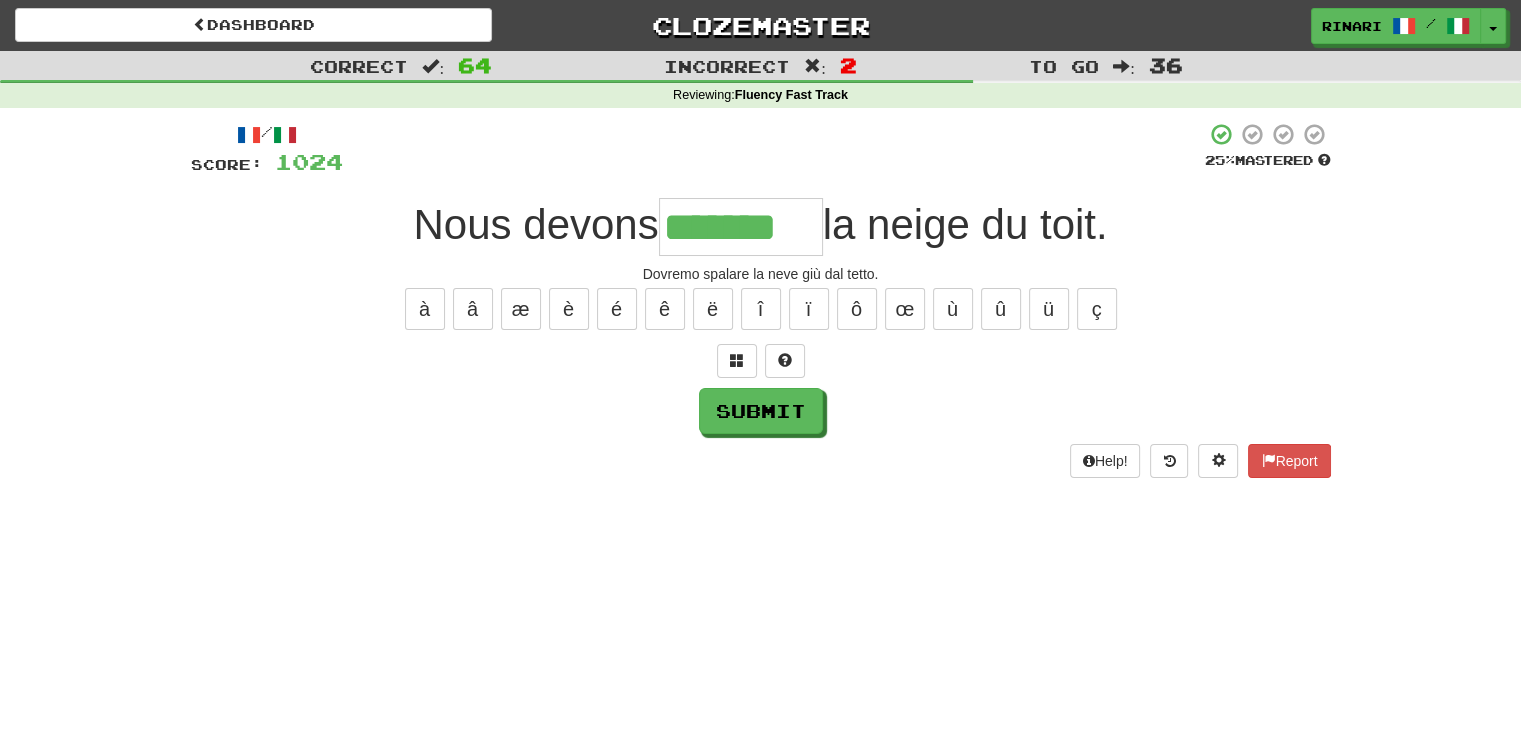 type on "*******" 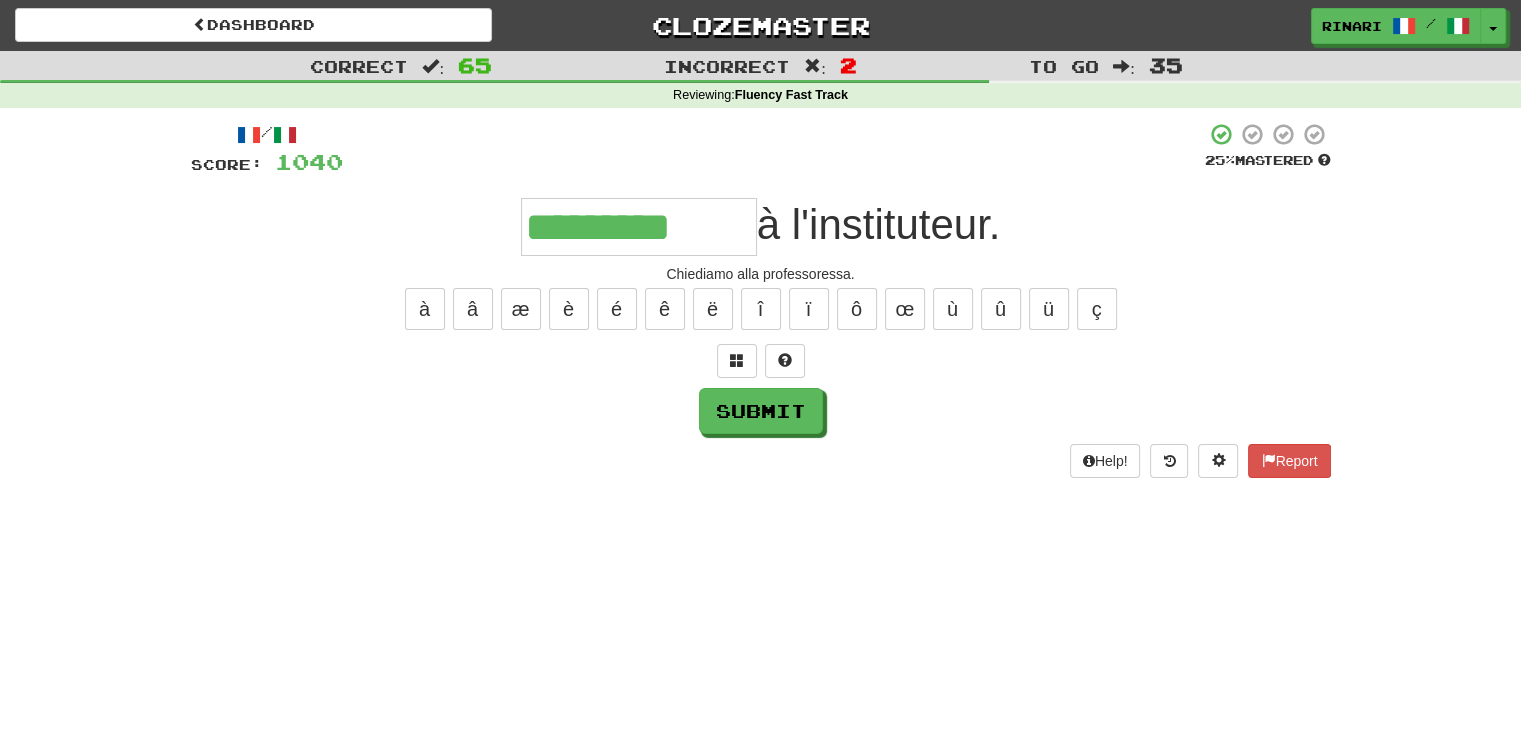type on "*********" 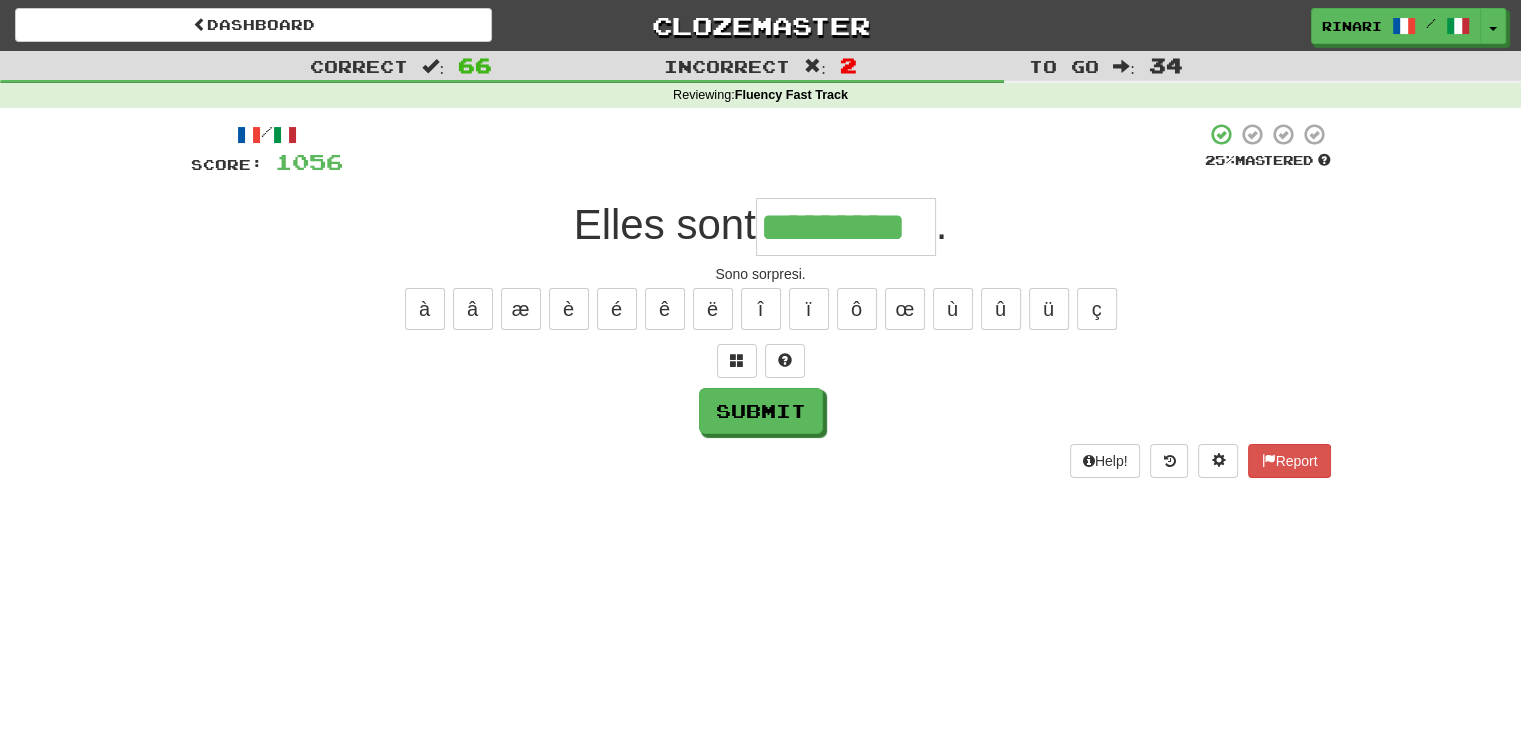 type on "*********" 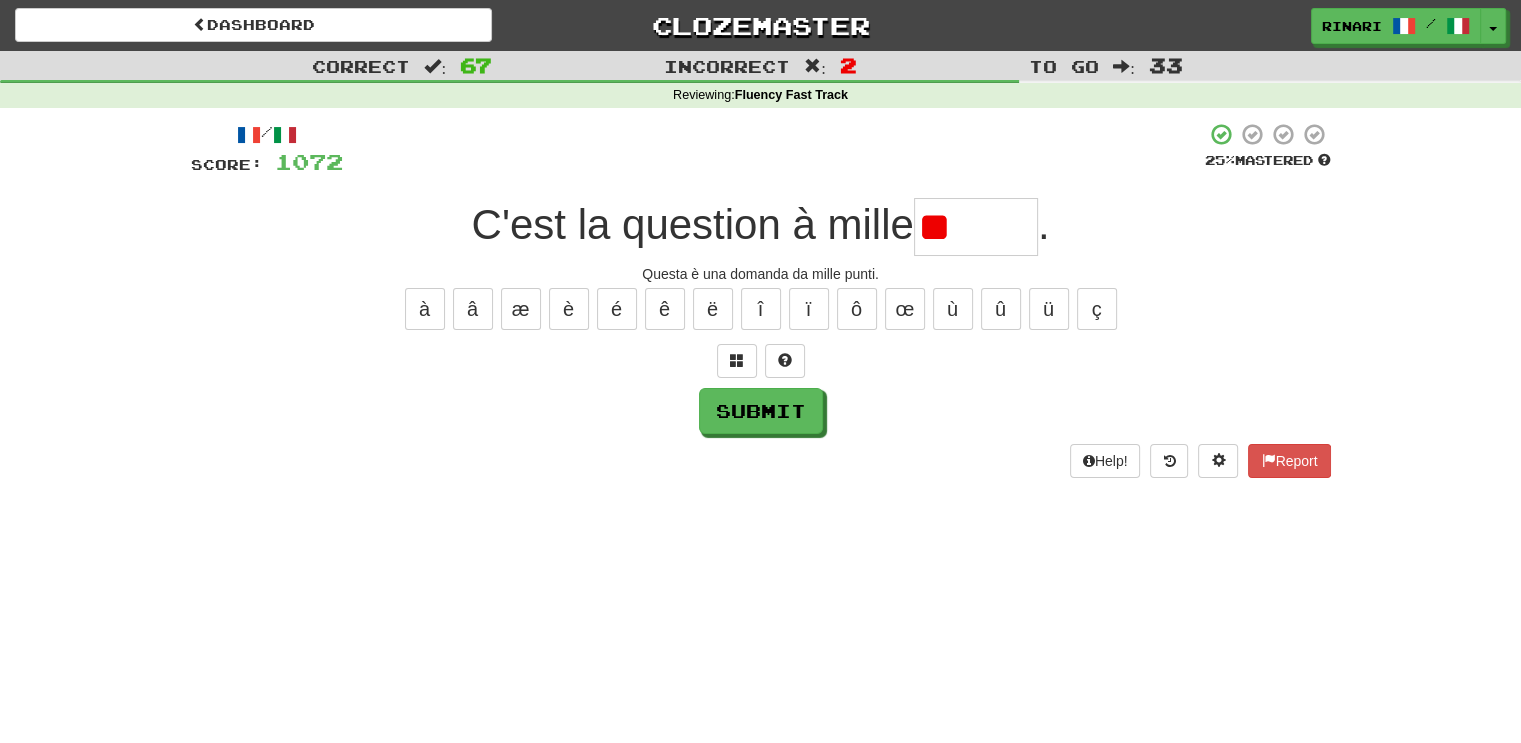 type on "*" 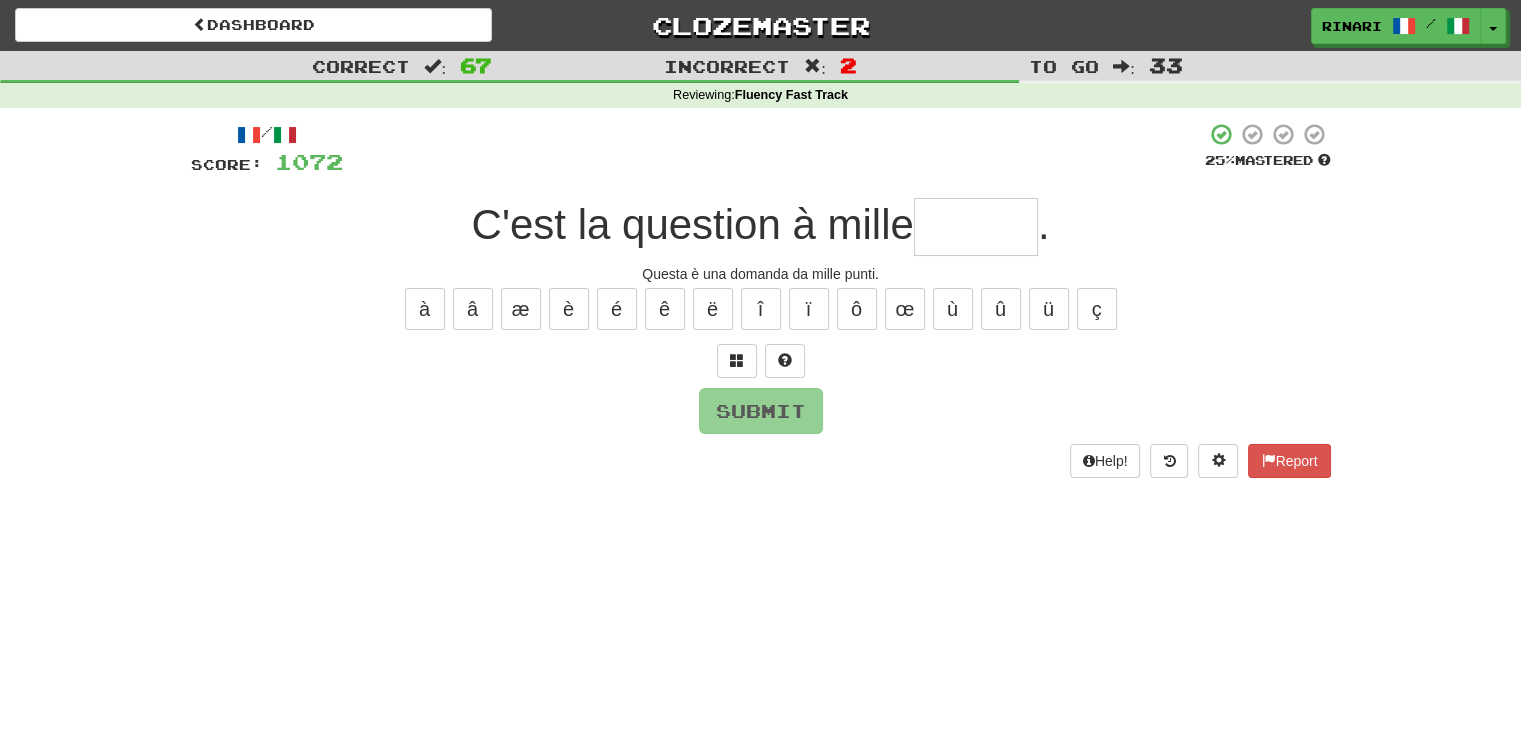 type on "*" 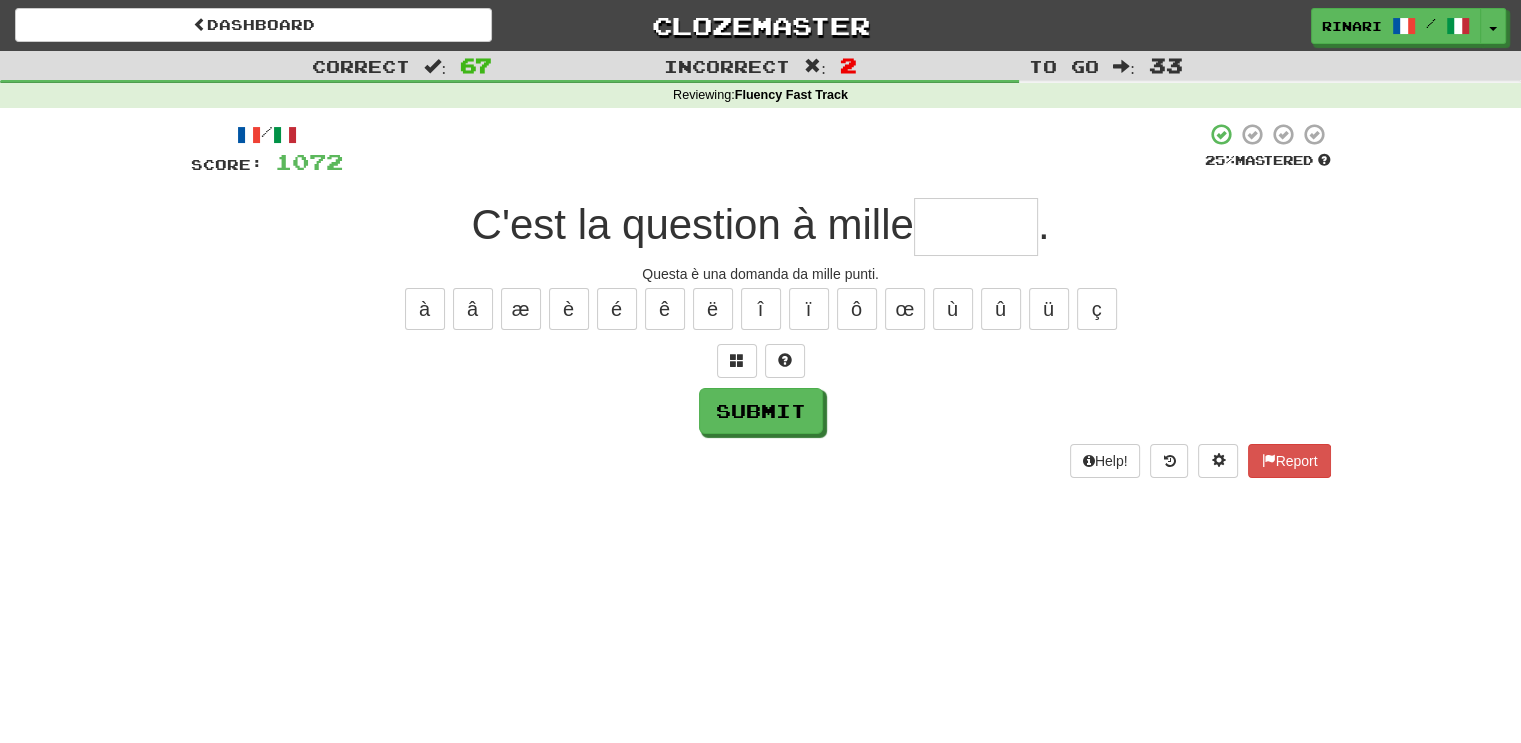 type 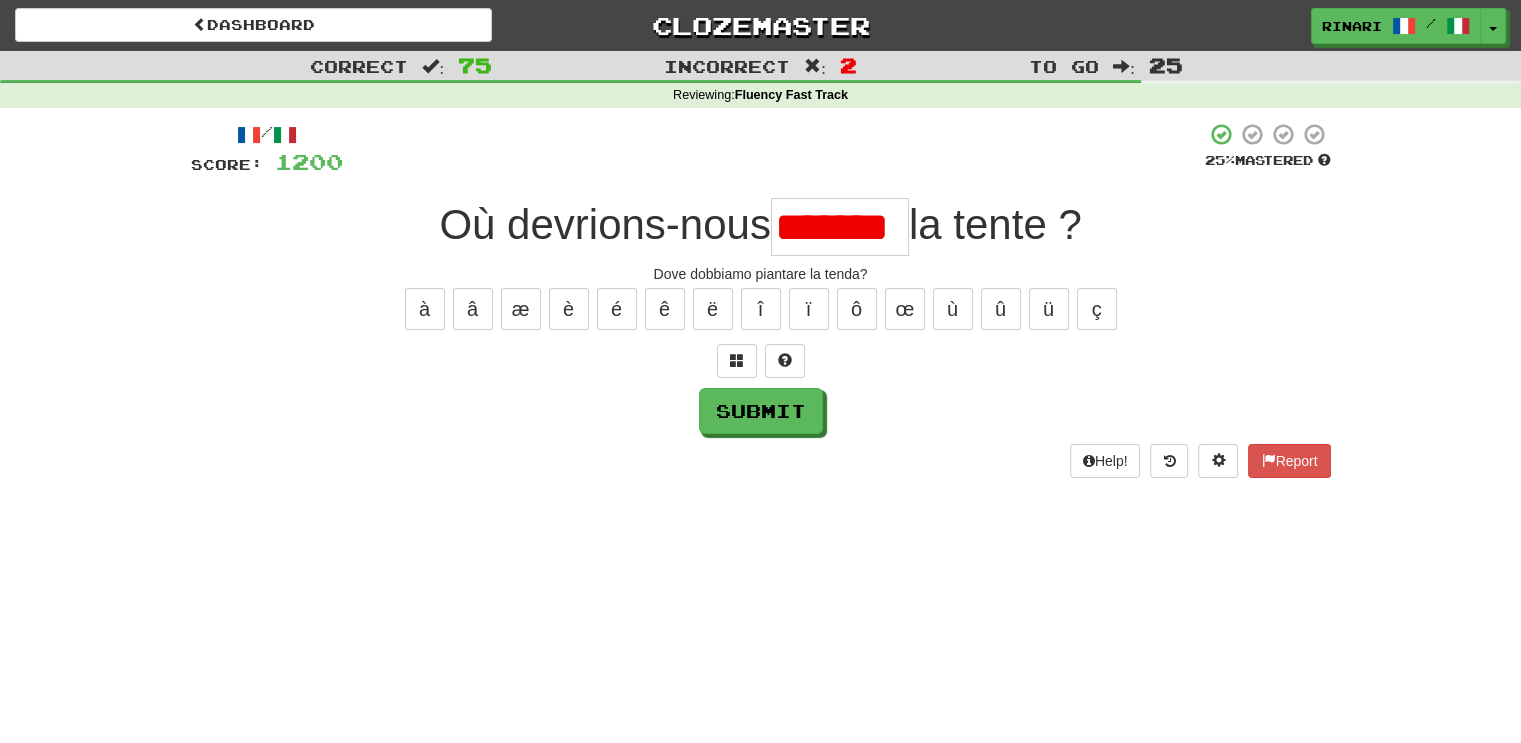 scroll, scrollTop: 0, scrollLeft: 0, axis: both 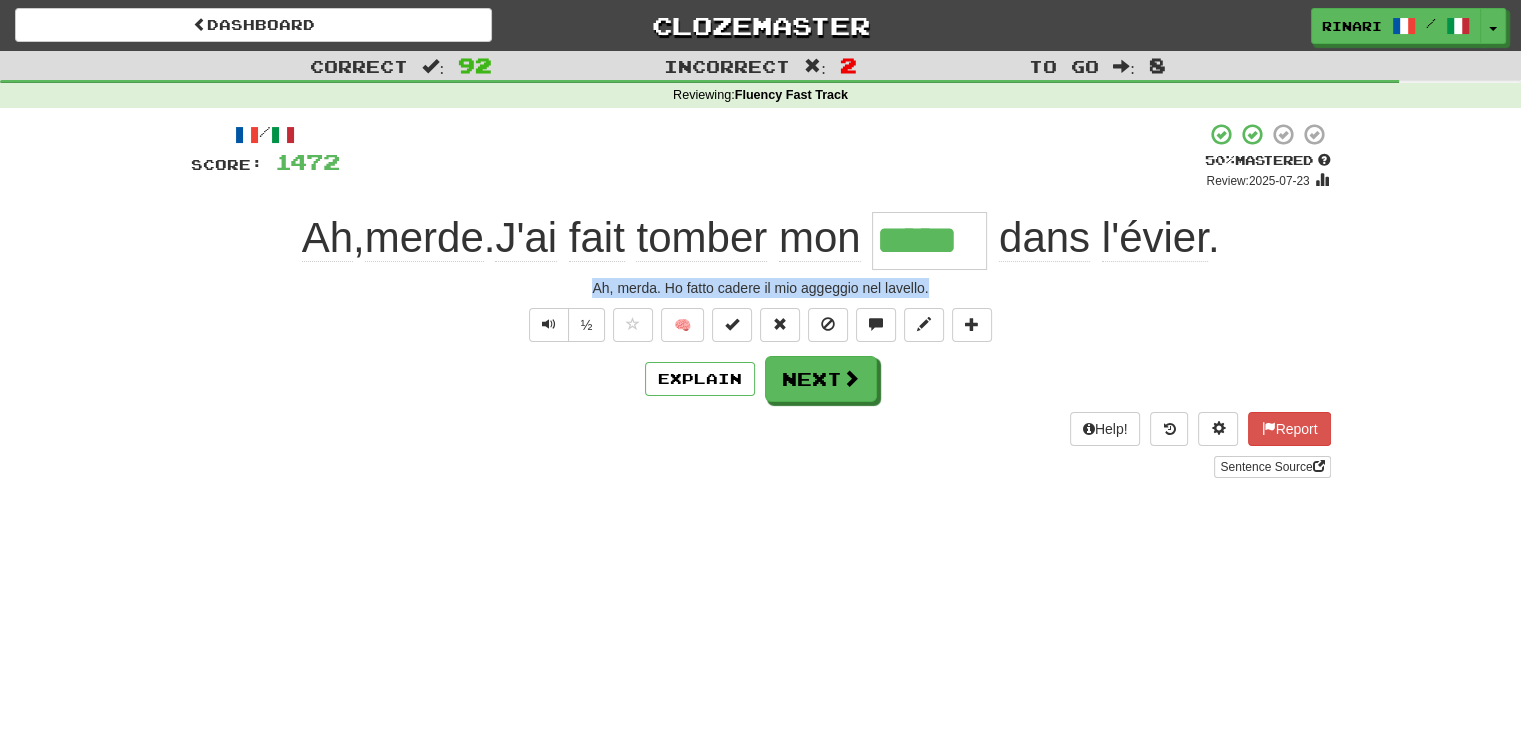 drag, startPoint x: 592, startPoint y: 287, endPoint x: 929, endPoint y: 283, distance: 337.02374 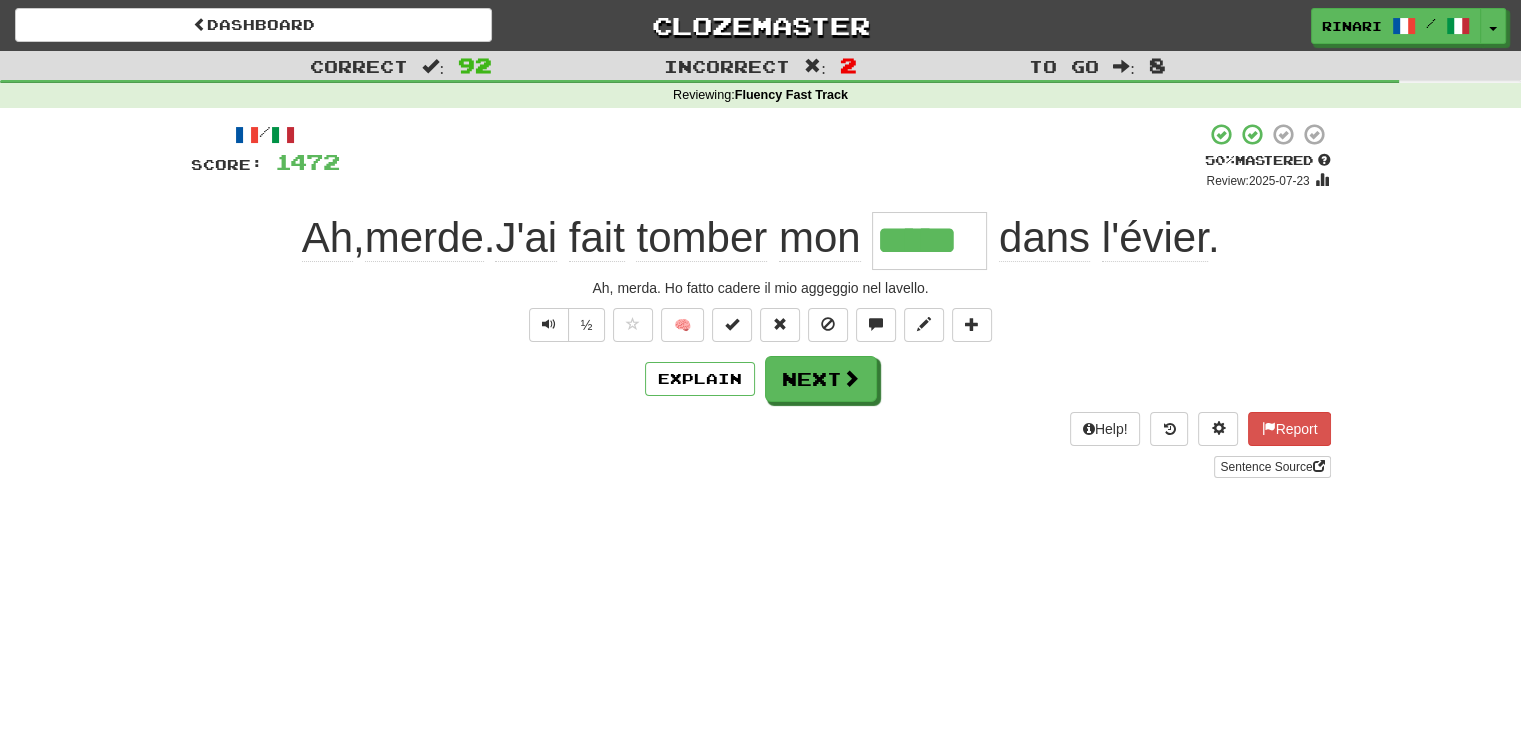 click on "Dashboard
Clozemaster
Rinari
/
Toggle Dropdown
Dashboard
Leaderboard
Activity Feed
Notifications
1658
Profile
Discussions
Français
/
English
Streak:
79
Review:
30,038
Points Today: 1632
Français
/
Italiano
Streak:
79
Review:
22,299
Points Today: 32
Français
/
Deutsch
Streak:
79
Review:
27,920
Points Today: 32
Italiano
/
English
Streak:
79
Review:
28,480
Points Today: 32
Italiano
/
Français
Streak:
79
Review:
23,531
Points Today: 32
Italiano
/
Deutsch
Streak:
79
Review:
21,319
Points Today: 32
Deutsch
/
English
Streak:
79
Review:
31,778" at bounding box center (760, 371) 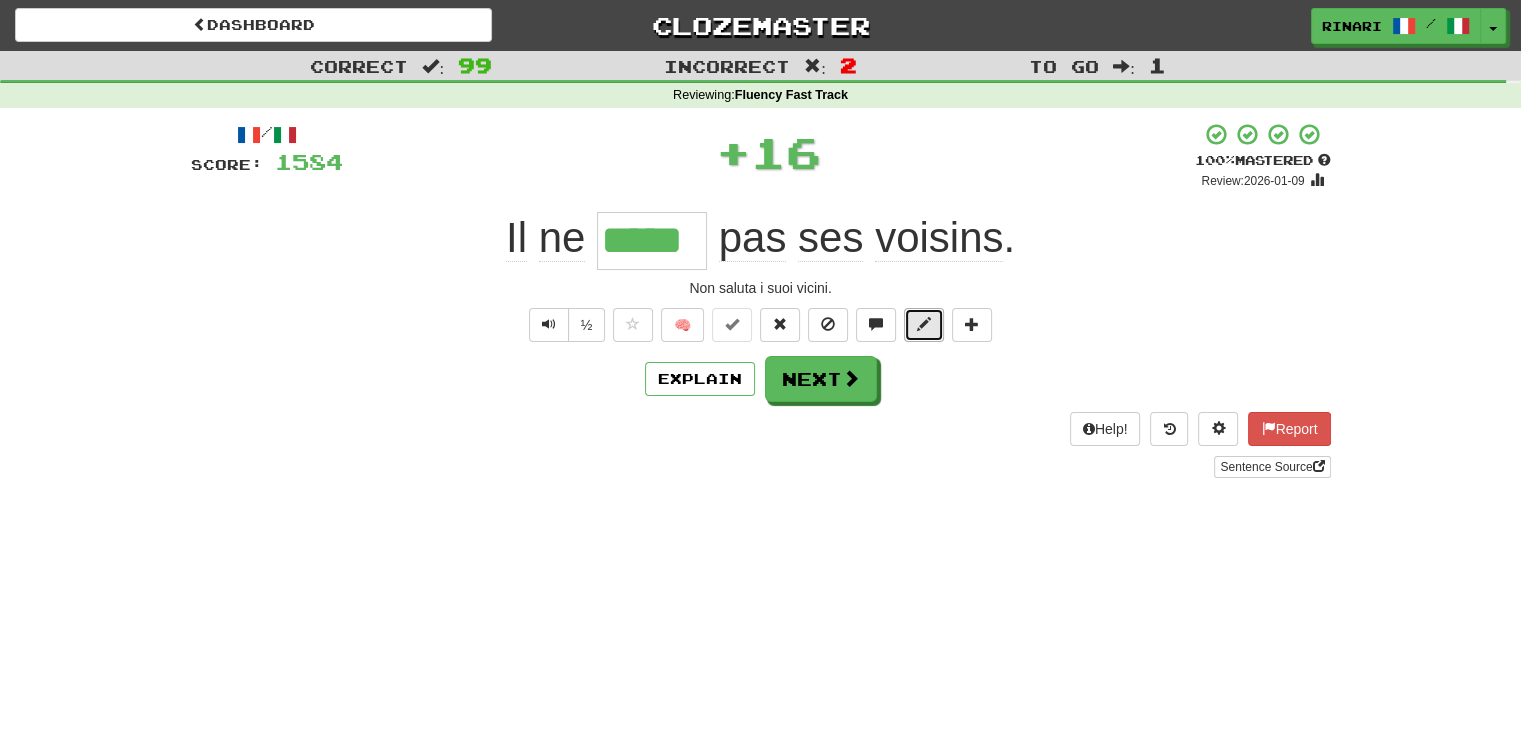 click at bounding box center [924, 325] 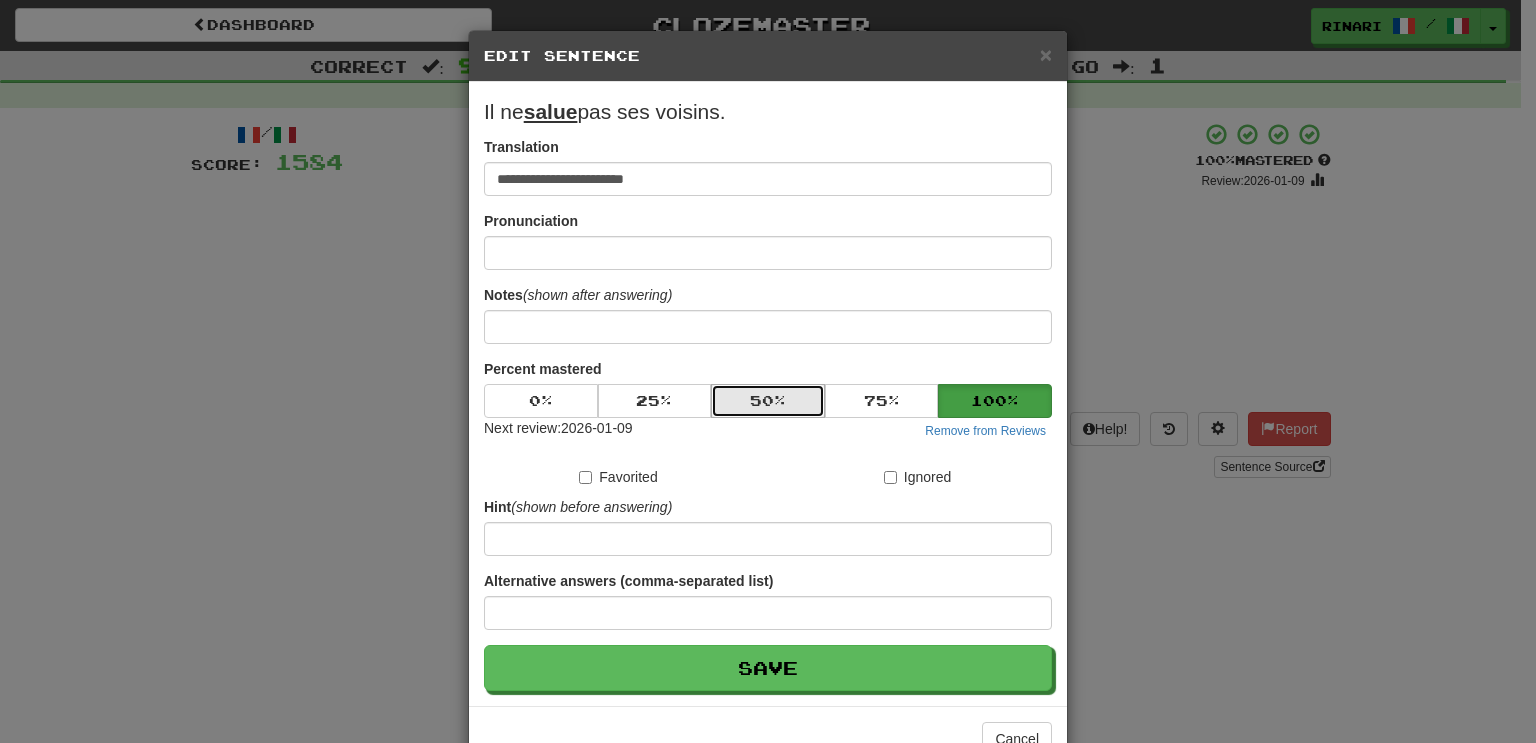 click on "50 %" at bounding box center [768, 401] 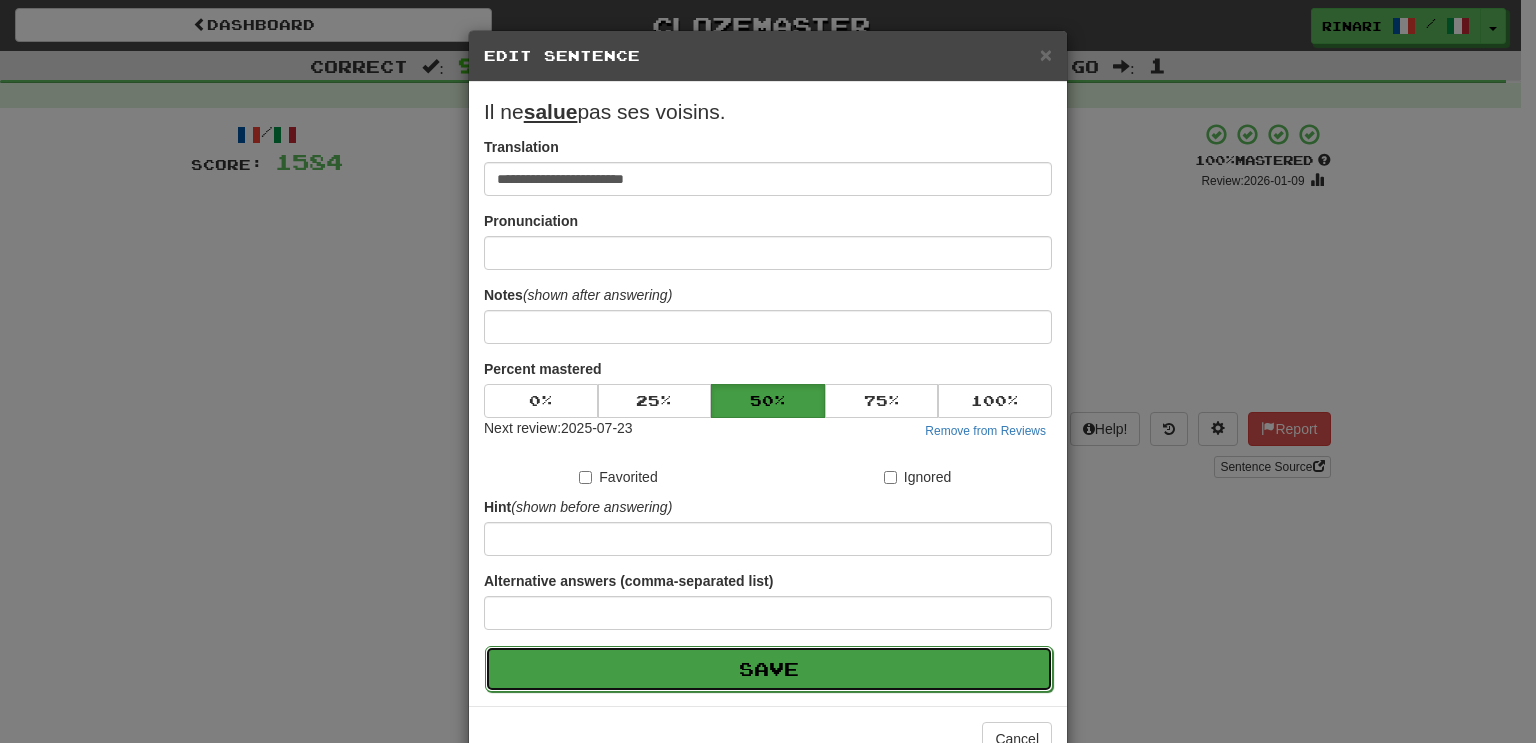 click on "Save" at bounding box center (769, 669) 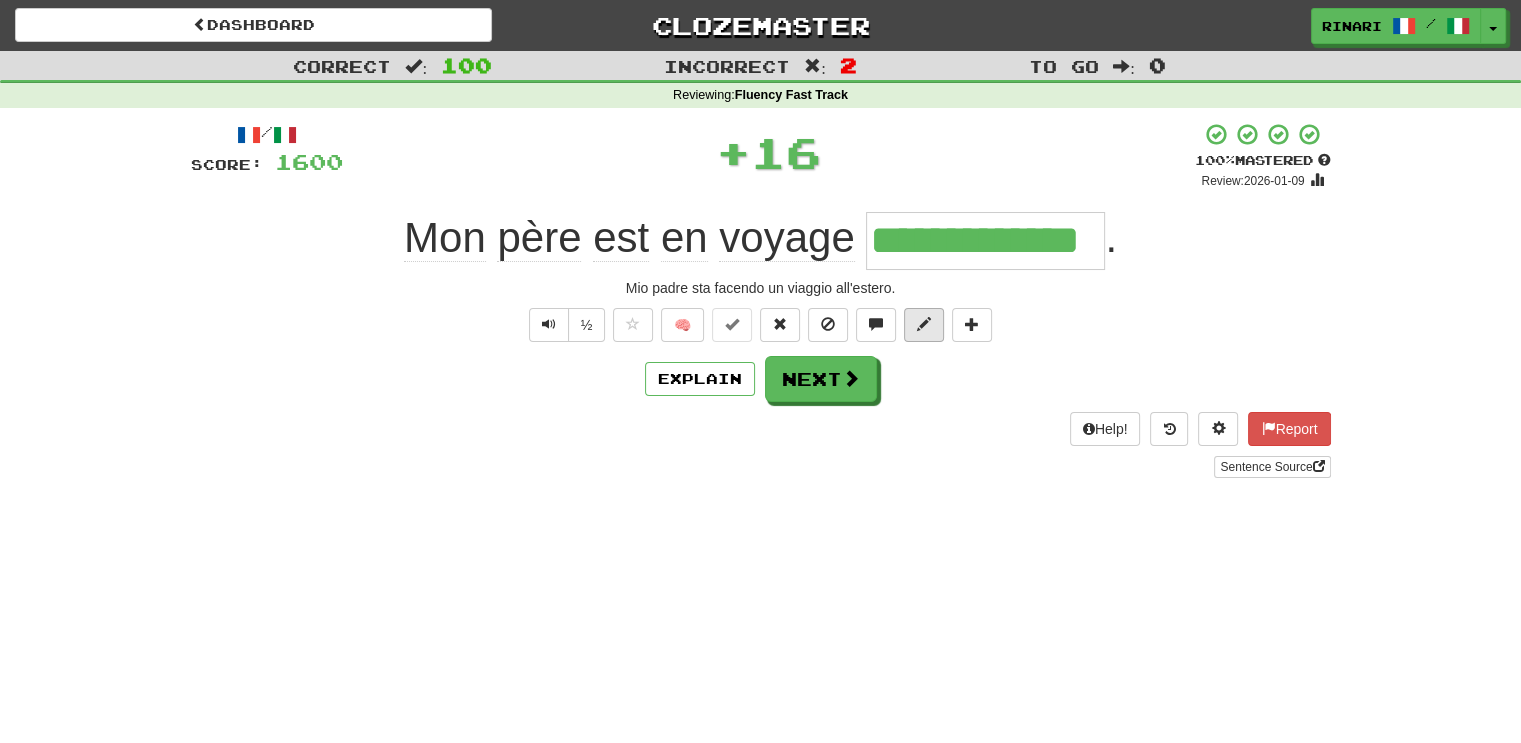 drag, startPoint x: 926, startPoint y: 299, endPoint x: 925, endPoint y: 317, distance: 18.027756 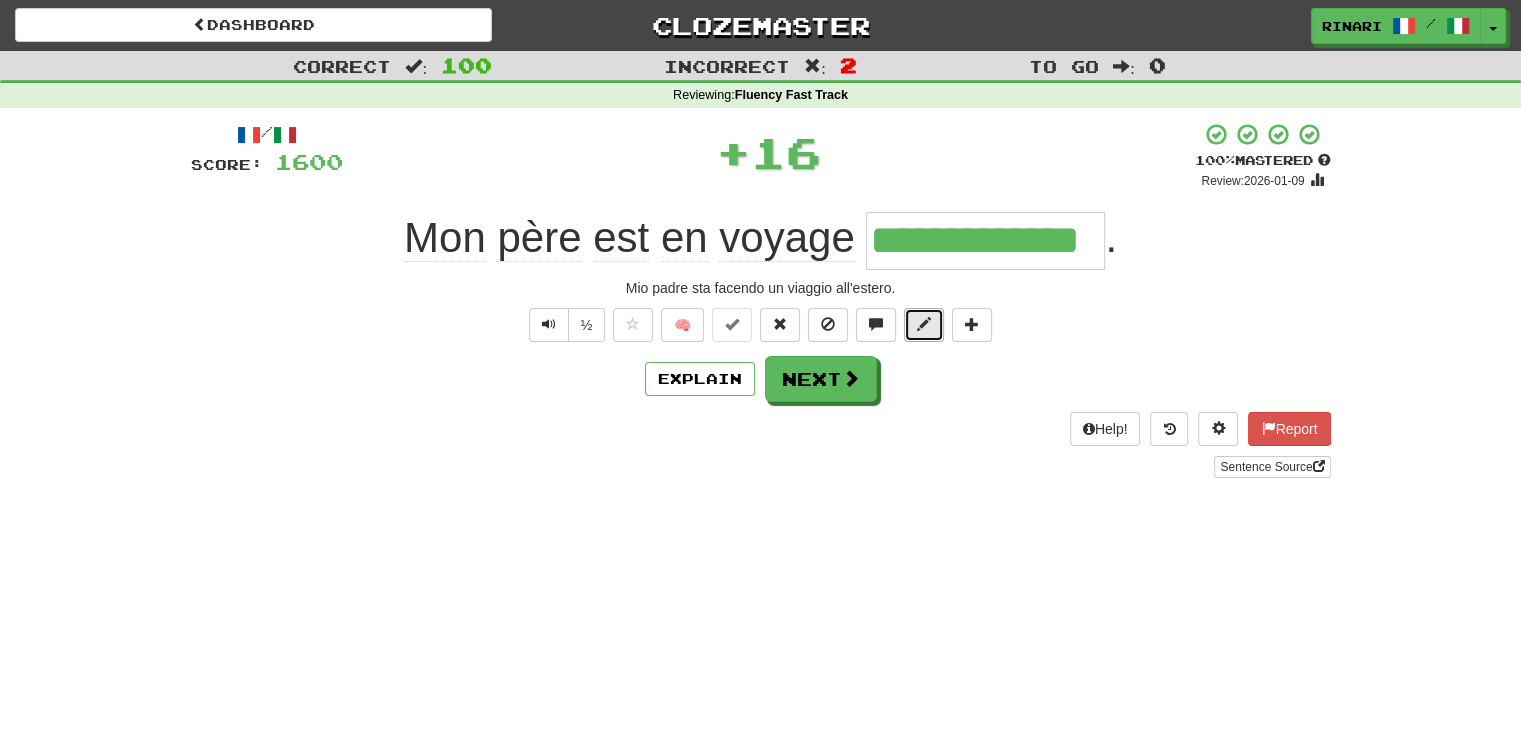 click at bounding box center (924, 324) 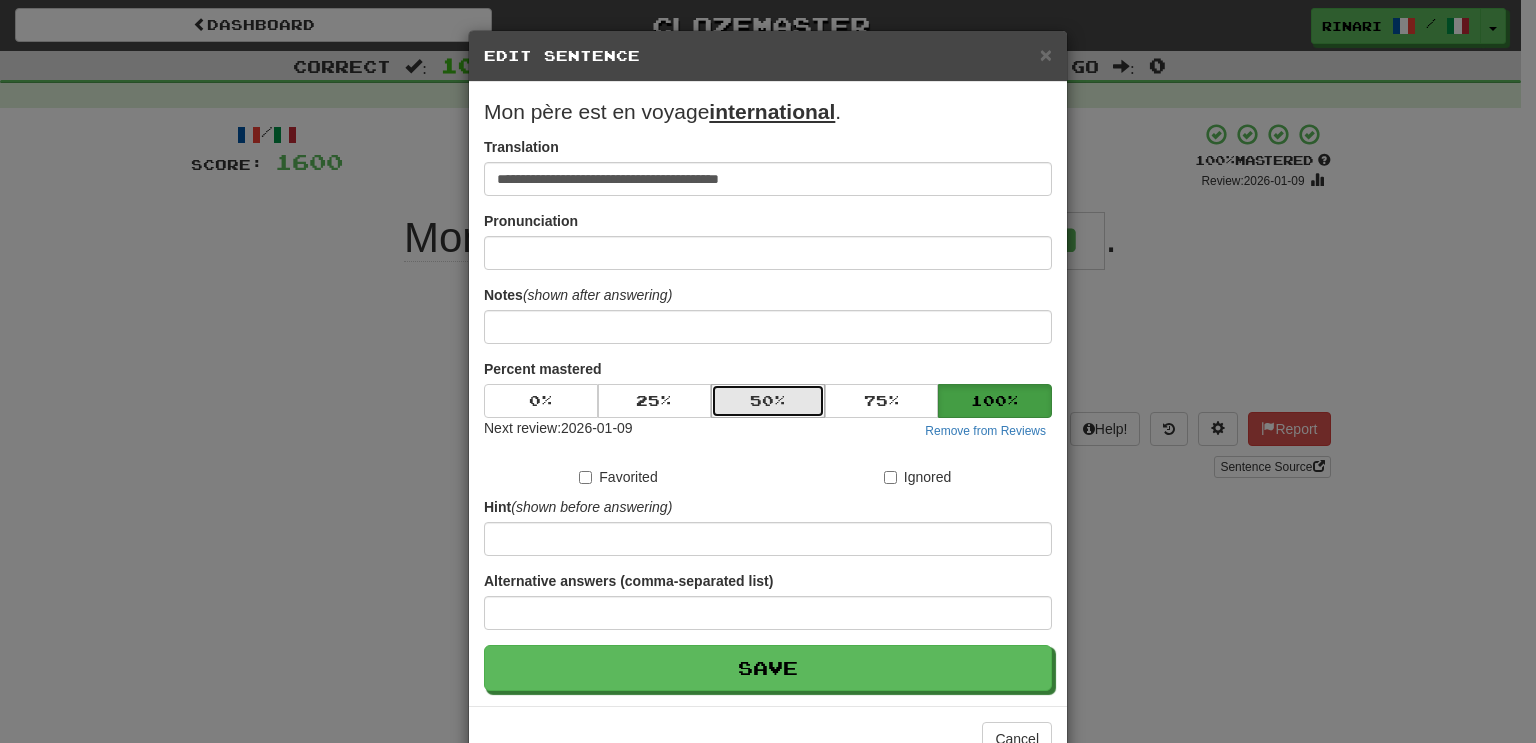click on "50 %" at bounding box center (768, 401) 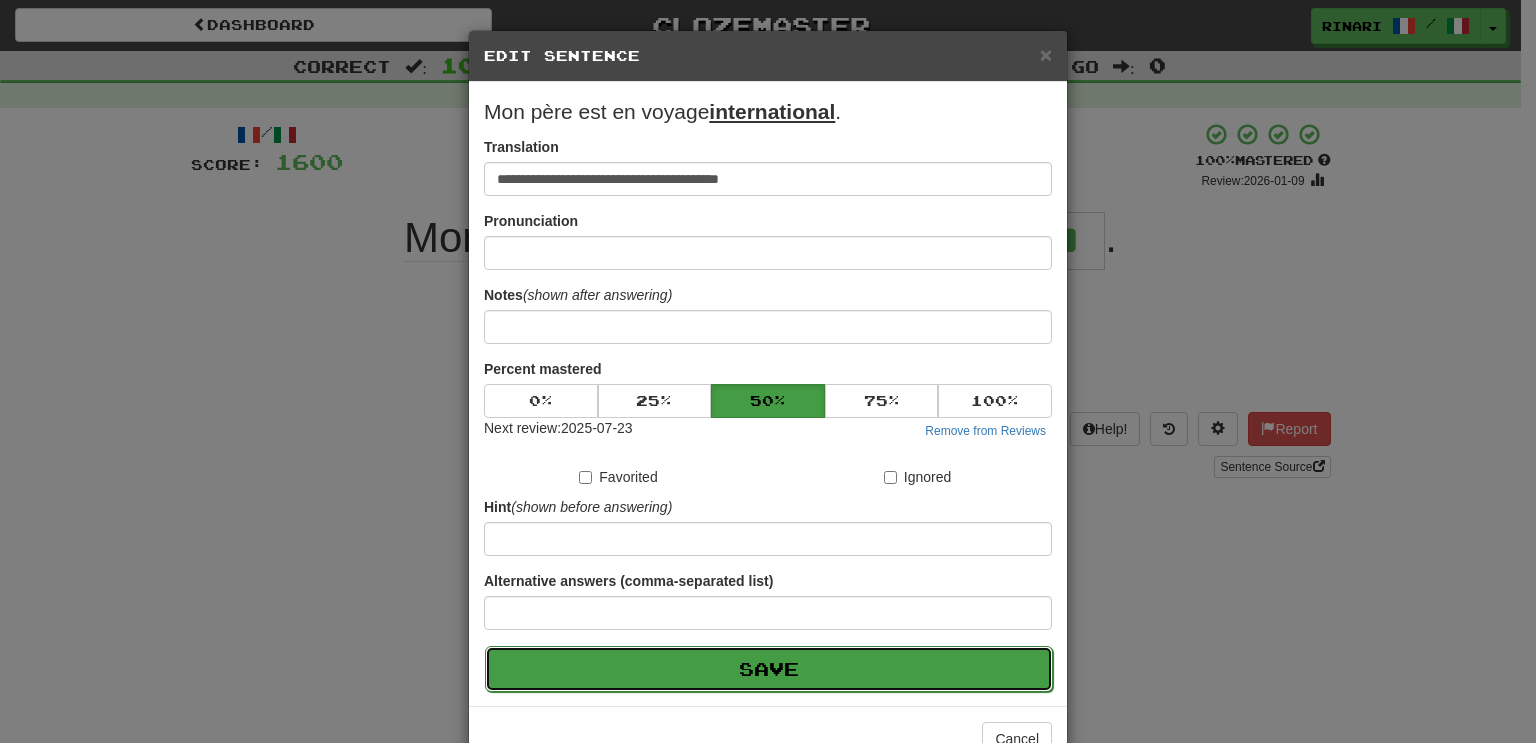 click on "Save" at bounding box center [769, 669] 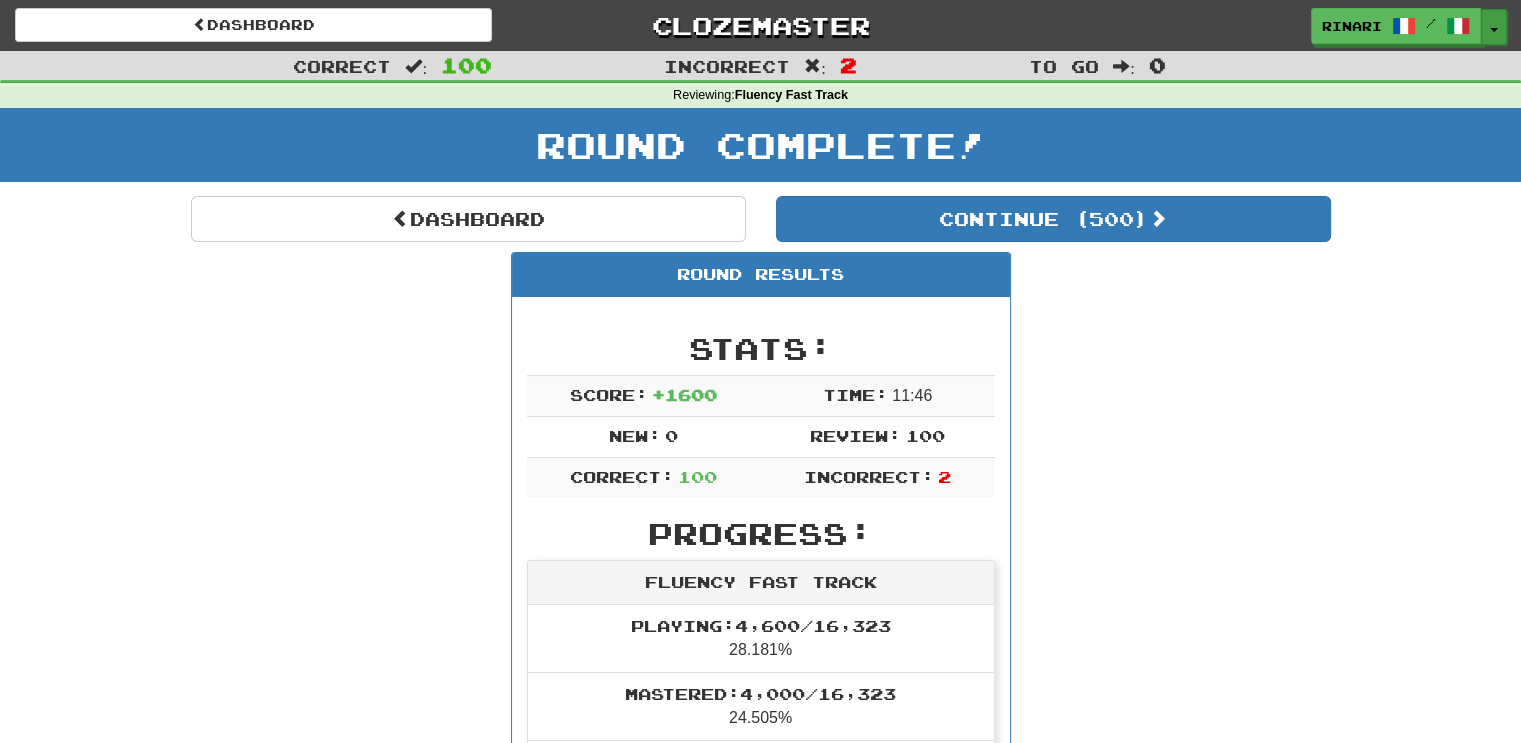 click on "Toggle Dropdown" at bounding box center (1494, 27) 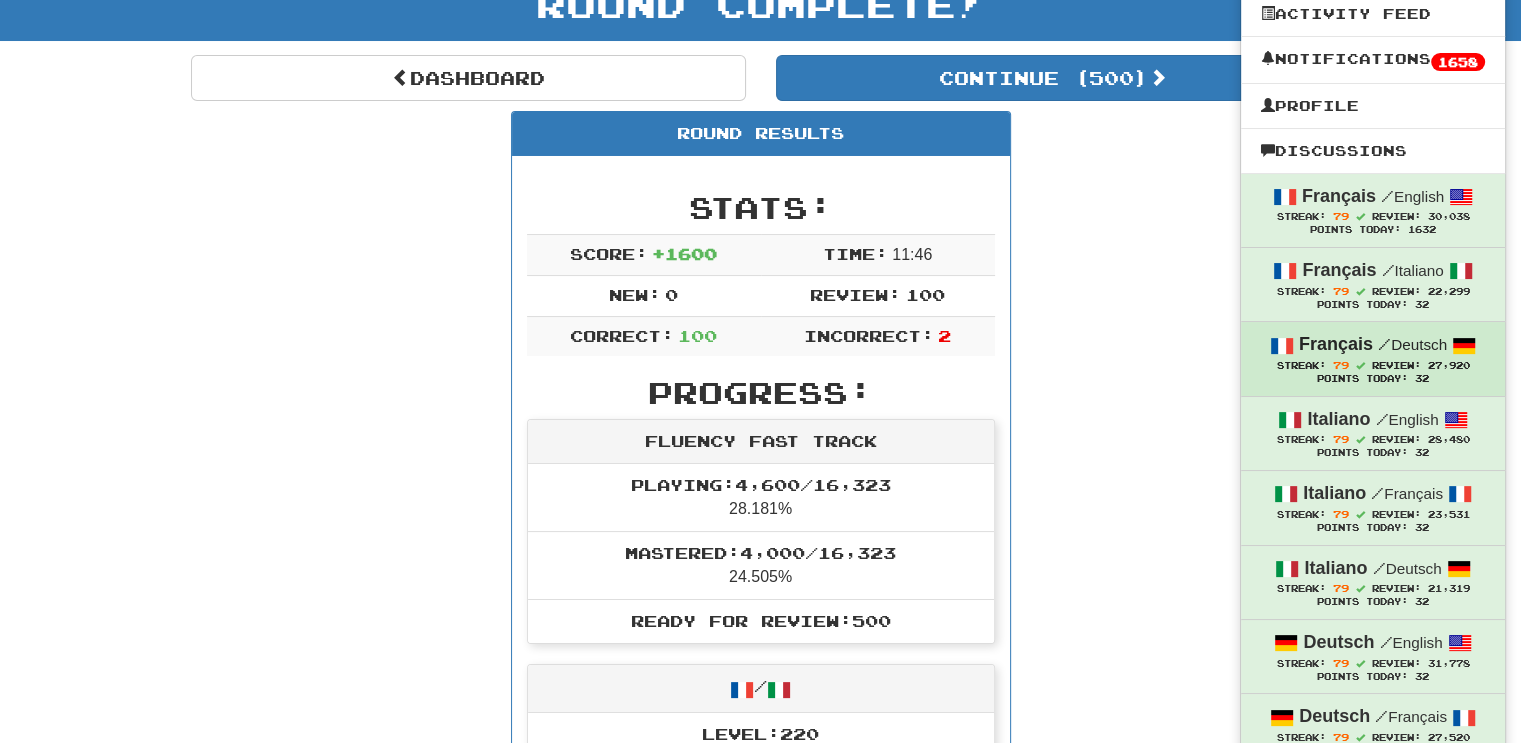 scroll, scrollTop: 142, scrollLeft: 0, axis: vertical 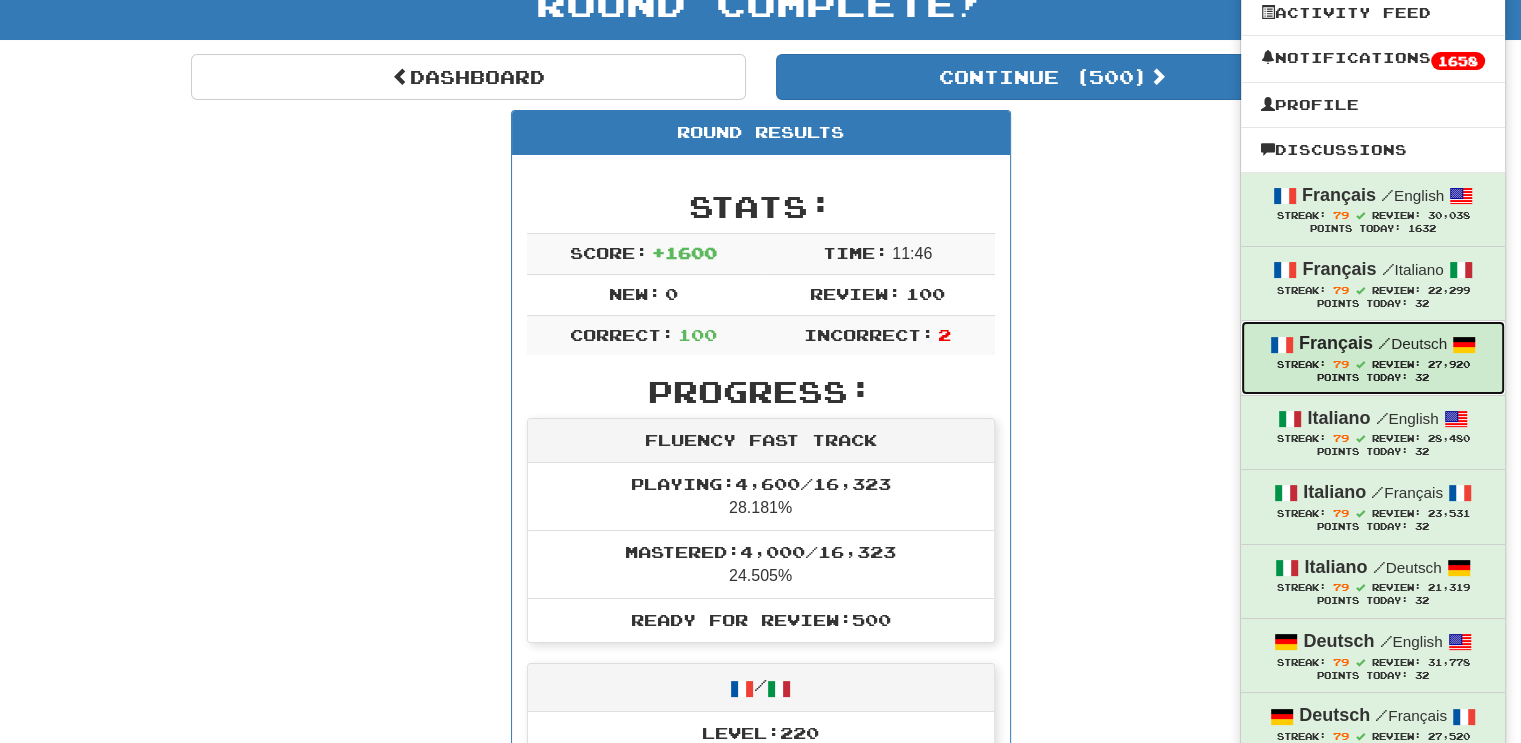 click on "Review:" at bounding box center [1396, 364] 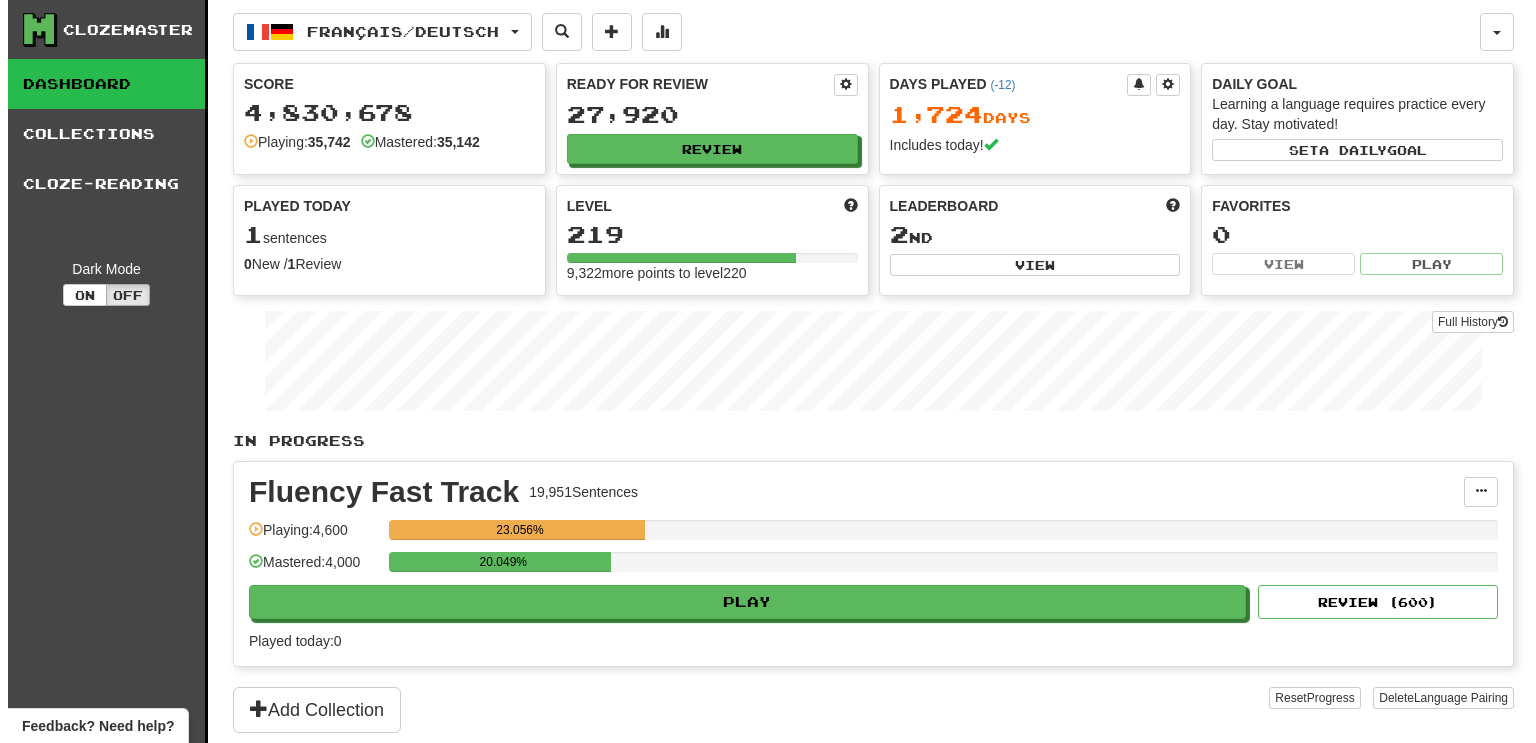 scroll, scrollTop: 0, scrollLeft: 0, axis: both 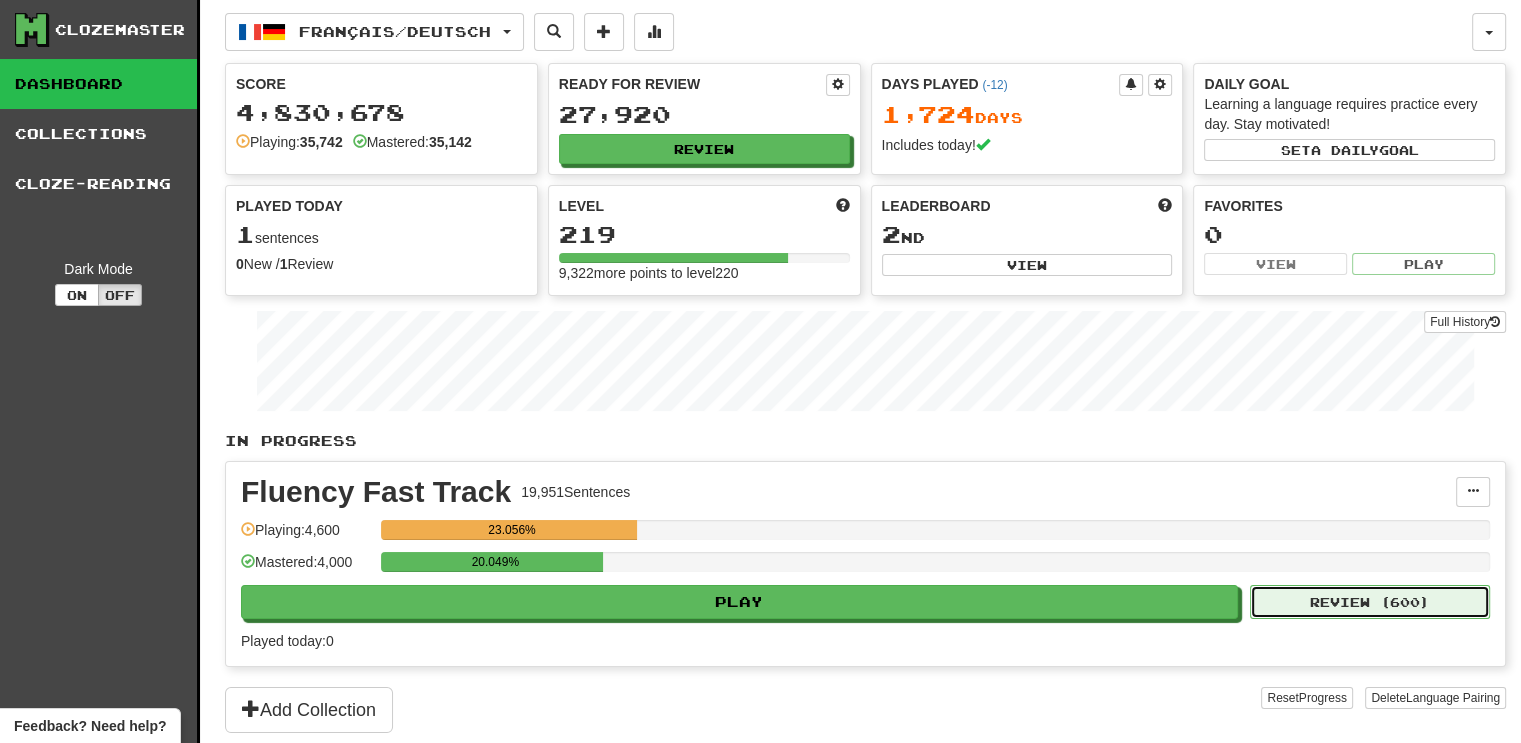 click on "Review ( 600 )" at bounding box center [1370, 602] 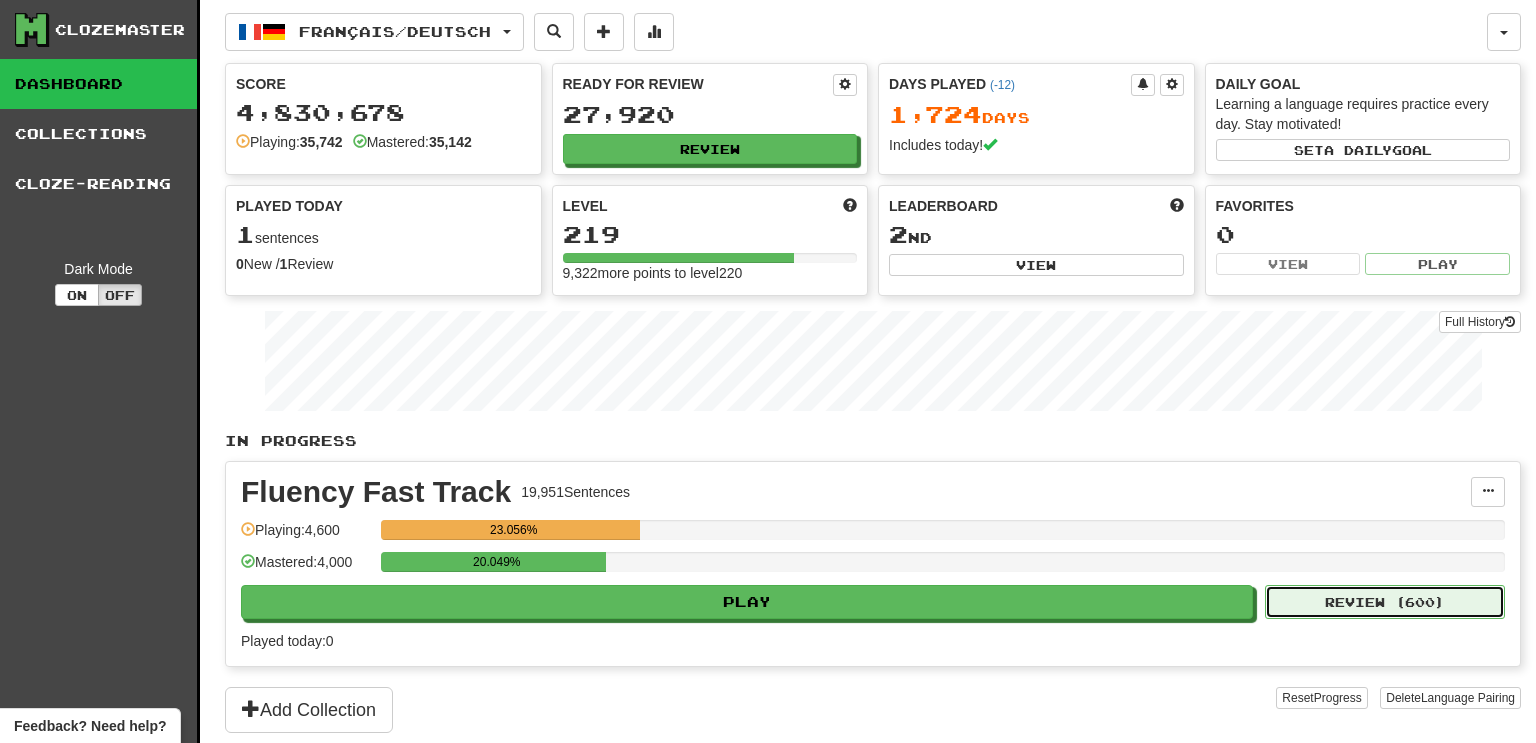 select on "***" 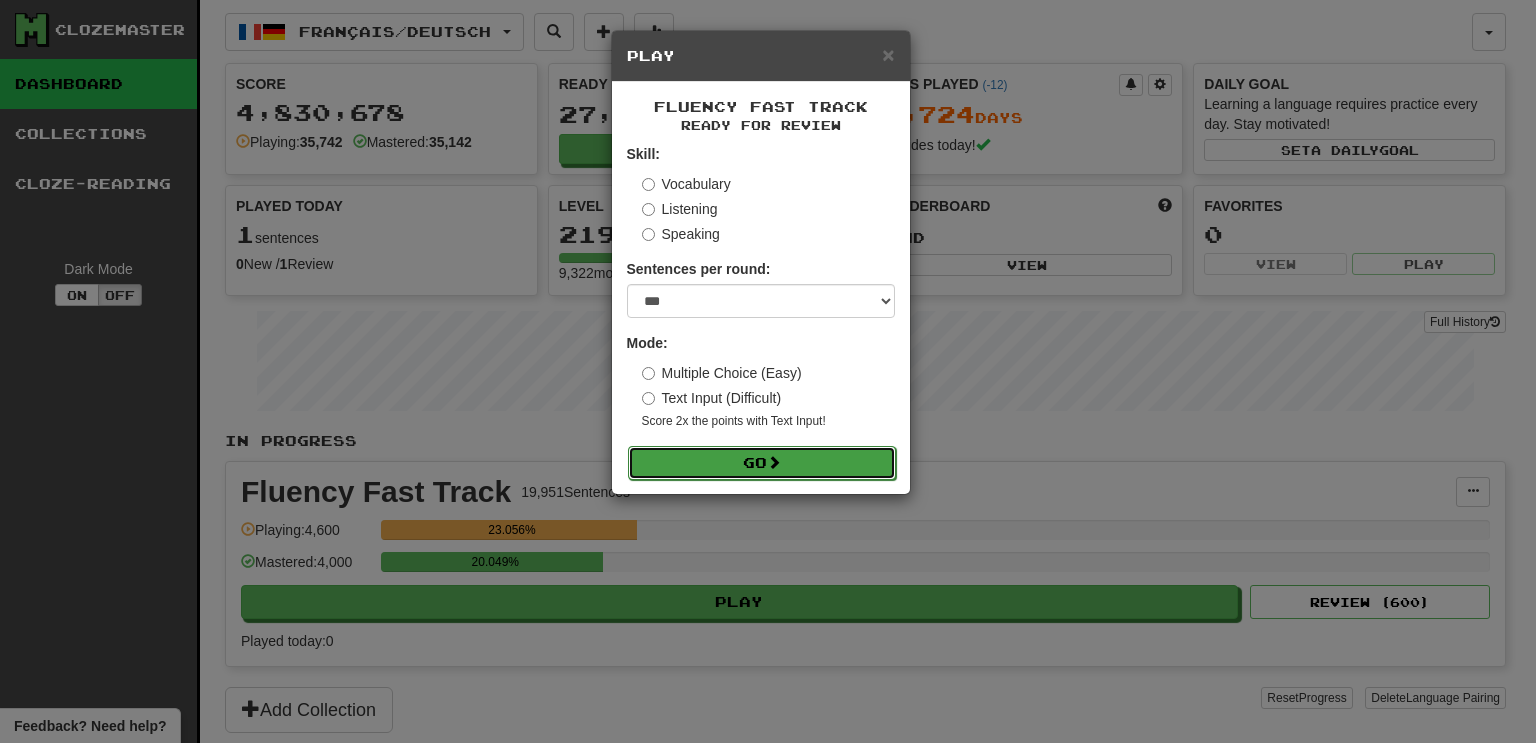 click on "Go" at bounding box center (762, 463) 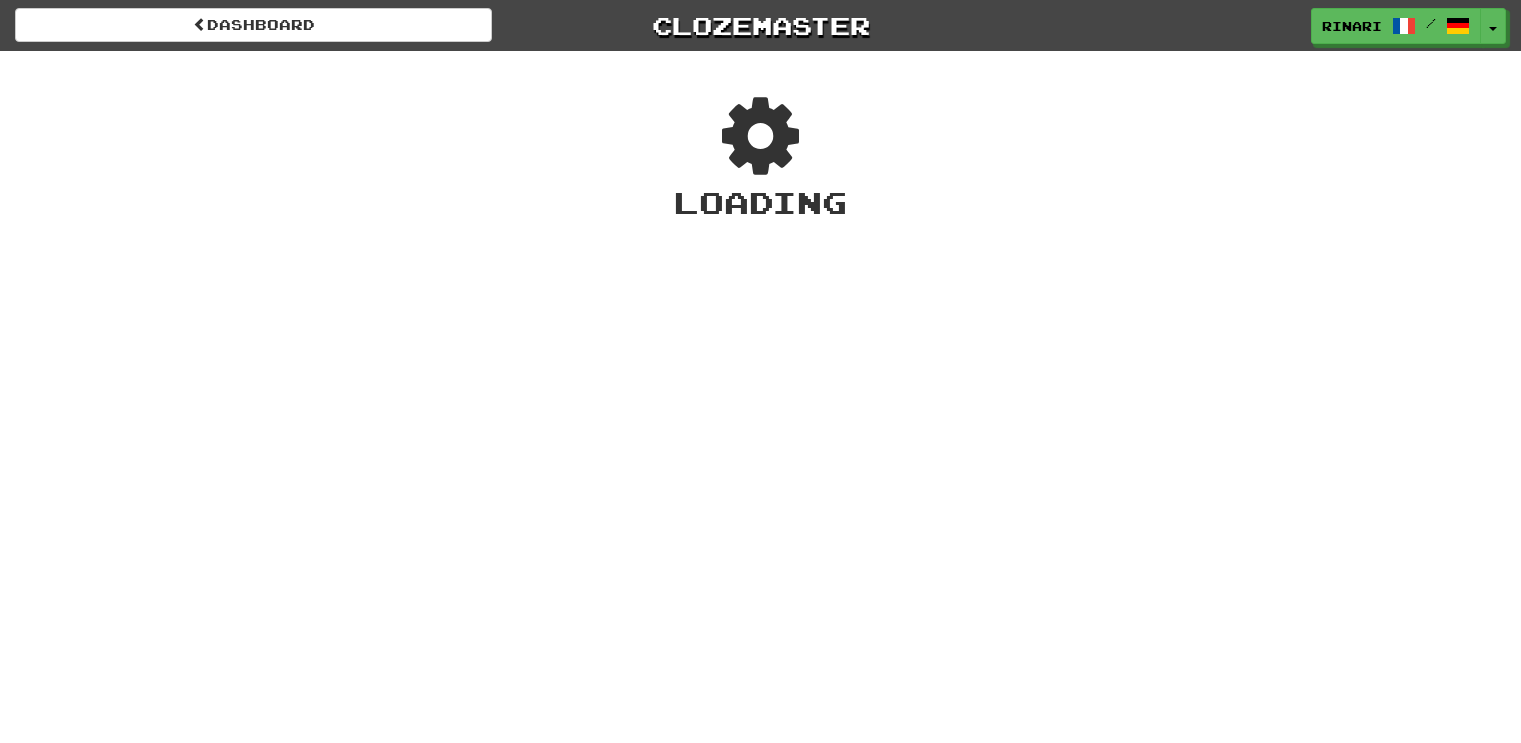 scroll, scrollTop: 0, scrollLeft: 0, axis: both 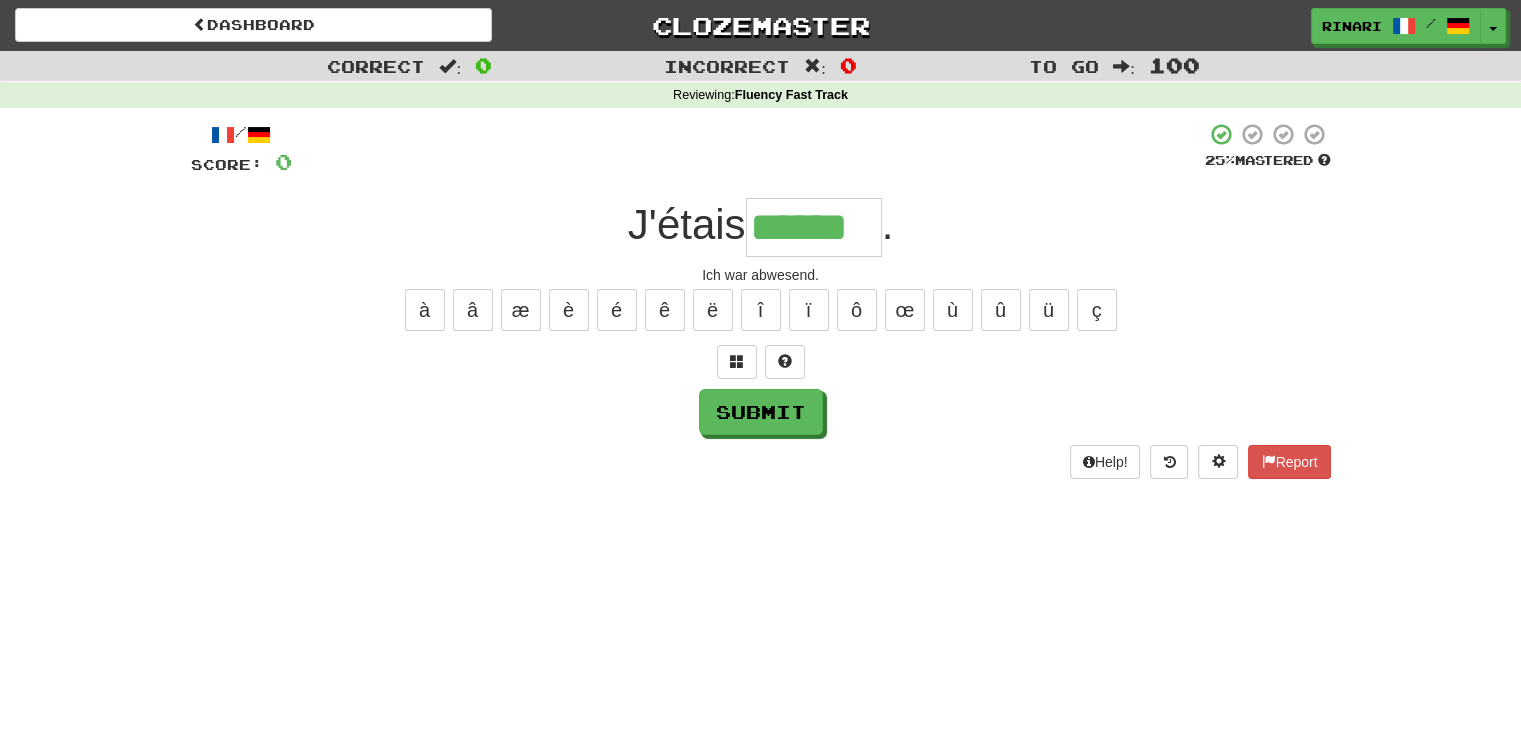 type on "******" 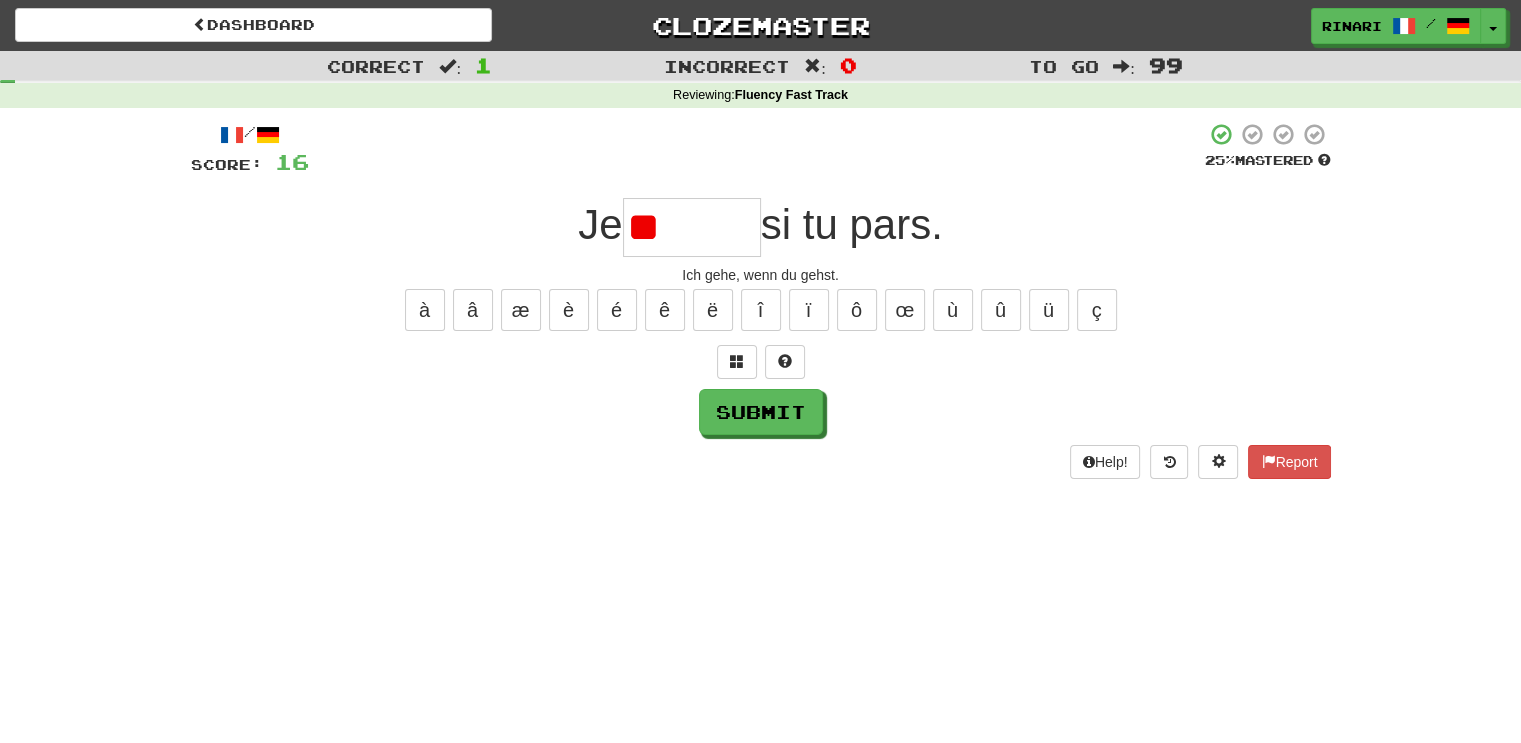 type on "*" 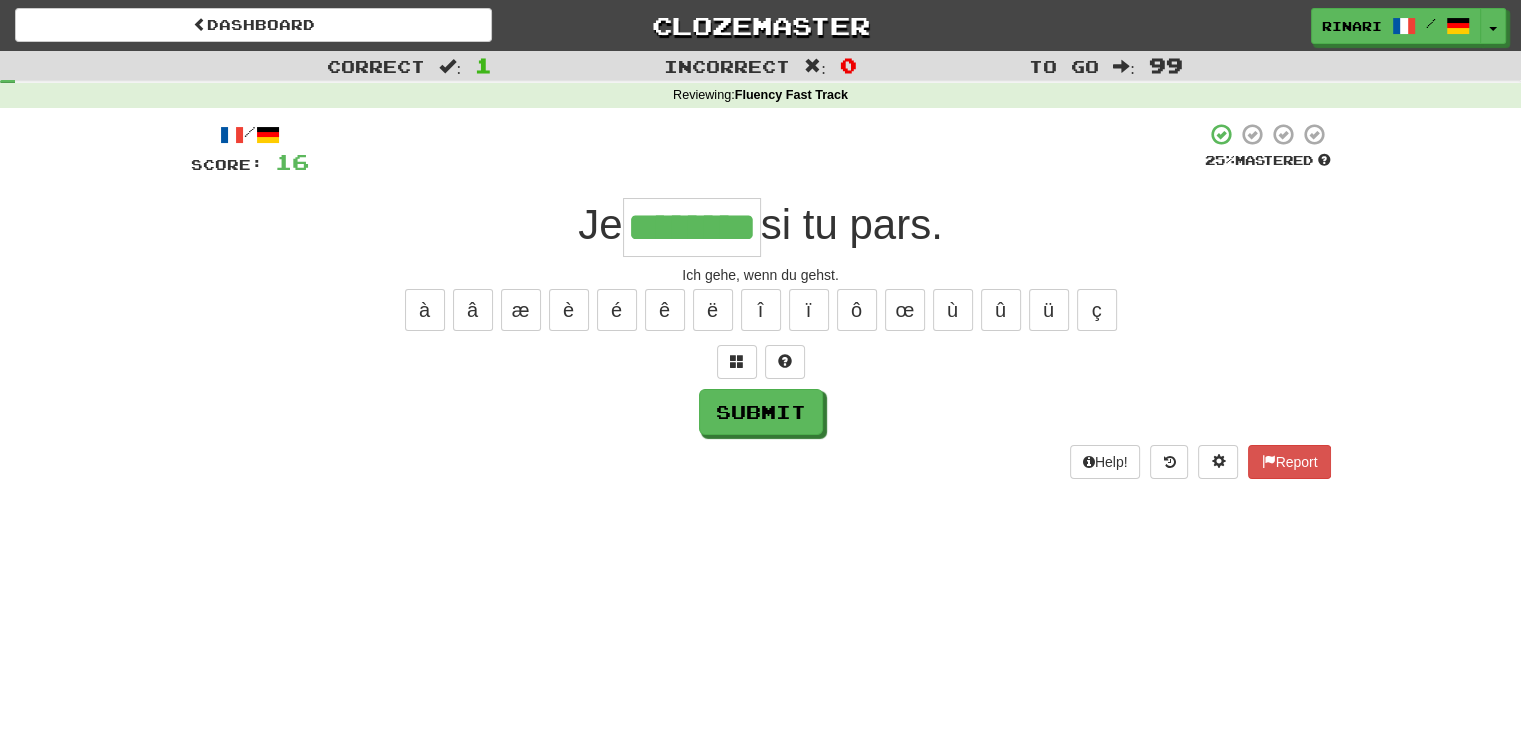 type on "********" 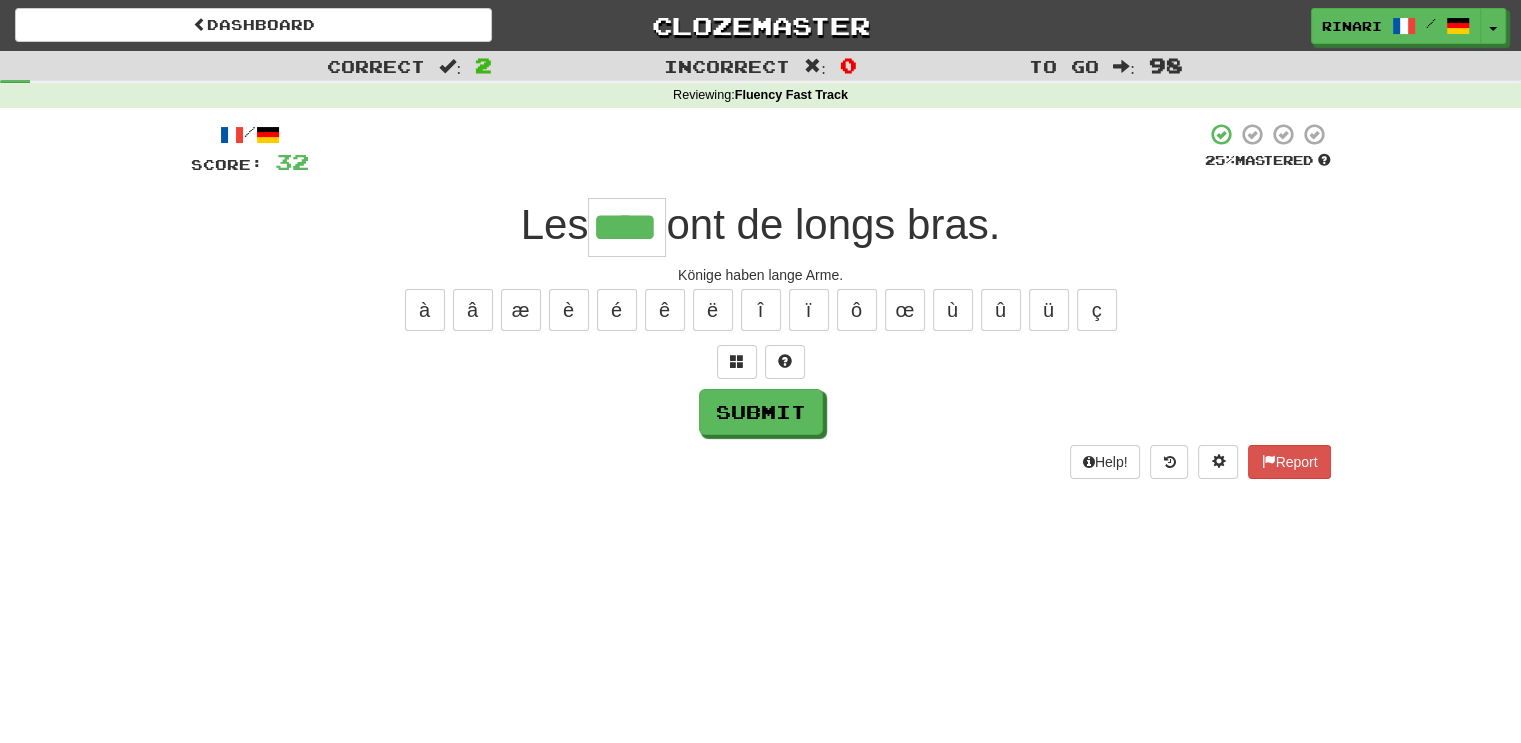 type on "****" 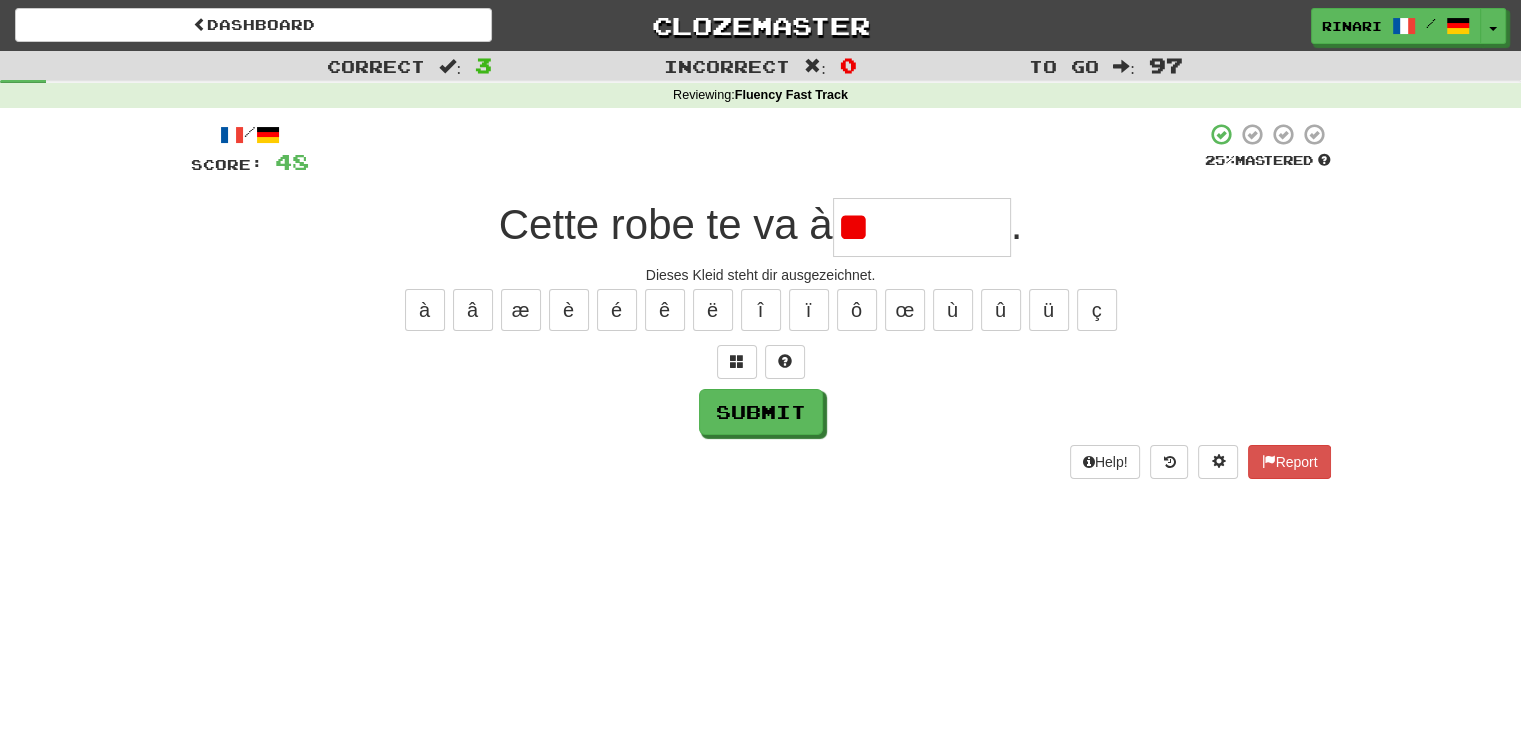 type on "*" 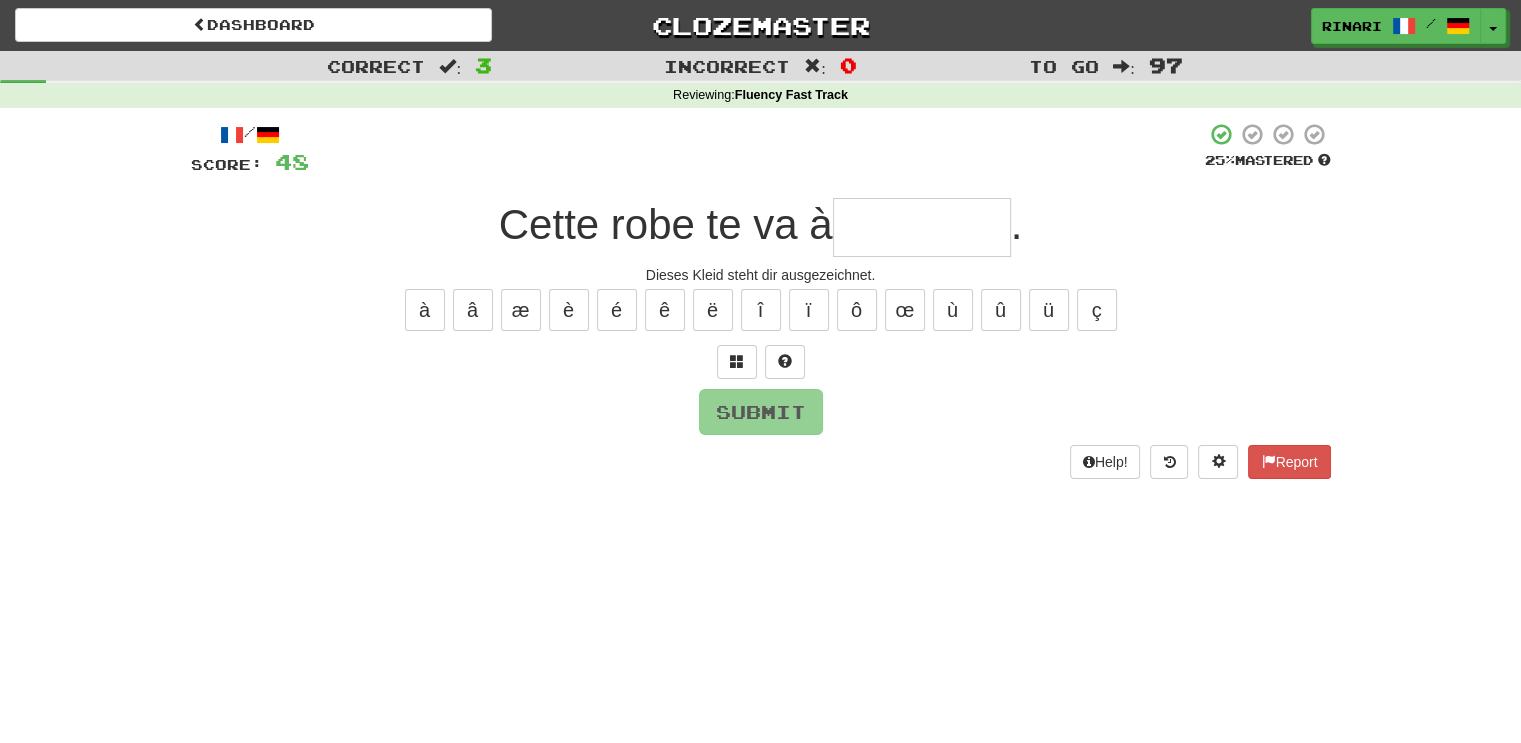 type on "*" 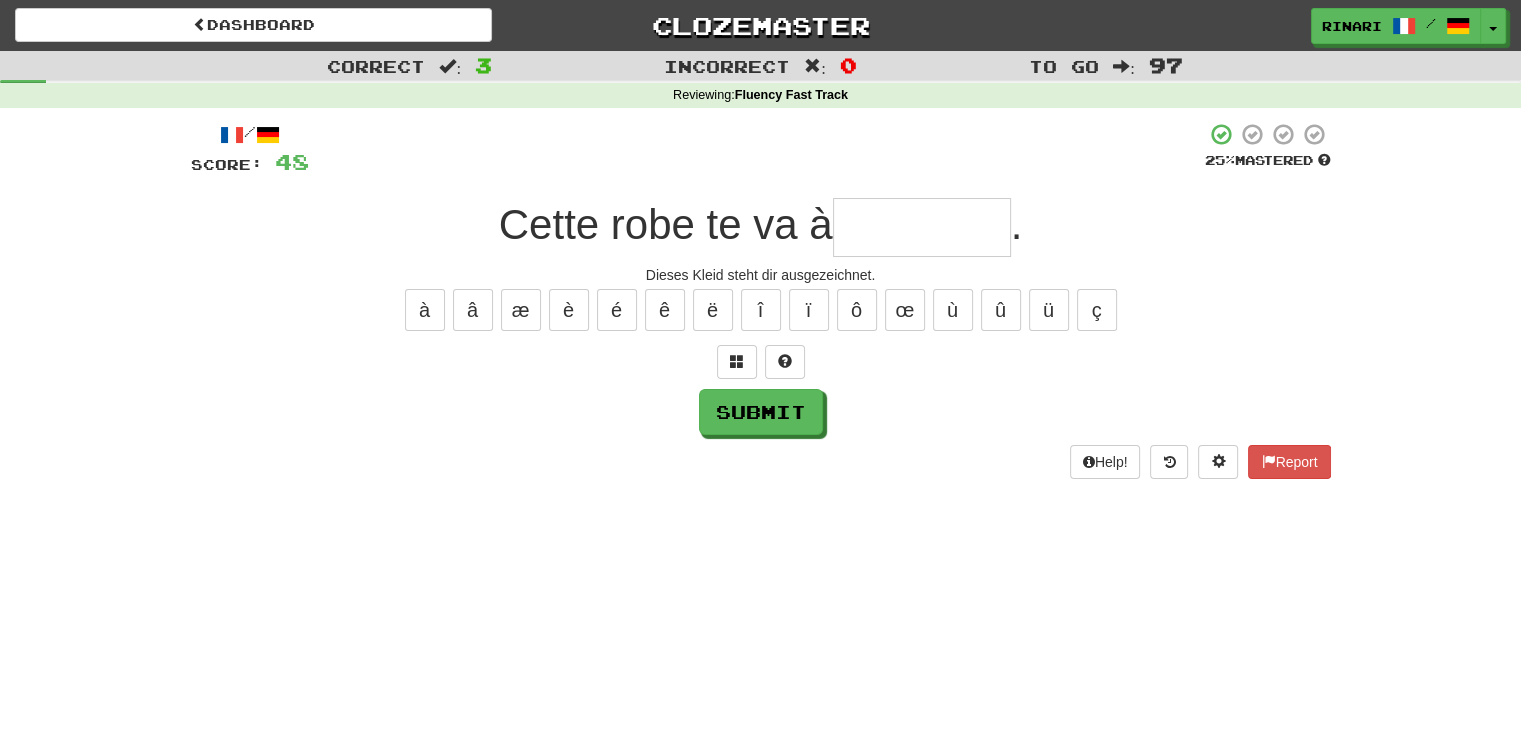 type on "*" 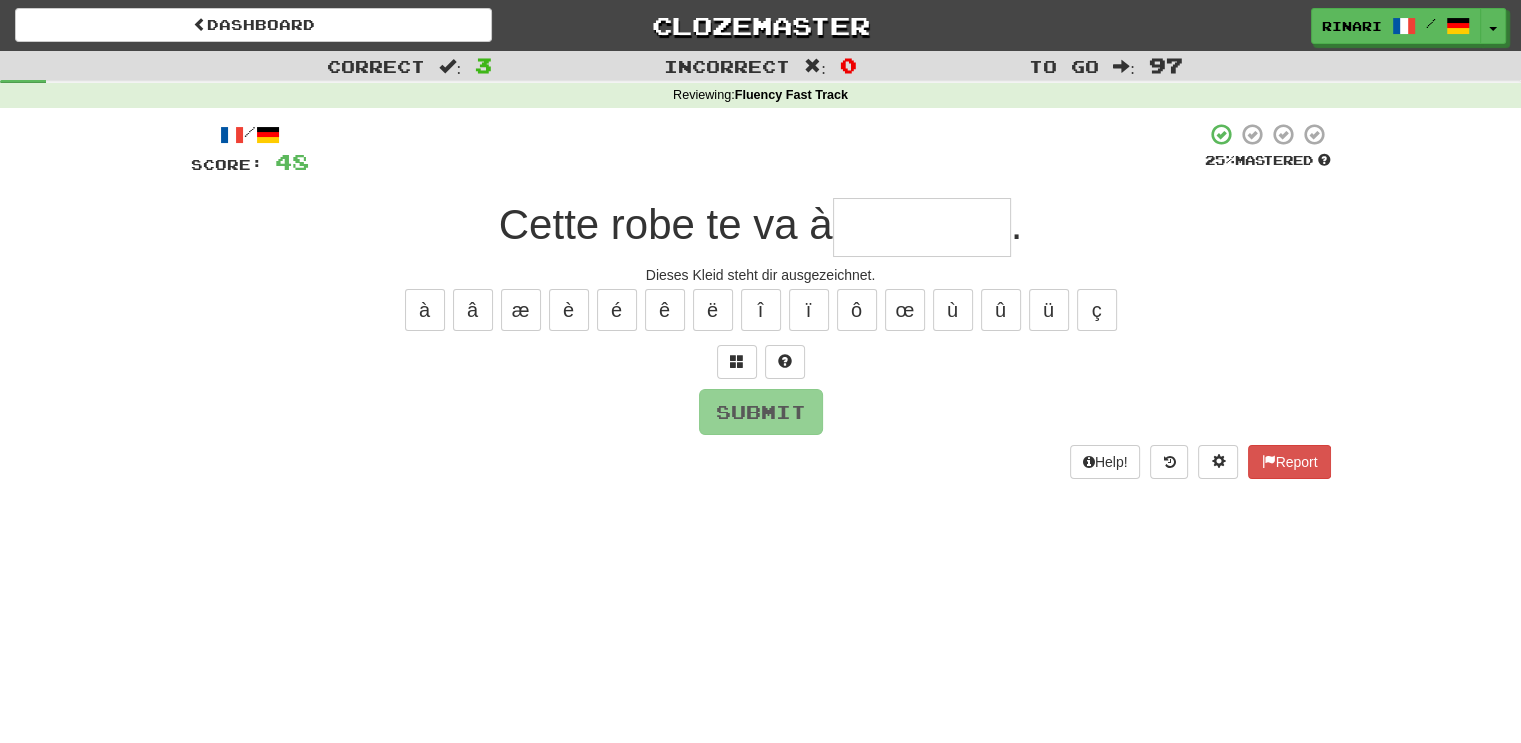 type on "*" 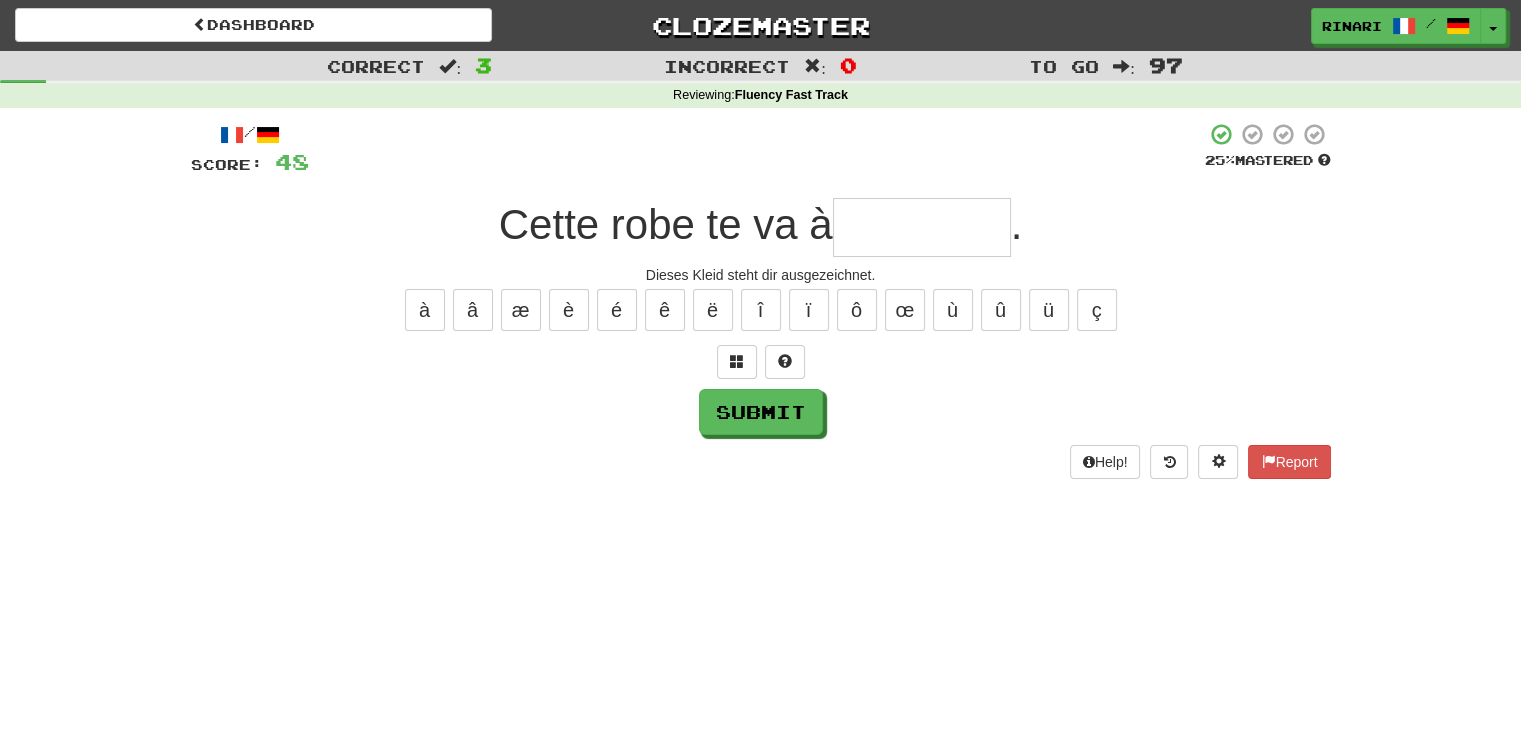 type on "*" 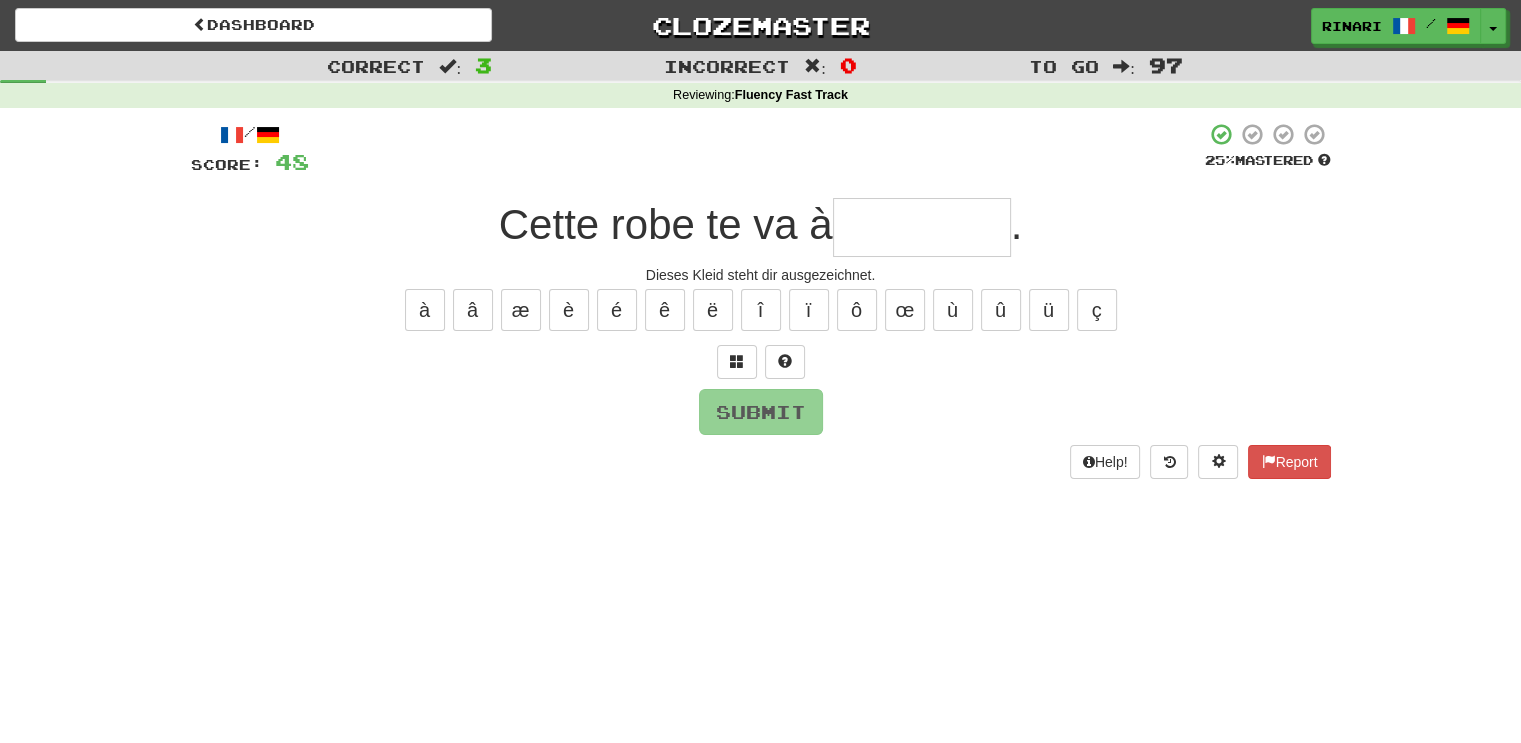 type on "*" 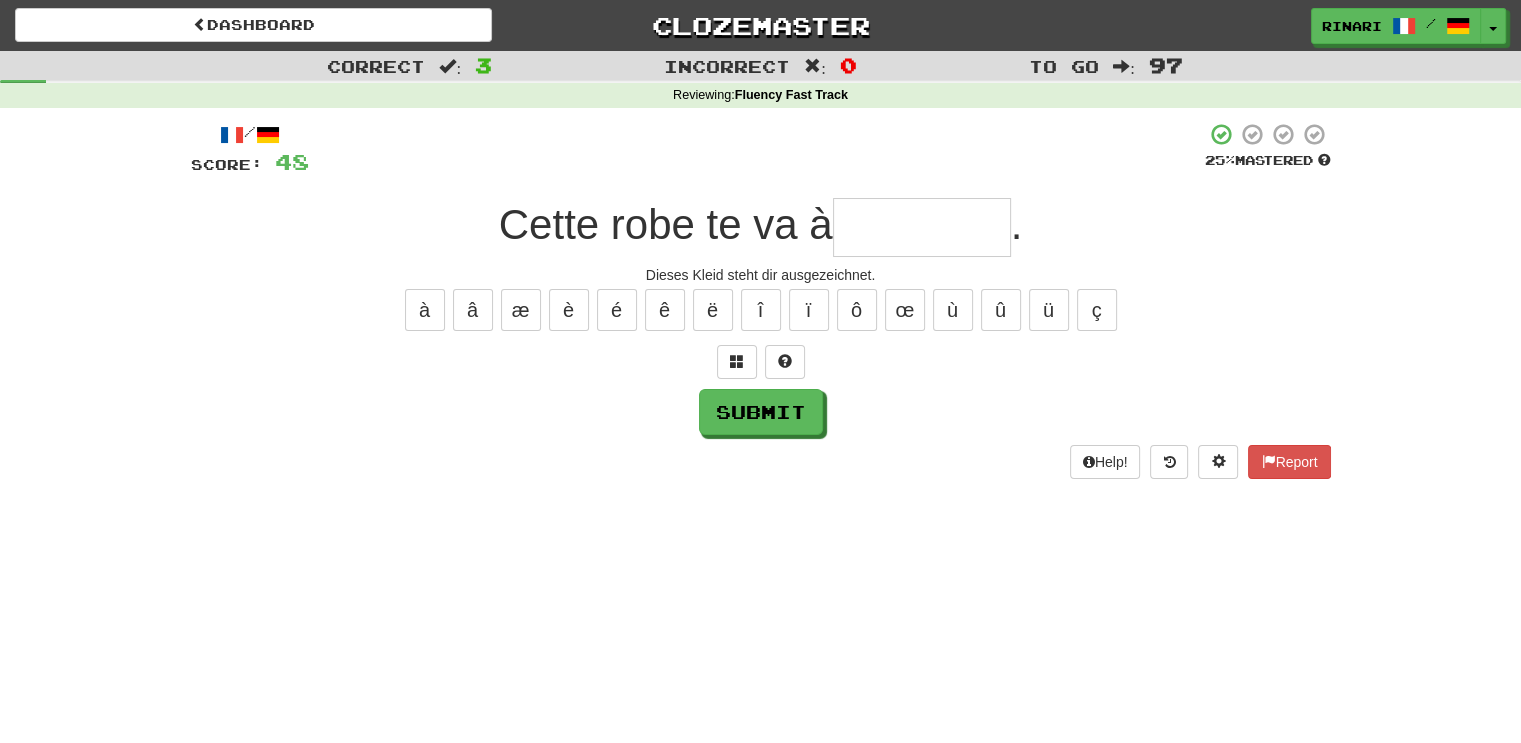 type on "*" 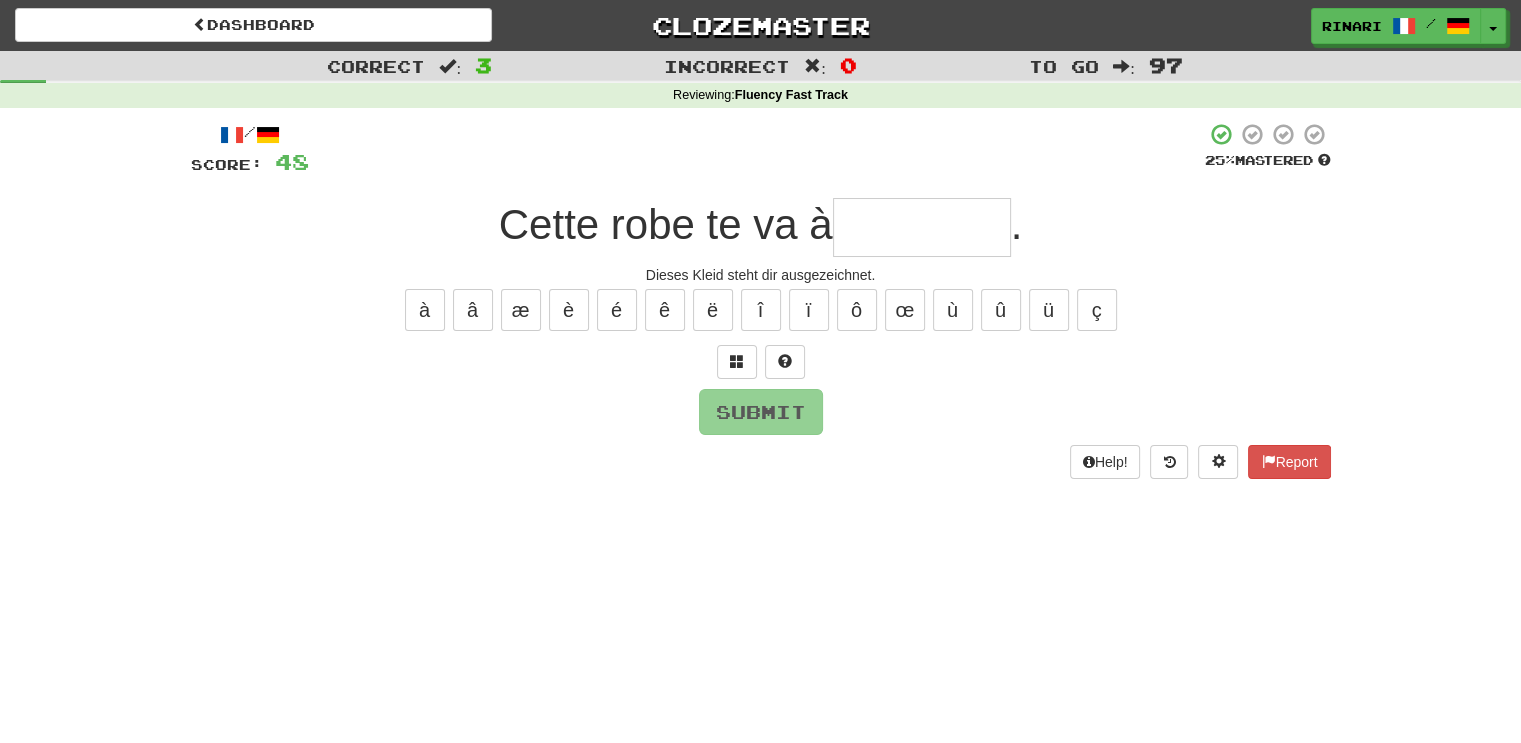 type on "*" 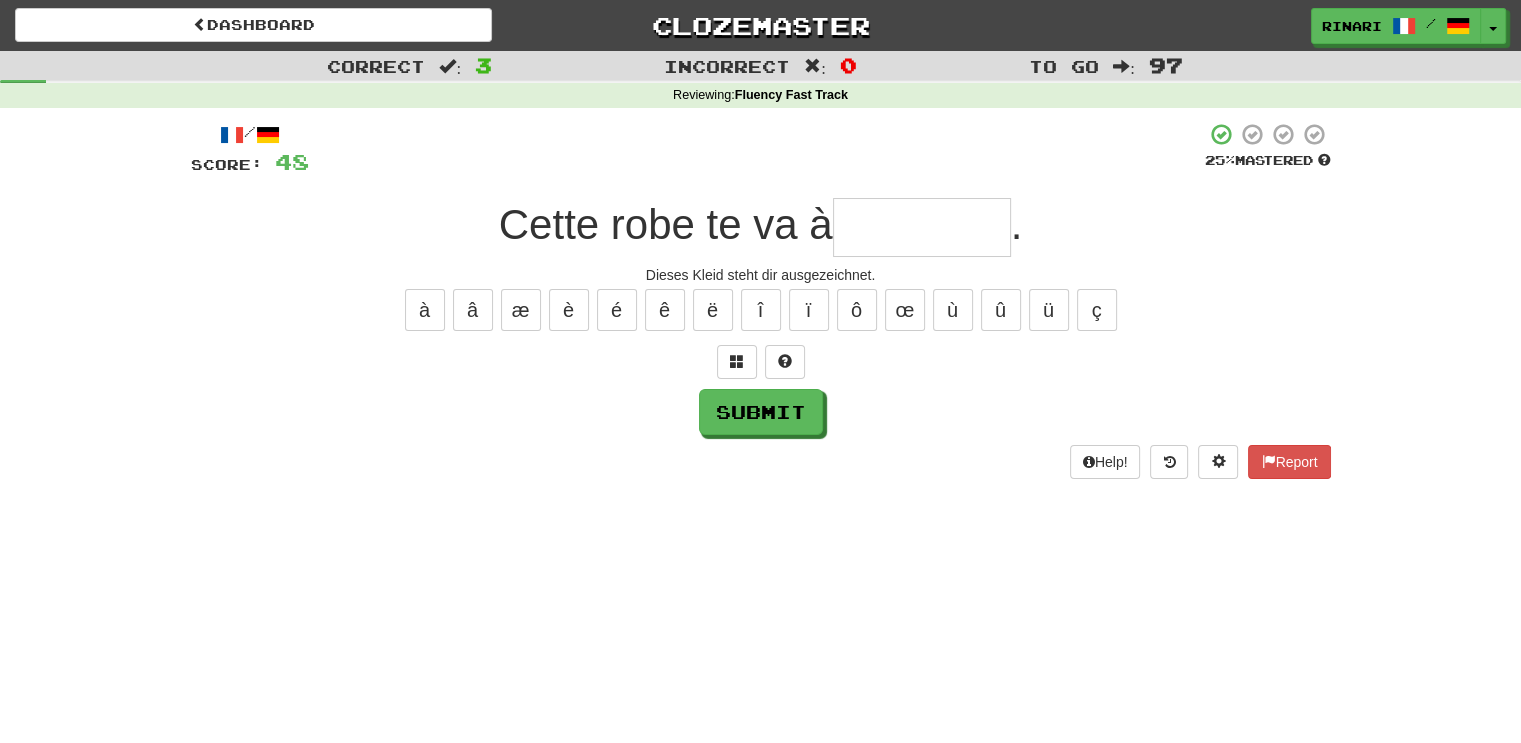 type on "*" 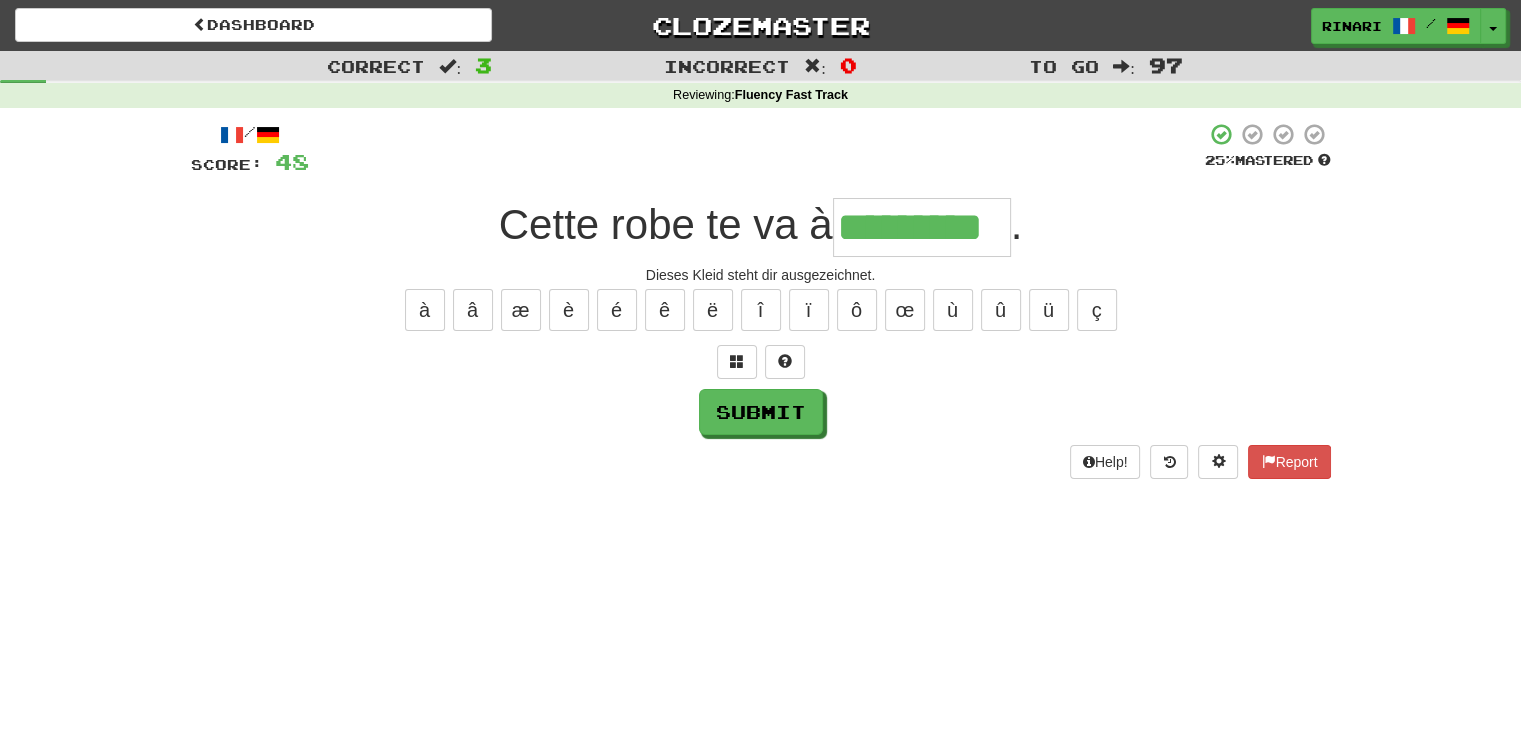 type on "*********" 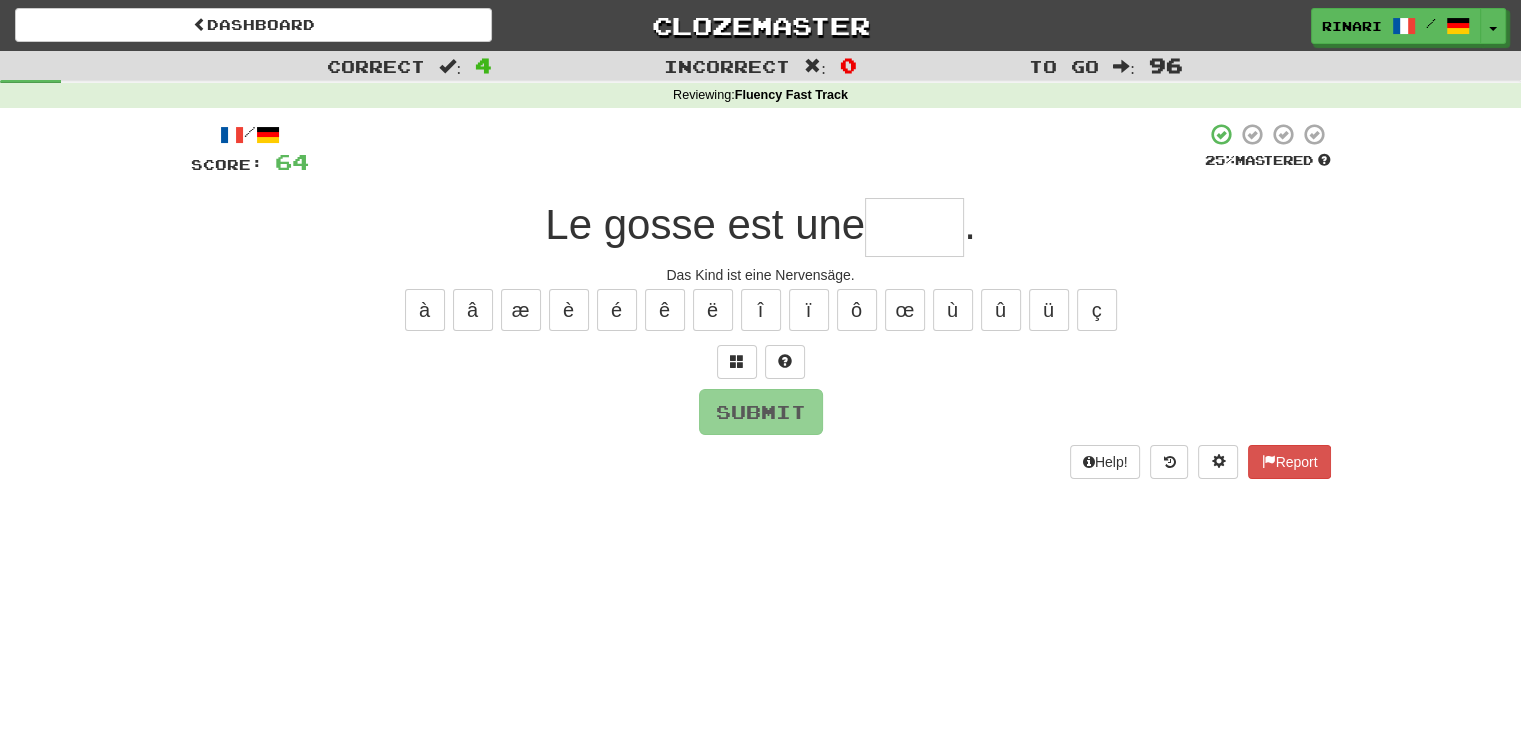 type on "*" 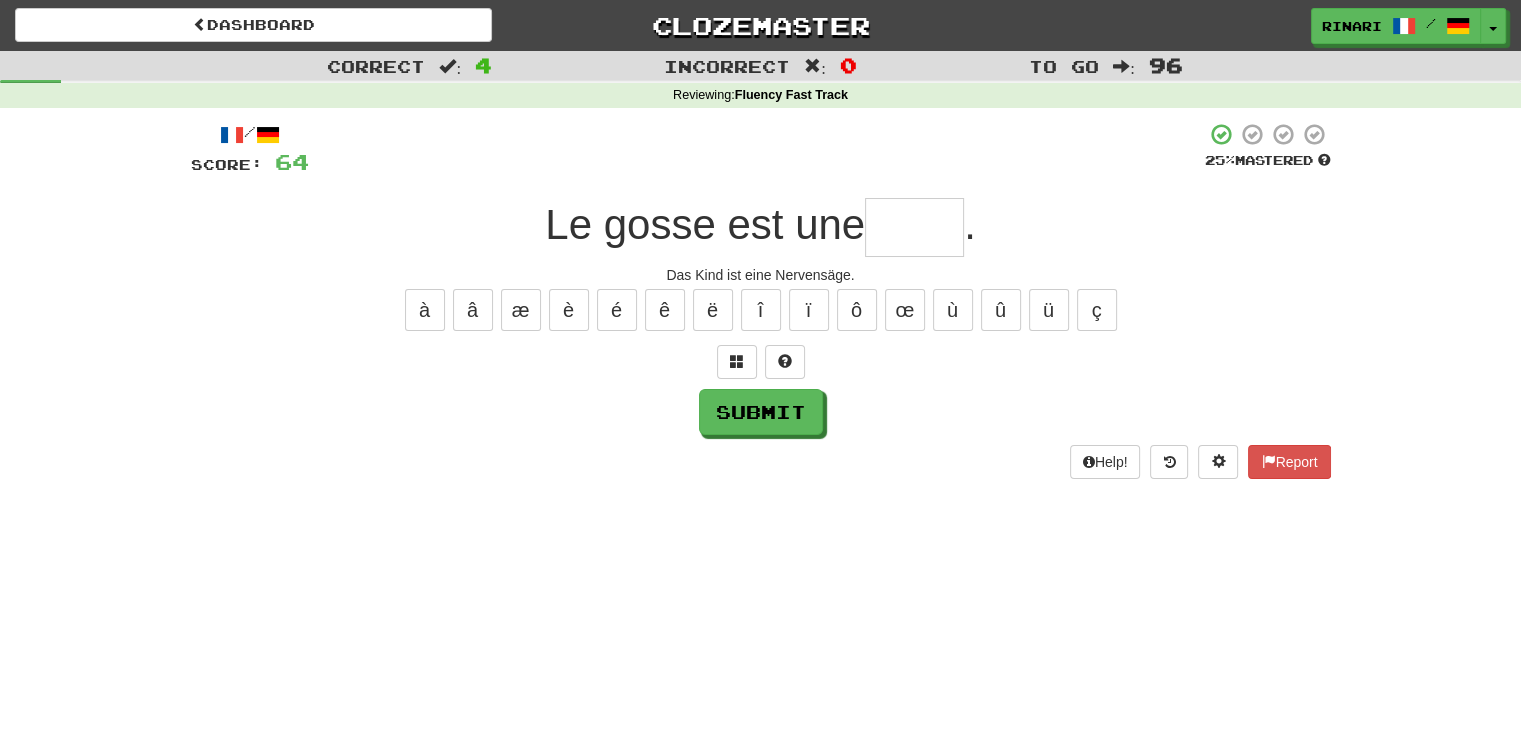 type on "*" 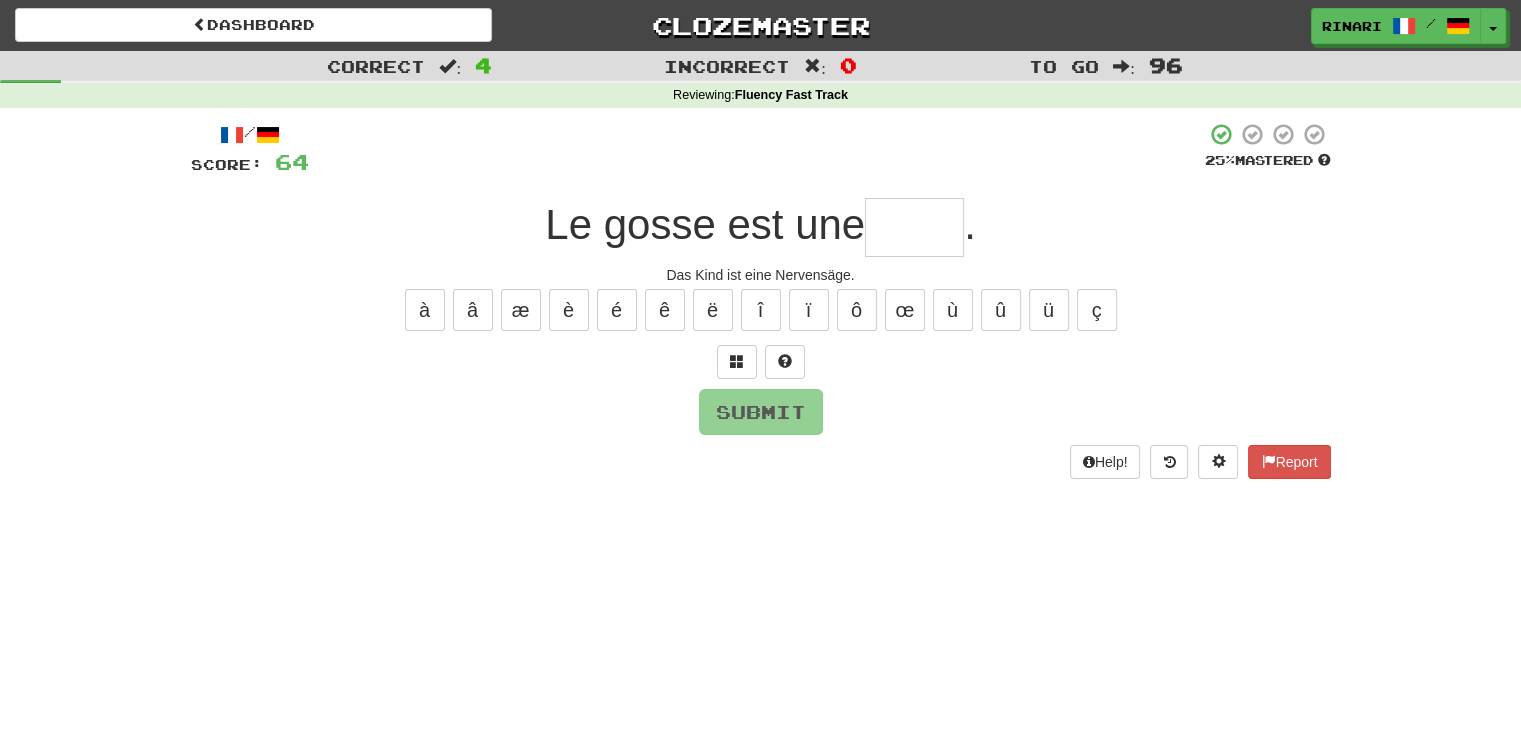 type on "*" 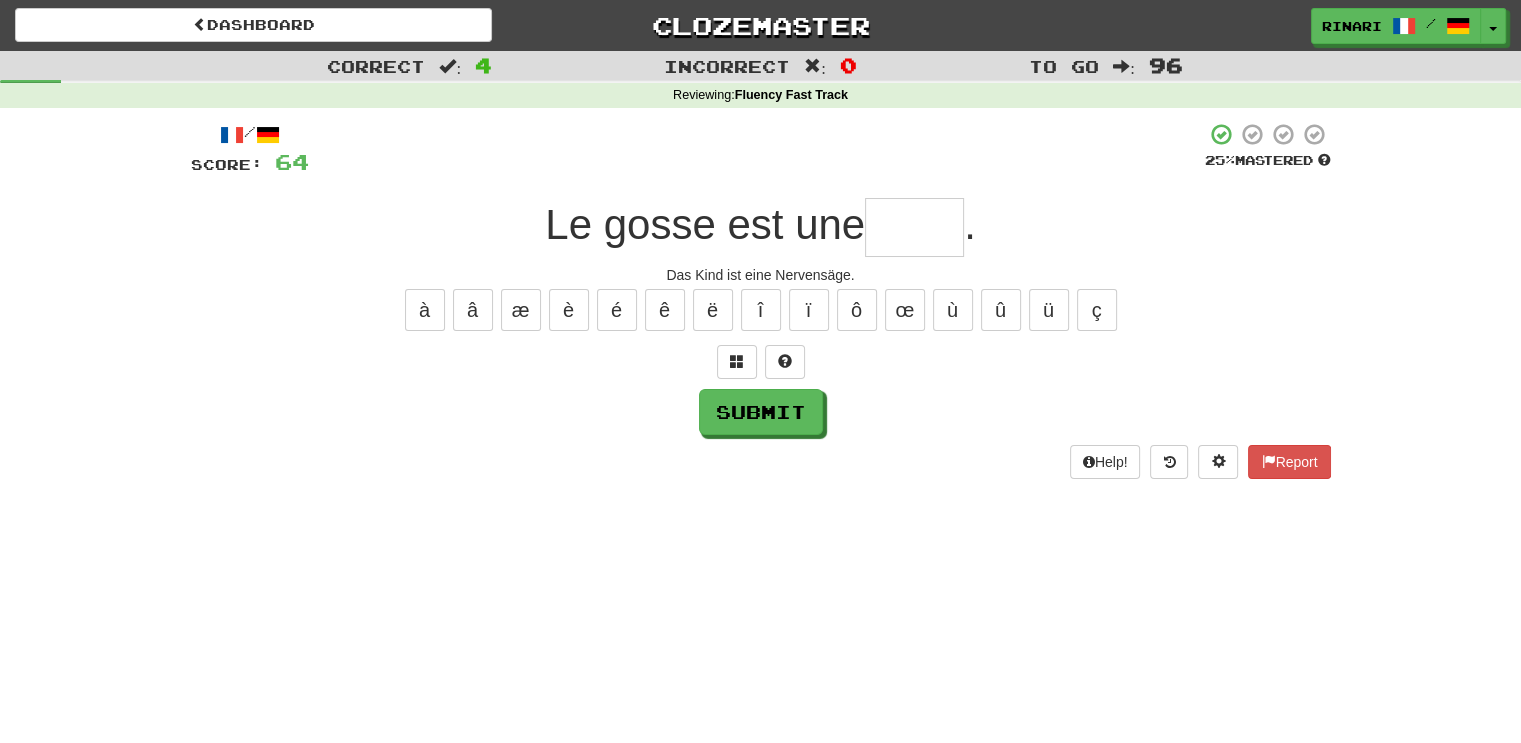 type on "*" 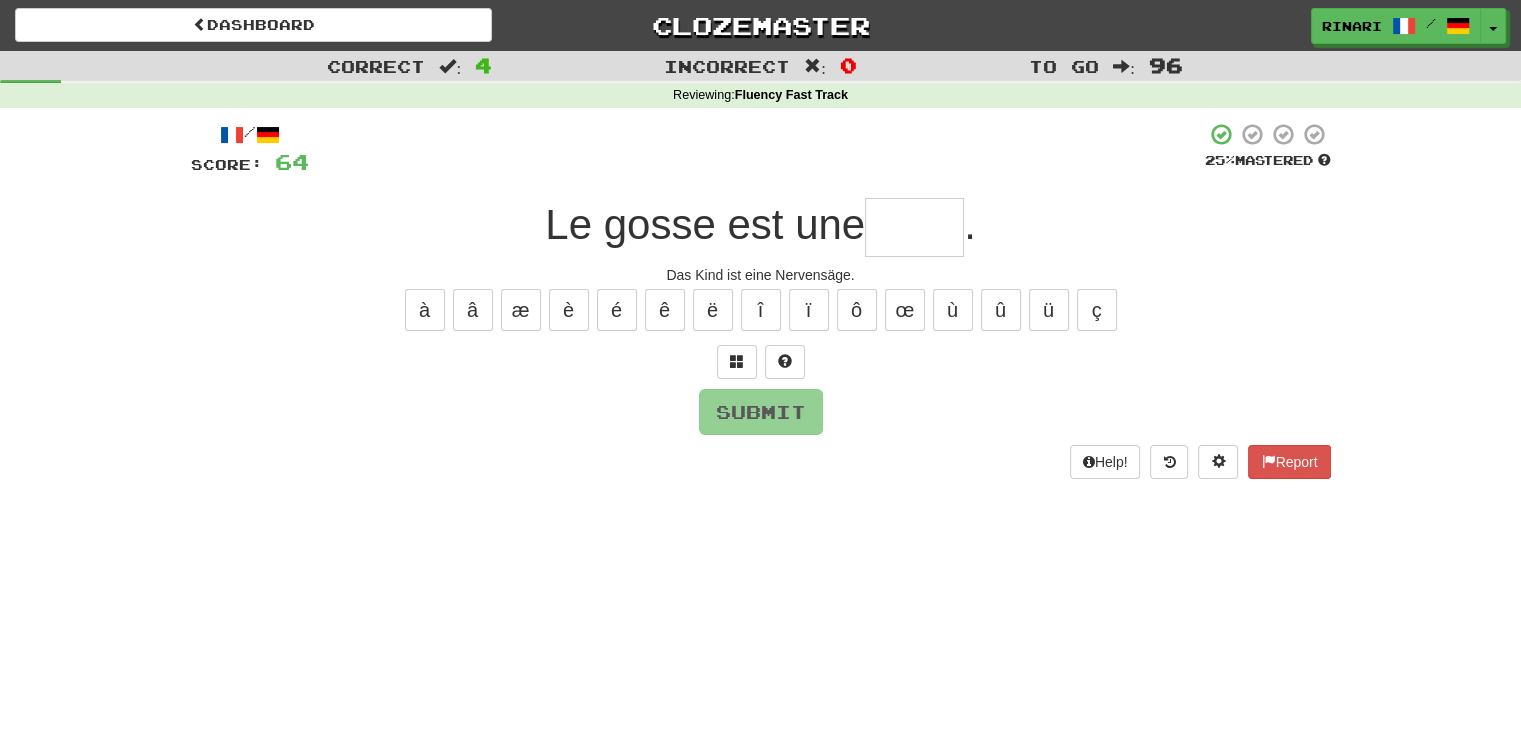 type on "*" 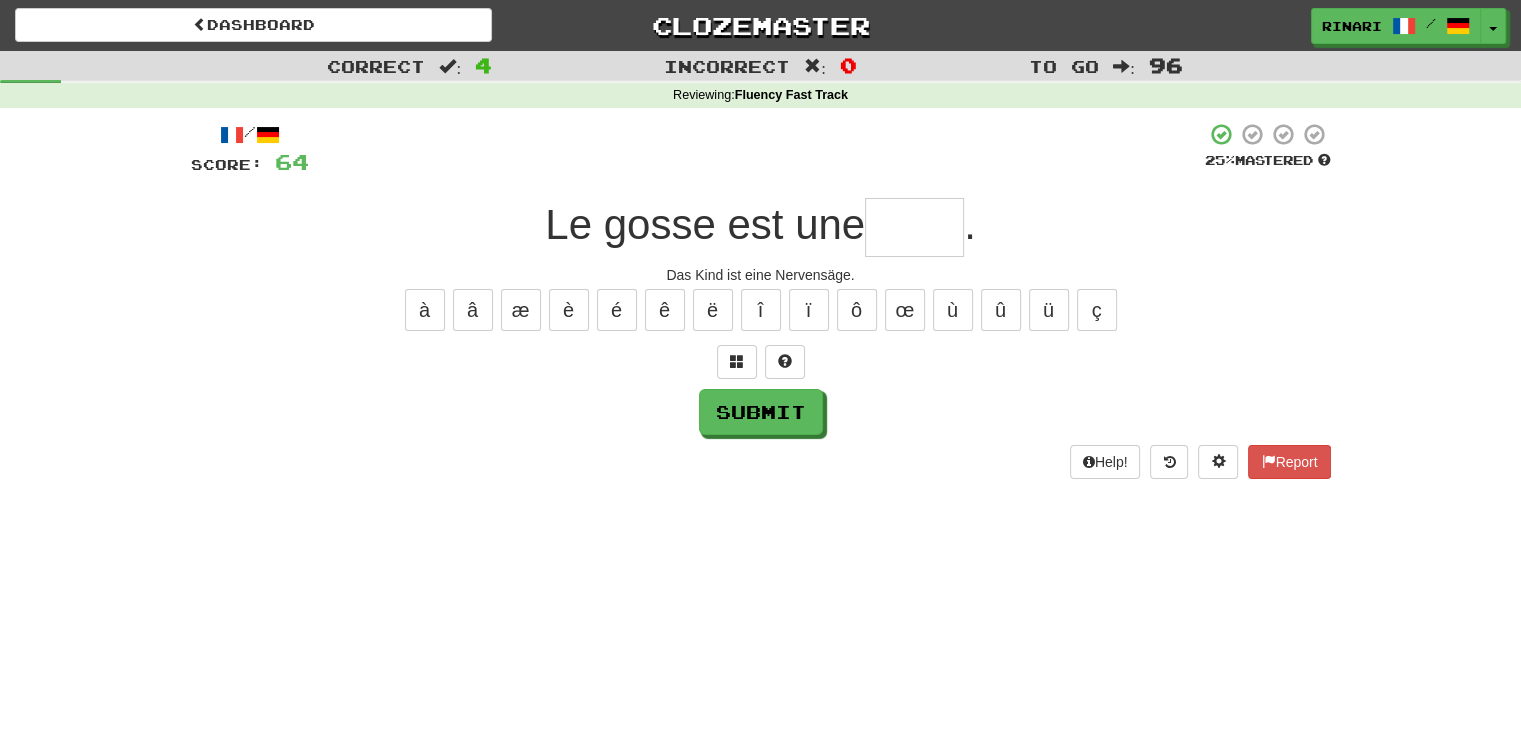 type on "*" 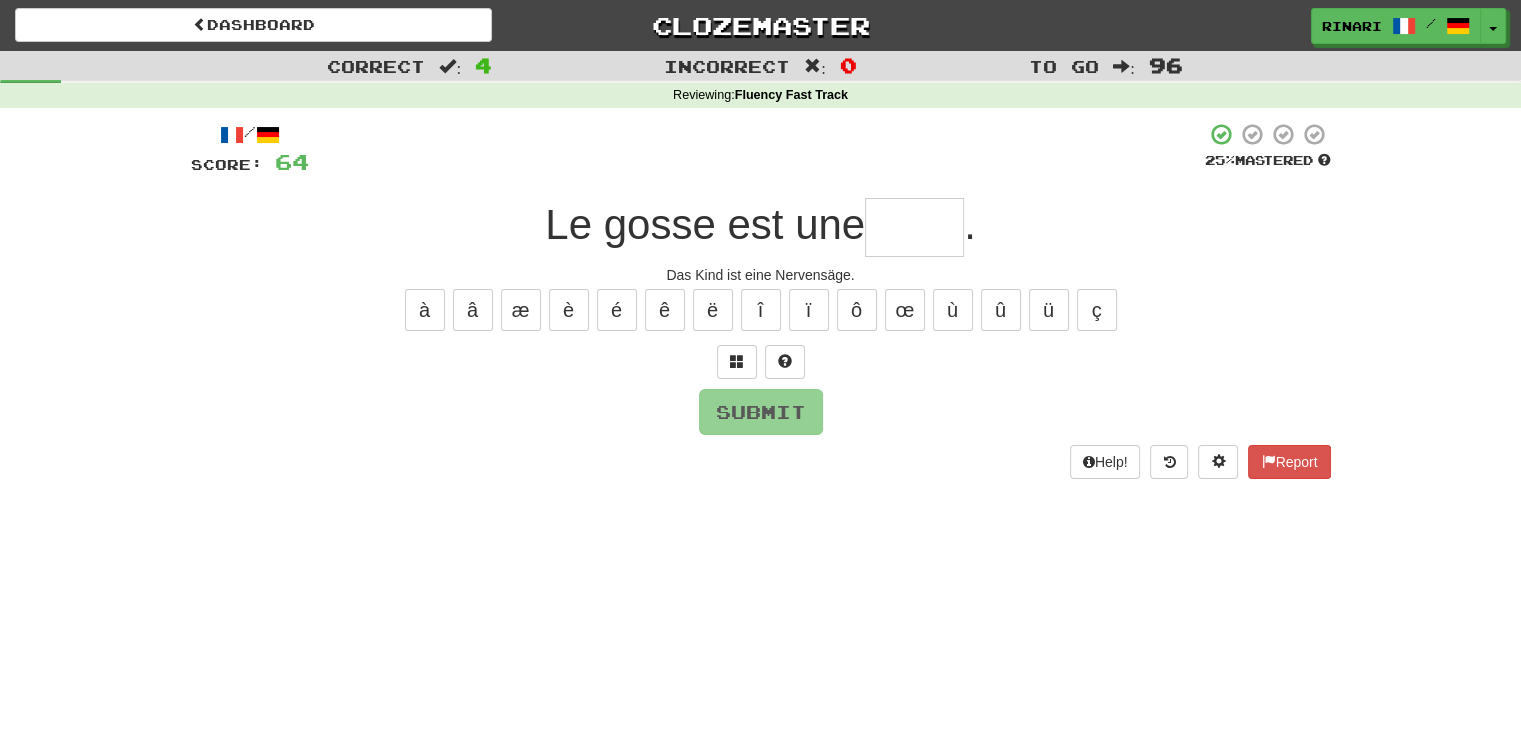 type on "*" 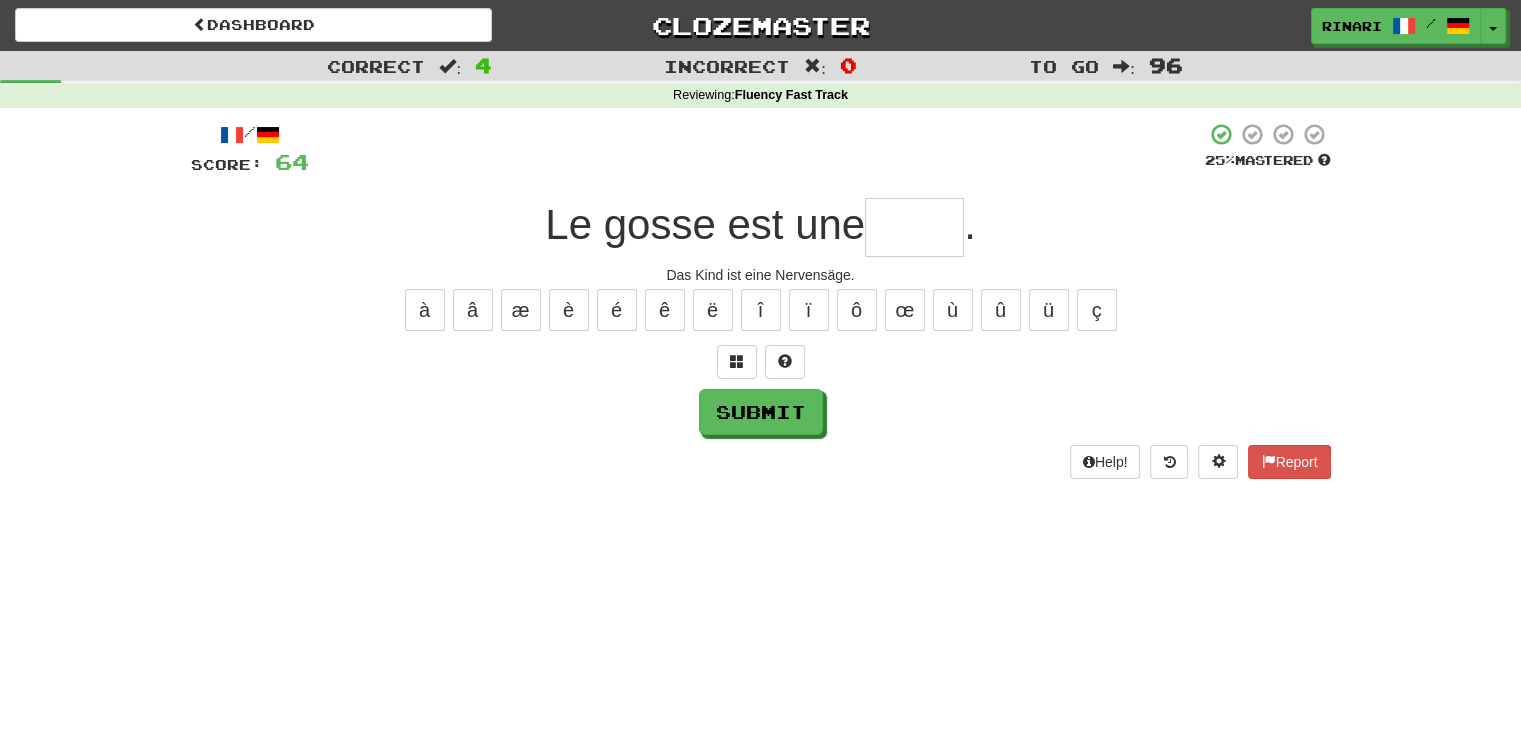 type on "*" 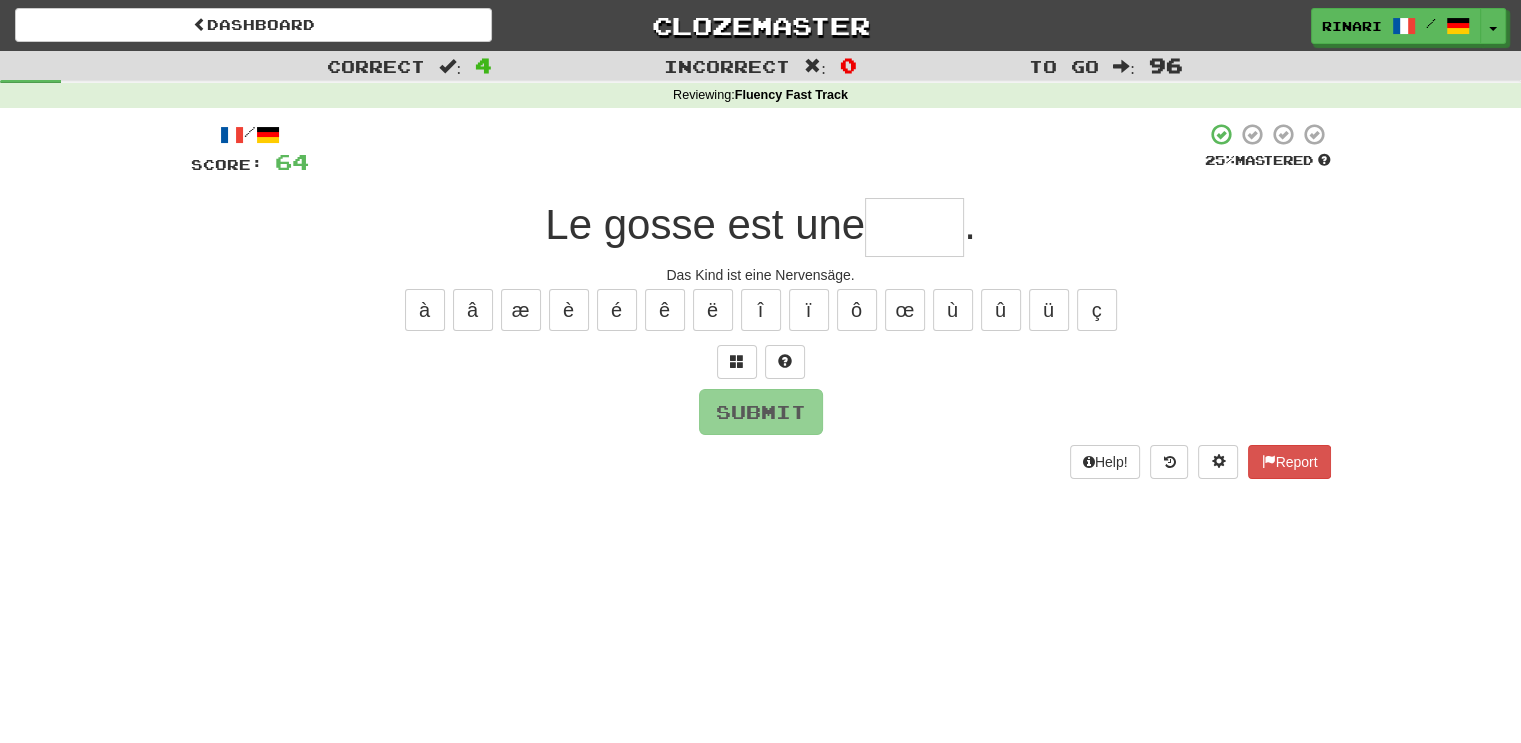 type on "*" 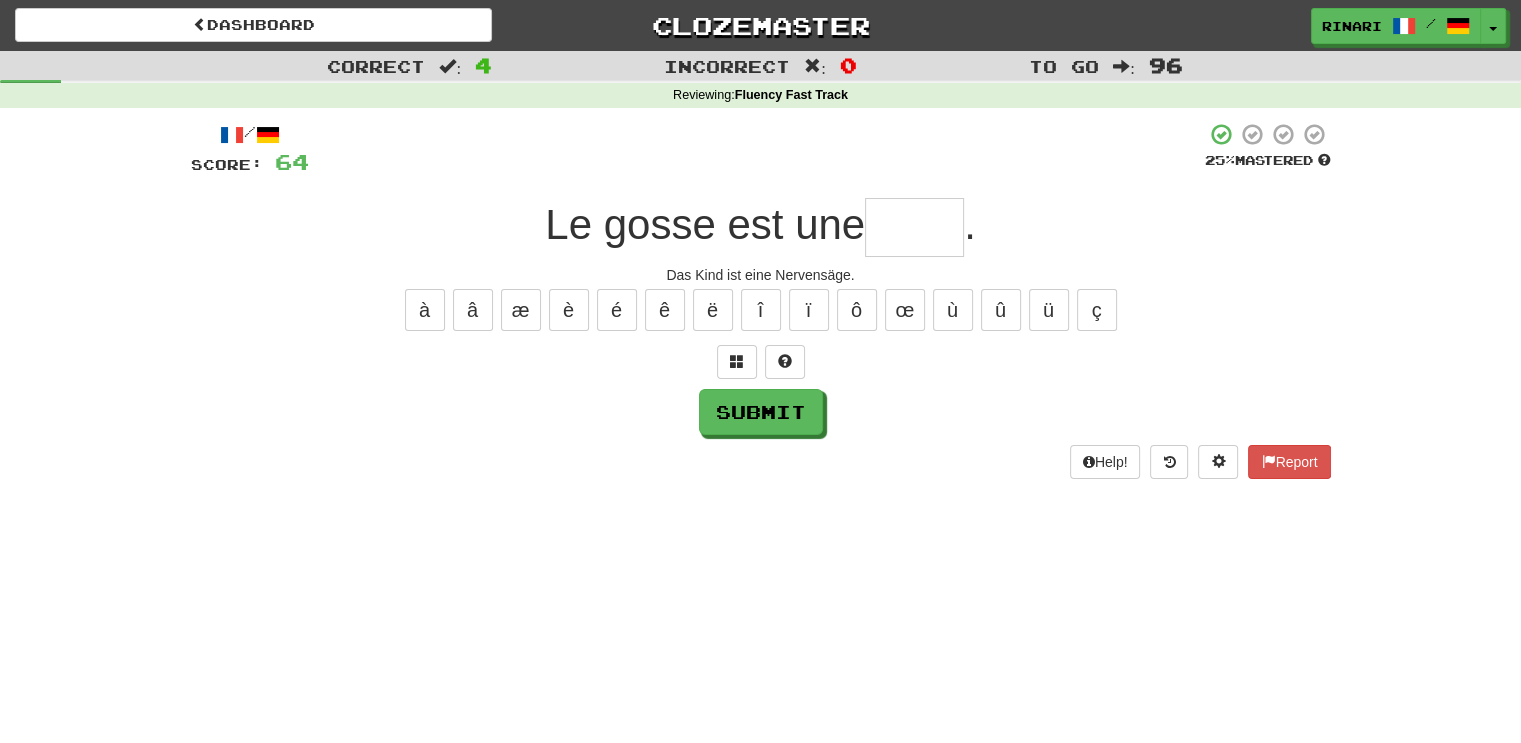 type on "*" 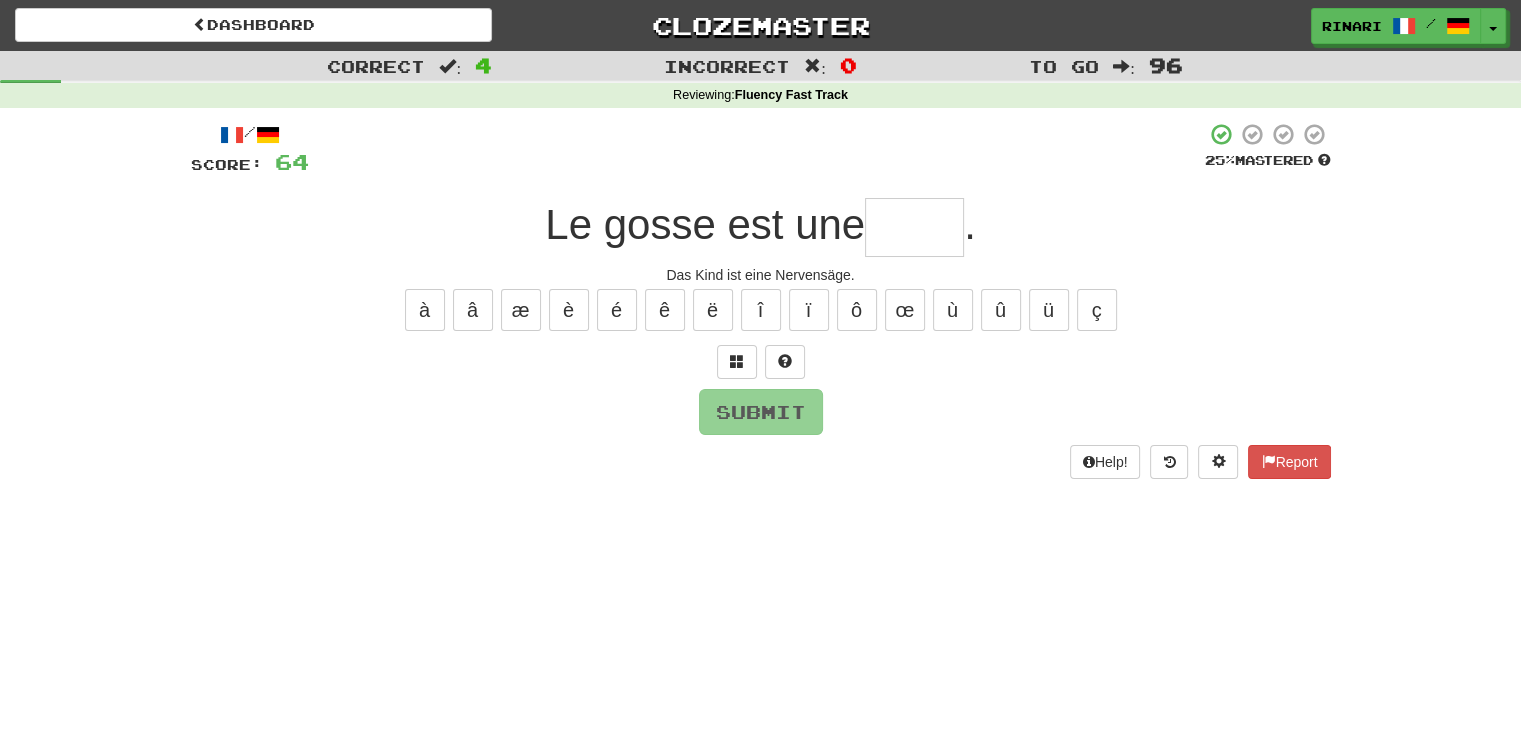 type on "*" 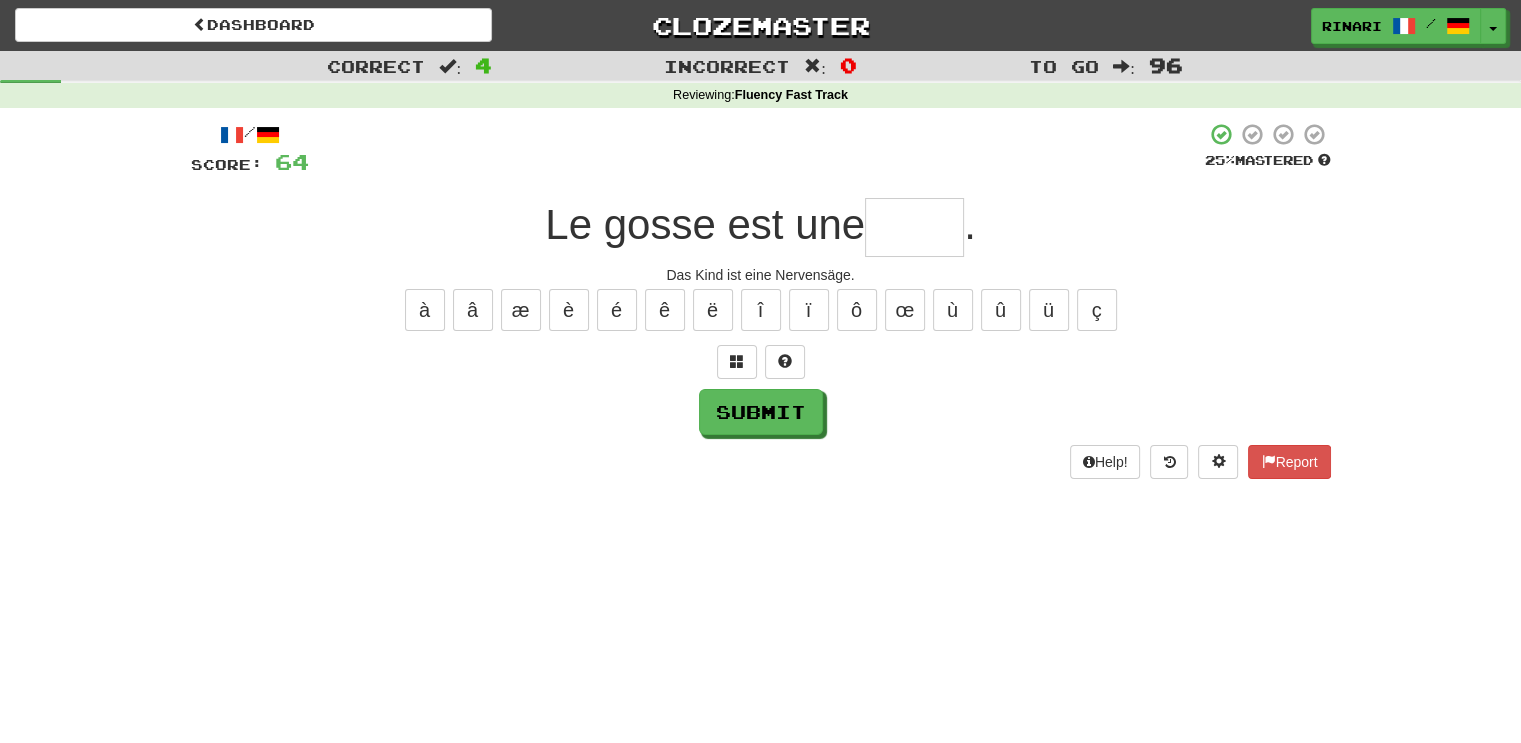 type on "*" 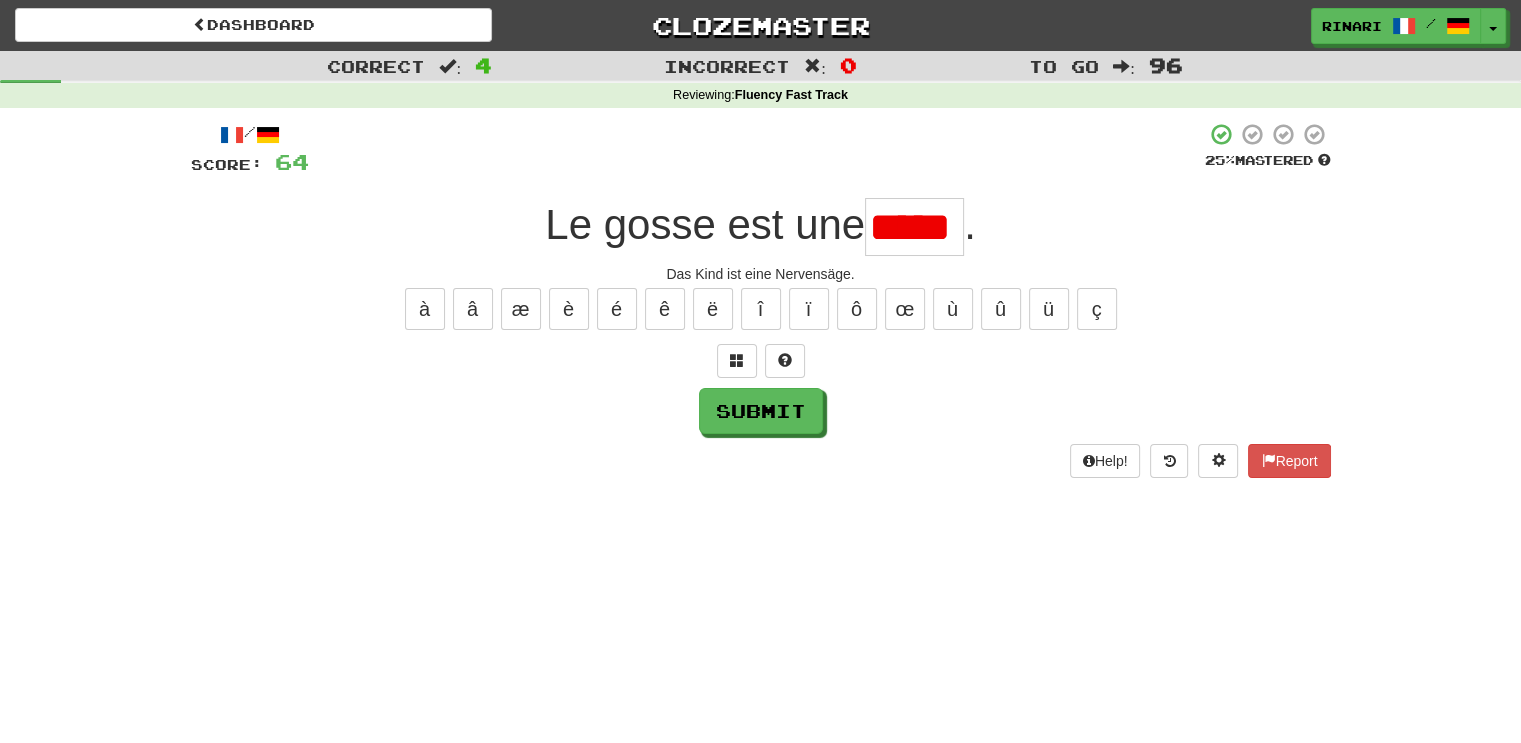 scroll, scrollTop: 0, scrollLeft: 0, axis: both 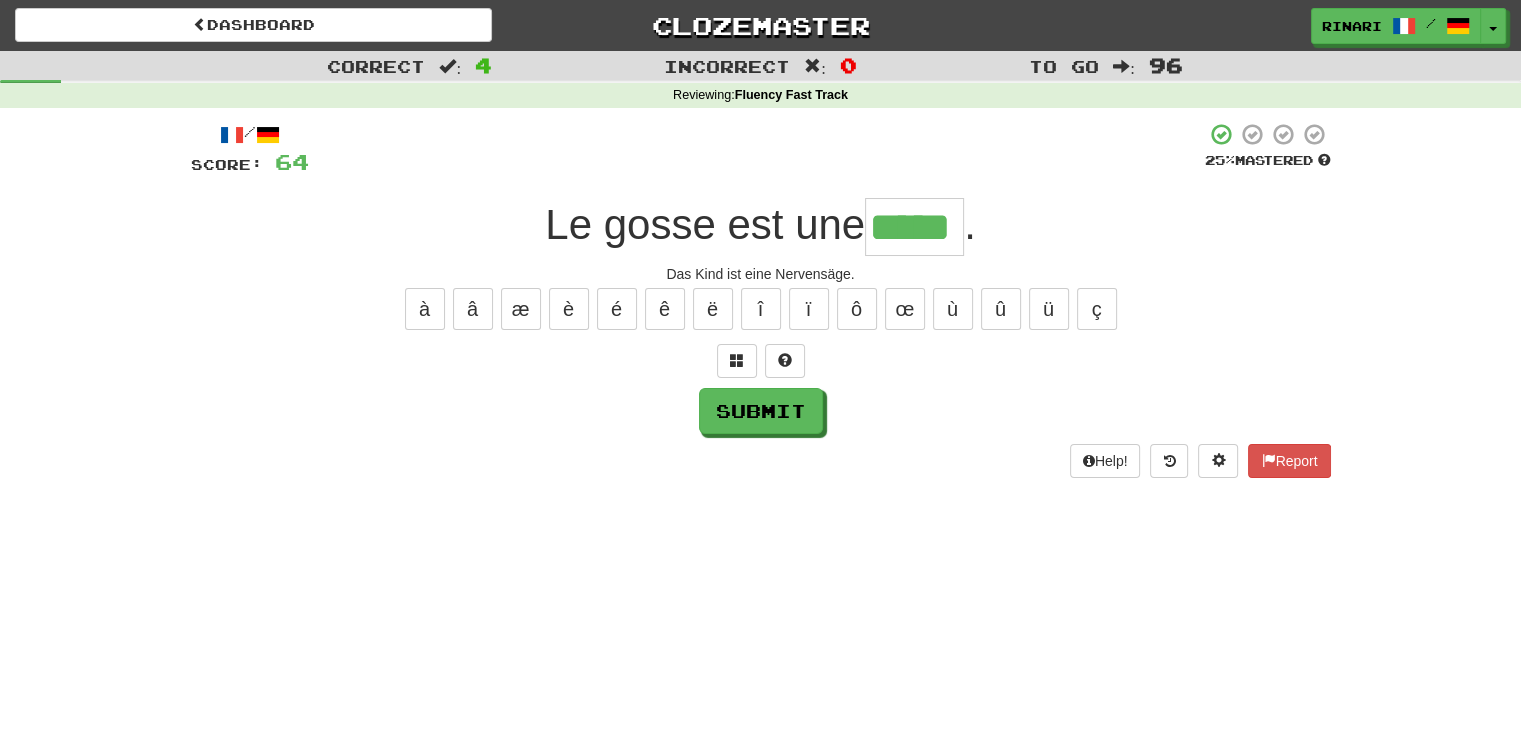 type on "*****" 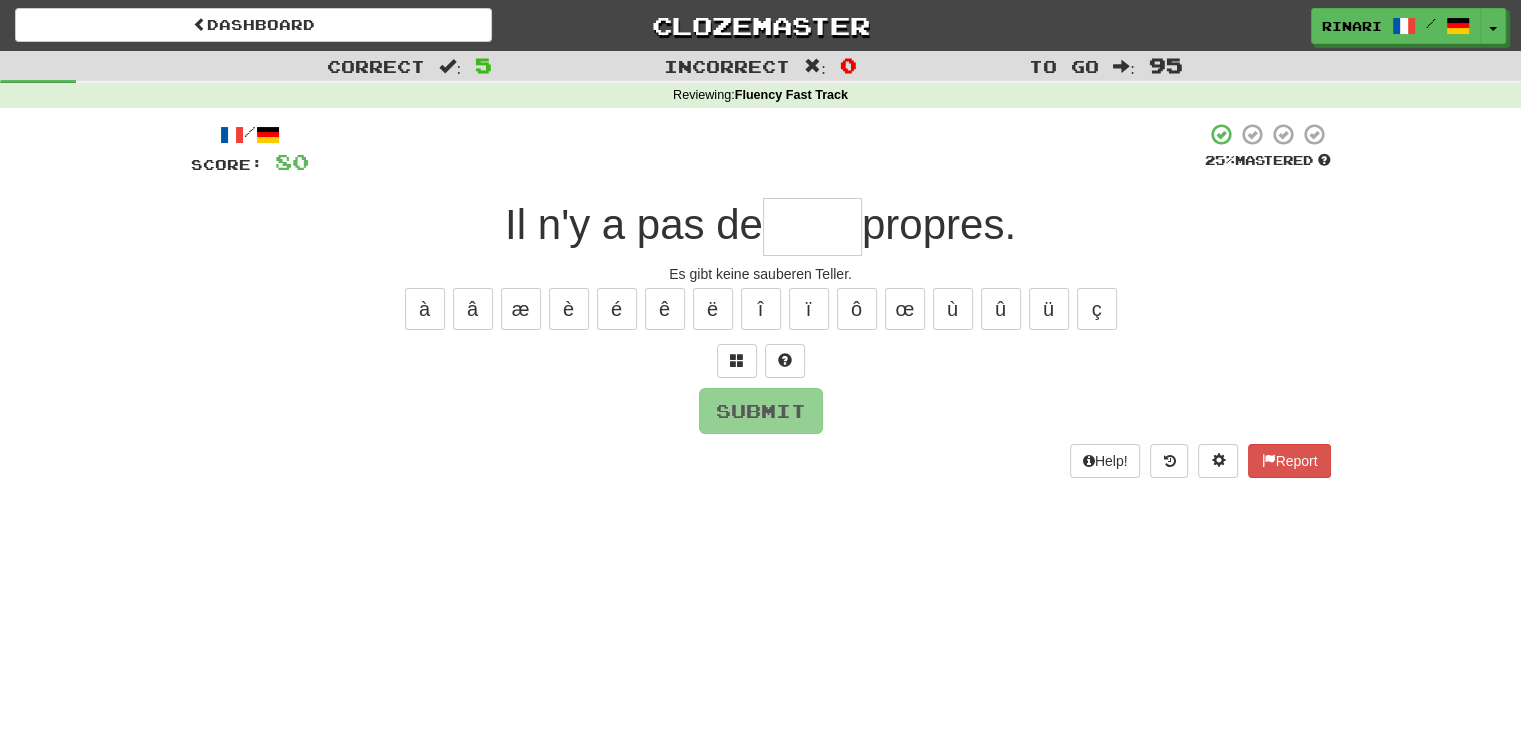 type on "*" 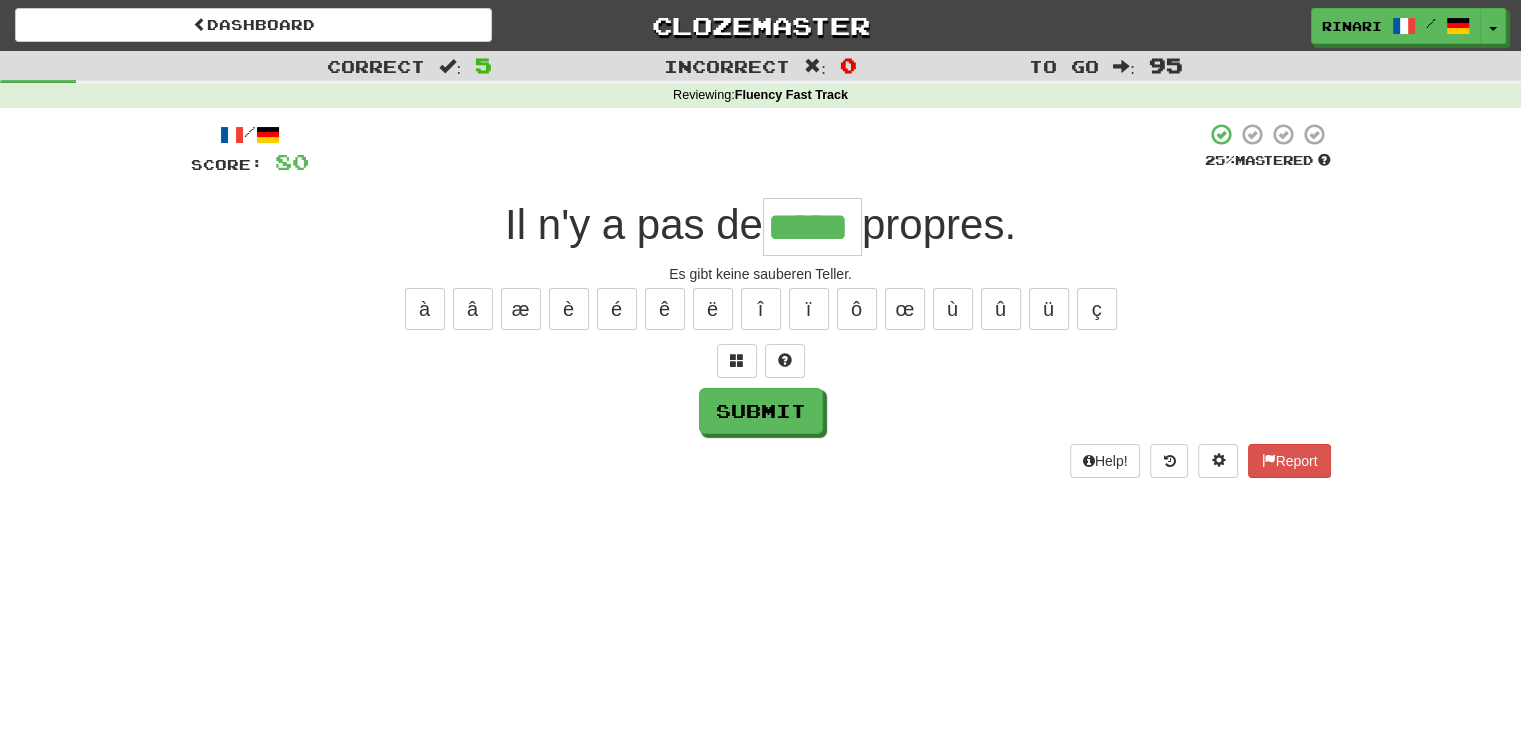 type on "*****" 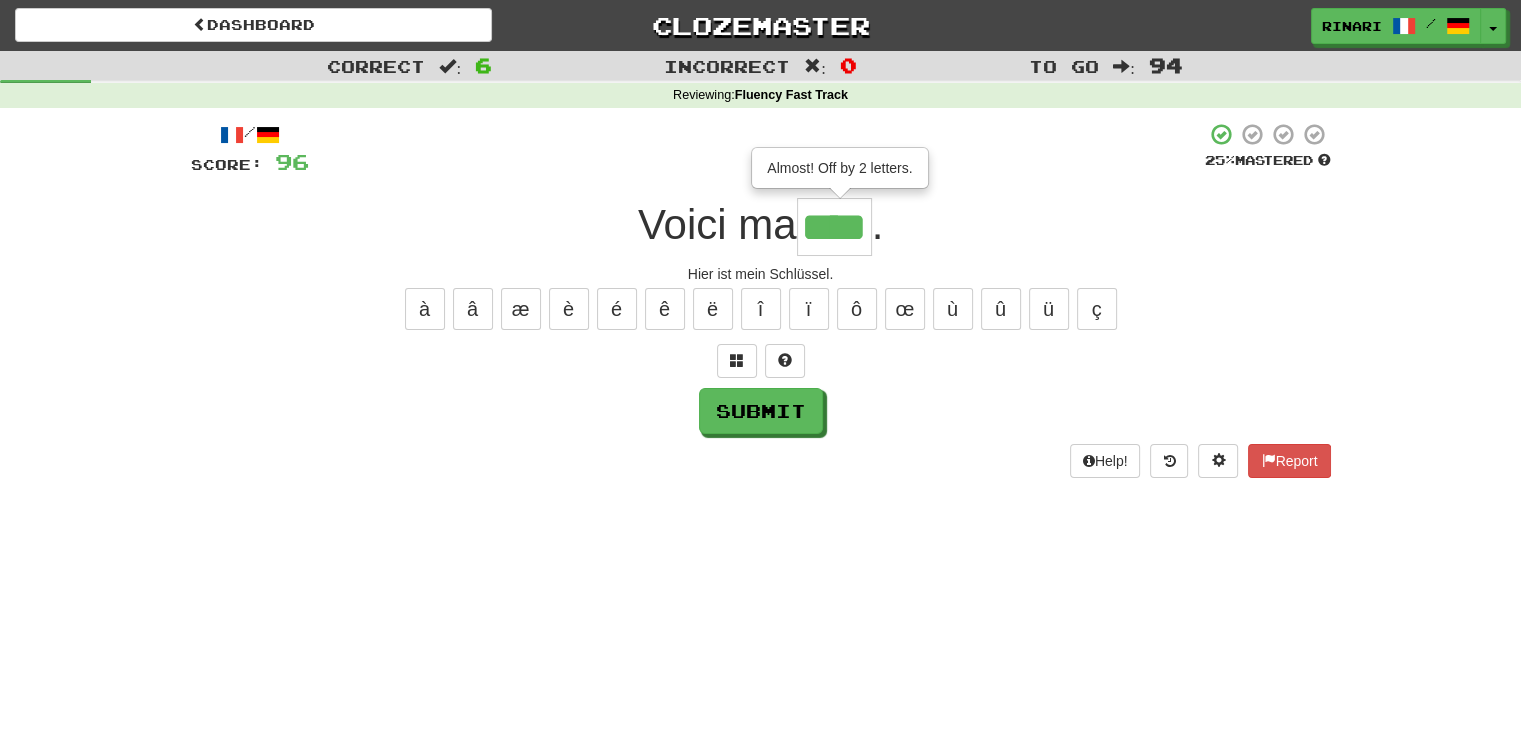 type on "****" 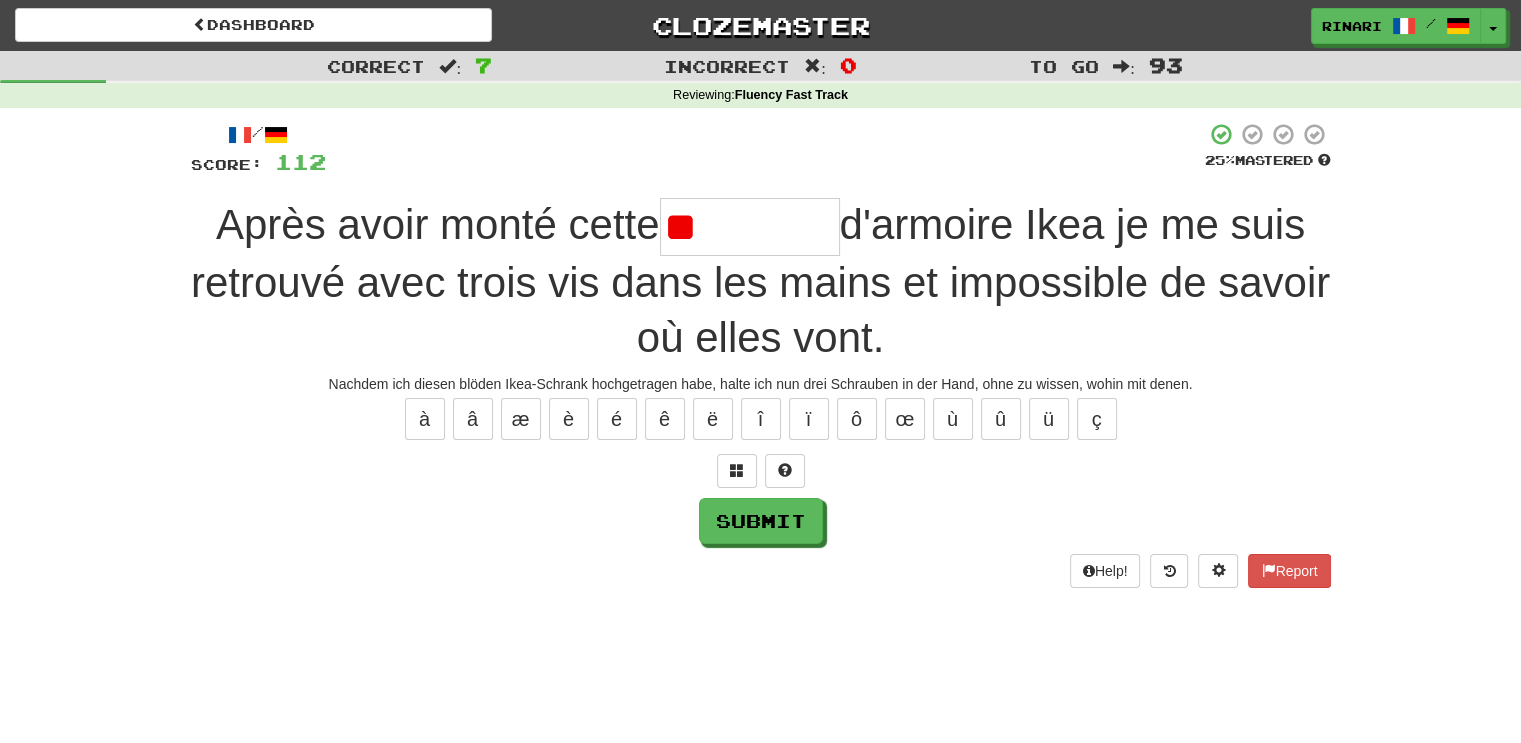 type on "*" 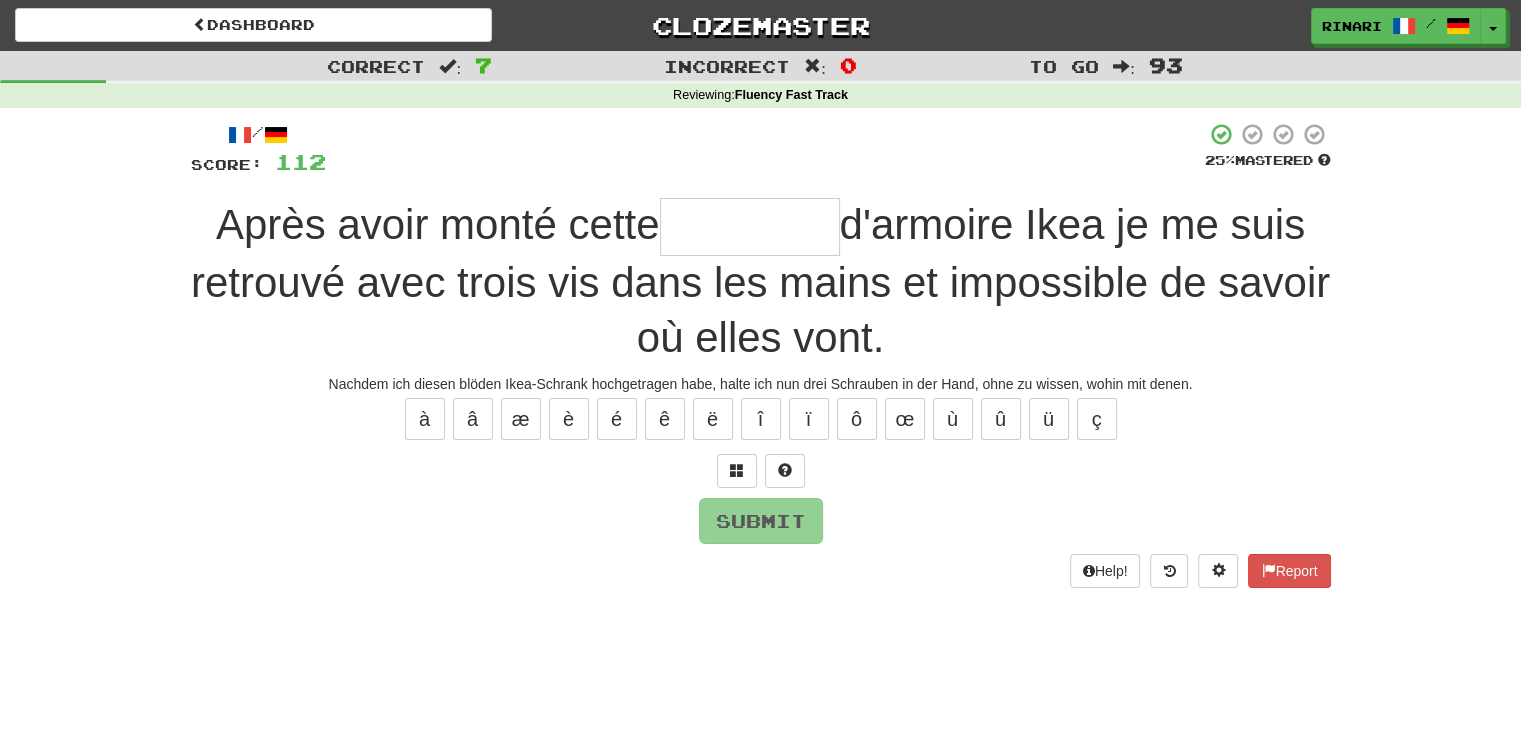 type on "*" 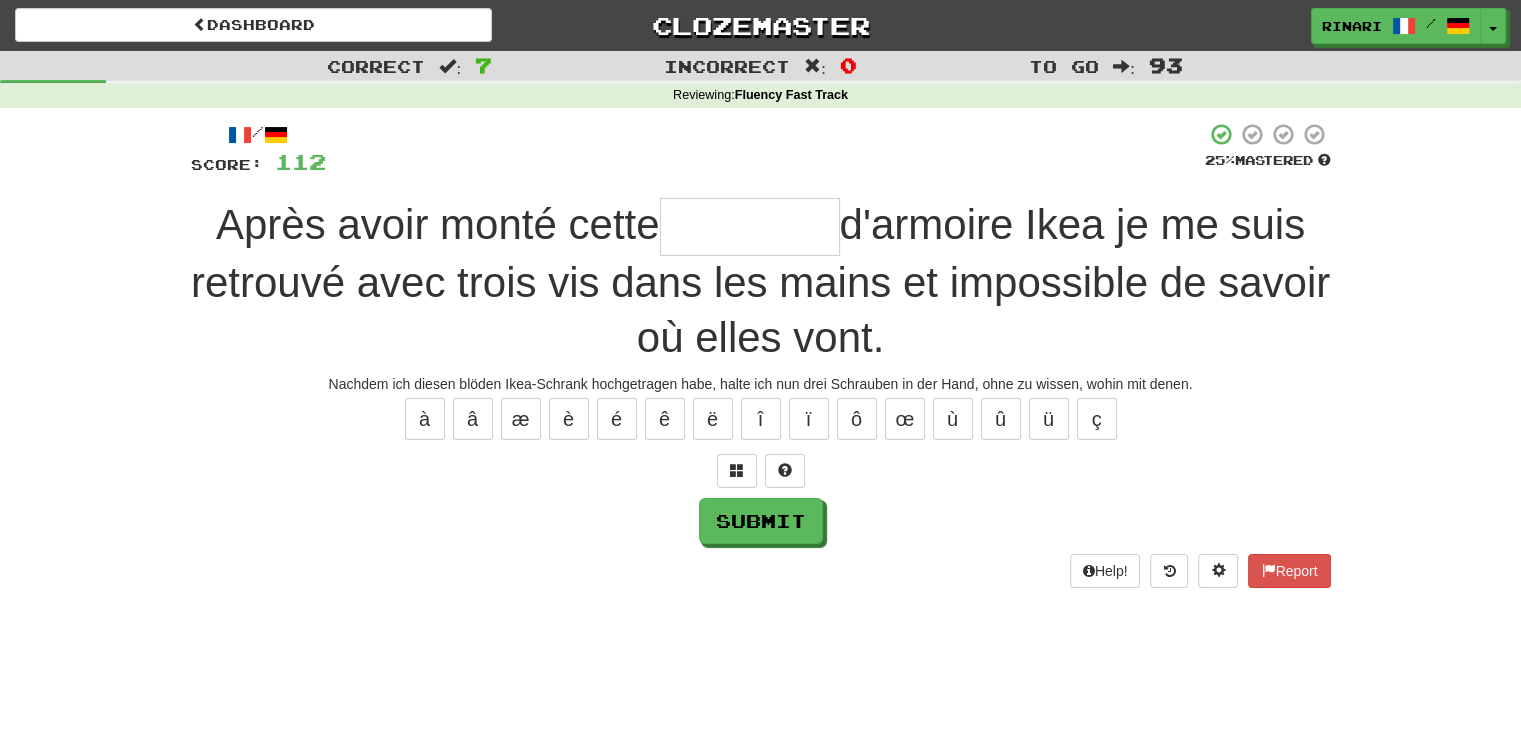 type on "*" 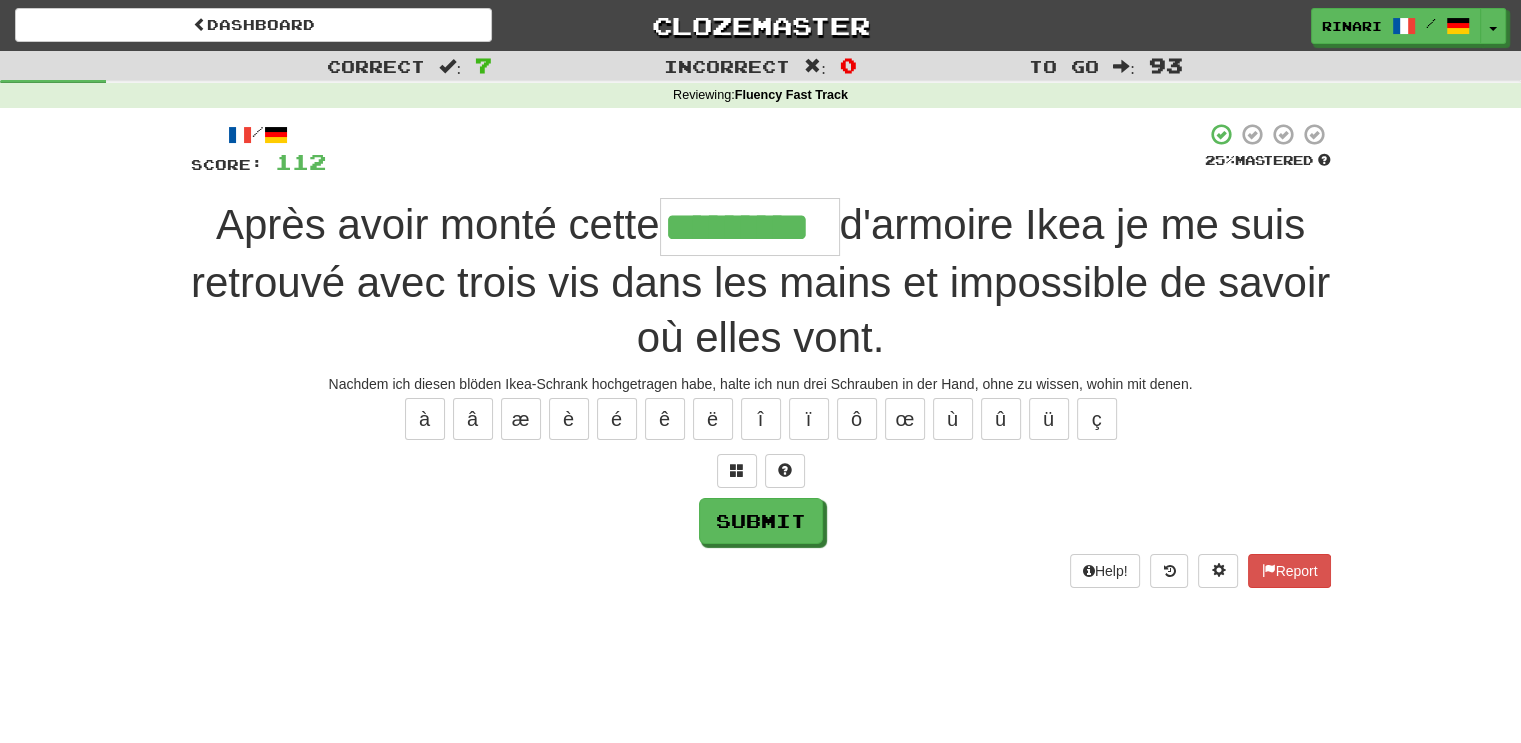 type on "*********" 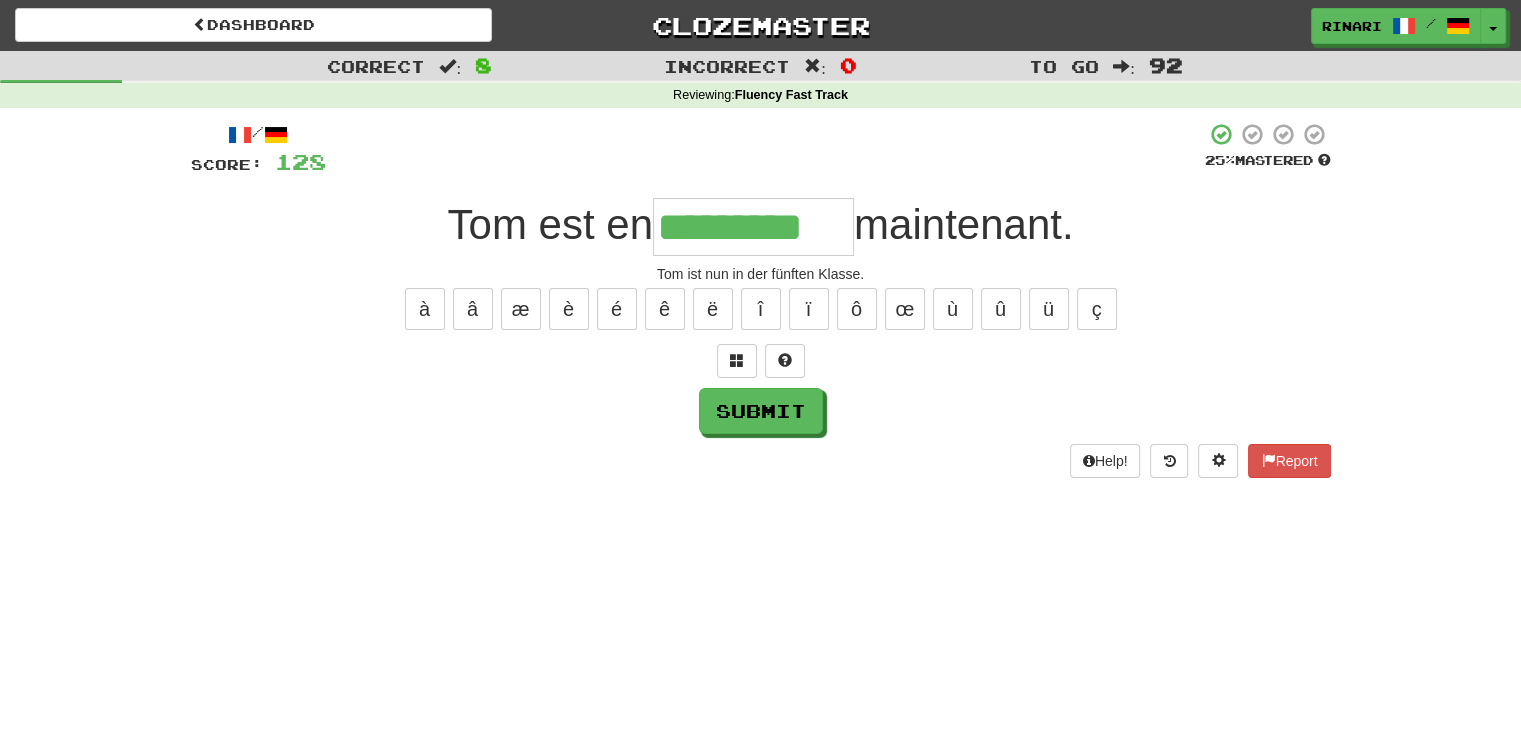 type on "*********" 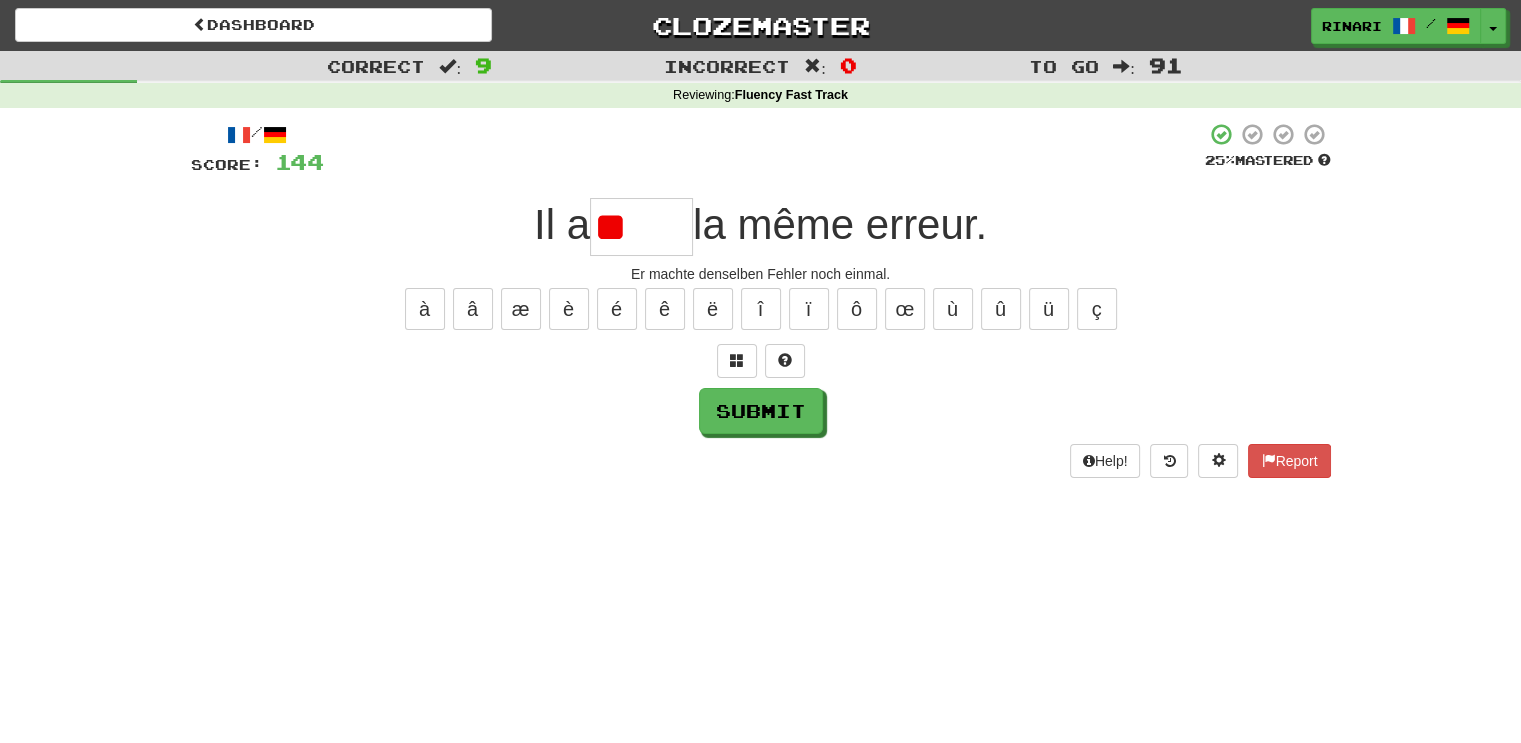 type on "*" 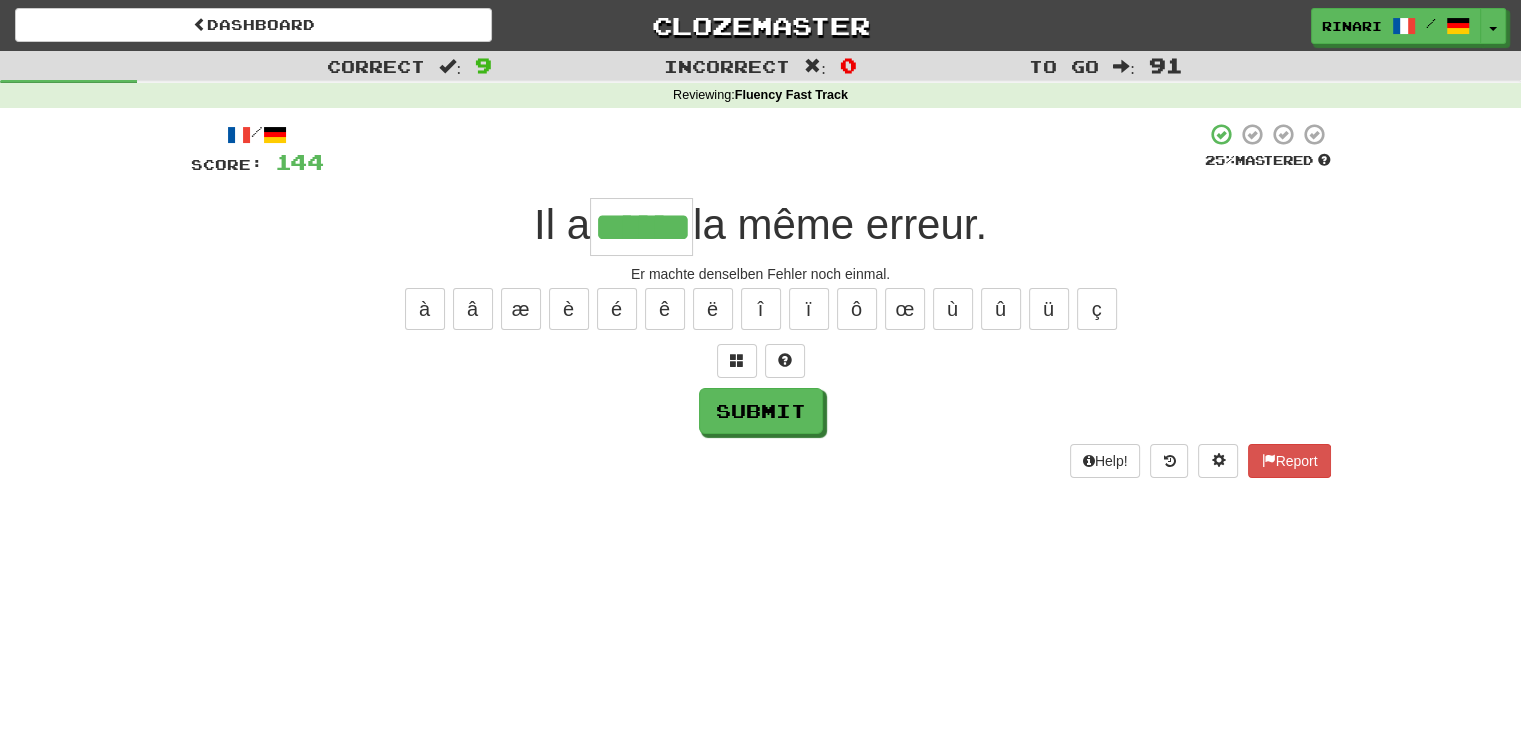type on "******" 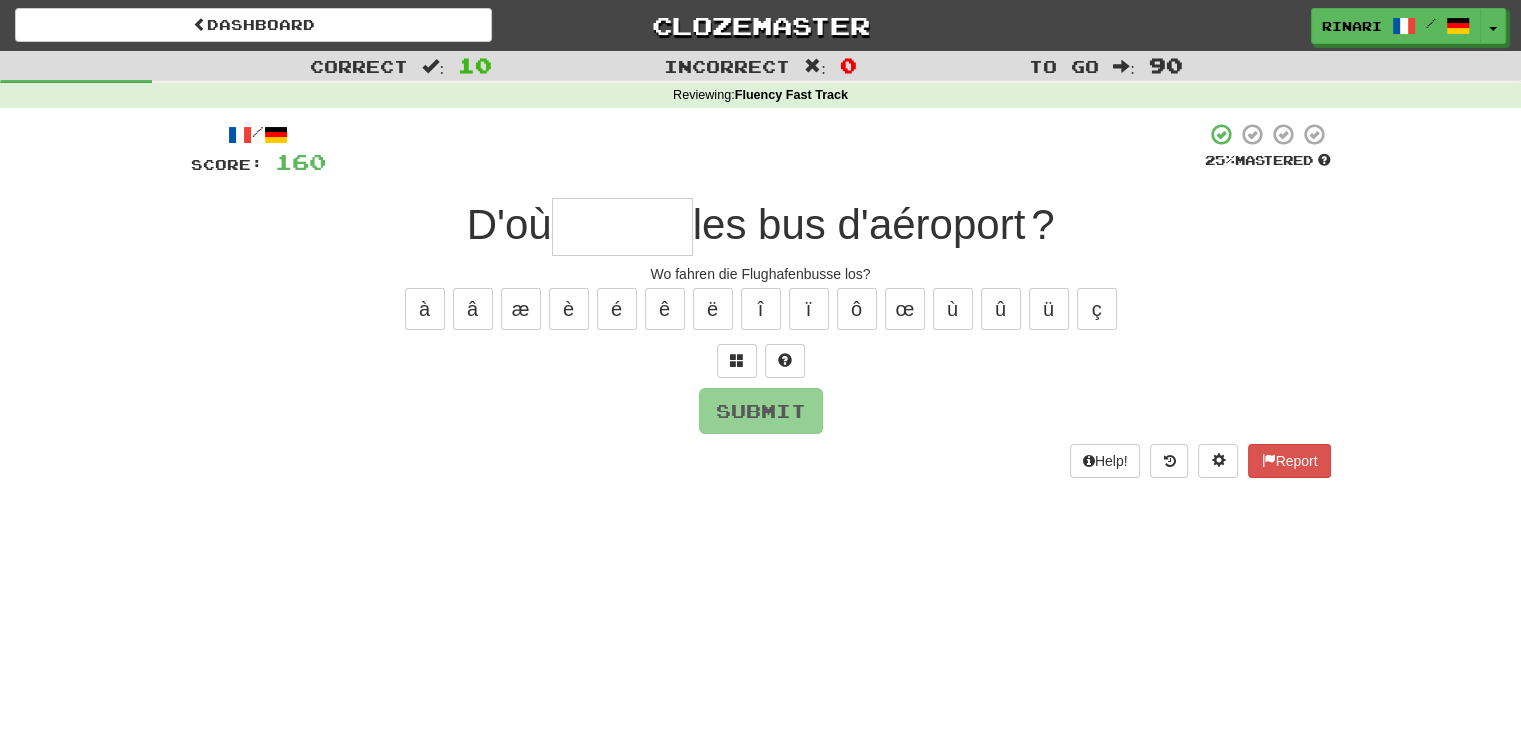type on "*" 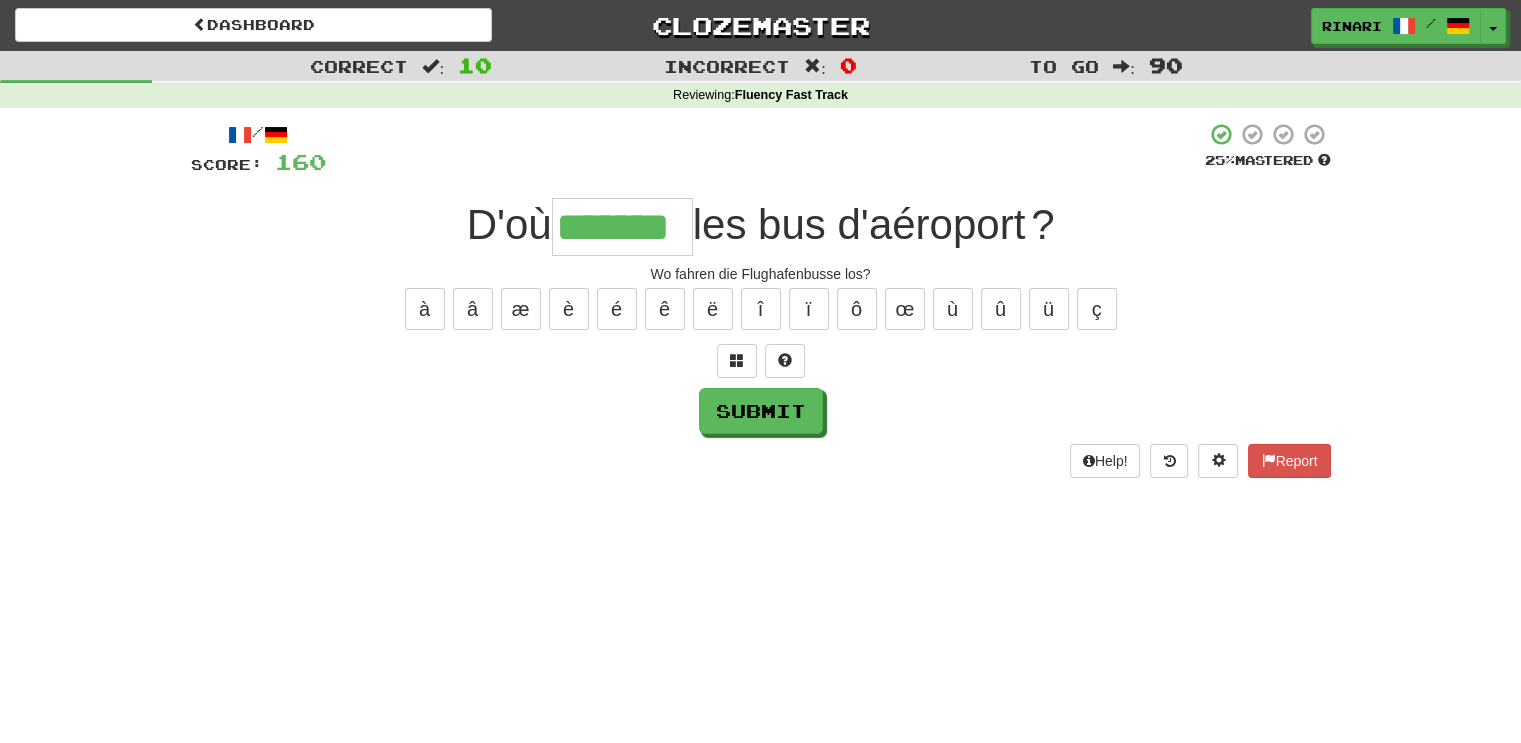 type on "*******" 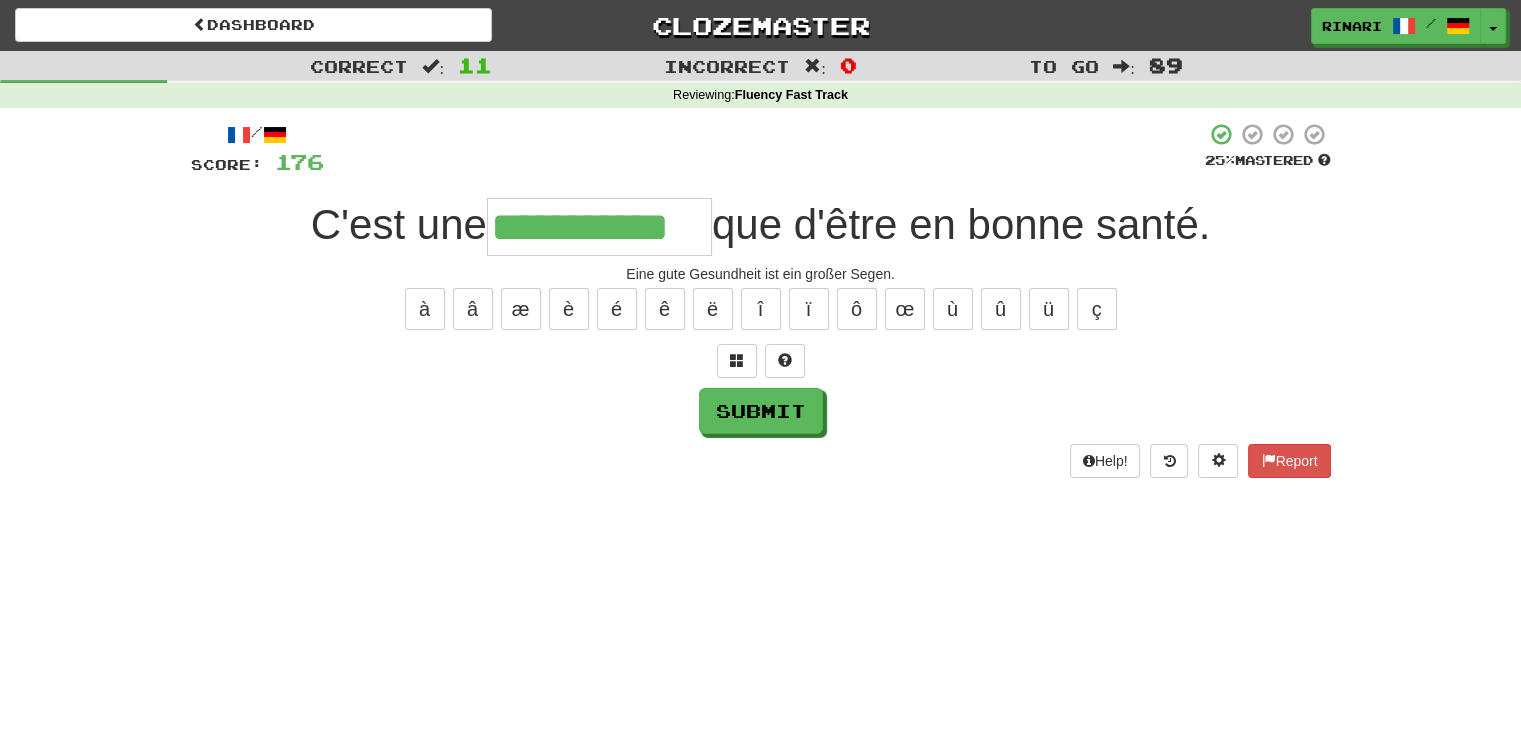 type on "**********" 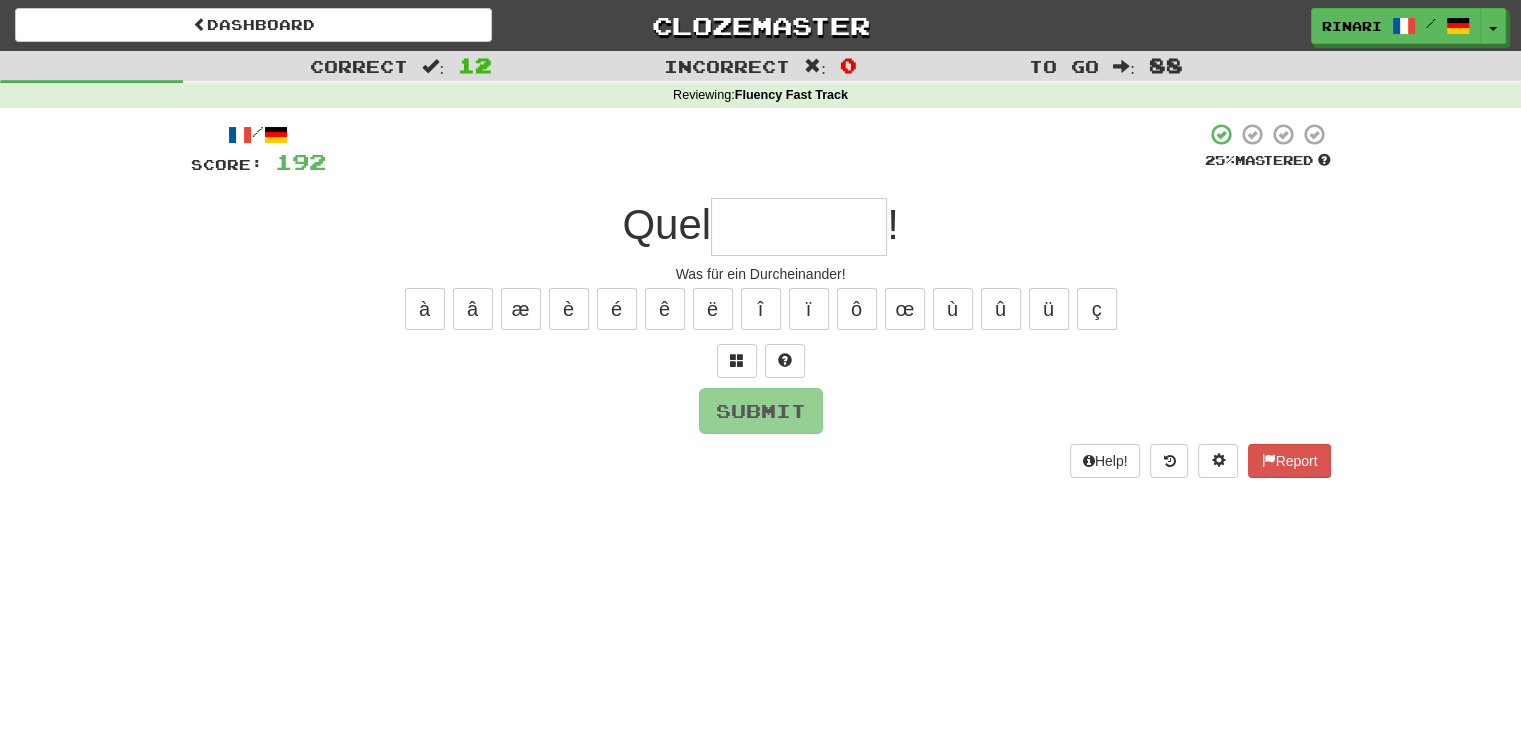 type on "*" 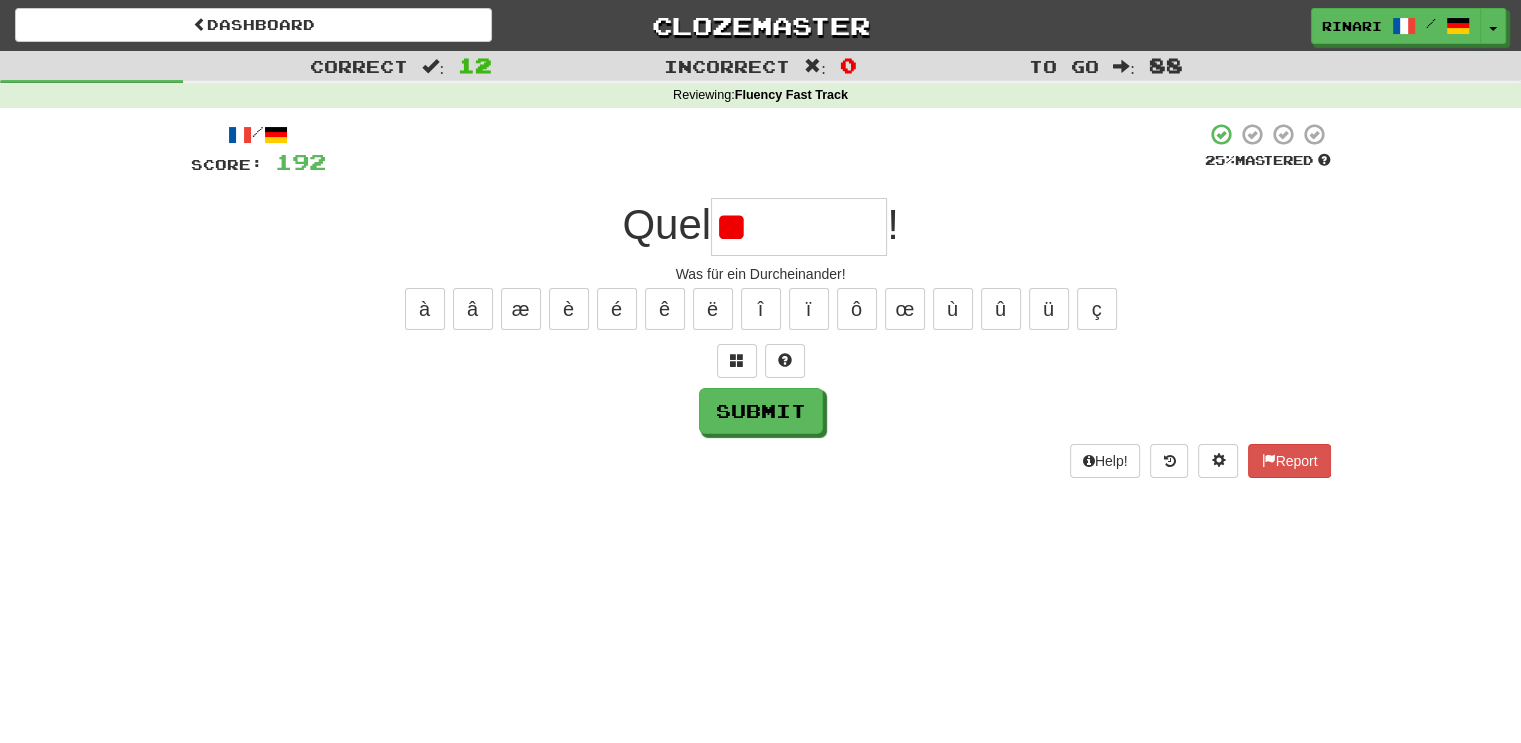 type on "*" 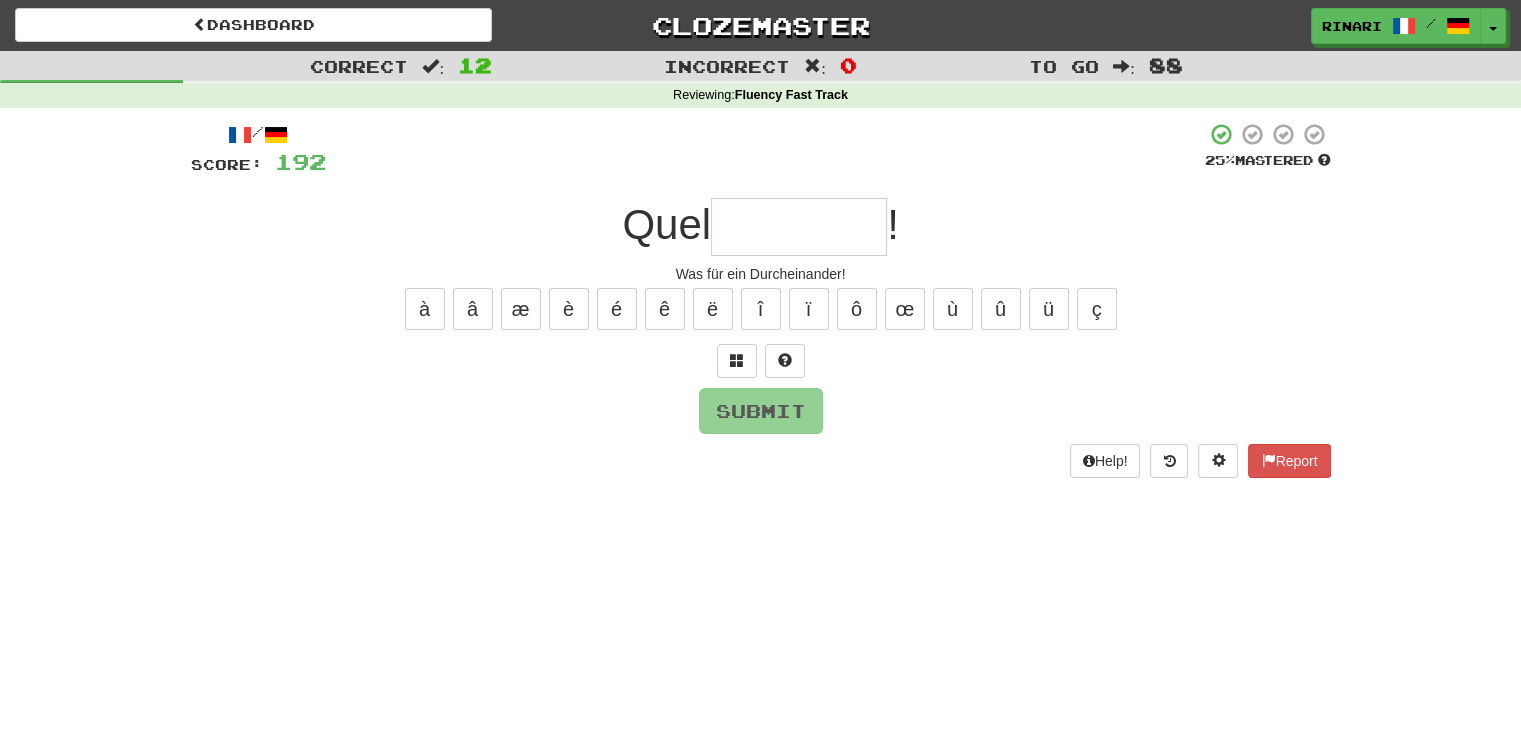 type on "*" 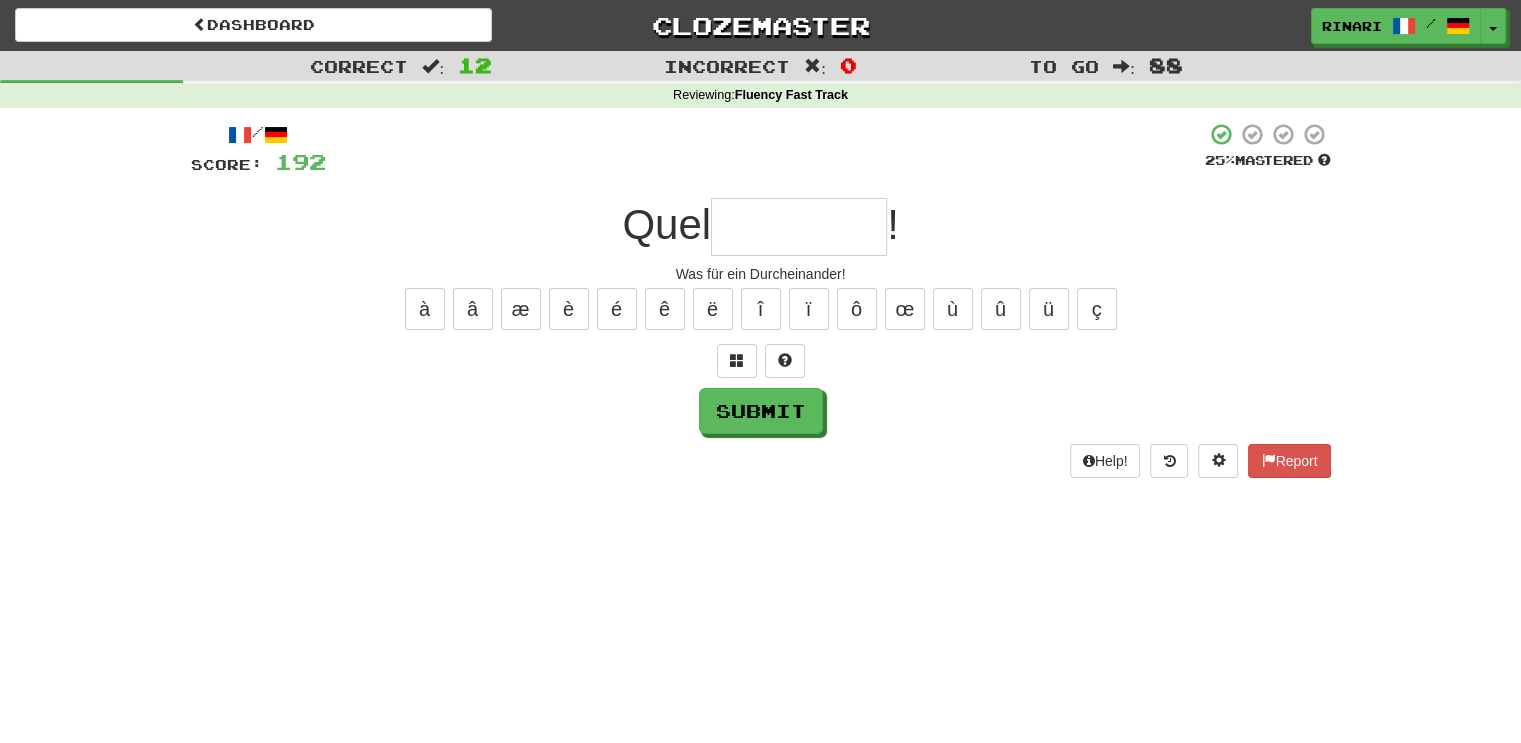 type on "*" 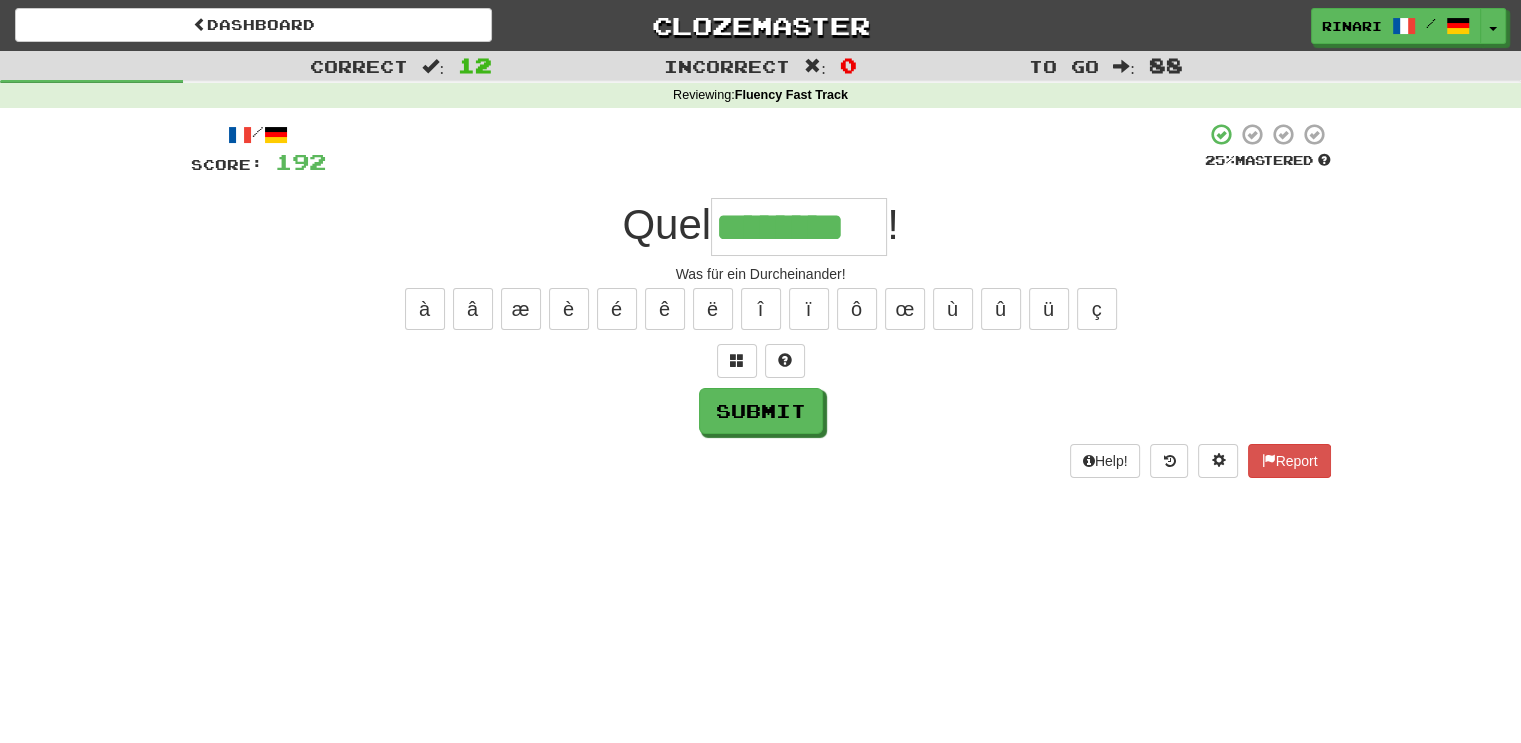 type on "********" 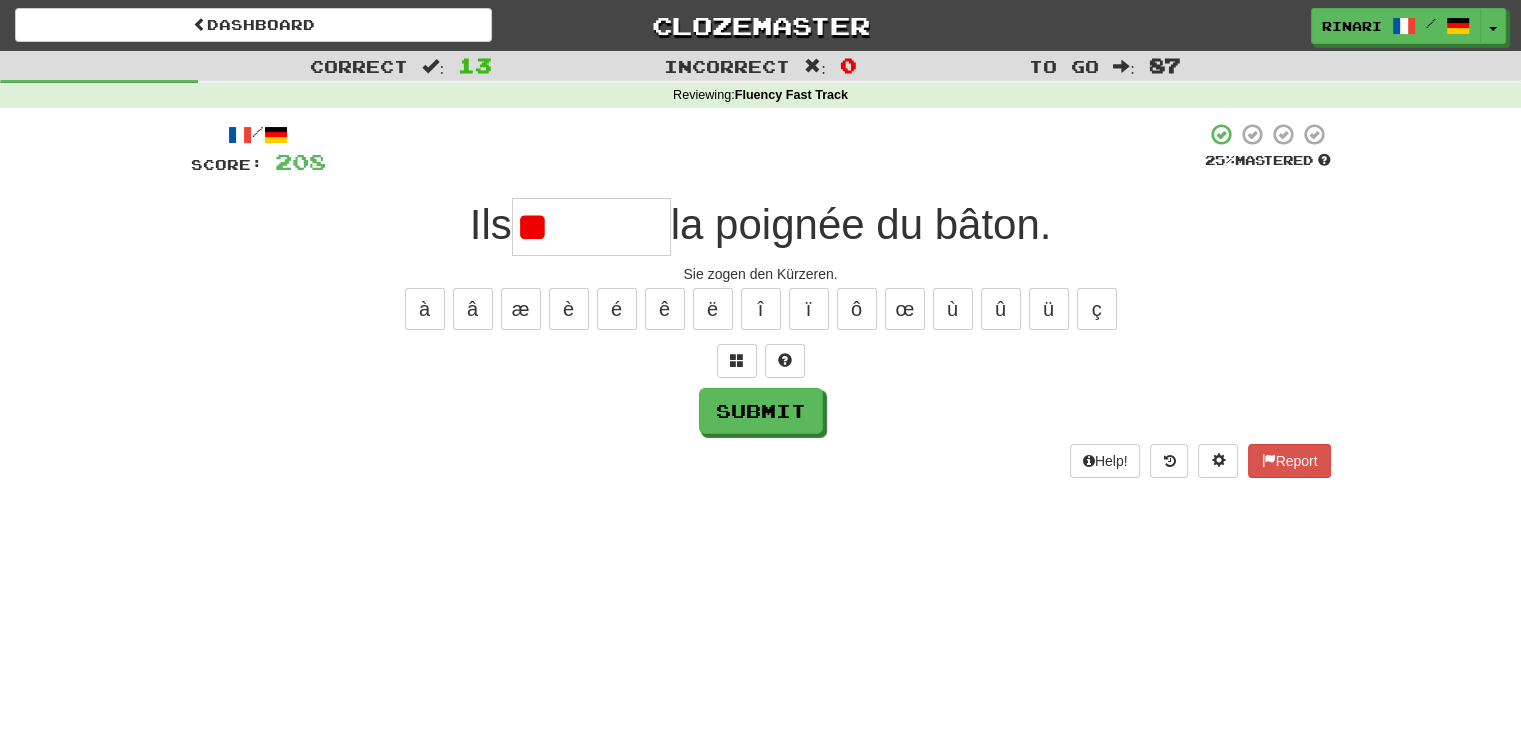 type on "*" 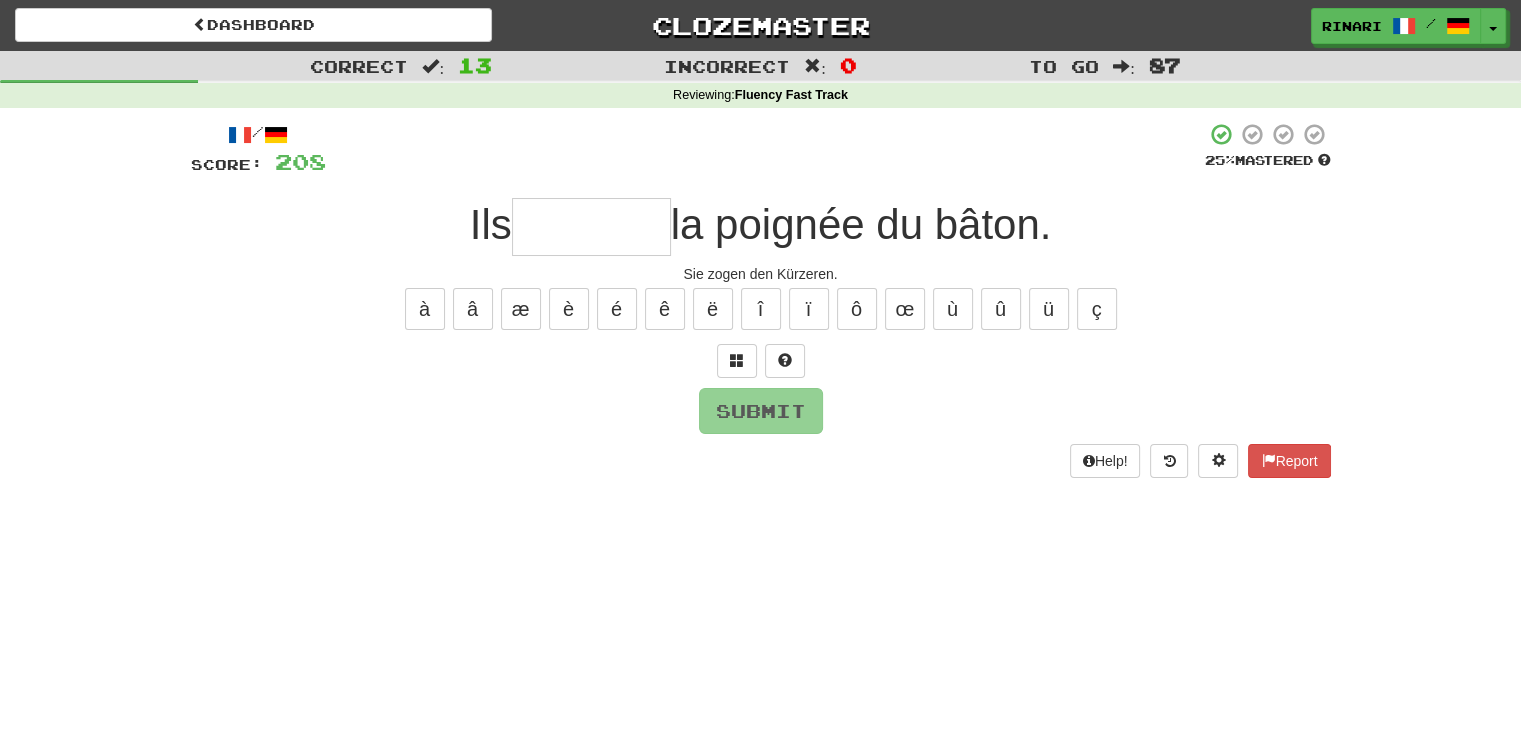 type on "*" 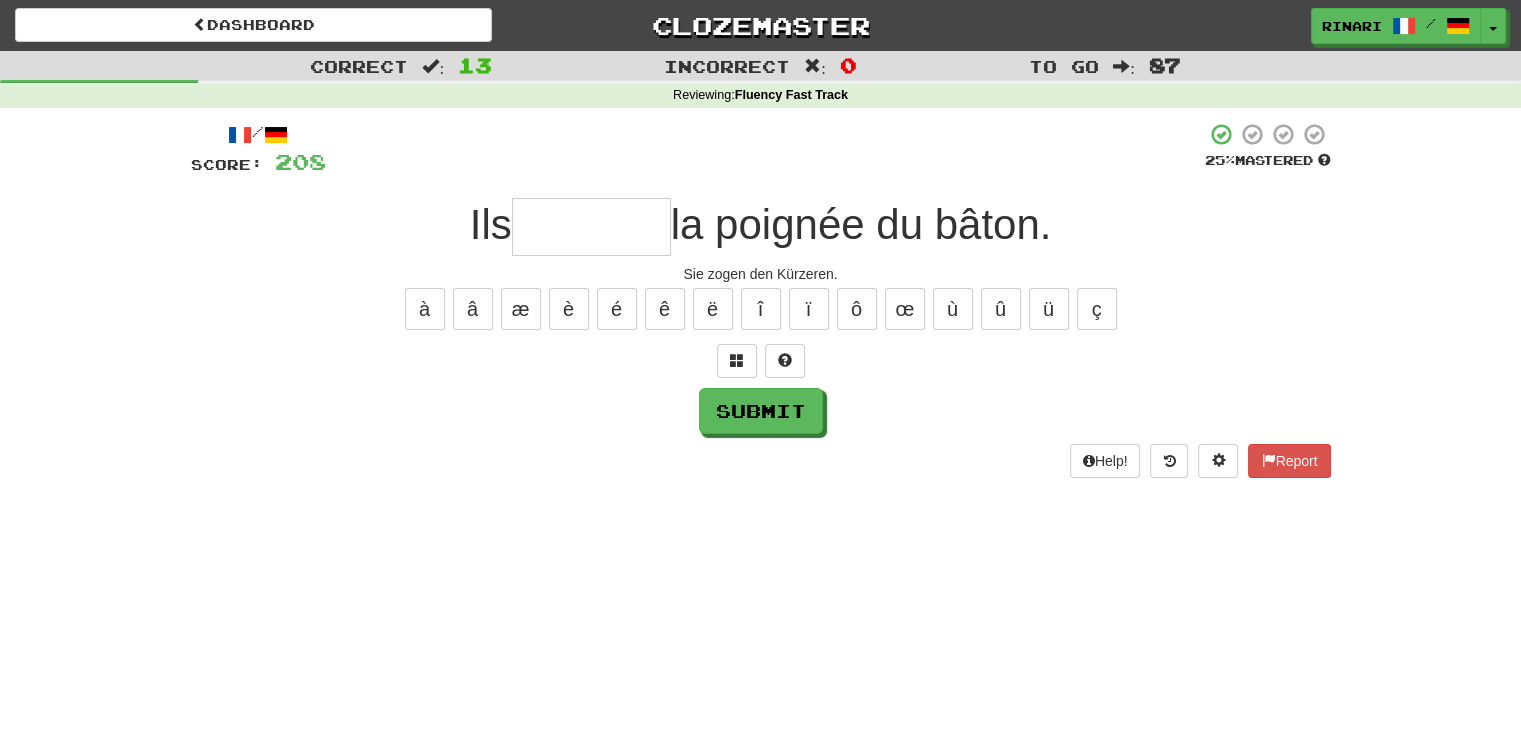 type on "*" 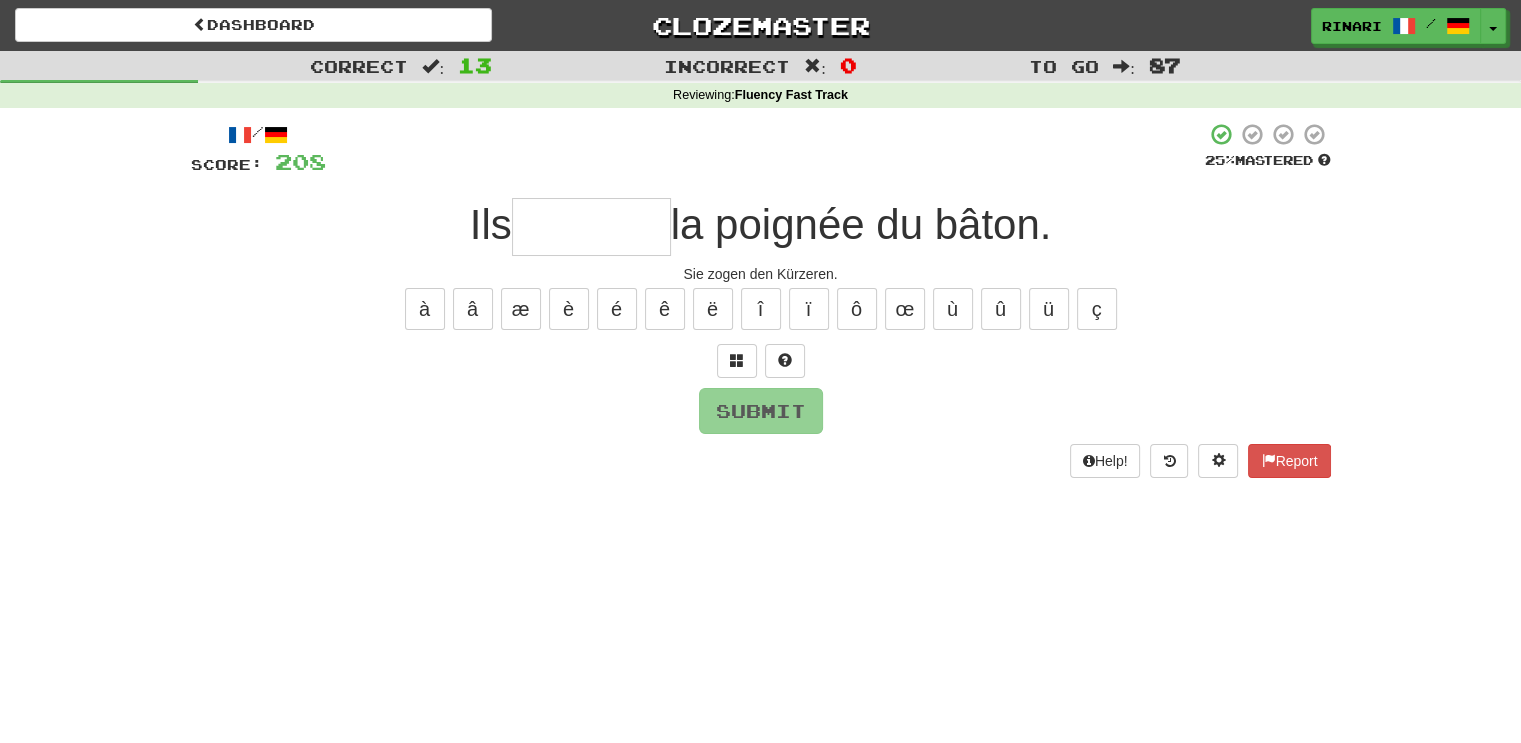type on "*" 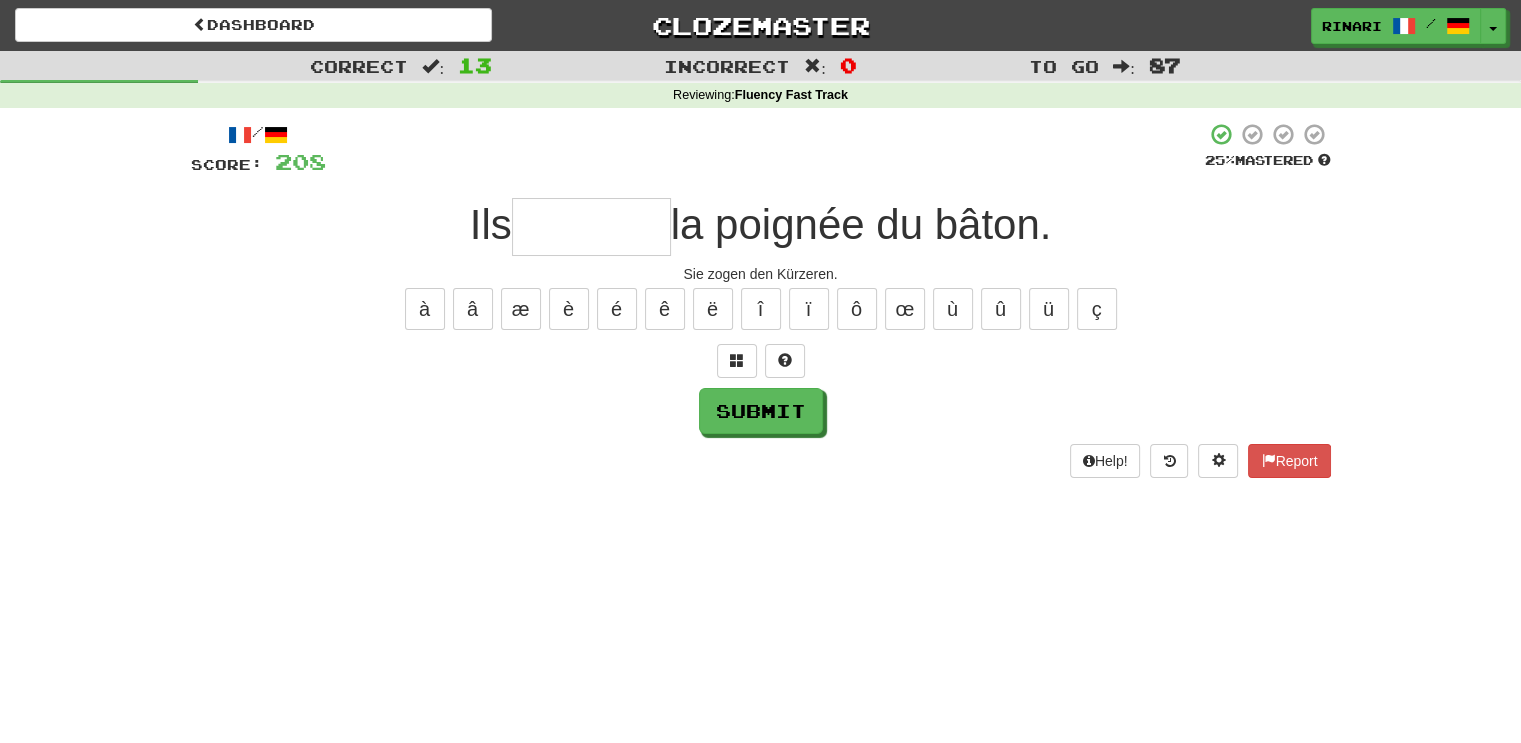 type on "*" 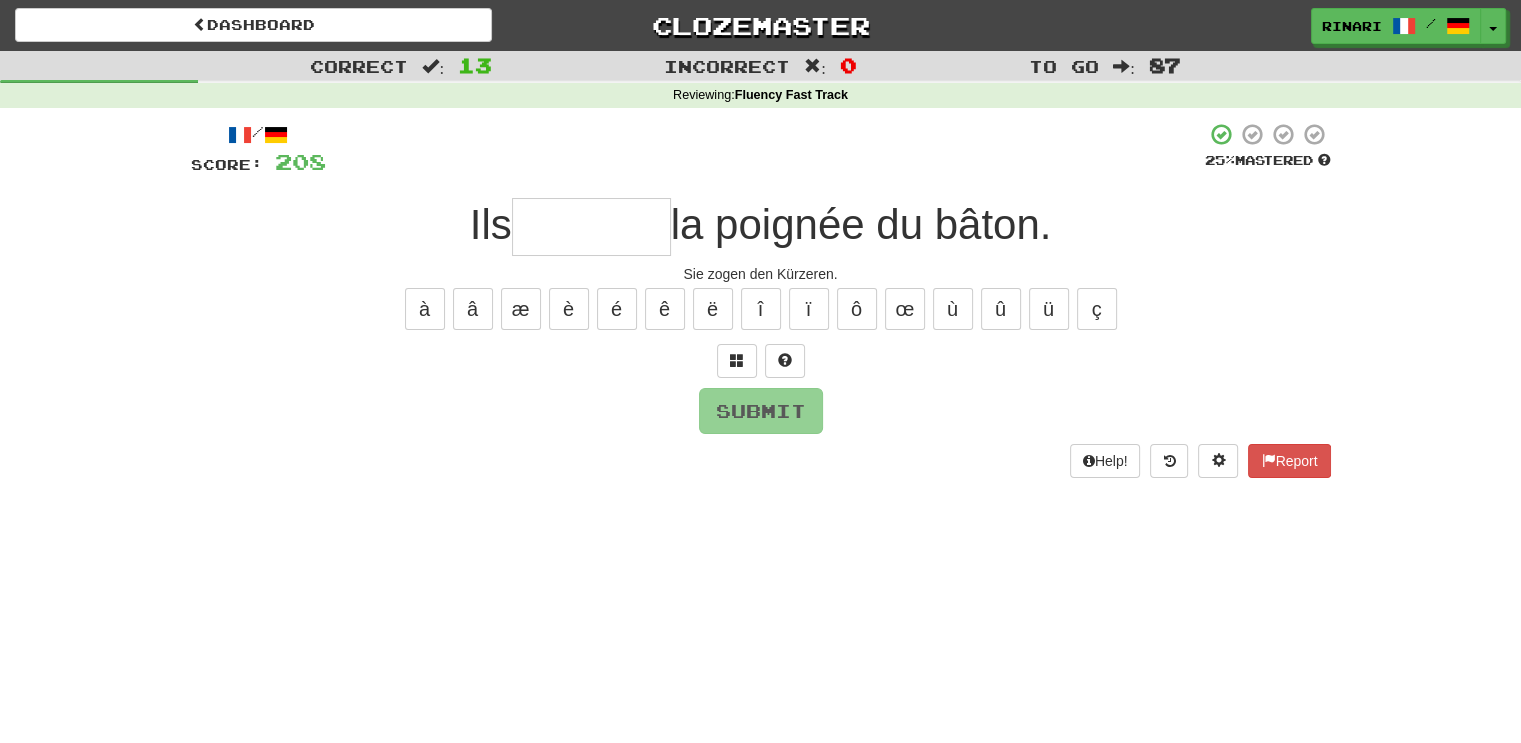 type on "*" 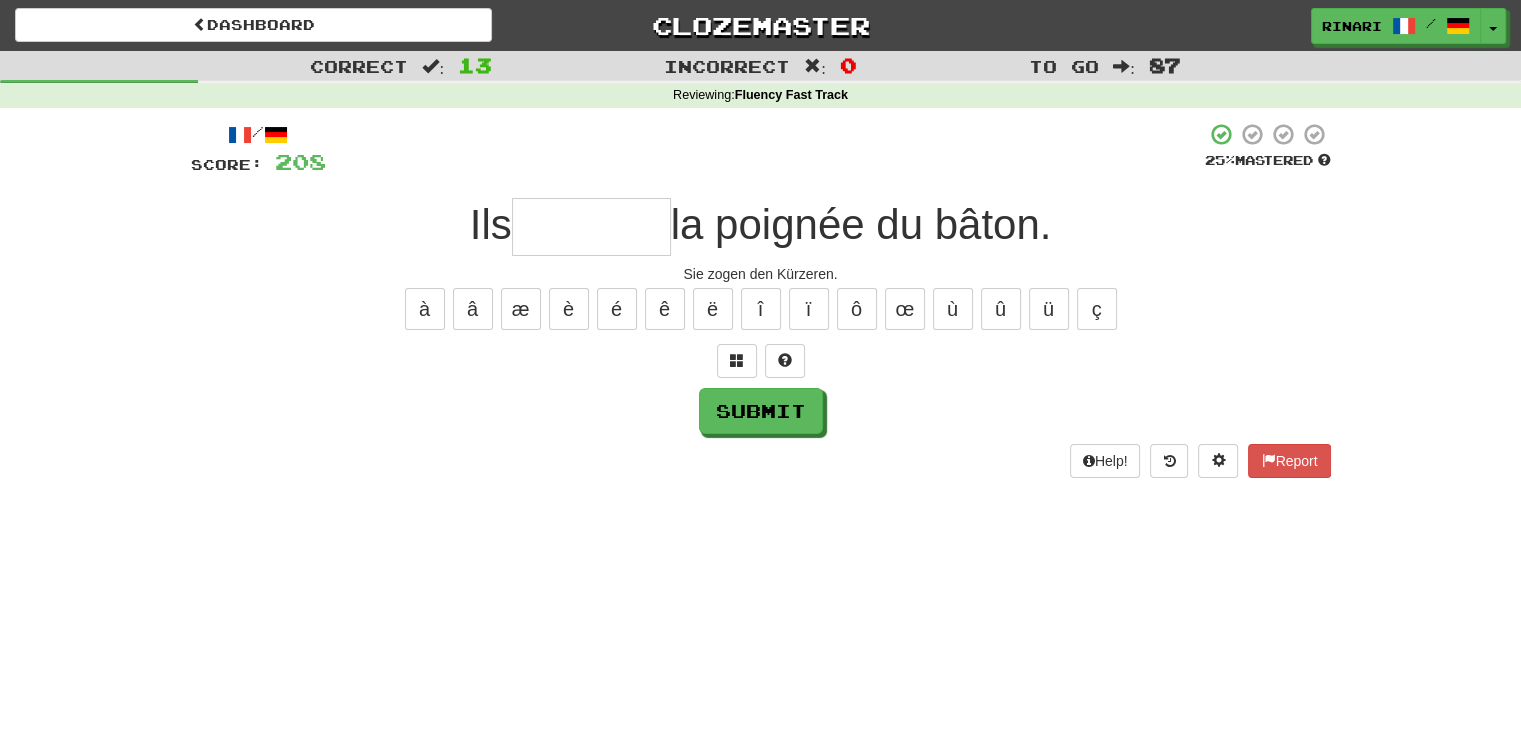 type on "*" 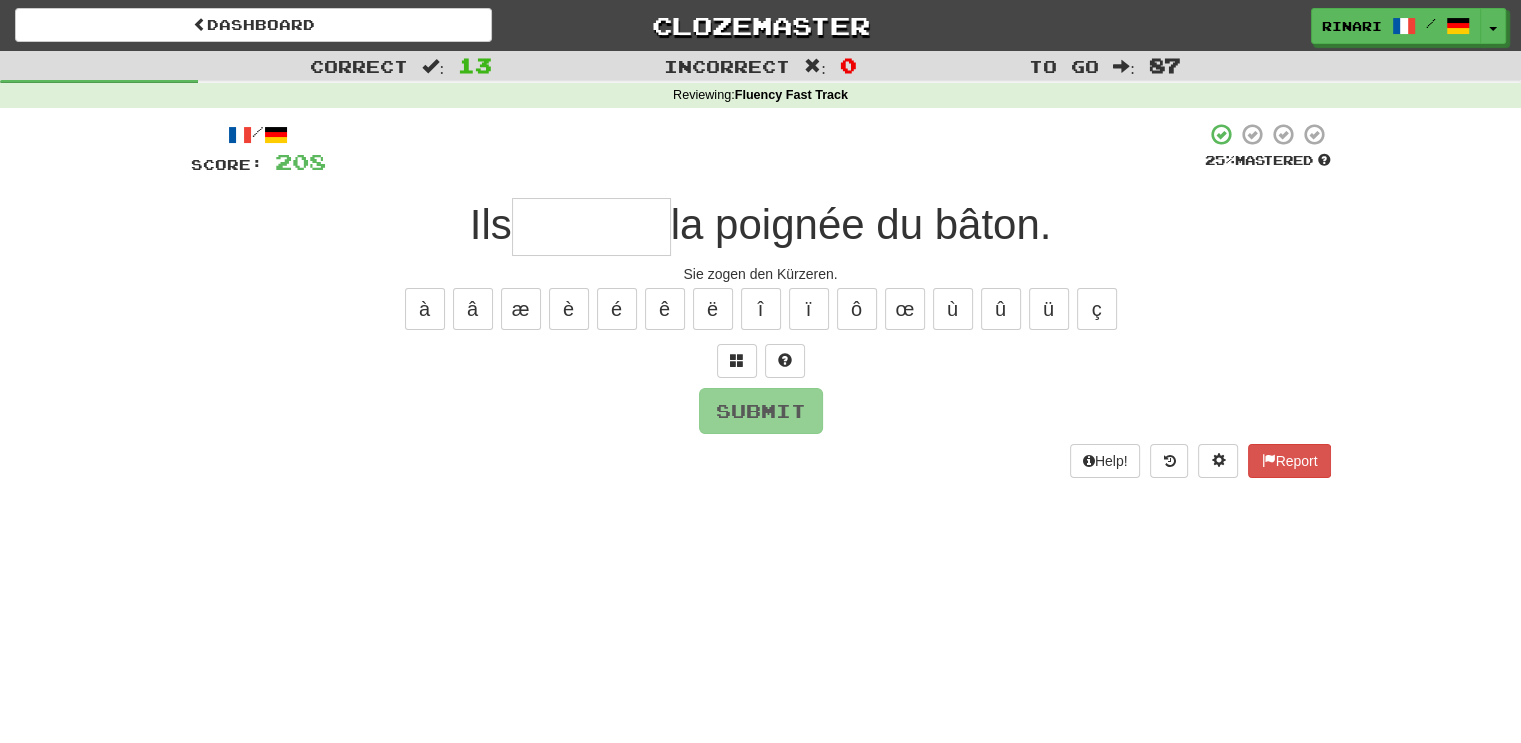 type on "*" 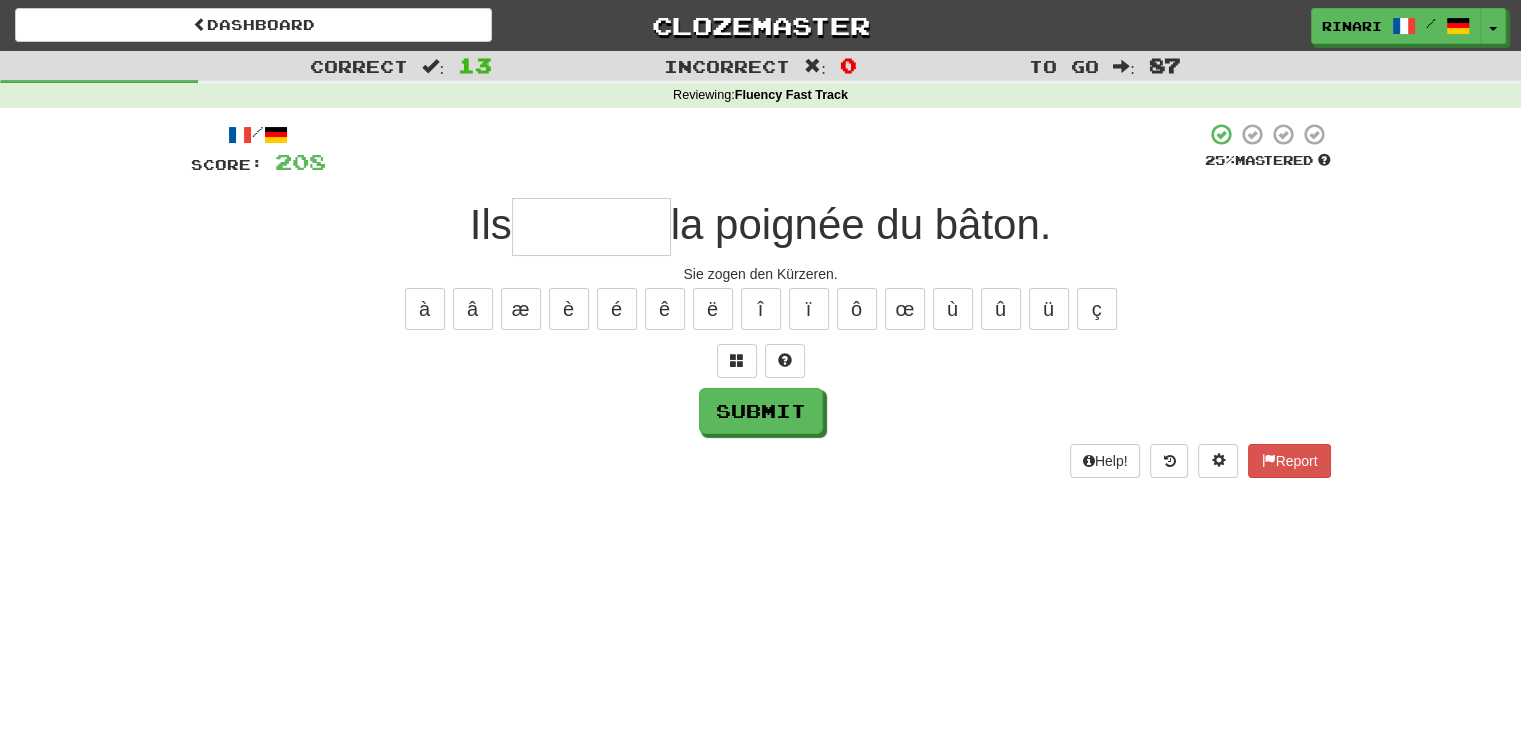 type on "*" 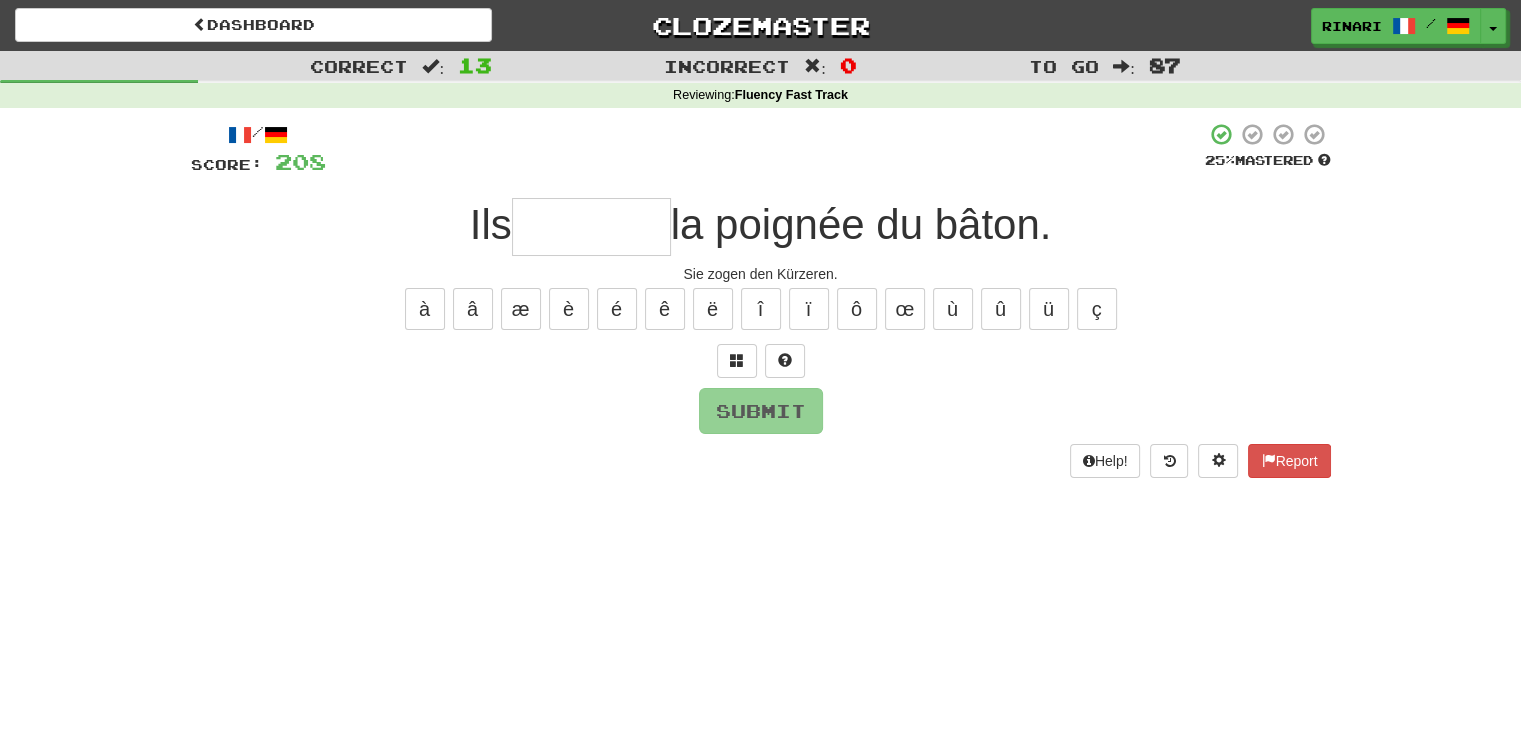 type on "*" 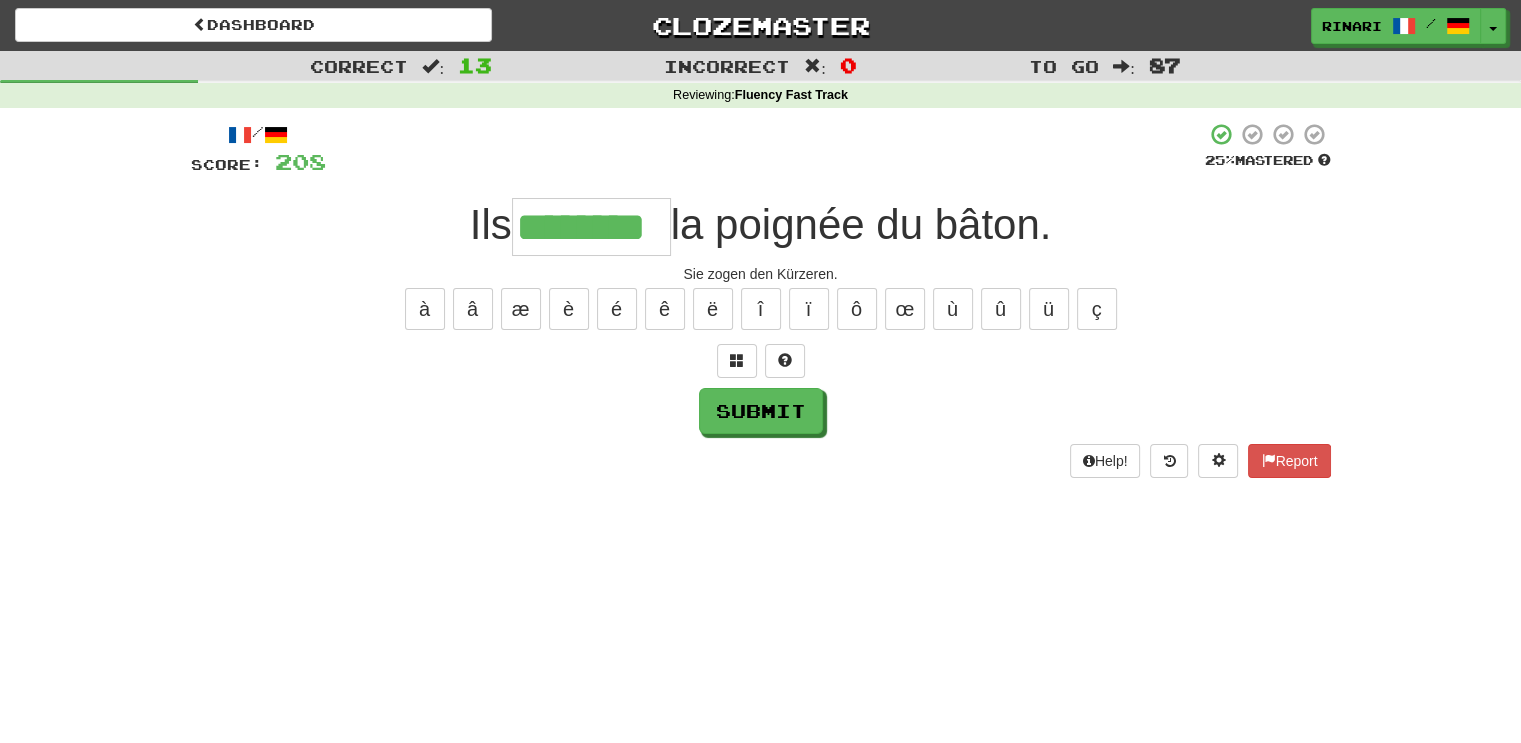 type on "********" 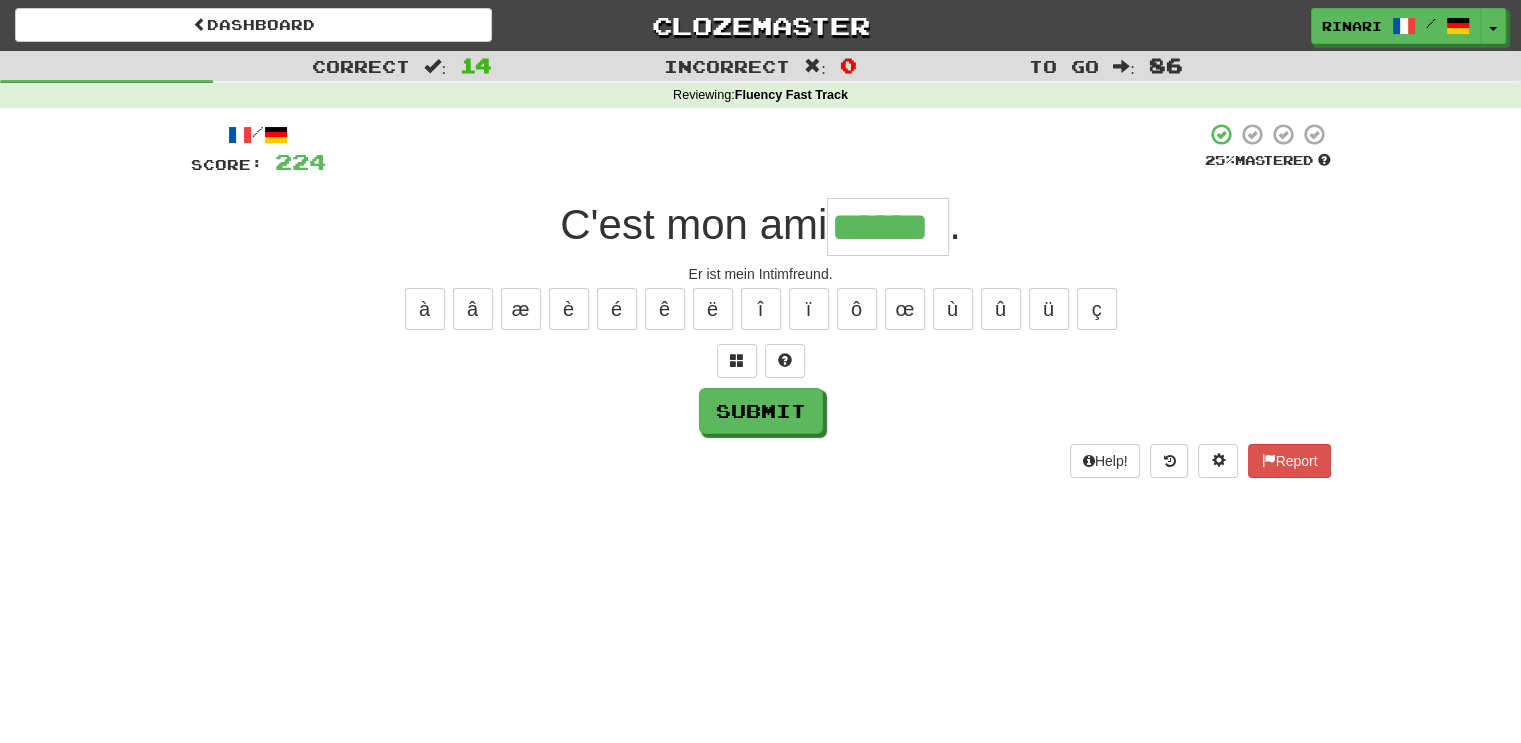 type on "******" 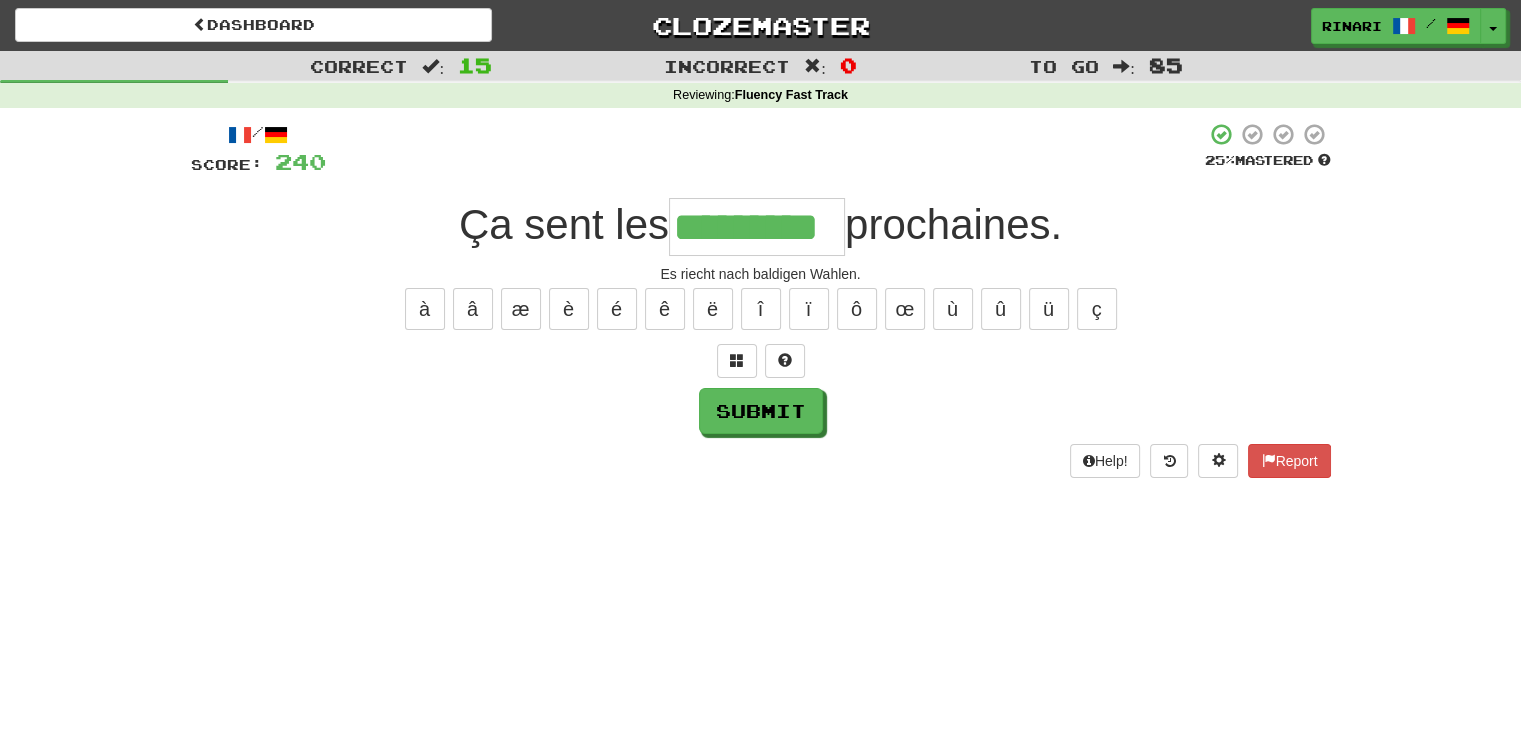 type on "*********" 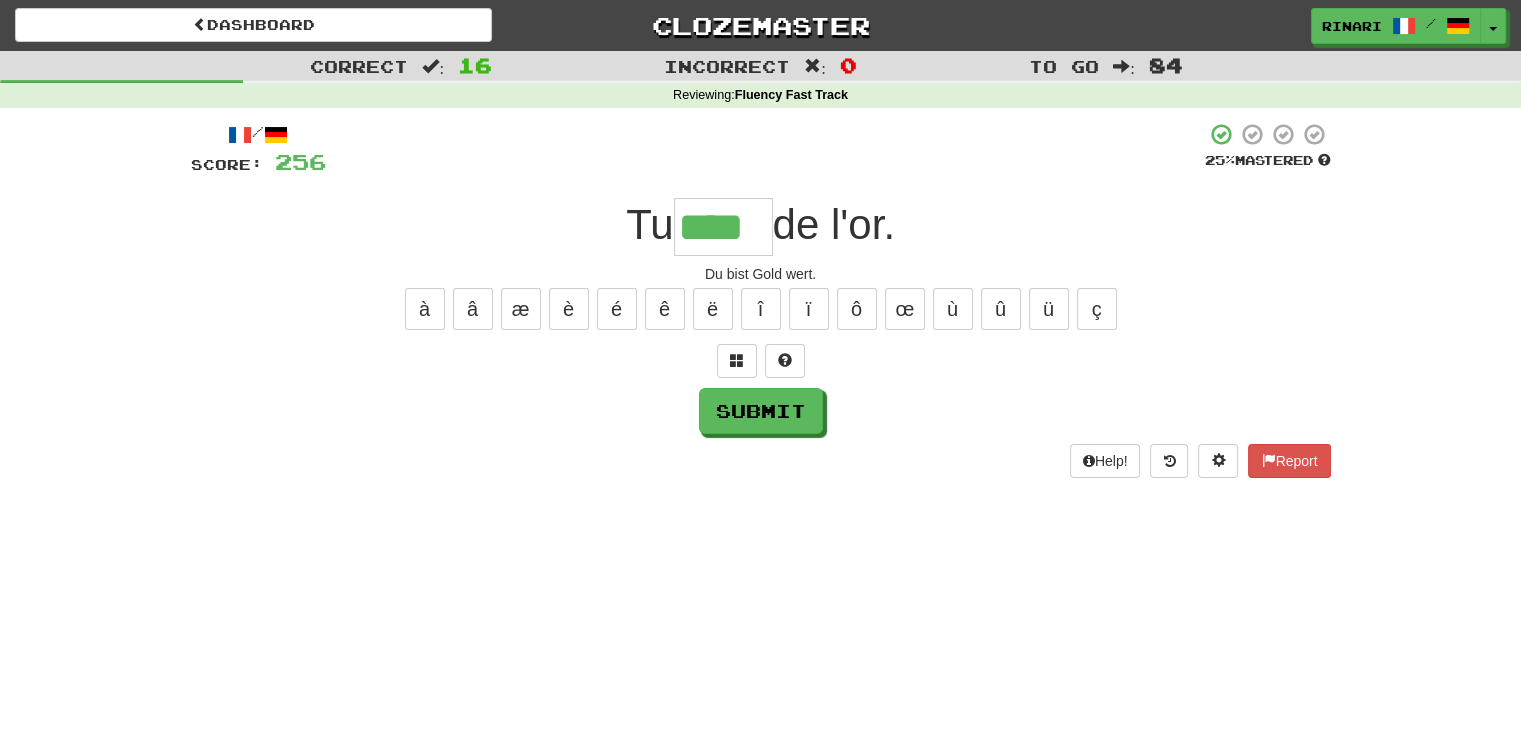 type on "****" 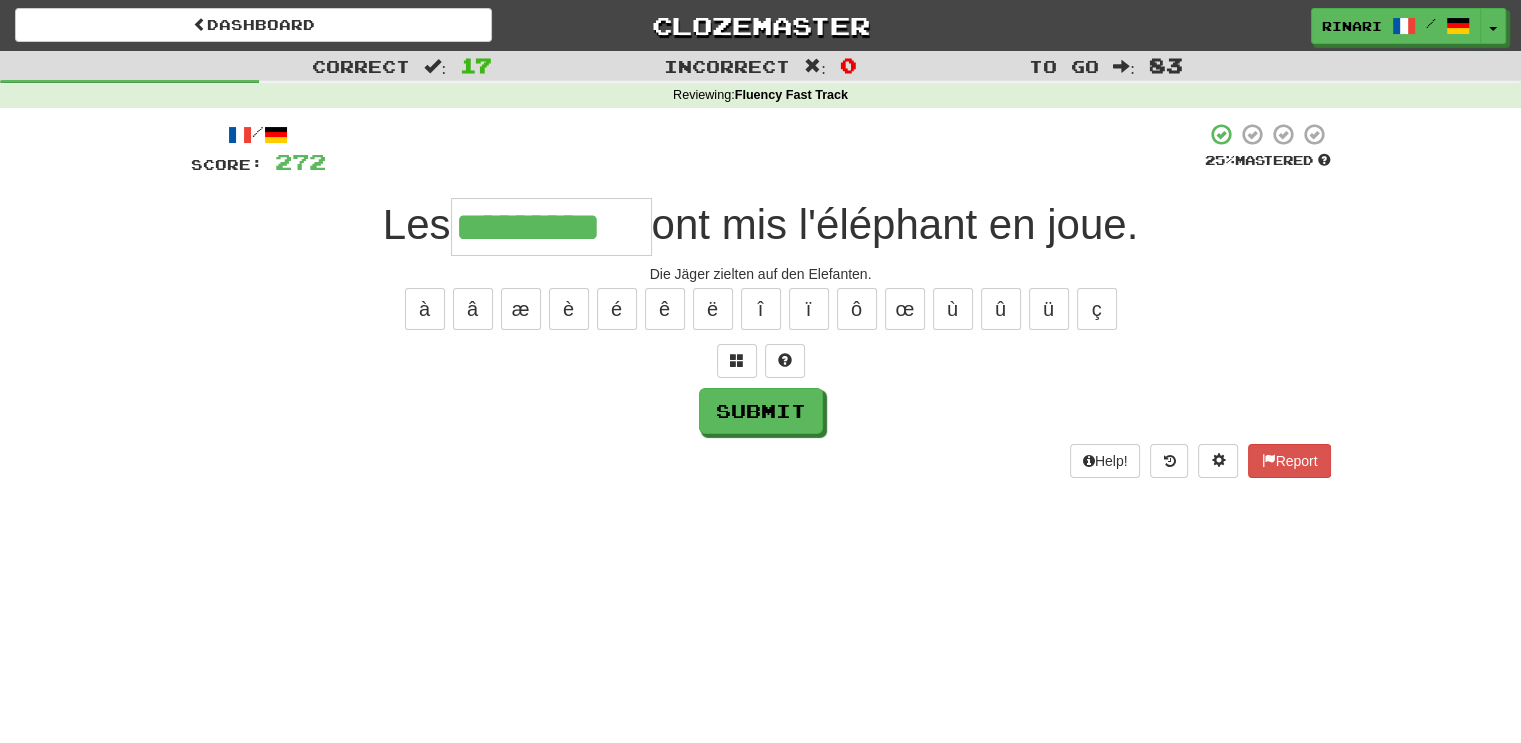 type on "*********" 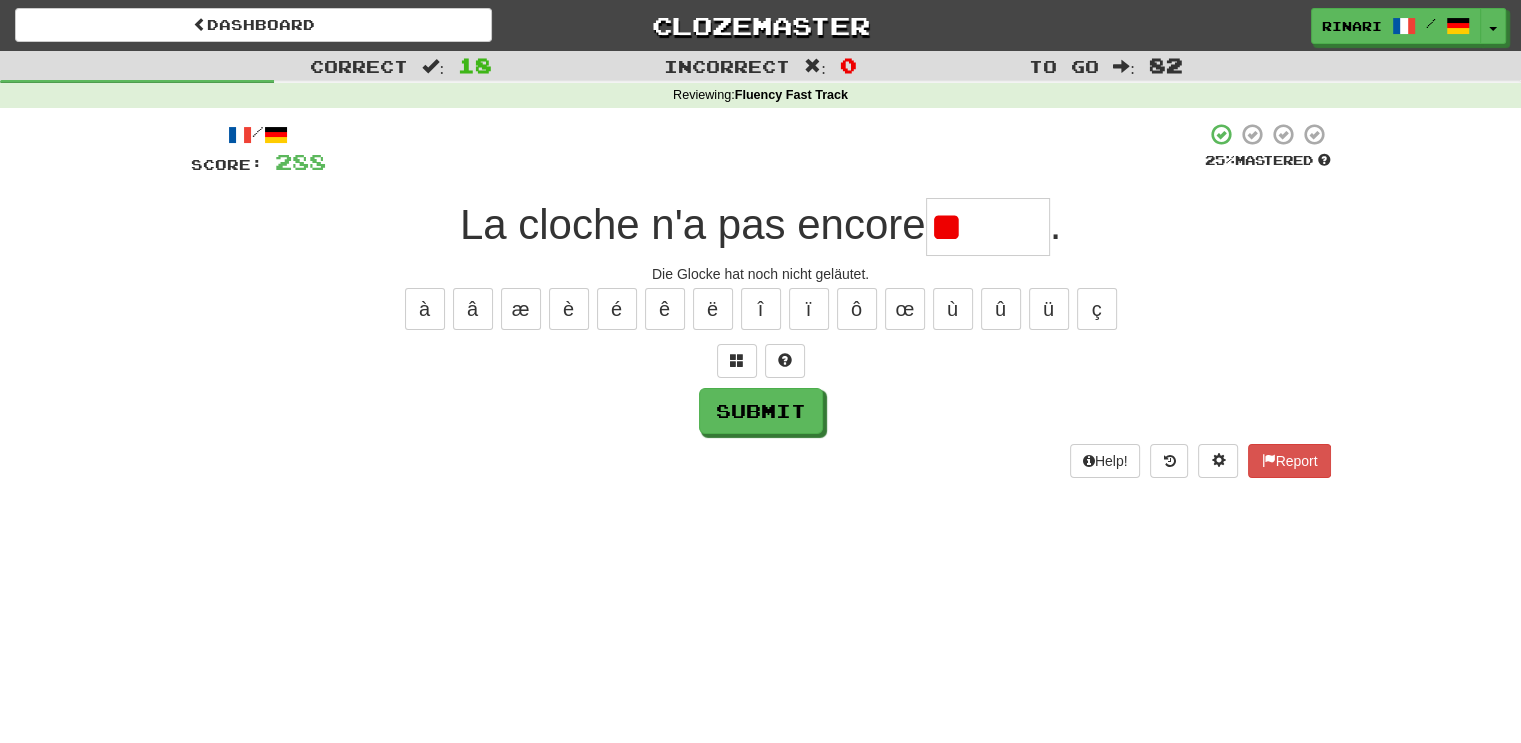 type on "*" 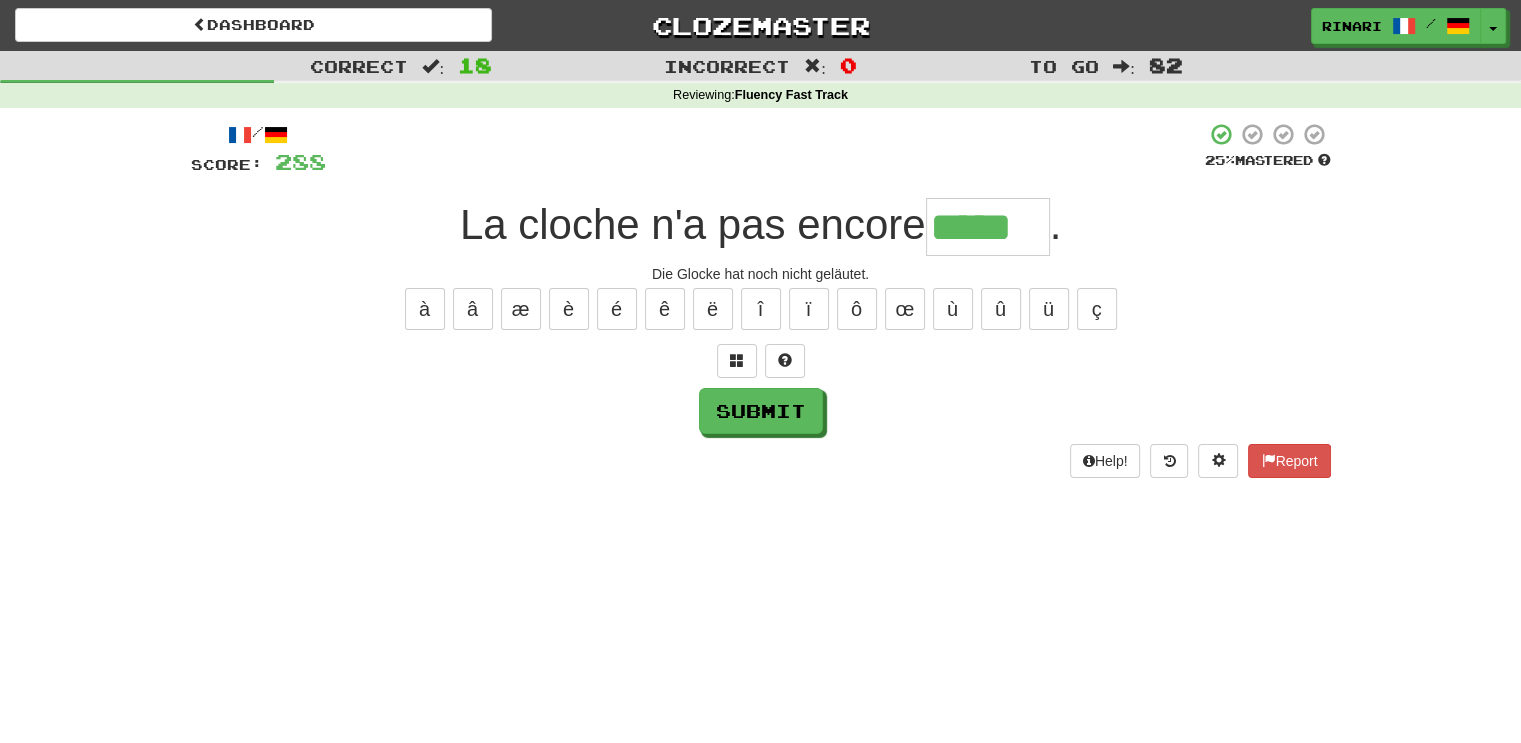 type on "*****" 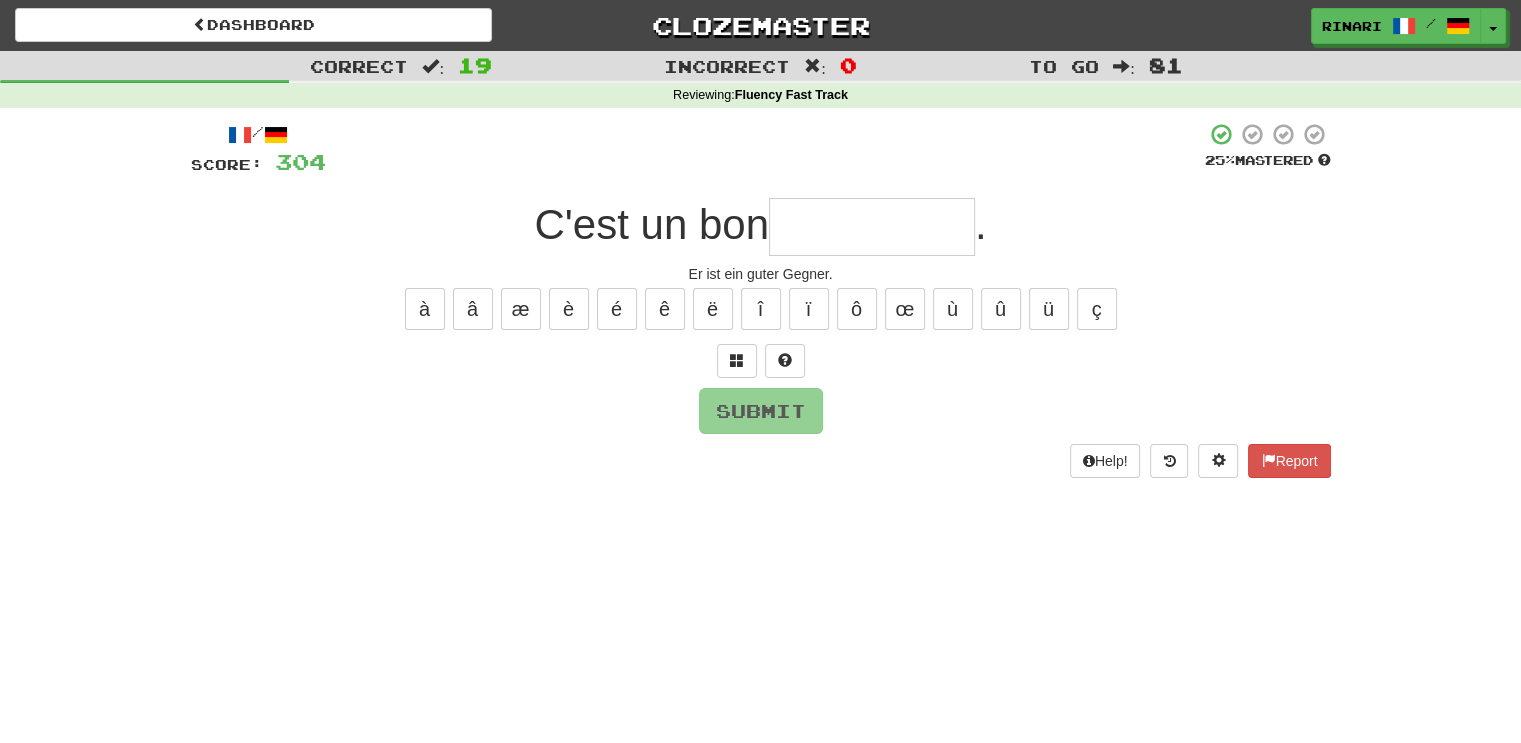 type on "*" 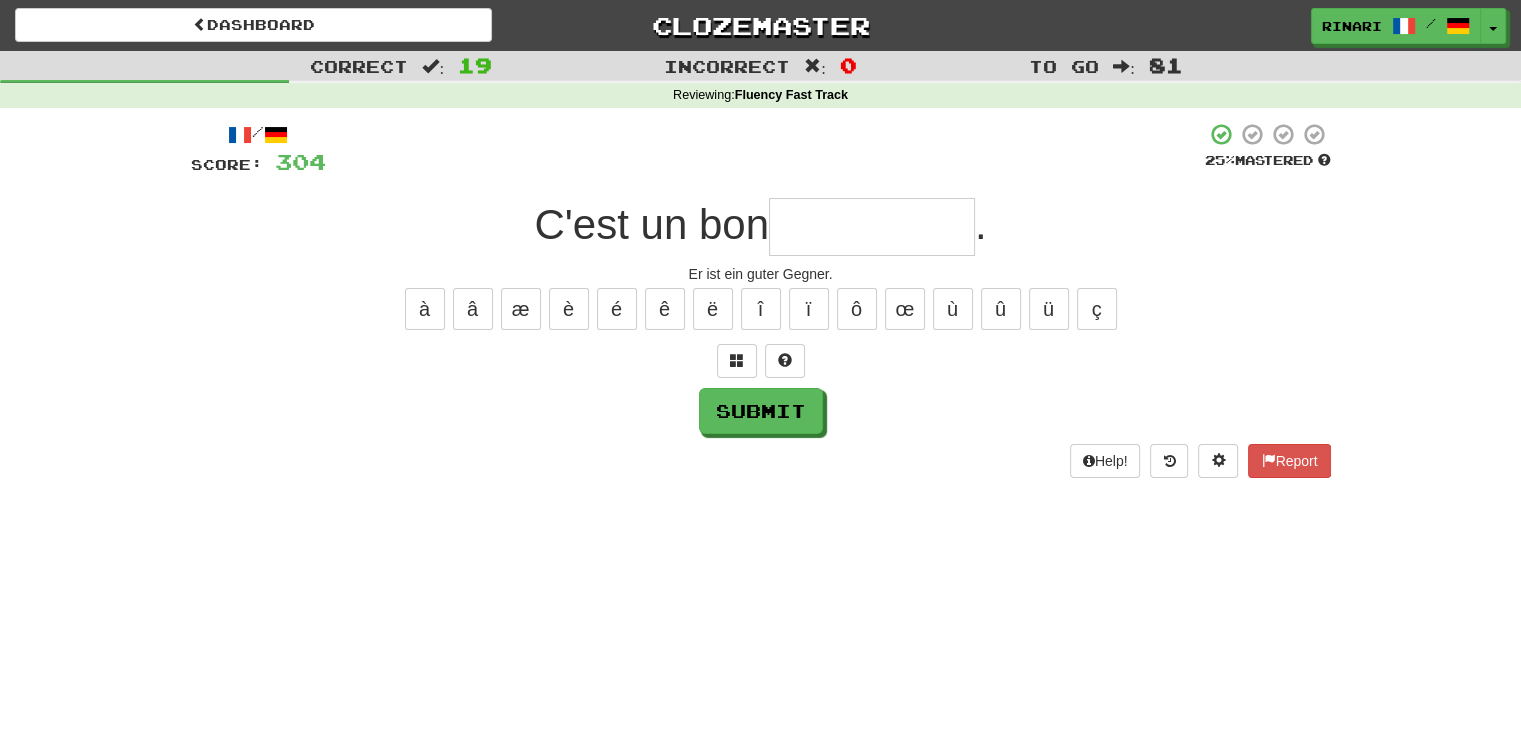 type on "*" 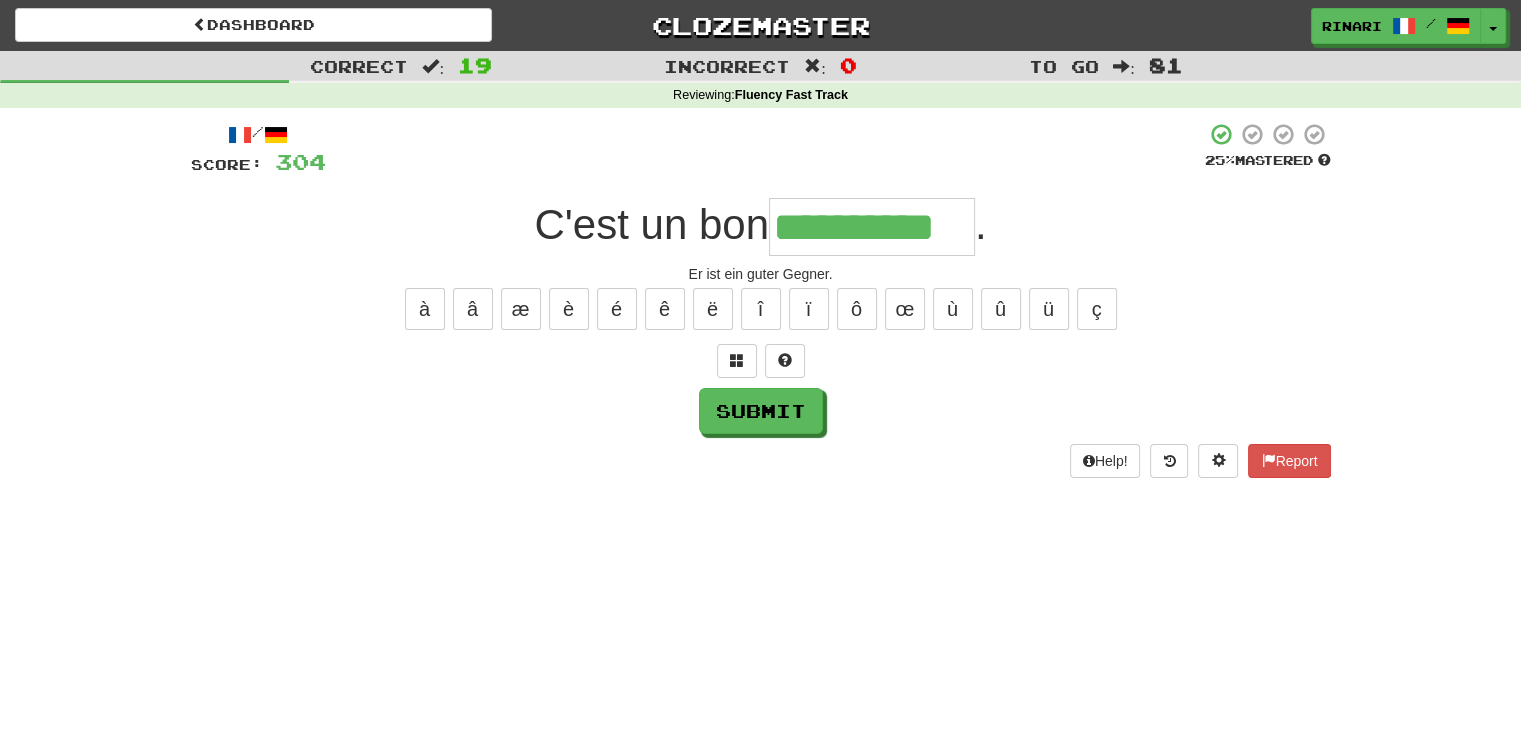 type on "**********" 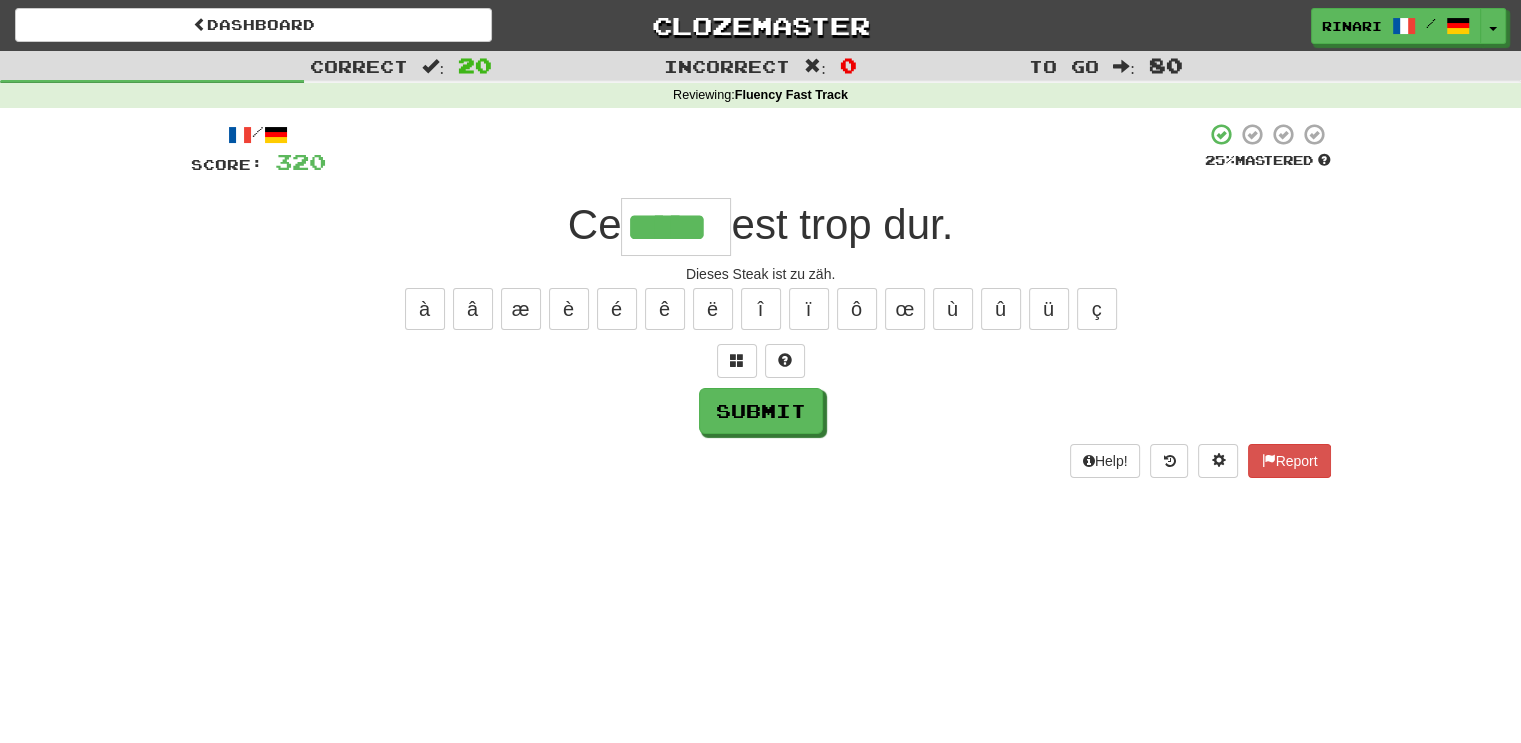type on "*****" 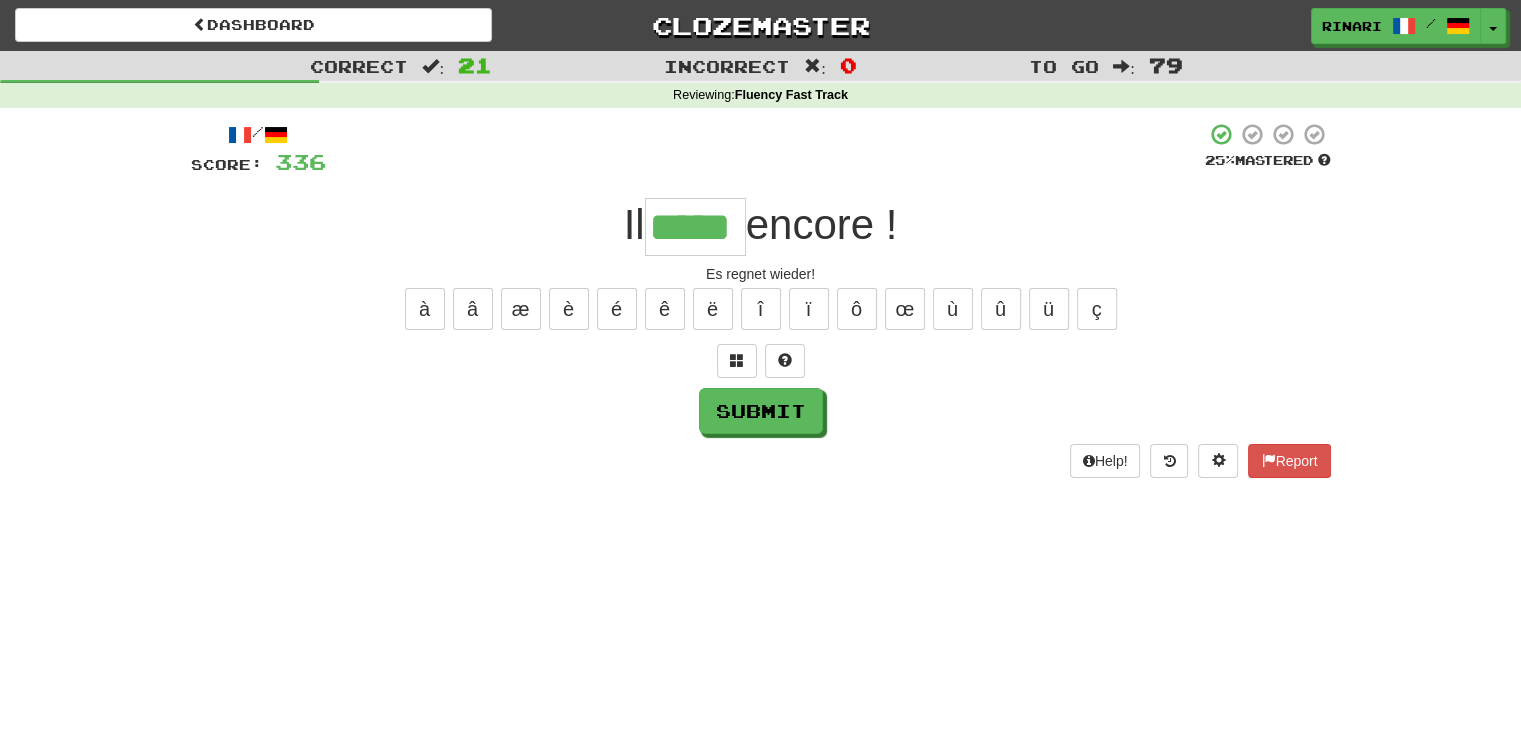 type on "*****" 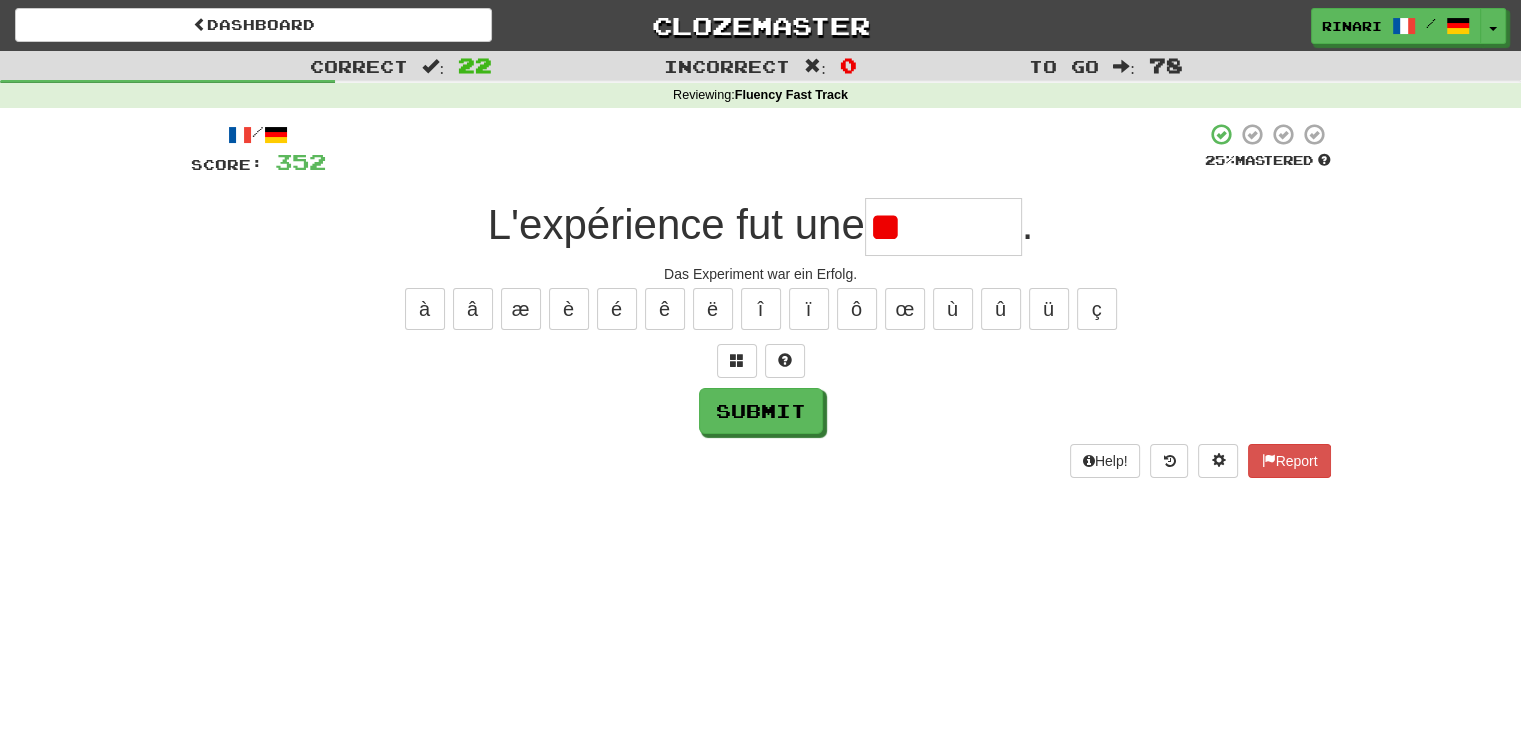 type on "*" 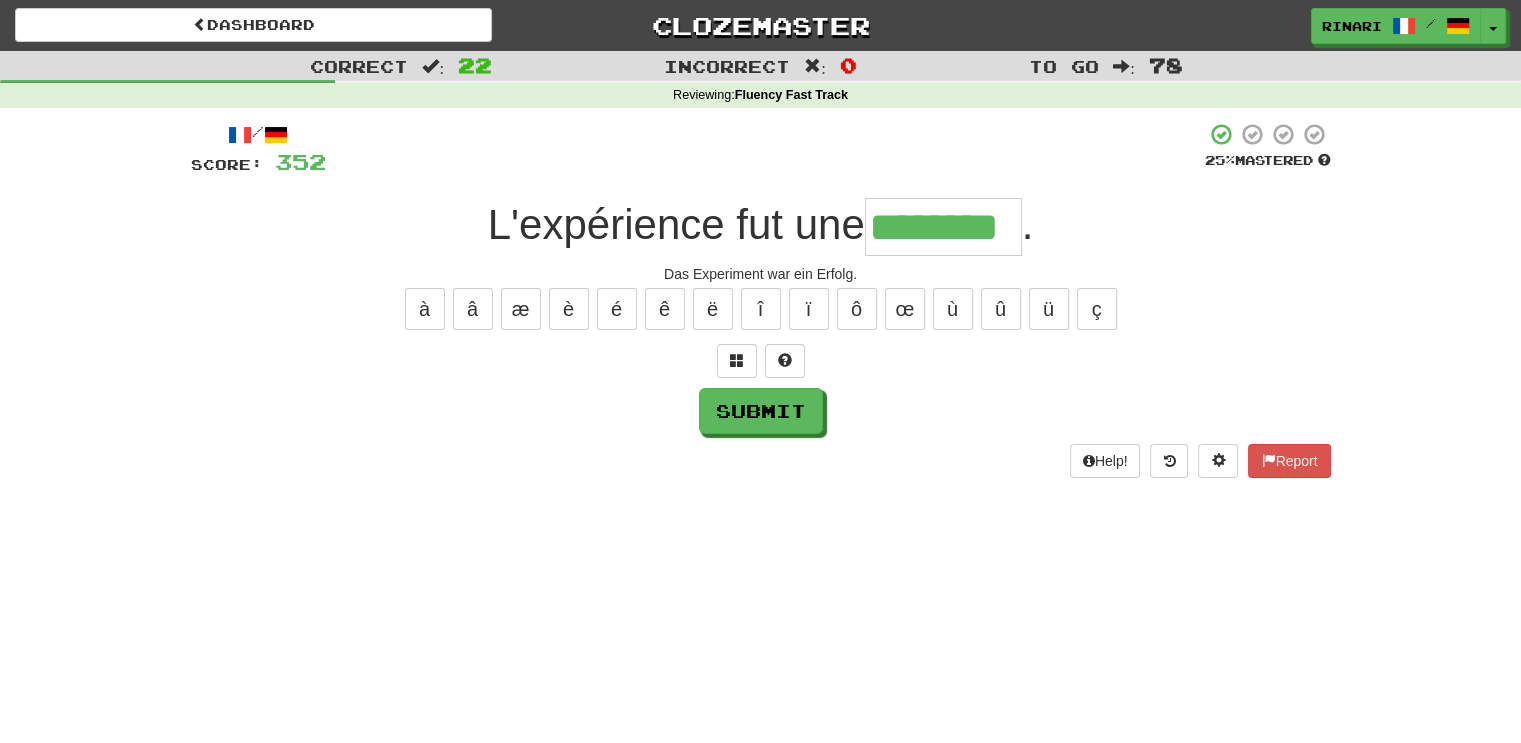 type on "********" 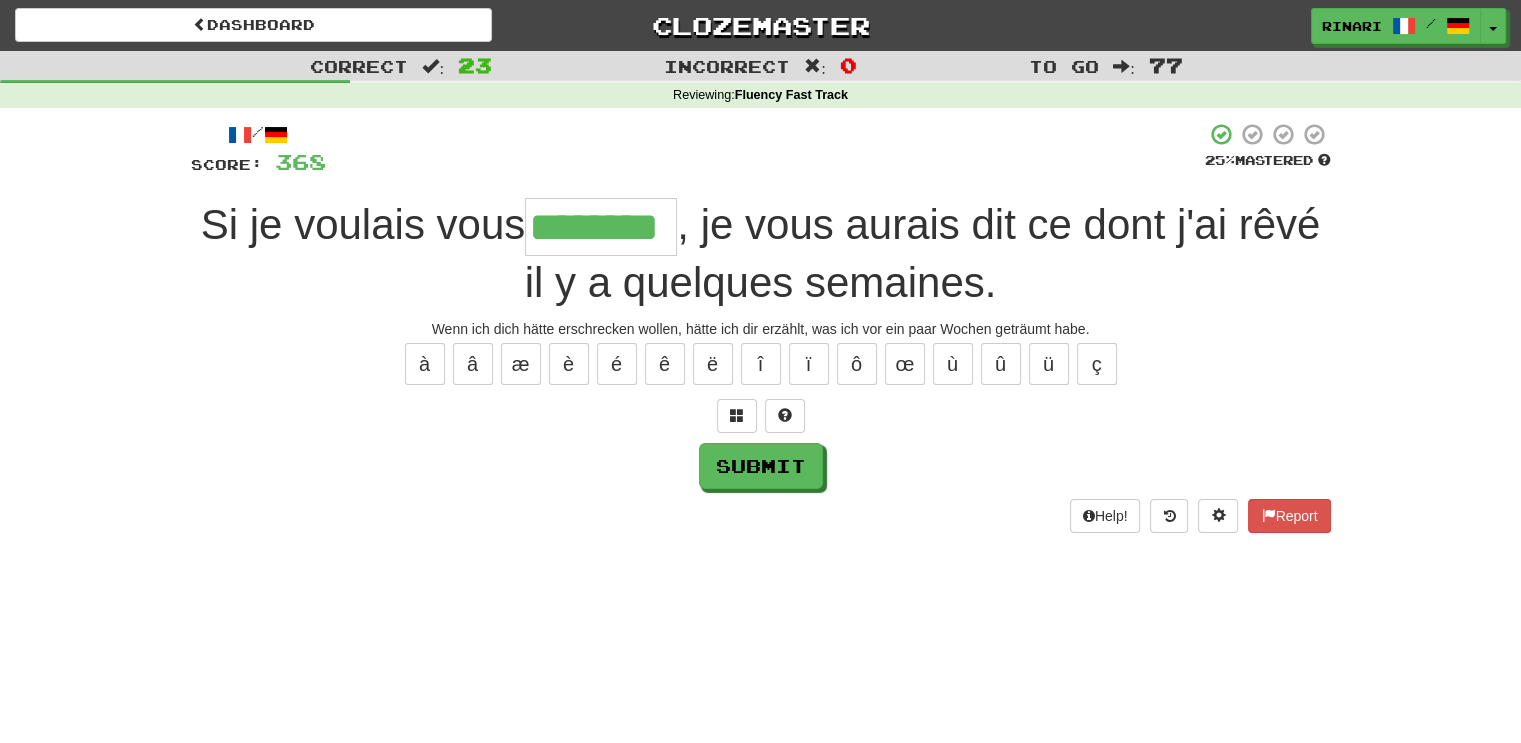 type on "********" 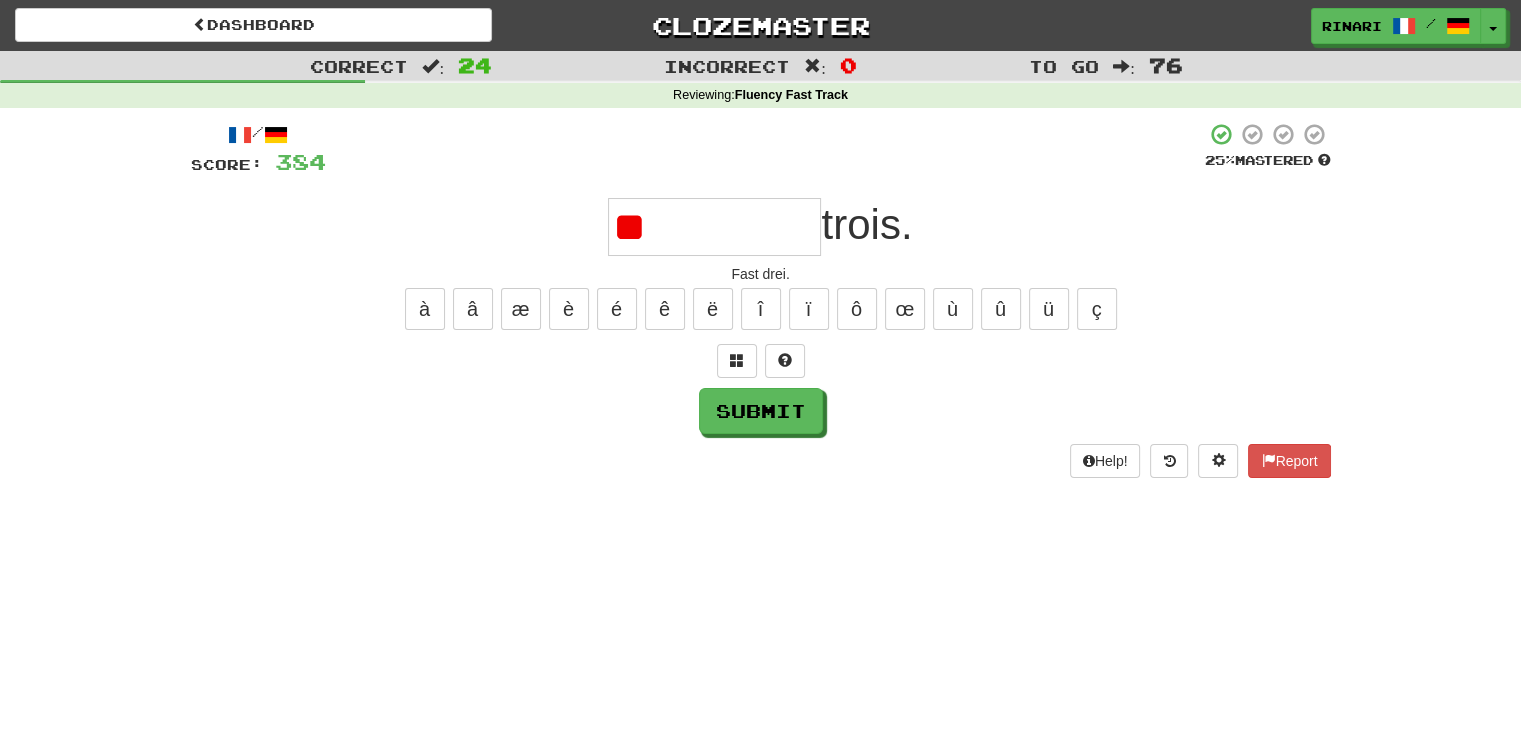 type on "*" 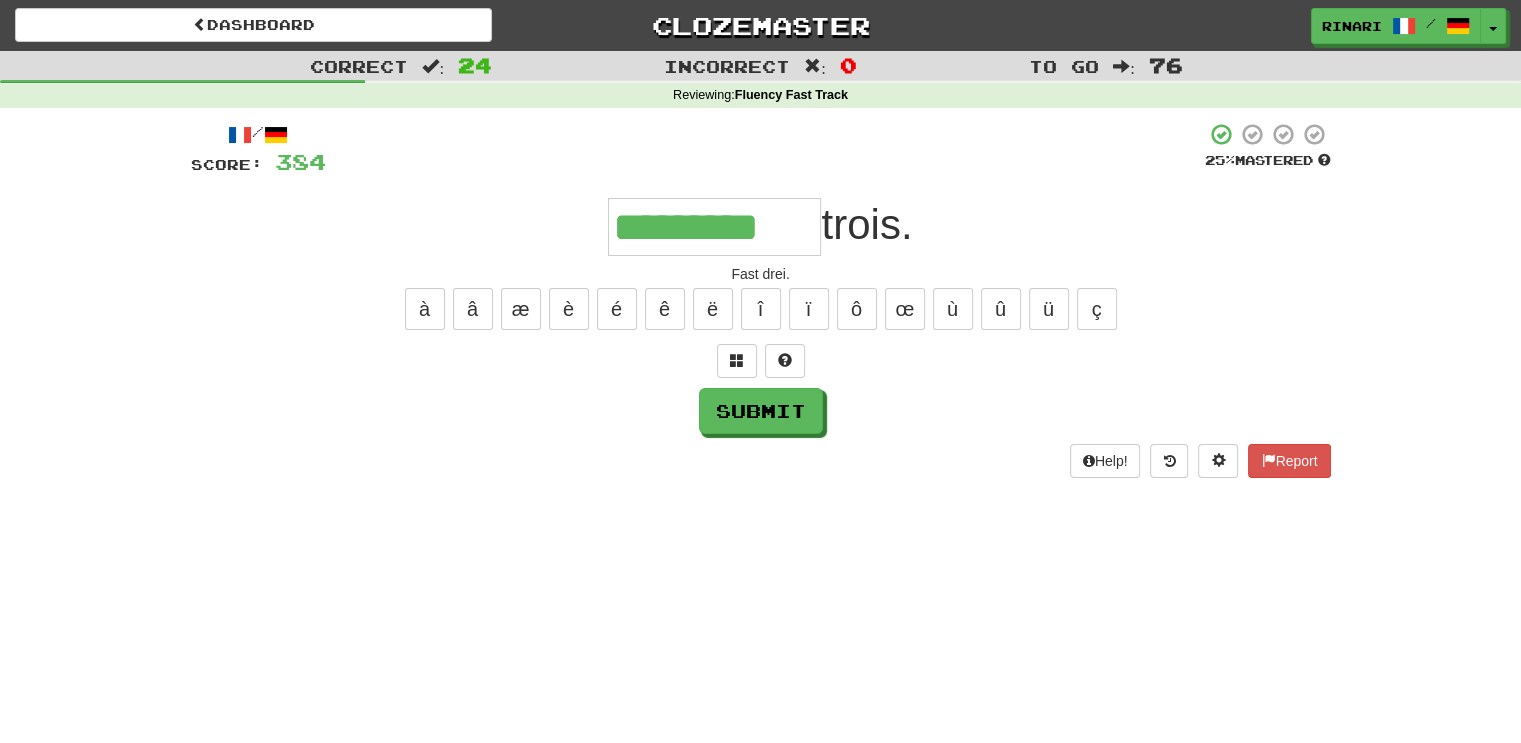 type on "*********" 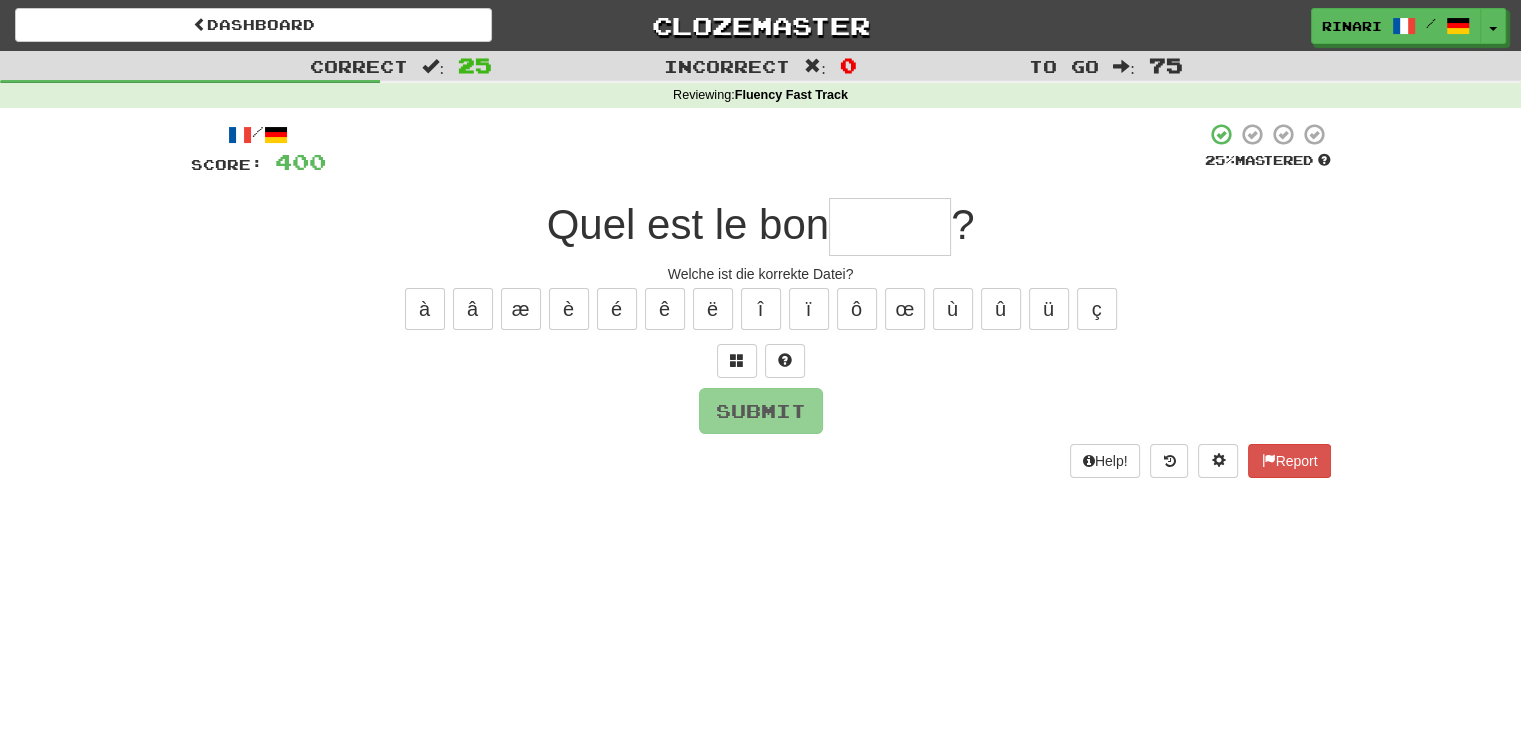 type on "*" 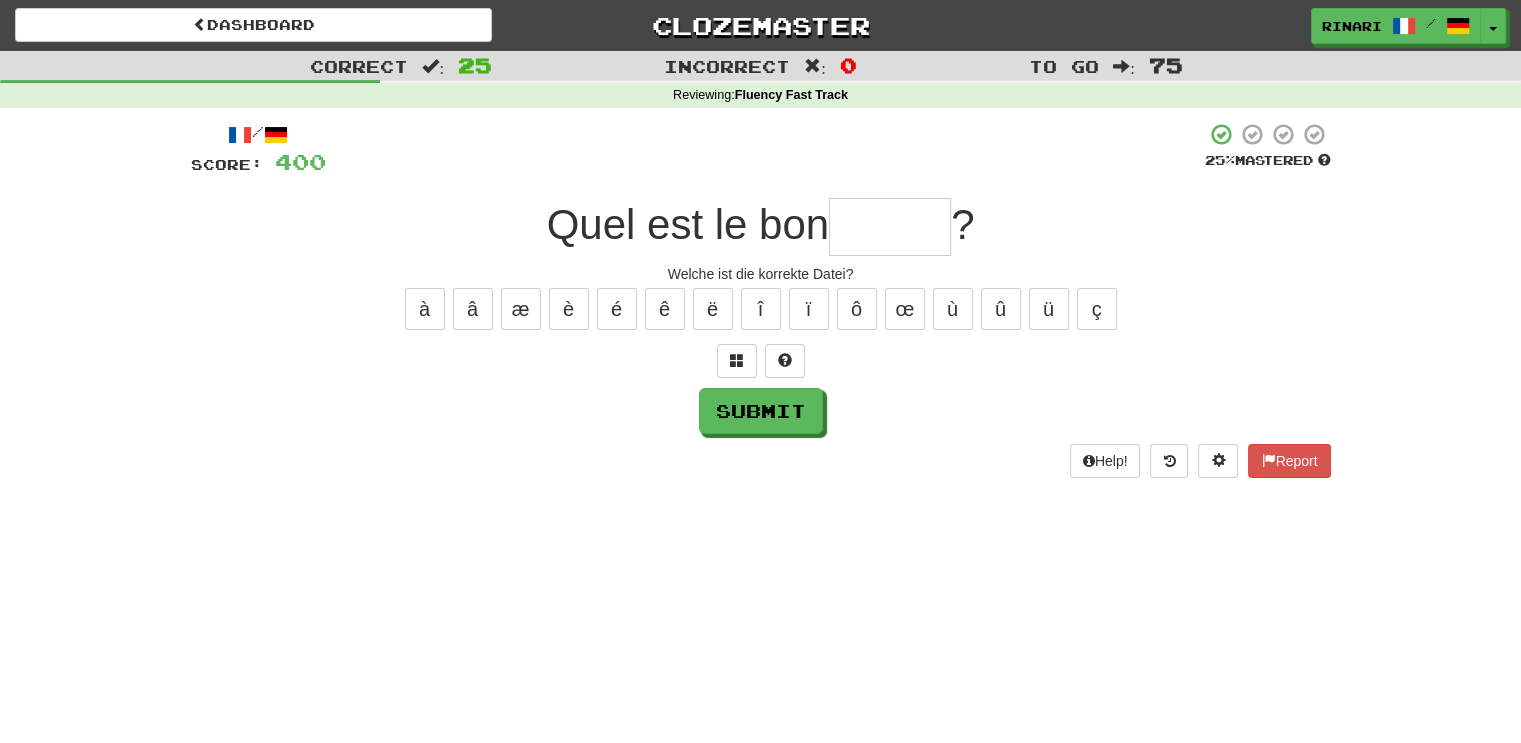 type on "*" 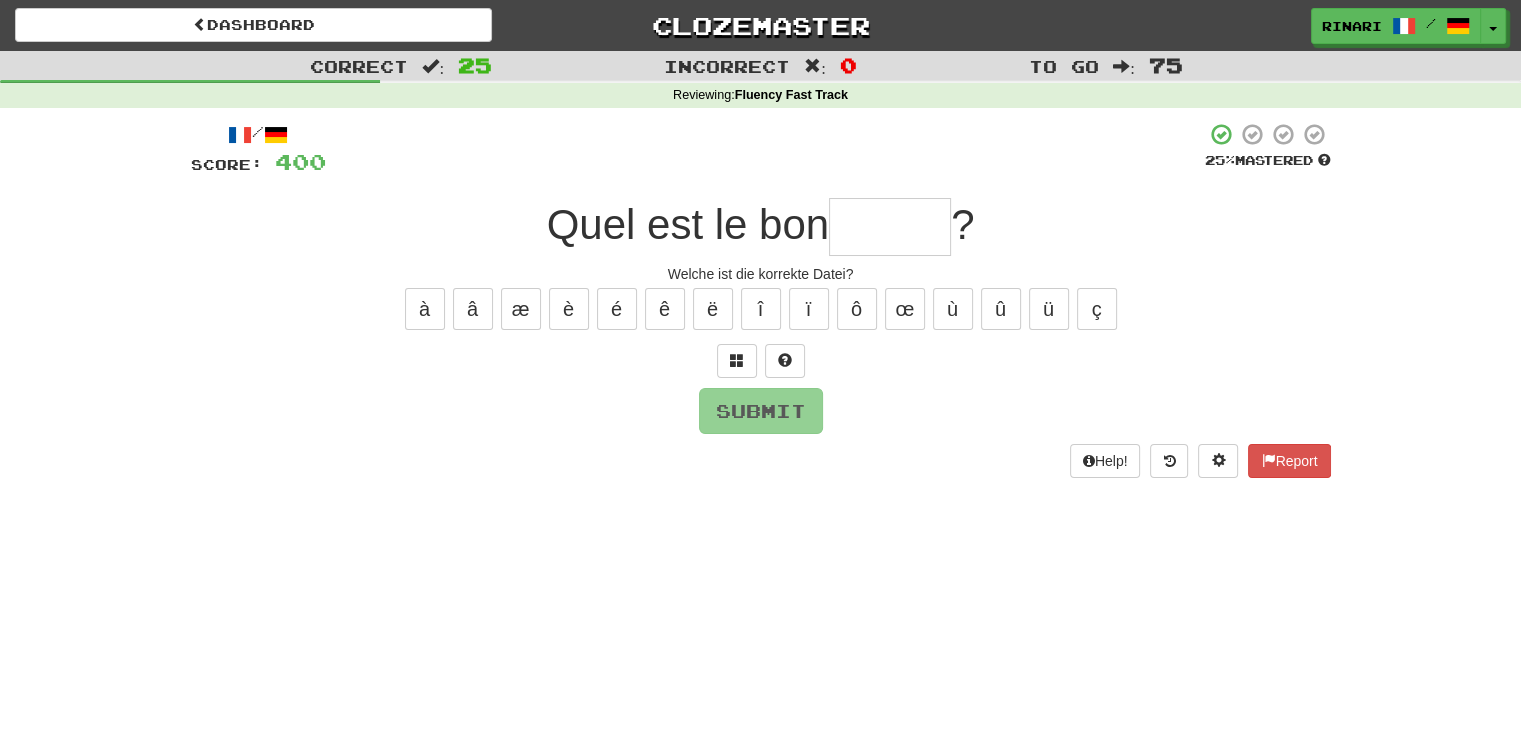 type on "*" 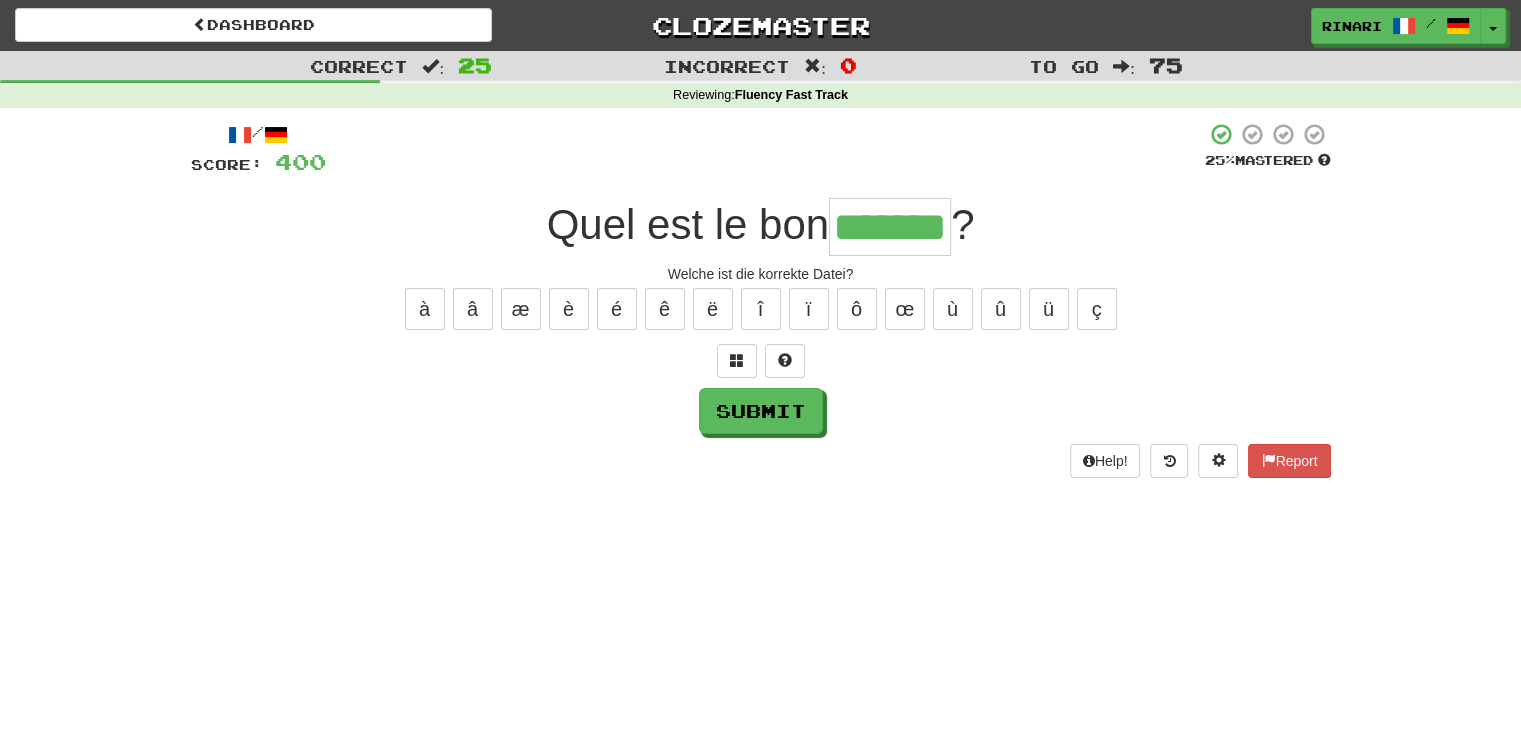type on "*******" 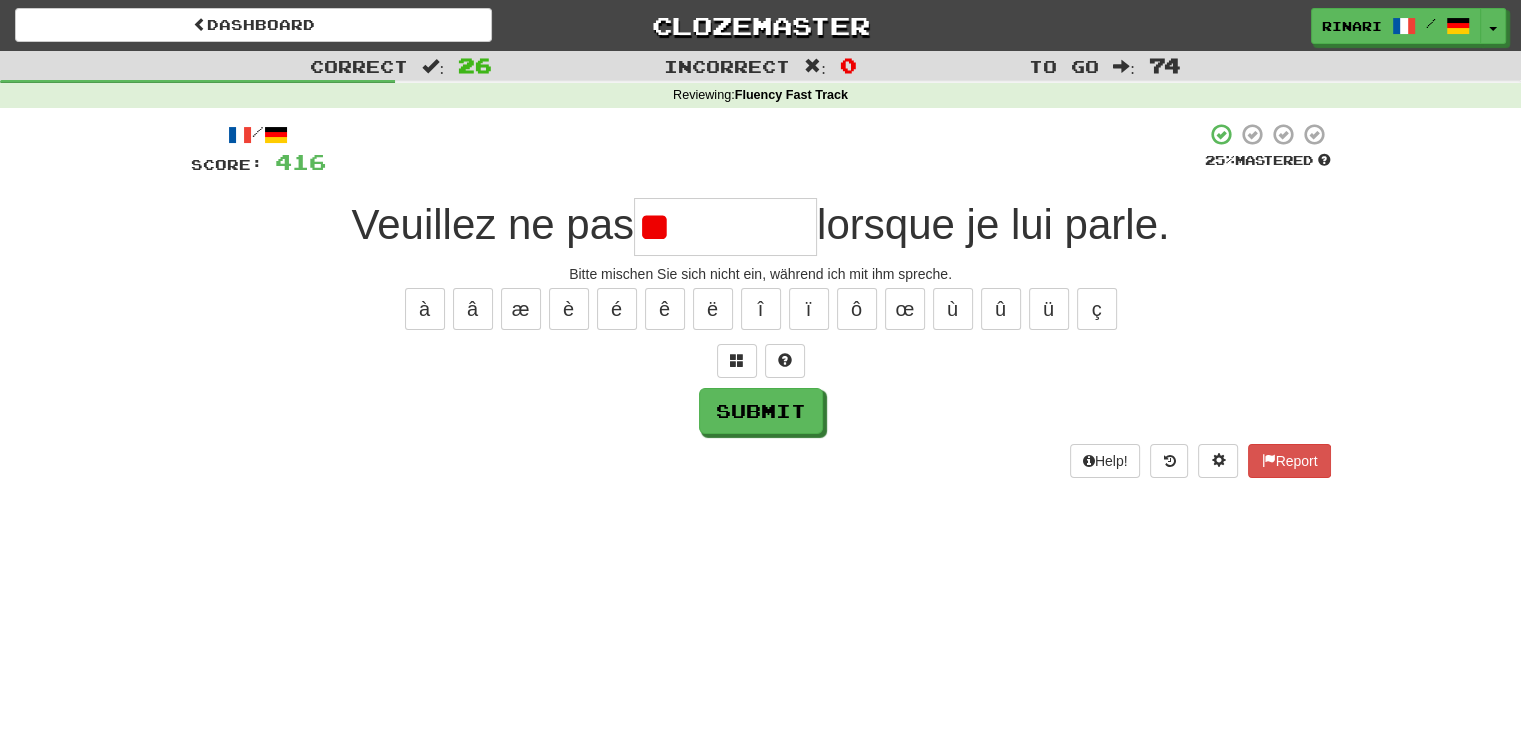 type on "*" 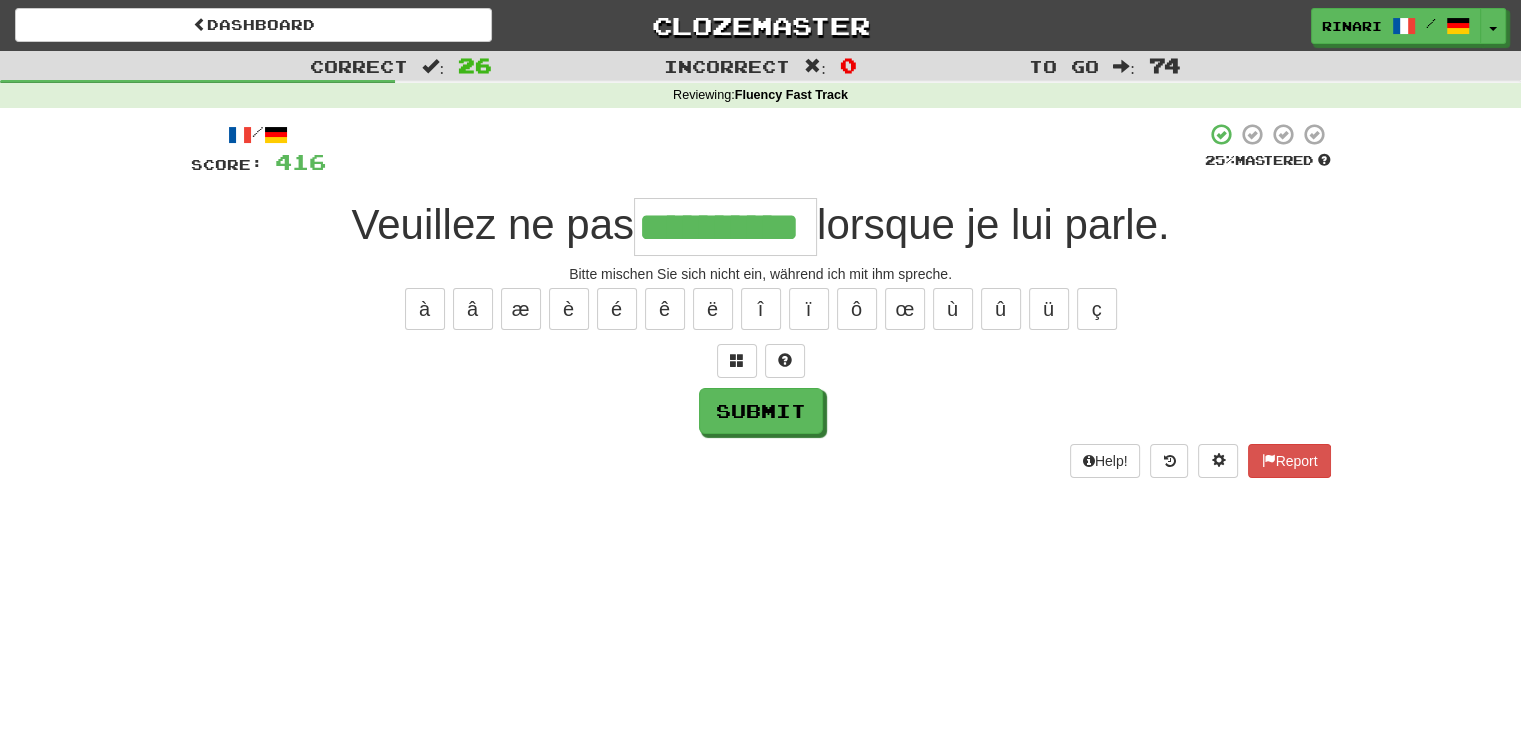 type on "**********" 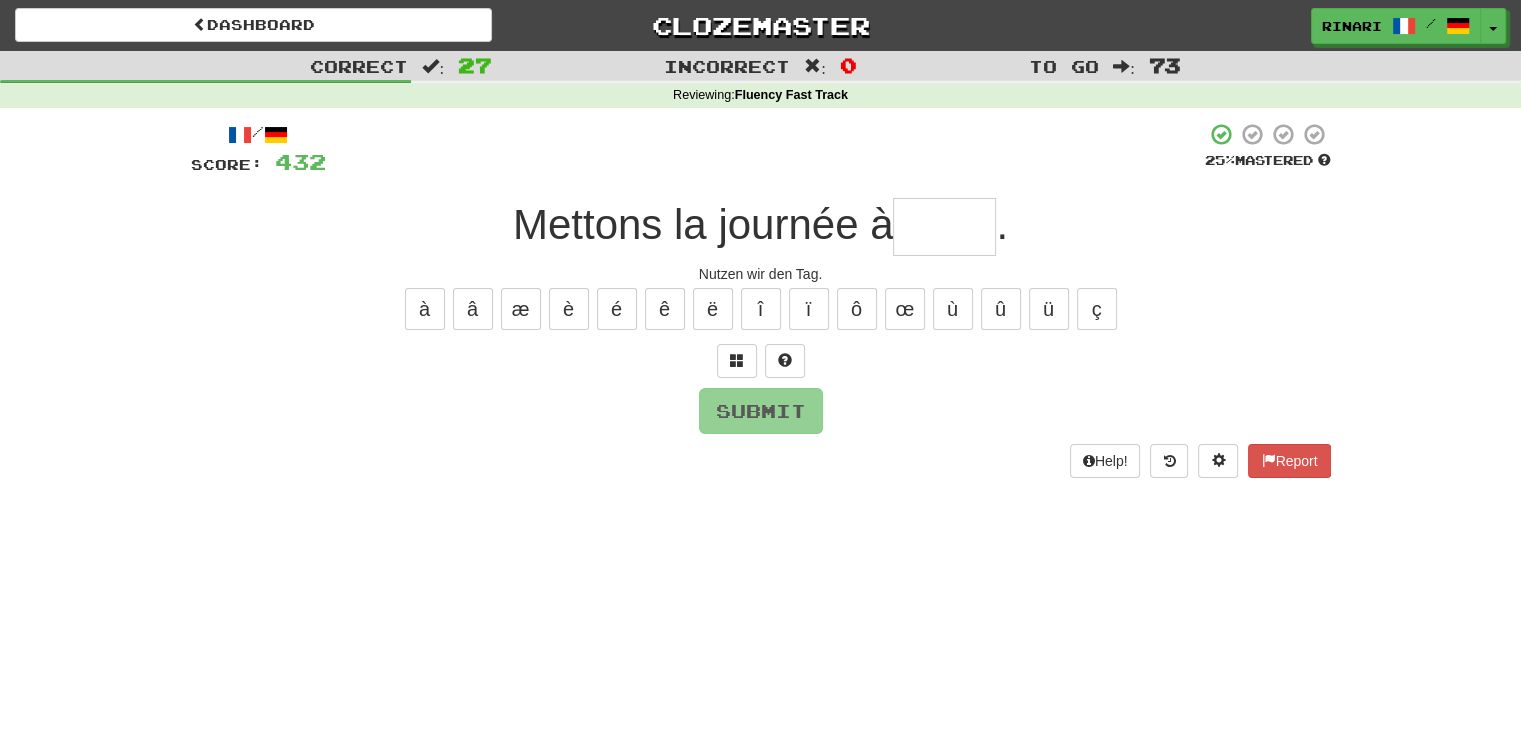 type on "*" 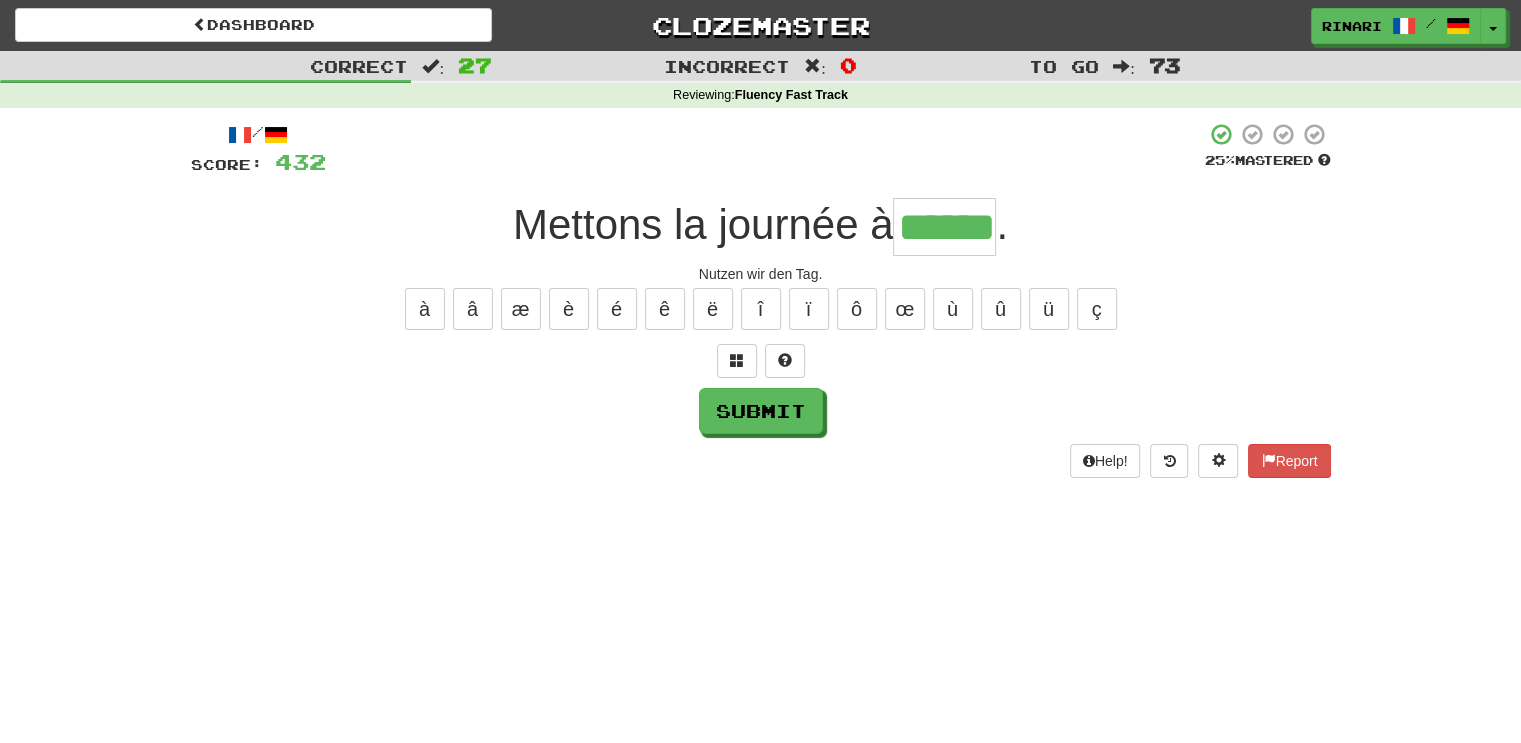 type on "******" 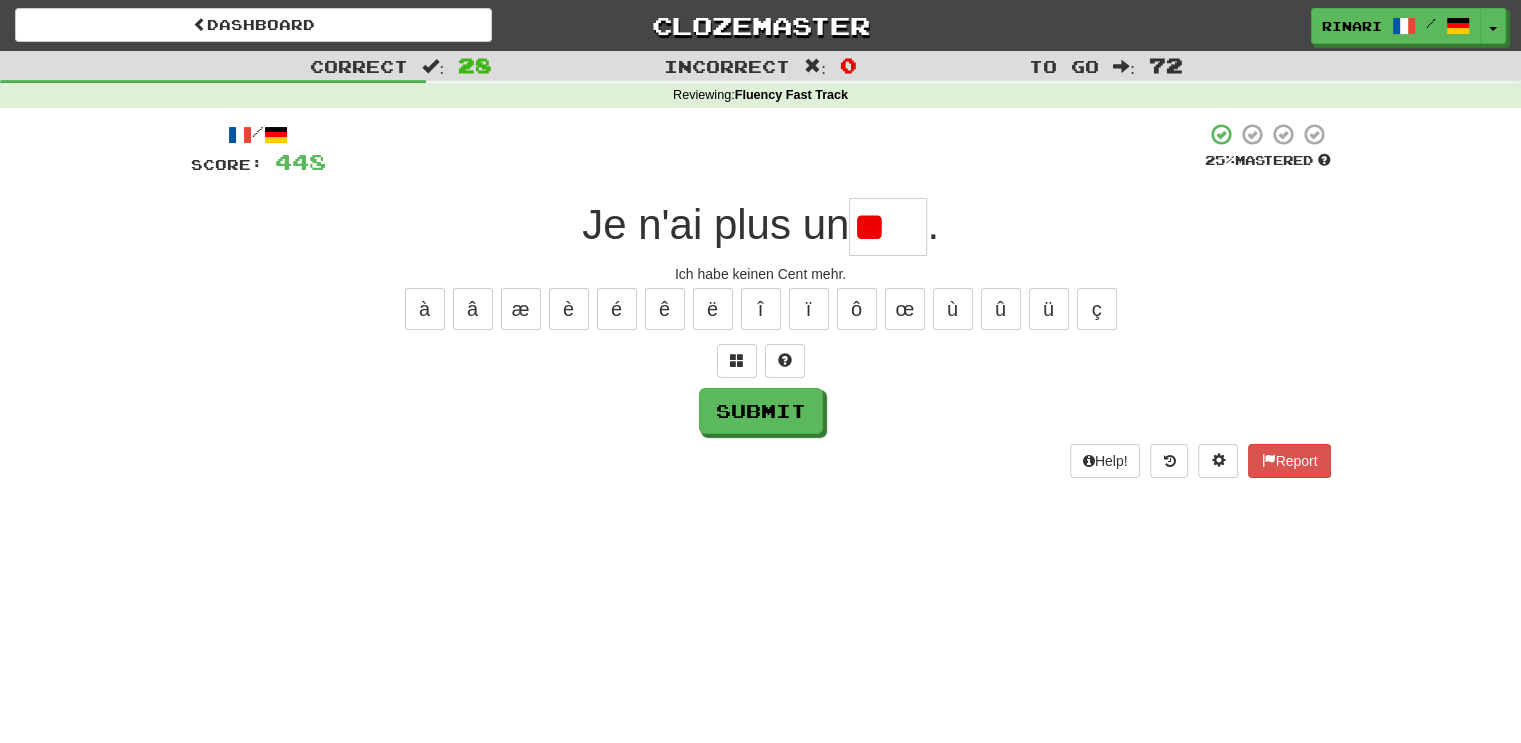 type on "*" 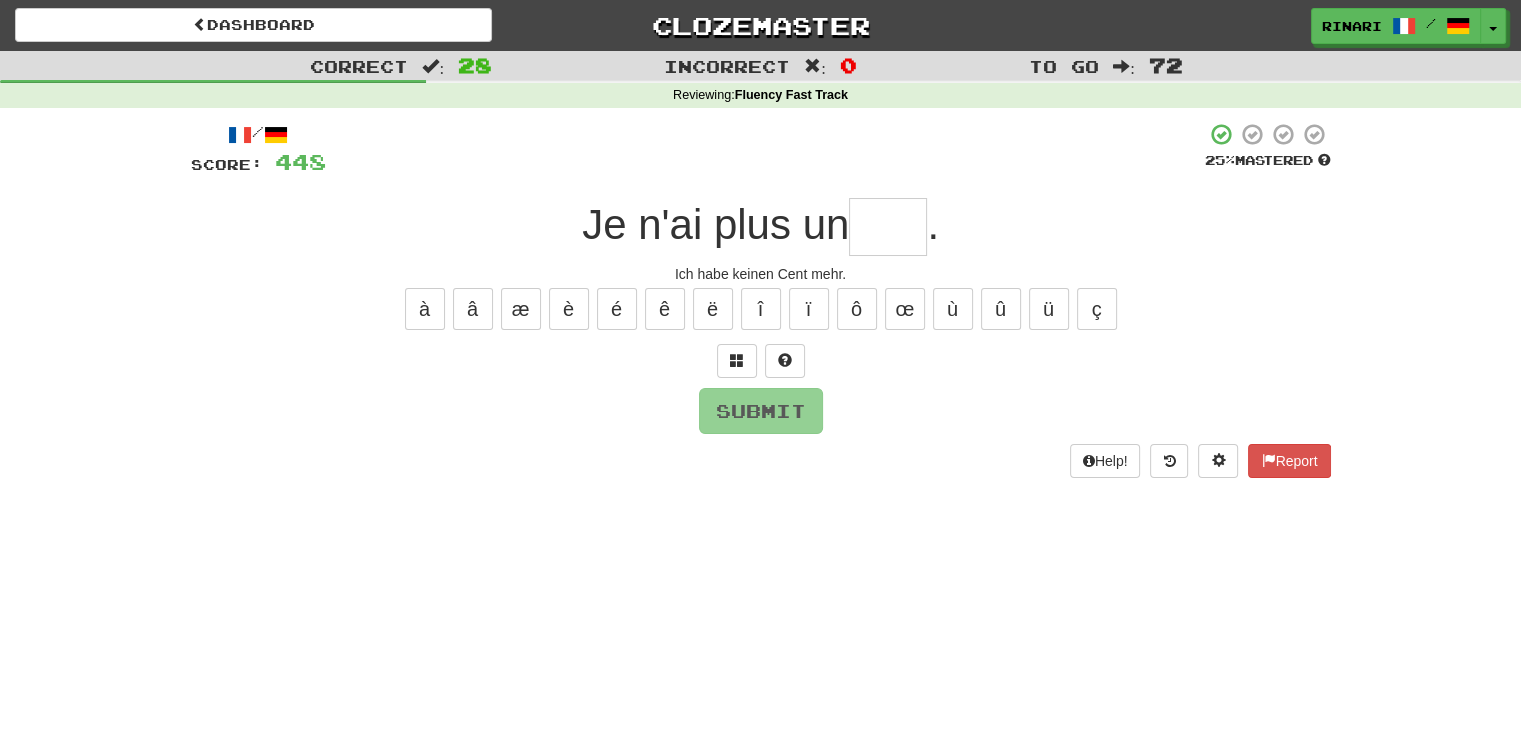 type on "*" 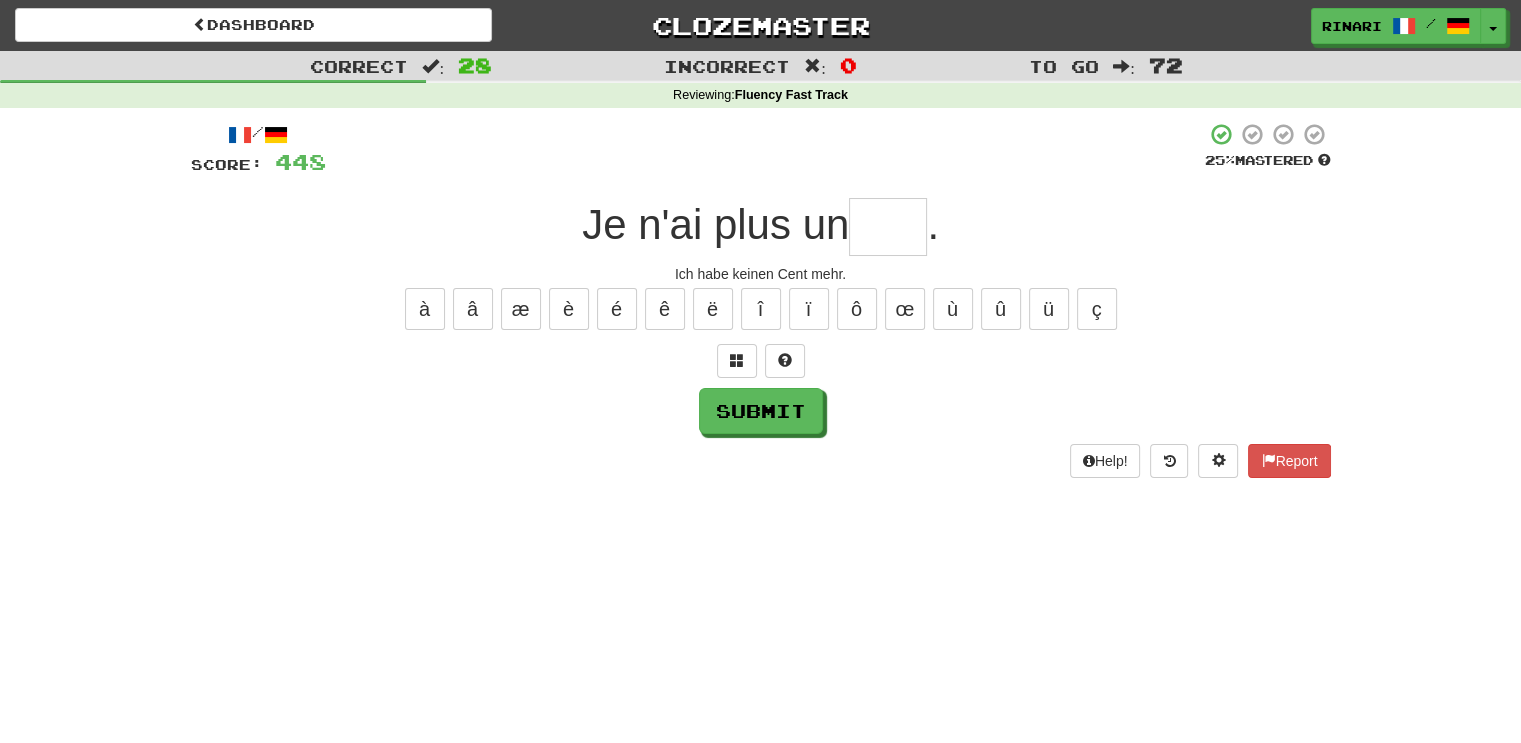 type on "*" 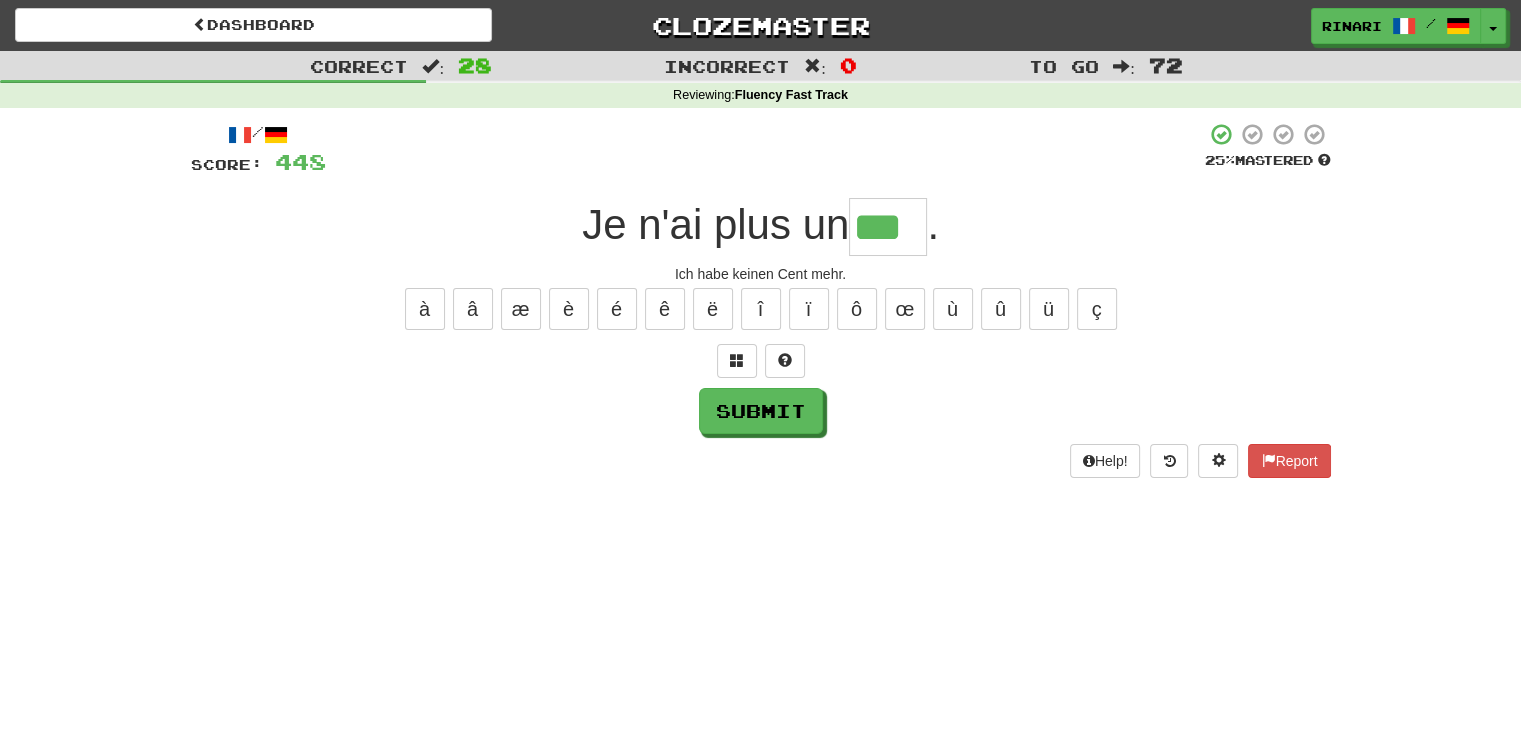 type on "***" 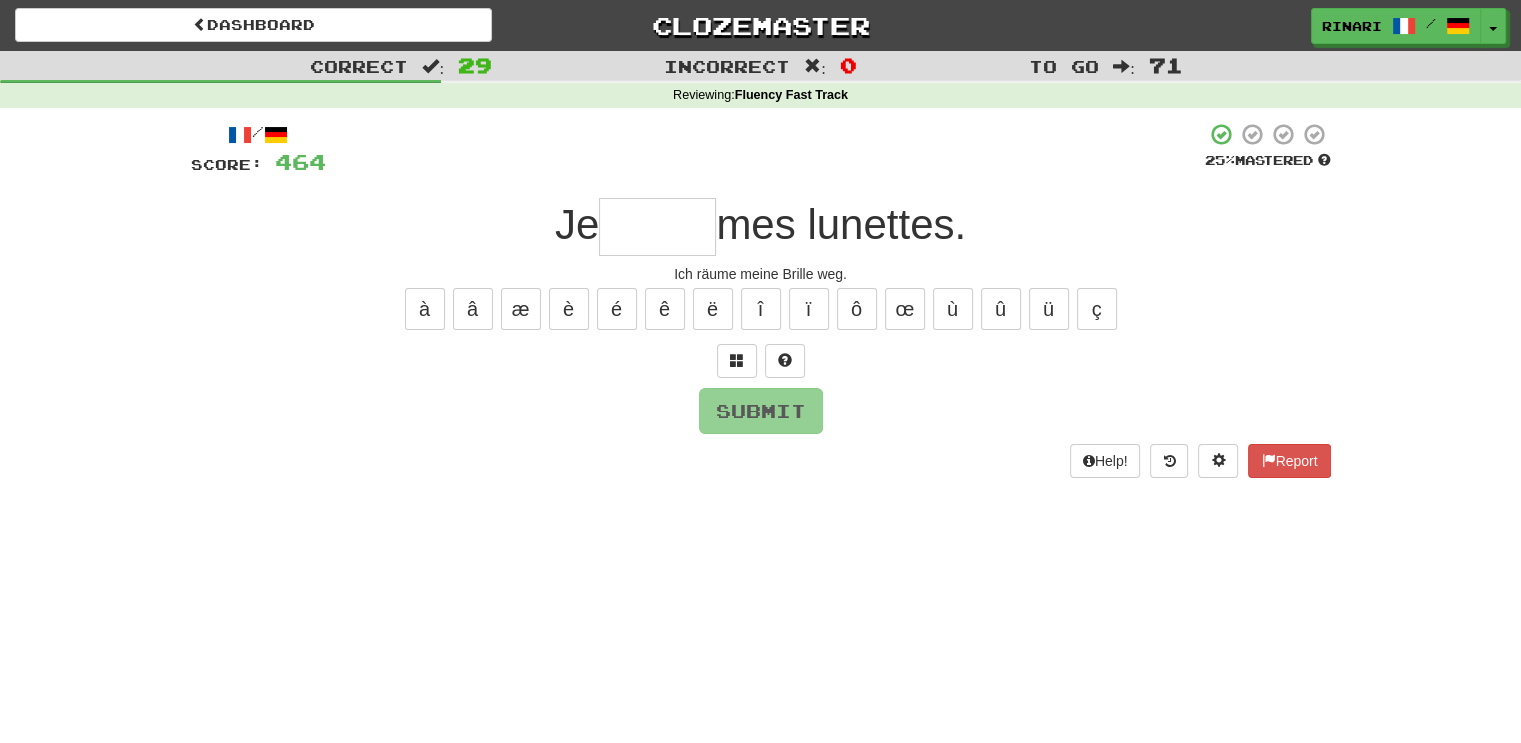 type on "*" 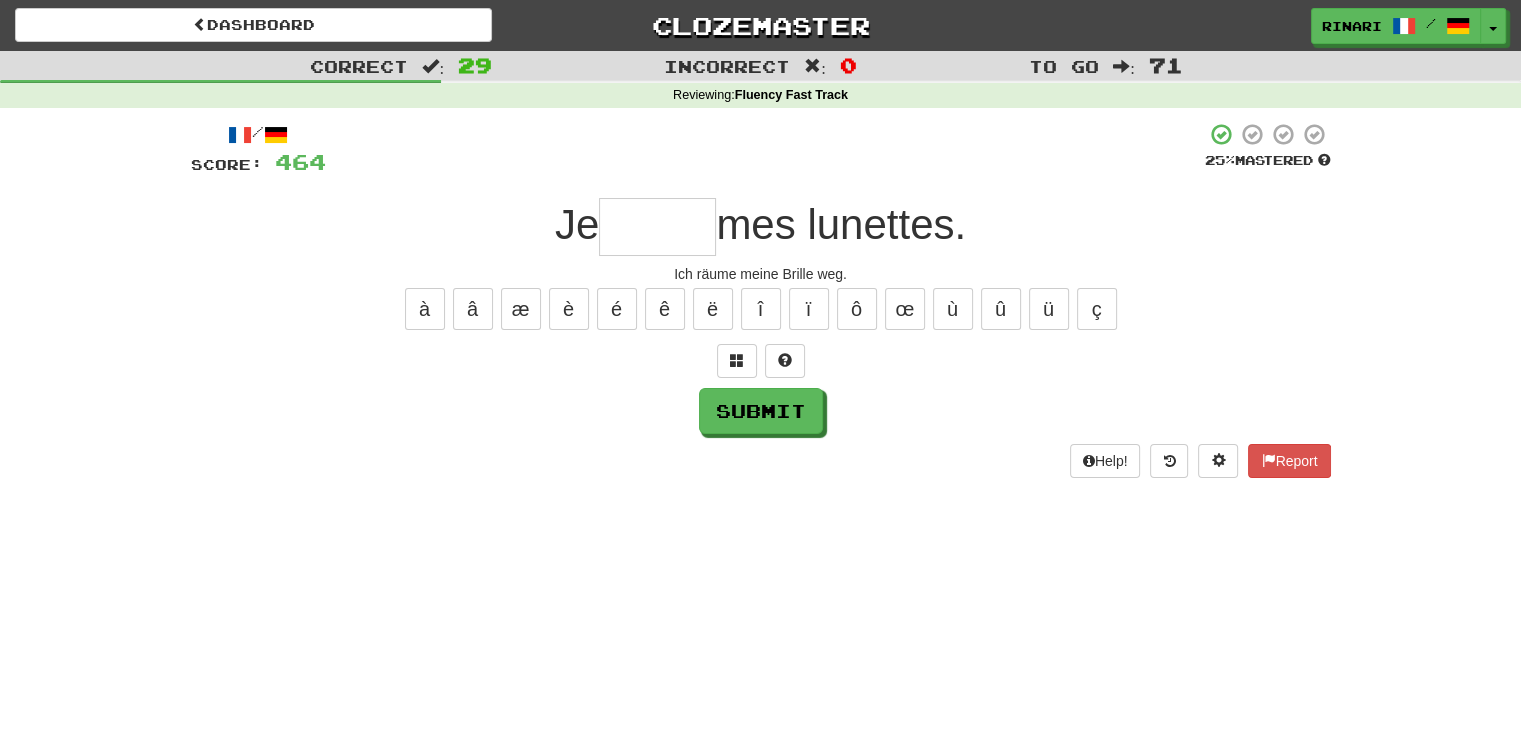 type on "*" 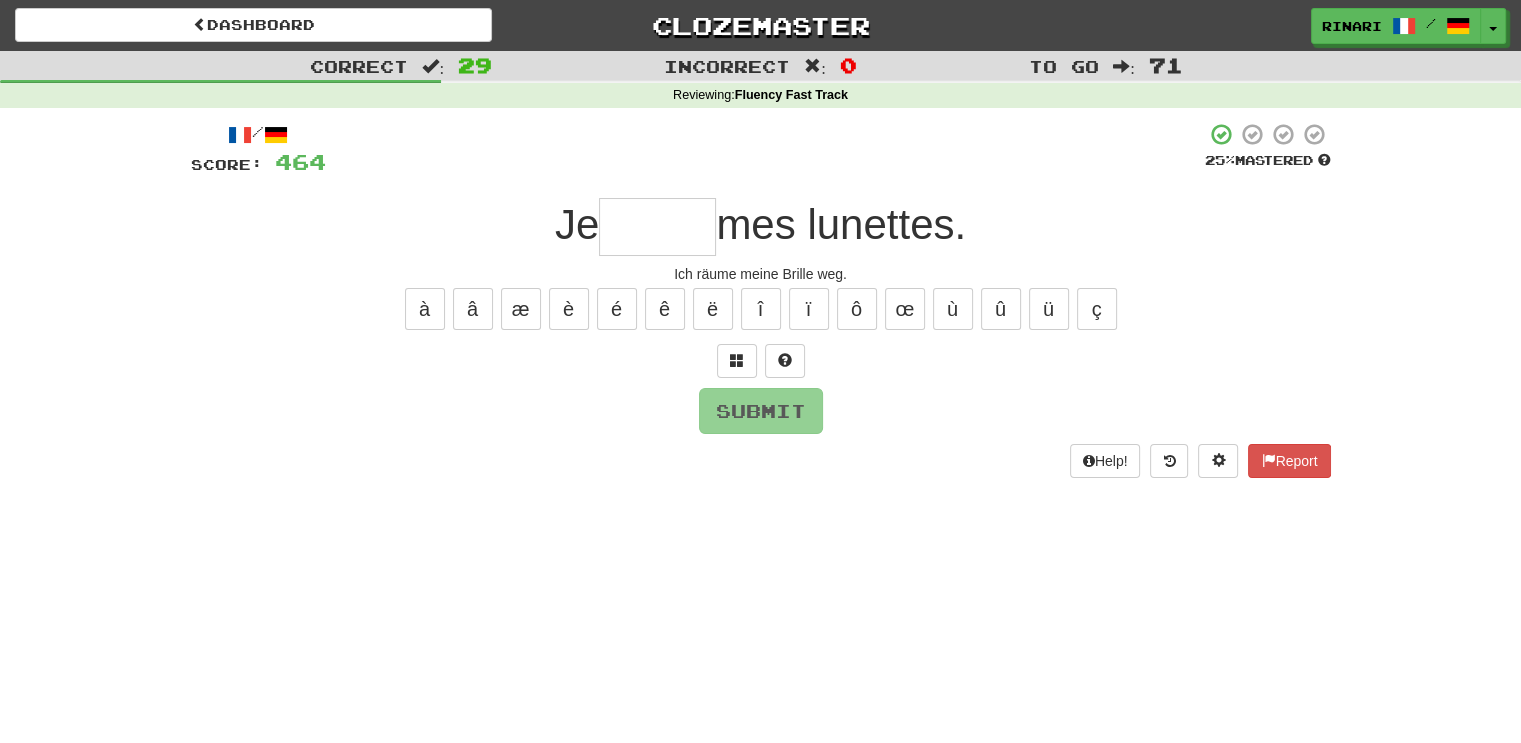 type on "*" 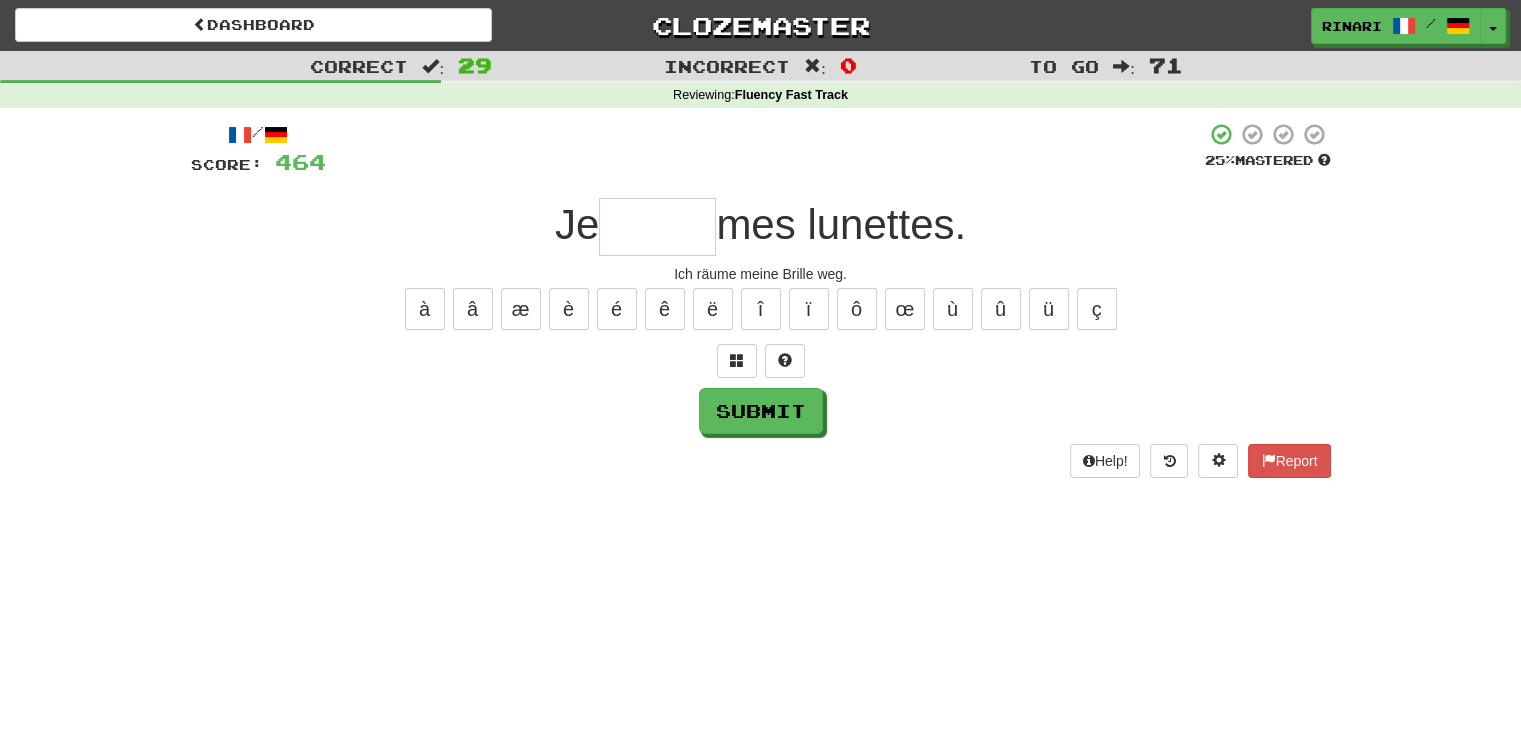 type on "*" 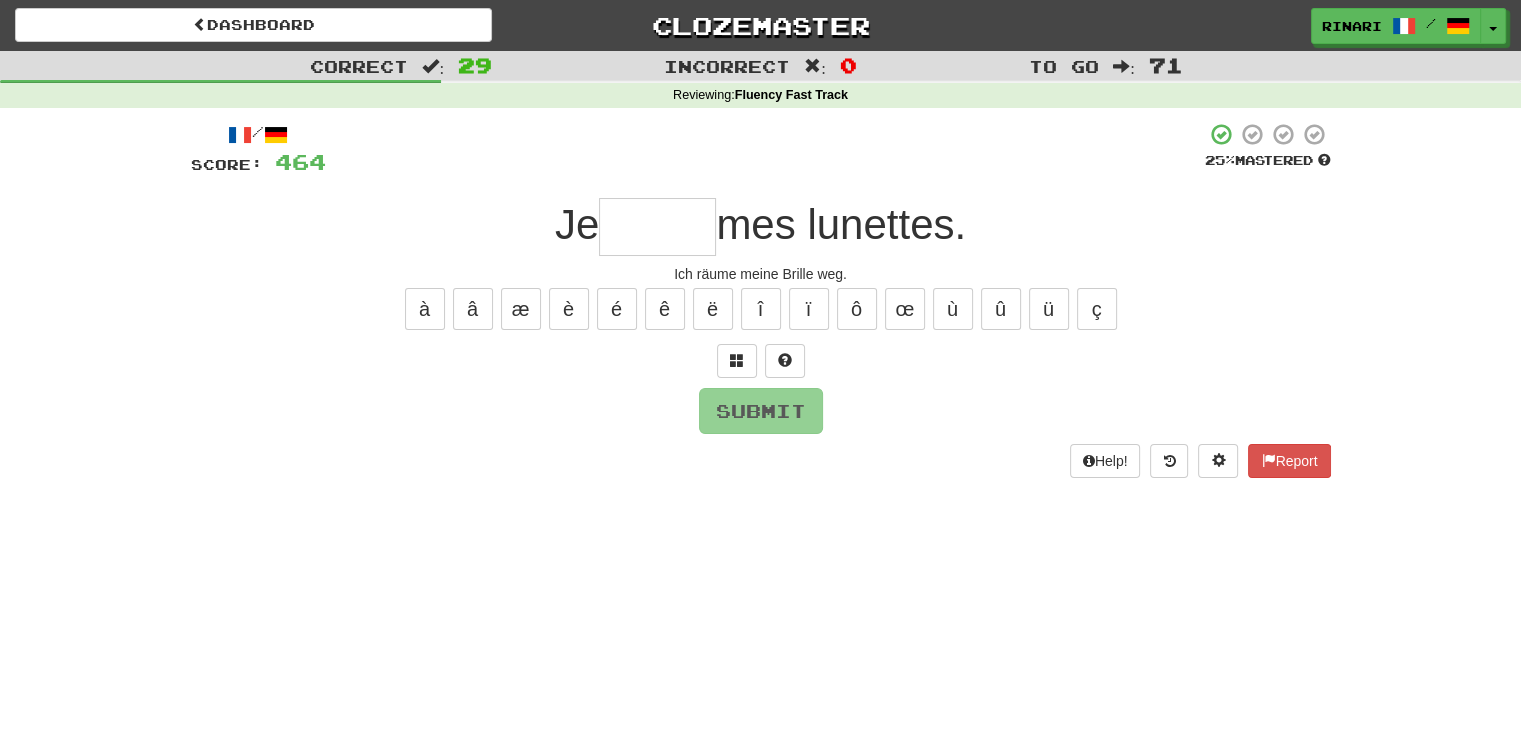 type on "*" 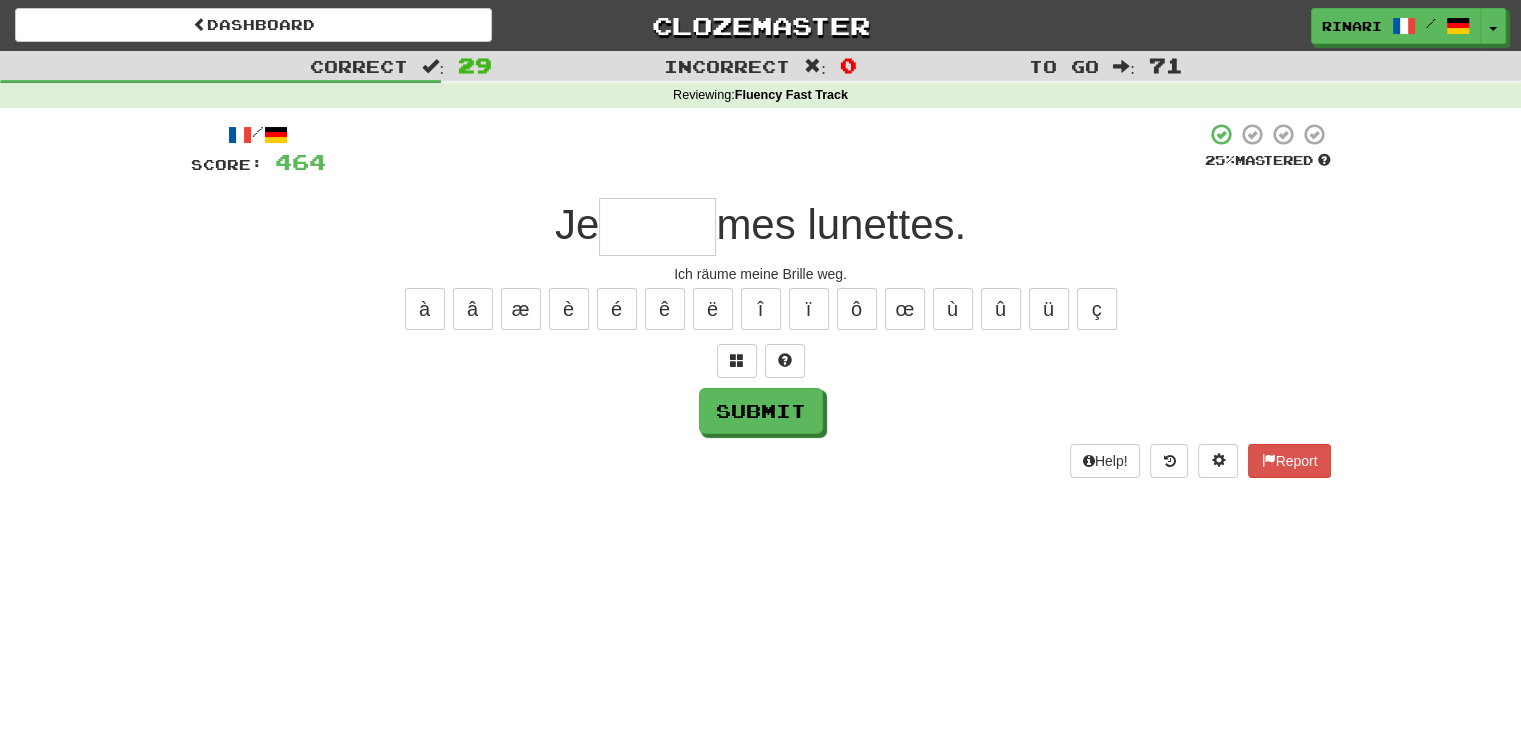 type on "*" 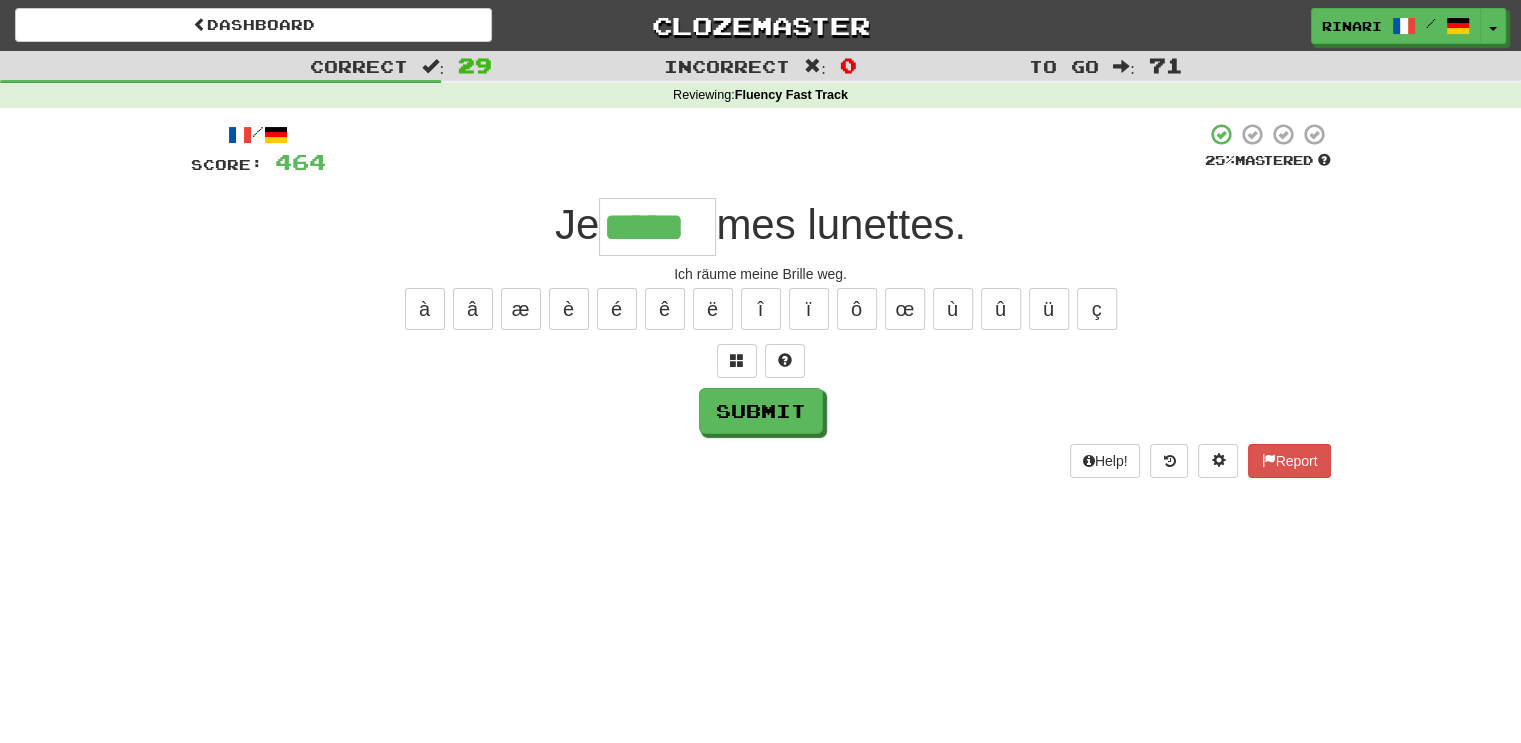 type on "*****" 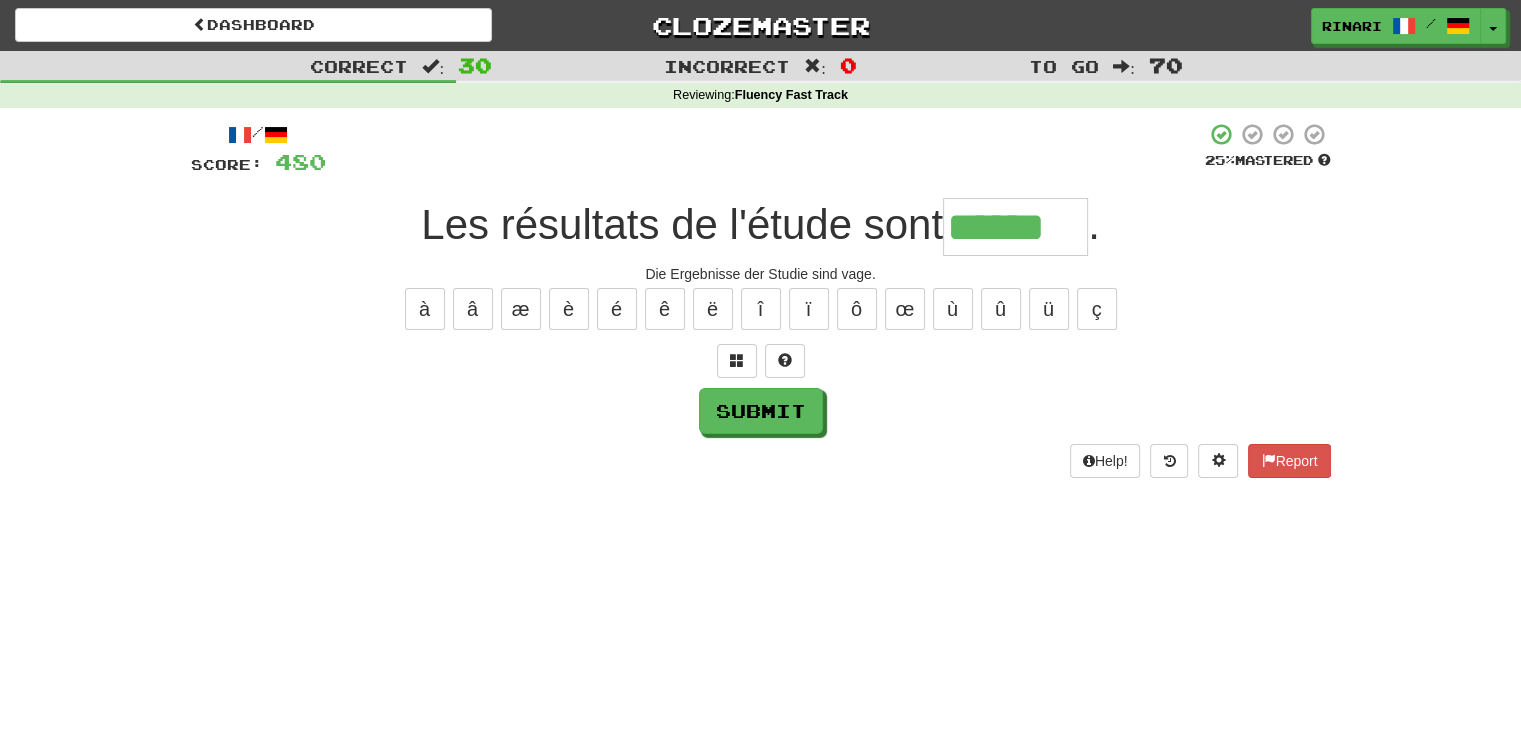 type on "******" 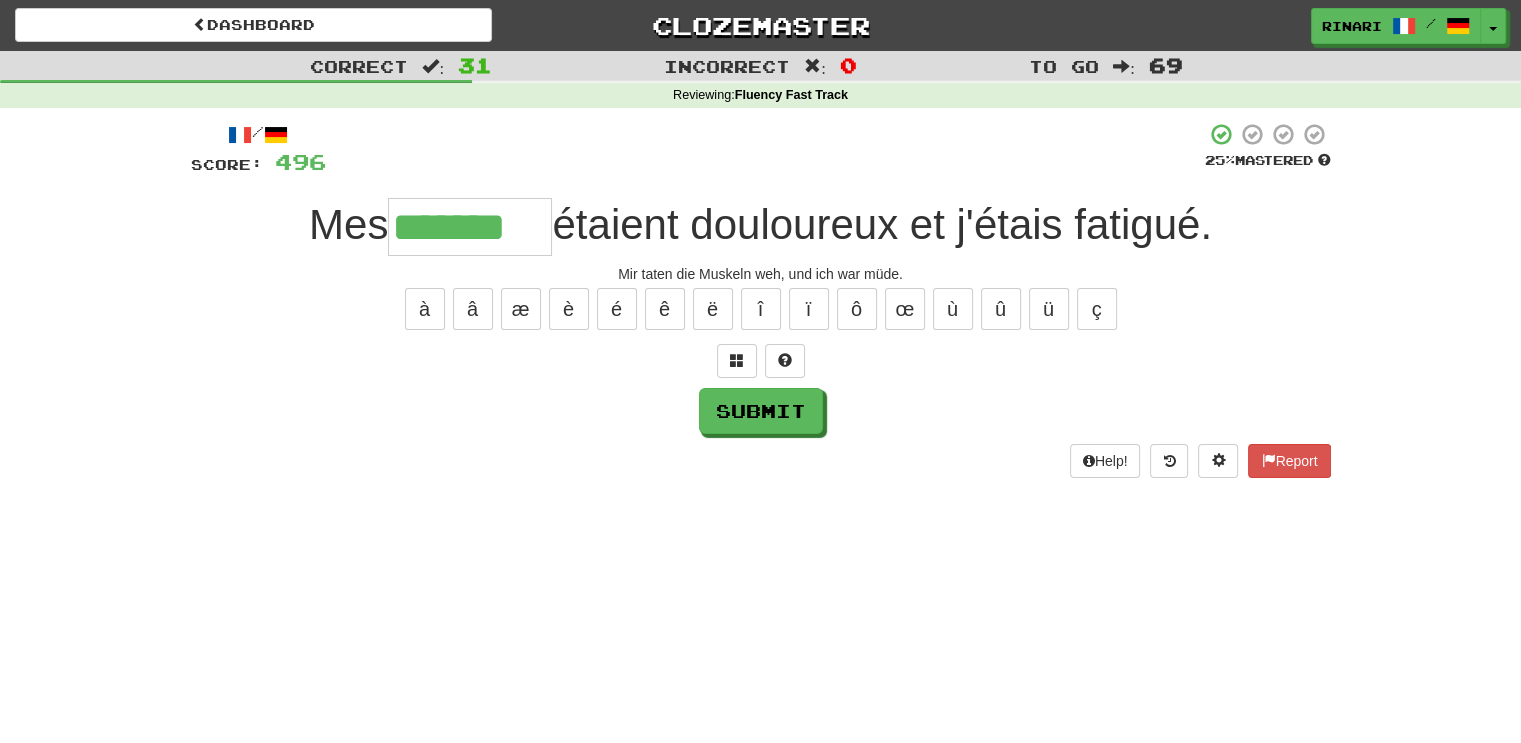 type on "*******" 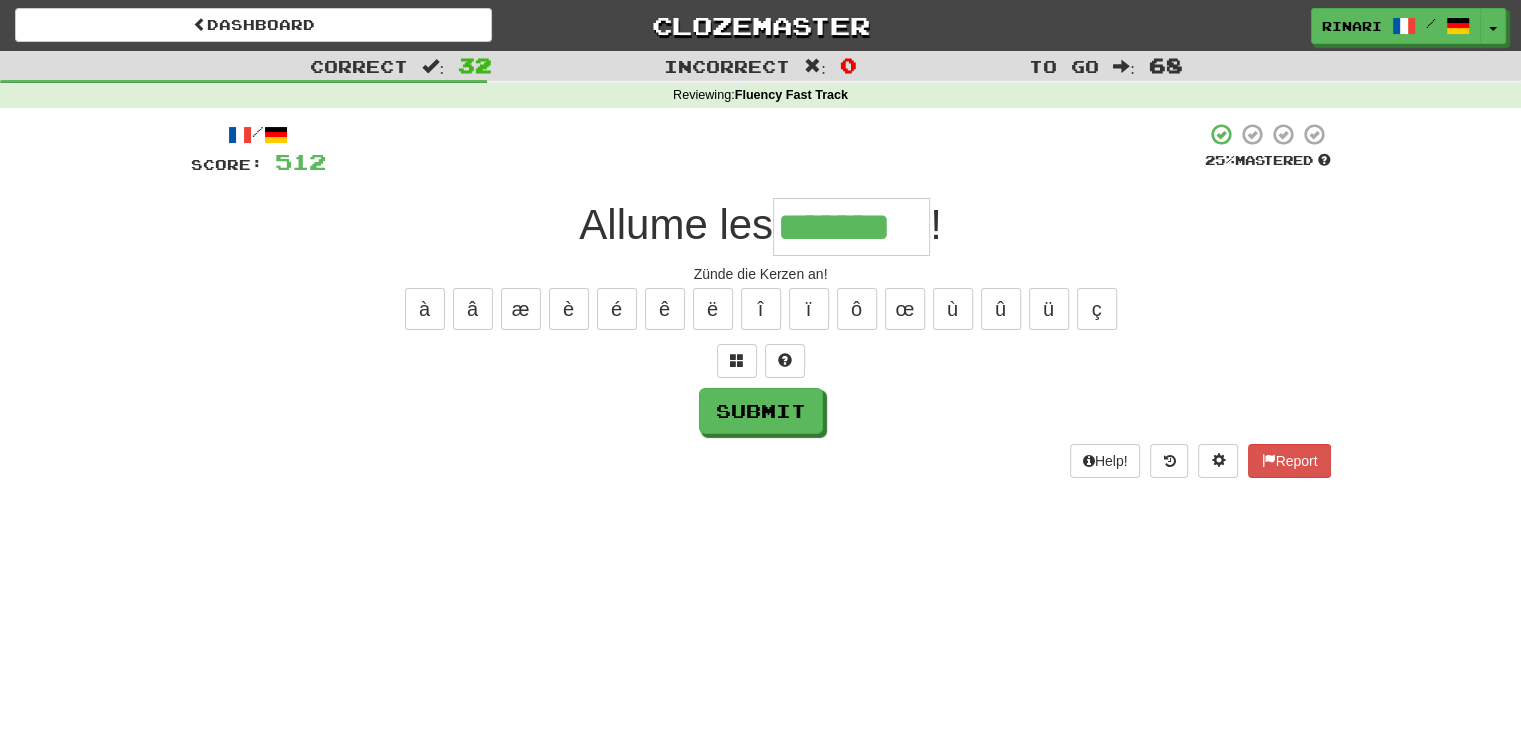 type on "*******" 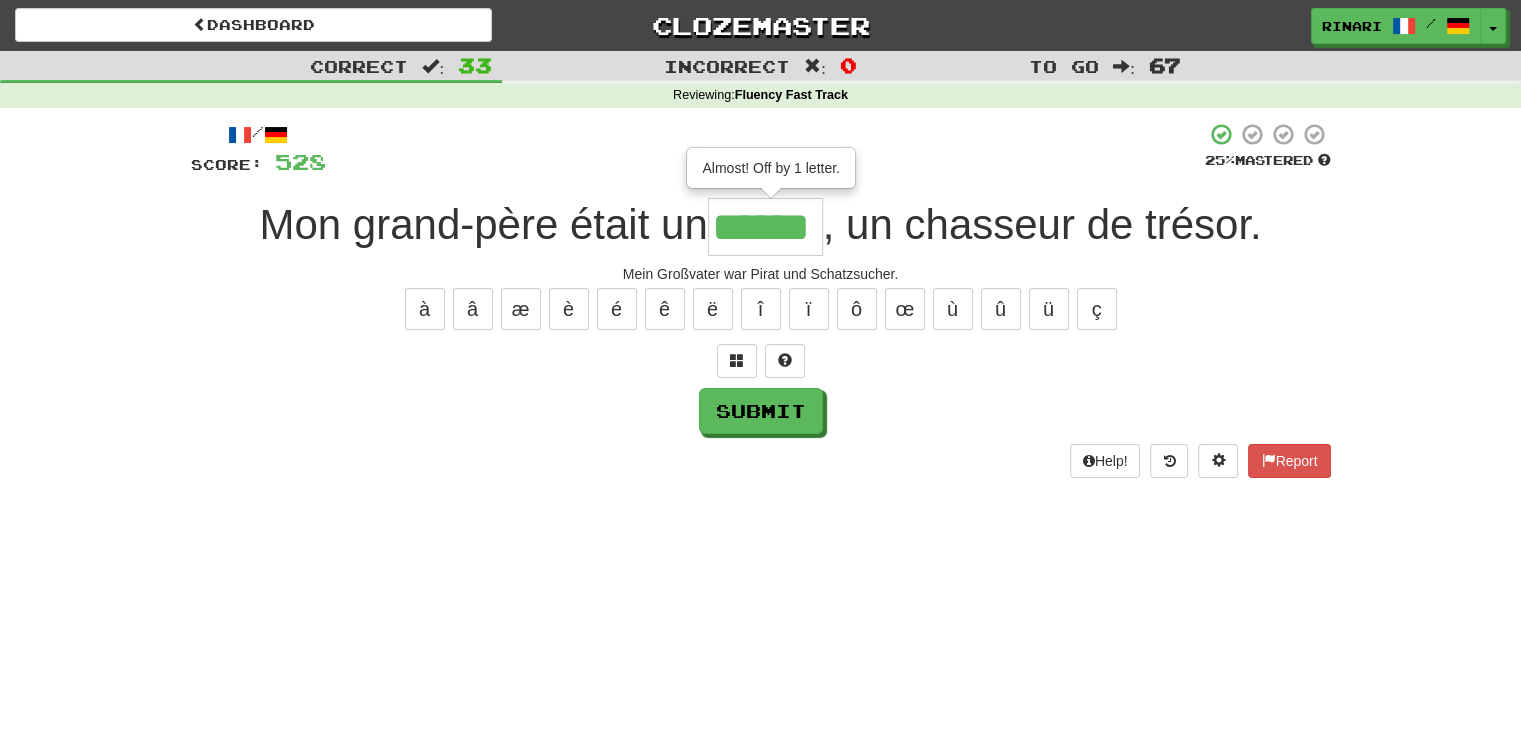 type on "******" 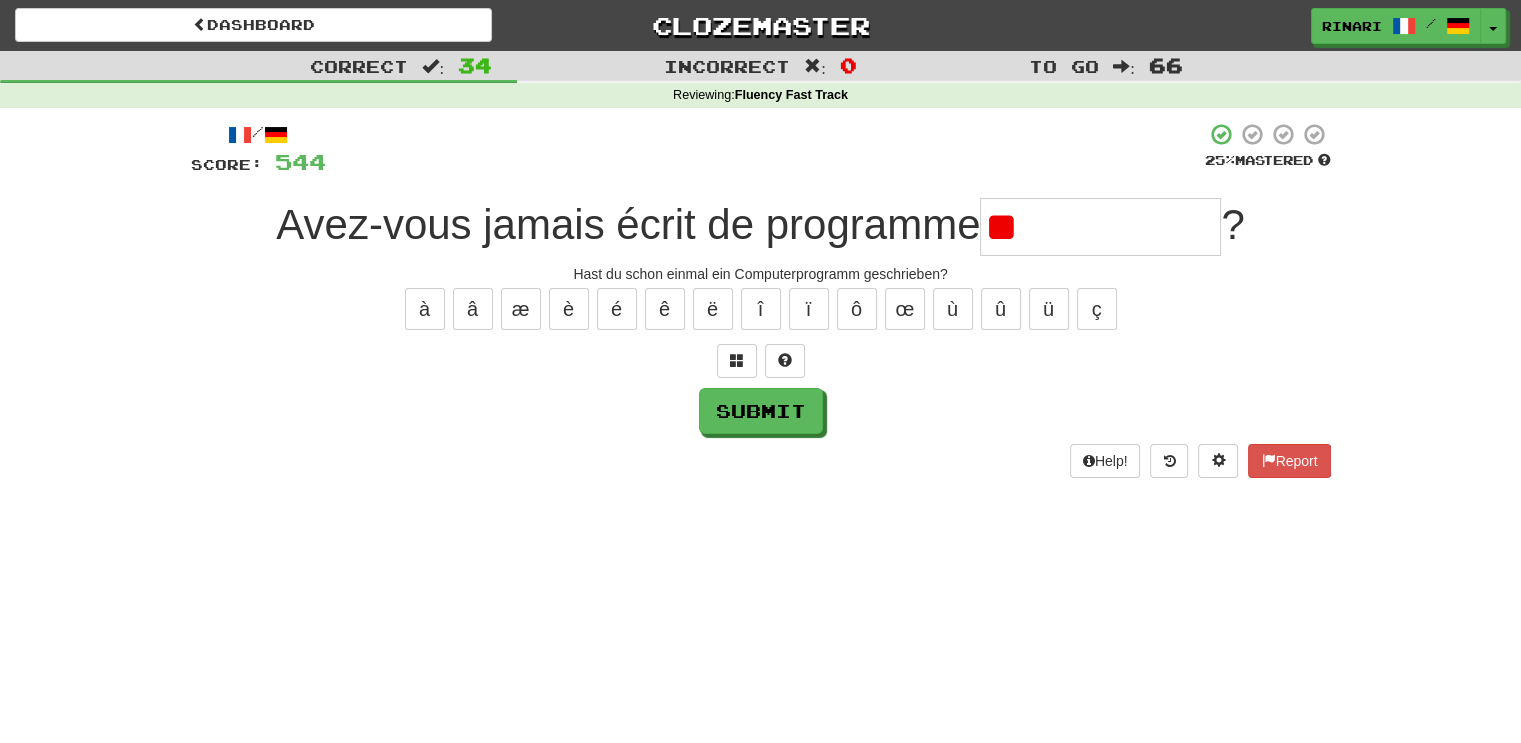 type on "*" 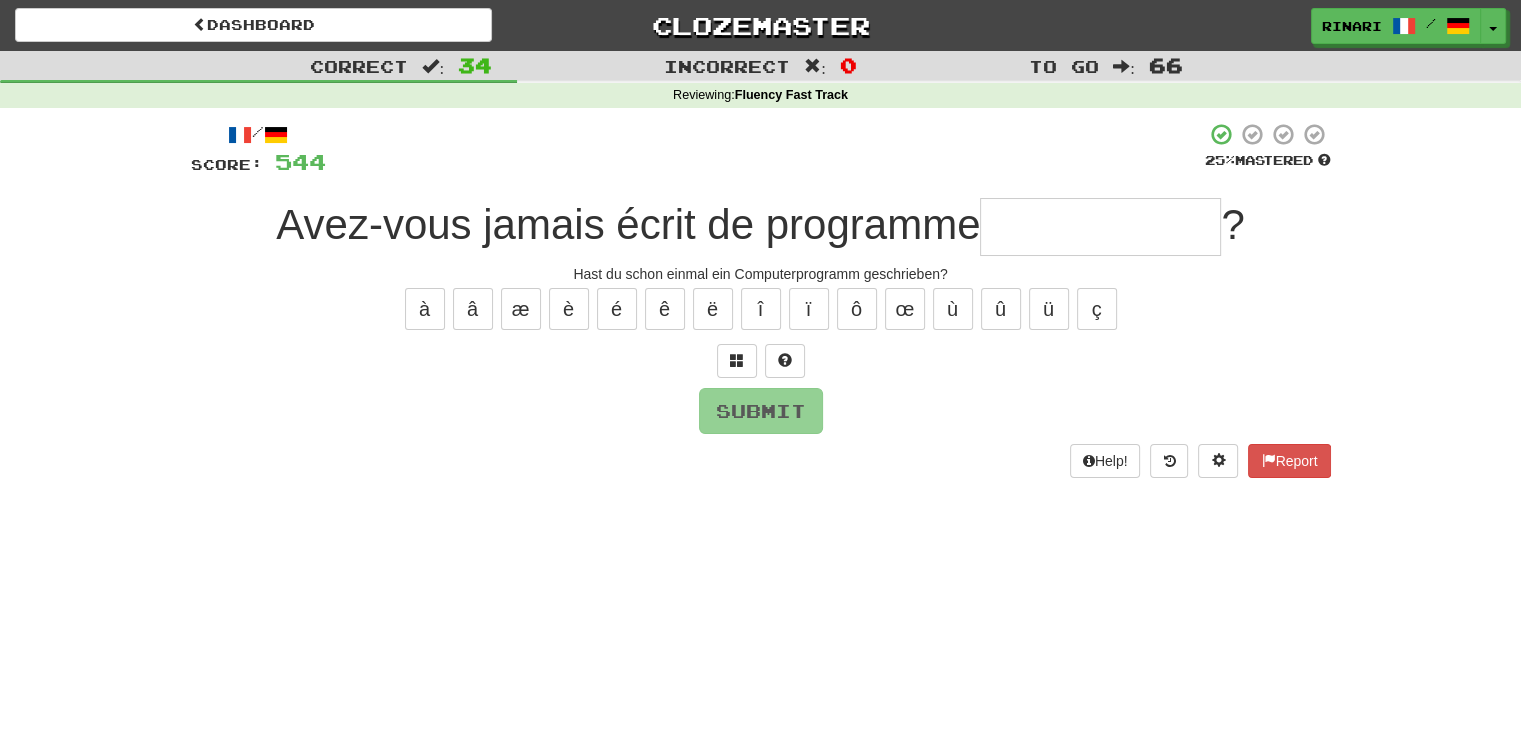type on "*" 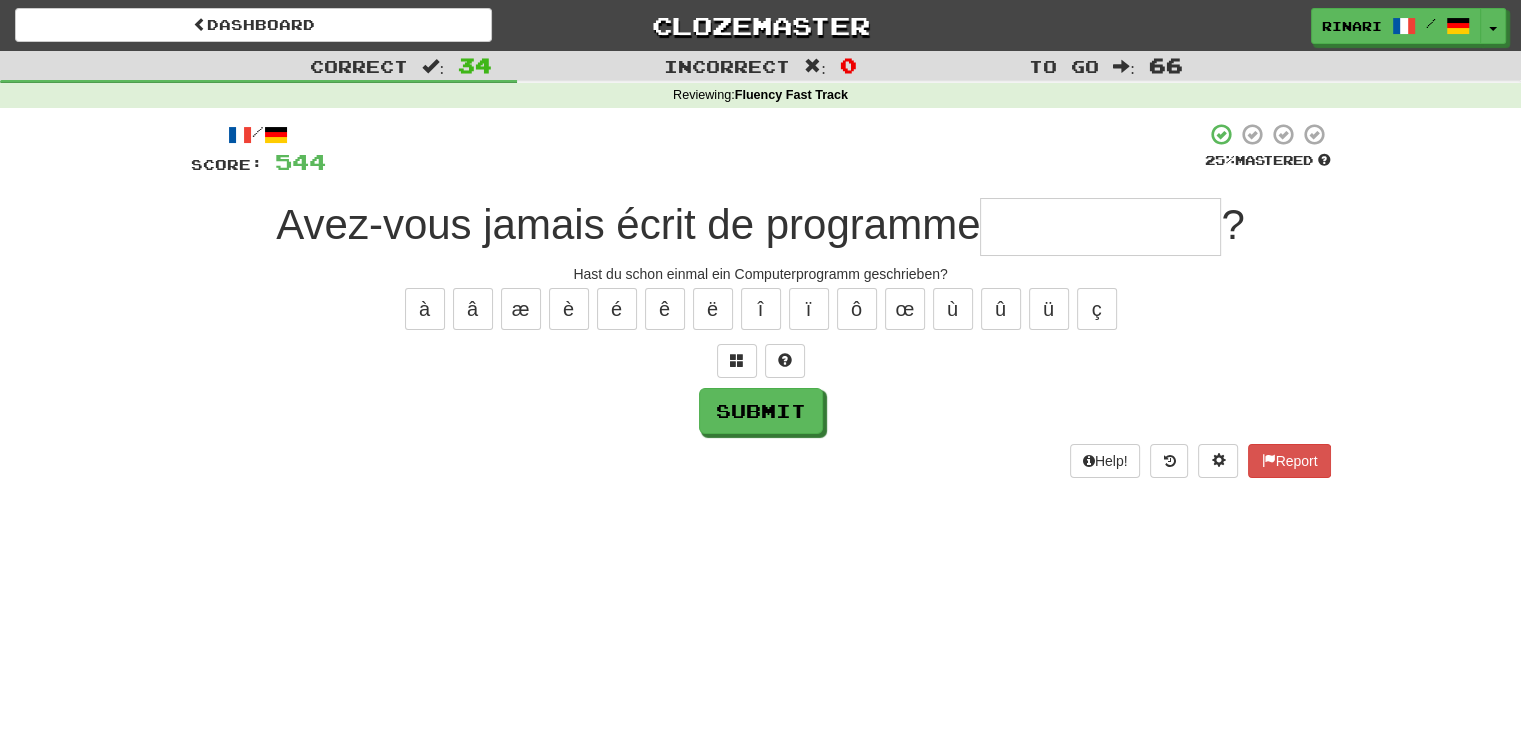 type on "*" 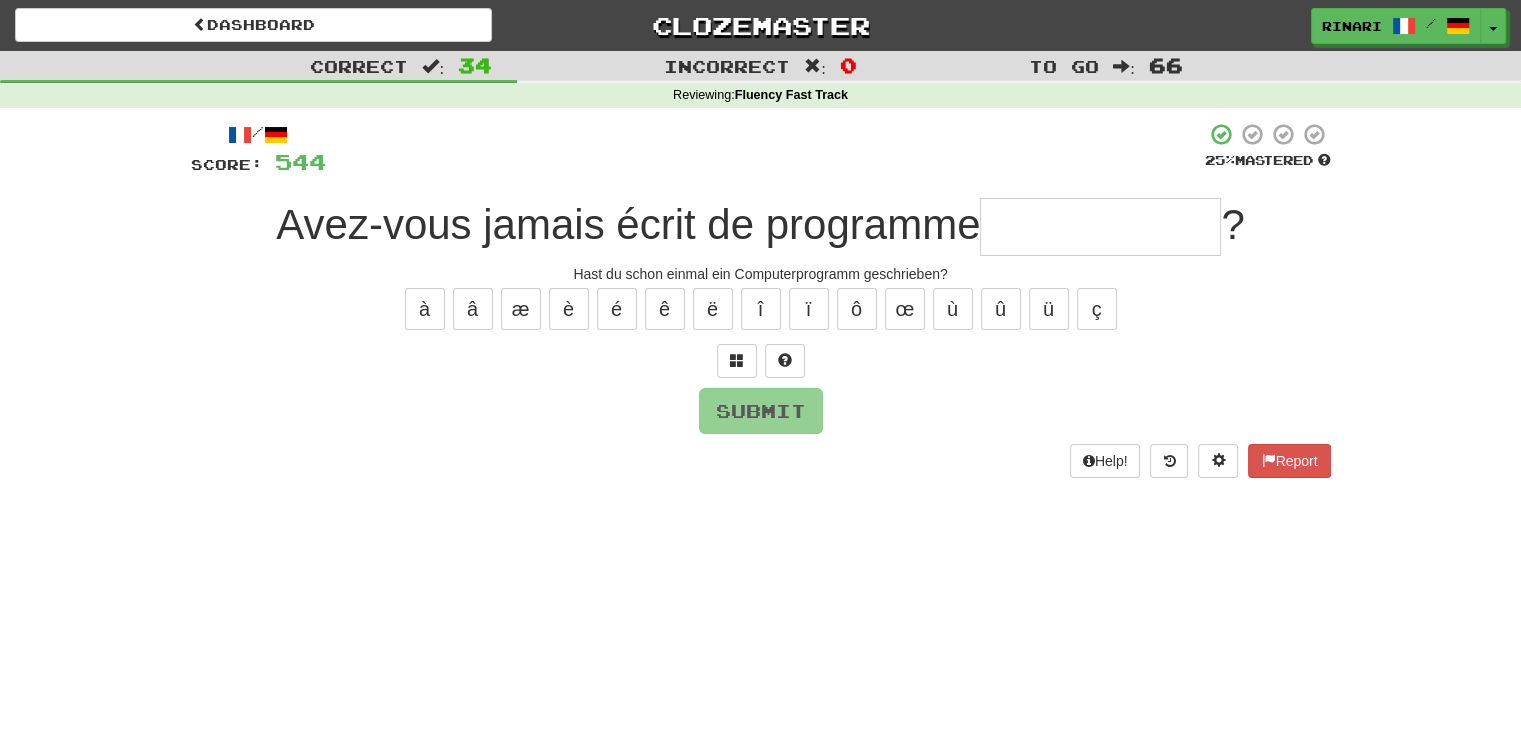 type on "*" 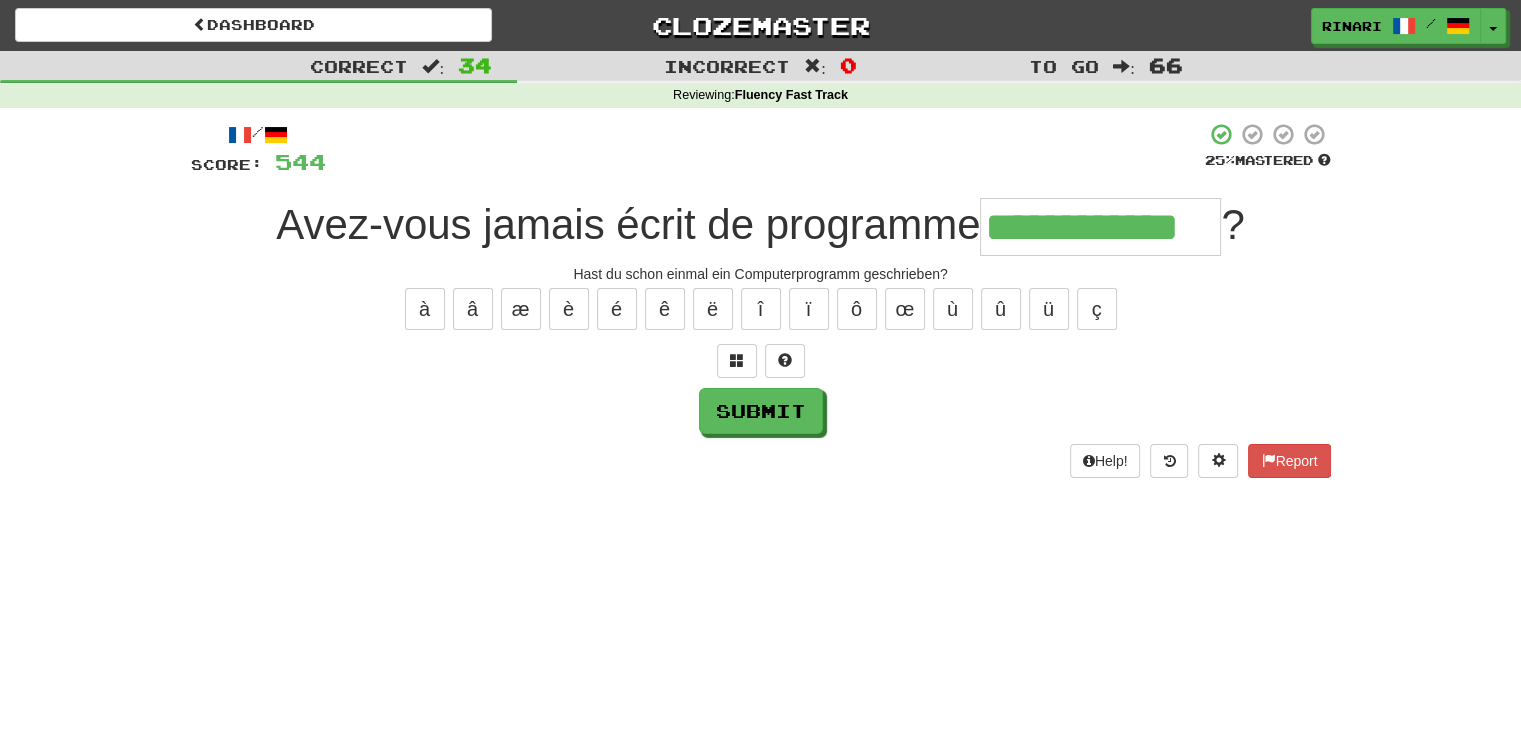 type on "**********" 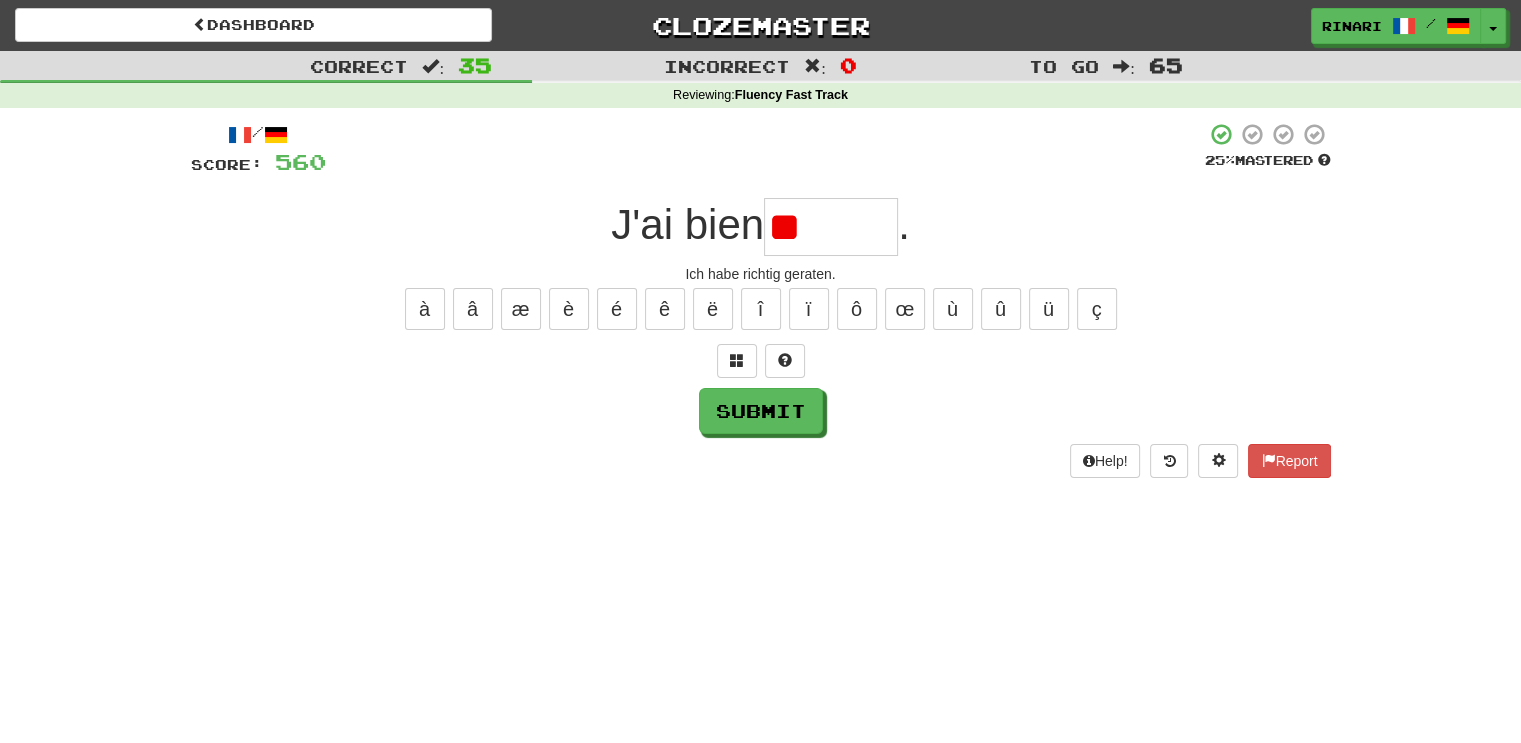 type on "*" 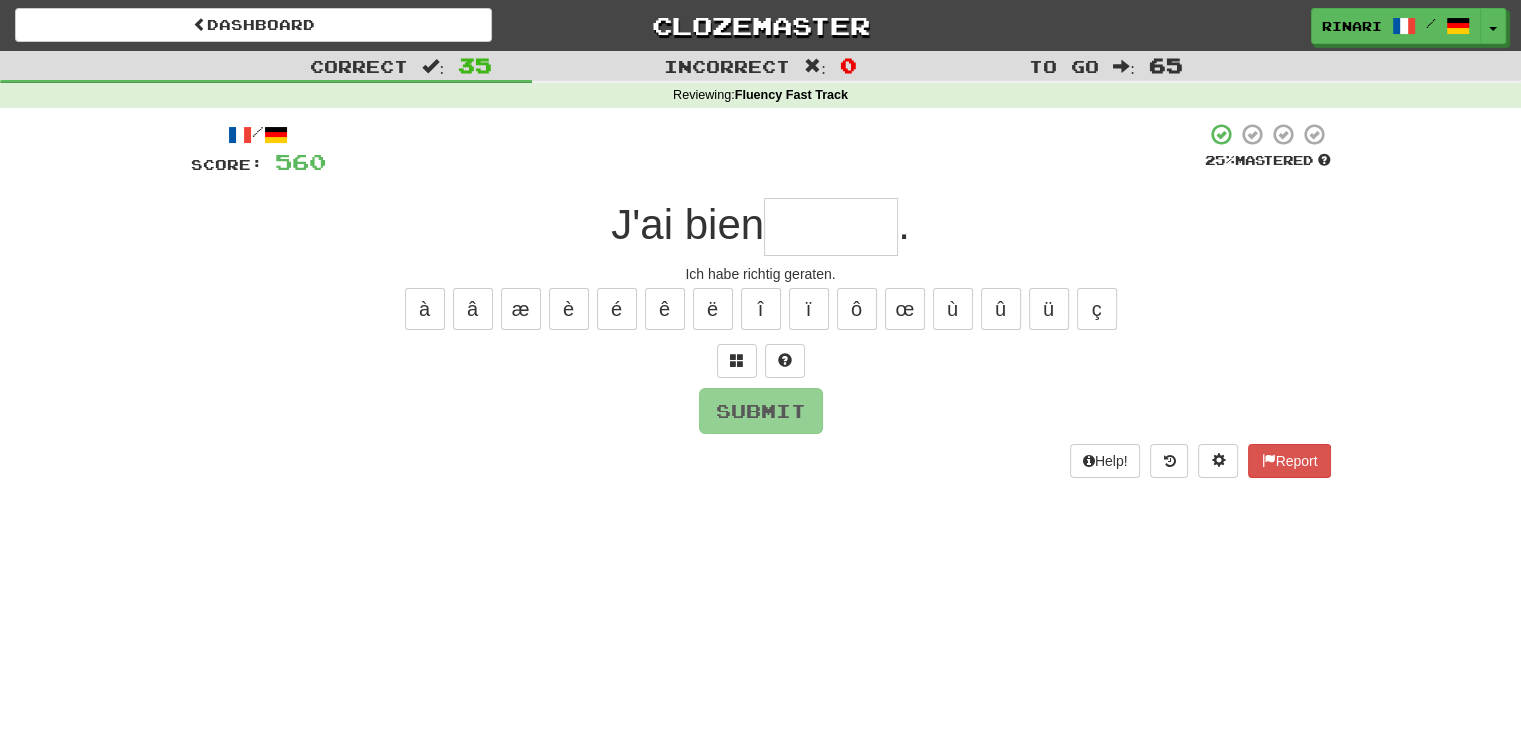 type on "*" 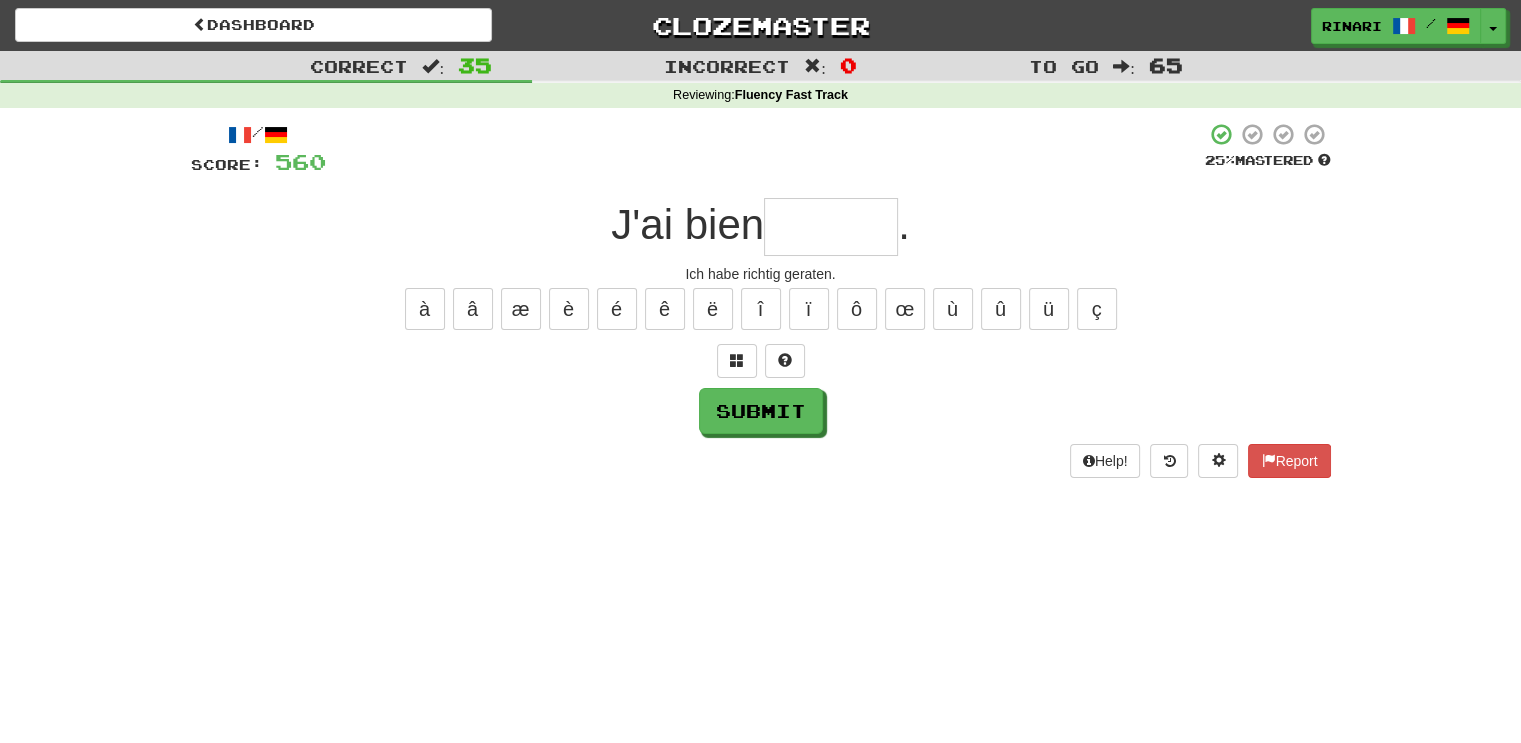 type on "*" 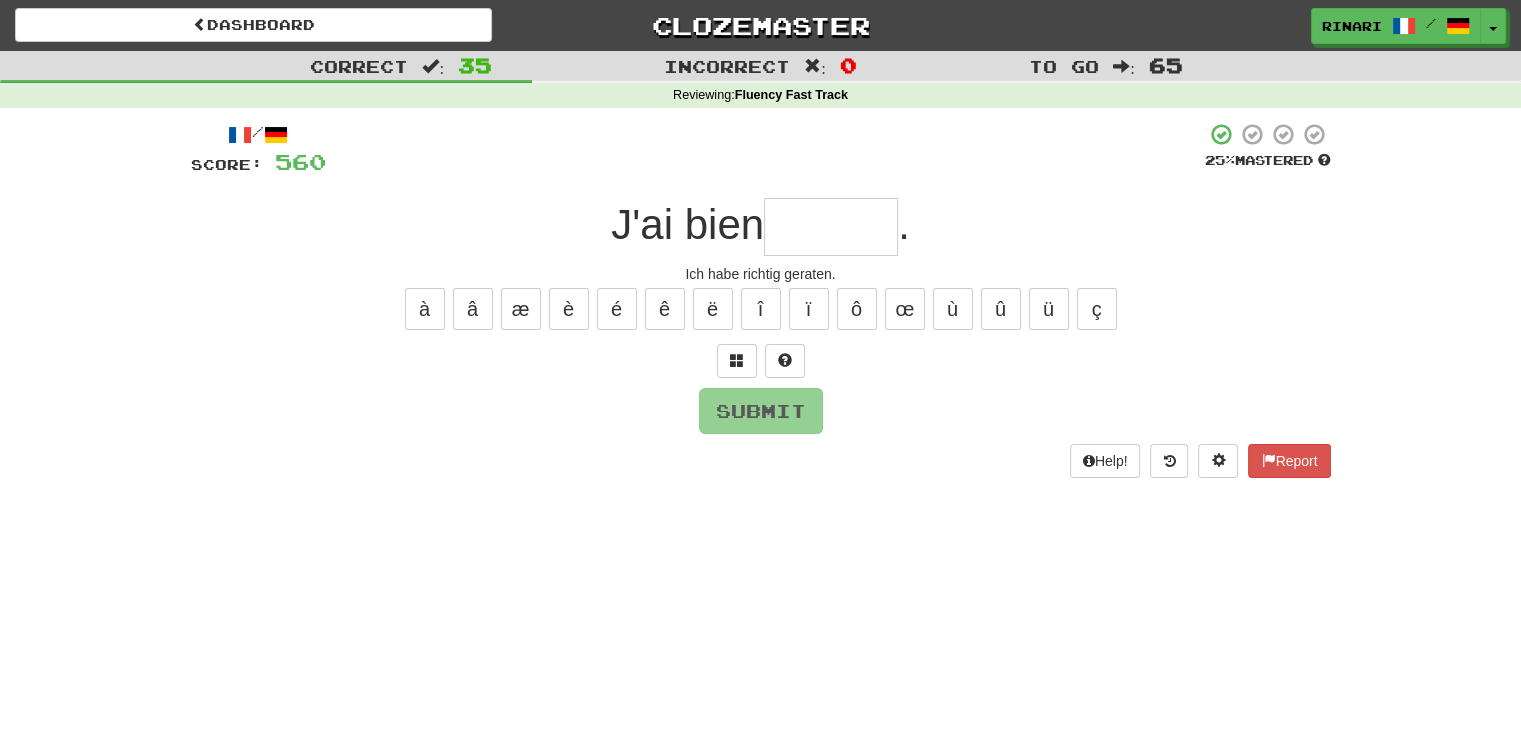 type on "*" 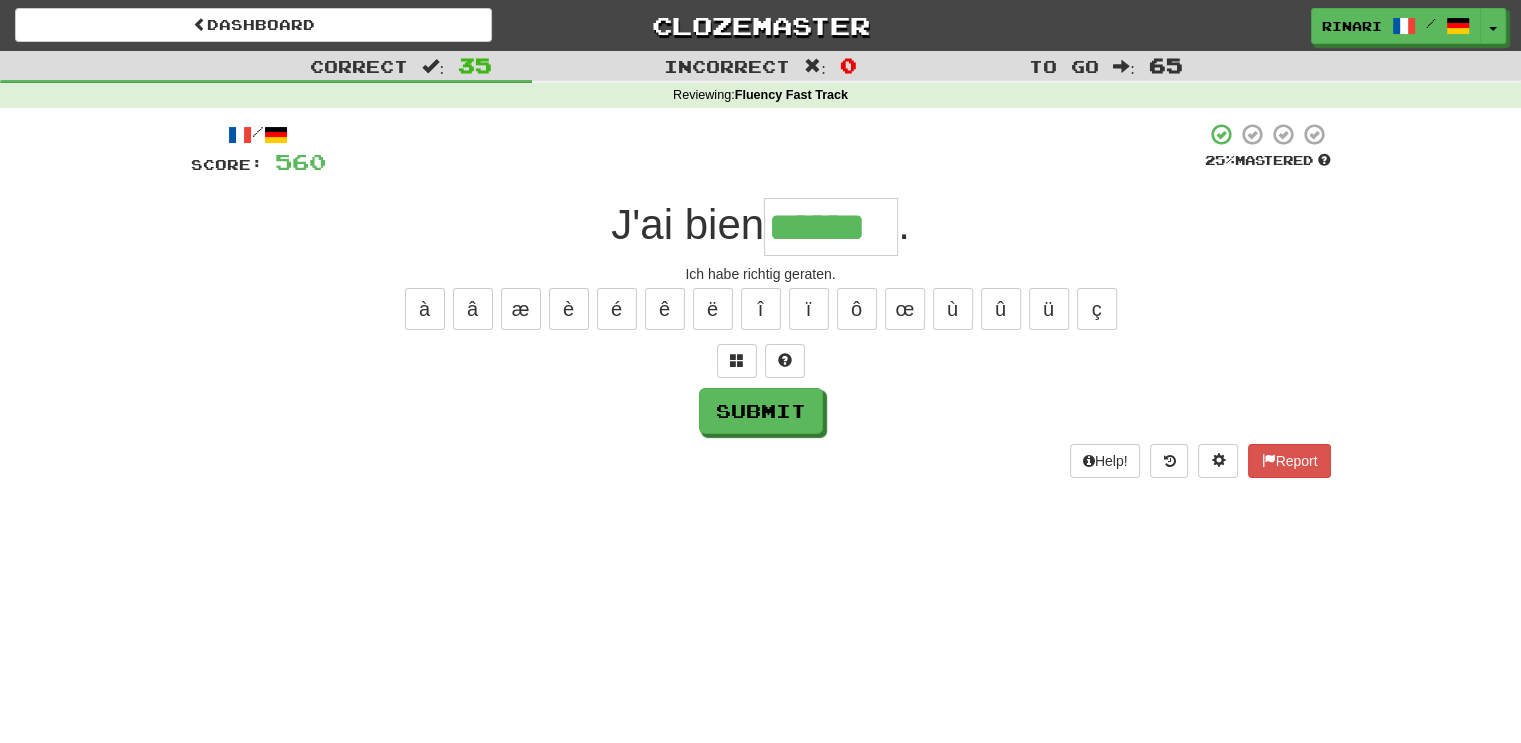 type on "******" 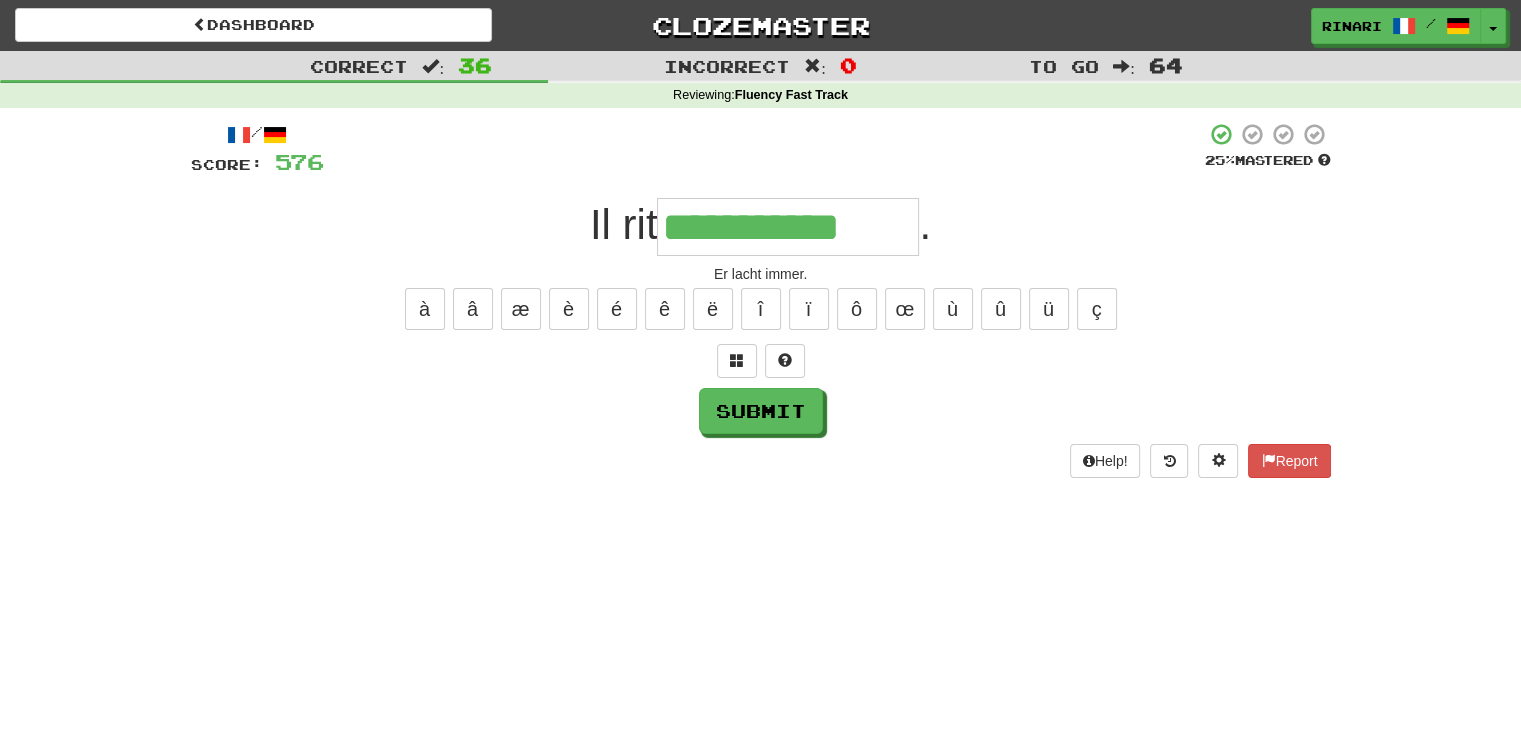 type on "**********" 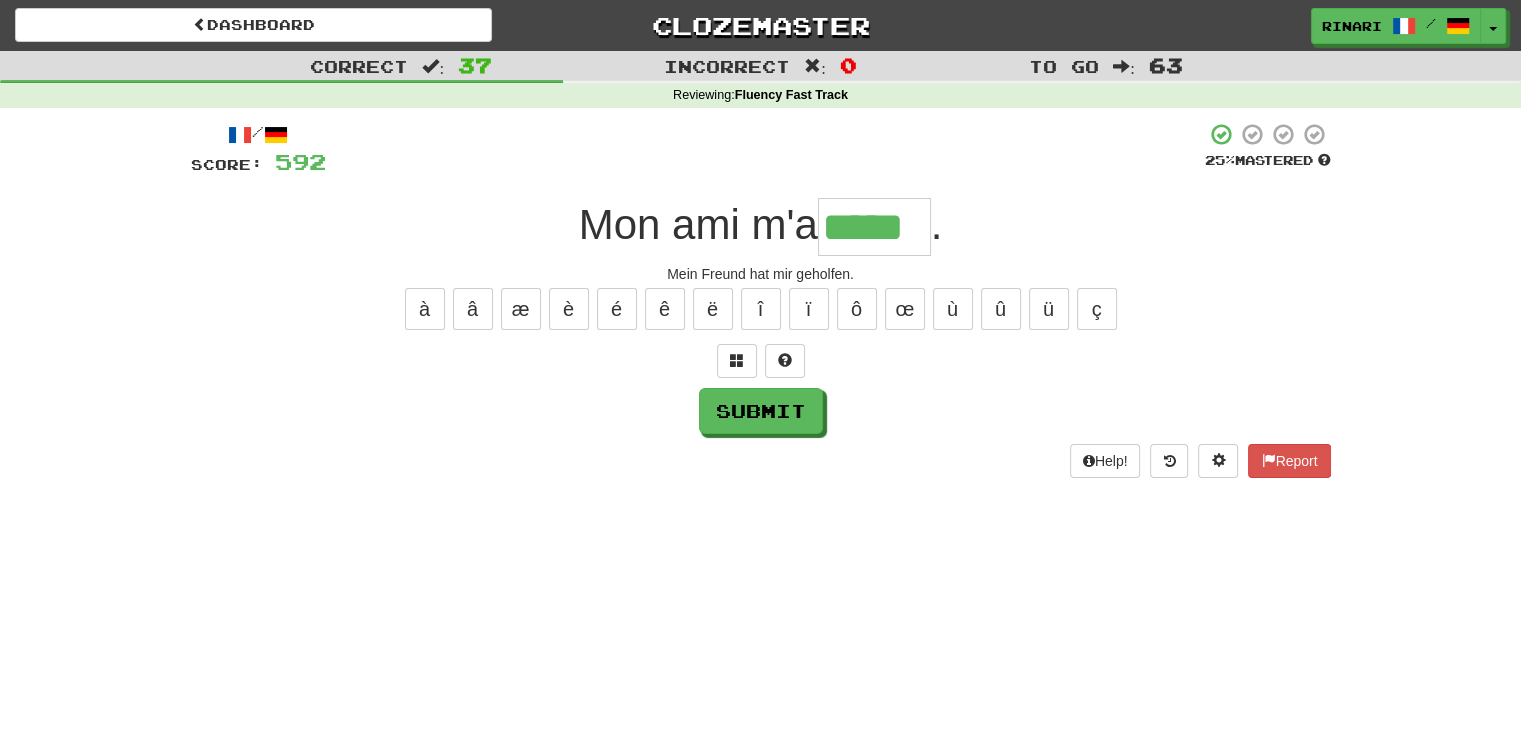 type on "*****" 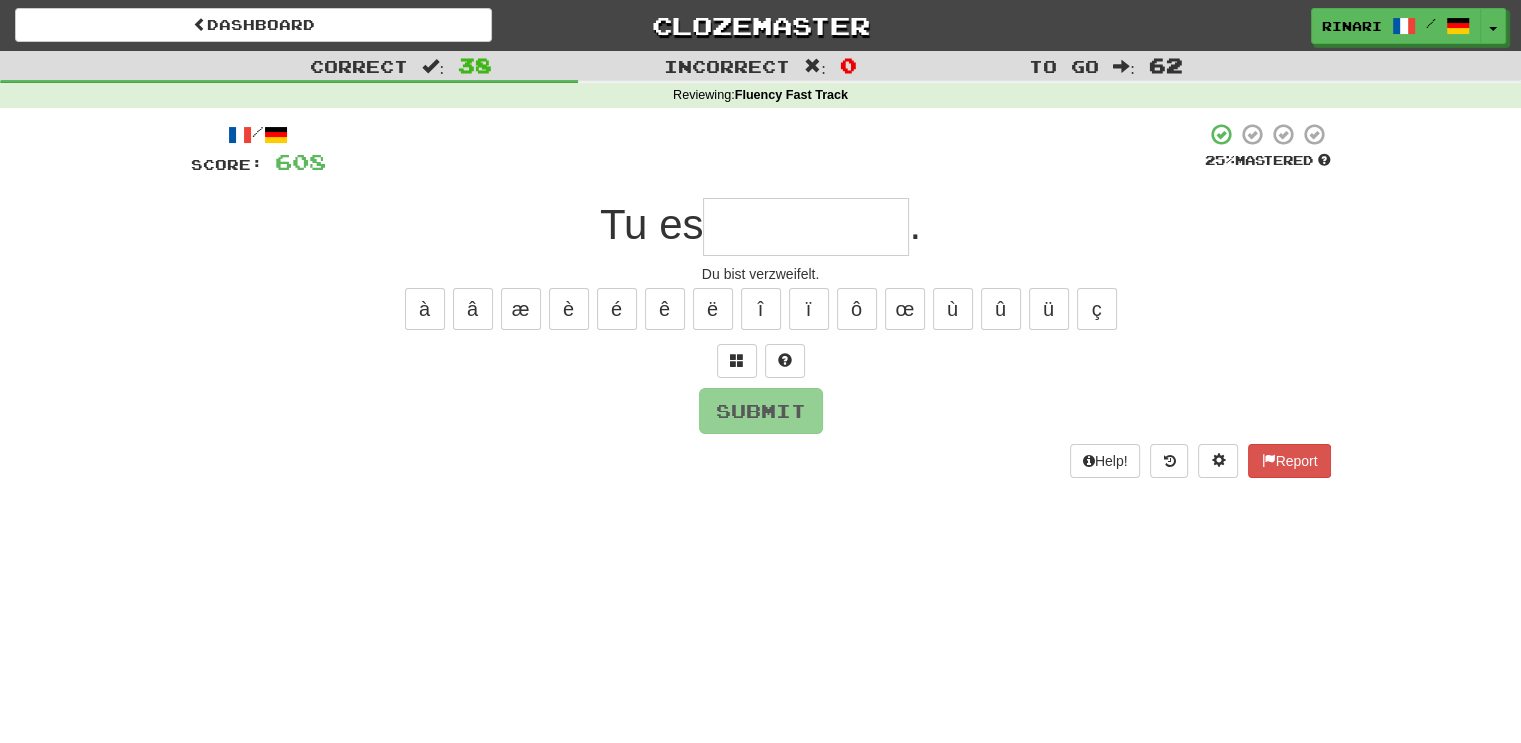 type on "*" 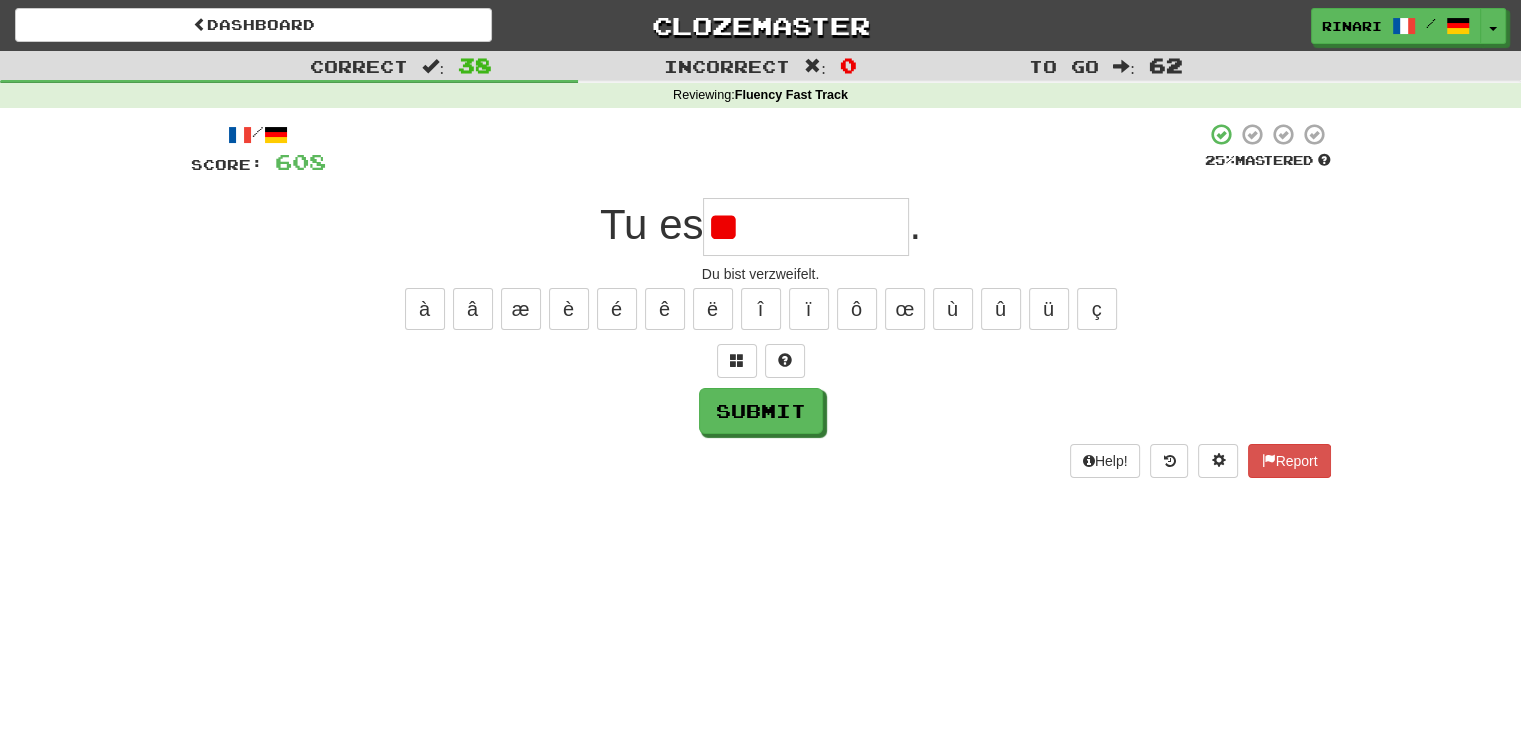 type on "*" 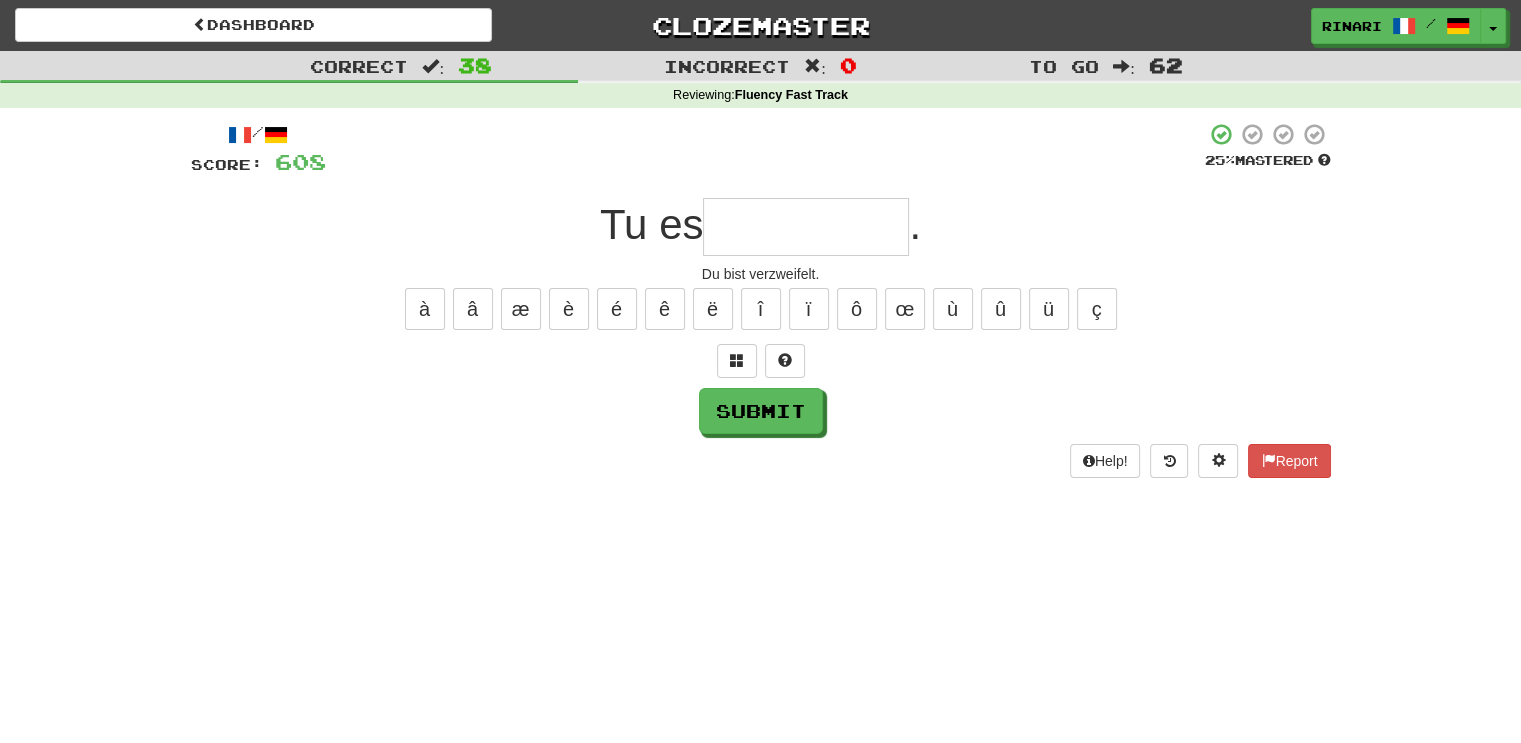 type on "*" 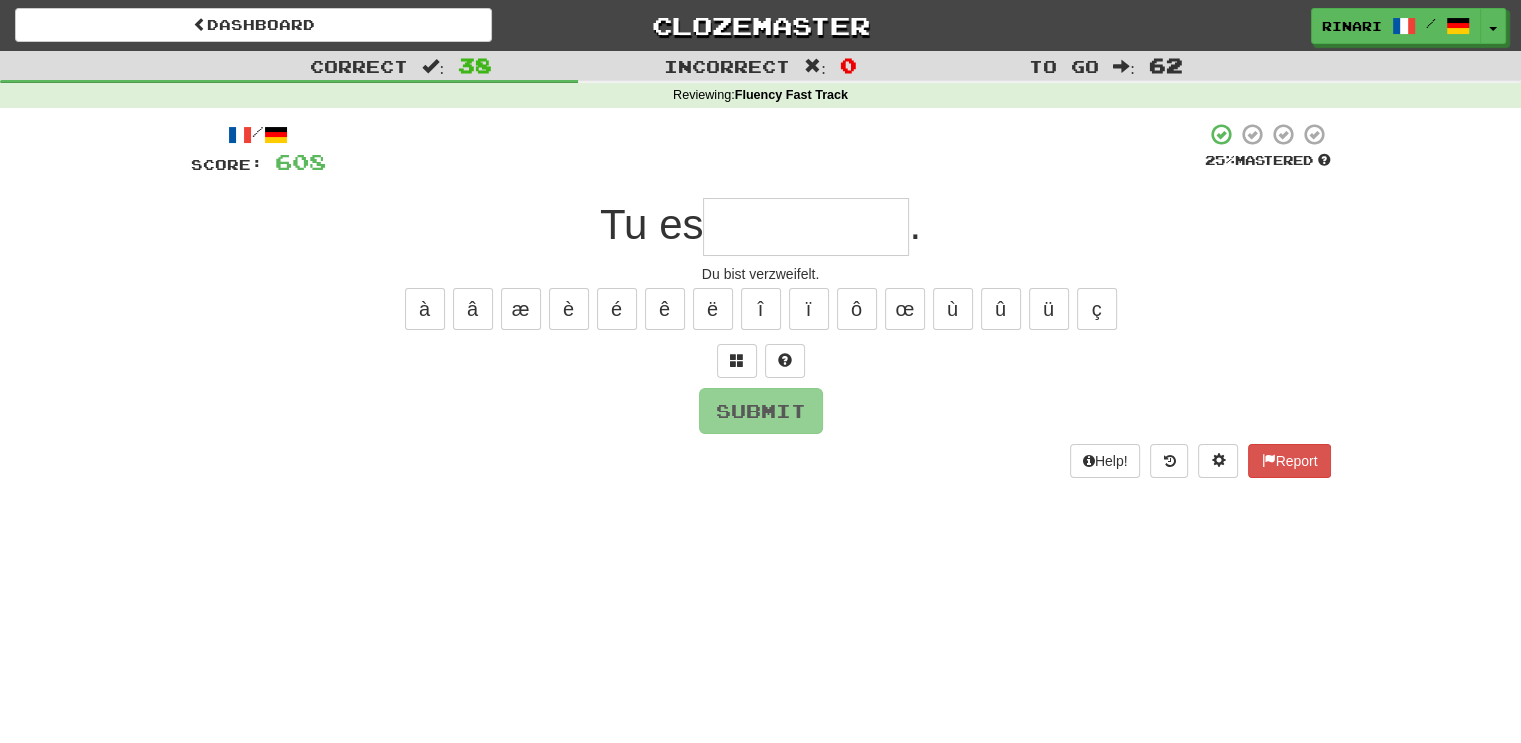 type on "*" 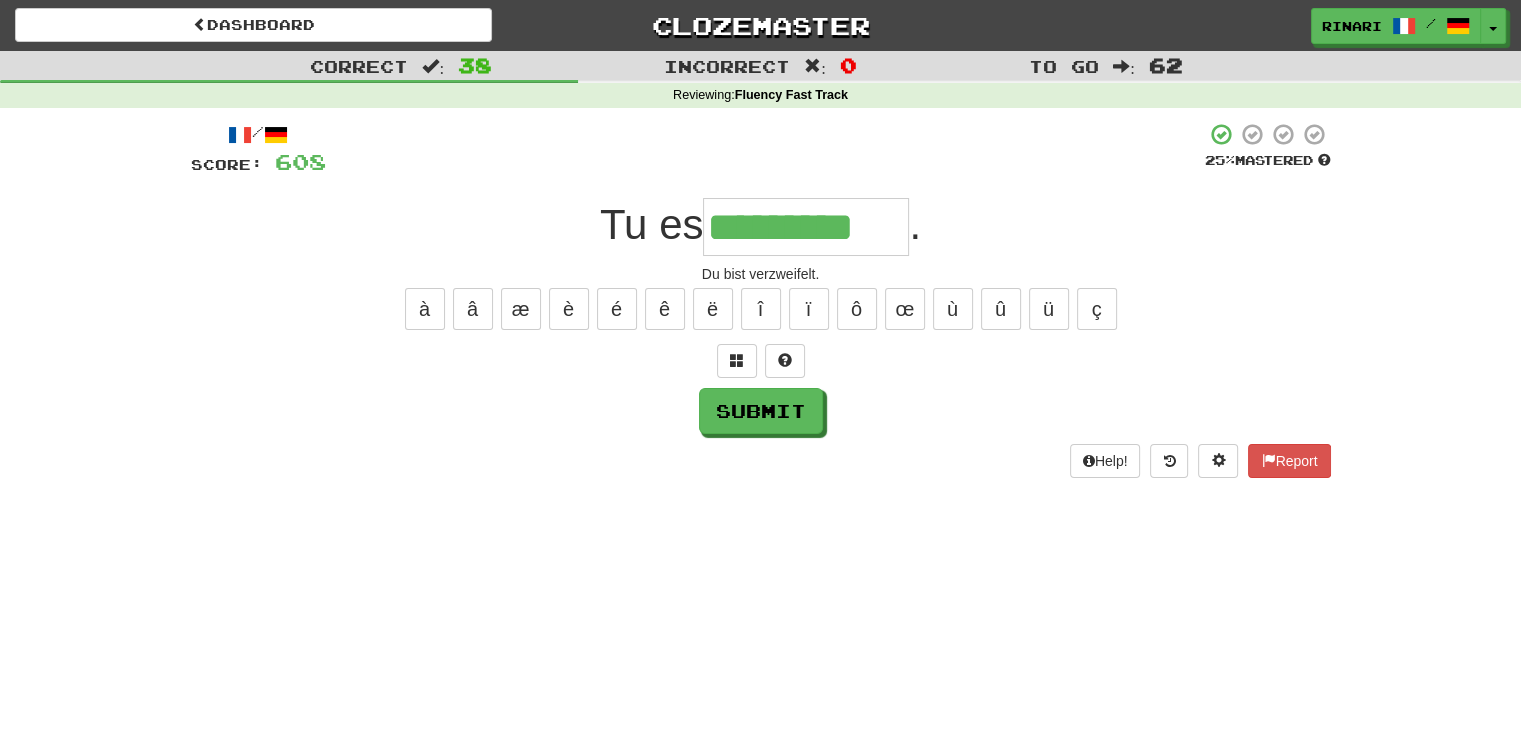 type on "*********" 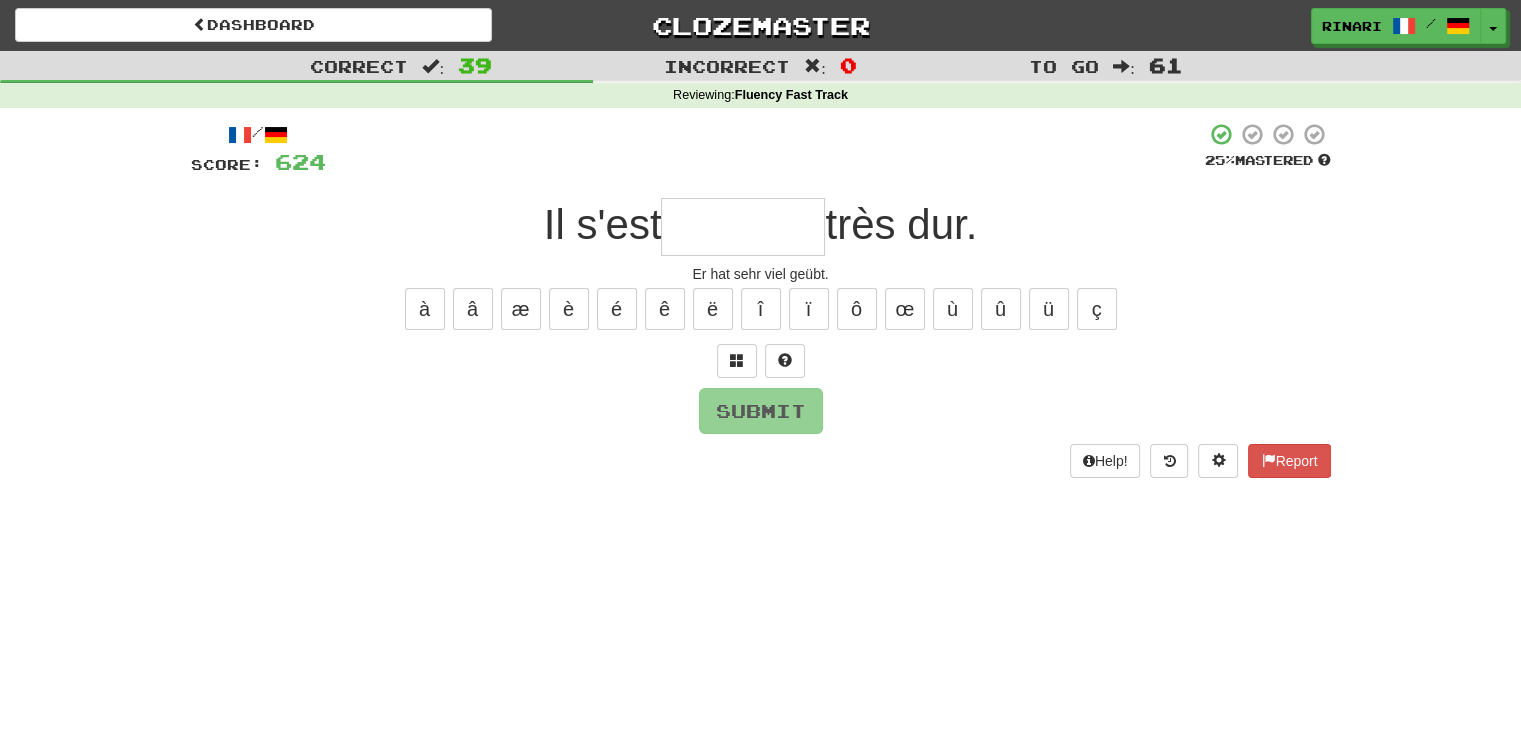 type on "*" 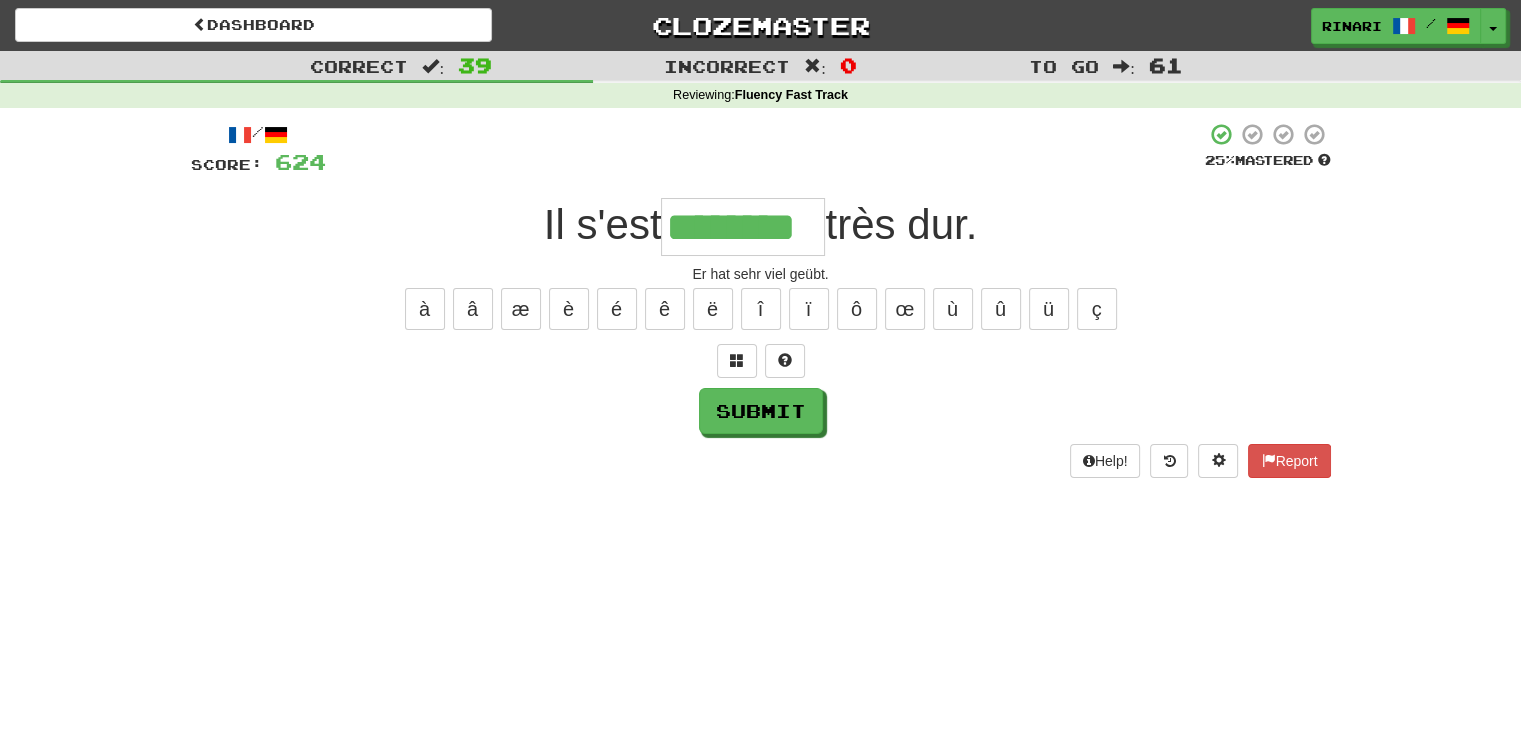 type on "********" 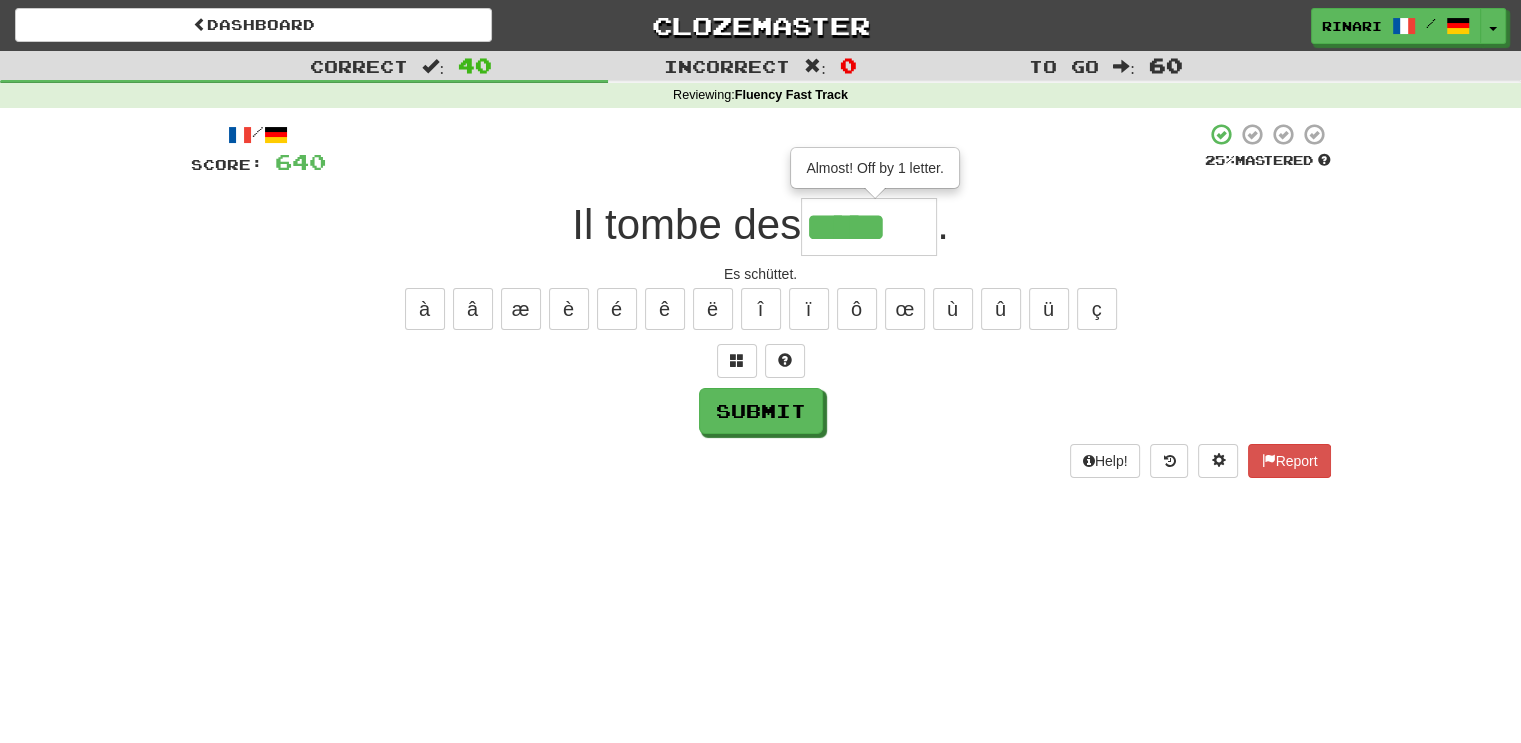 scroll, scrollTop: 0, scrollLeft: 0, axis: both 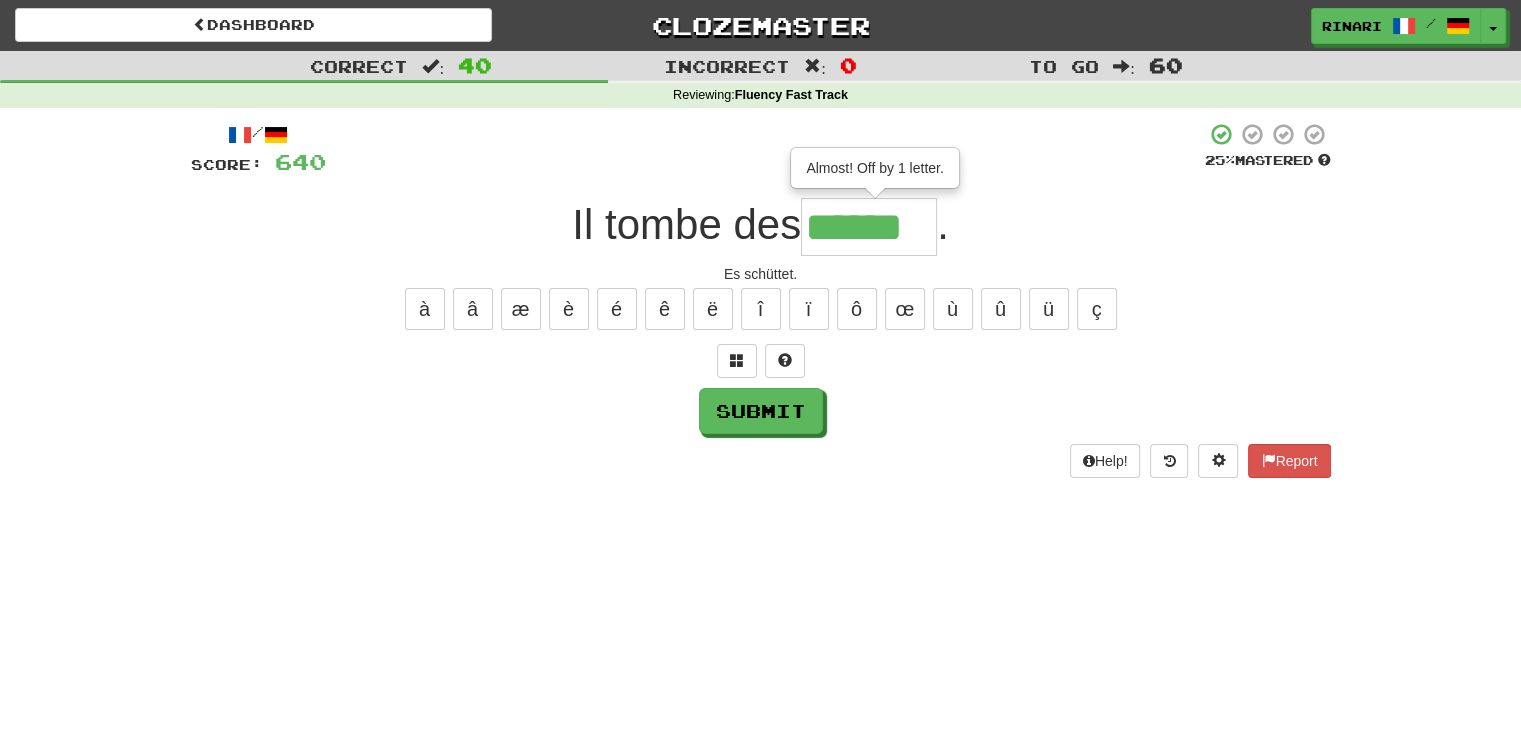 type on "******" 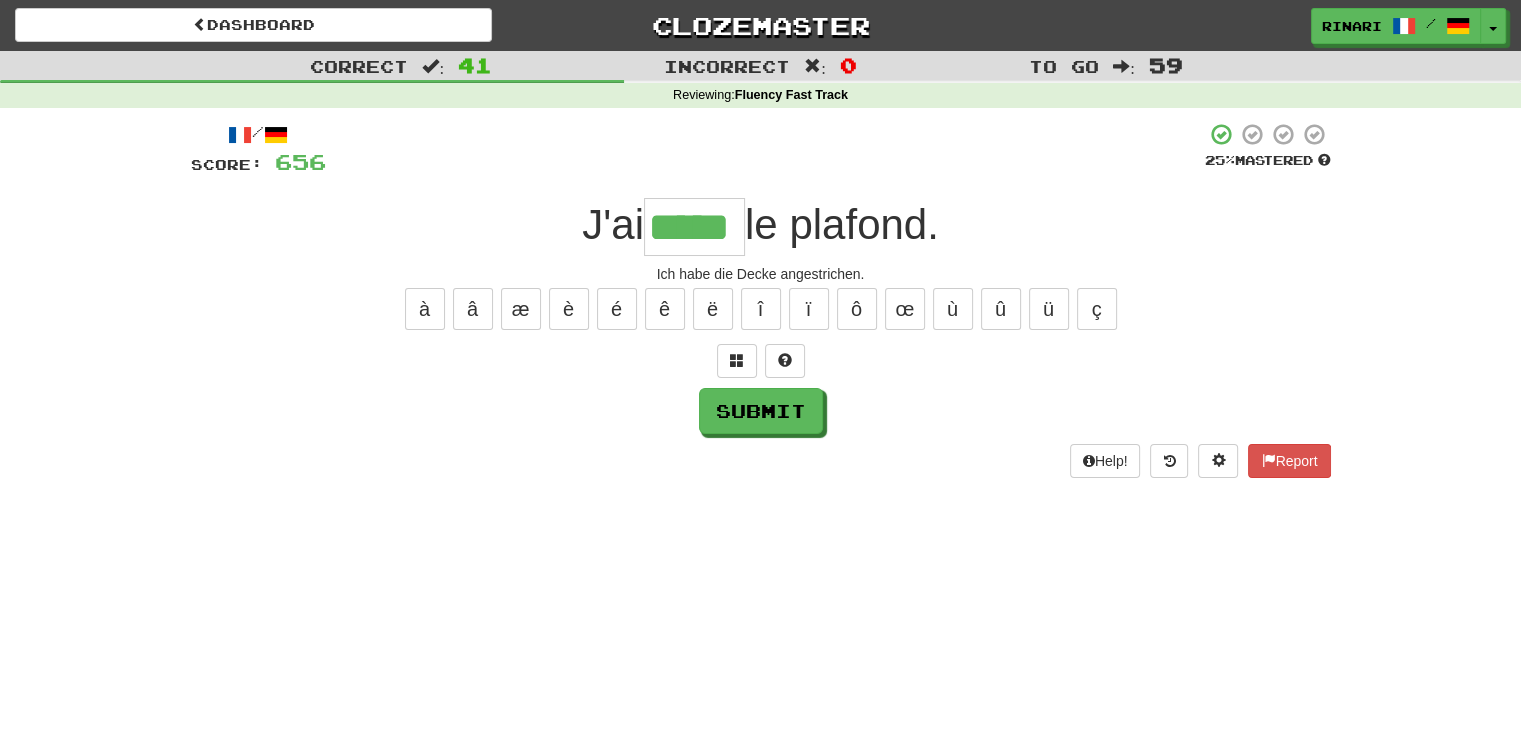 type on "*****" 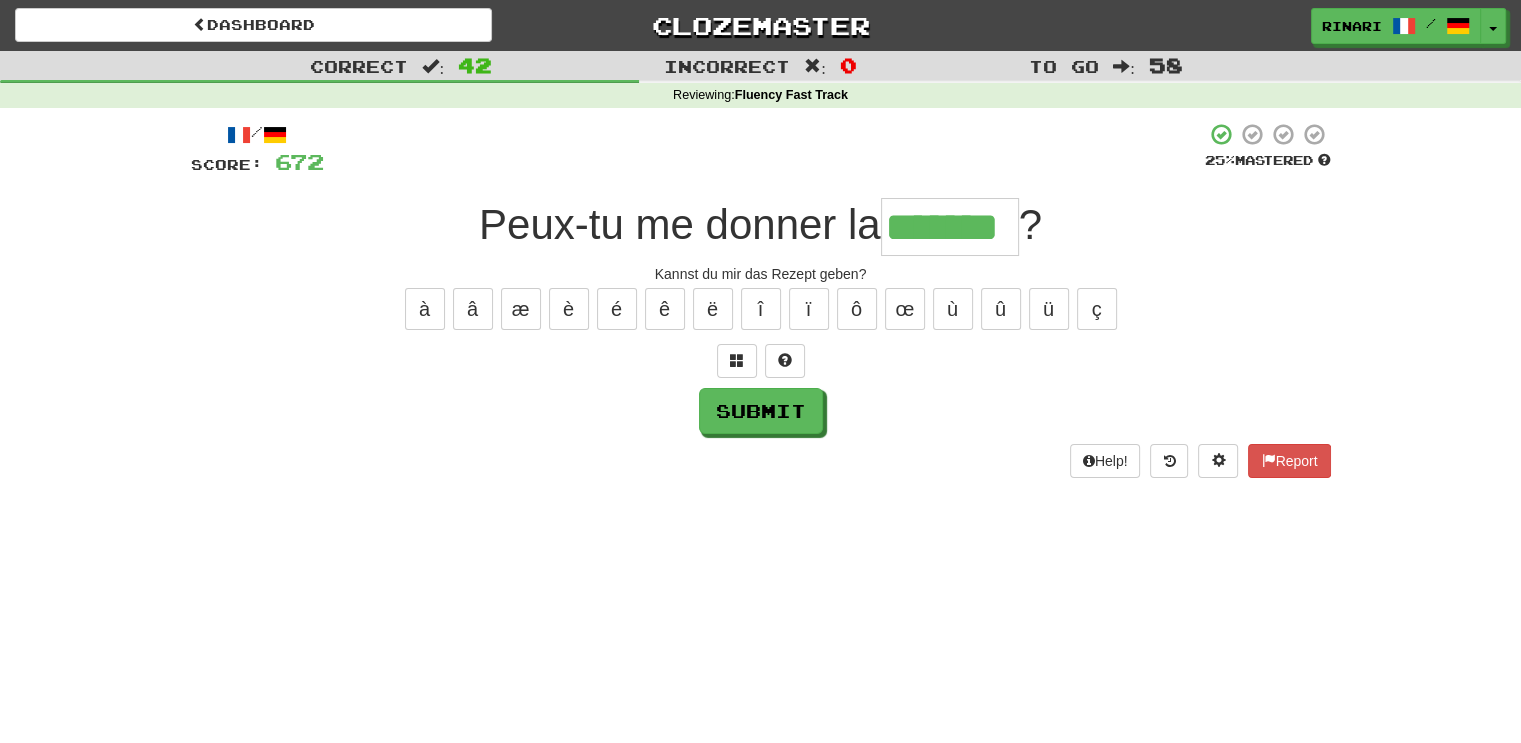 type on "*******" 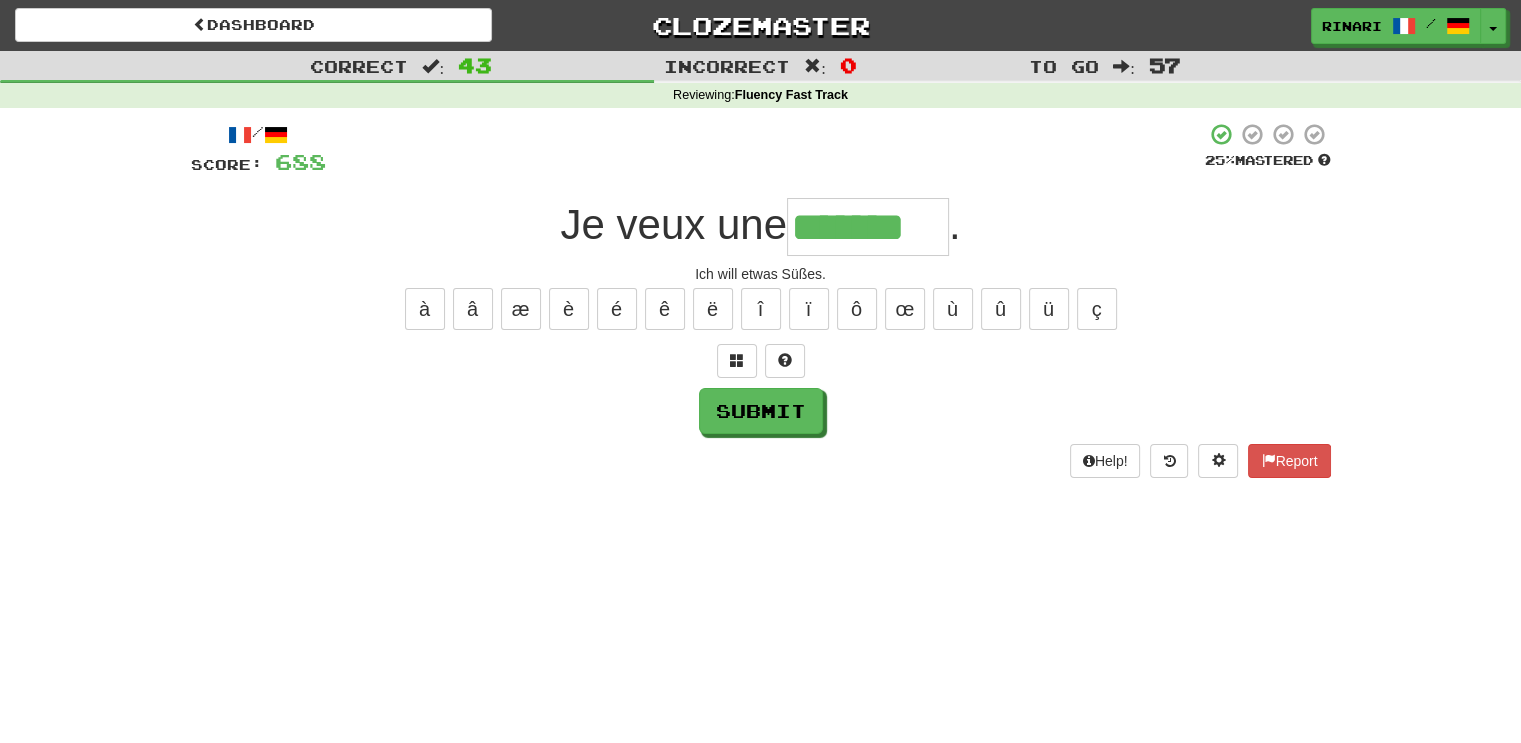 type on "*******" 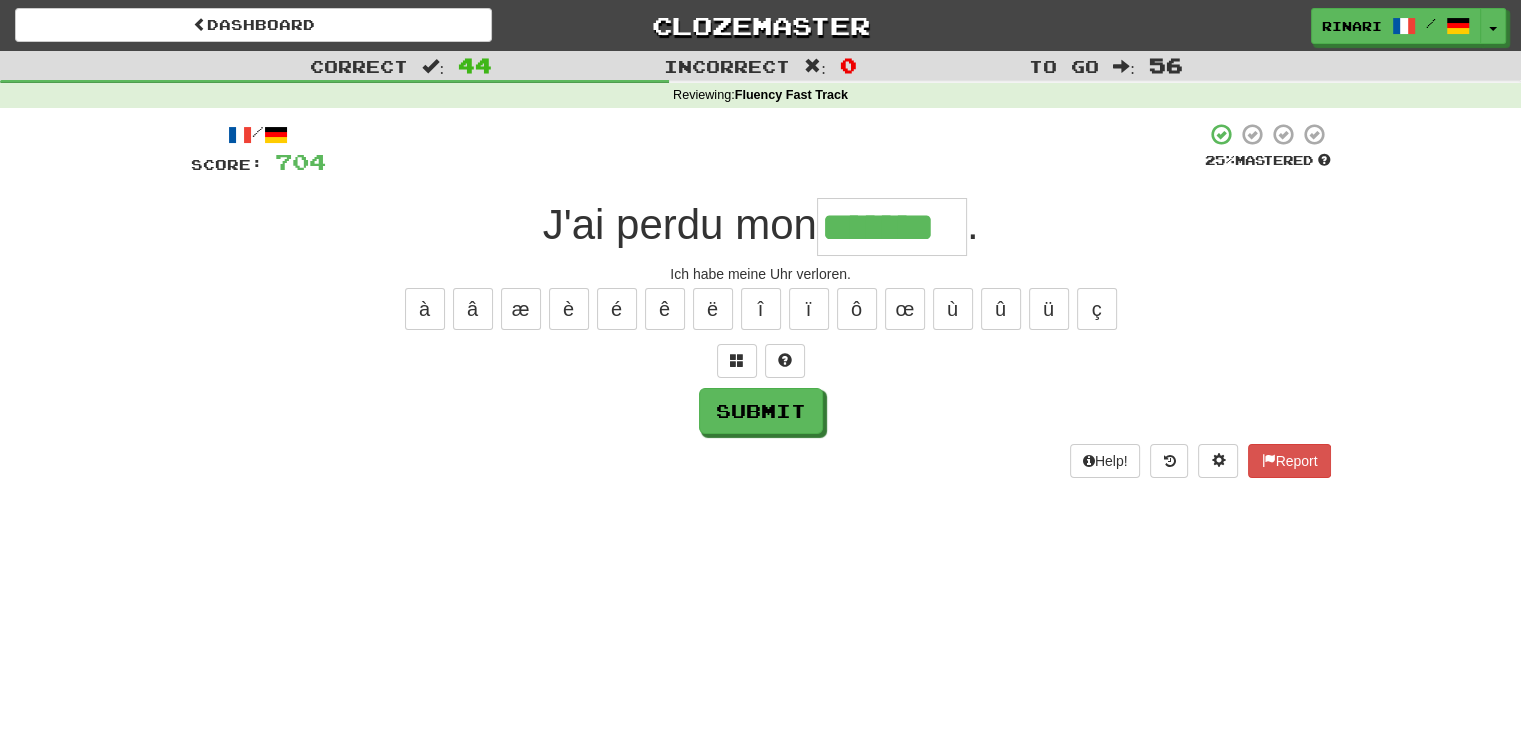 type on "*******" 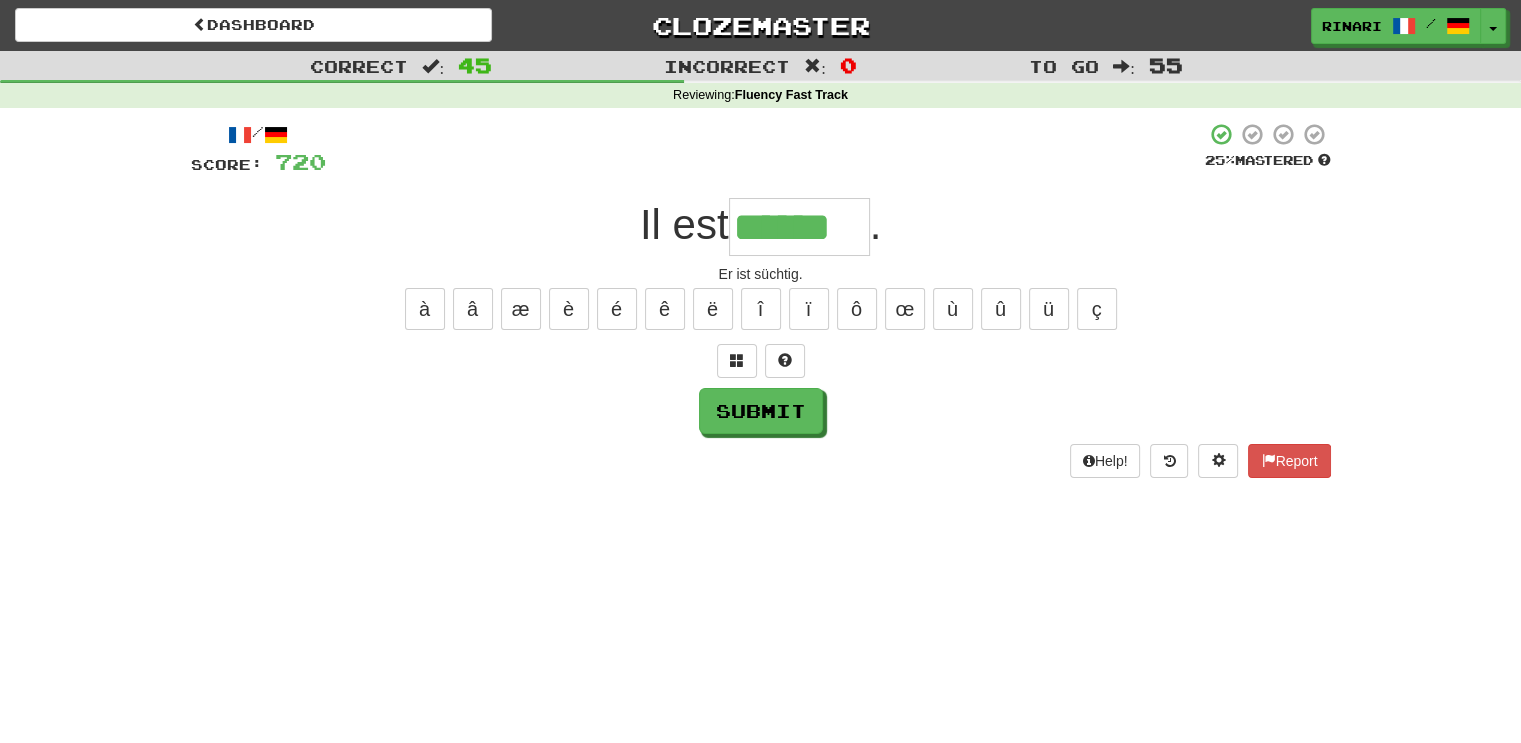 type on "******" 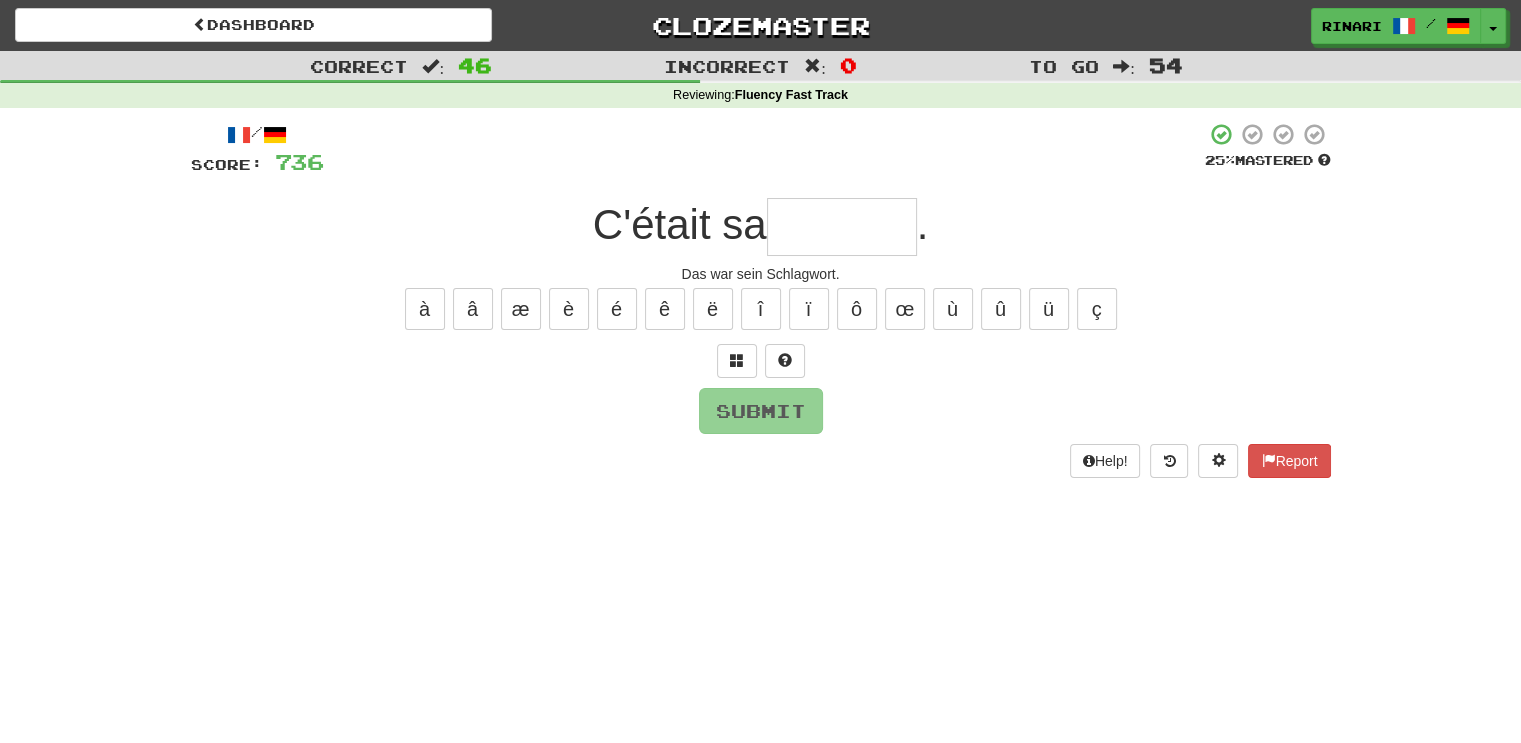 type on "*" 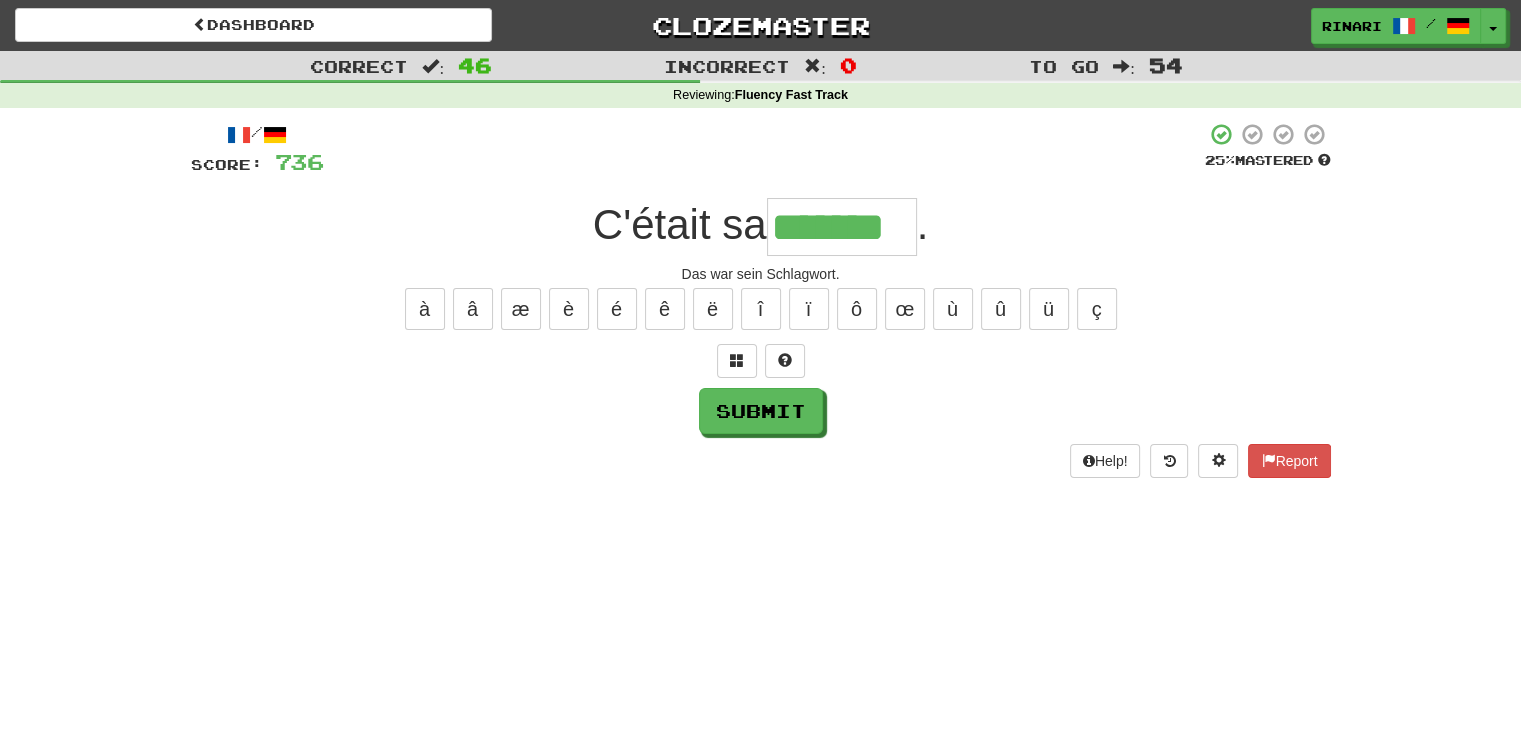 type on "*******" 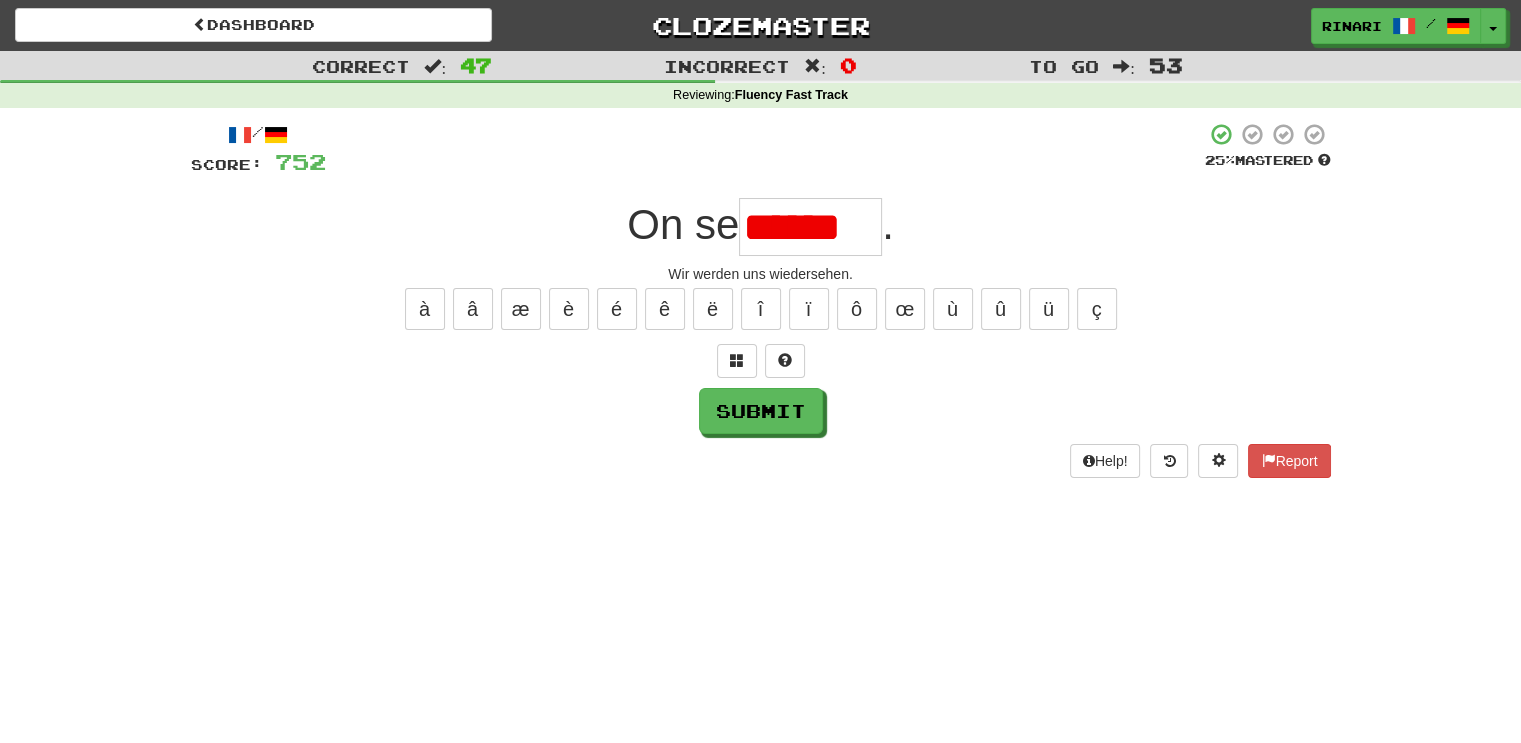 scroll, scrollTop: 0, scrollLeft: 0, axis: both 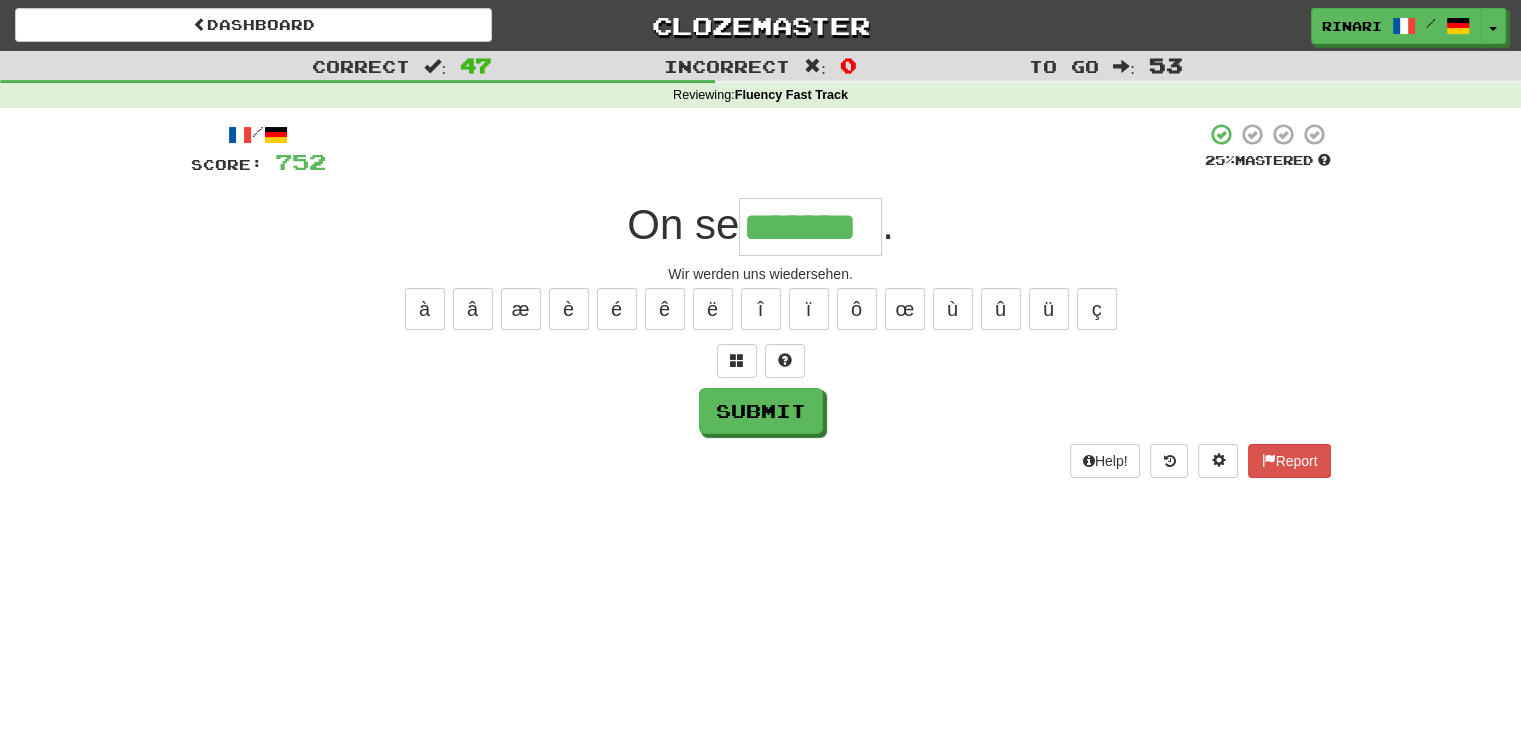 type on "*******" 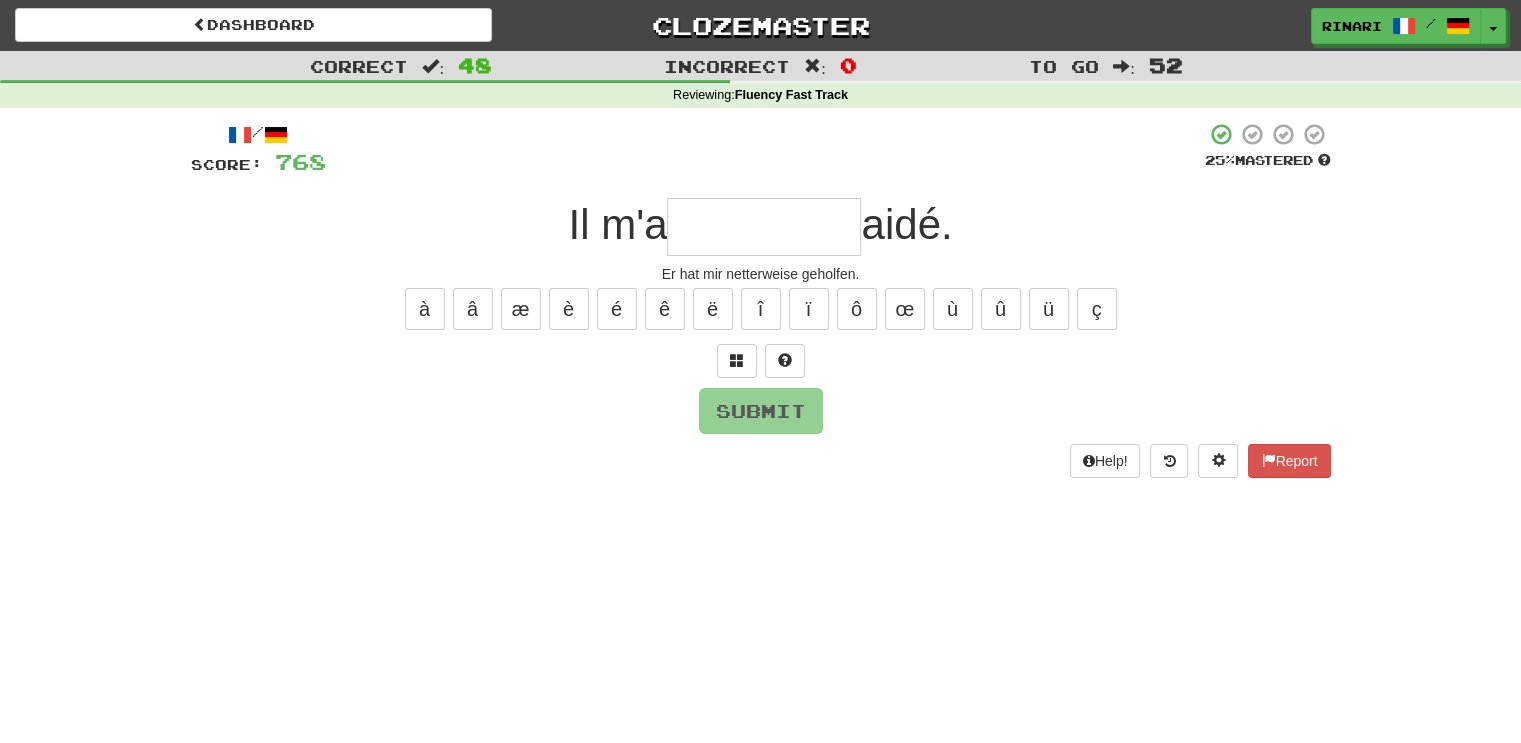 type on "*" 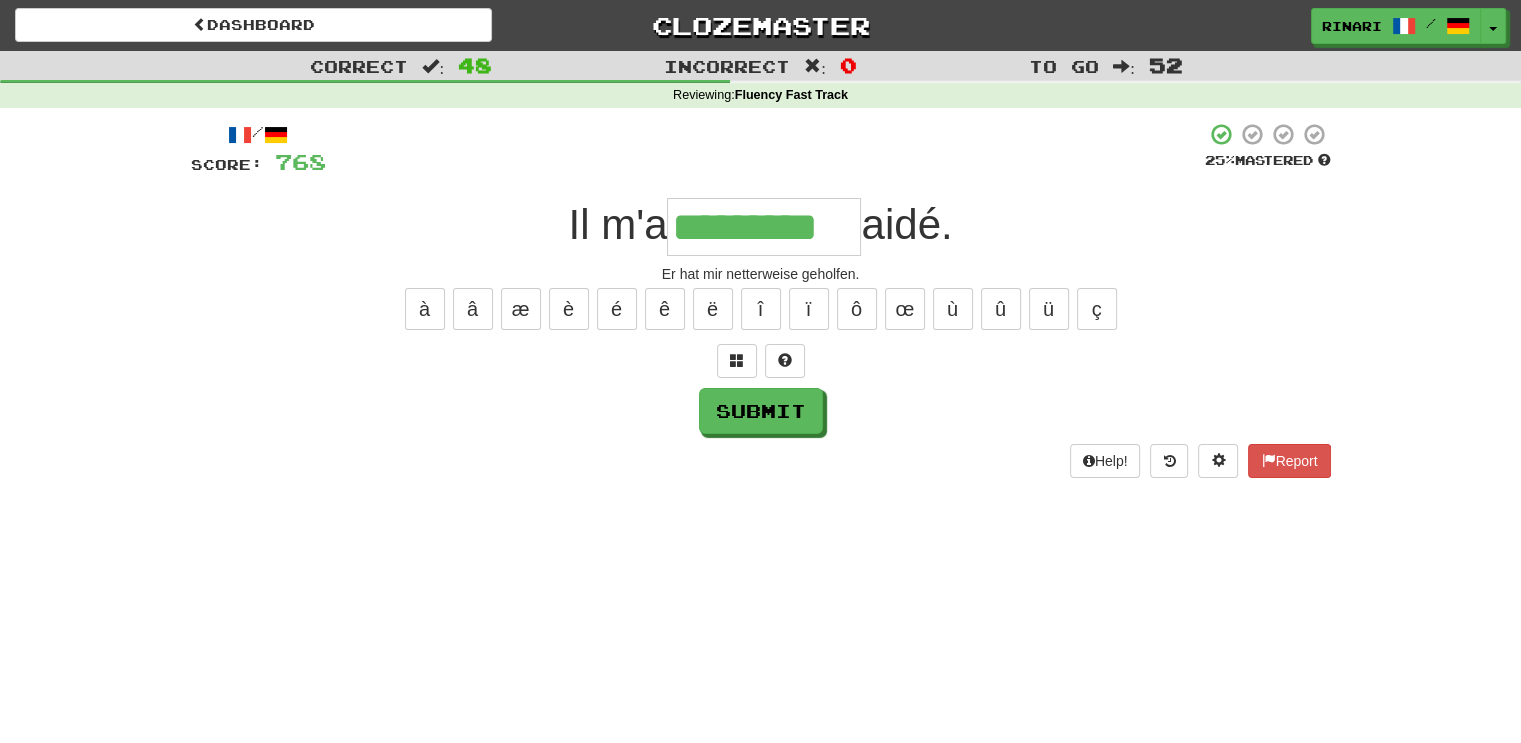 type on "*********" 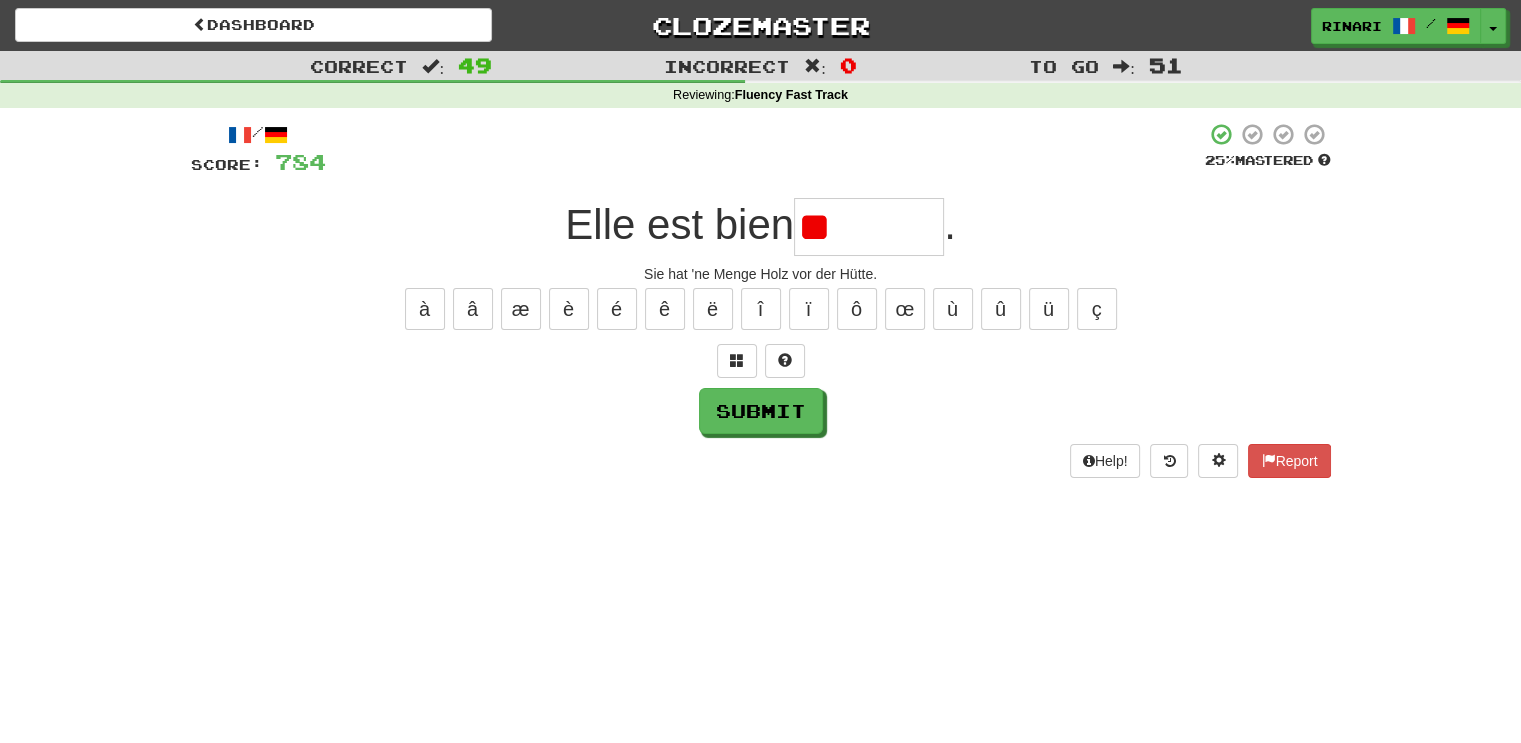 type on "*" 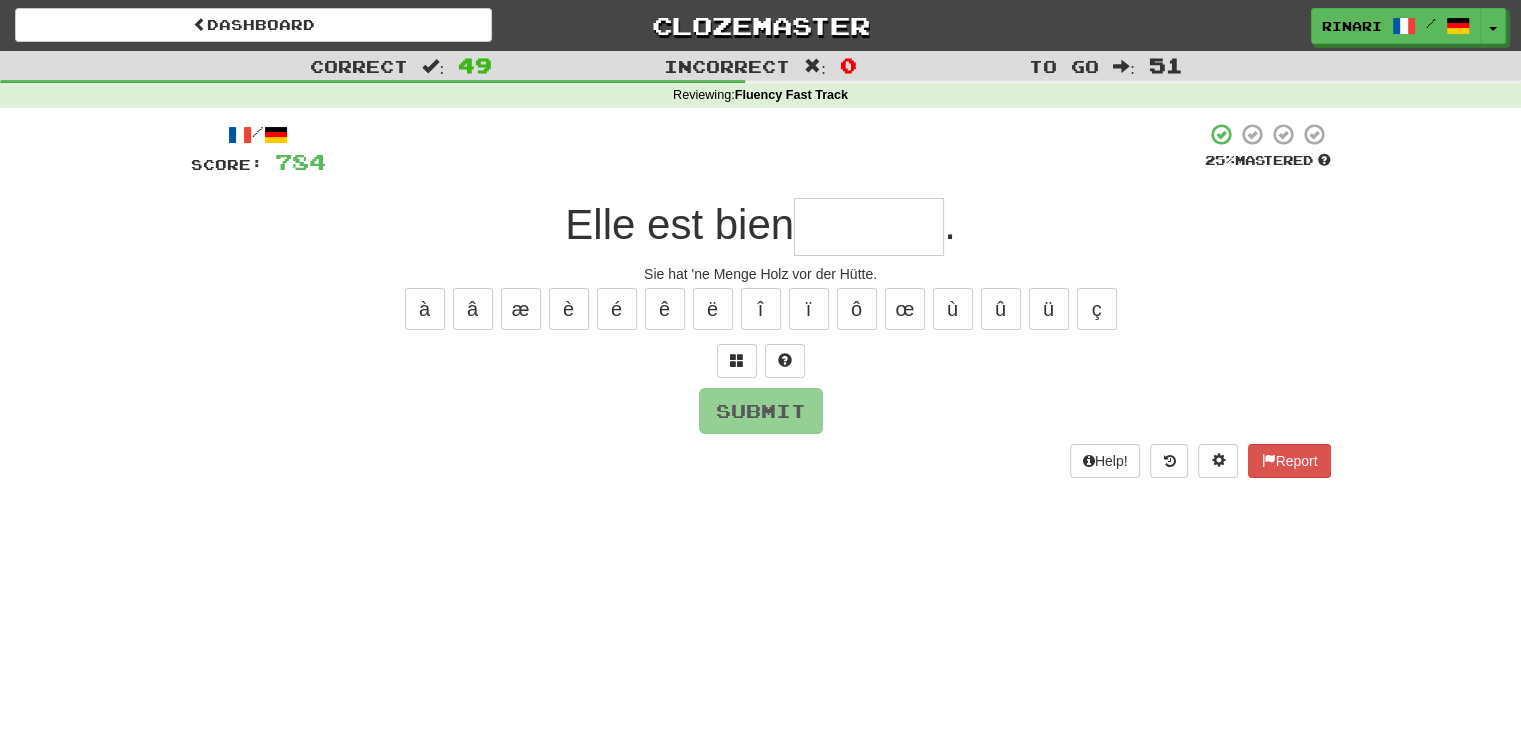 type on "*" 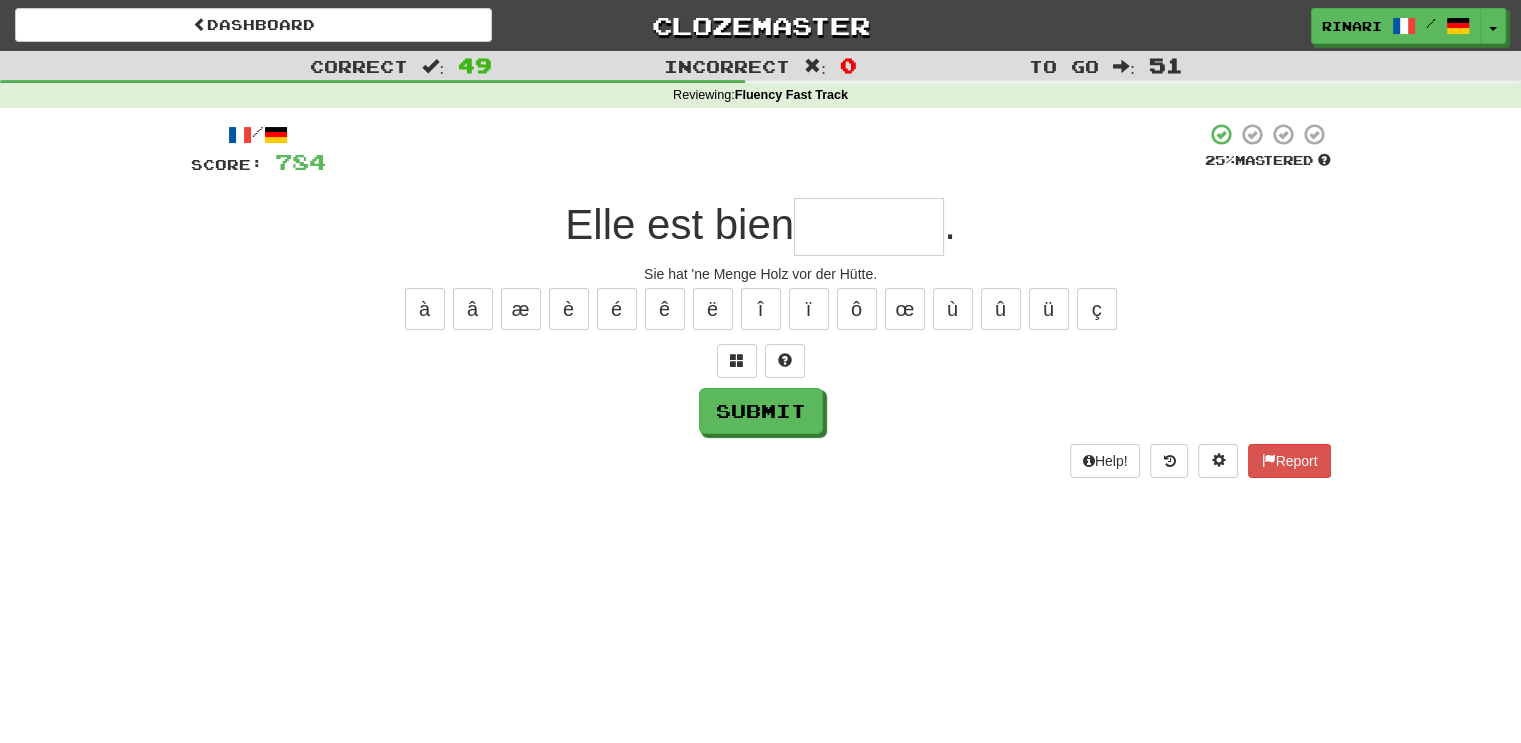 type on "*" 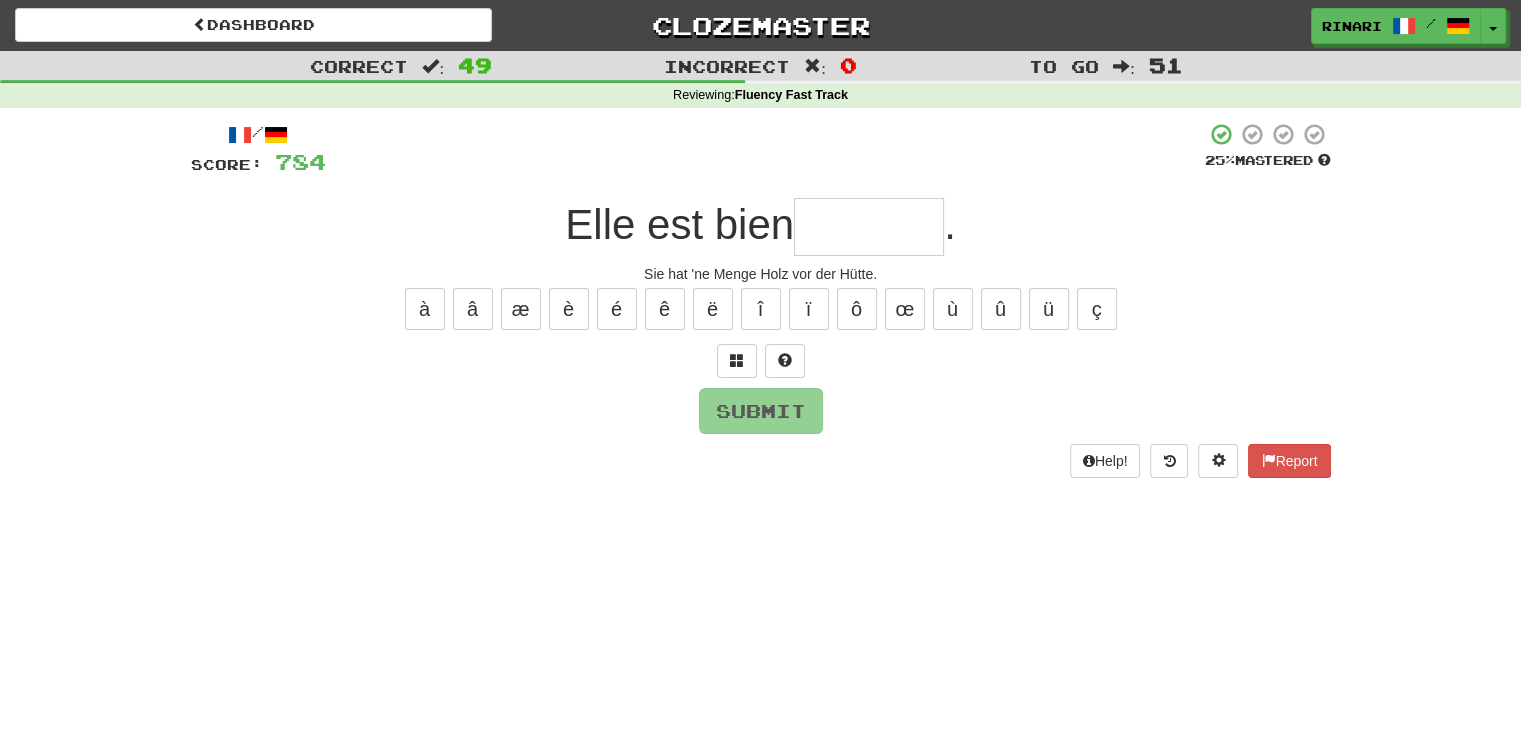 type on "*" 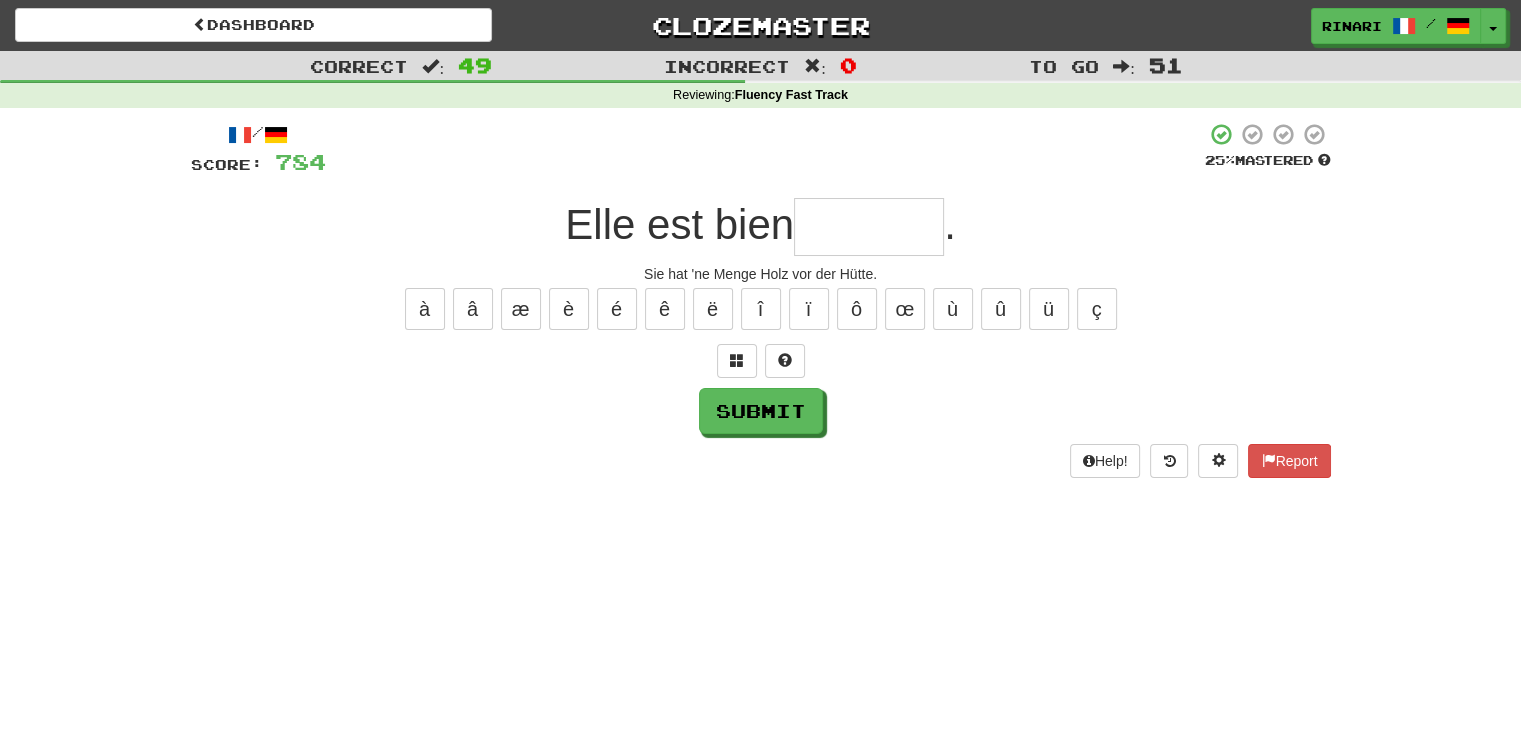 type on "*" 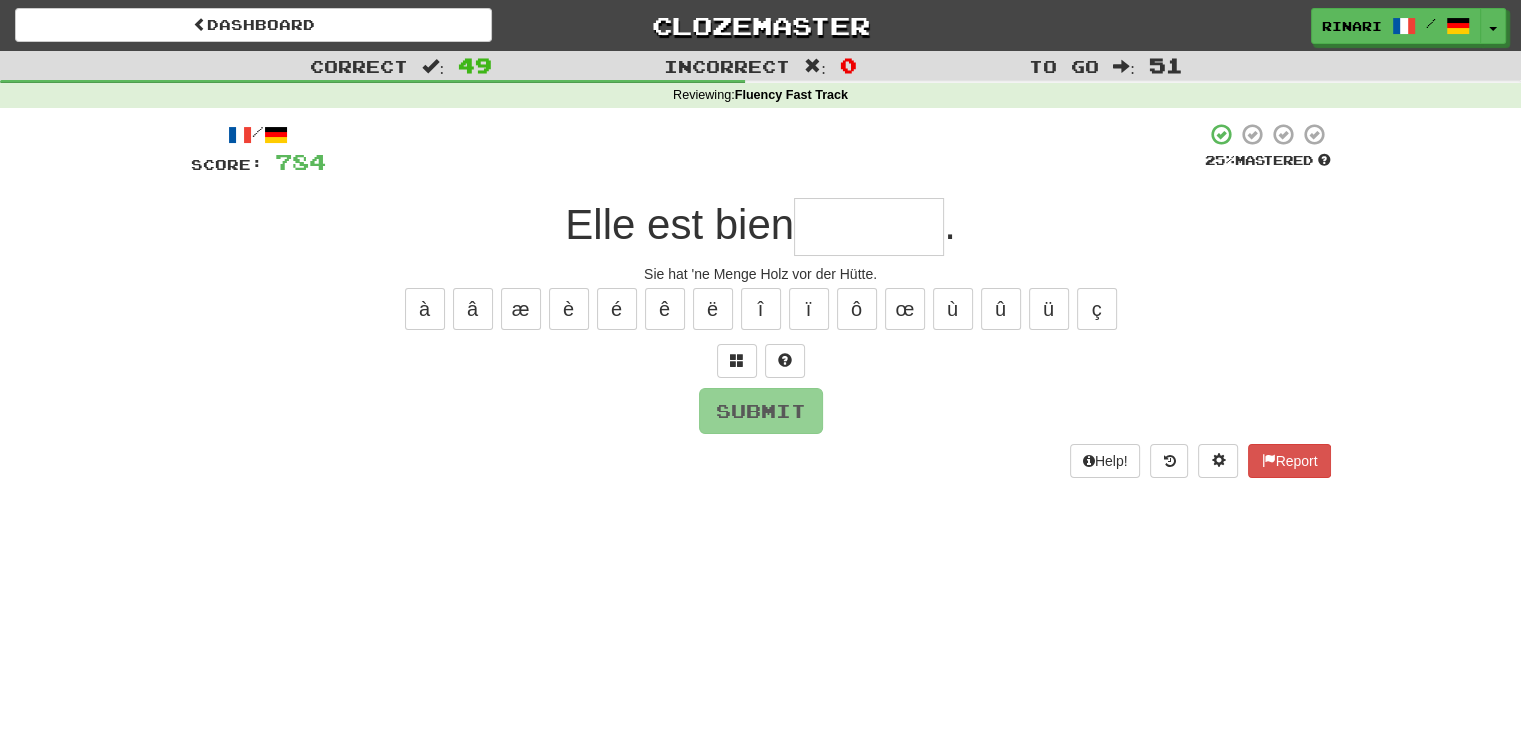 type on "*" 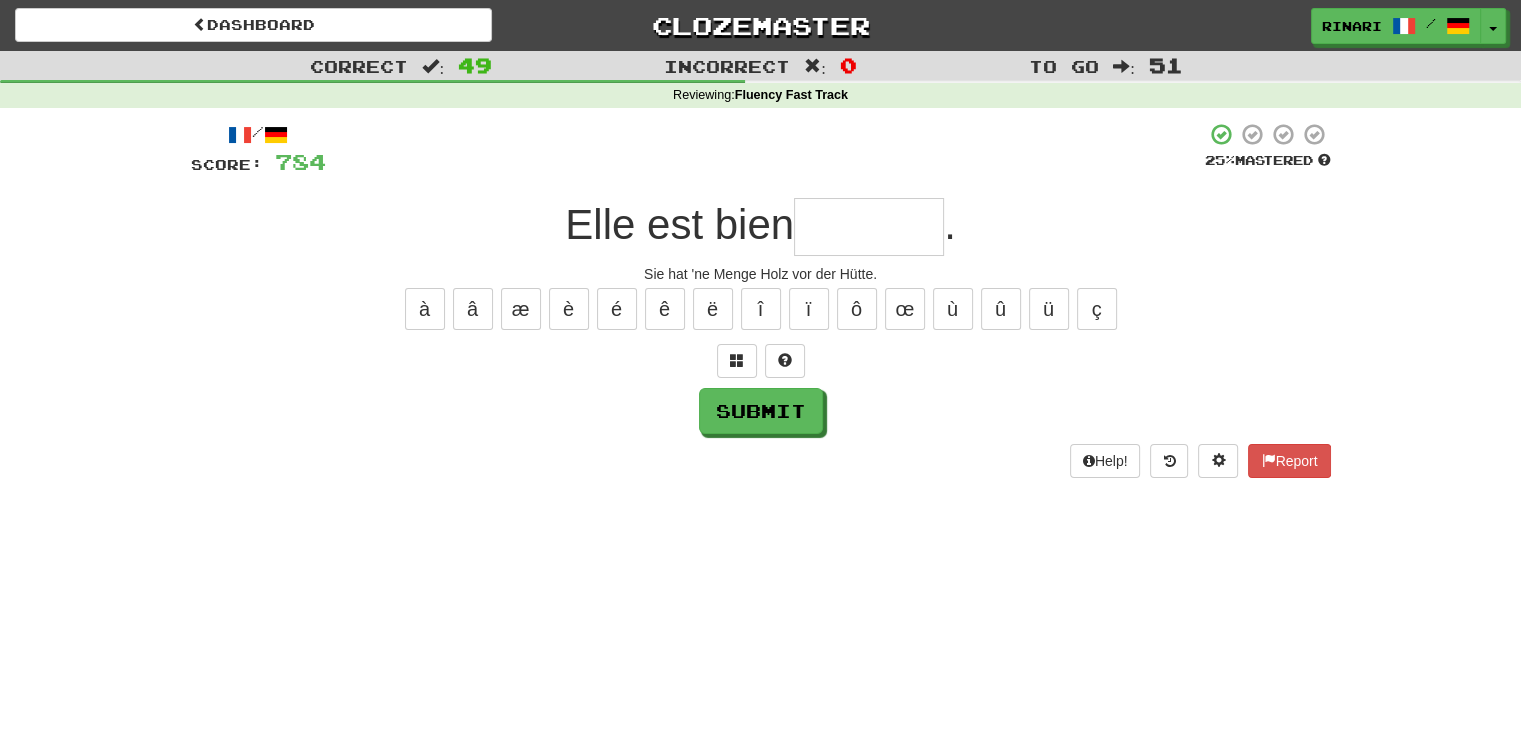 type on "*" 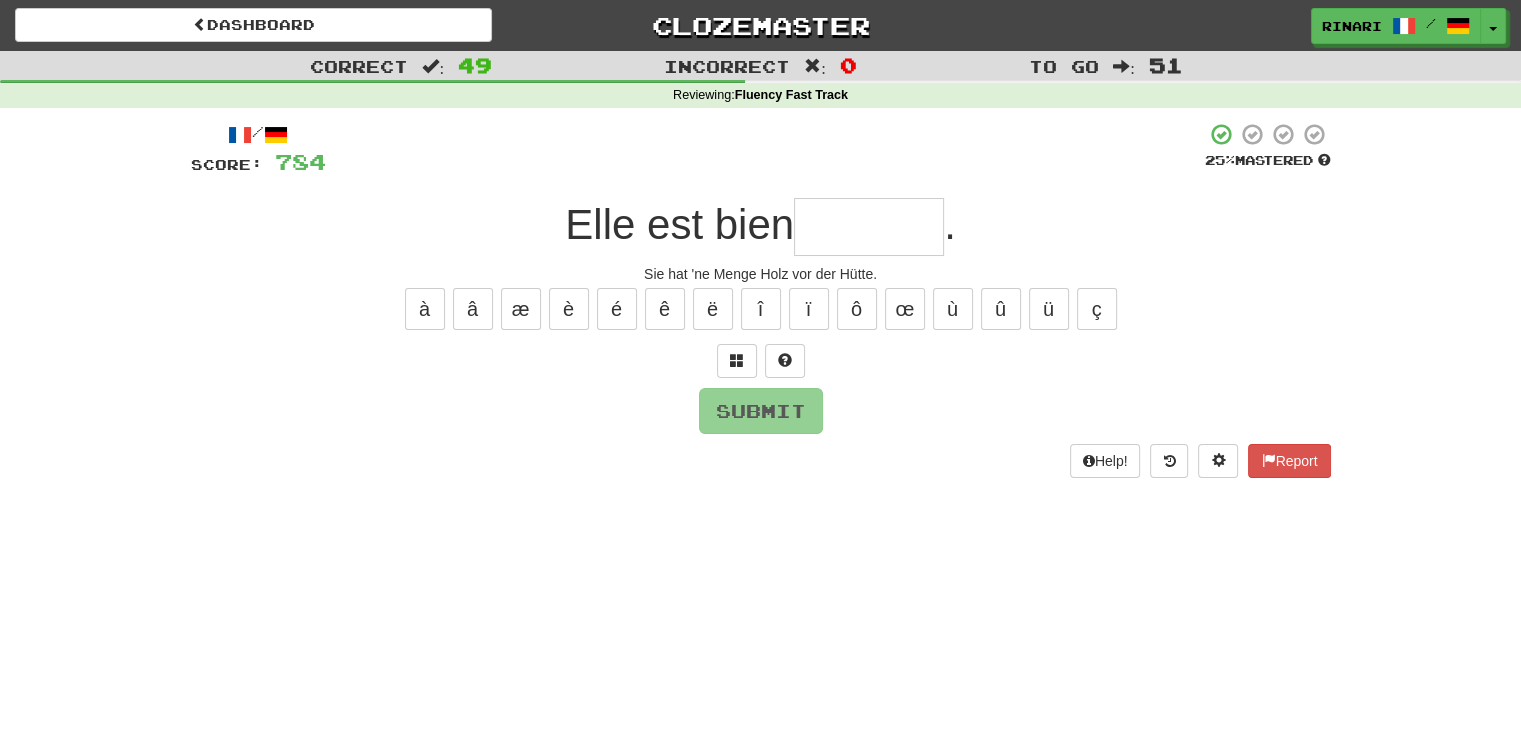 type on "*" 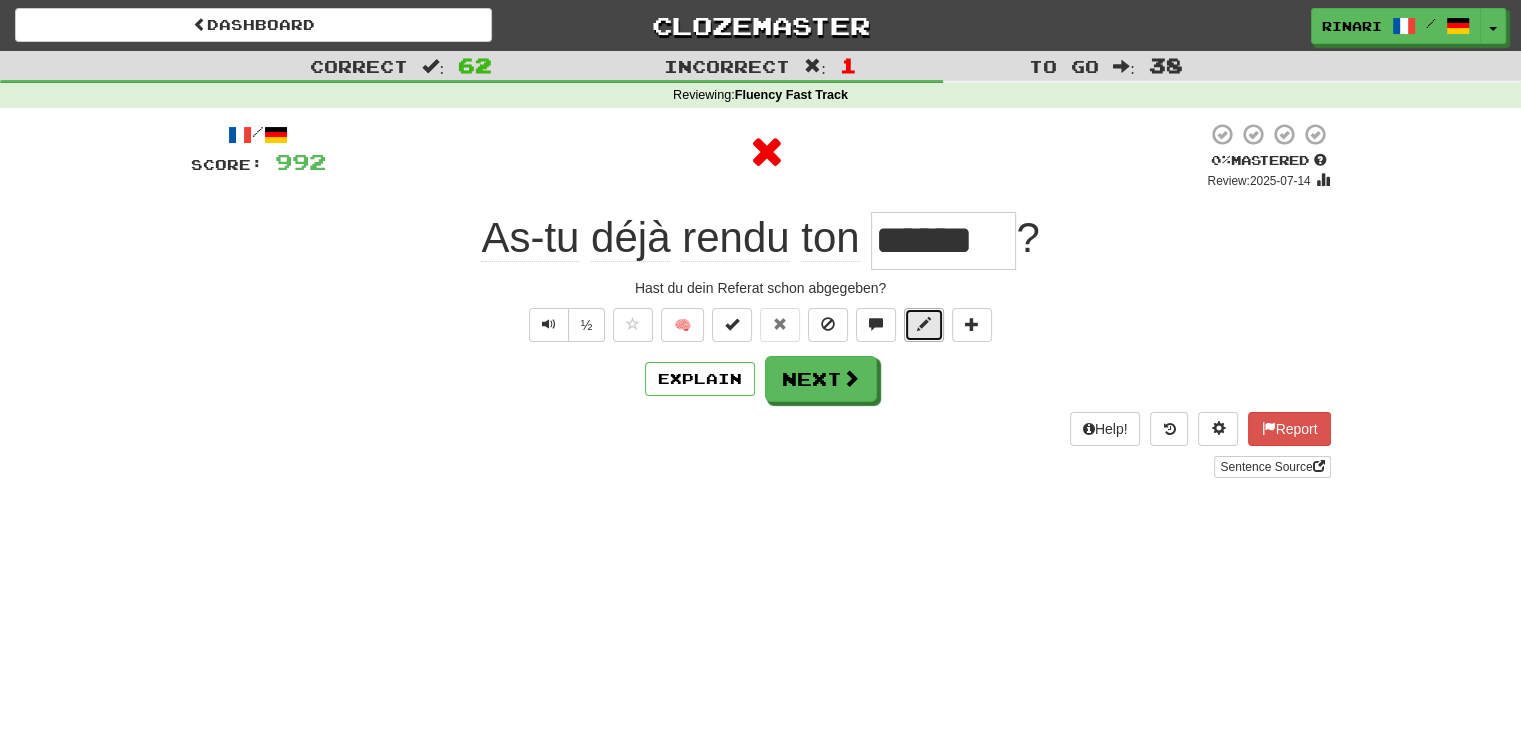 click at bounding box center (924, 325) 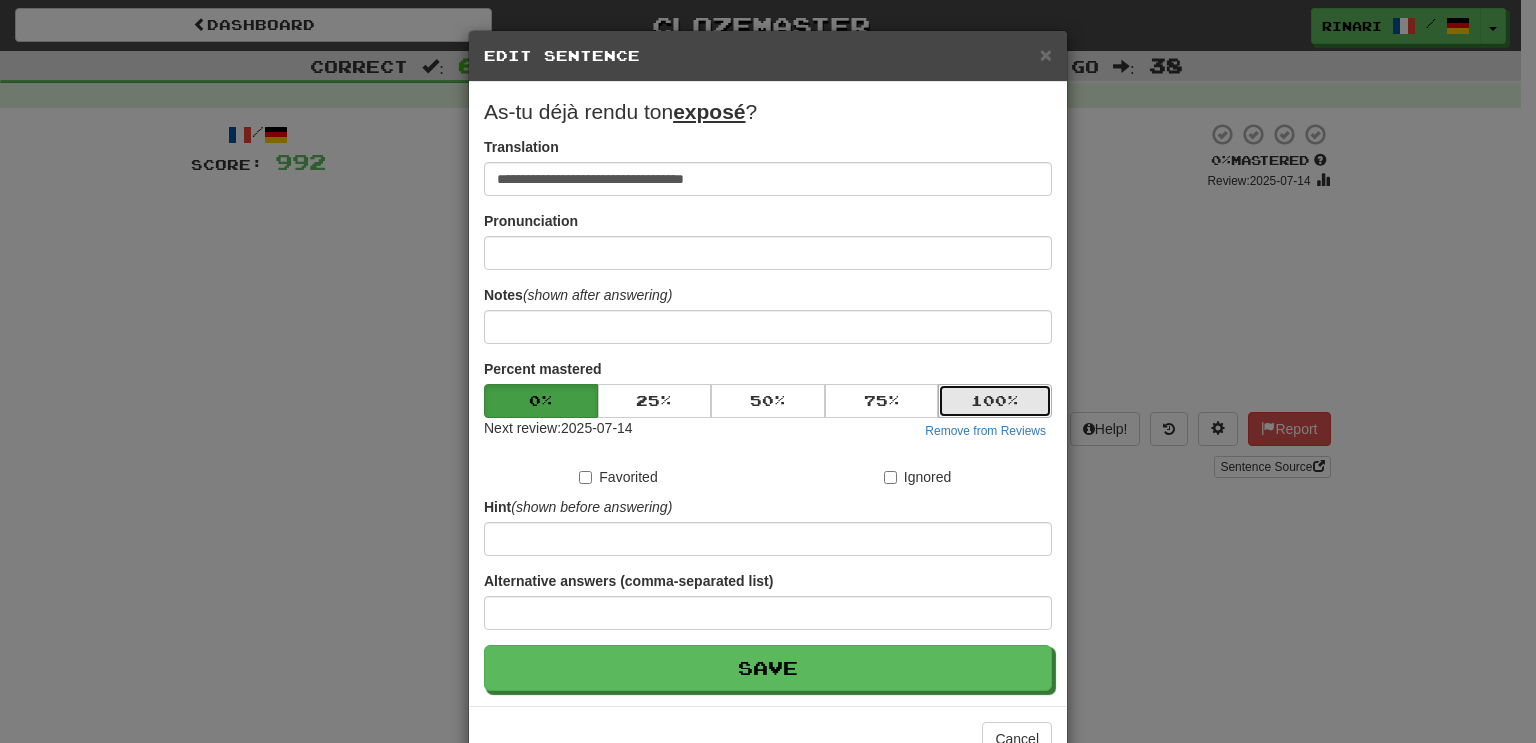 click on "100 %" at bounding box center [995, 401] 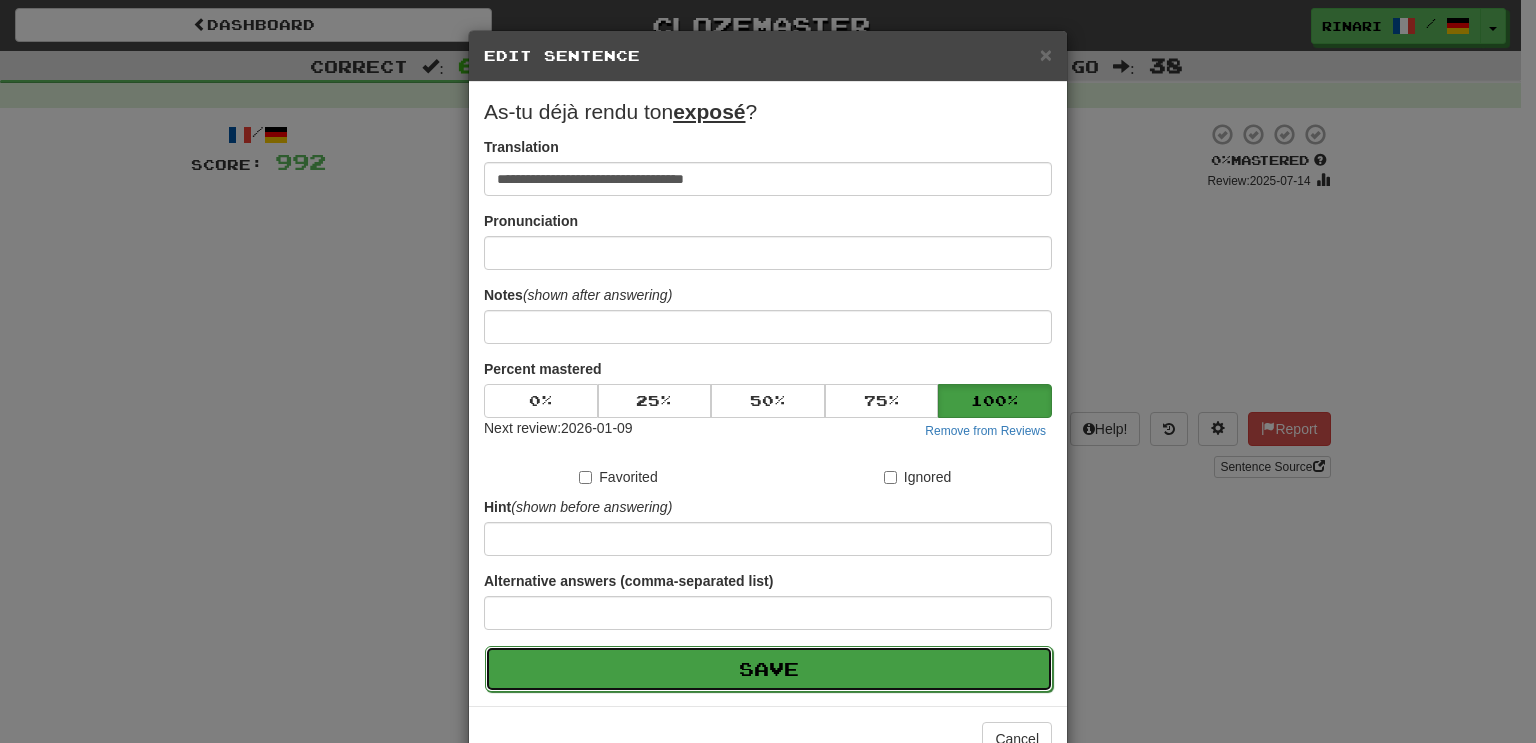 click on "Save" at bounding box center [769, 669] 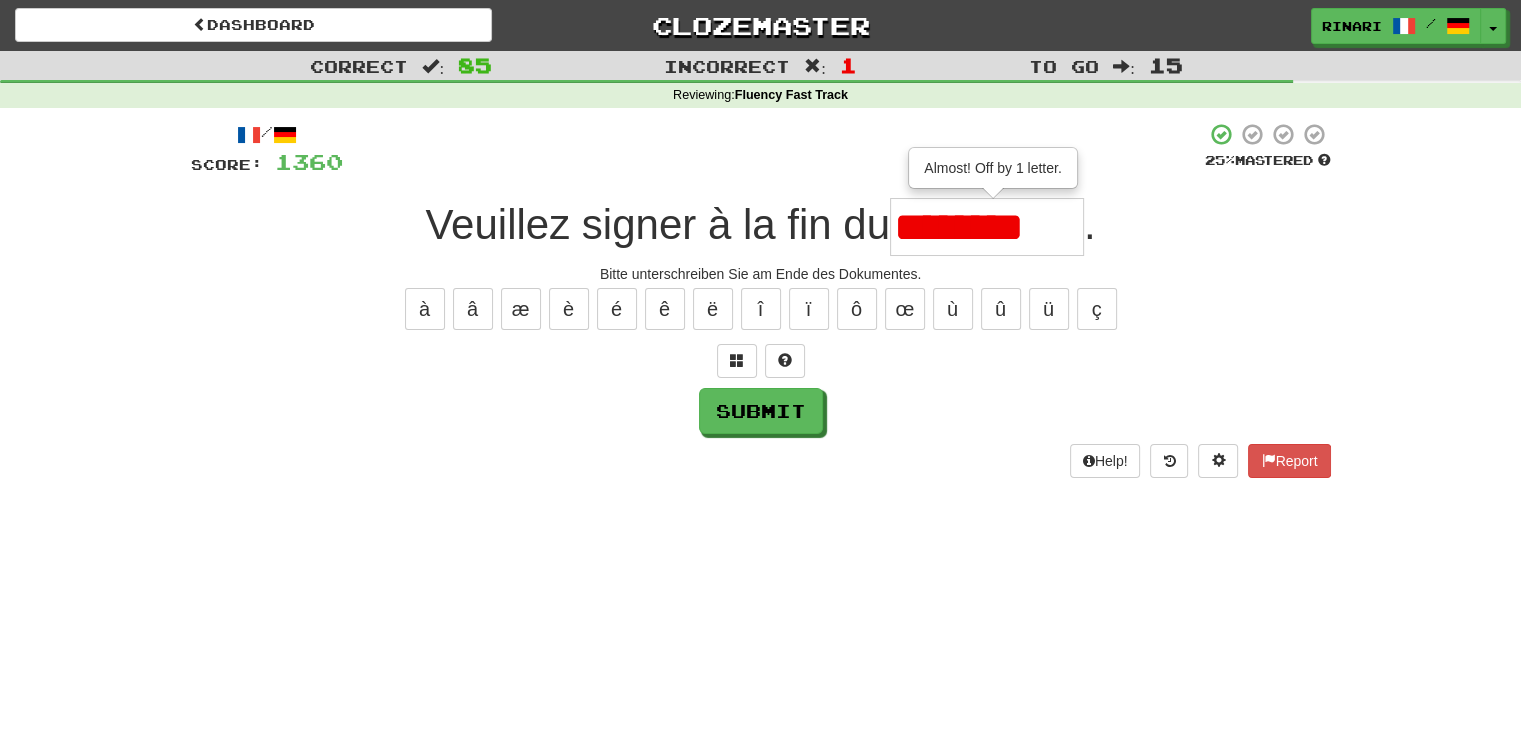 scroll, scrollTop: 0, scrollLeft: 0, axis: both 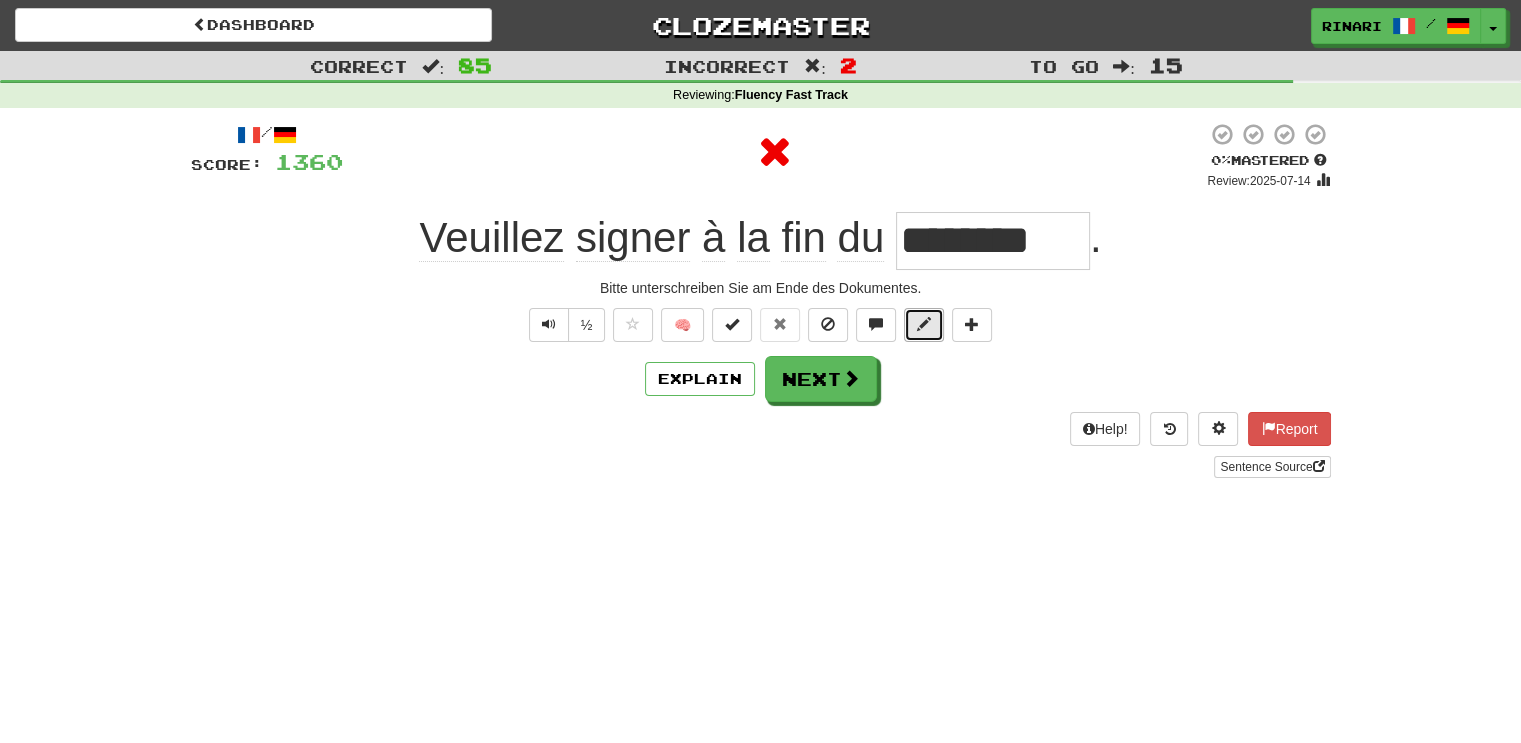 click at bounding box center [924, 324] 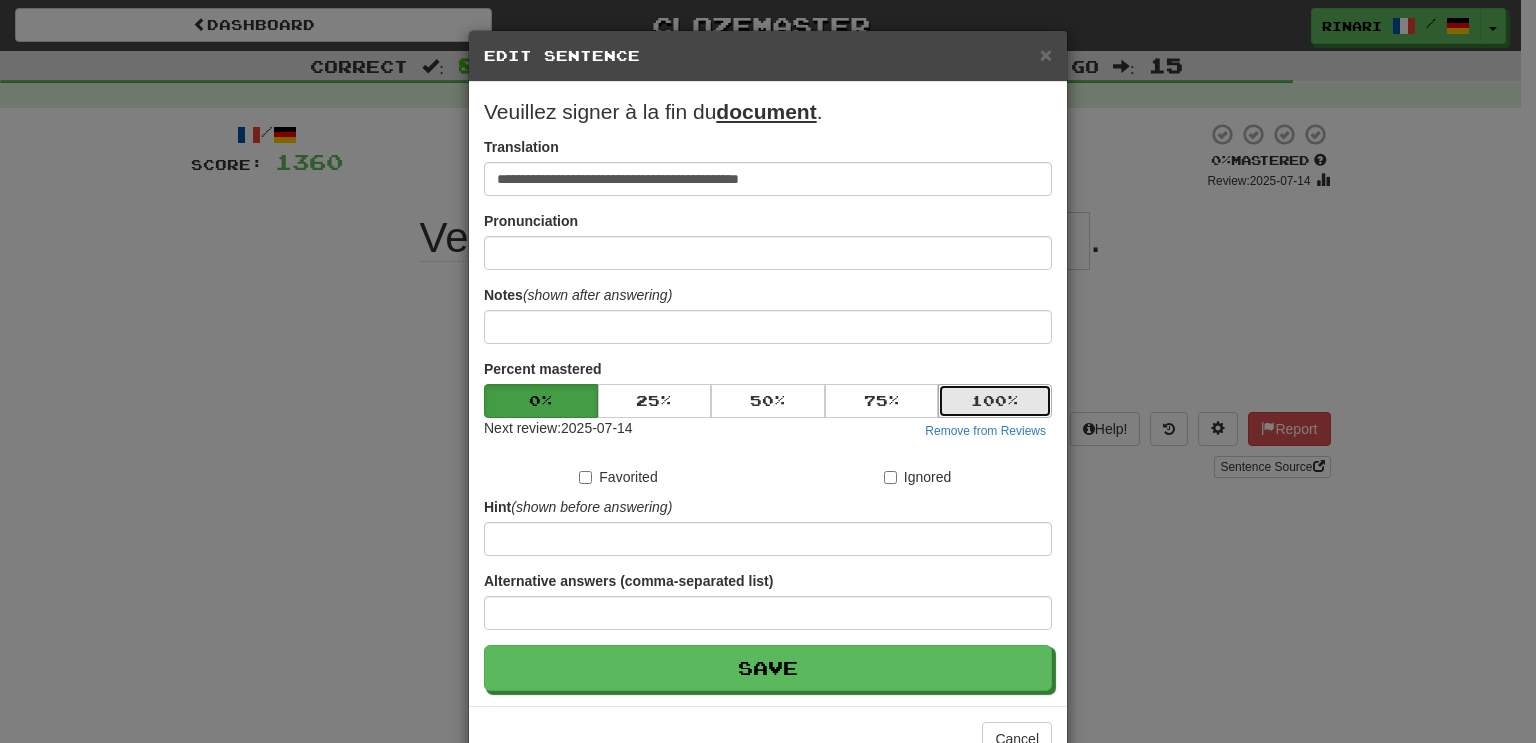 click on "100 %" at bounding box center (995, 401) 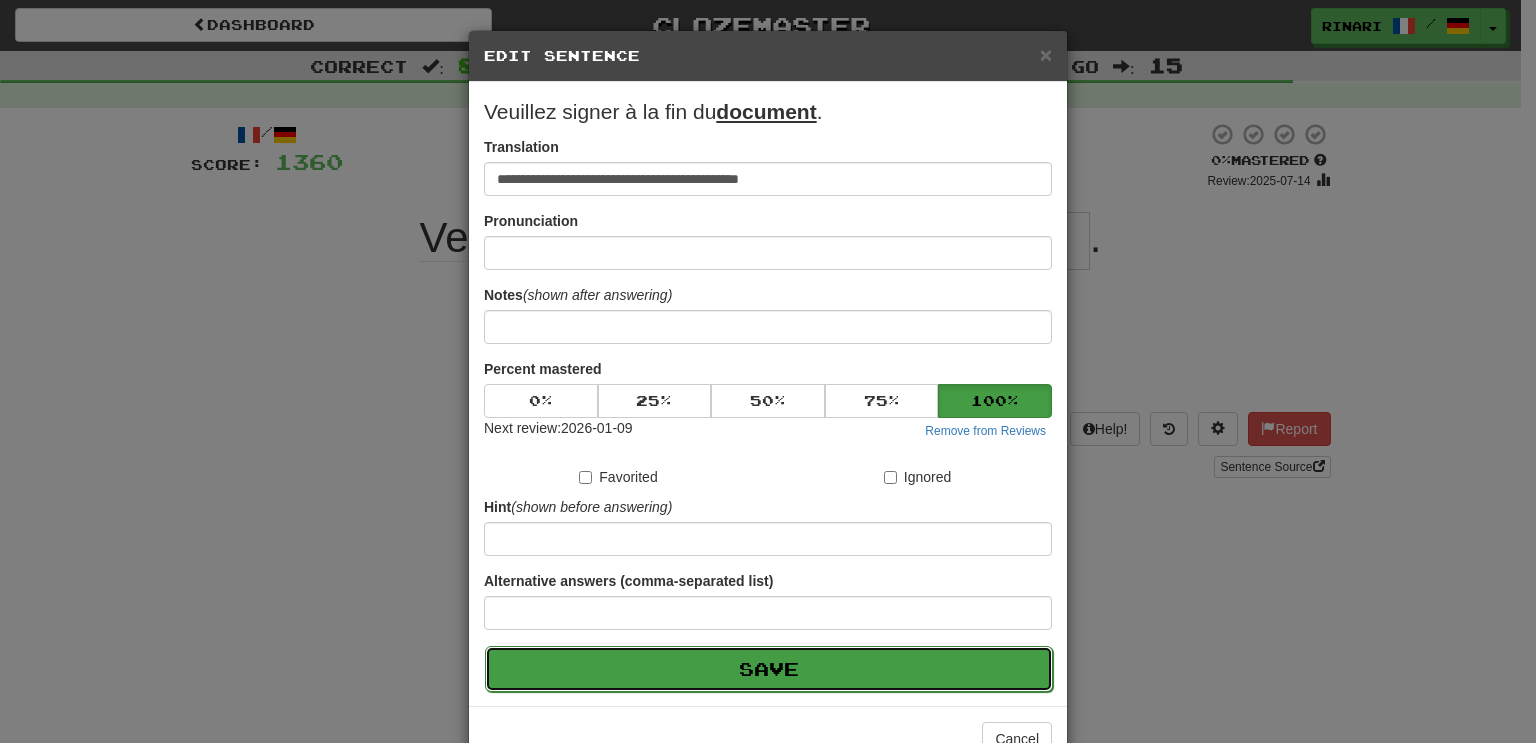 click on "Save" at bounding box center [769, 669] 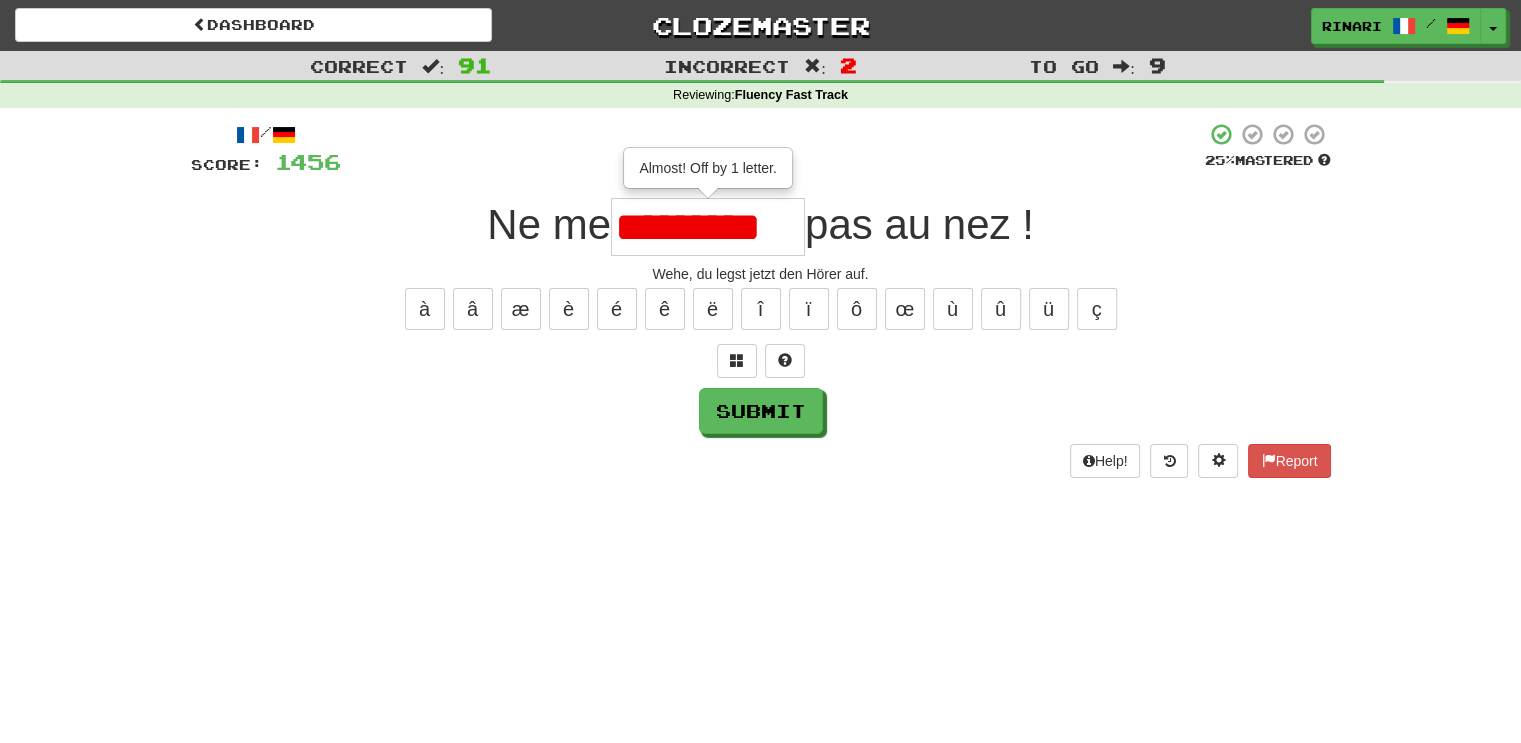 scroll, scrollTop: 0, scrollLeft: 0, axis: both 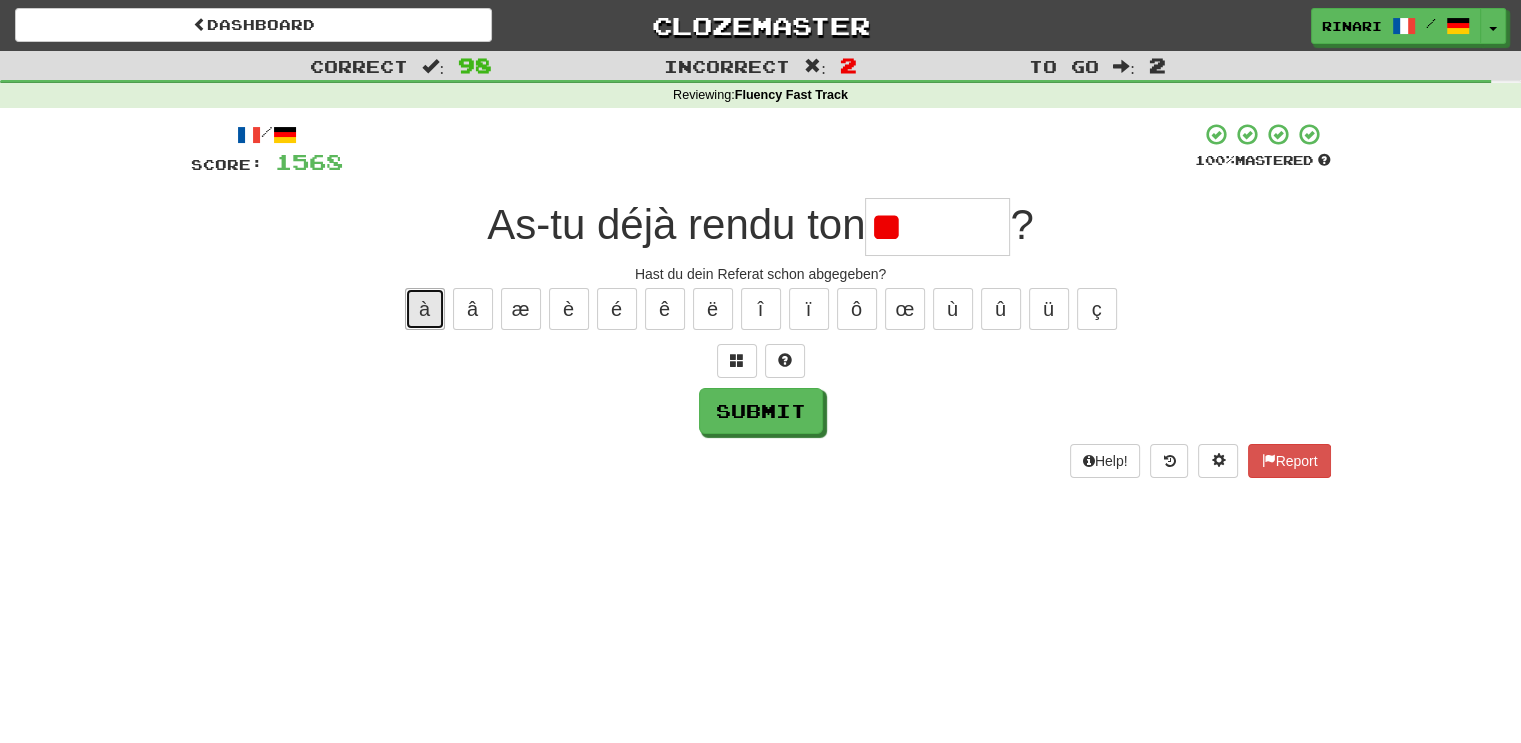 click on "à" at bounding box center (425, 309) 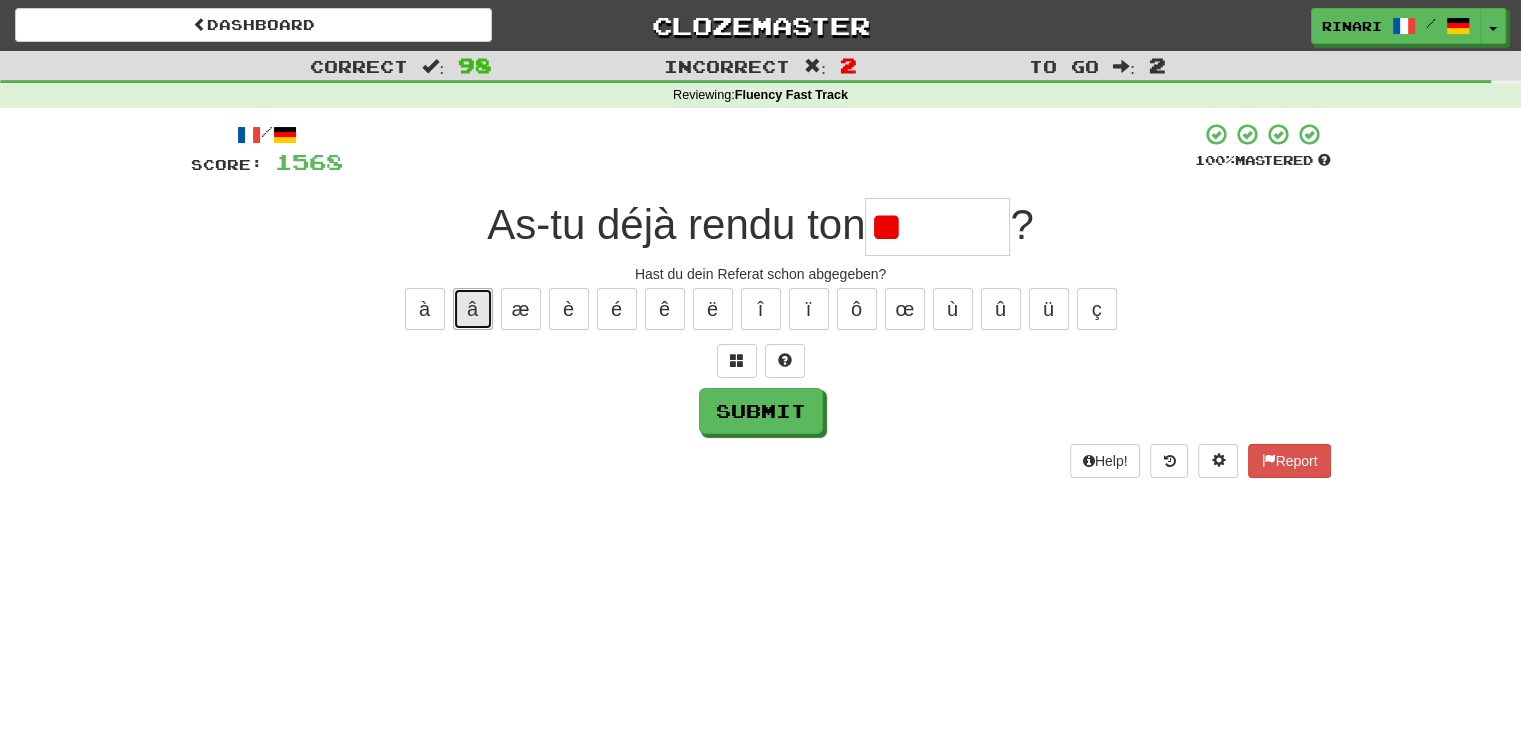 click on "â" at bounding box center (473, 309) 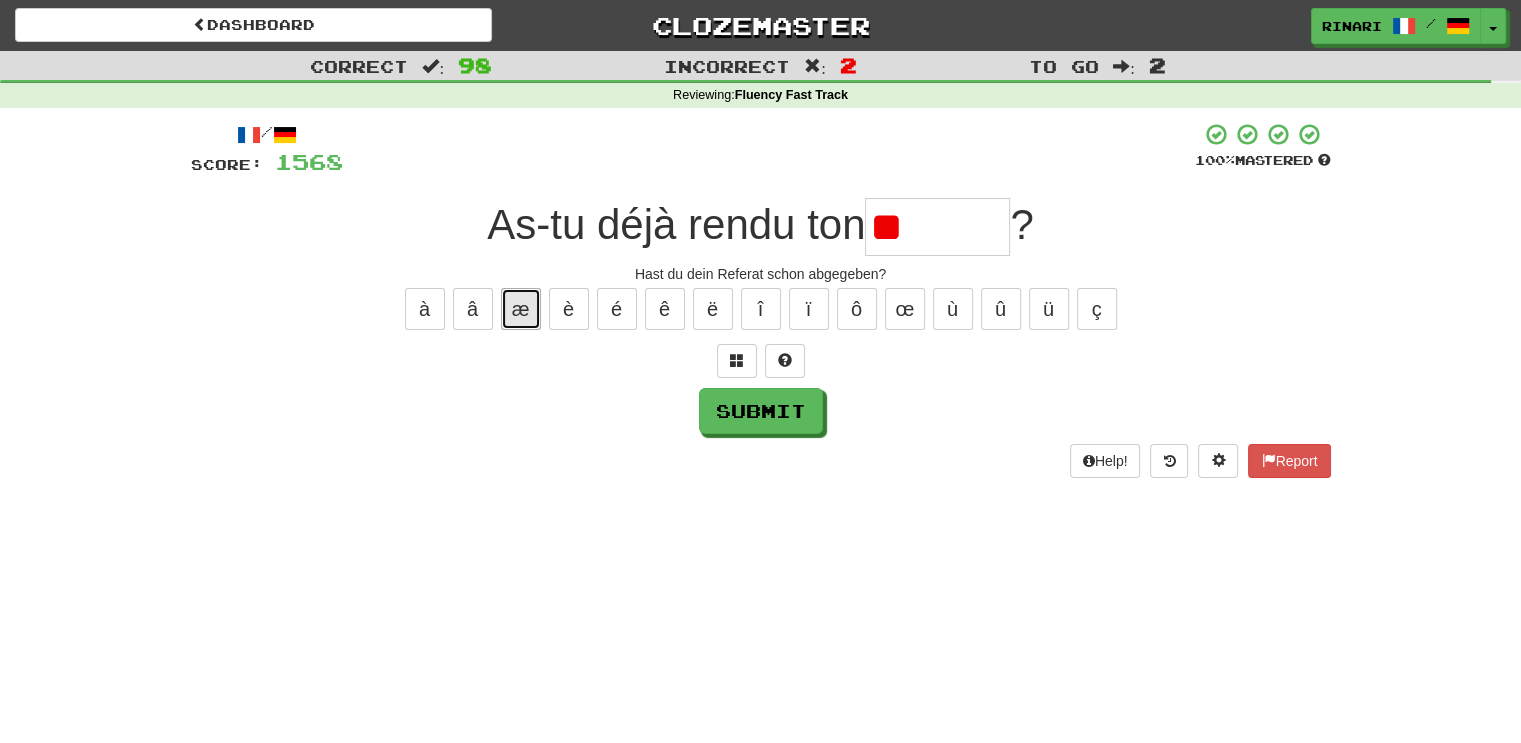 click on "æ" at bounding box center [521, 309] 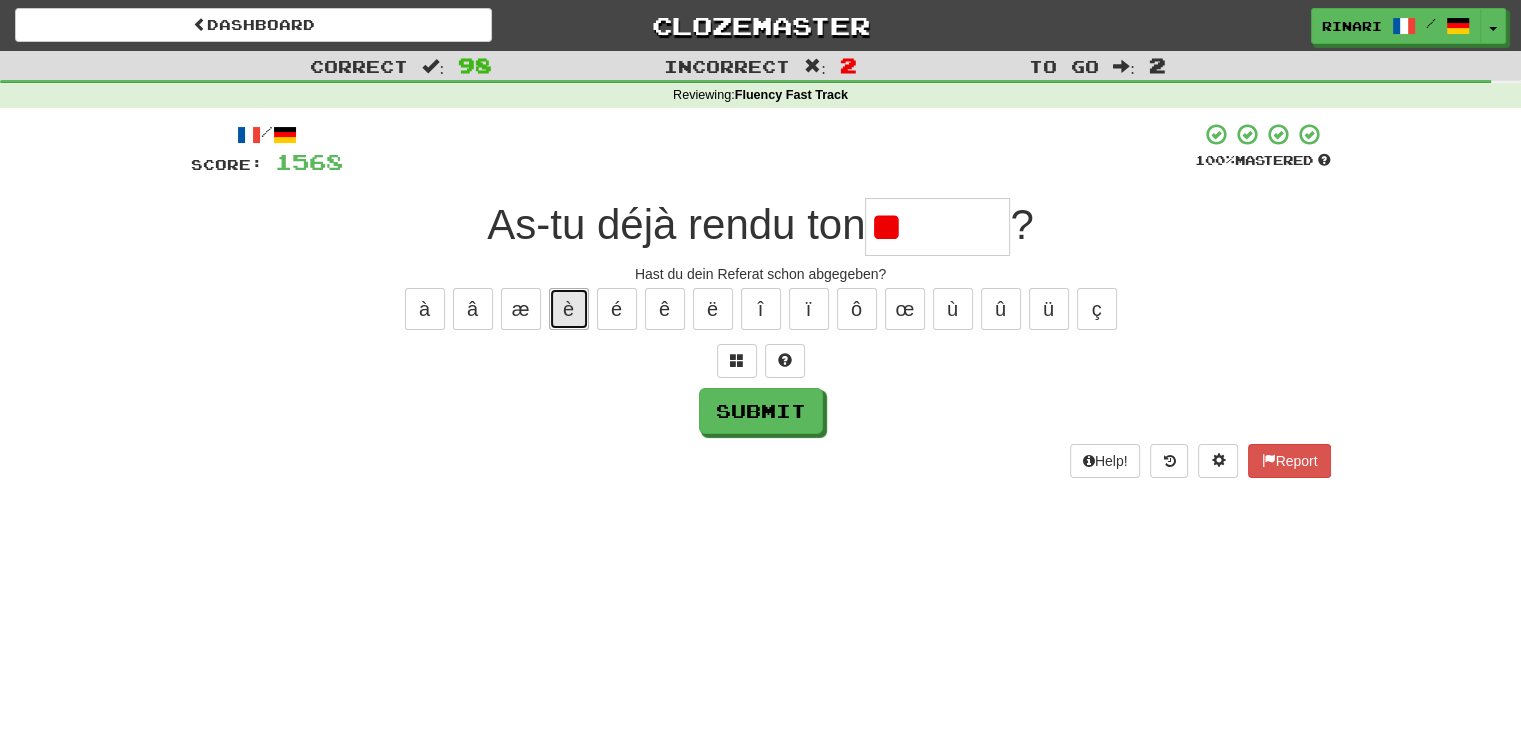 click on "è" at bounding box center (569, 309) 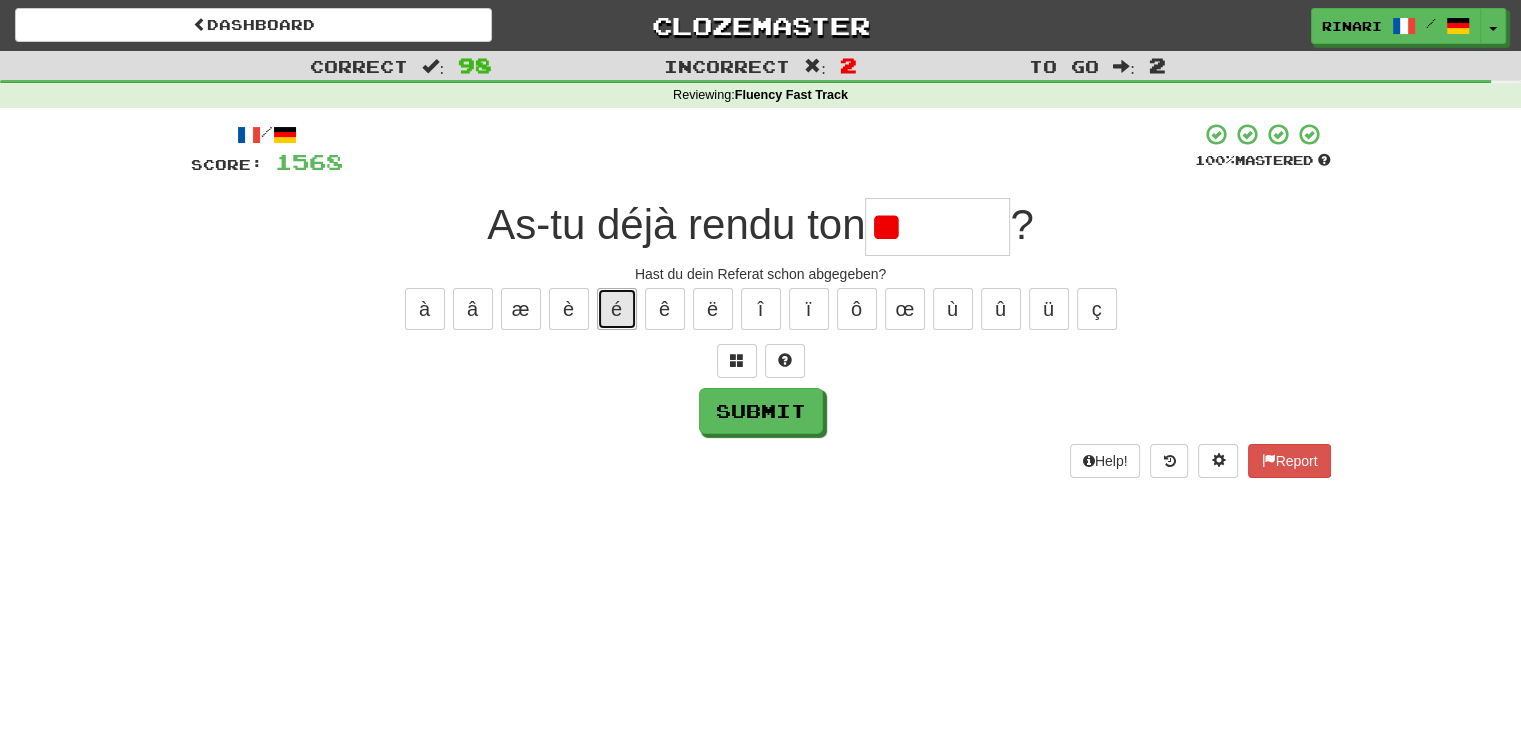 click on "é" at bounding box center (617, 309) 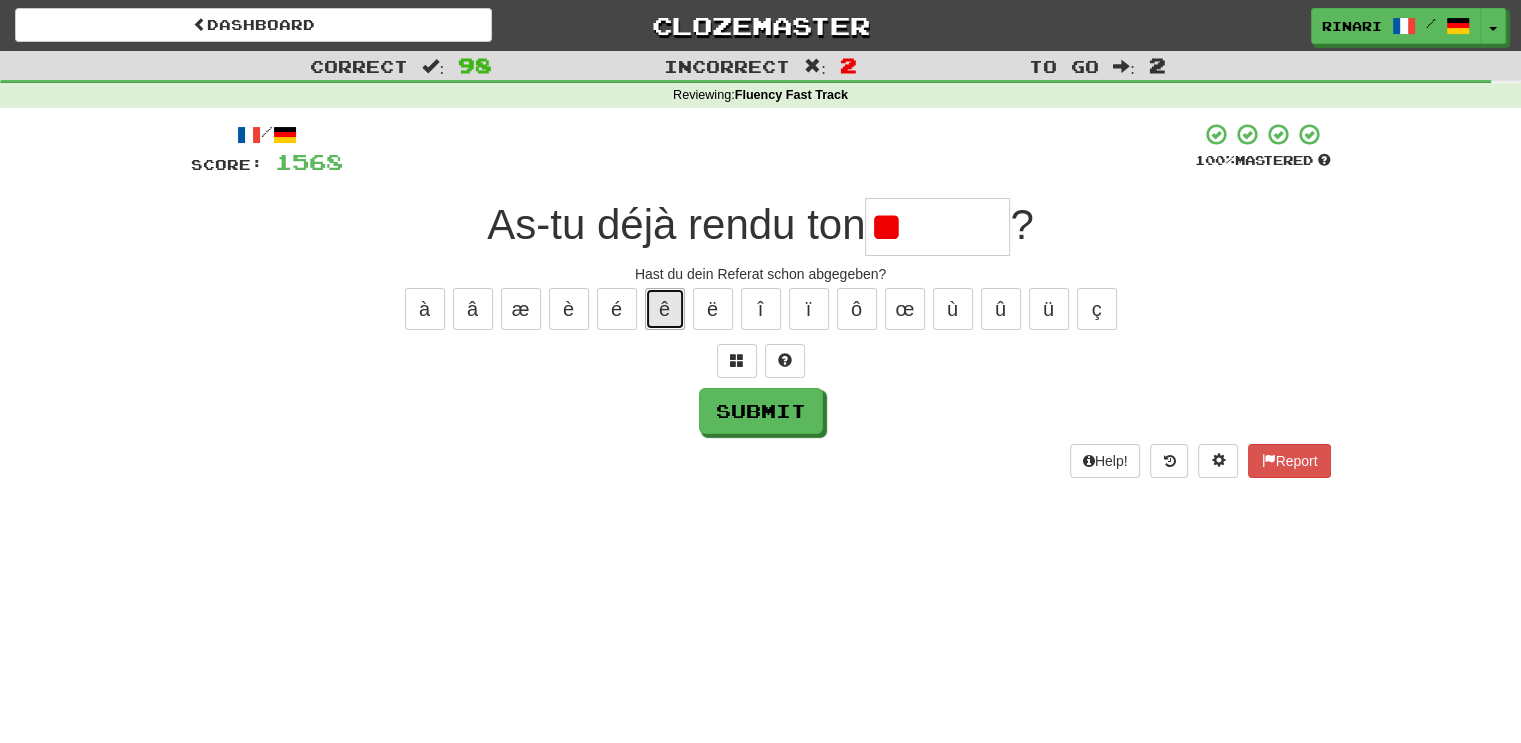 click on "ê" at bounding box center [665, 309] 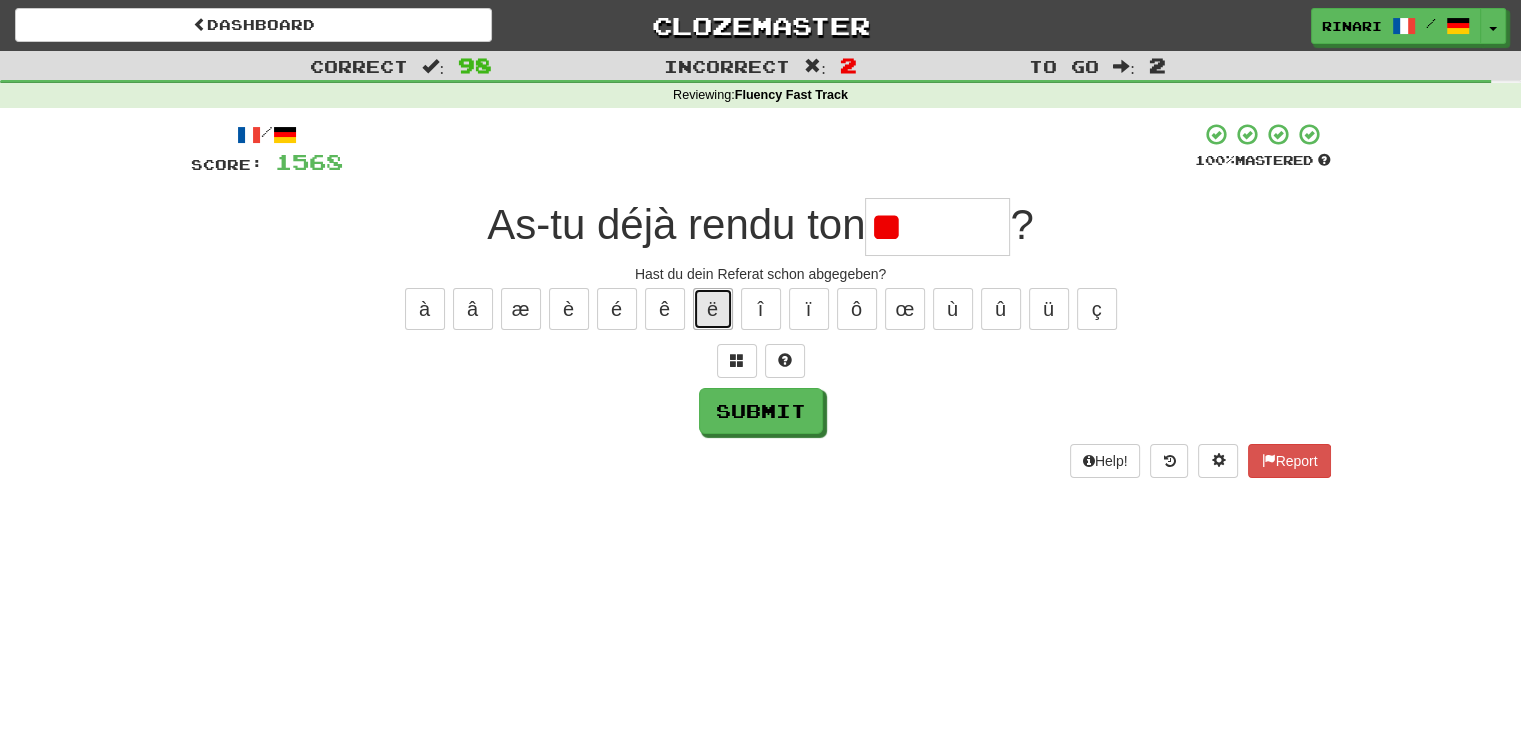 click on "ë" at bounding box center [713, 309] 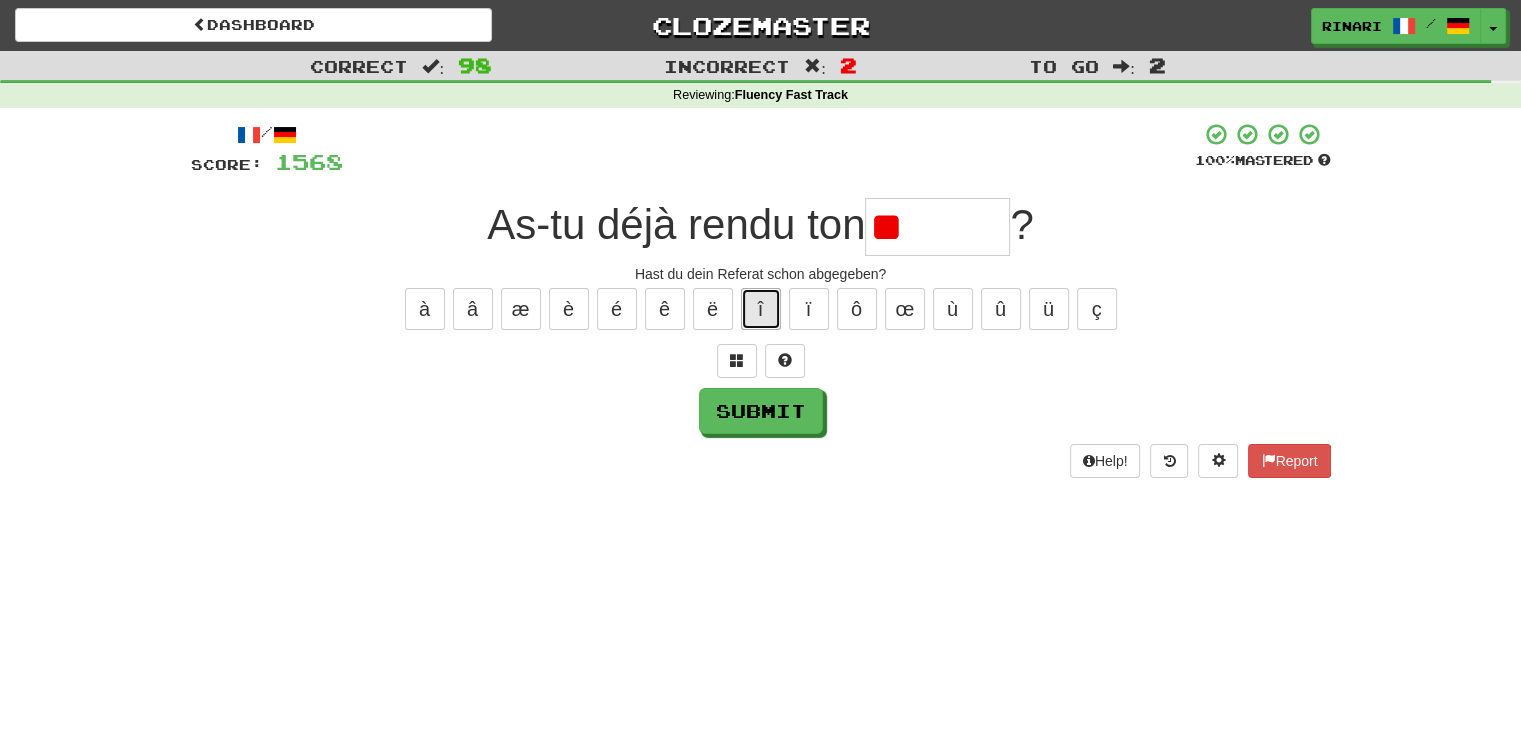 click on "î" at bounding box center (761, 309) 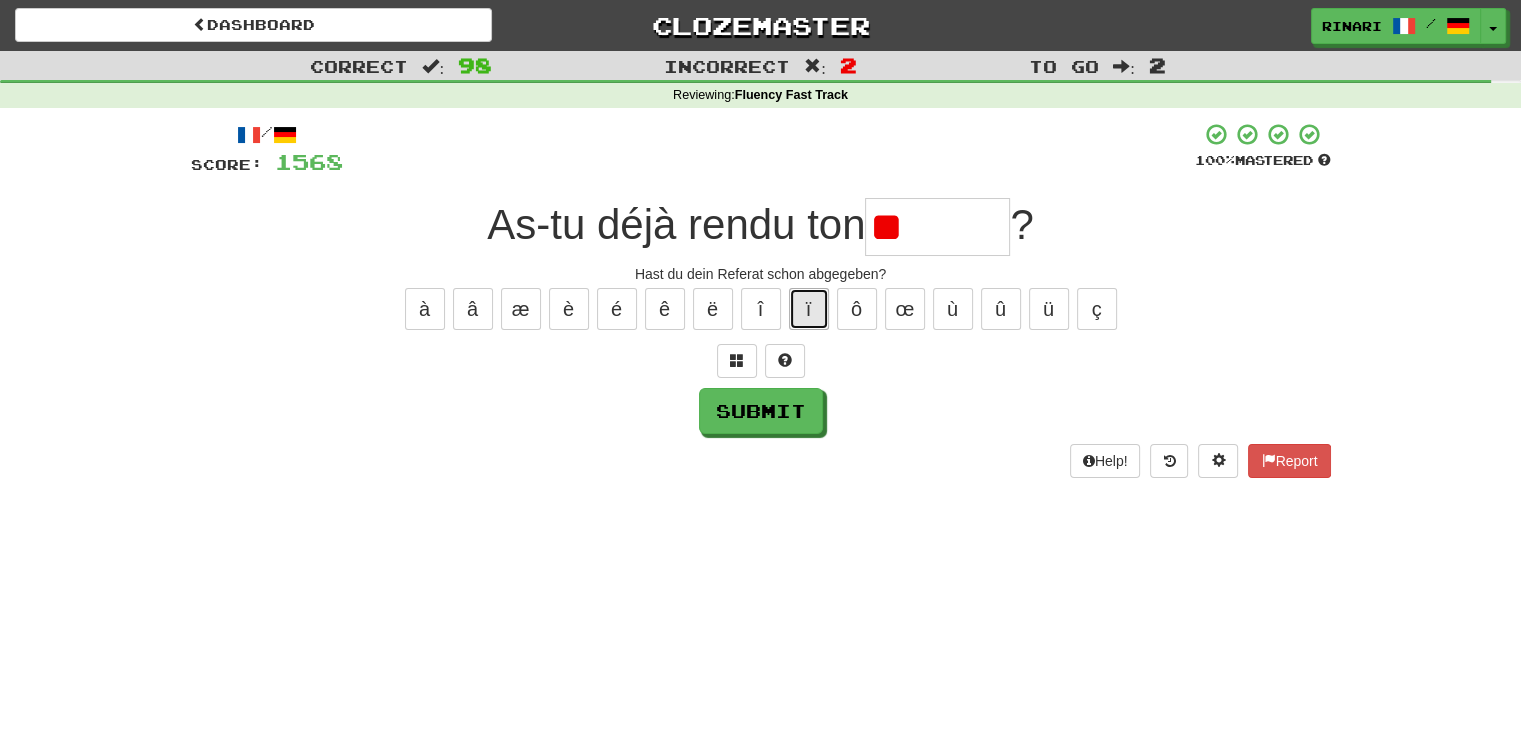 click on "ï" at bounding box center [809, 309] 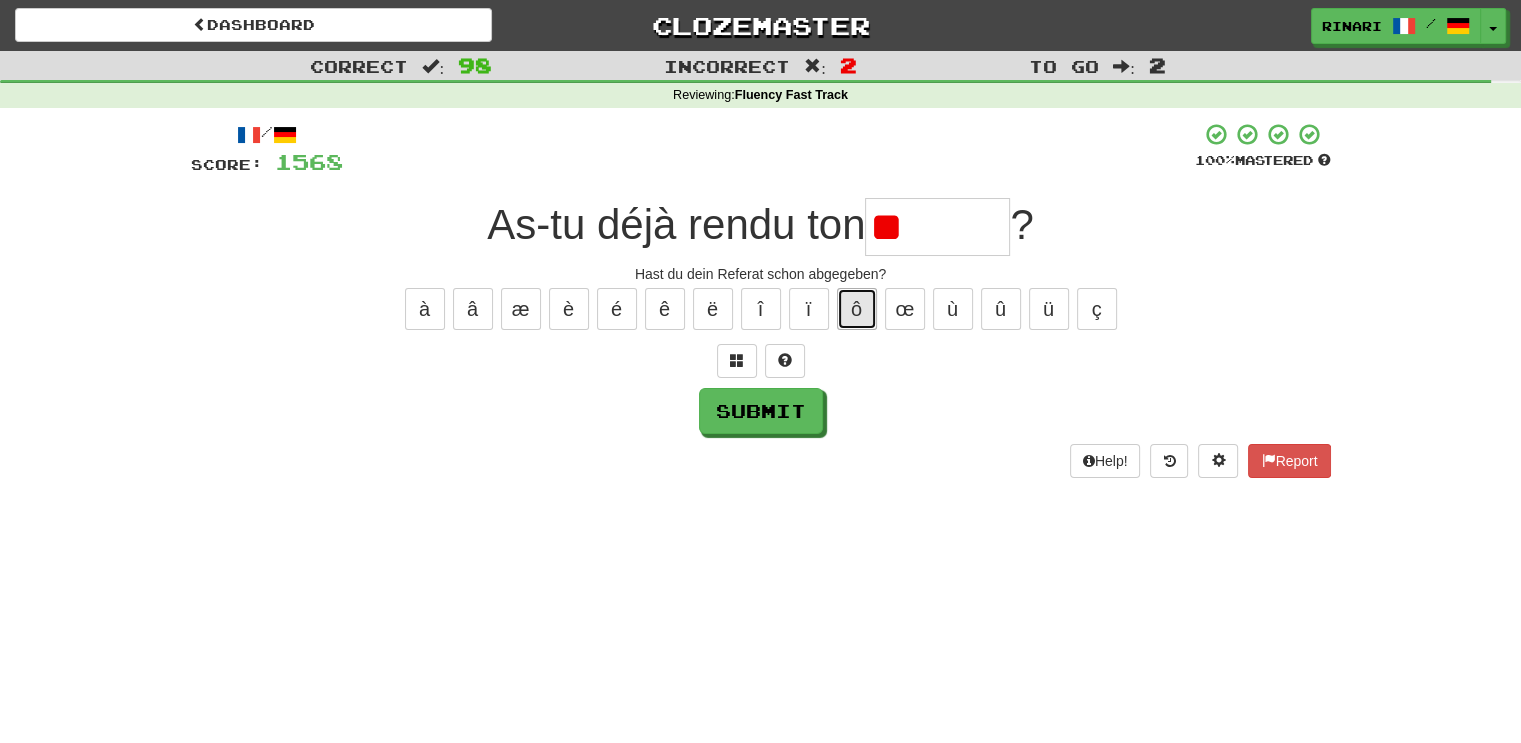 click on "ô" at bounding box center [857, 309] 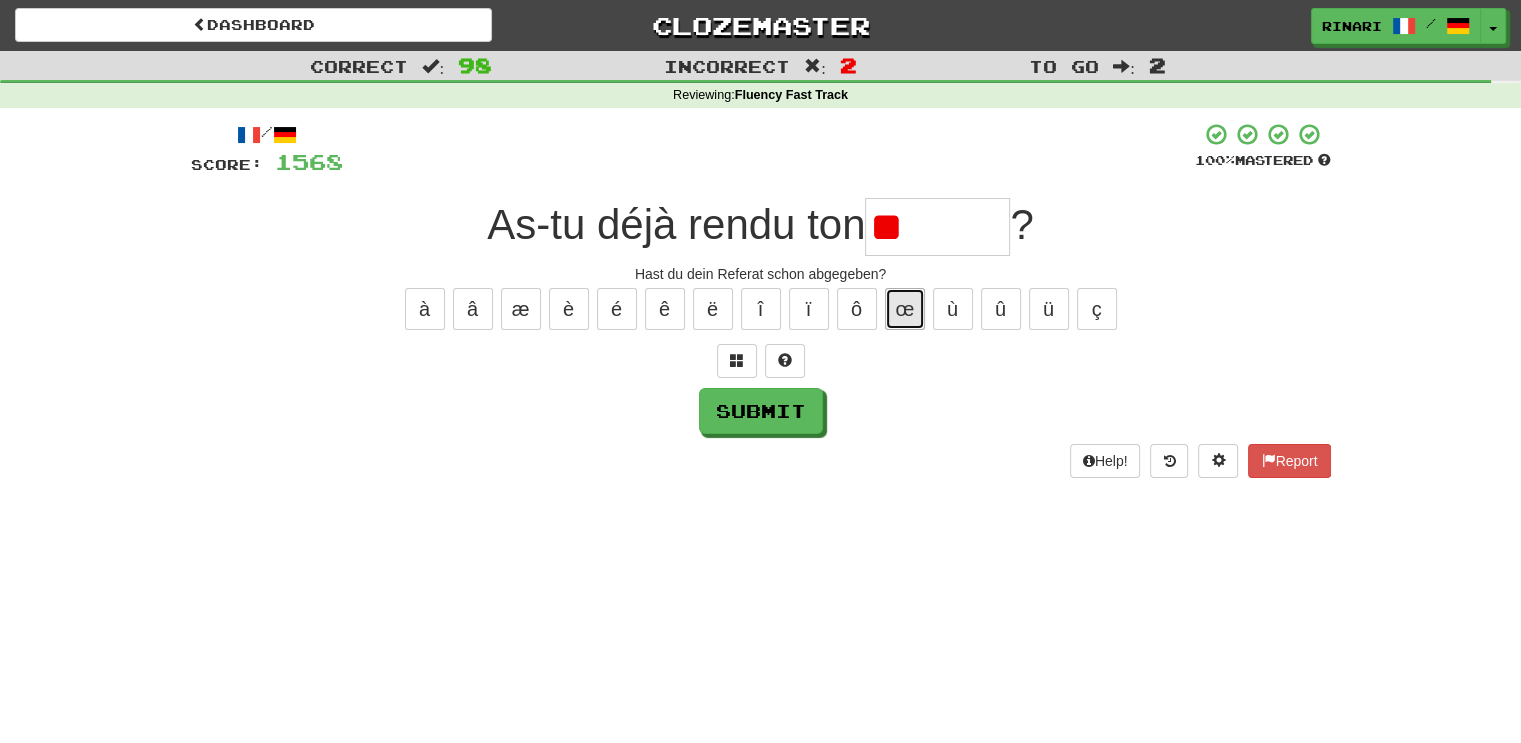 click on "œ" at bounding box center (905, 309) 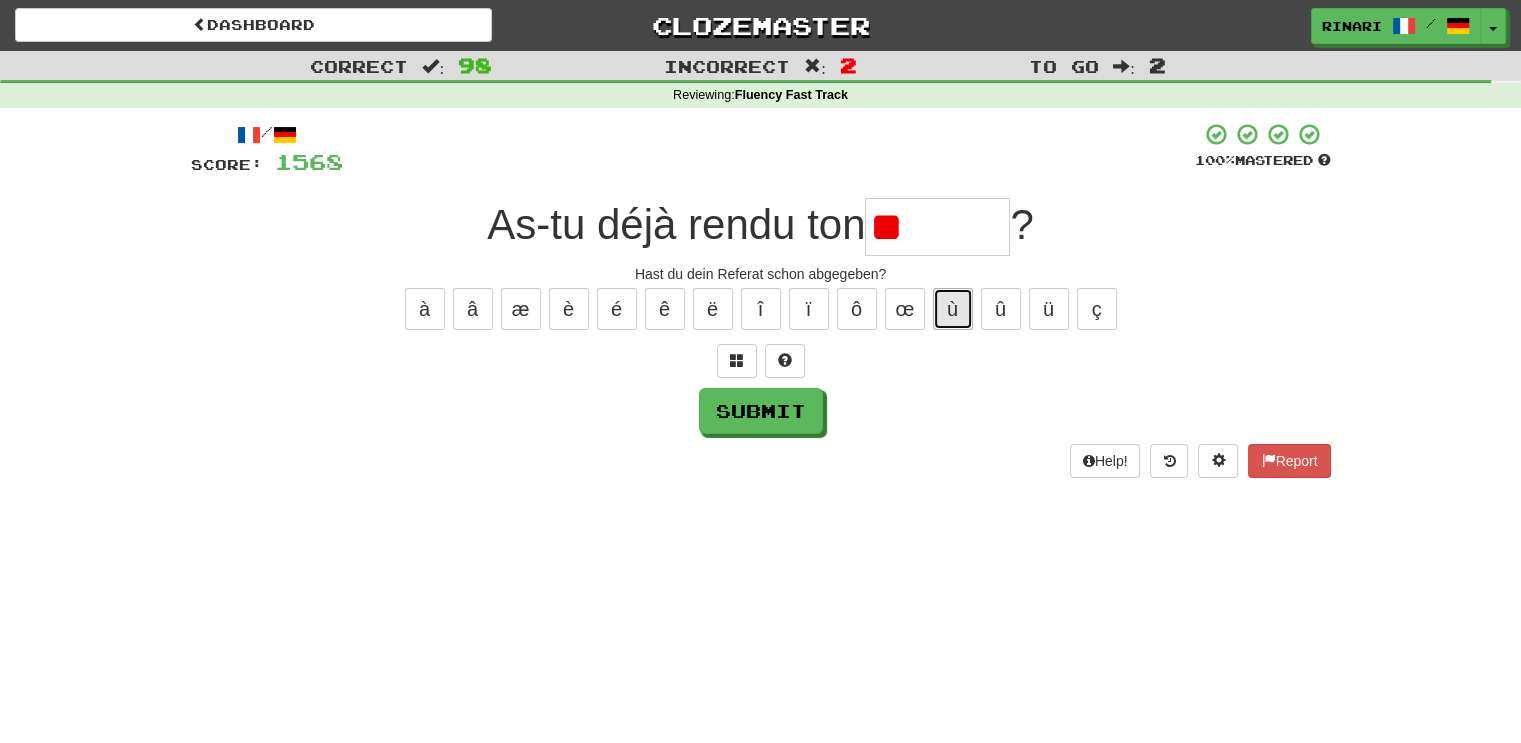 click on "ù" at bounding box center (953, 309) 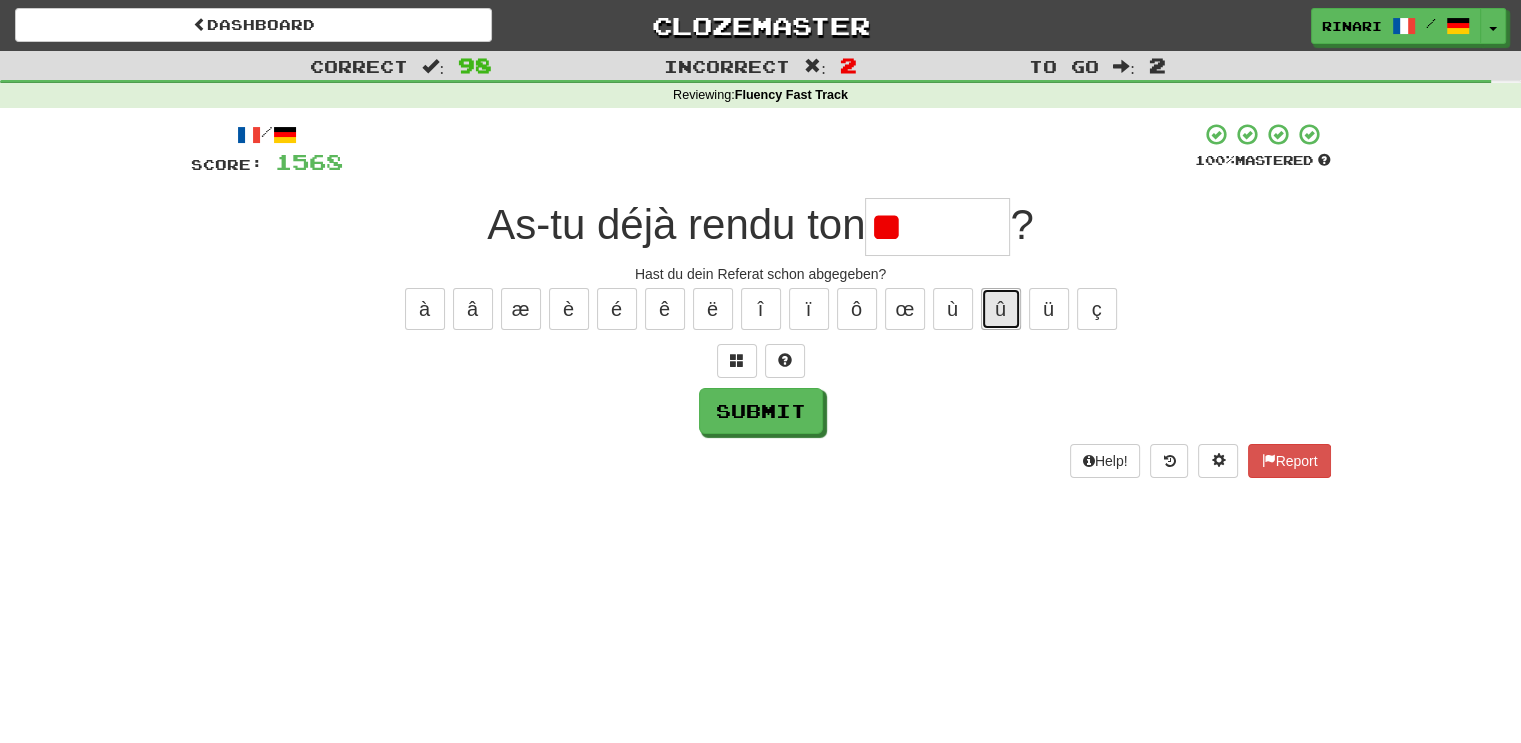 click on "û" at bounding box center (1001, 309) 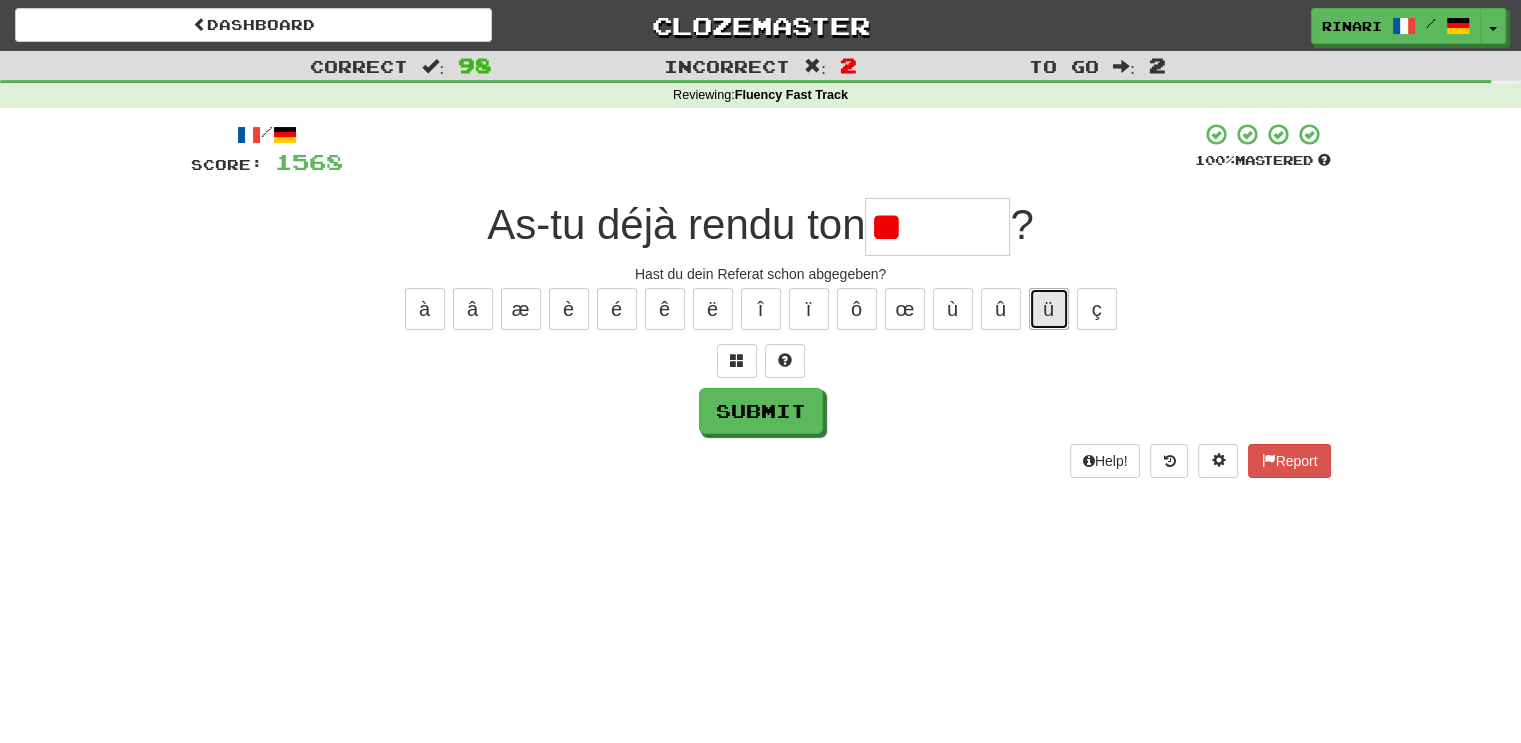 click on "ü" at bounding box center [1049, 309] 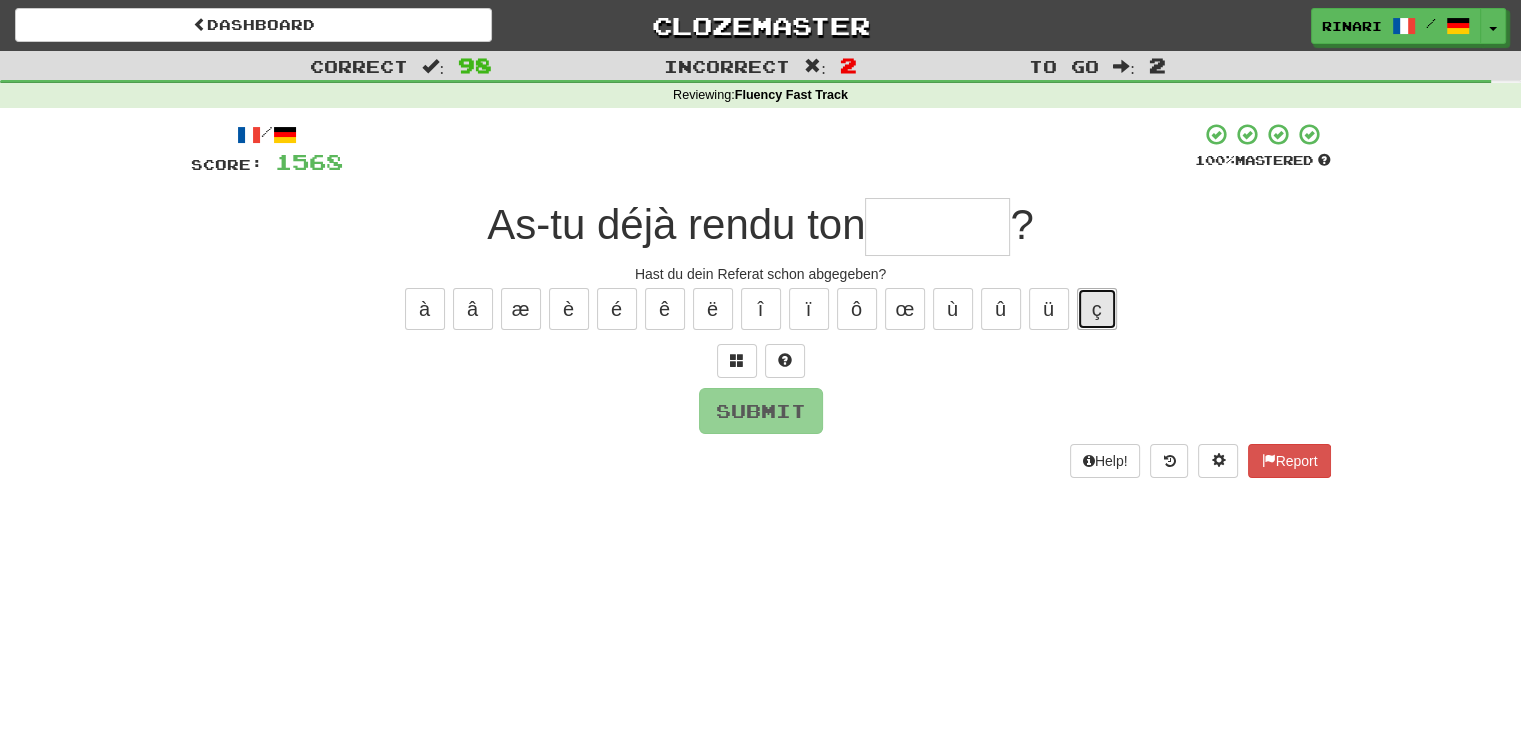 click on "ç" at bounding box center (1097, 309) 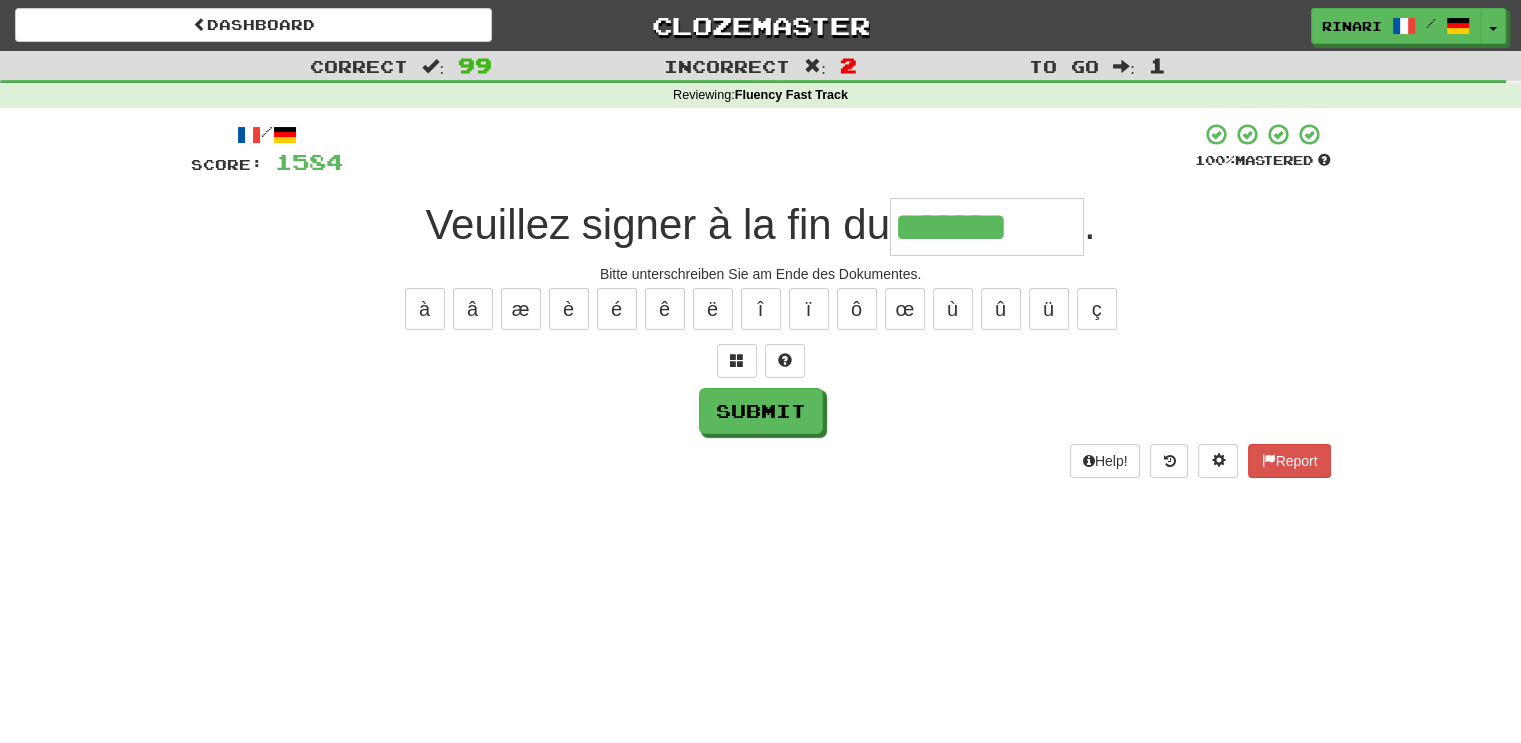 scroll, scrollTop: 0, scrollLeft: 0, axis: both 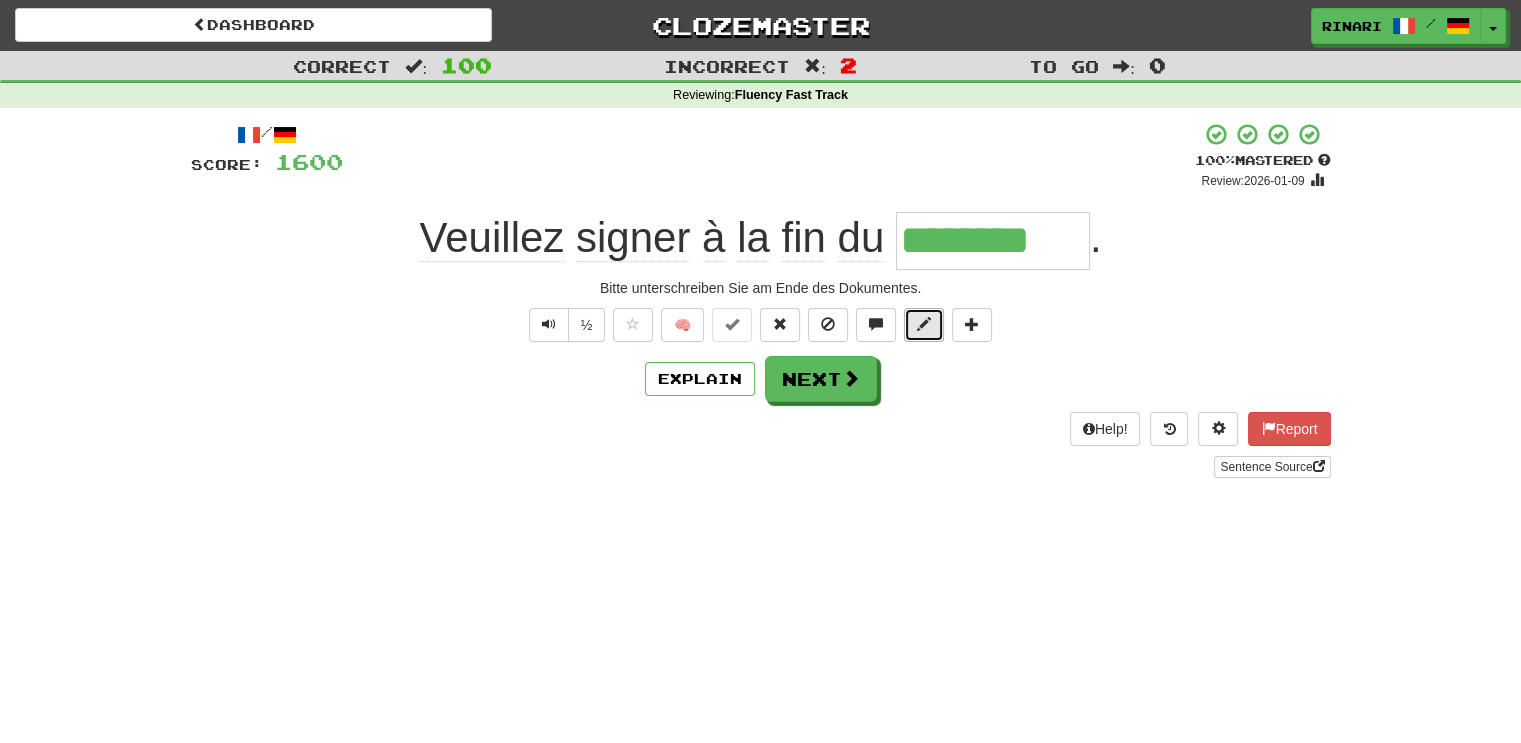 click at bounding box center [924, 324] 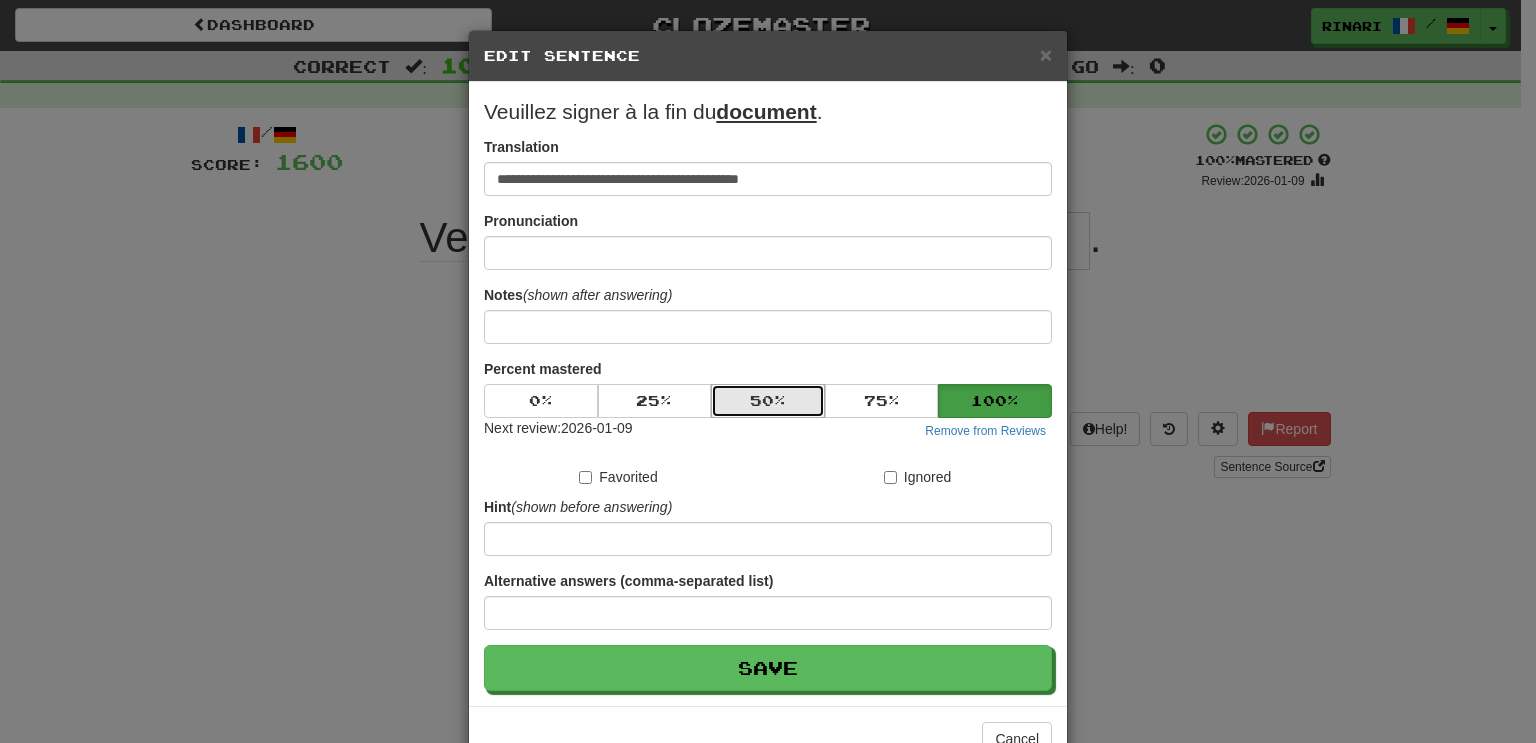 click on "50 %" at bounding box center (768, 401) 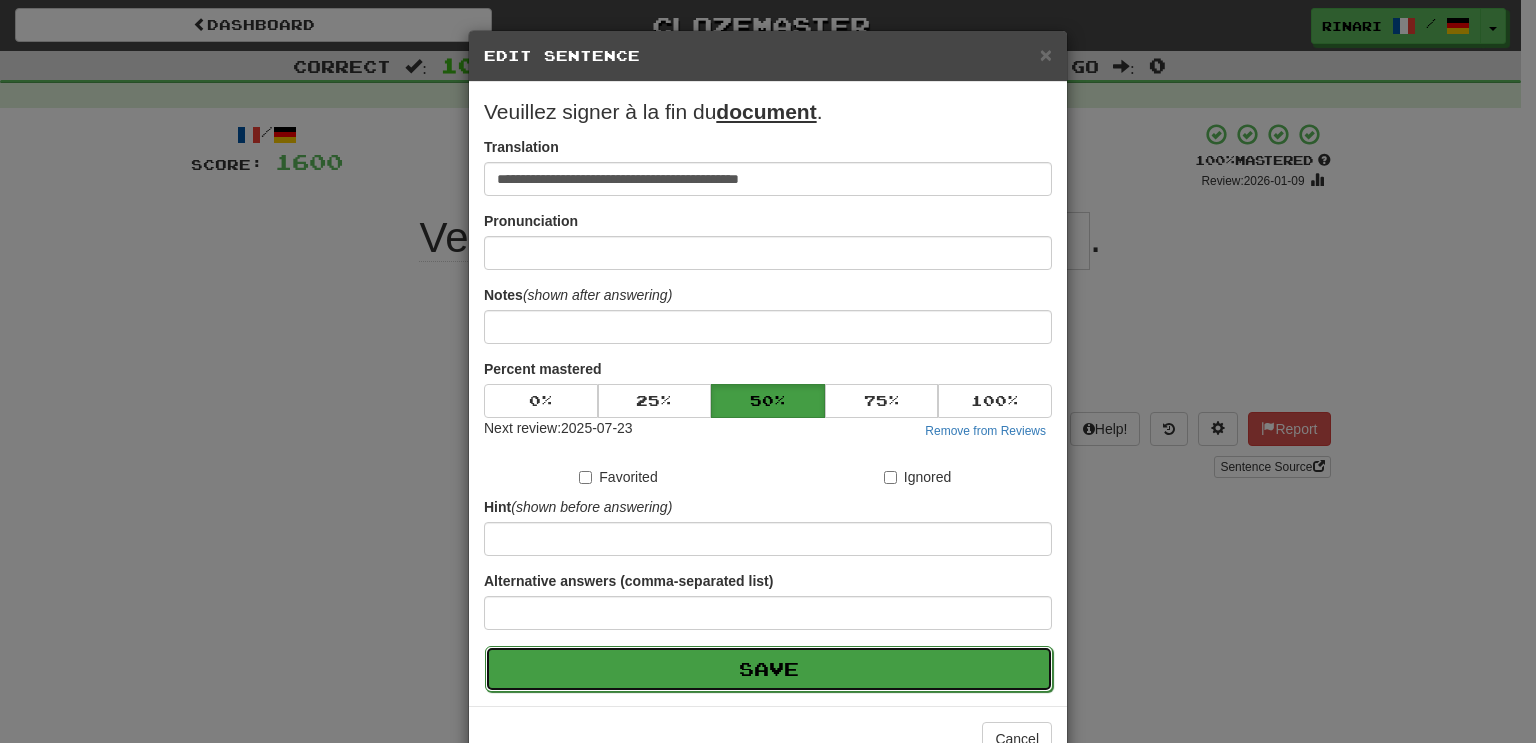 click on "Save" at bounding box center (769, 669) 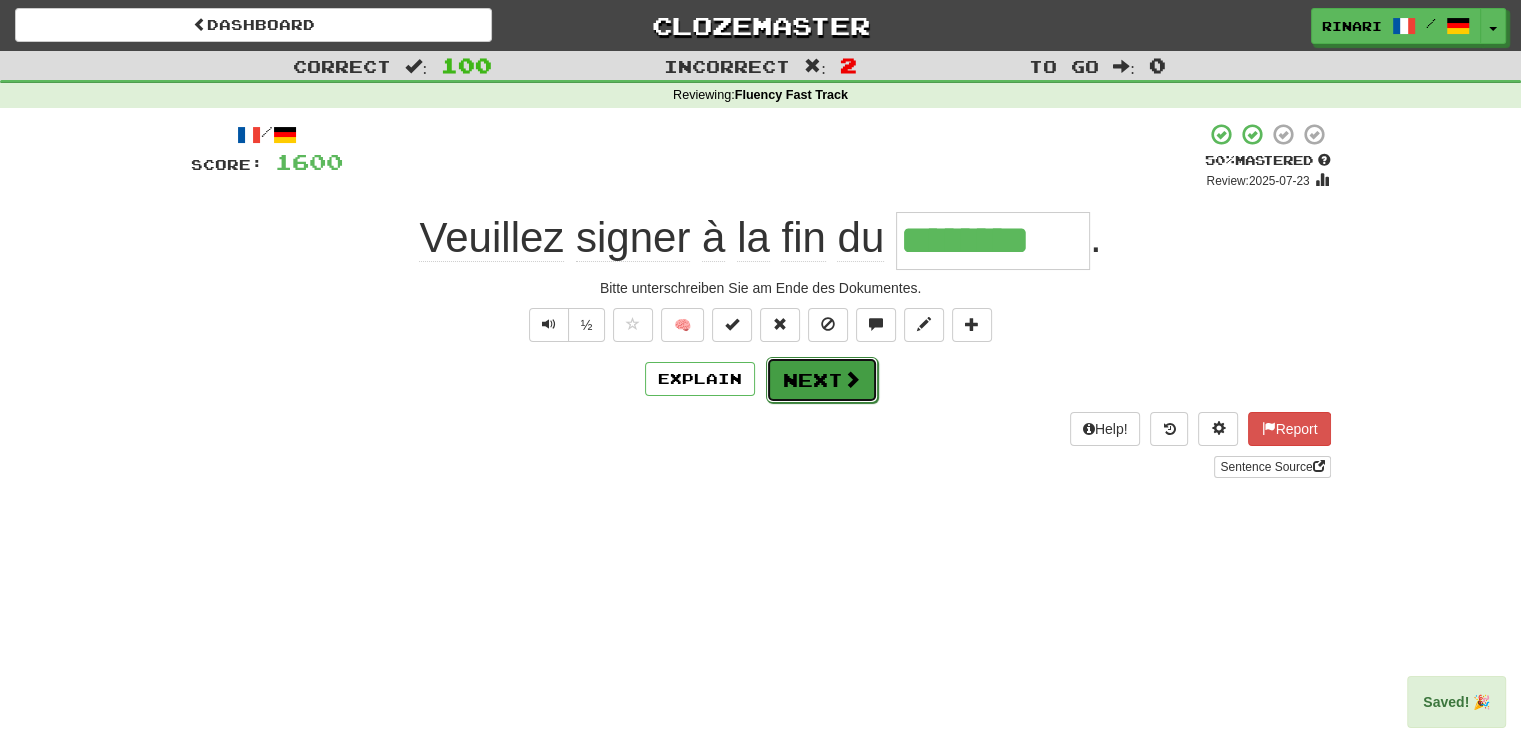 click on "Next" at bounding box center (822, 380) 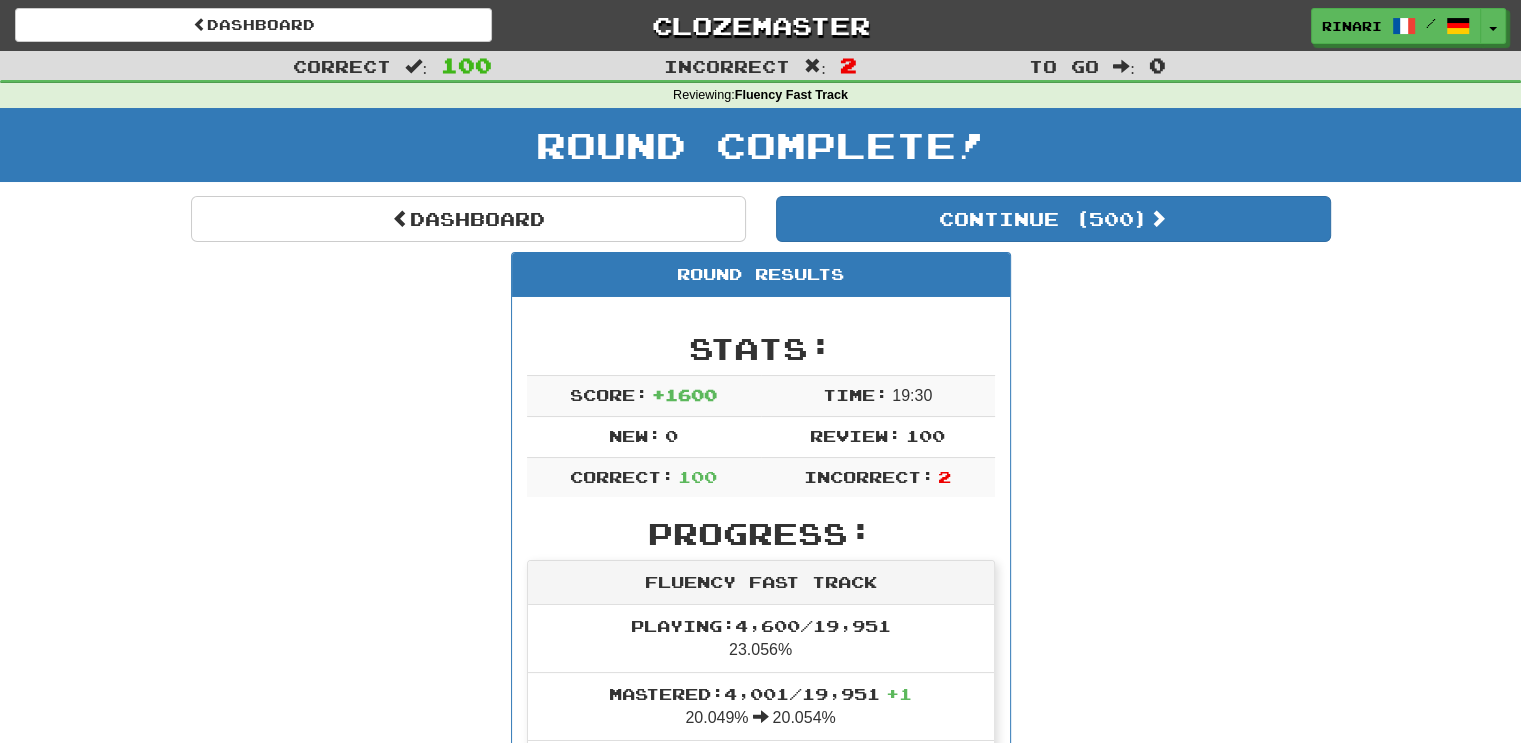 click on "Stats:" at bounding box center (761, 348) 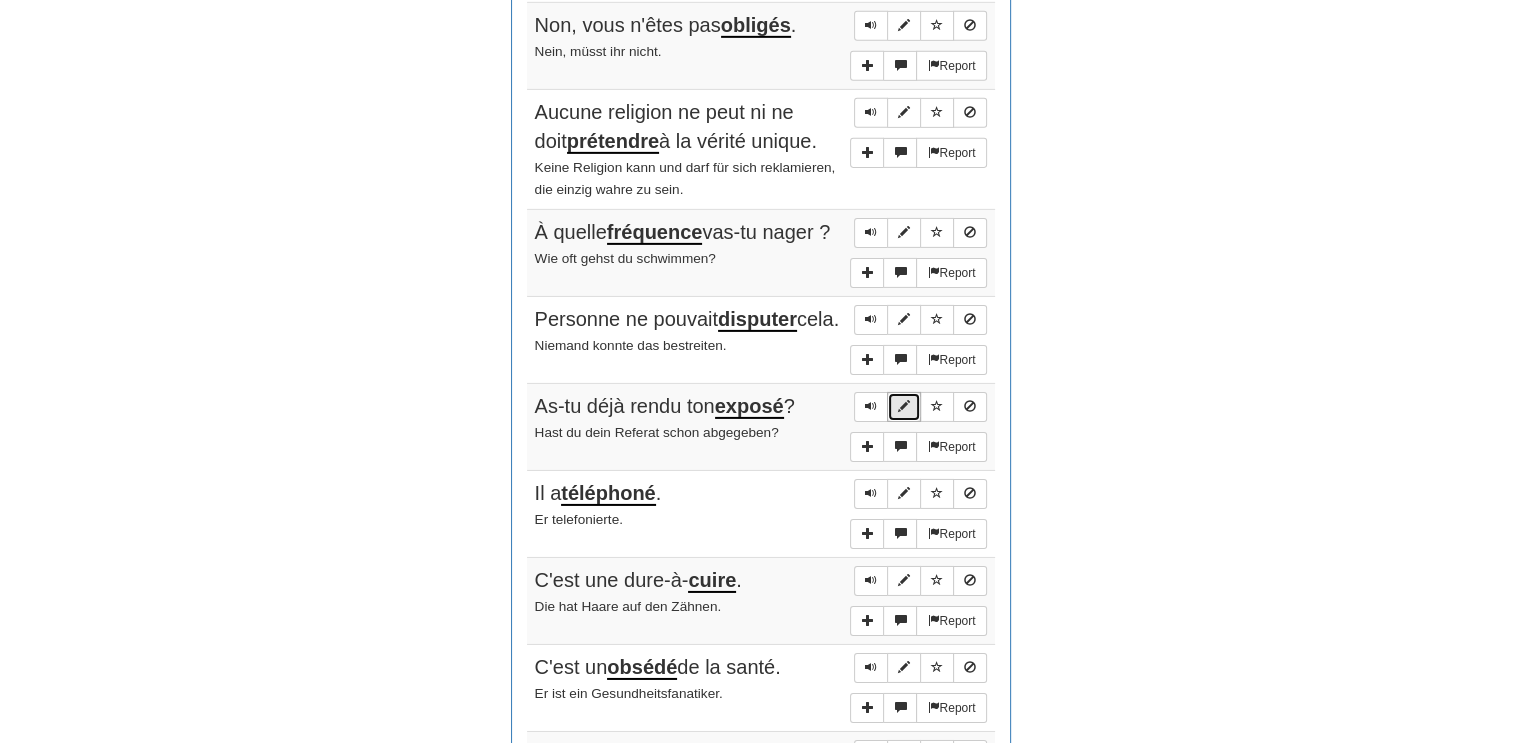 click at bounding box center (904, 406) 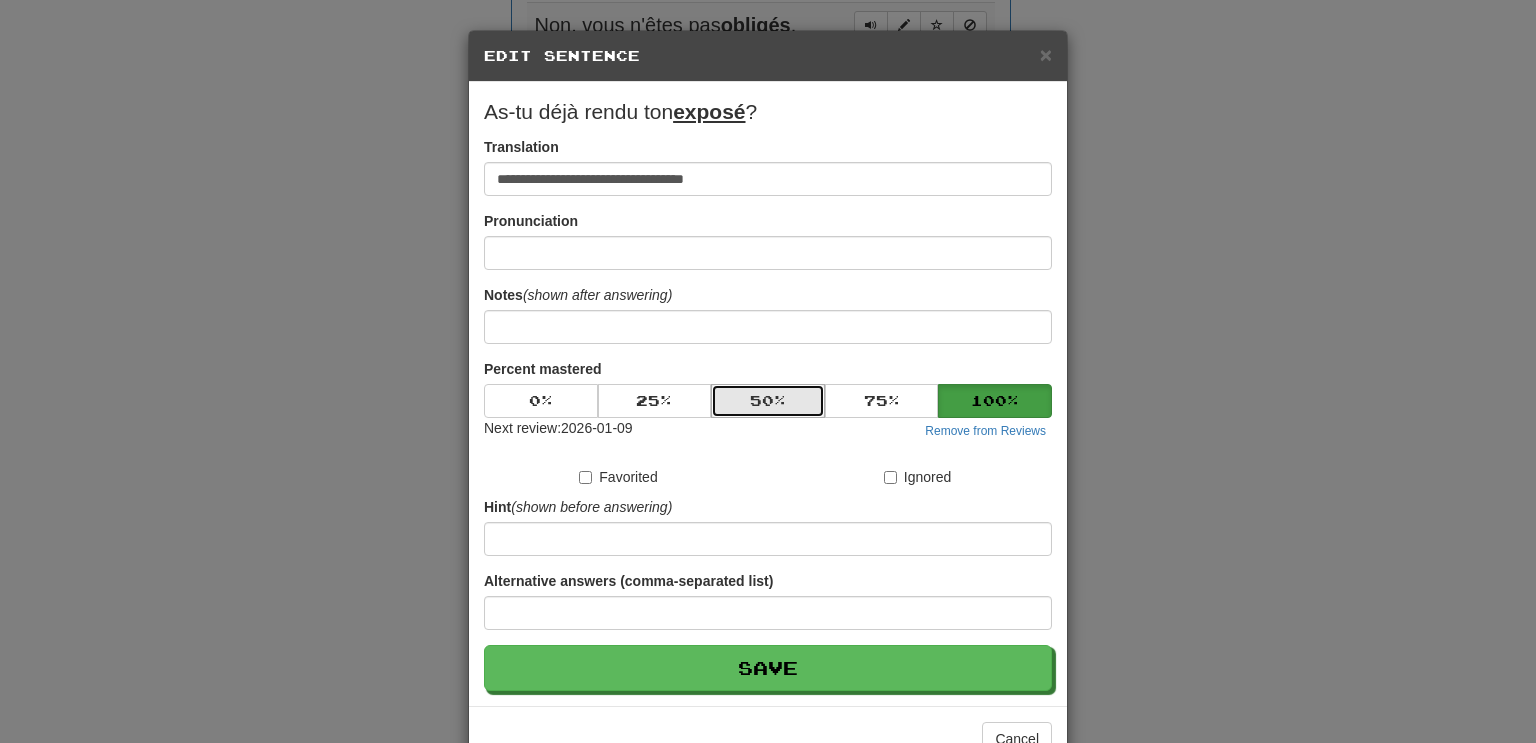 click on "50 %" at bounding box center [768, 401] 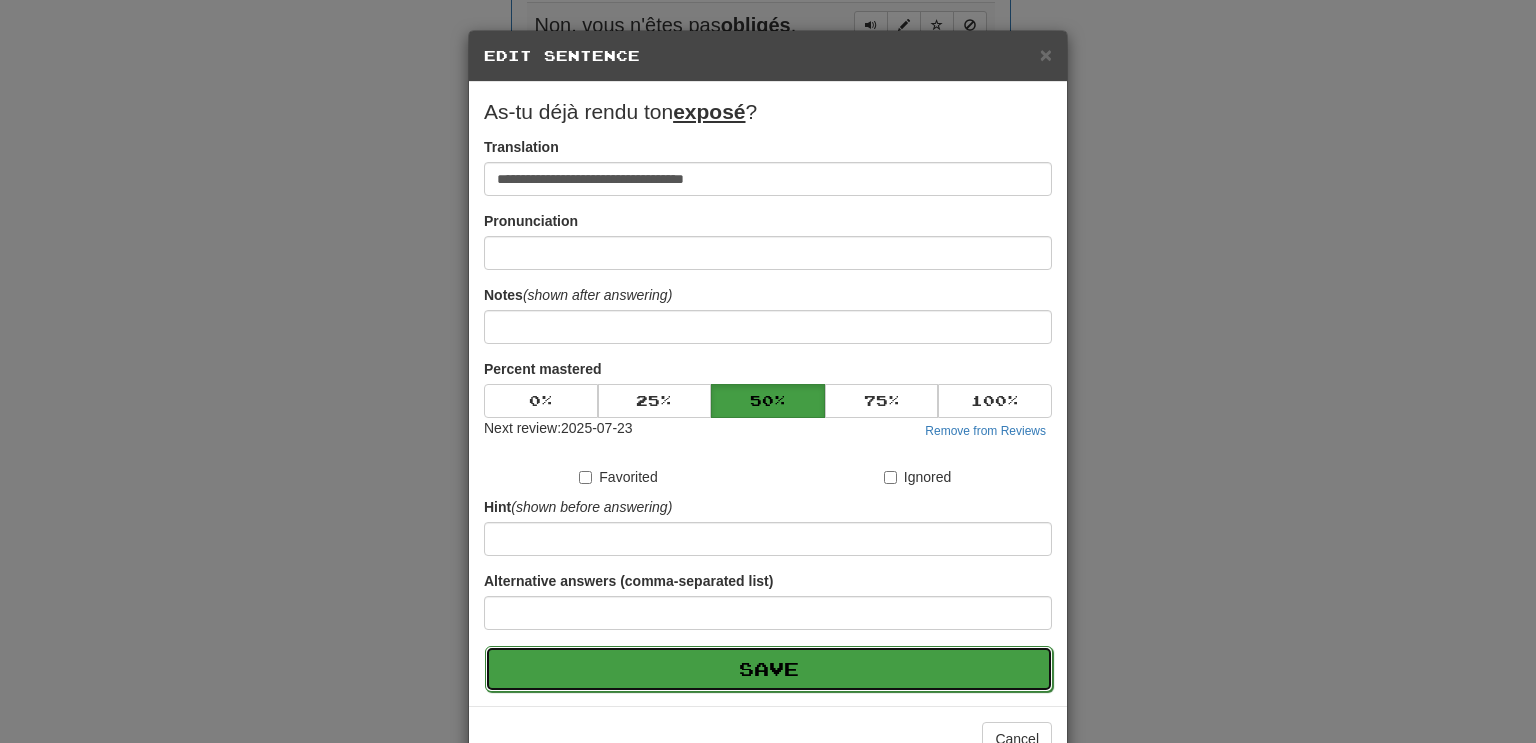 click on "Save" at bounding box center (769, 669) 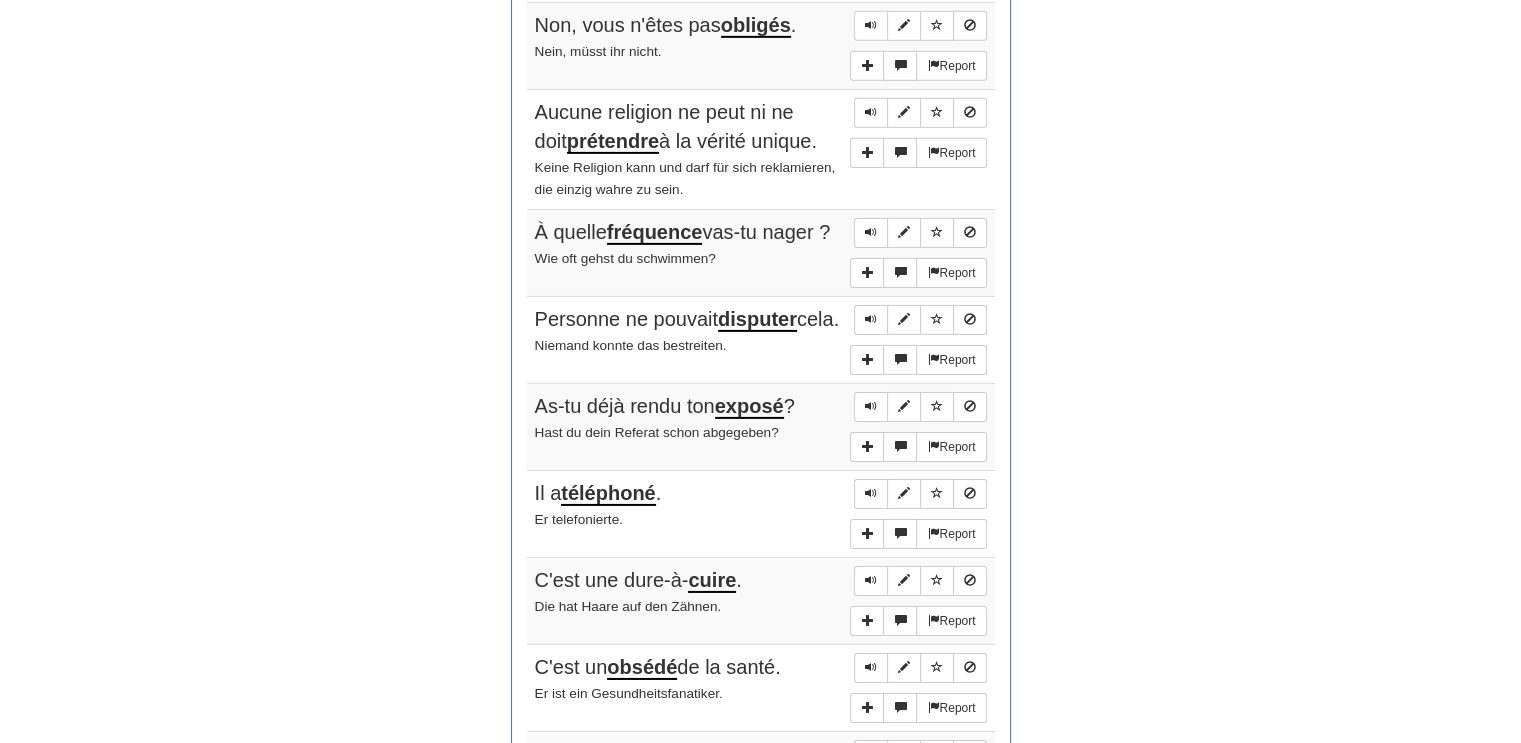 scroll, scrollTop: 0, scrollLeft: 0, axis: both 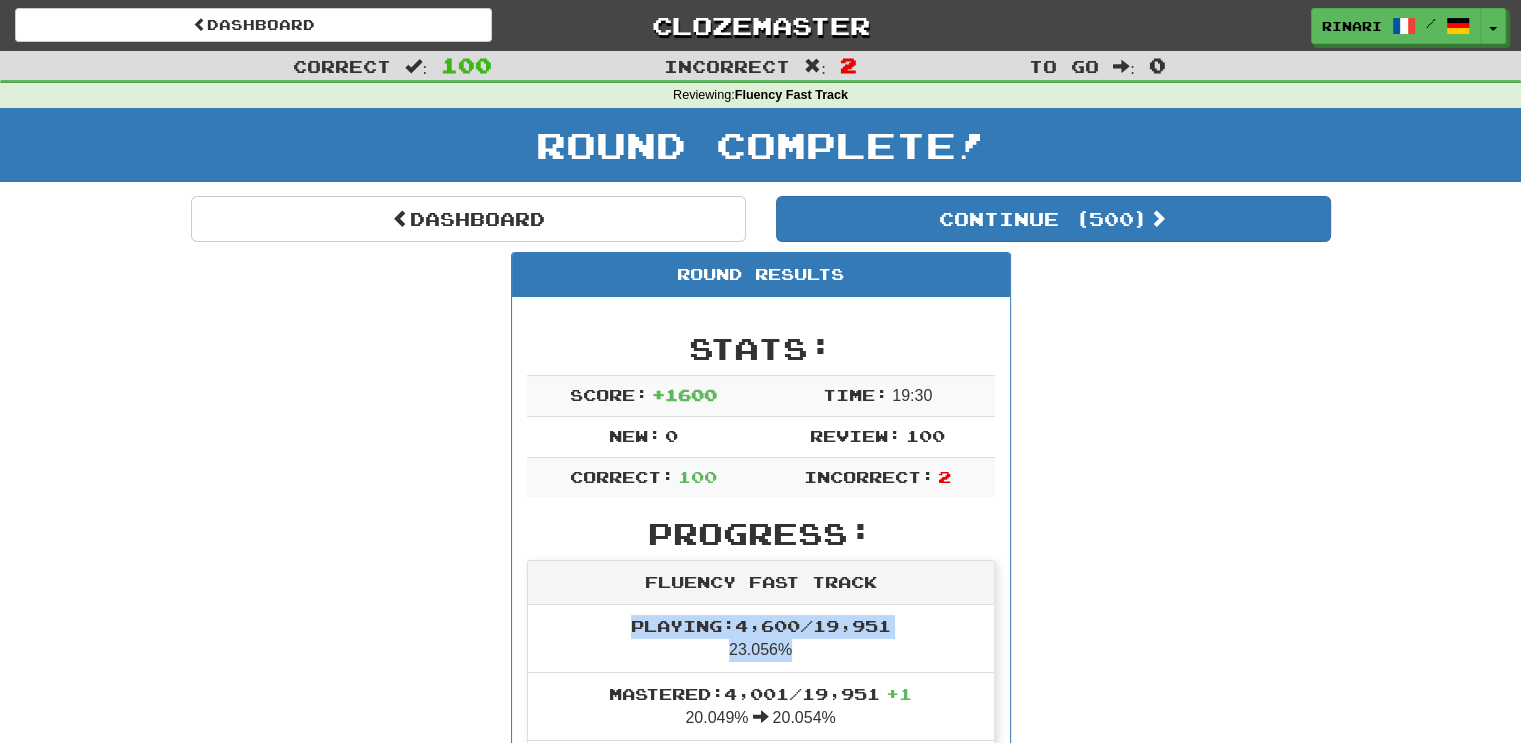 drag, startPoint x: 804, startPoint y: 667, endPoint x: 1149, endPoint y: 518, distance: 375.80048 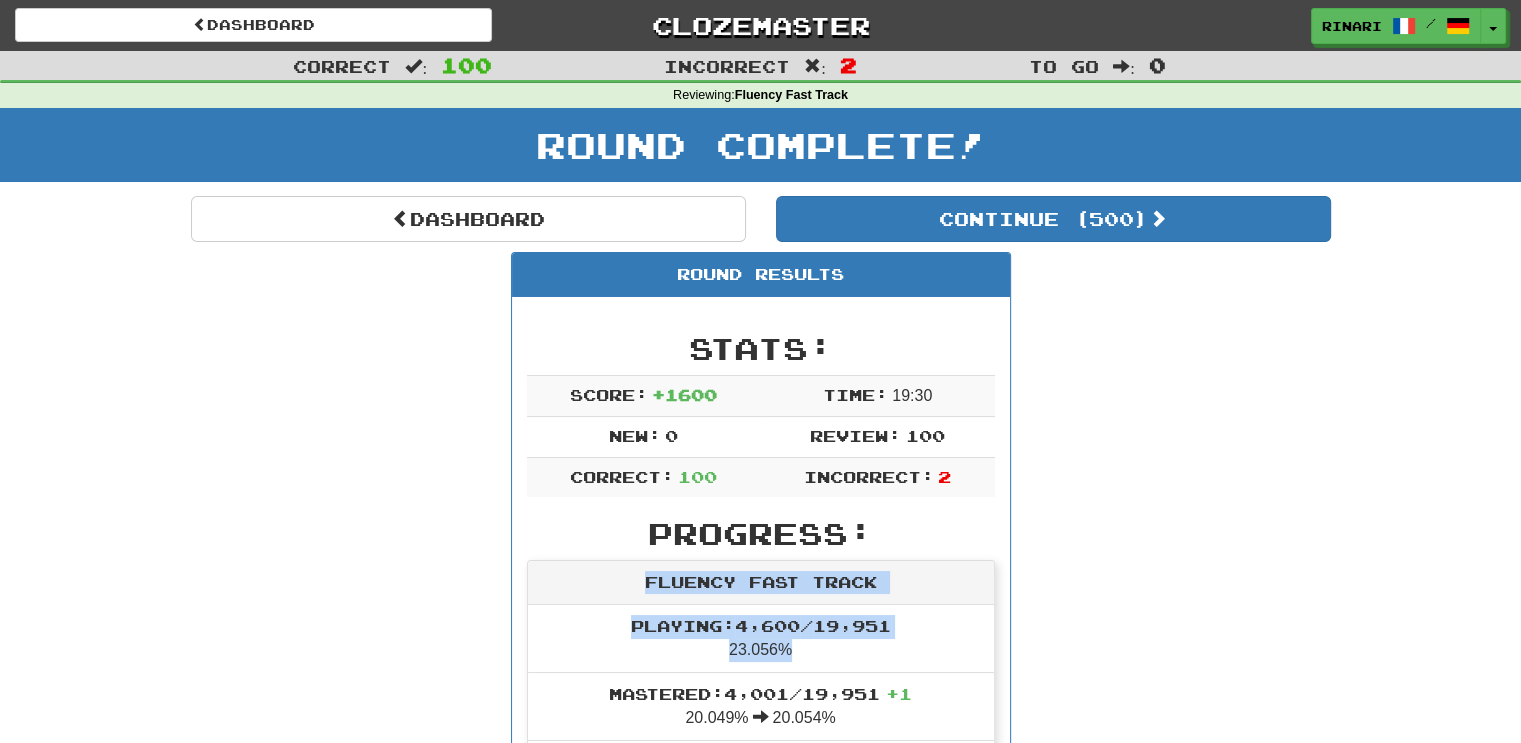 click on "Round Results Stats: Score:   + 1600 Time:   19 : 30 New:   0 Review:   100 Correct:   100 Incorrect:   2 Progress: Fluency Fast Track Playing:  4,600  /  19,951 23.056% Mastered:  4,001  /  19,951 + 1 20.049% 20.054% Ready for Review:  500  /  Level:  219 7,722  points to level  220  - keep going! Ranked:  2 nd  this week ( 23,384  points to  1 st ) Sentences:  Report J'étais  absent . Ich war abwesend.  Report Je  partirai  si tu pars. Ich gehe, wenn du gehst.  Report Les  rois  ont de longs bras. Könige haben lange Arme.  Report Cette robe te va à  merveille . Dieses Kleid steht dir ausgezeichnet.  Report Le gosse est une  plaie . Das Kind ist eine Nervensäge.  Report Il n'y a pas de  plats  propres. Es gibt keine sauberen Teller.  Report Voici ma  clef . Hier ist mein Schlüssel. 1  Report Après avoir monté cette  saloperie  d'armoire Ikea je me suis retrouvé avec trois vis dans les mains et impossible de savoir où elles vont. 3  Report Tom est en  cinquième  maintenant.  Report Il a  refait  ! ." at bounding box center (761, 5349) 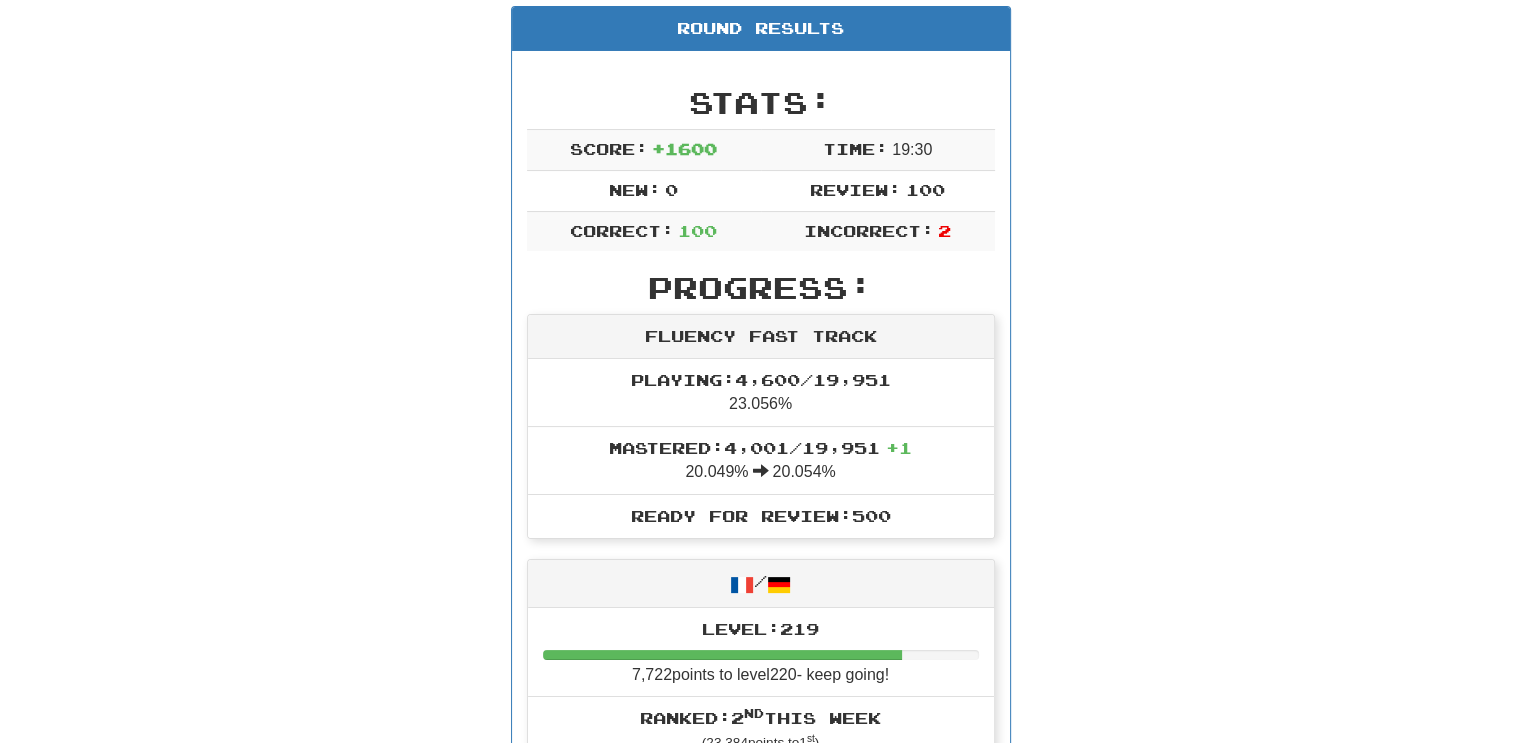 scroll, scrollTop: 0, scrollLeft: 0, axis: both 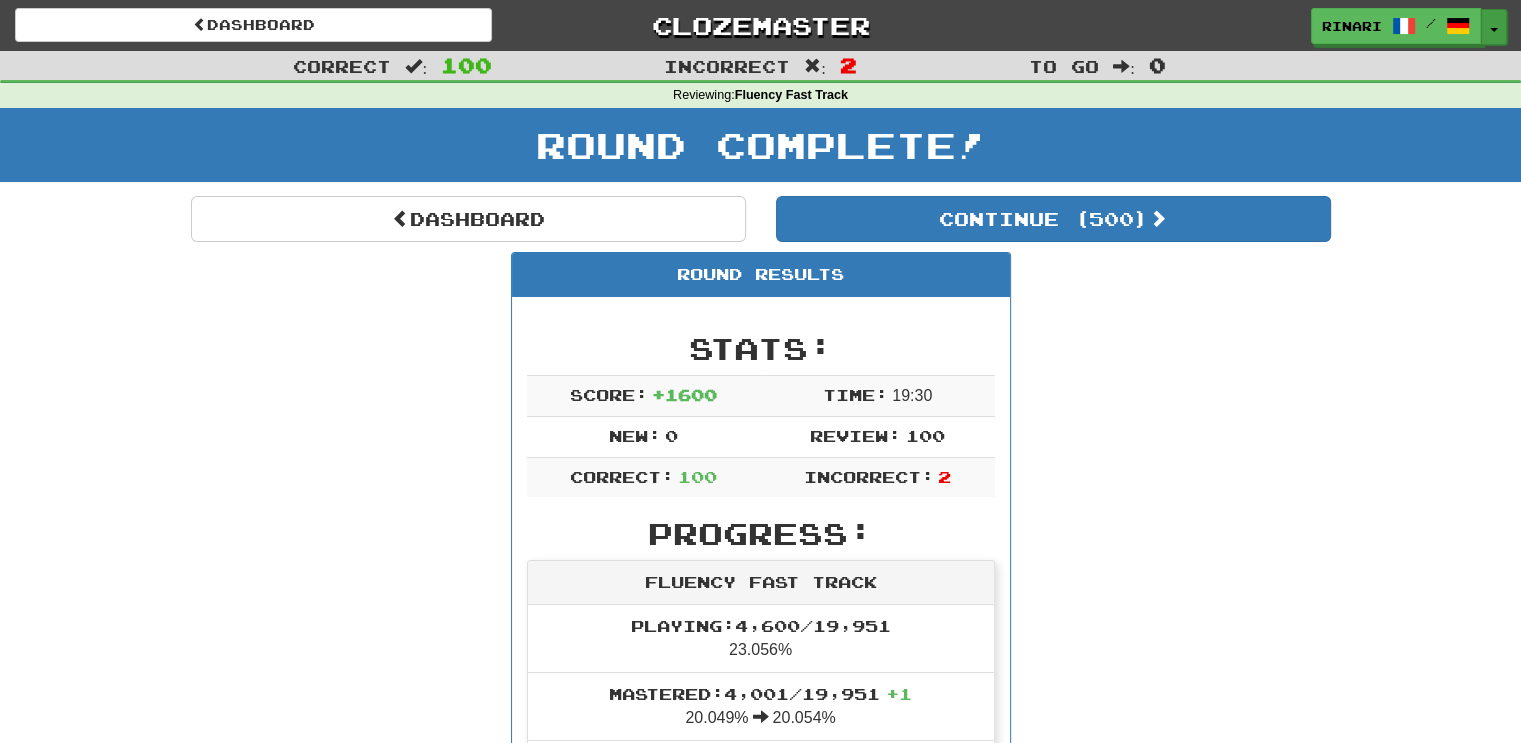 click on "Toggle Dropdown" at bounding box center (1494, 27) 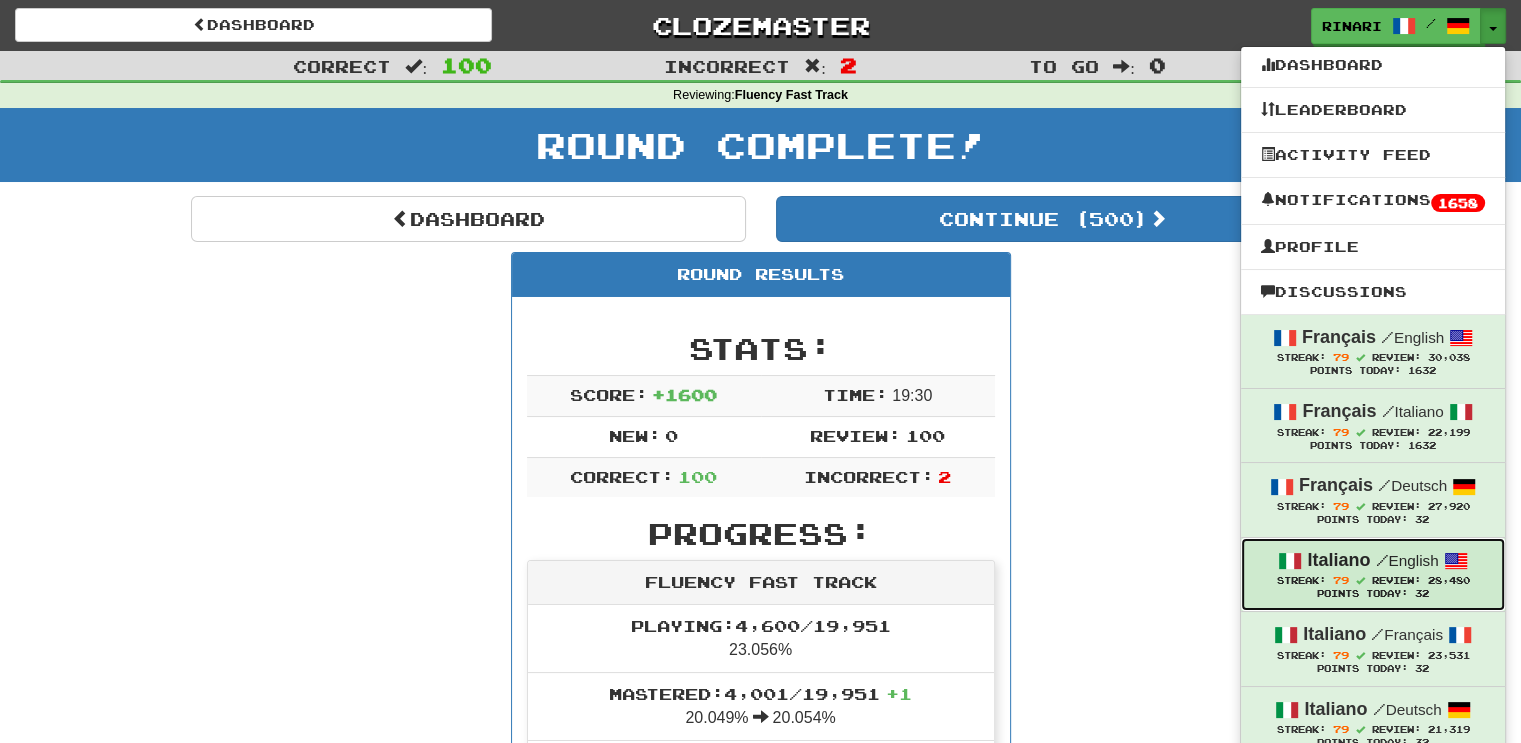click on "/
English" at bounding box center [1406, 560] 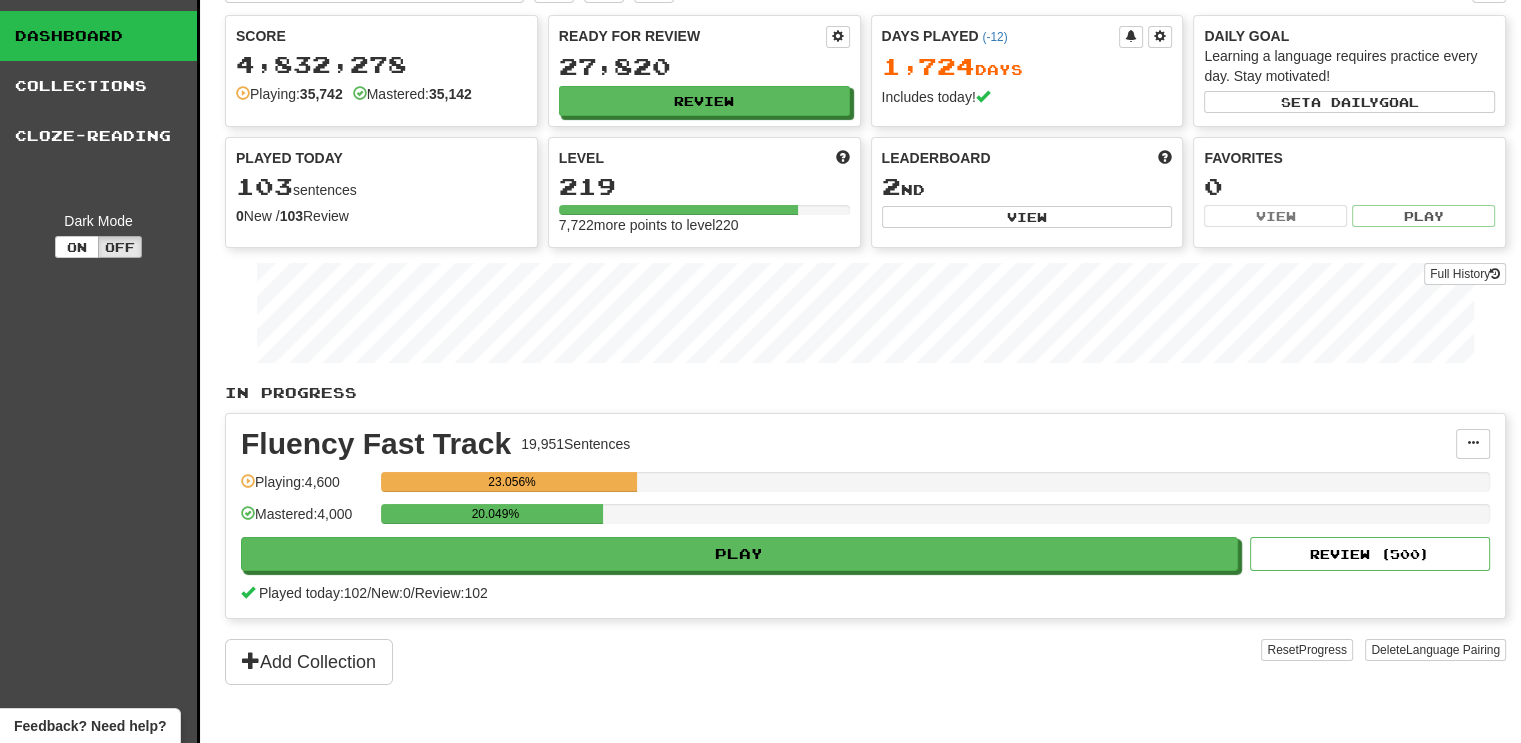 scroll, scrollTop: 0, scrollLeft: 0, axis: both 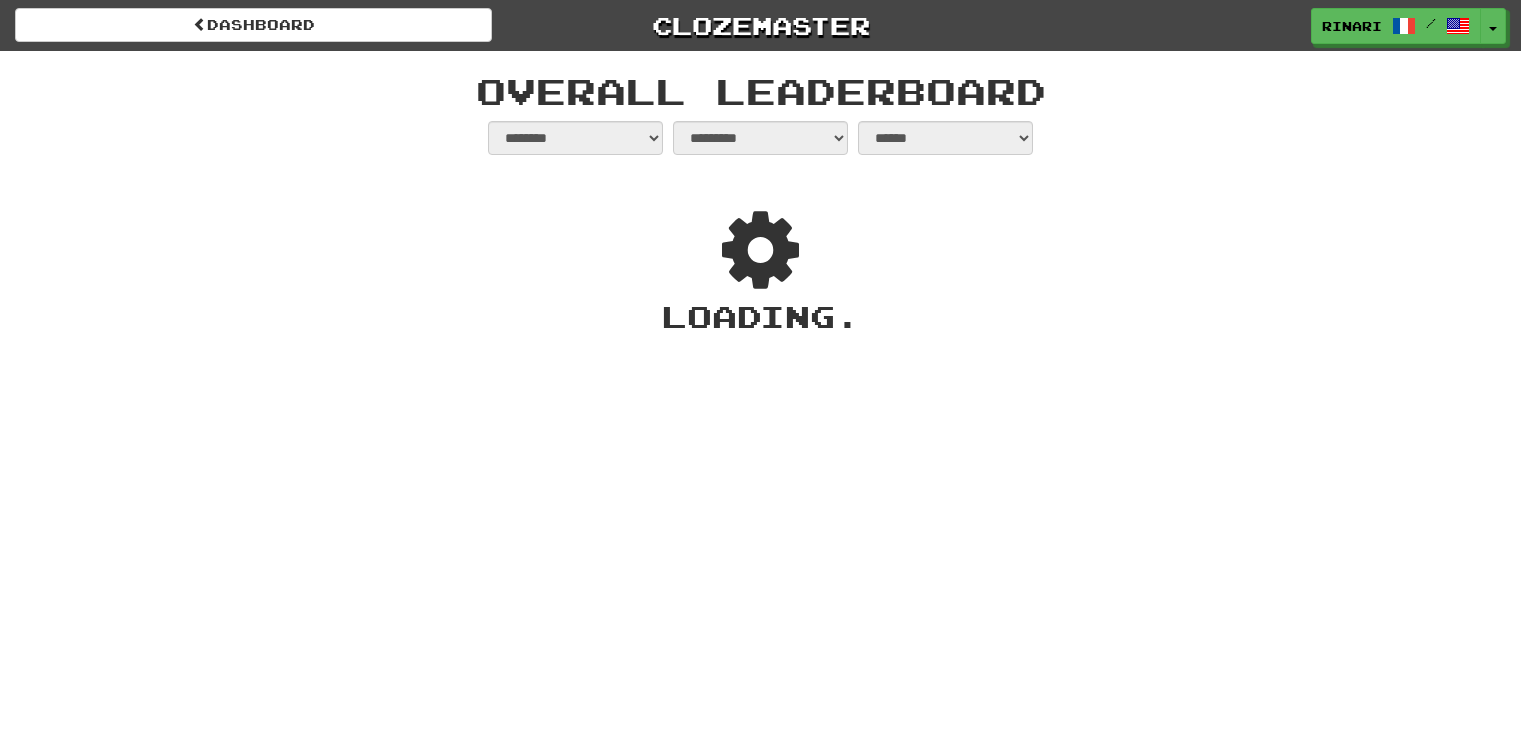 select on "**********" 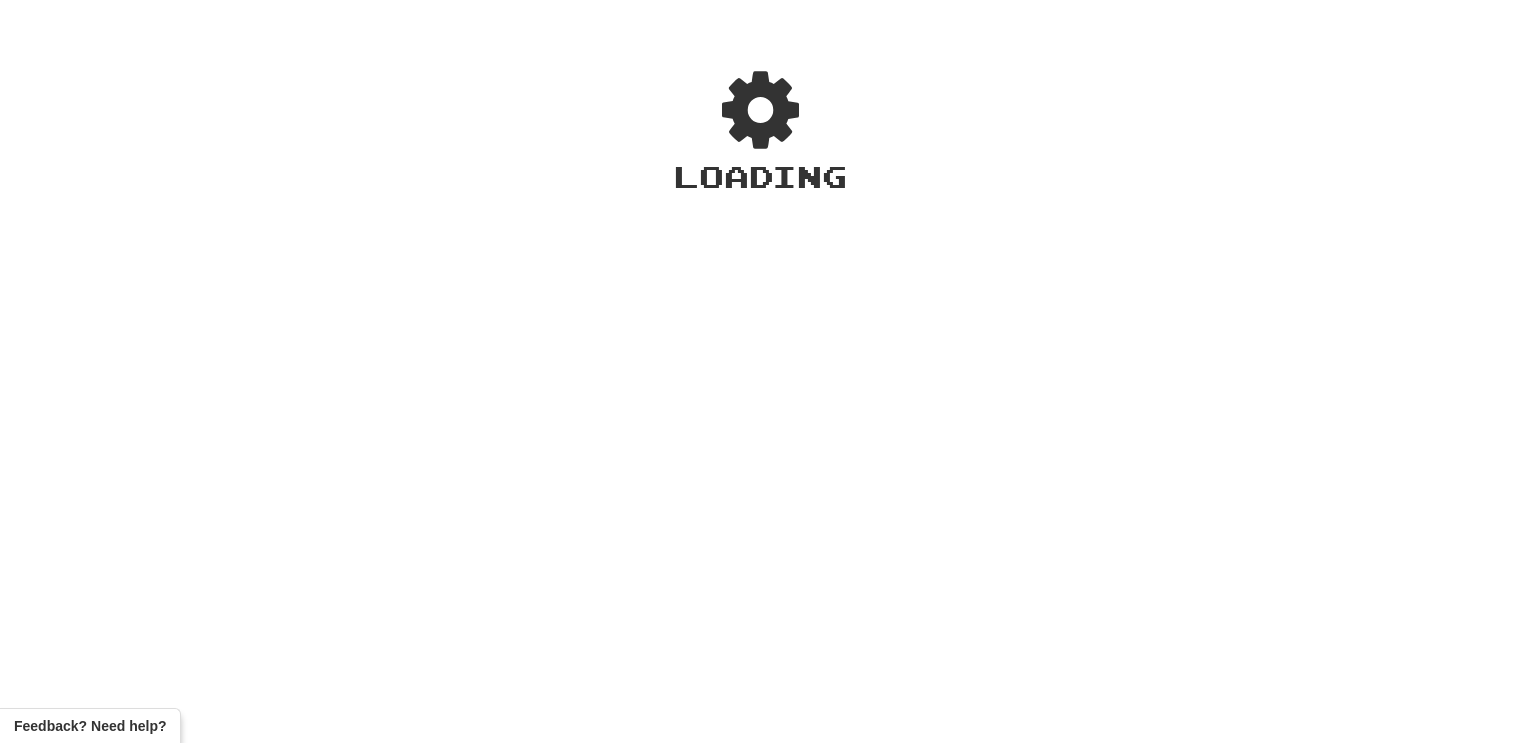 scroll, scrollTop: 0, scrollLeft: 0, axis: both 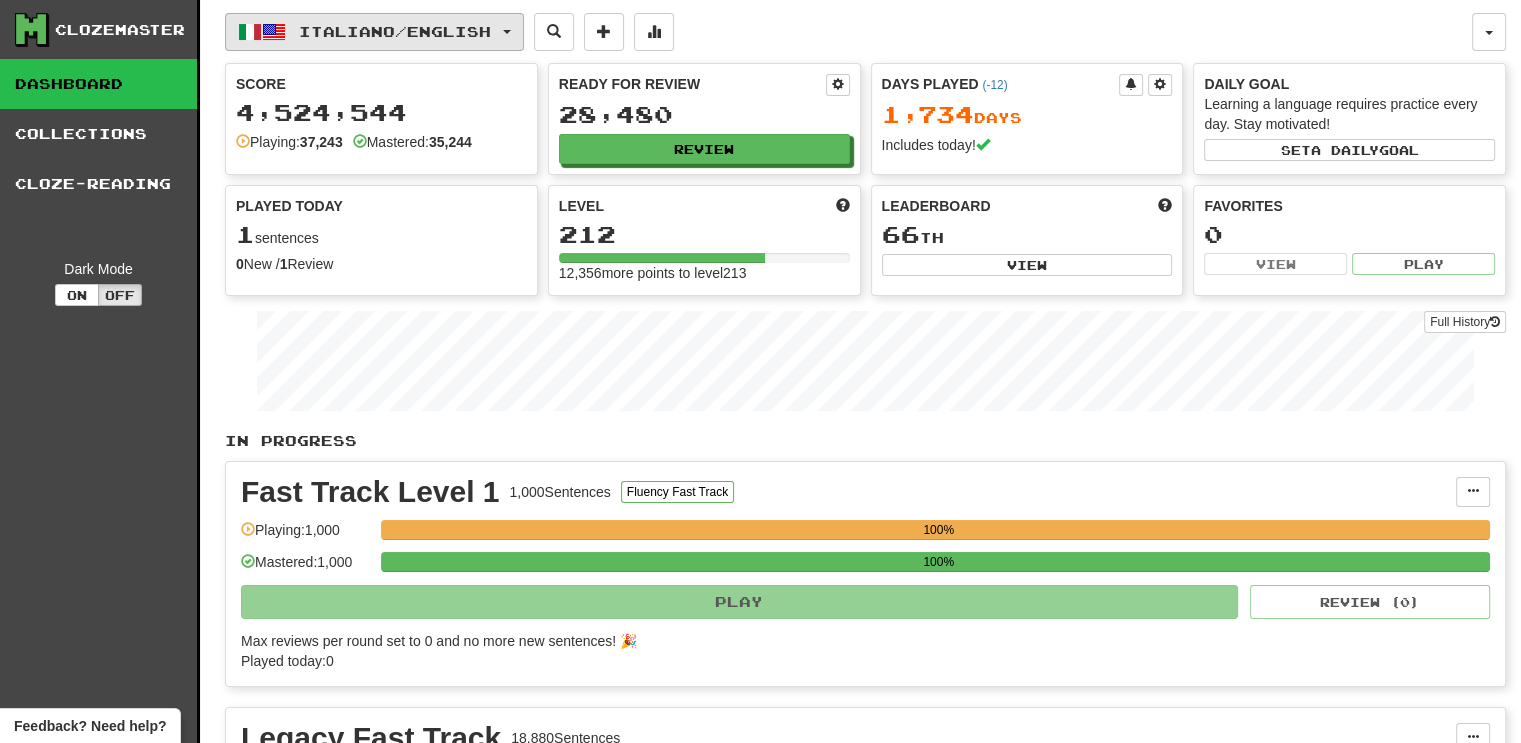 click on "Italiano  /  English" at bounding box center (374, 32) 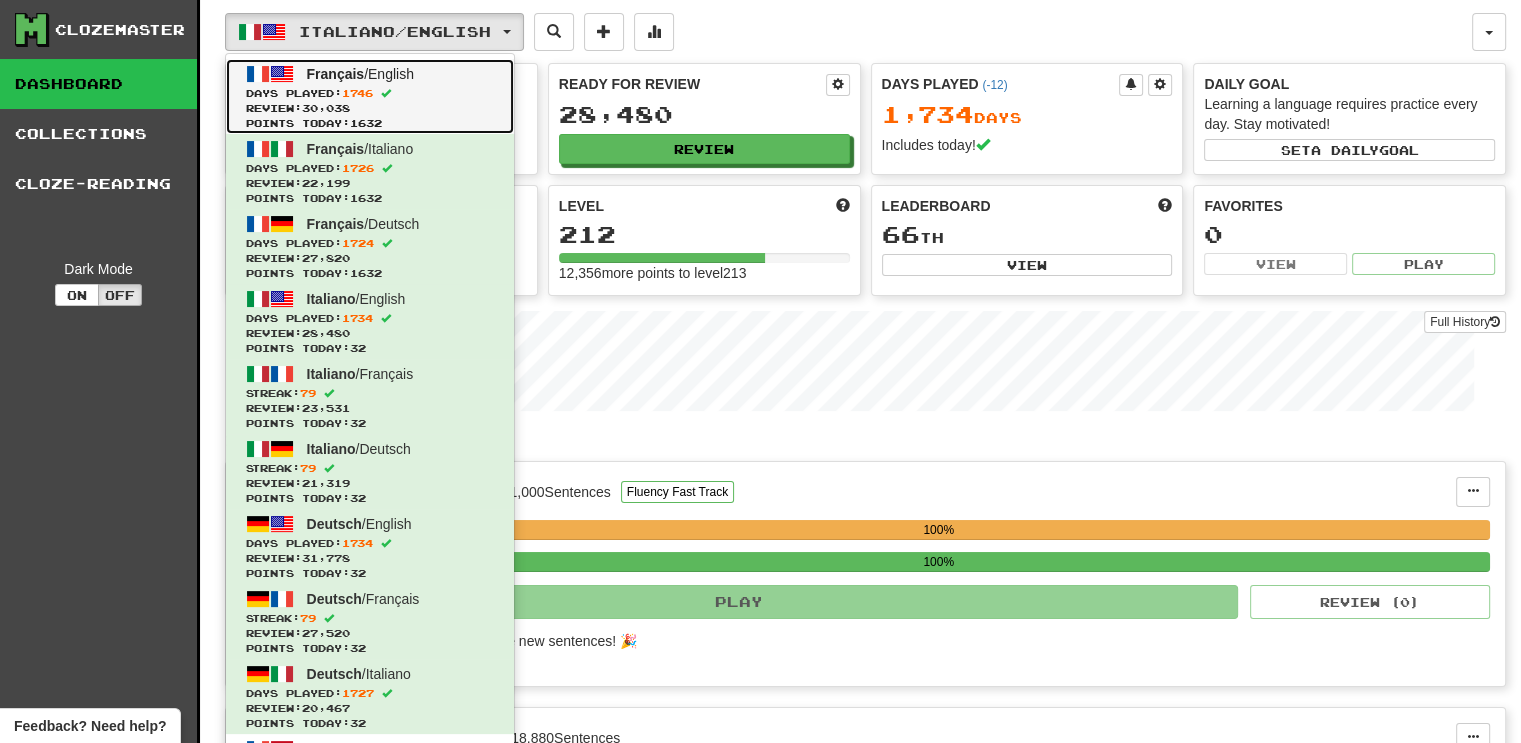 click on "Français  /  English Days Played:  1746   Review:  30,038 Points today:  1632" at bounding box center [370, 96] 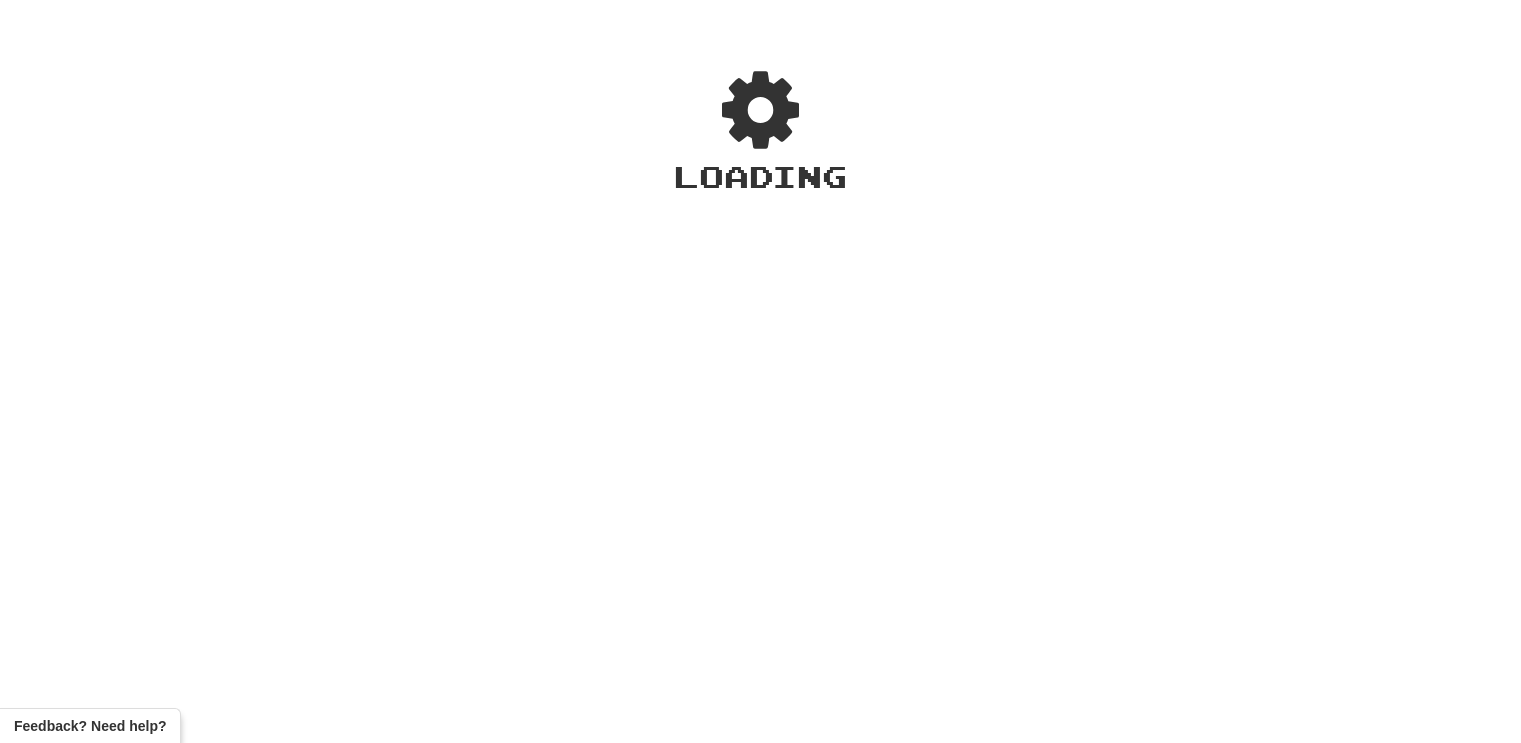 scroll, scrollTop: 0, scrollLeft: 0, axis: both 